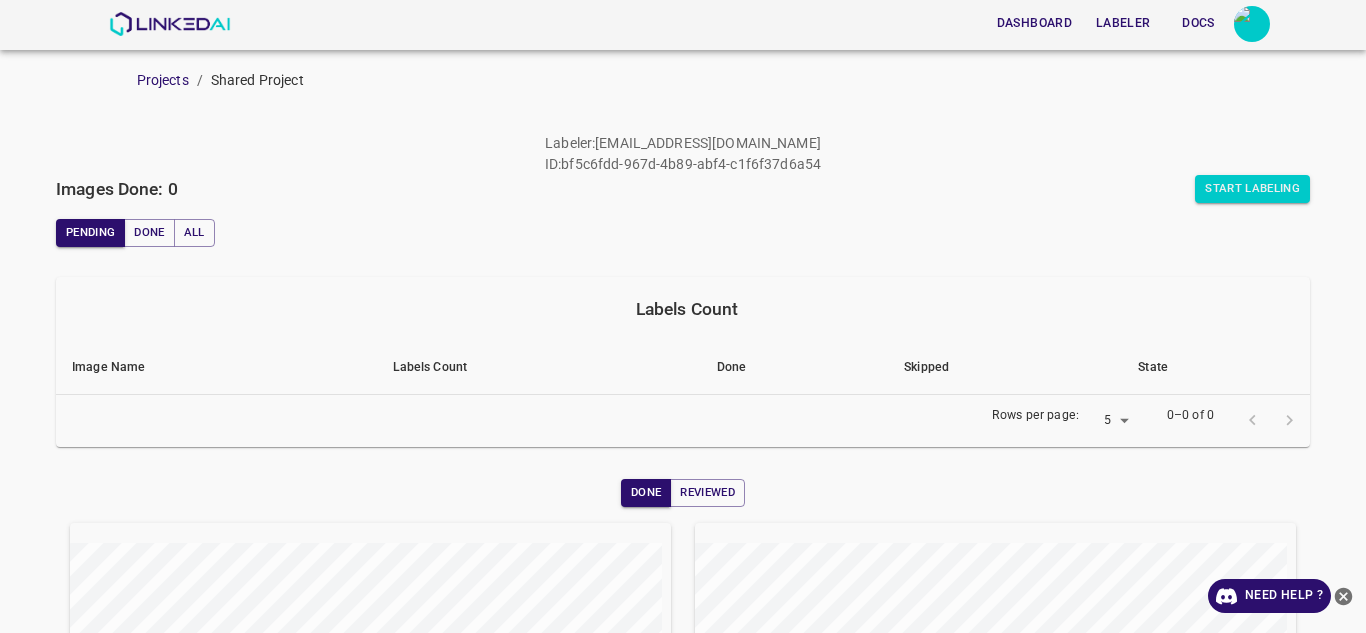 scroll, scrollTop: 0, scrollLeft: 0, axis: both 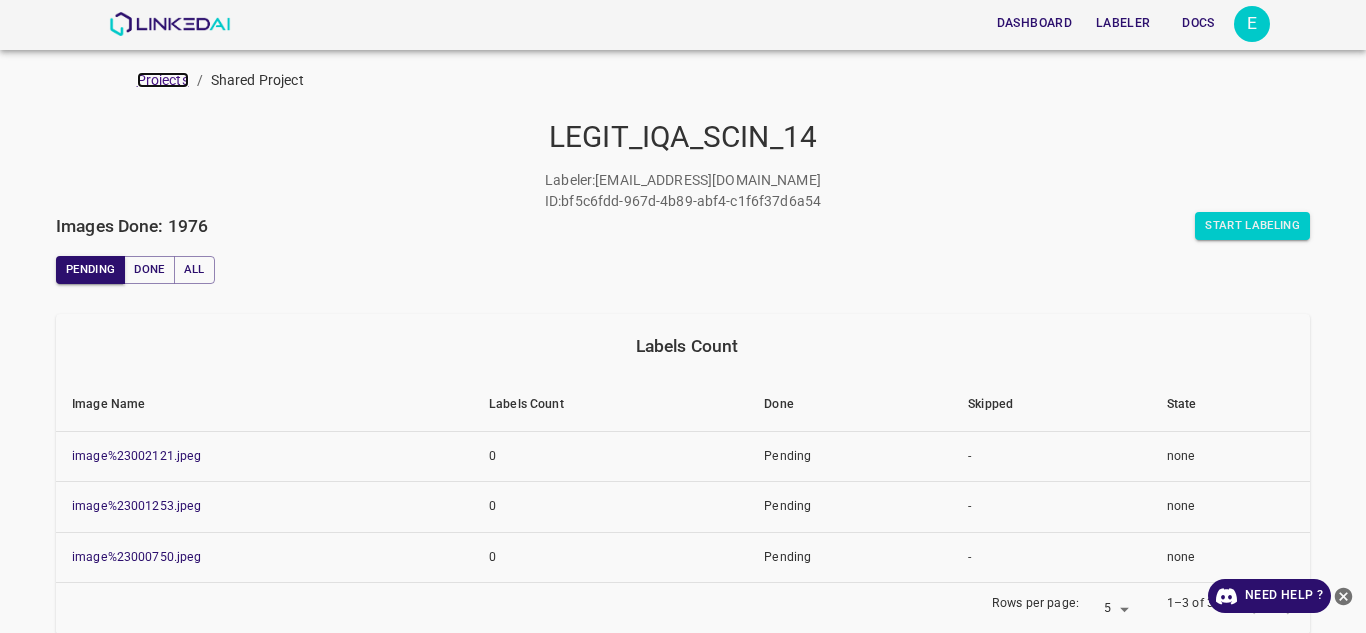 click on "Projects" at bounding box center (163, 80) 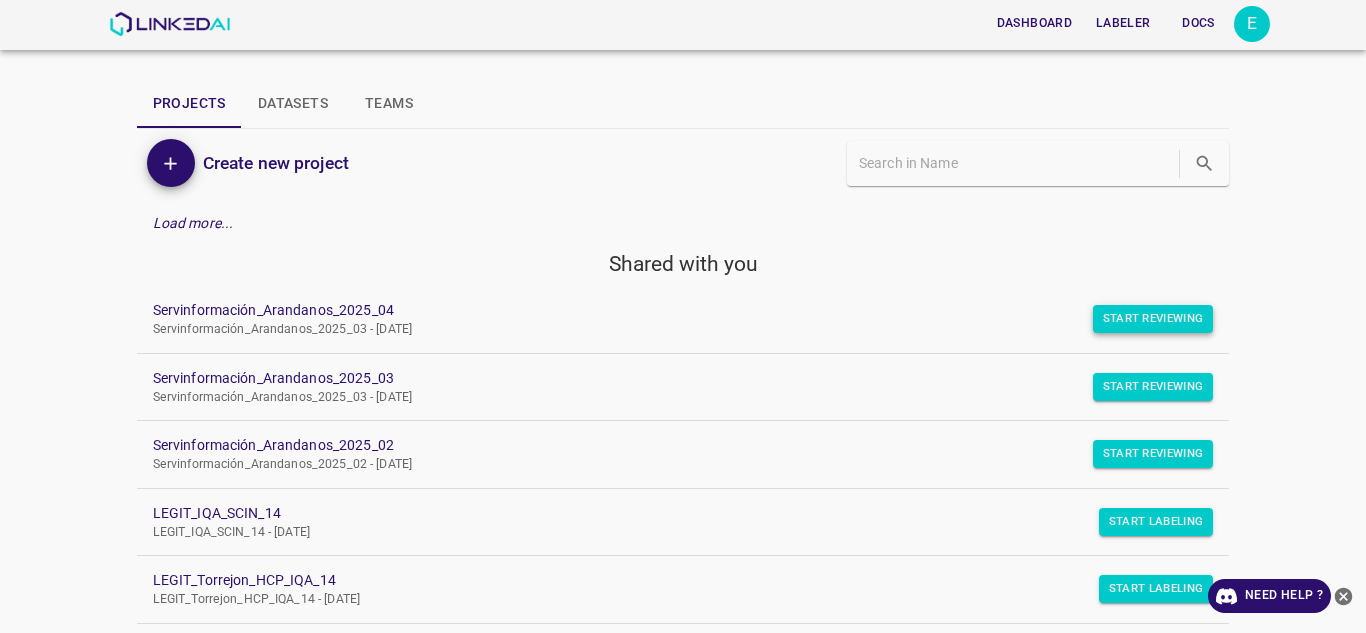 click on "Start Reviewing" at bounding box center [1153, 319] 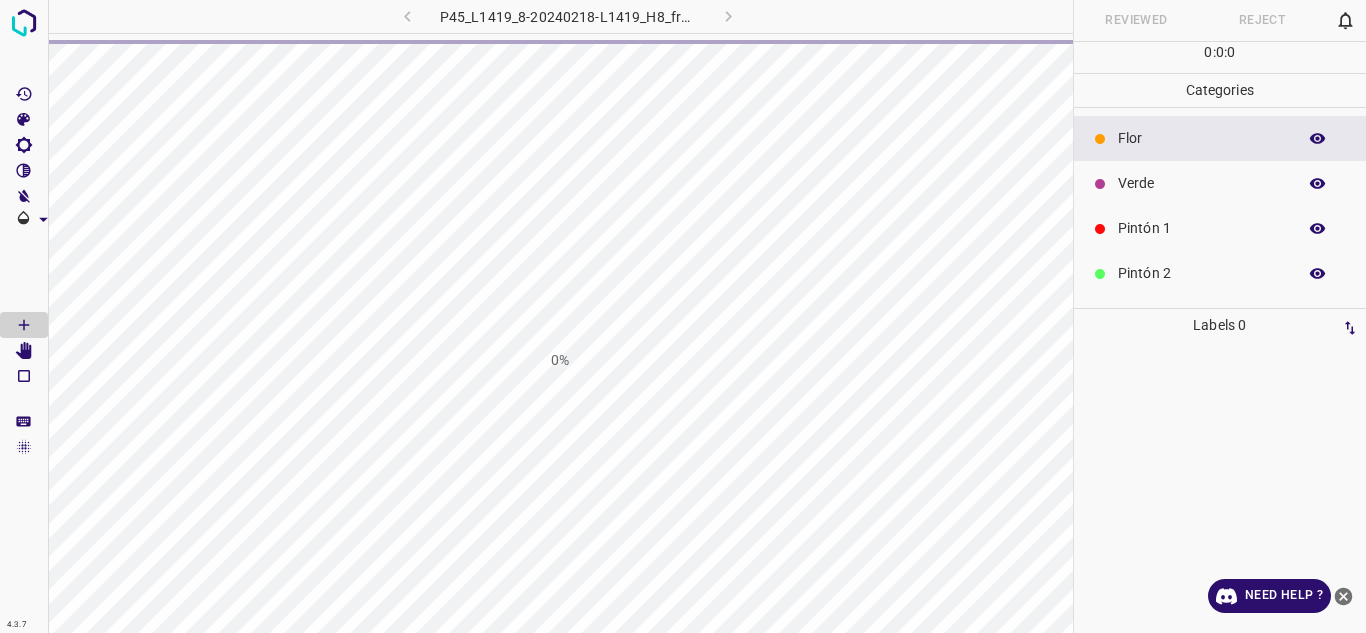 scroll, scrollTop: 0, scrollLeft: 0, axis: both 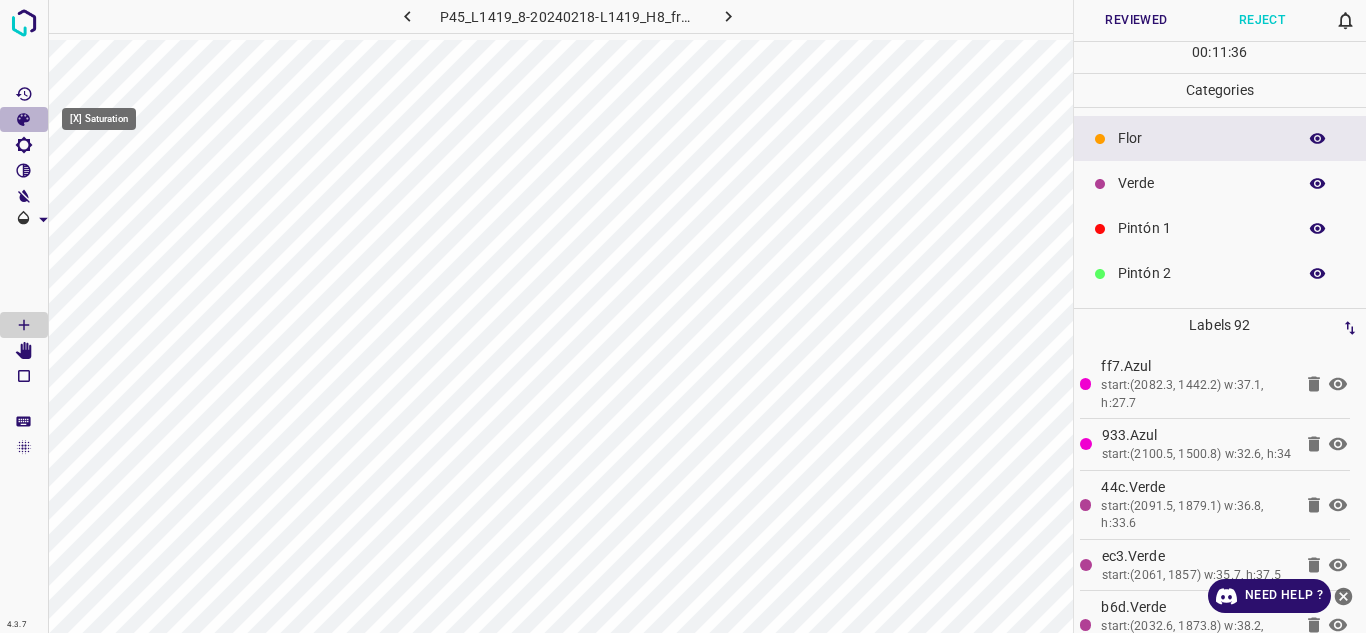 click 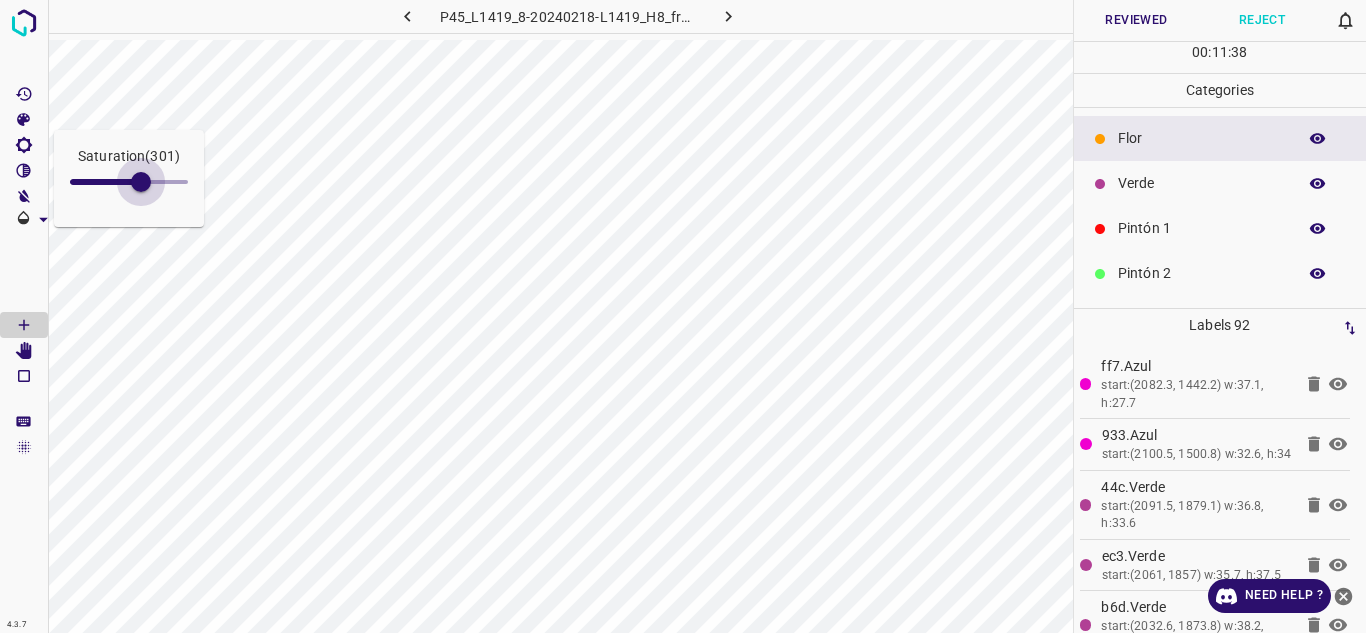 drag, startPoint x: 96, startPoint y: 189, endPoint x: 137, endPoint y: 184, distance: 41.303753 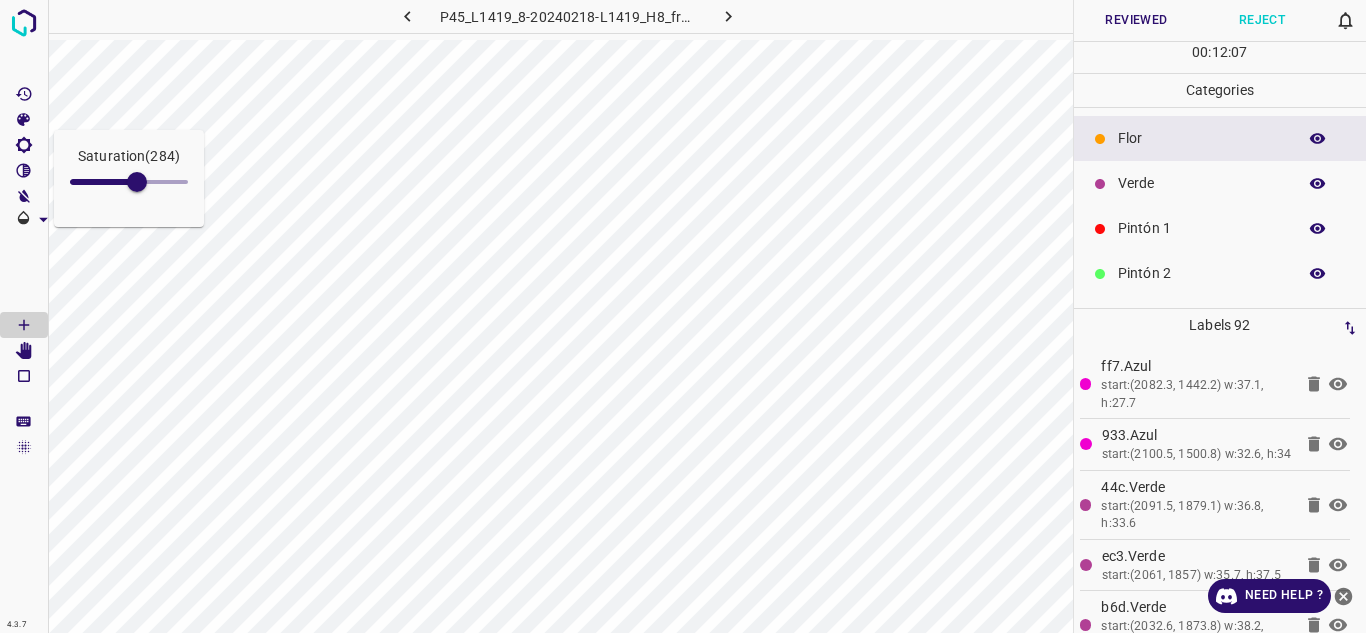 click 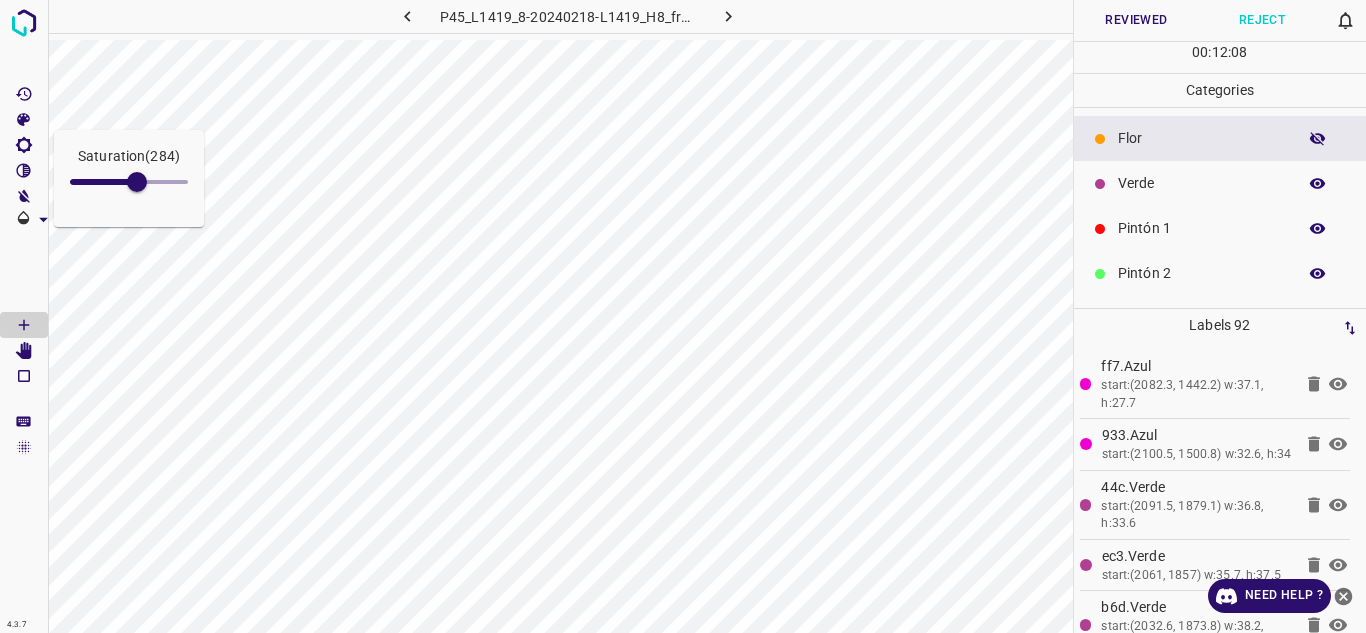 click 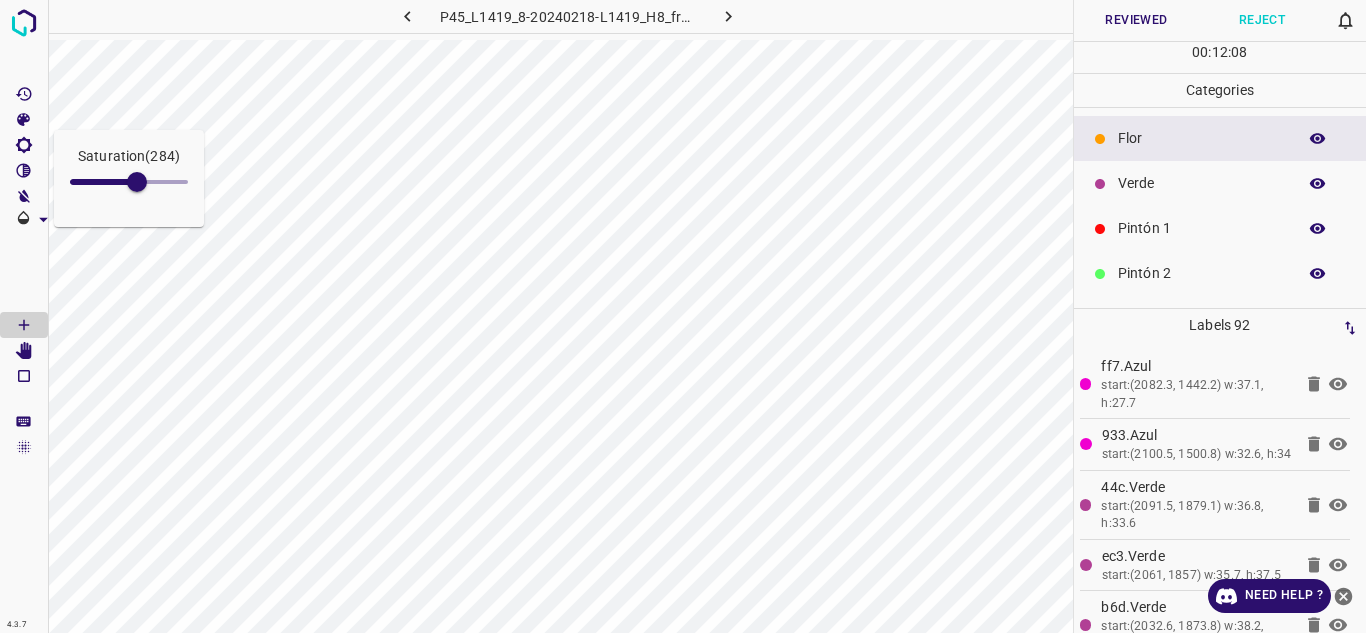 click 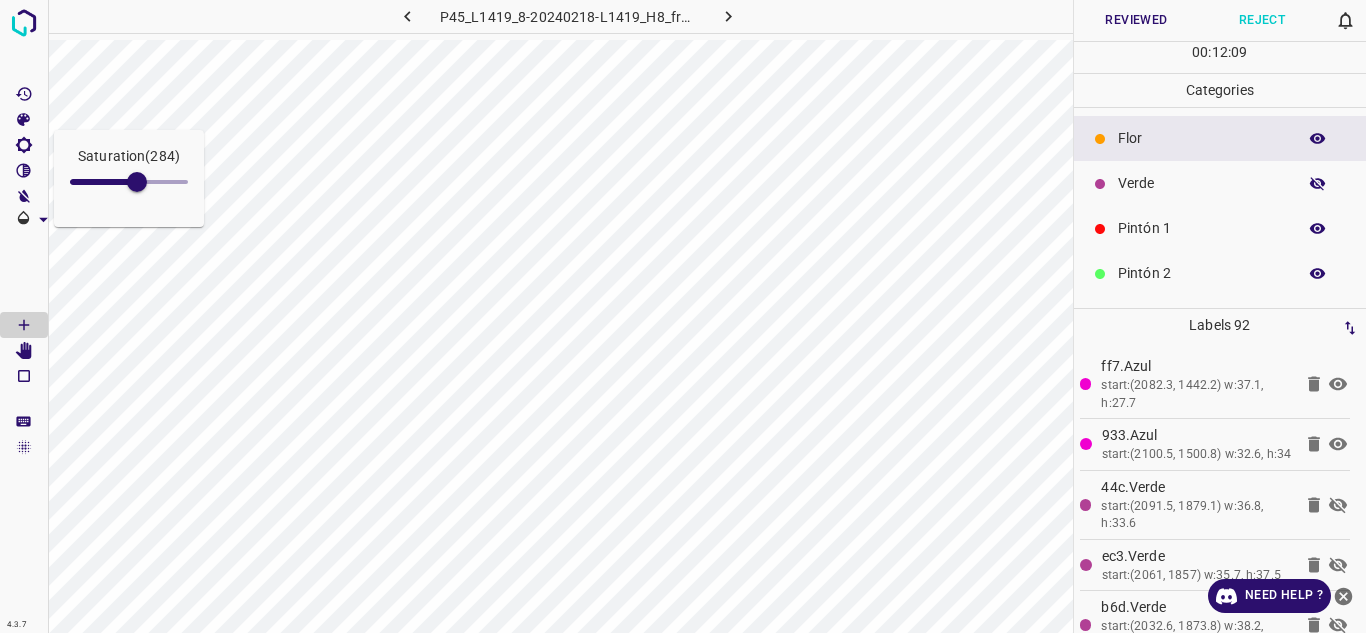 click 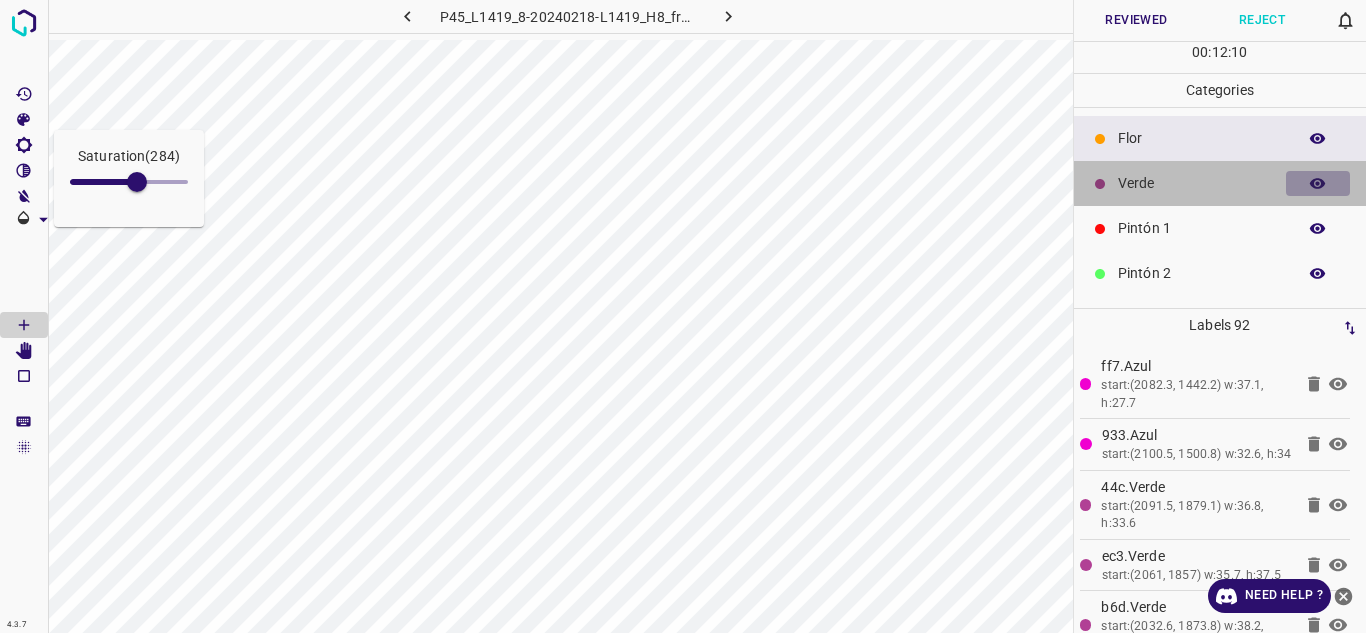 click 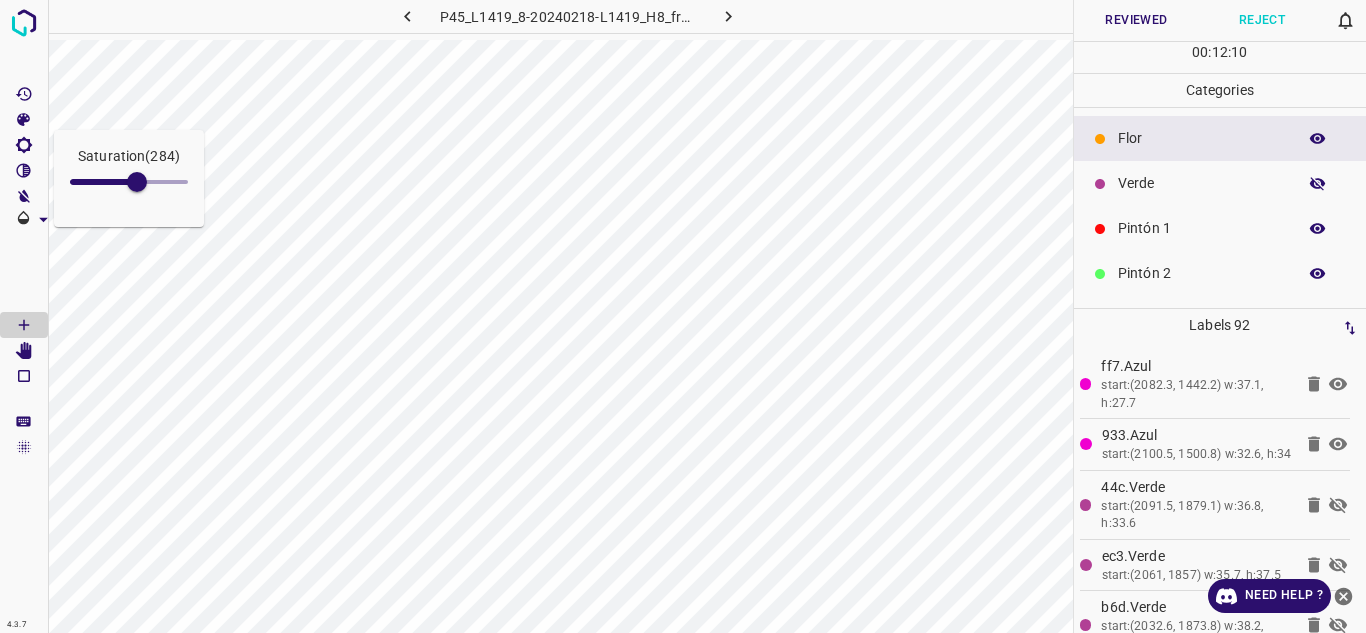 click 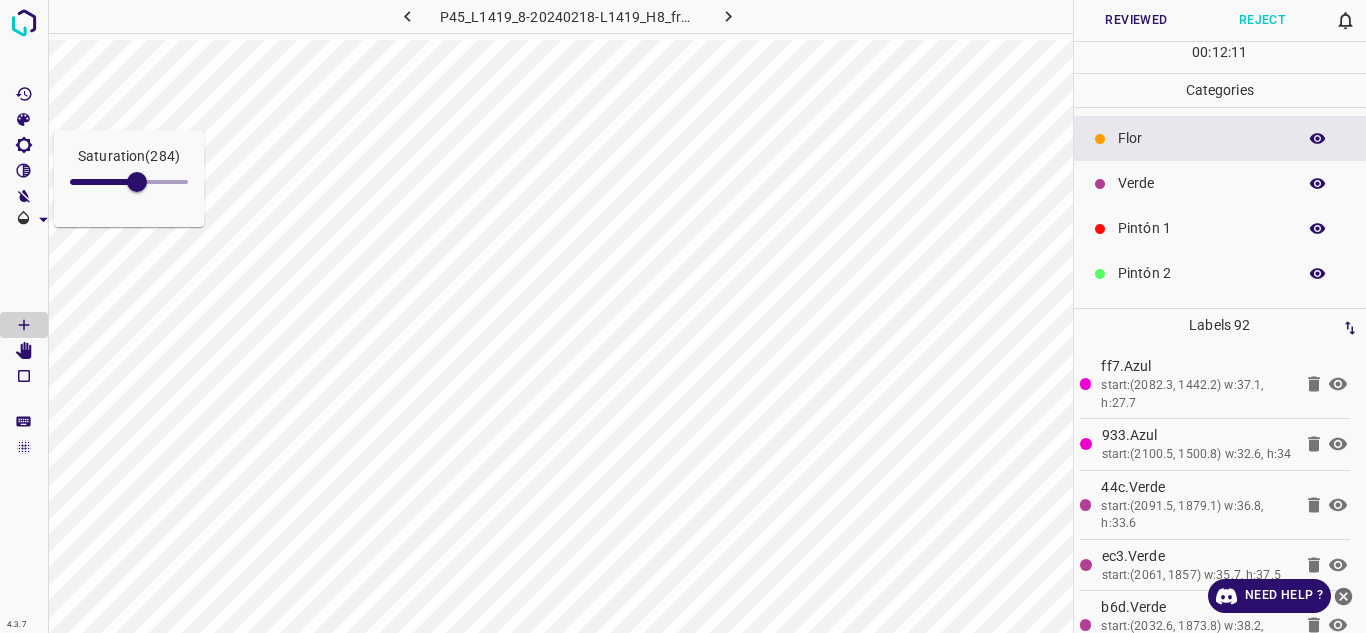 click at bounding box center [1318, 229] 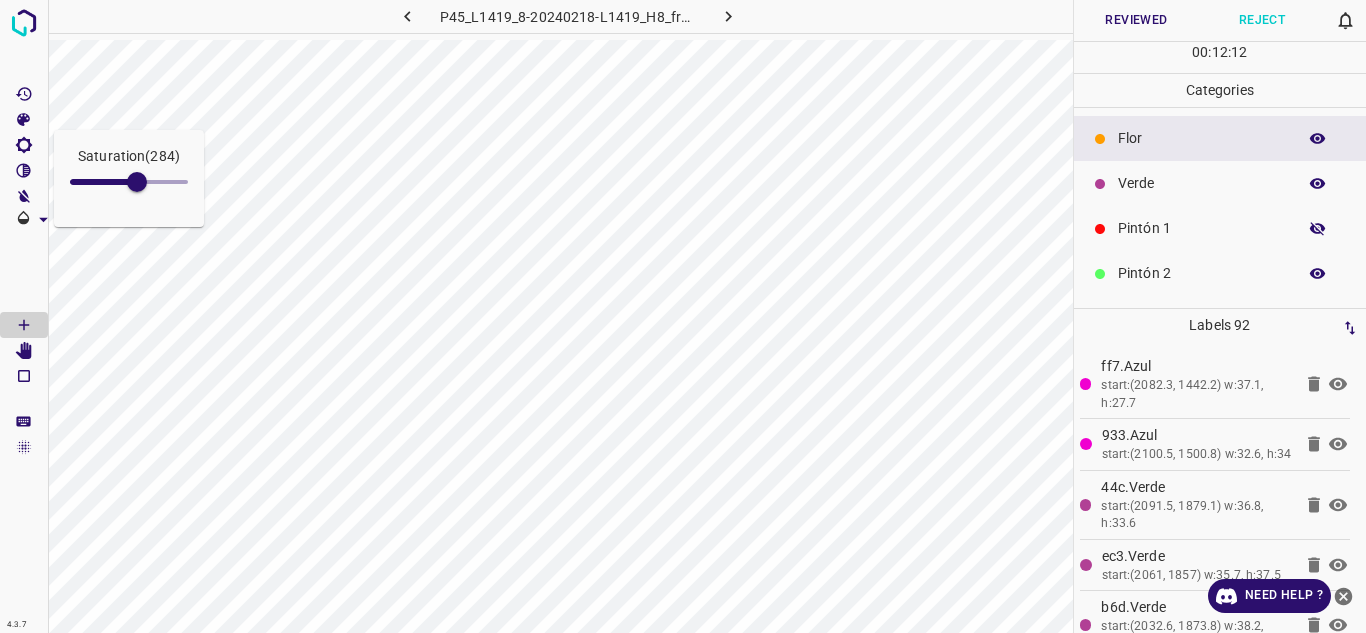 click at bounding box center [1318, 229] 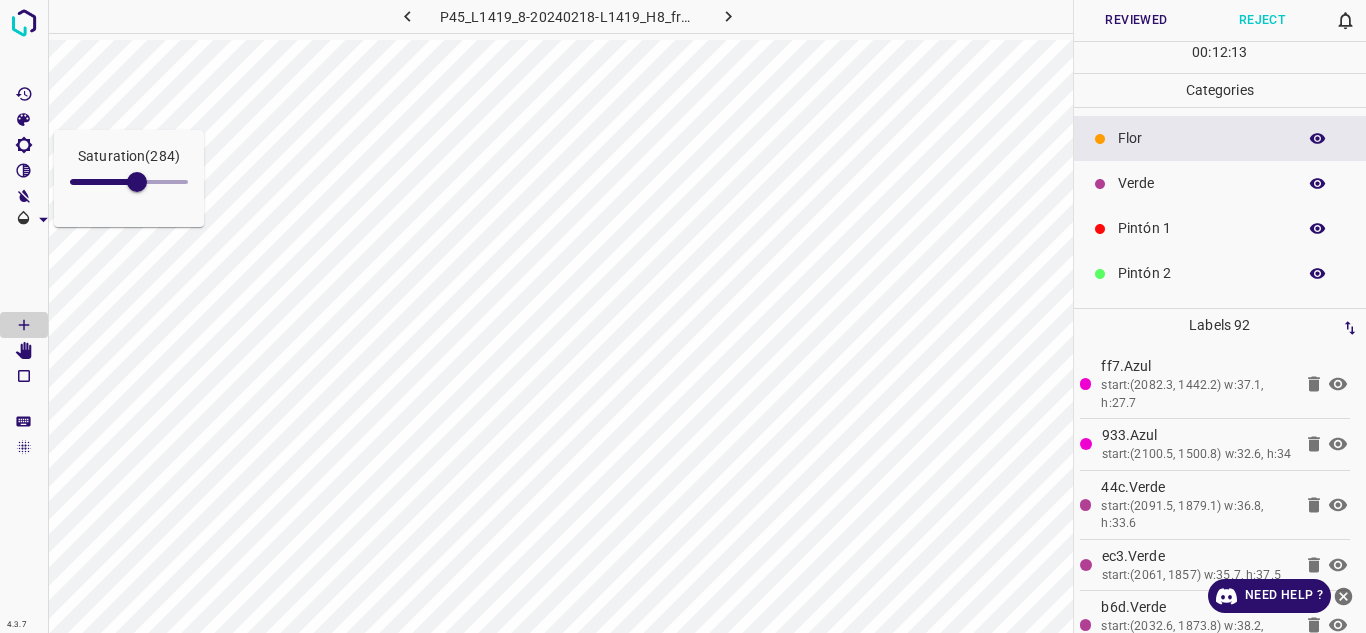click at bounding box center (1318, 229) 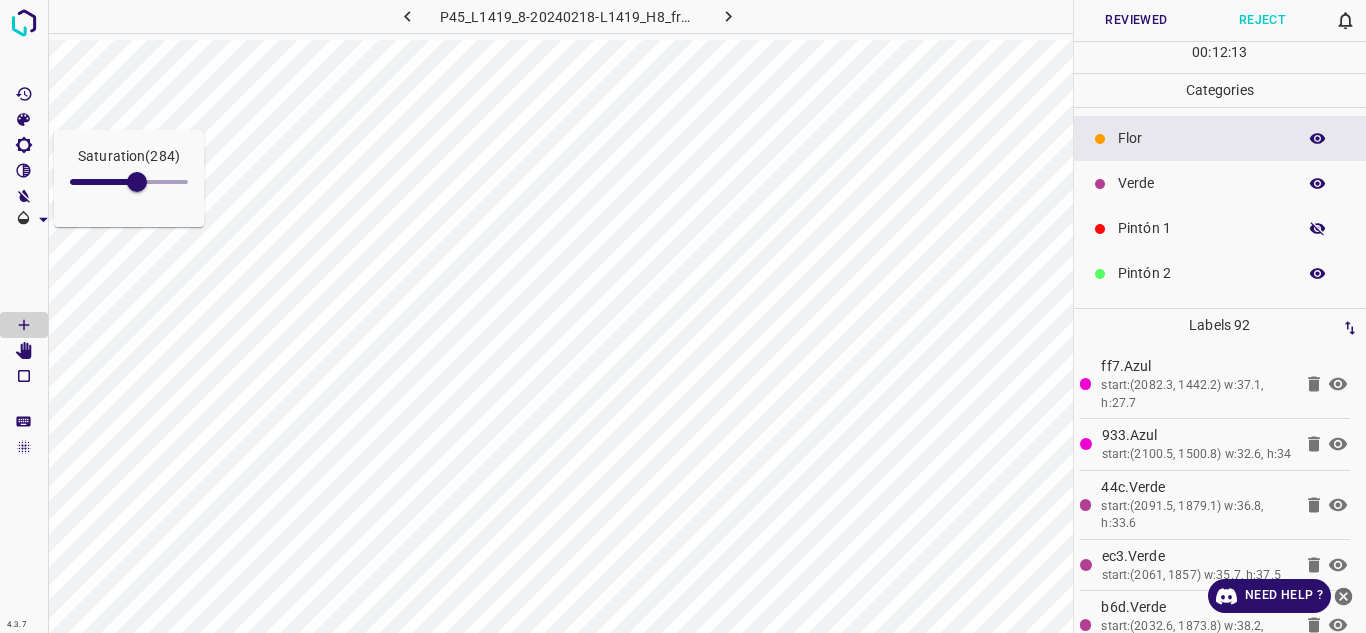 click at bounding box center (1318, 229) 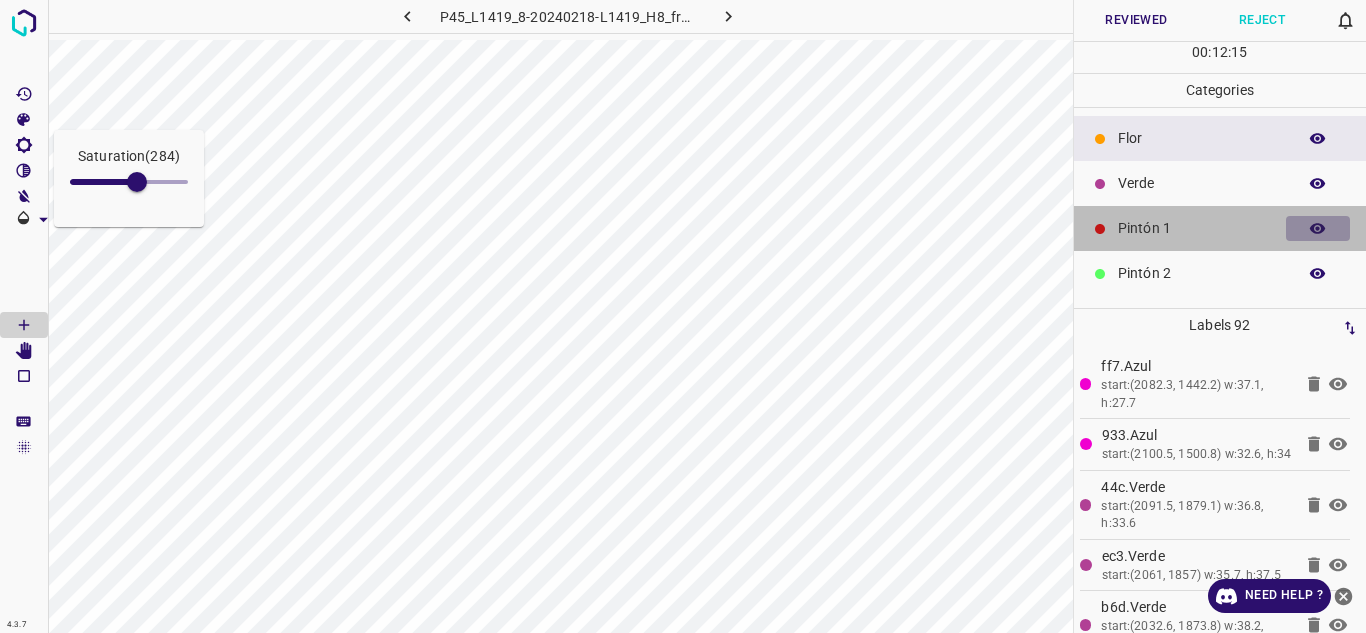 click 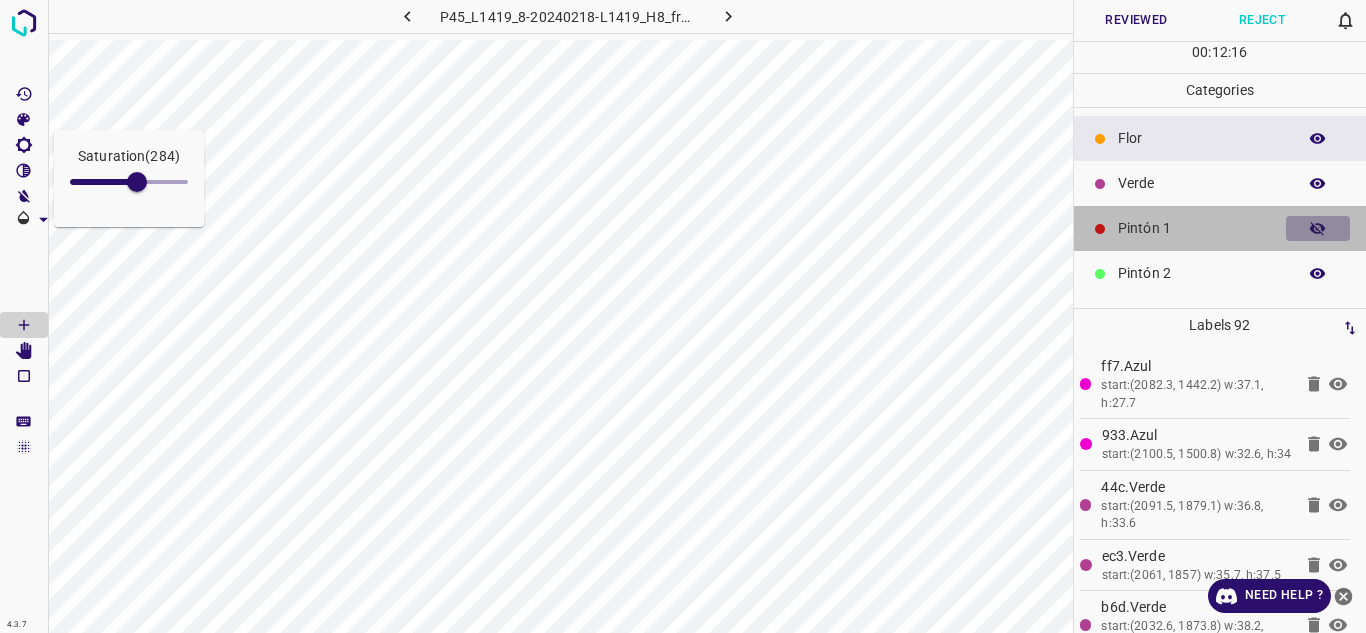 click 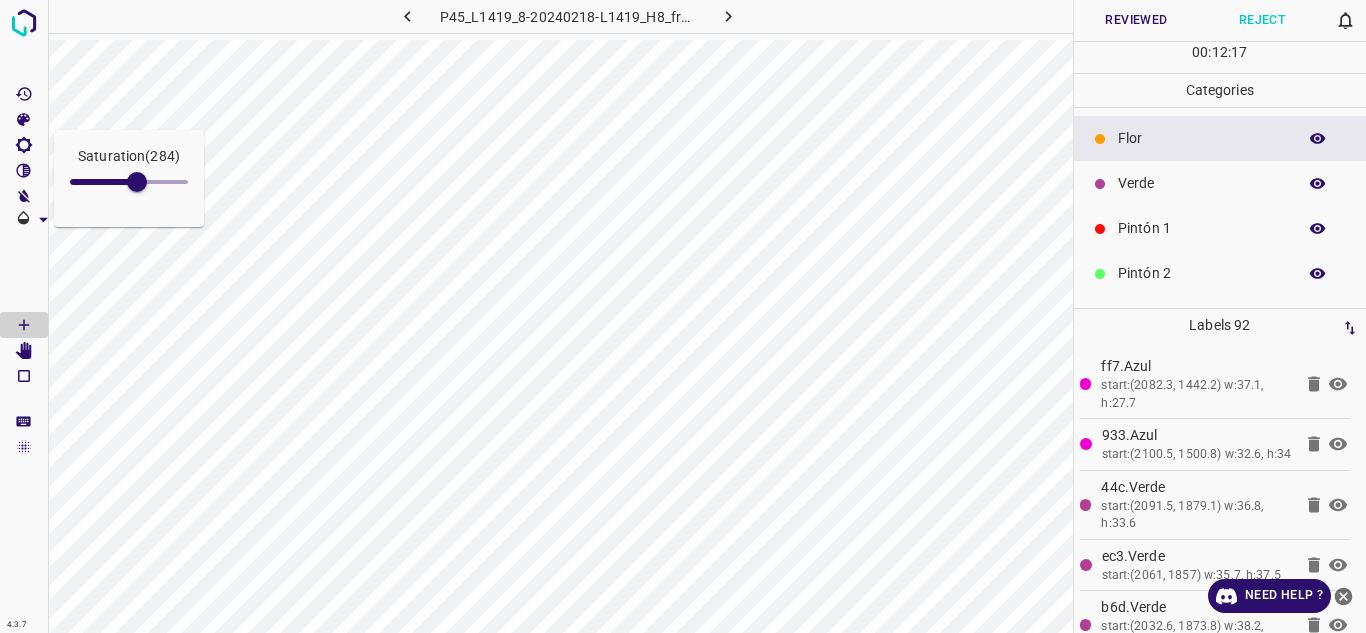 click 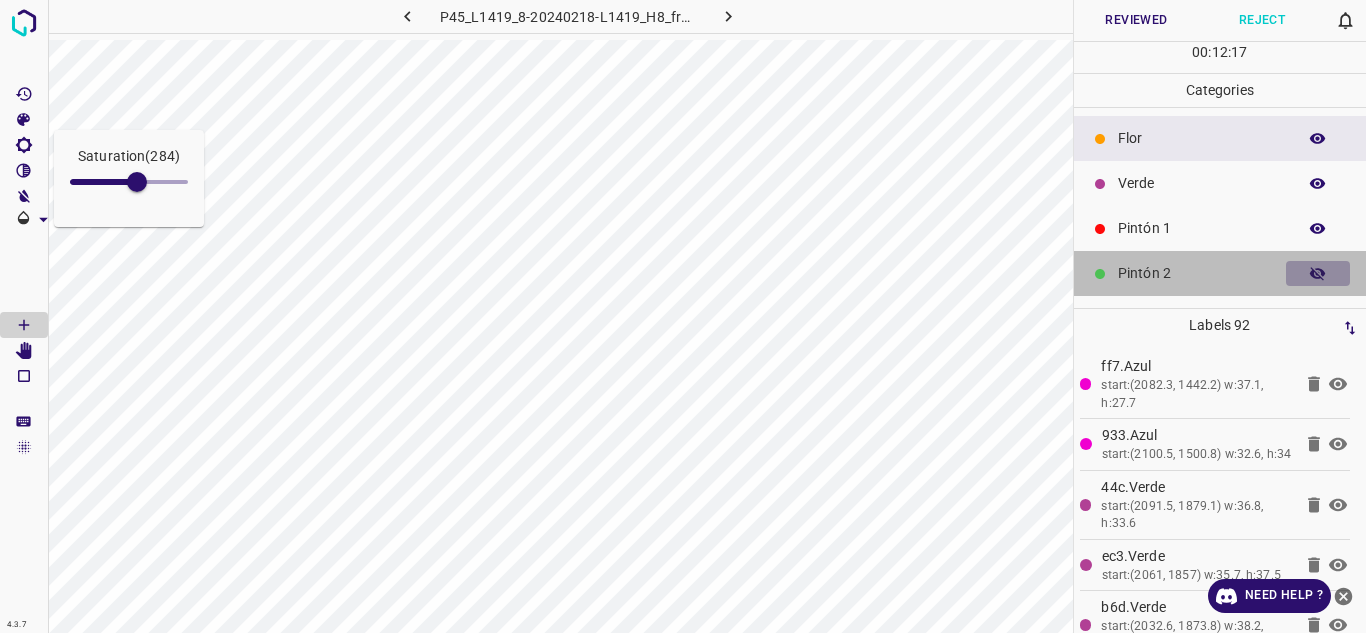 click 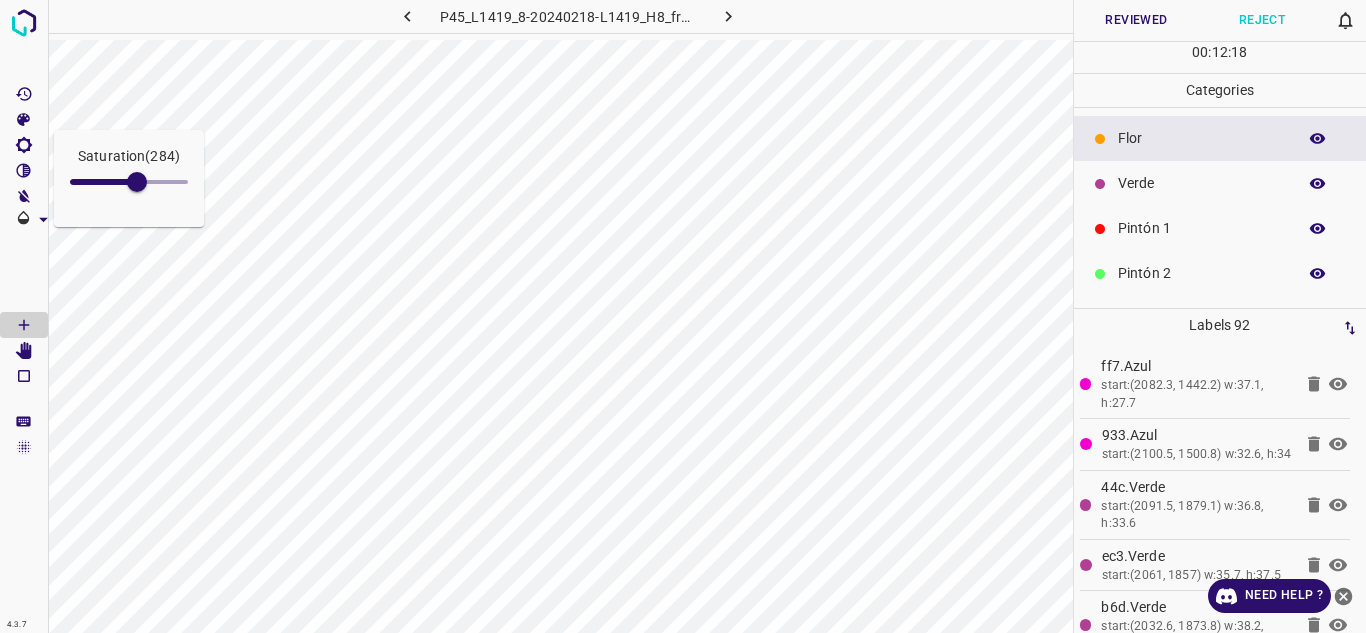 click 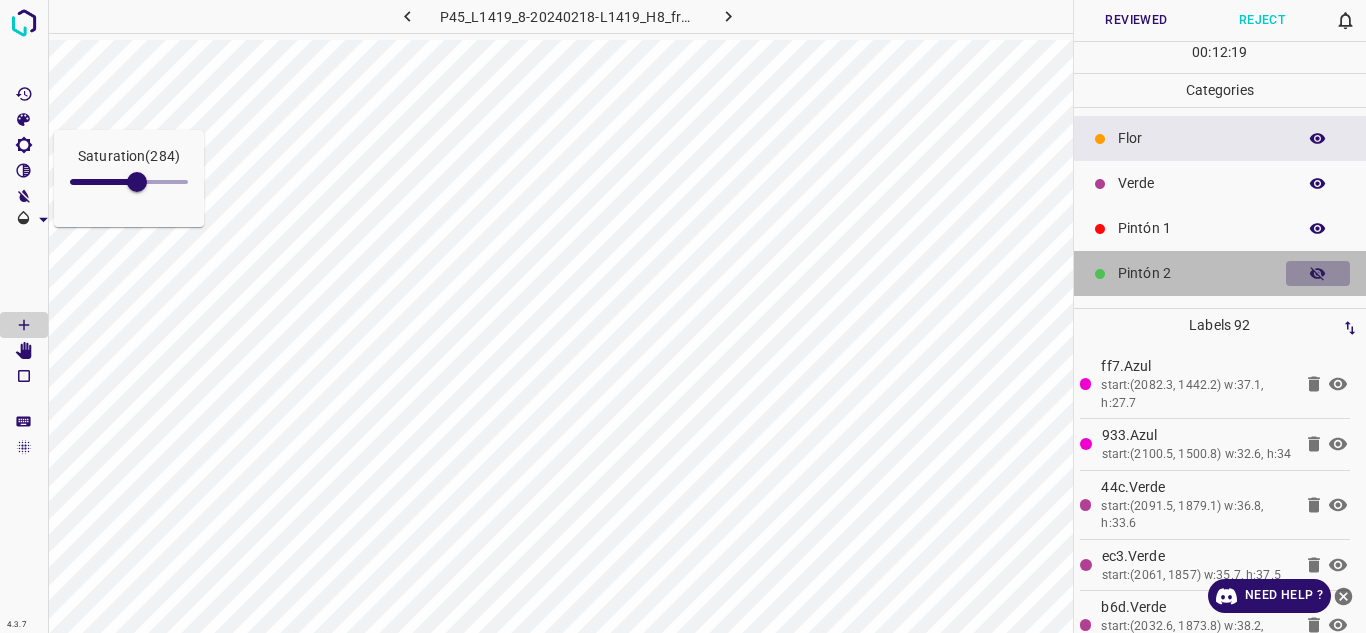 click 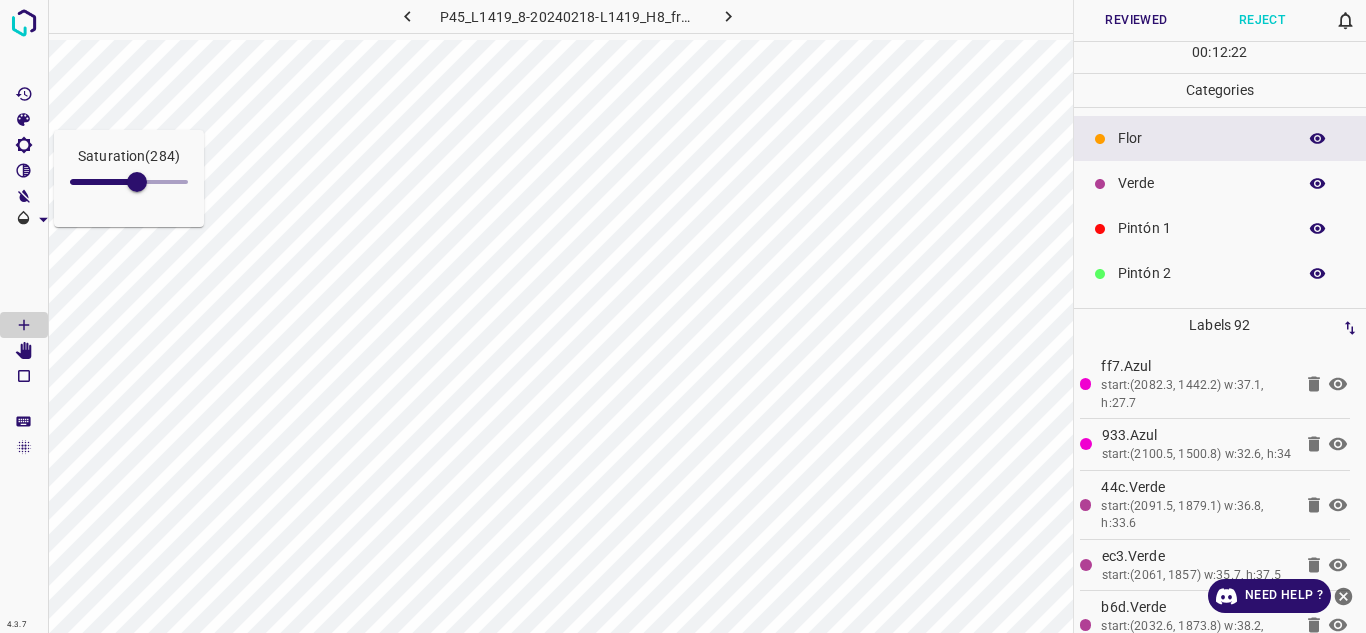 type 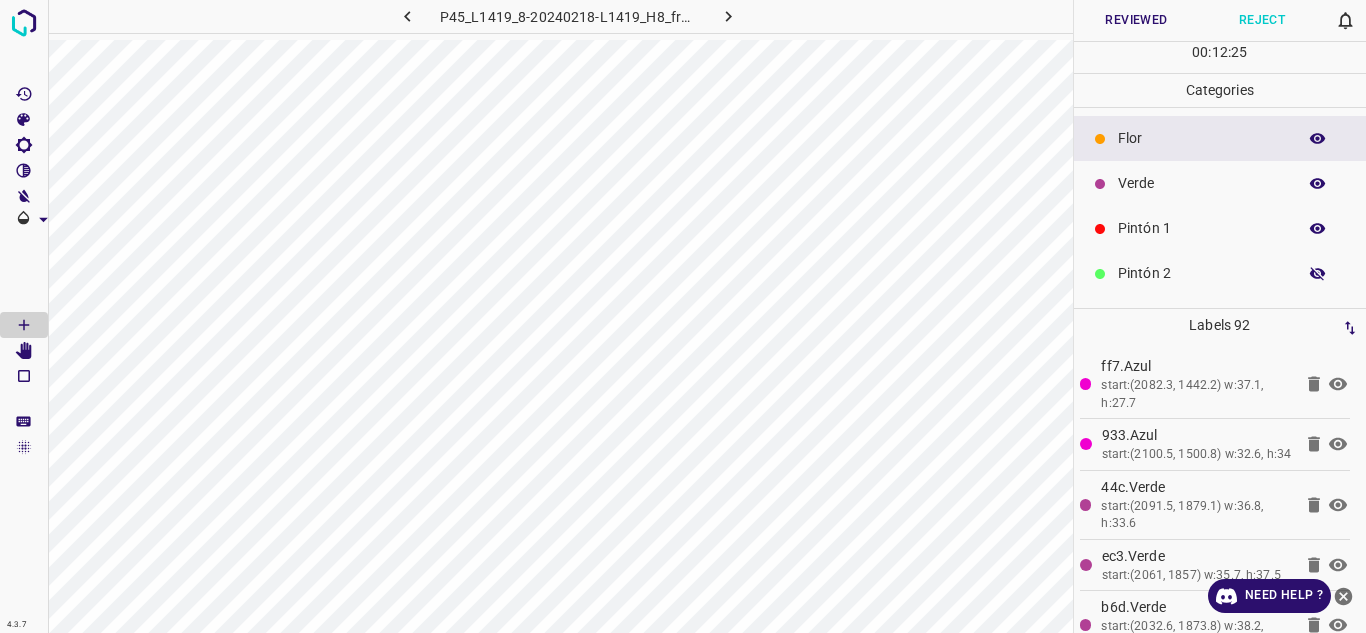 click 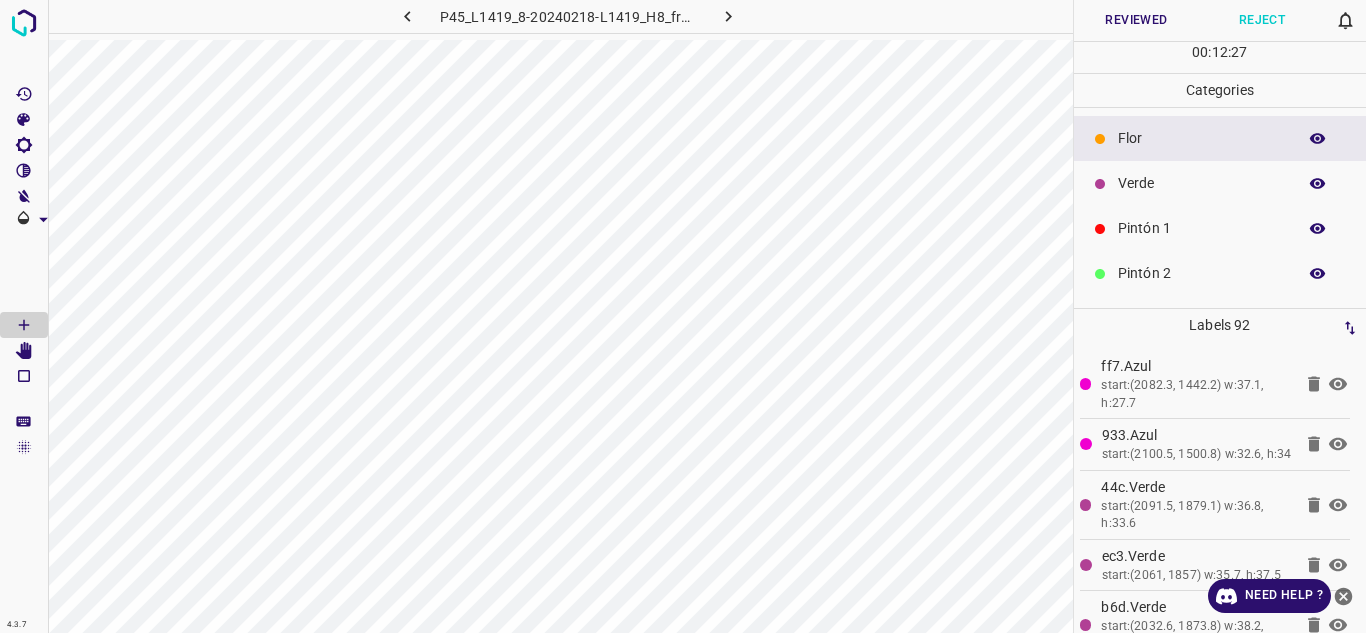 click at bounding box center (1318, 274) 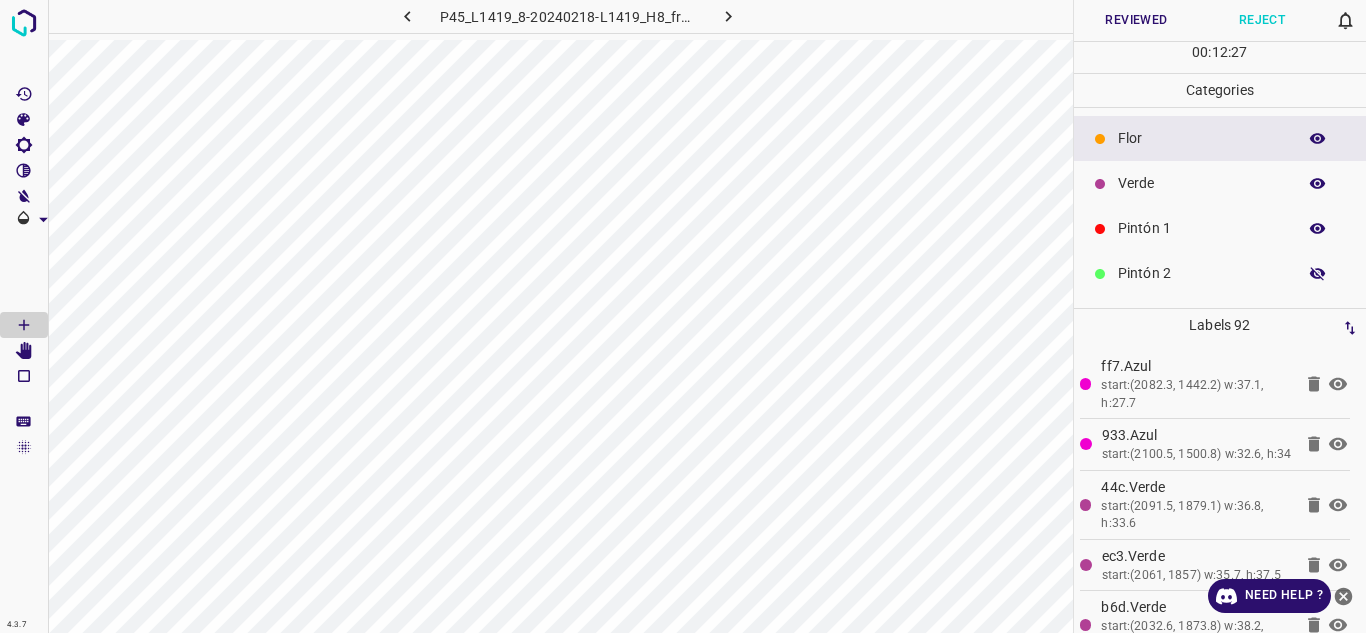 click at bounding box center (1318, 274) 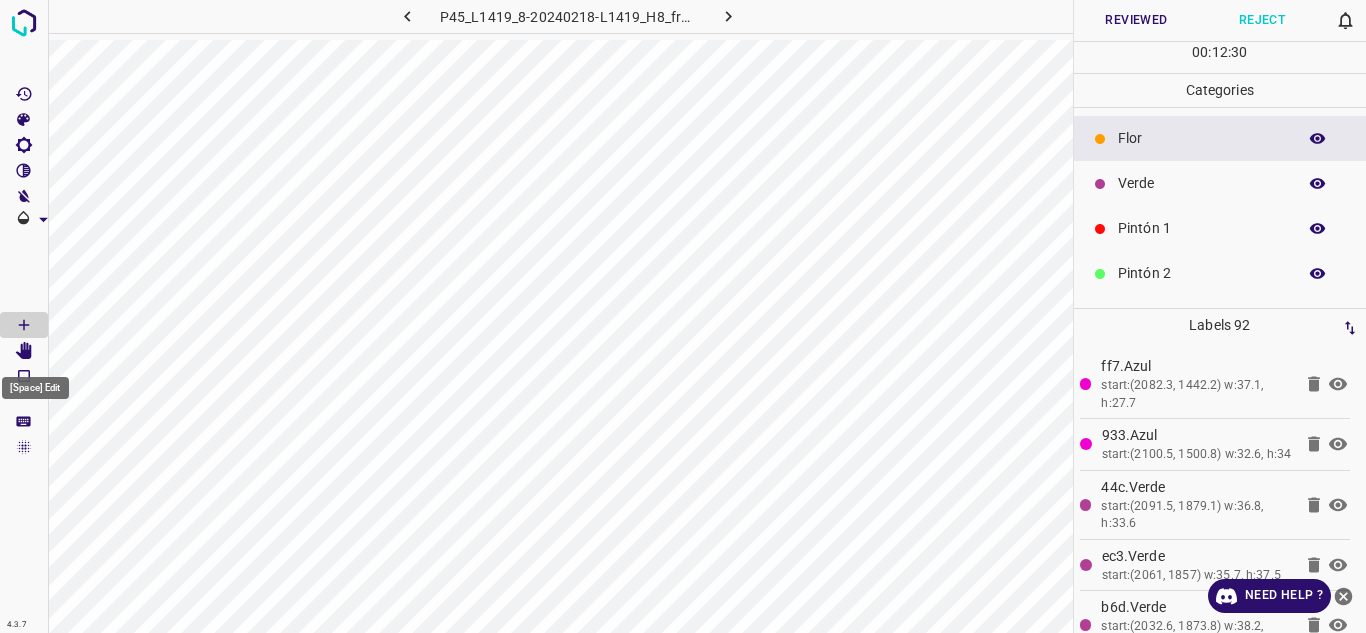 click 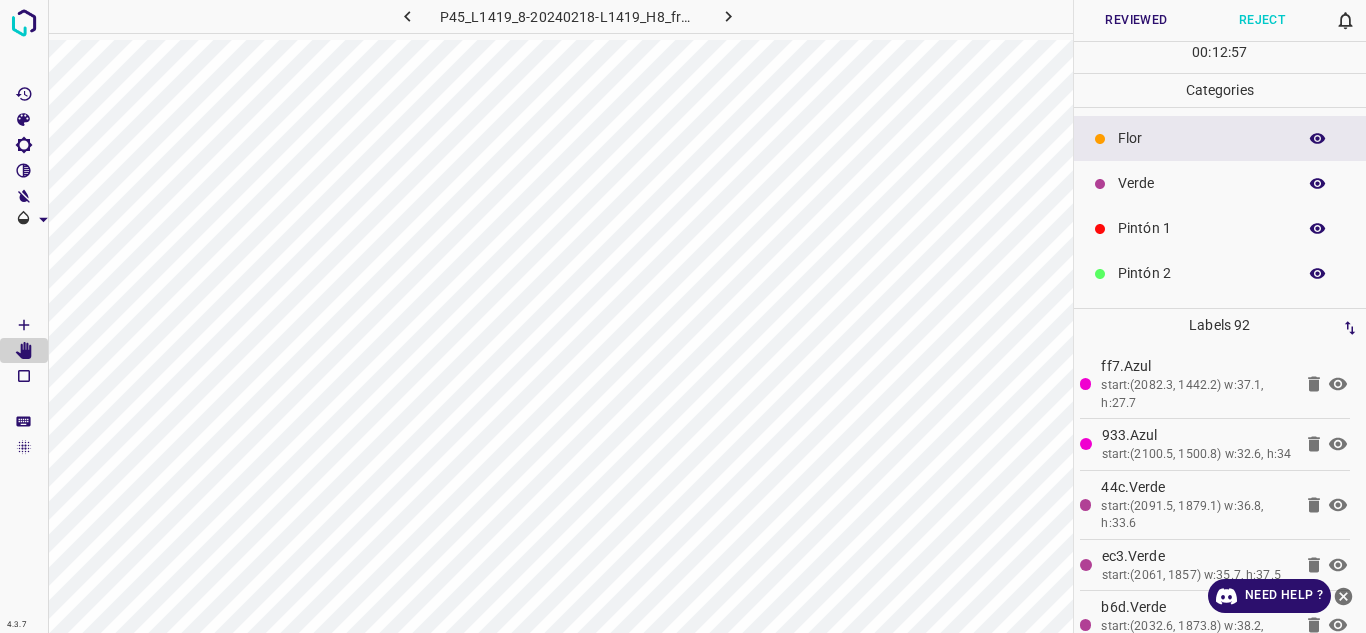 click 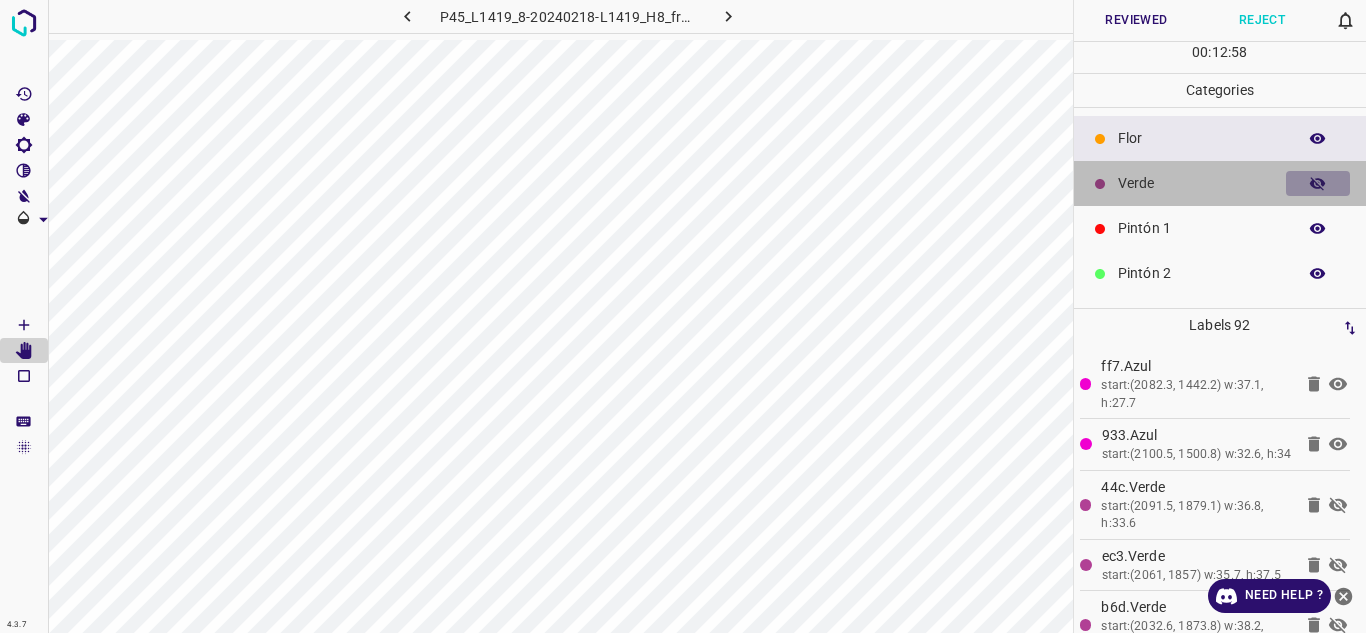 click 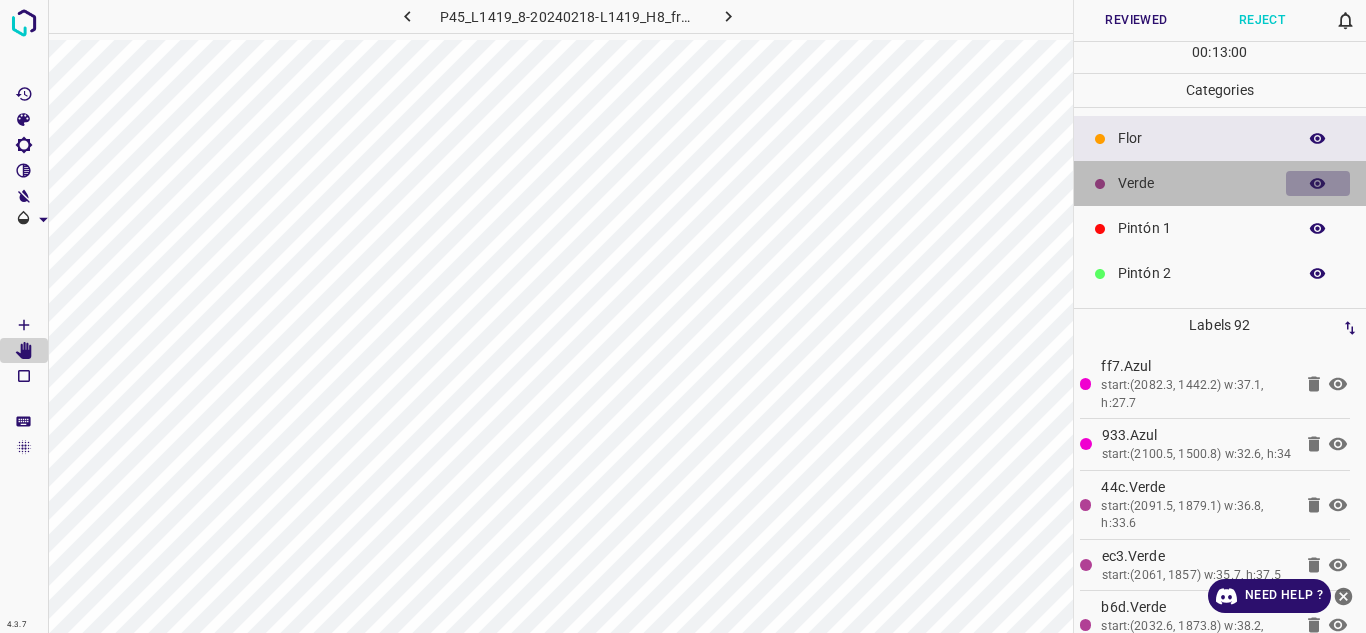 click 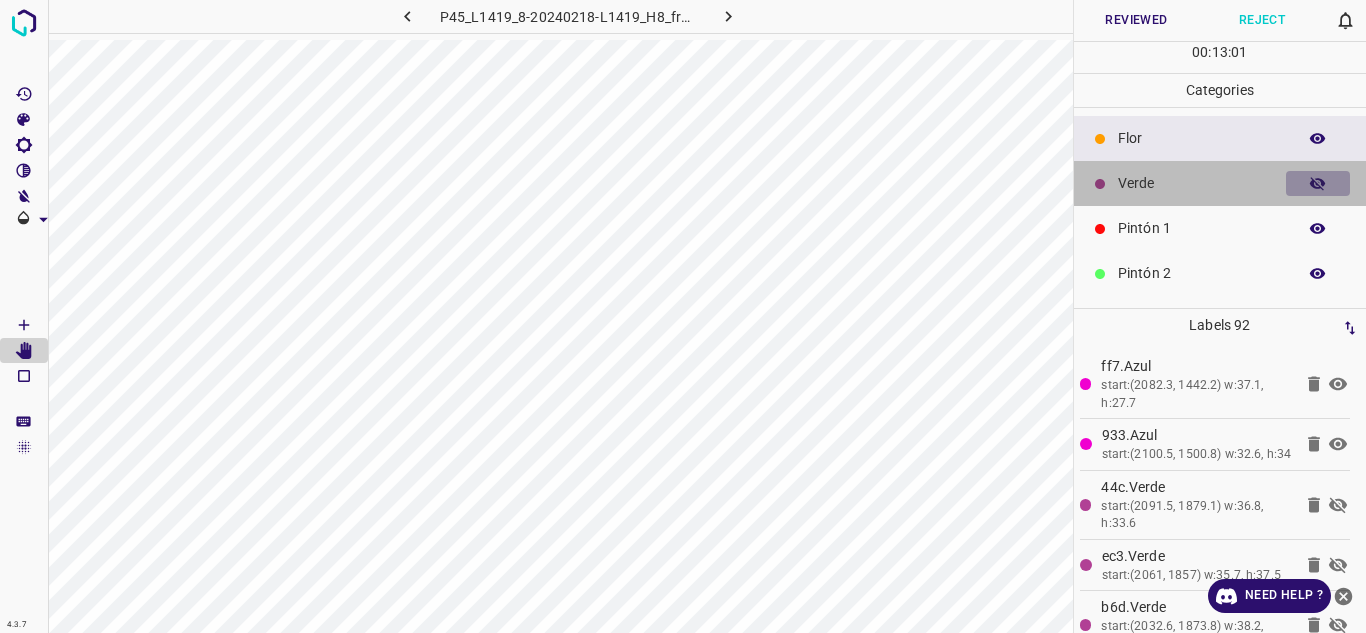 click 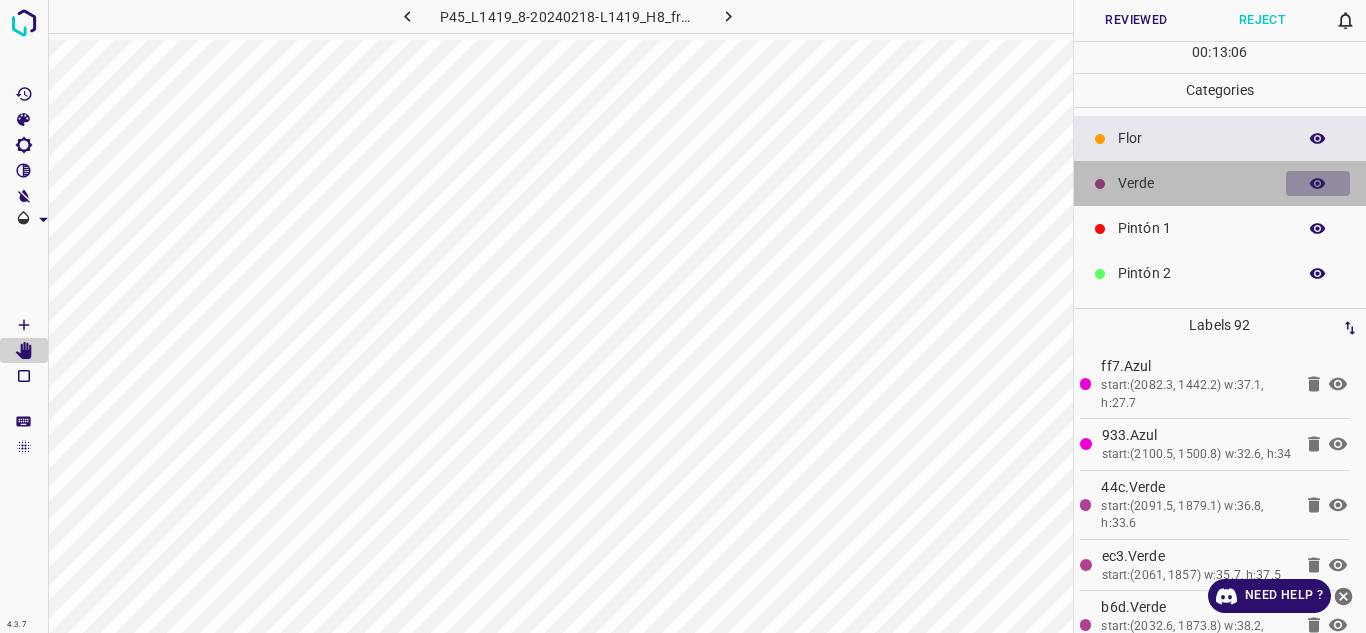 click 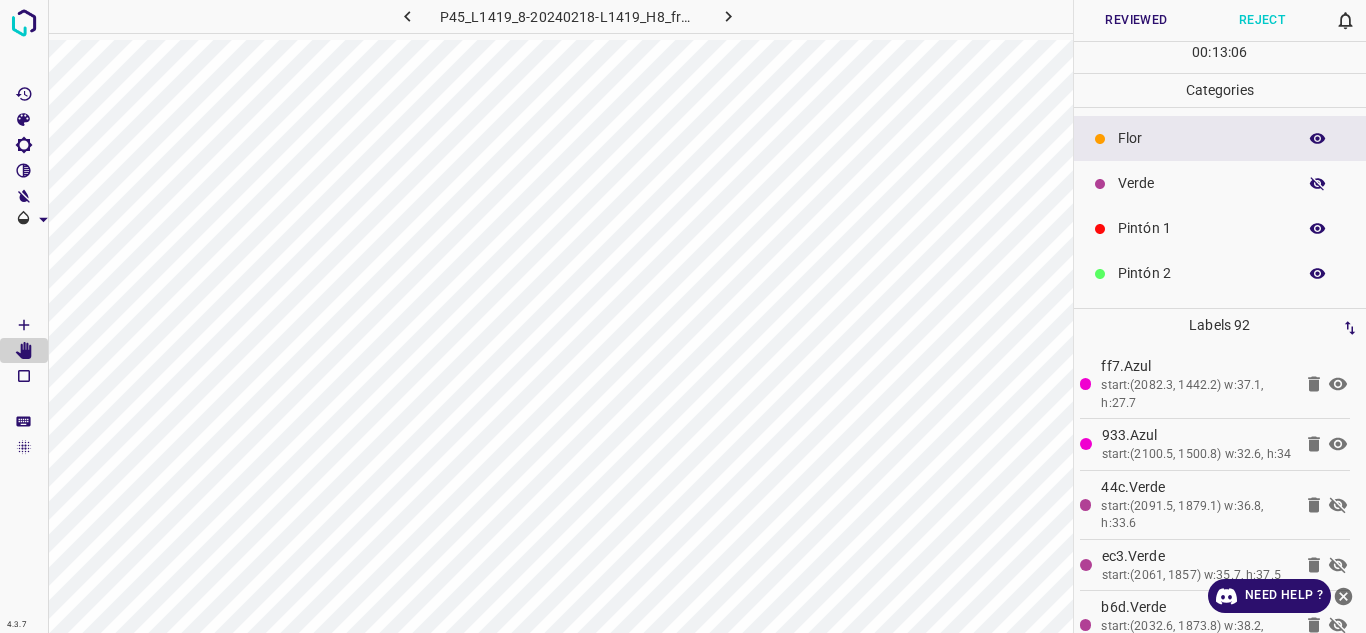 click 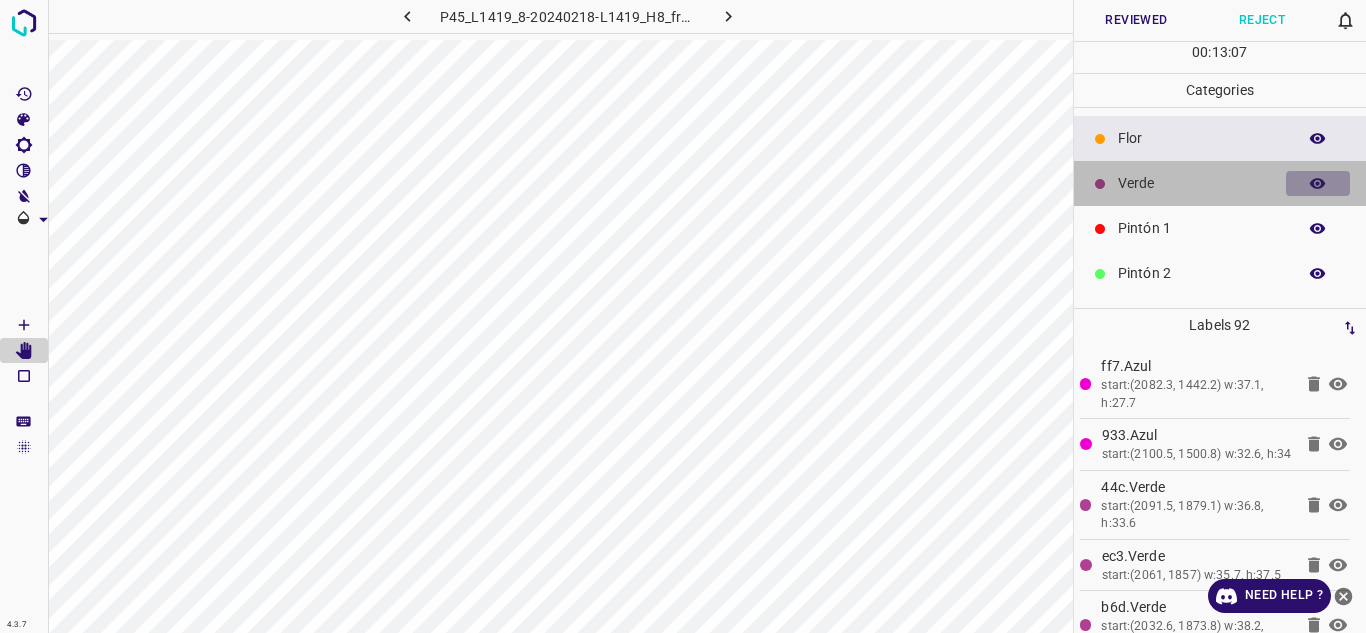 click 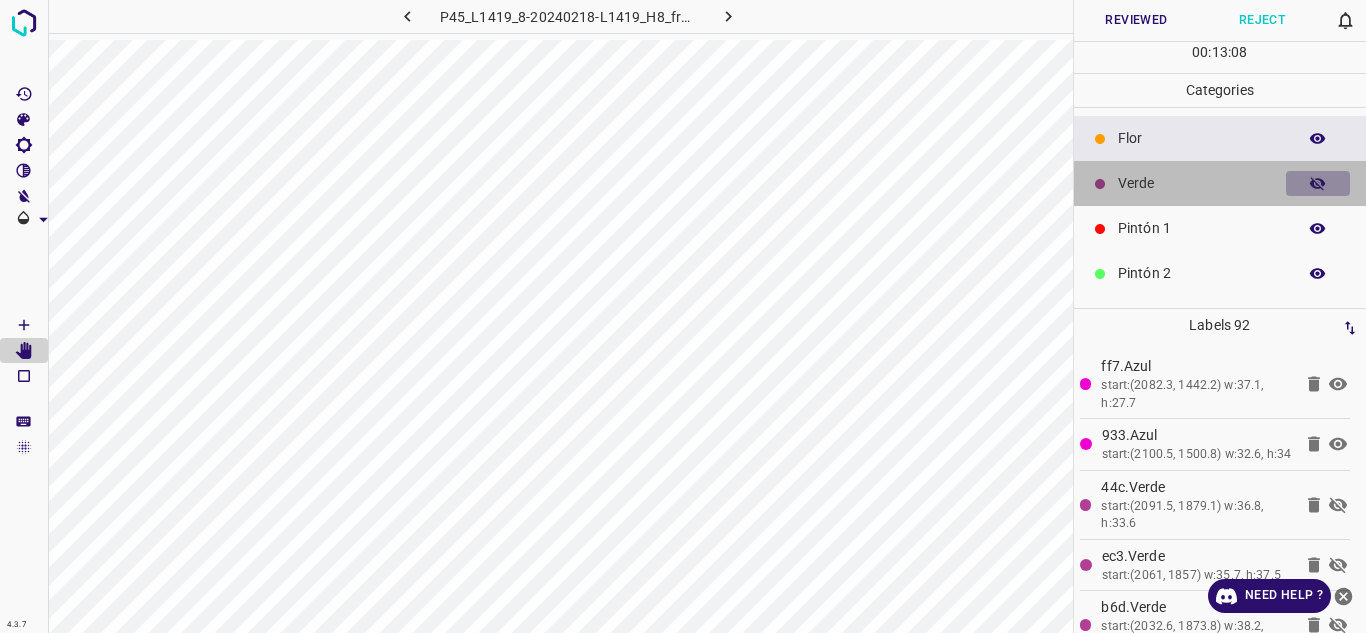 click 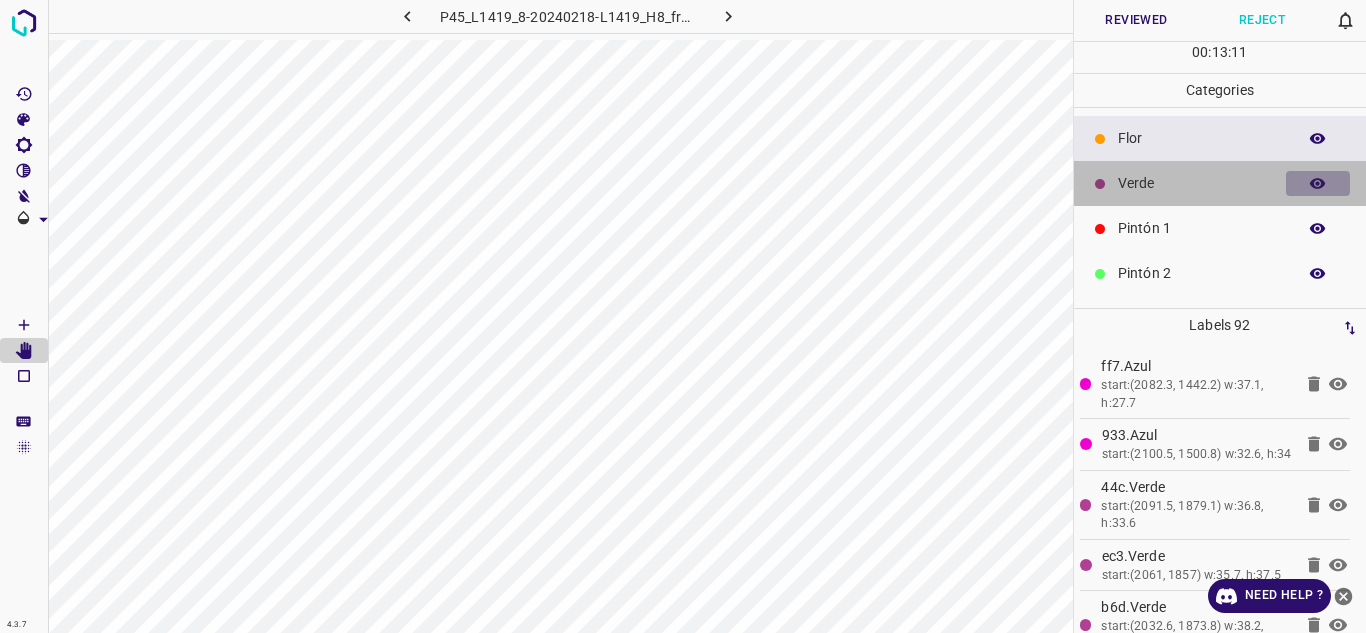 click 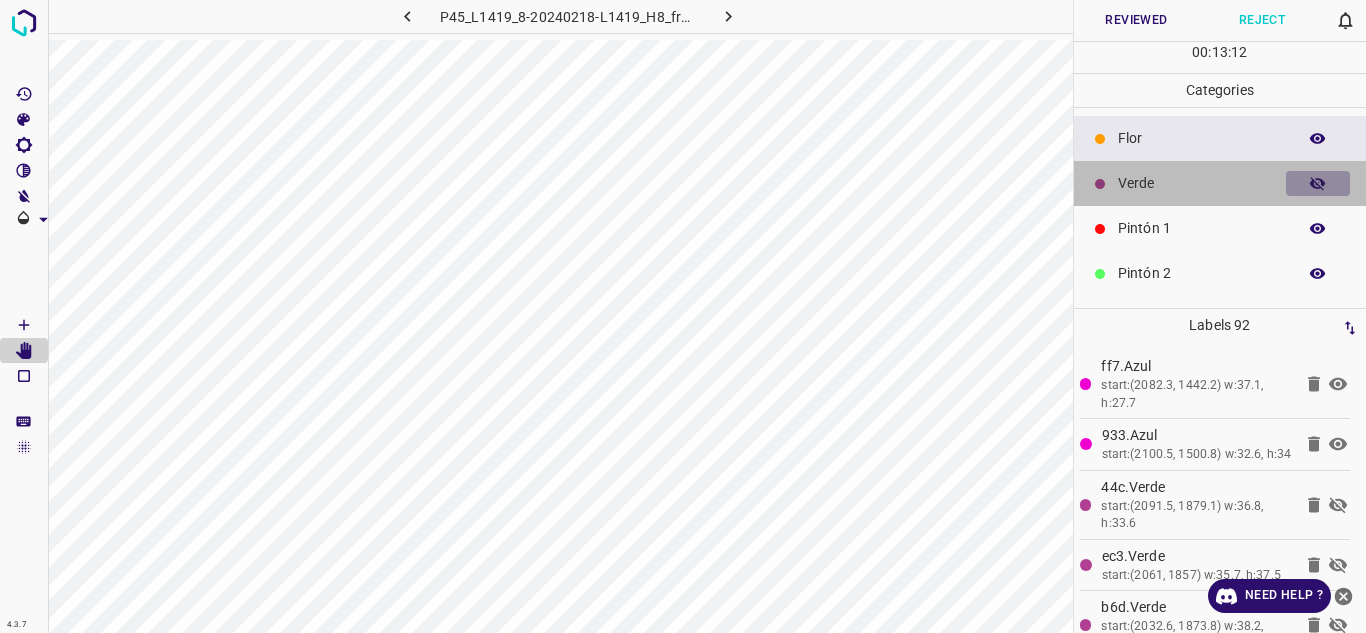 click 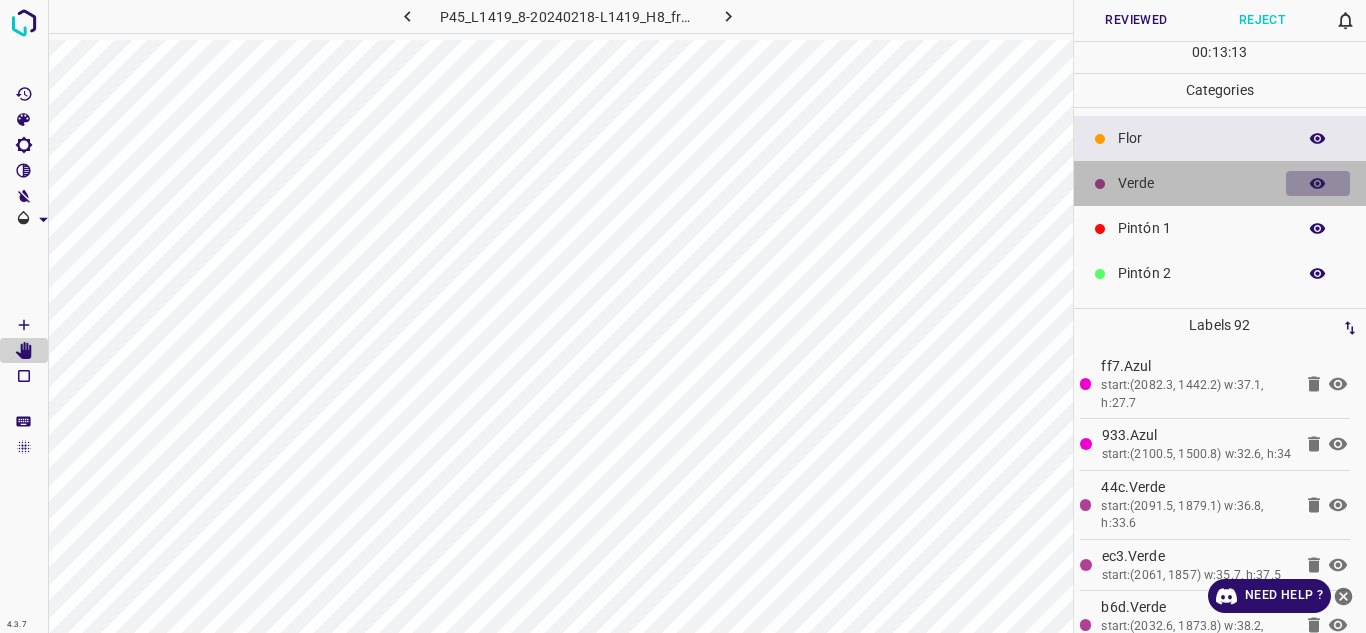 click 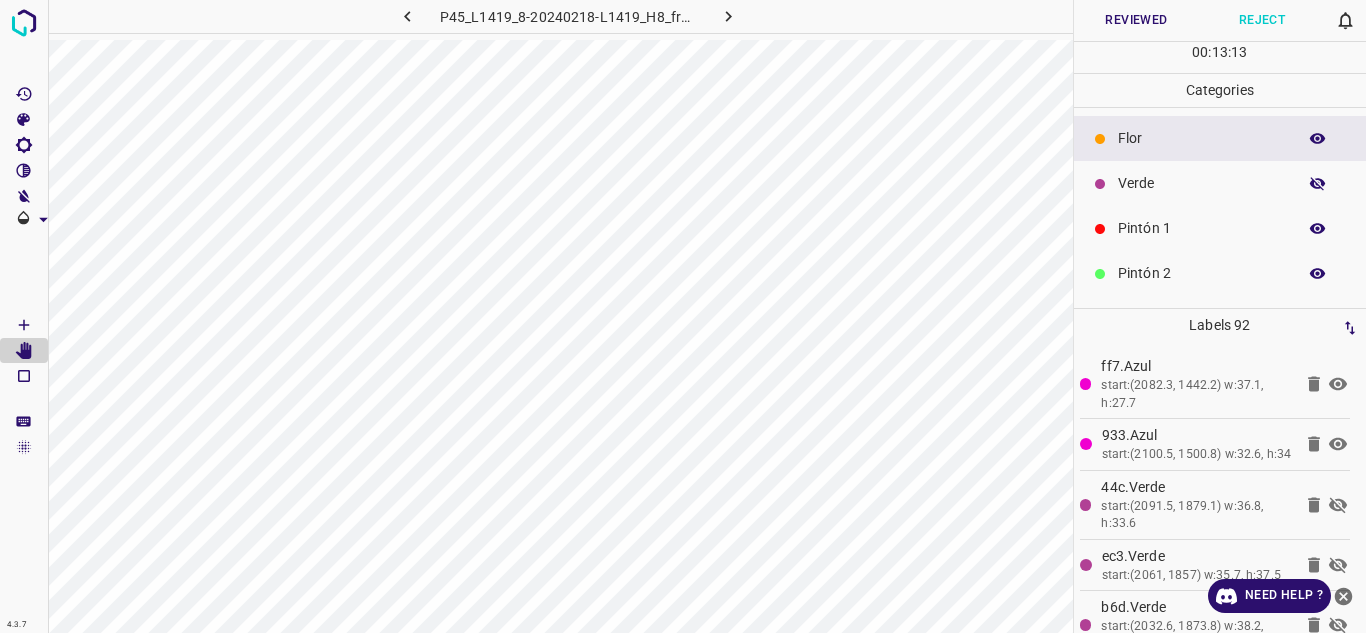 click 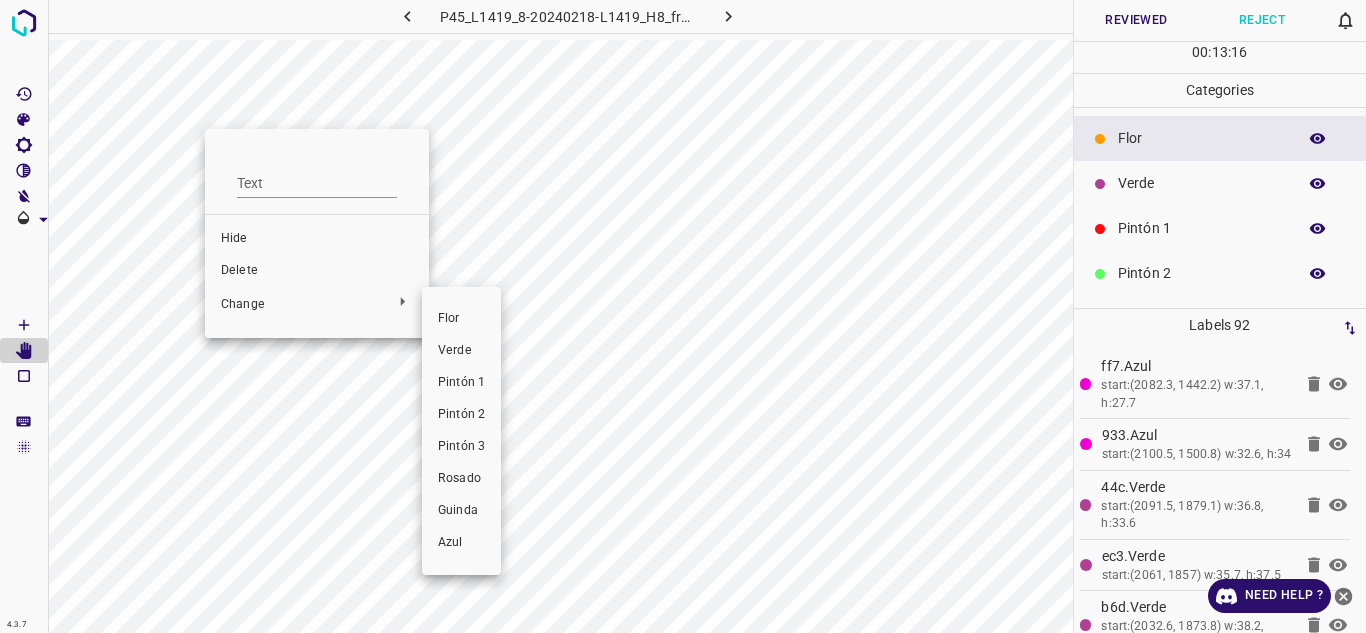 click on "Pintón 2" at bounding box center (461, 415) 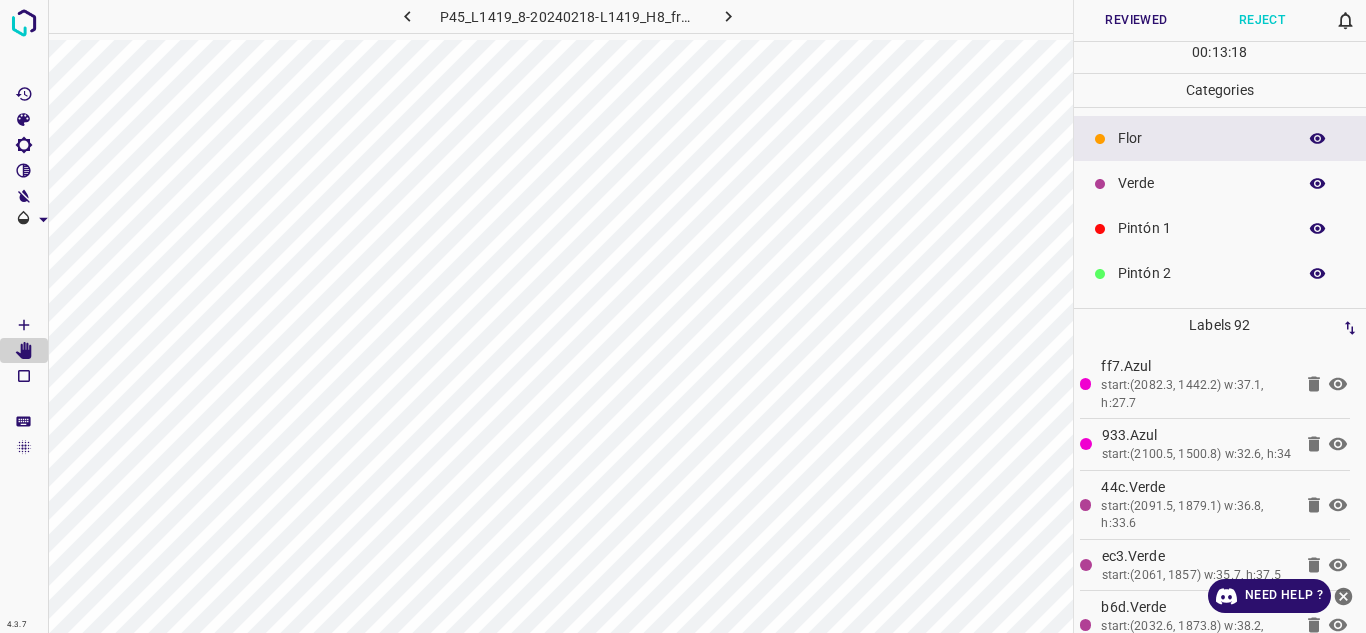 click 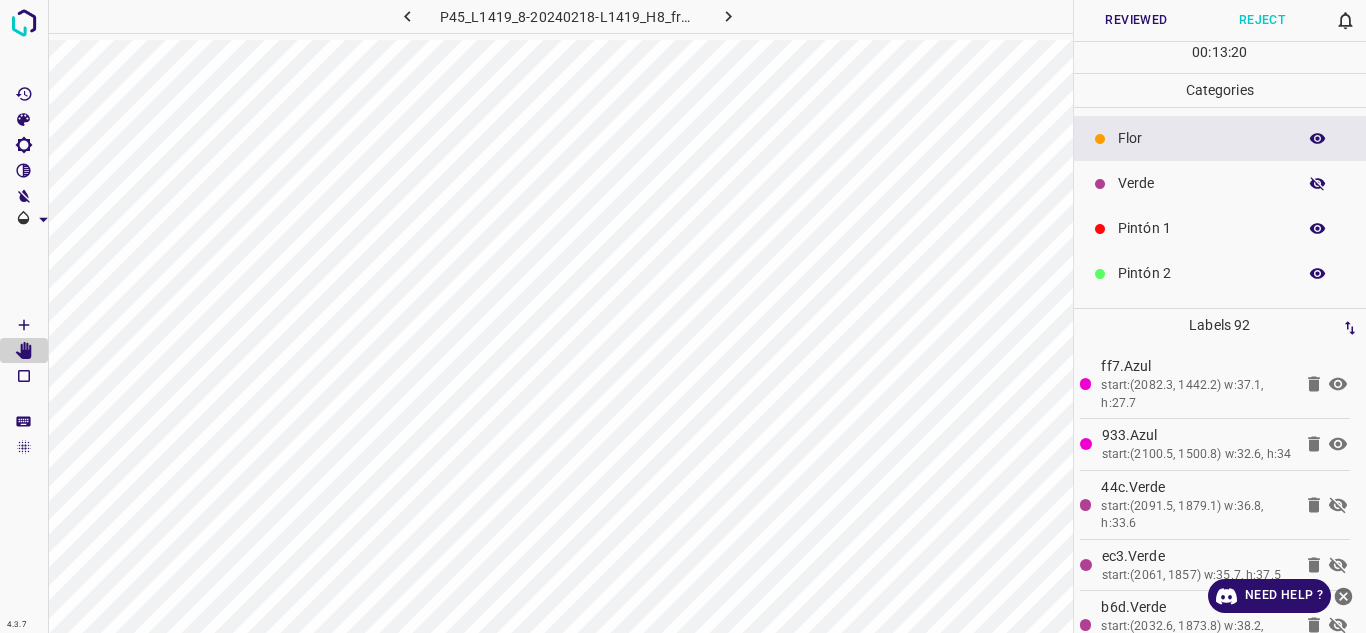 click 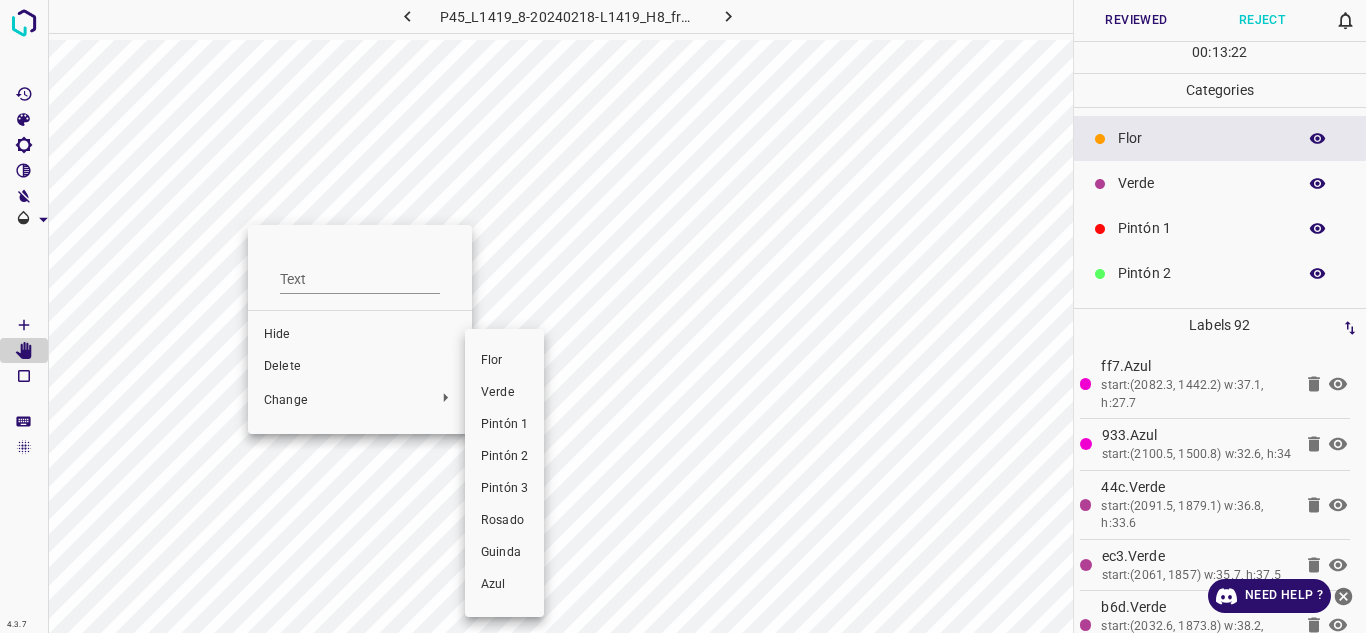 click on "Pintón 1" at bounding box center [504, 425] 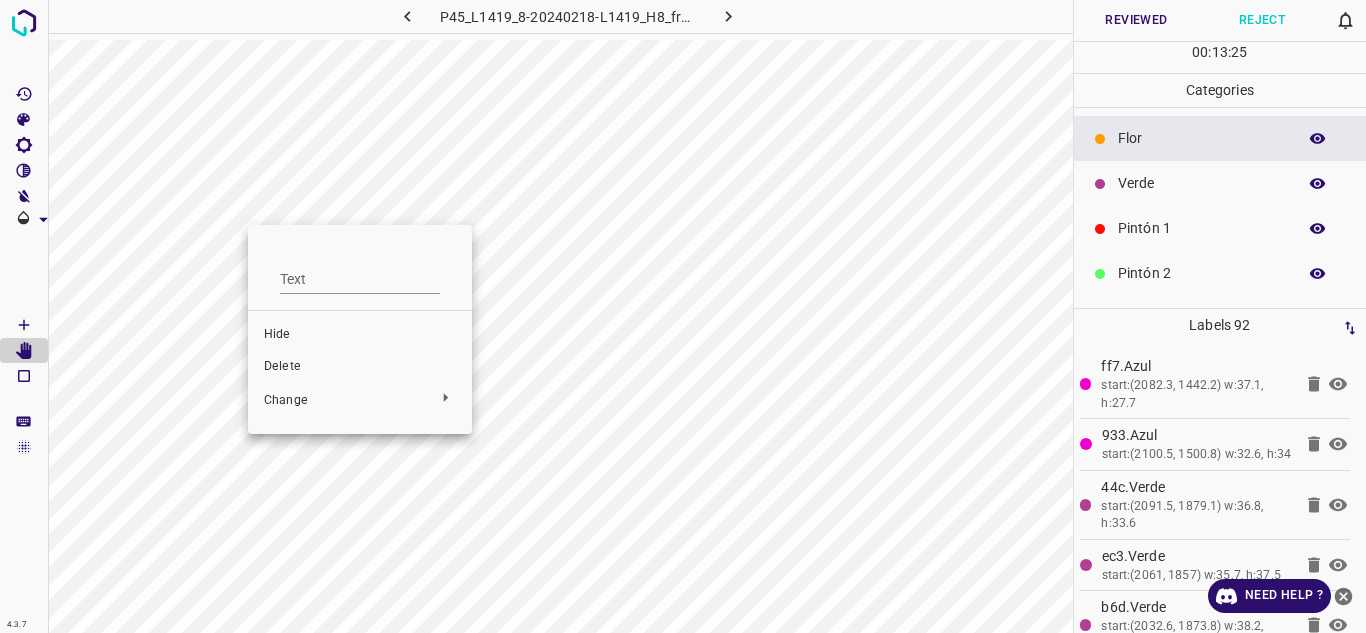 click at bounding box center [683, 316] 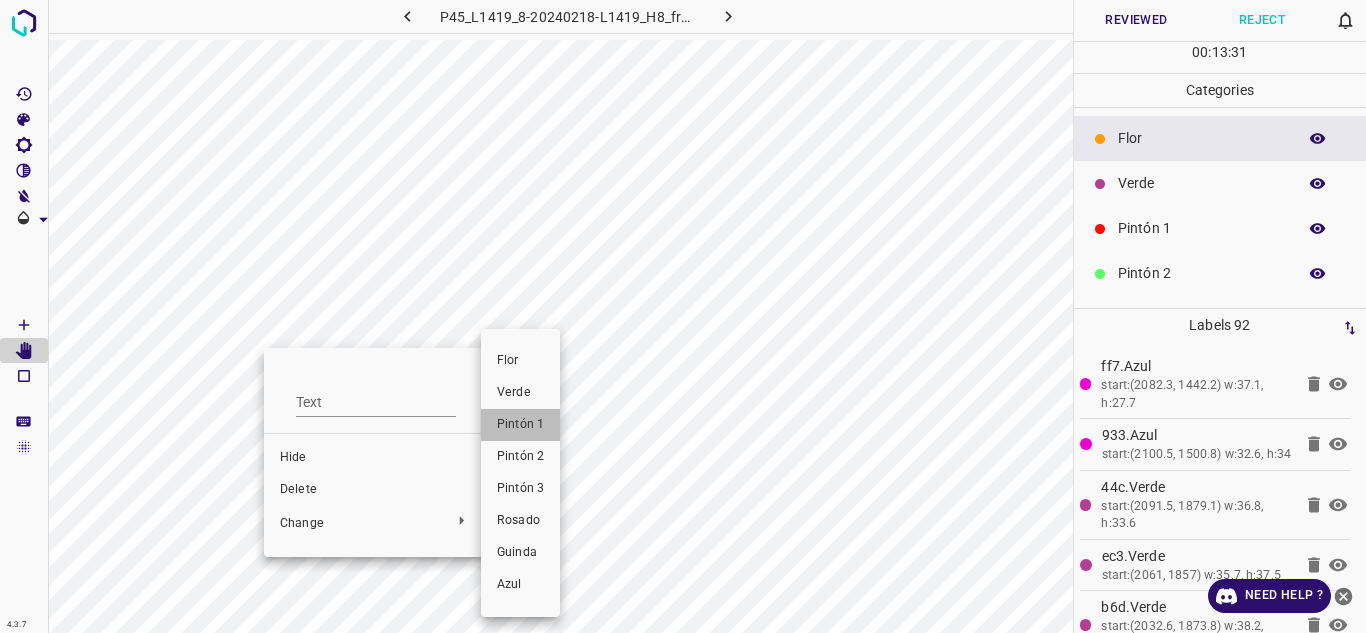 click on "Pintón 1" at bounding box center [520, 425] 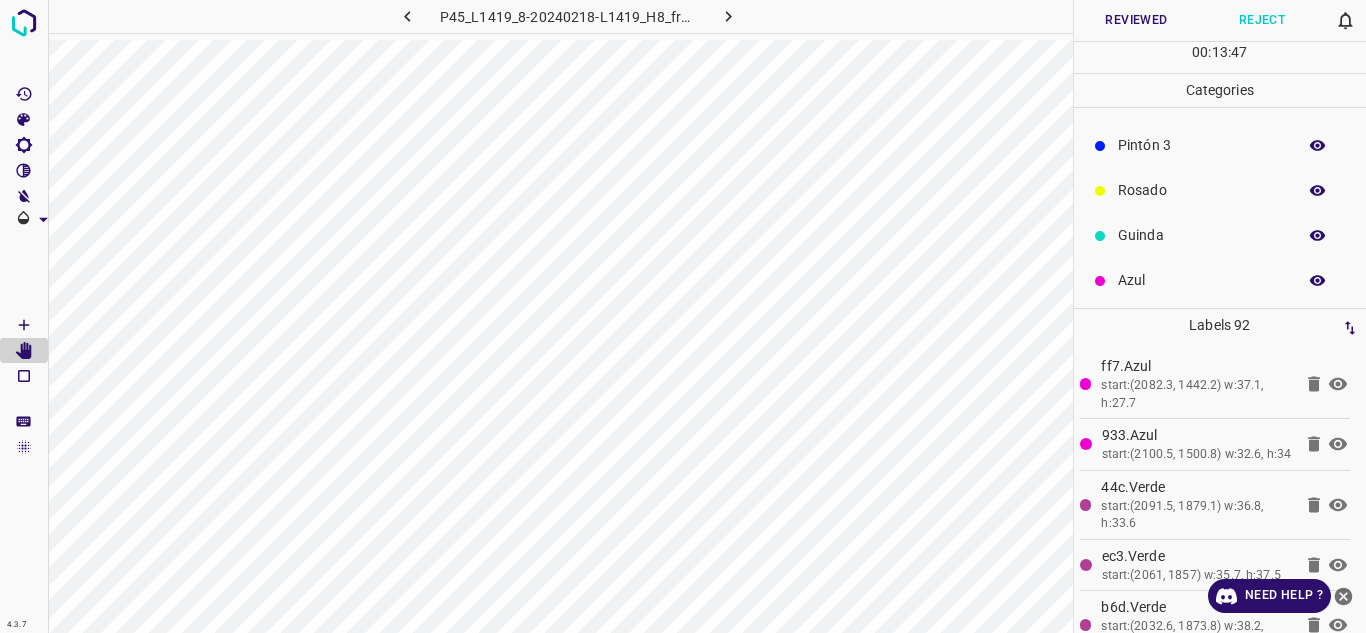 scroll, scrollTop: 176, scrollLeft: 0, axis: vertical 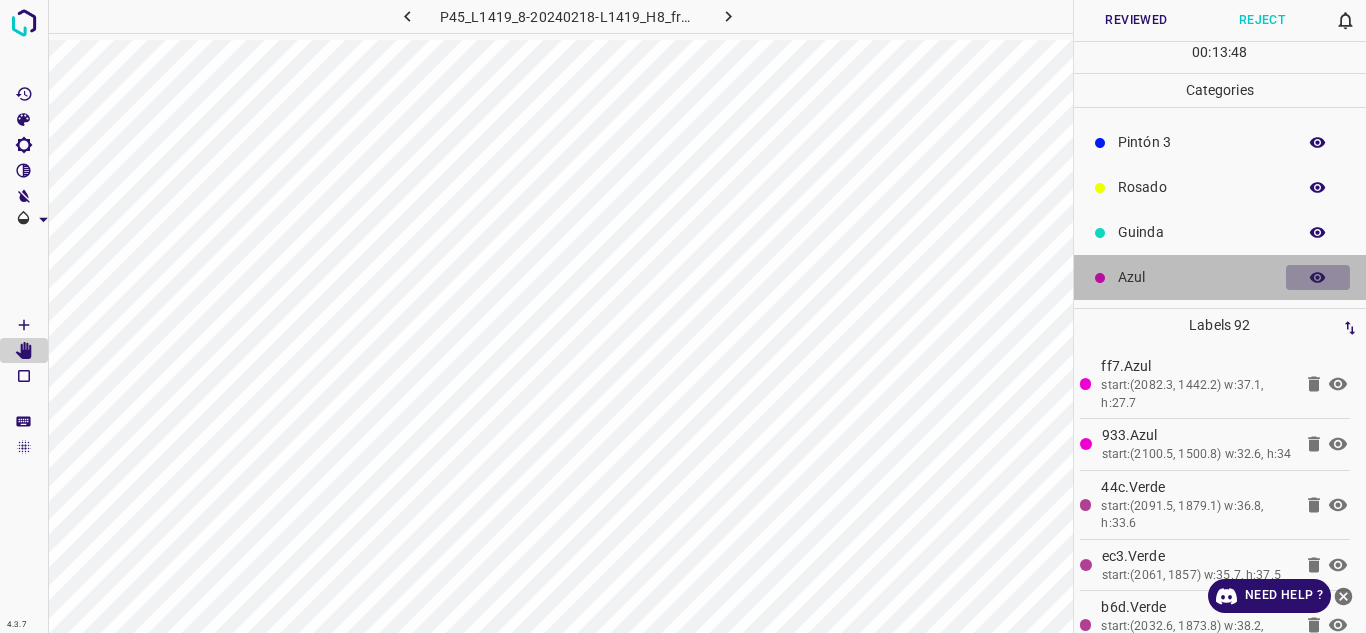 click 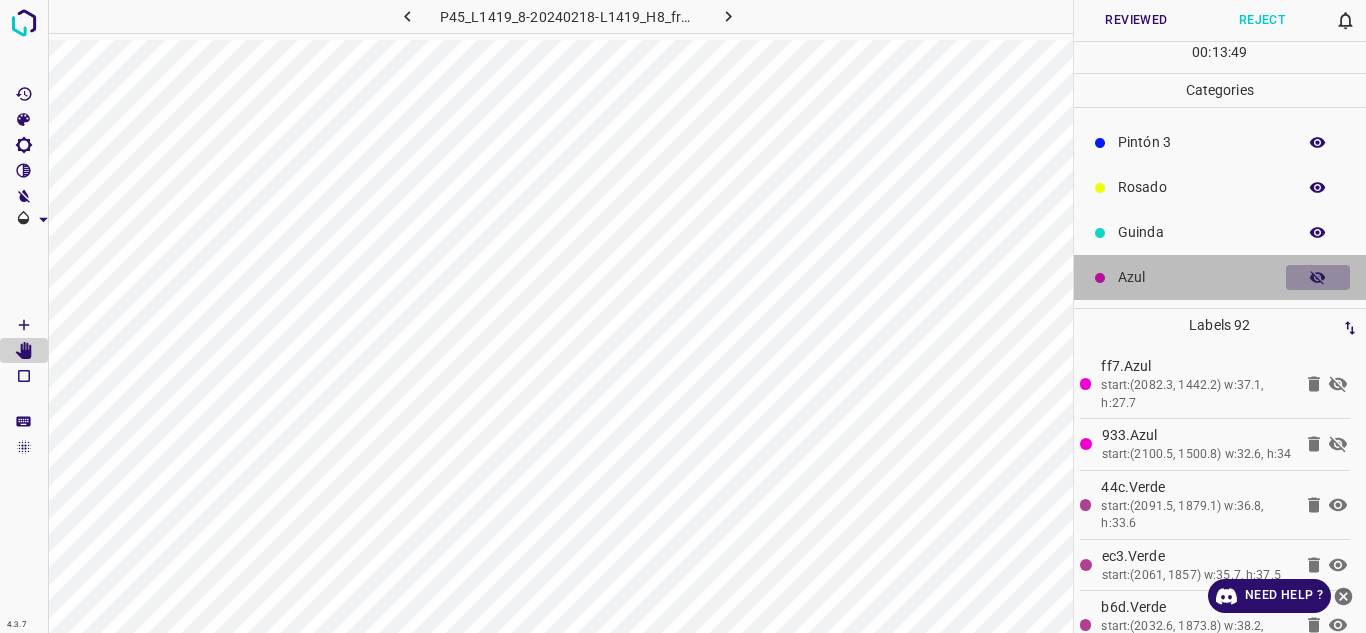 click 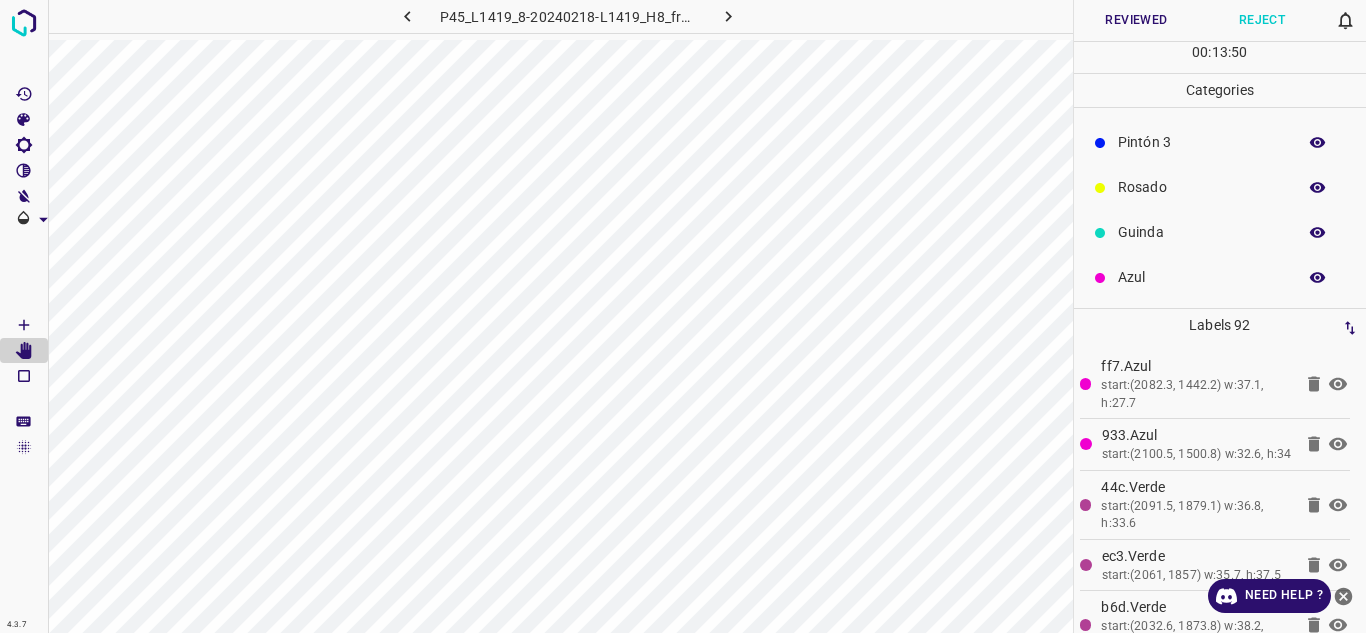 click 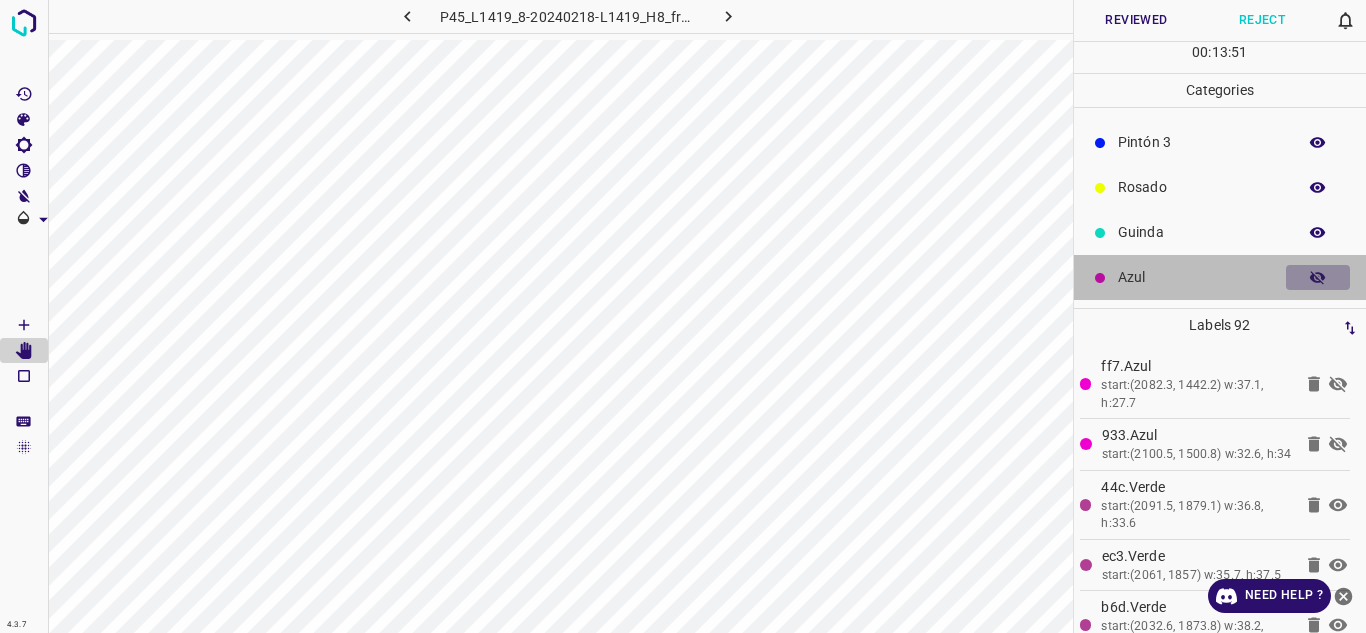 click 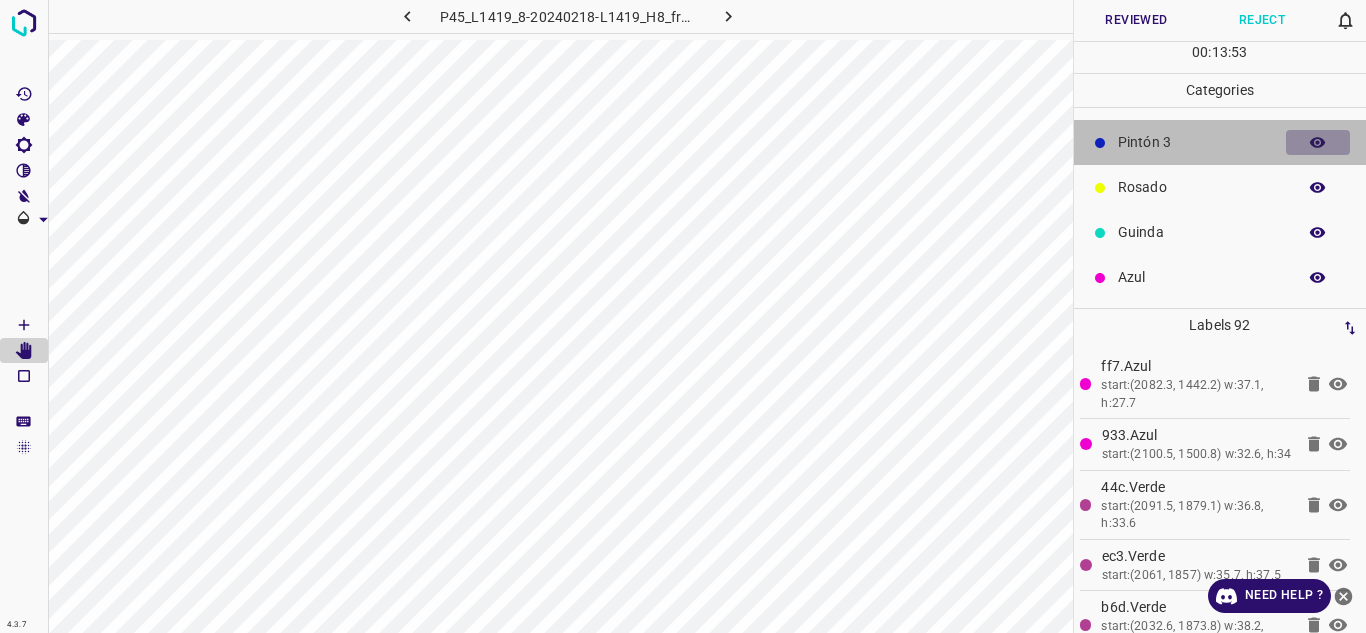 click 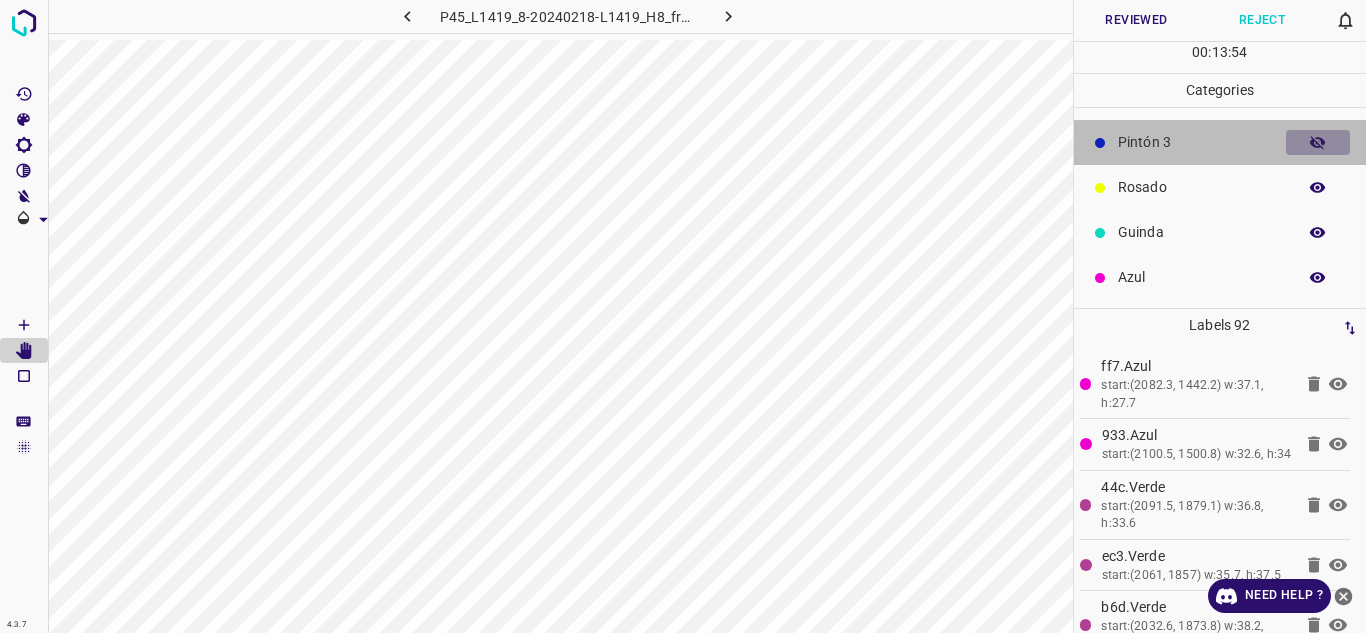 click 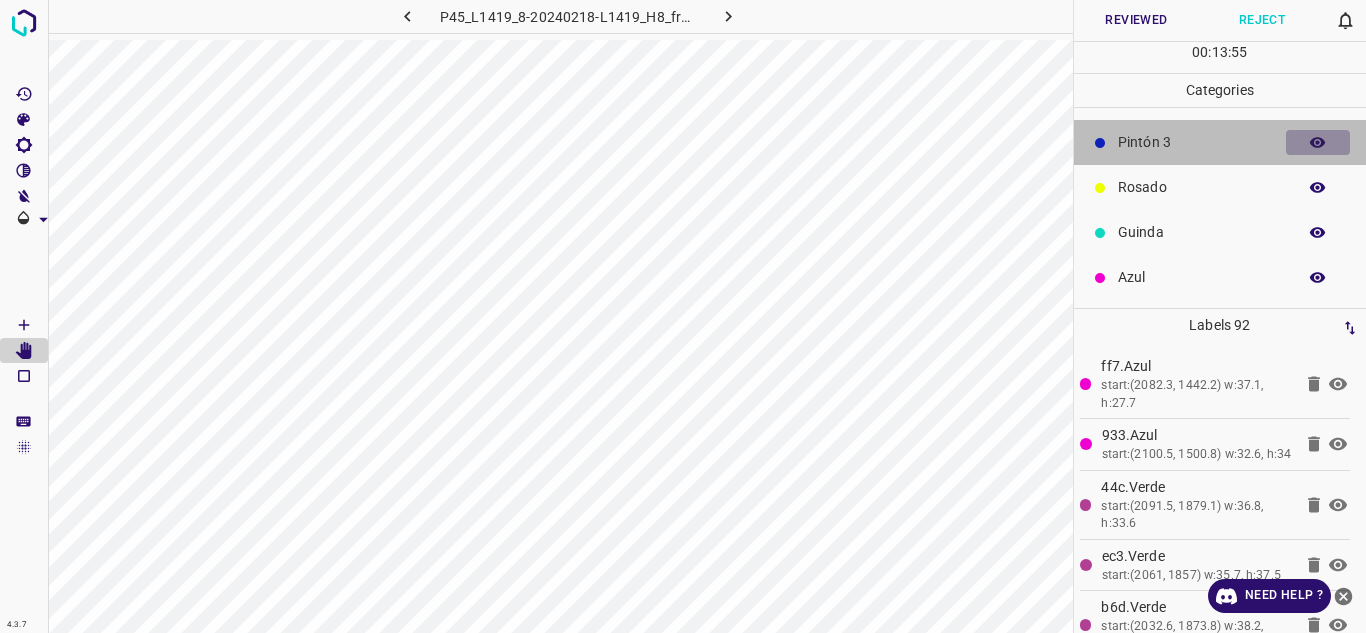 click 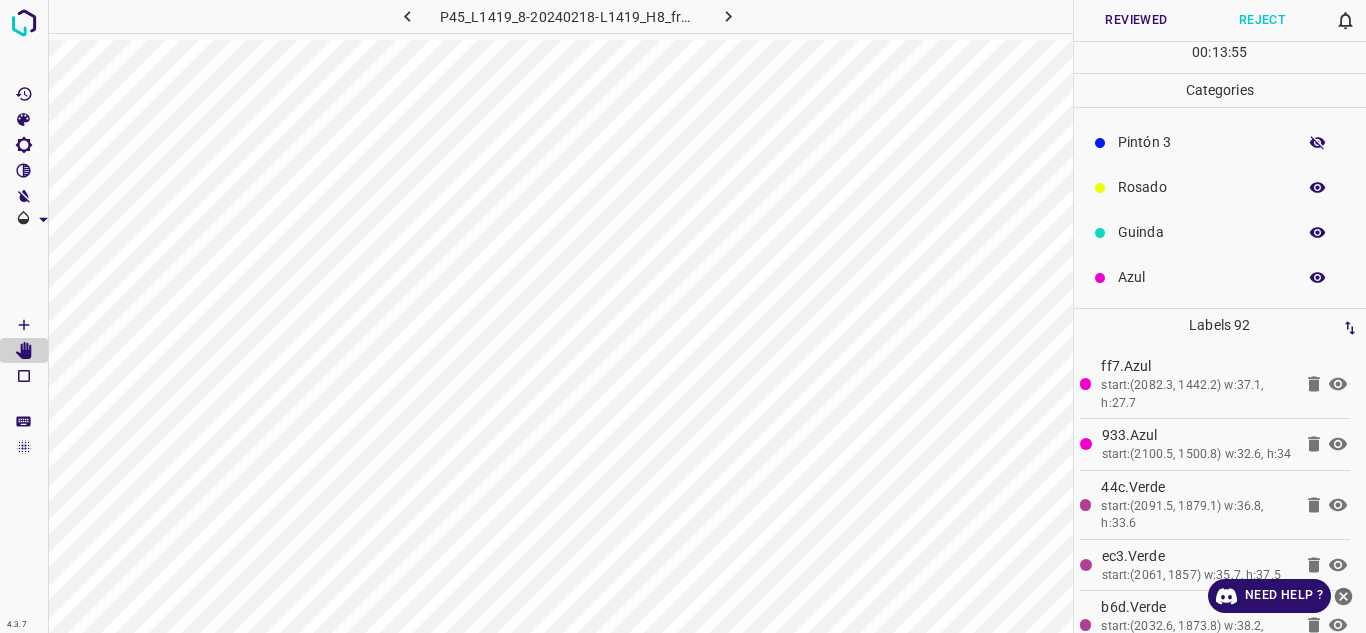 click 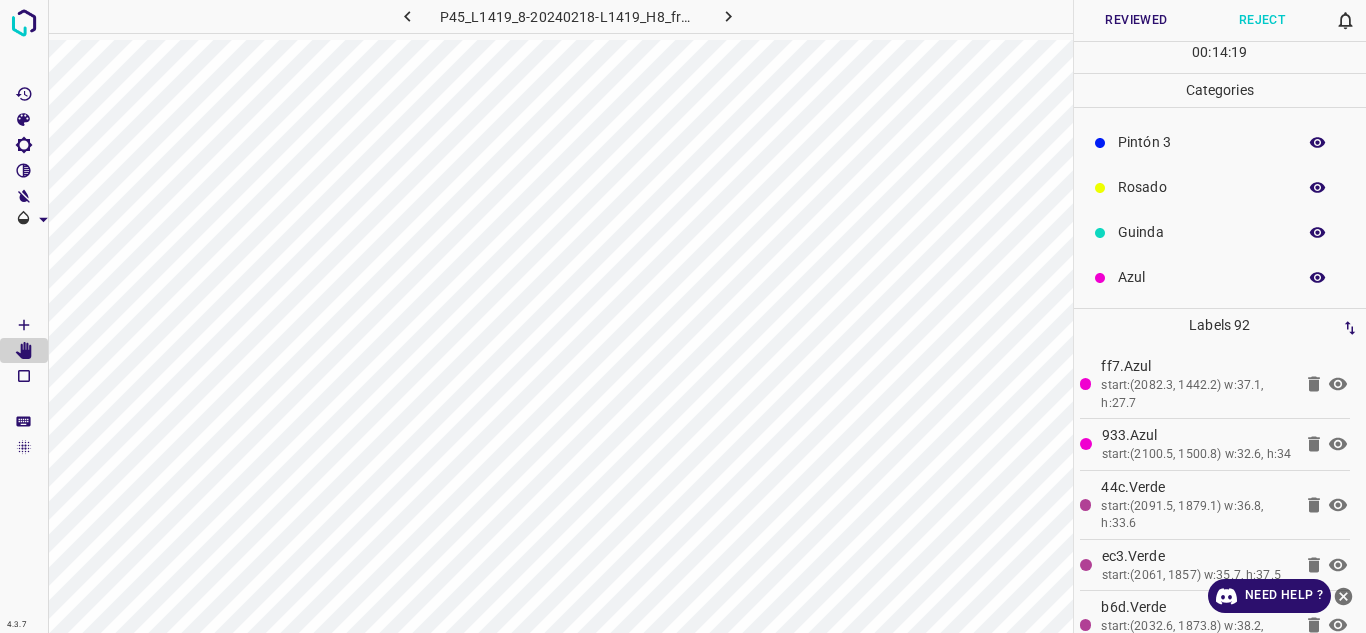 click 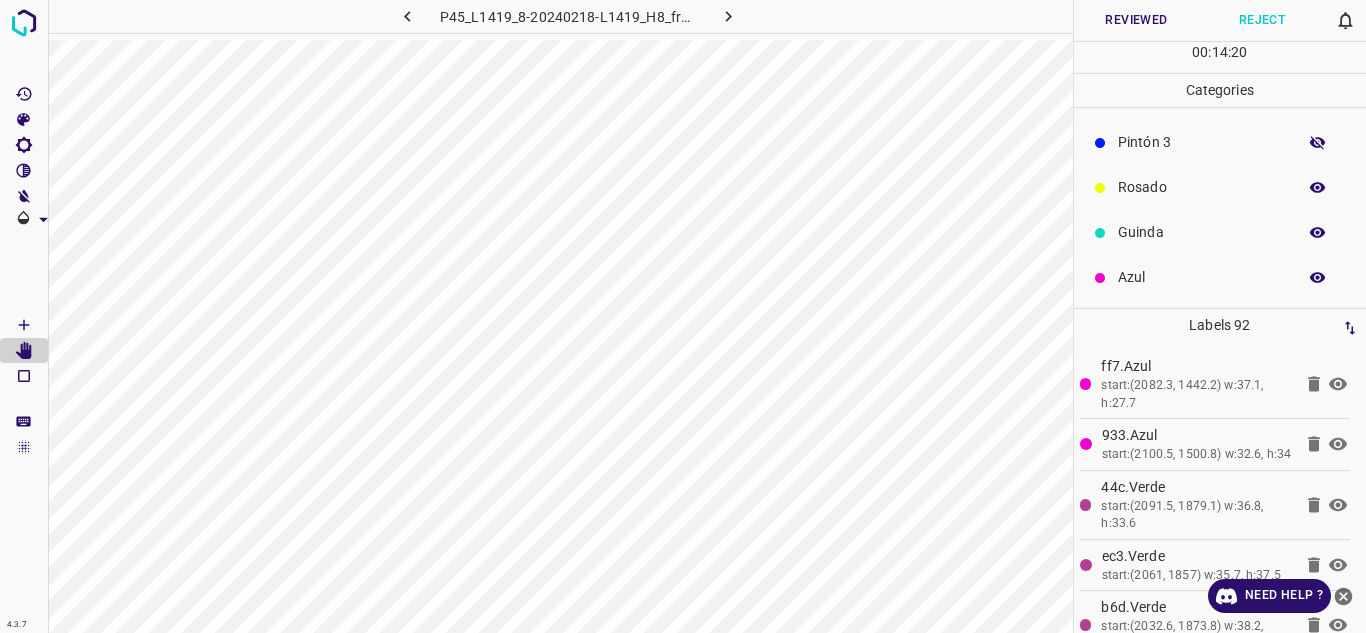 click 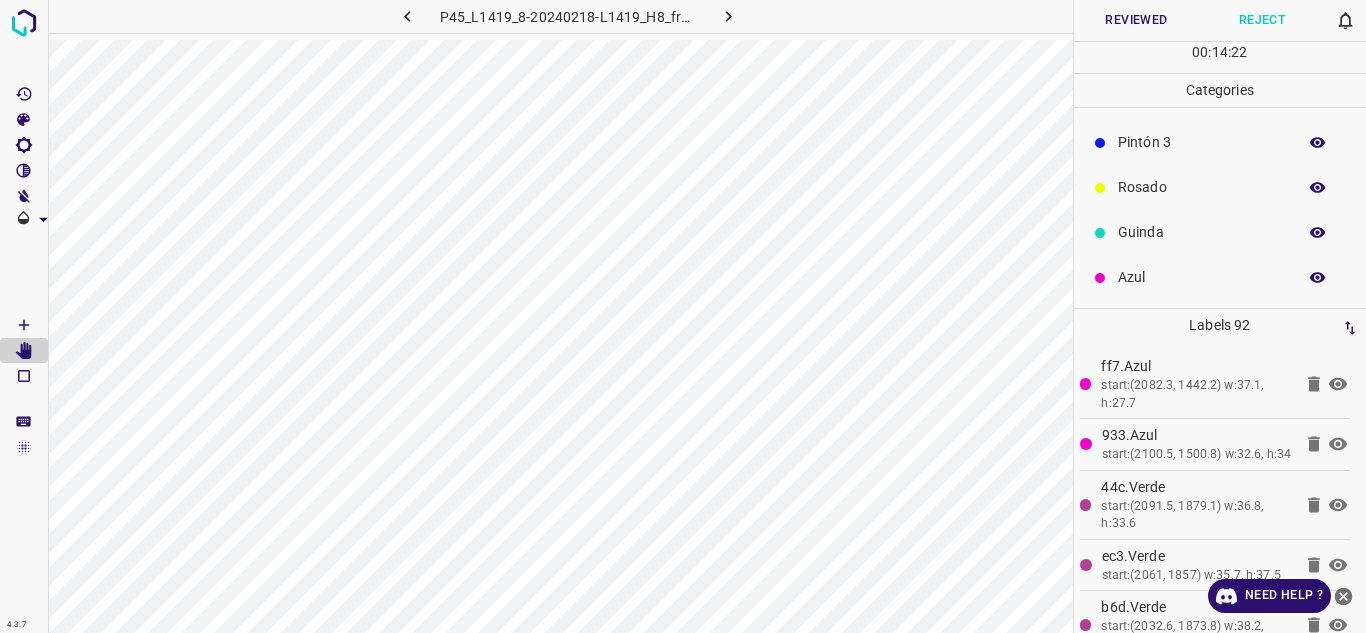 click 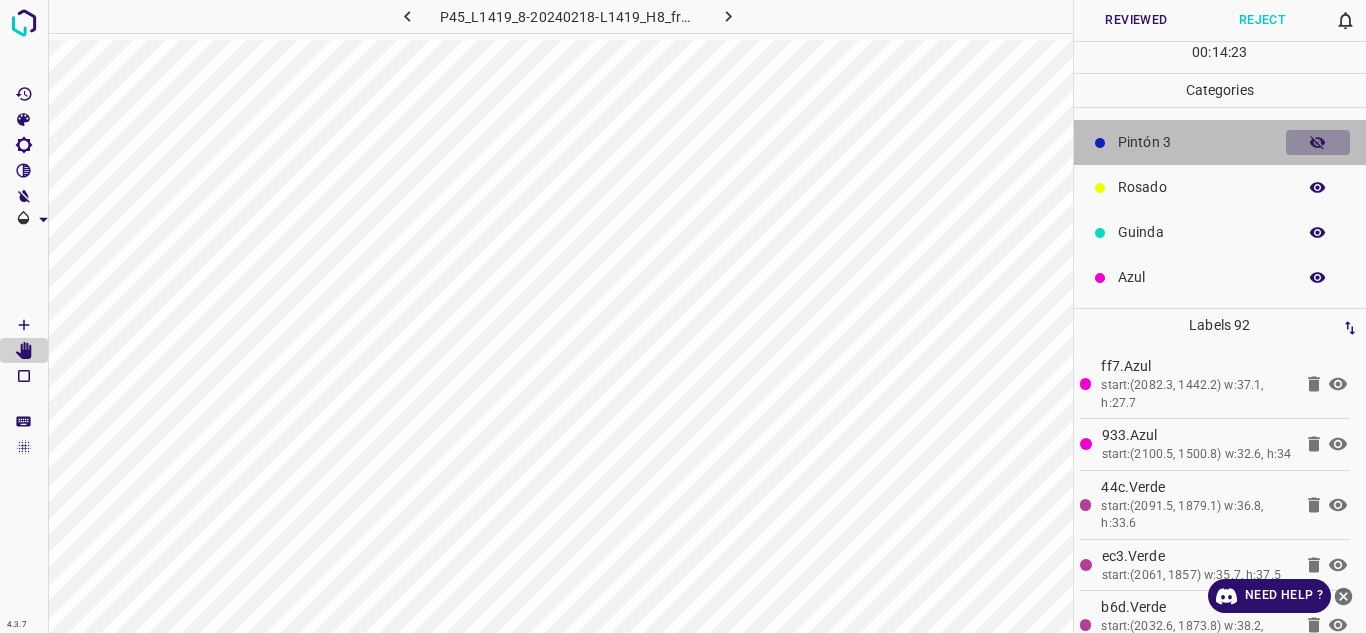click 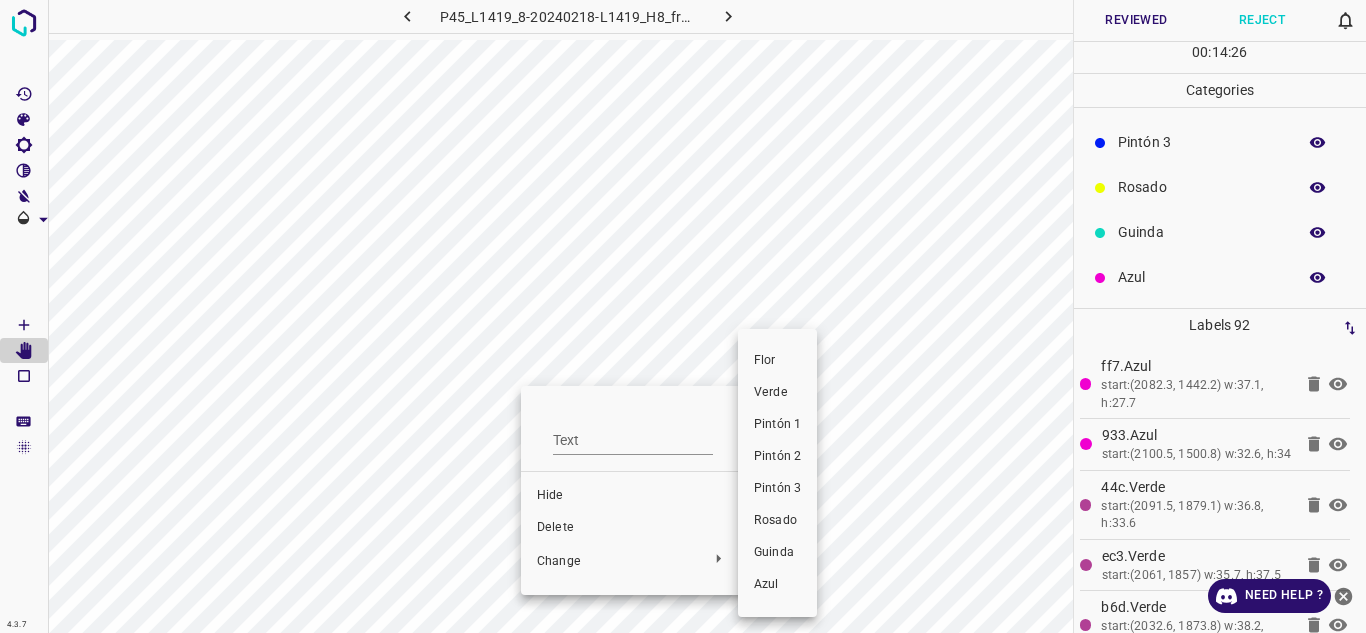 click on "Verde" at bounding box center [777, 393] 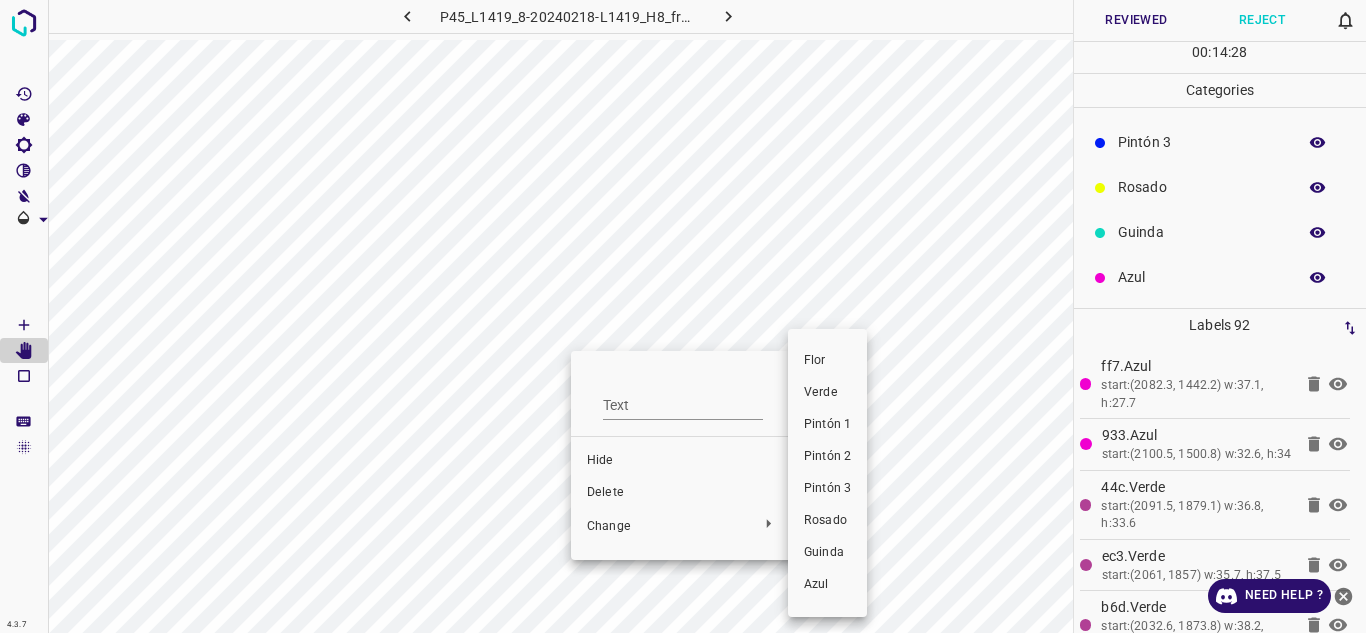 click on "Verde" at bounding box center (827, 393) 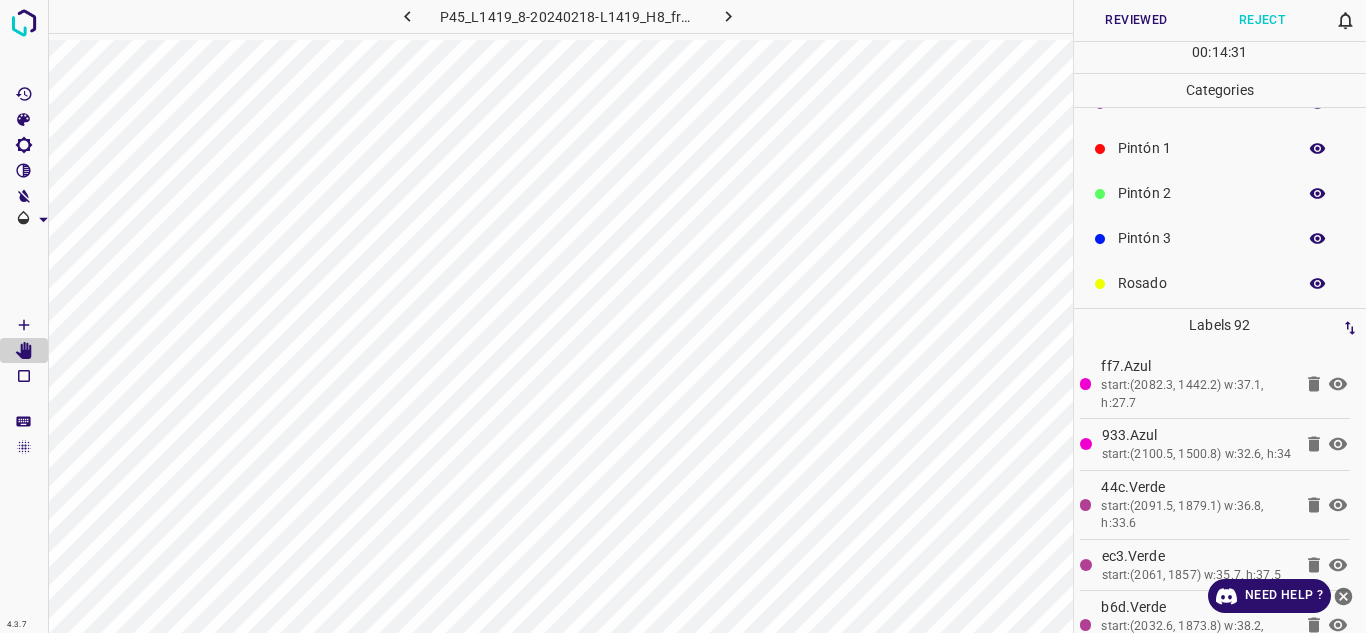 scroll, scrollTop: 76, scrollLeft: 0, axis: vertical 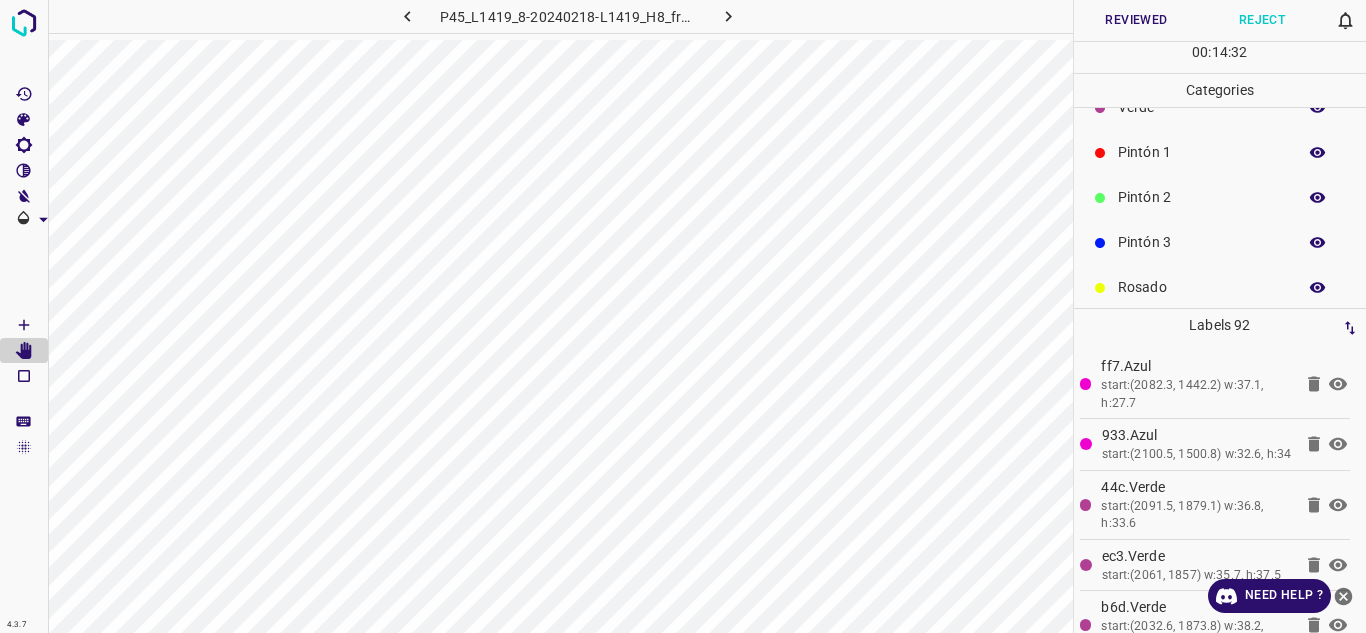 click 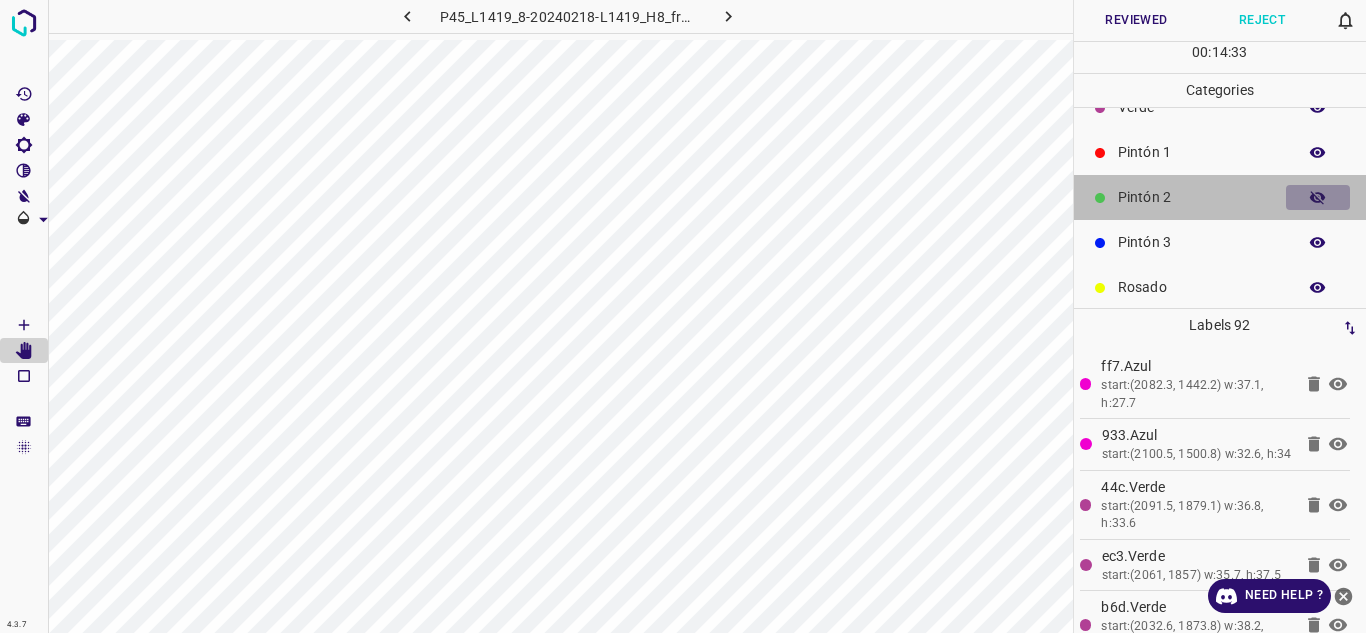 click 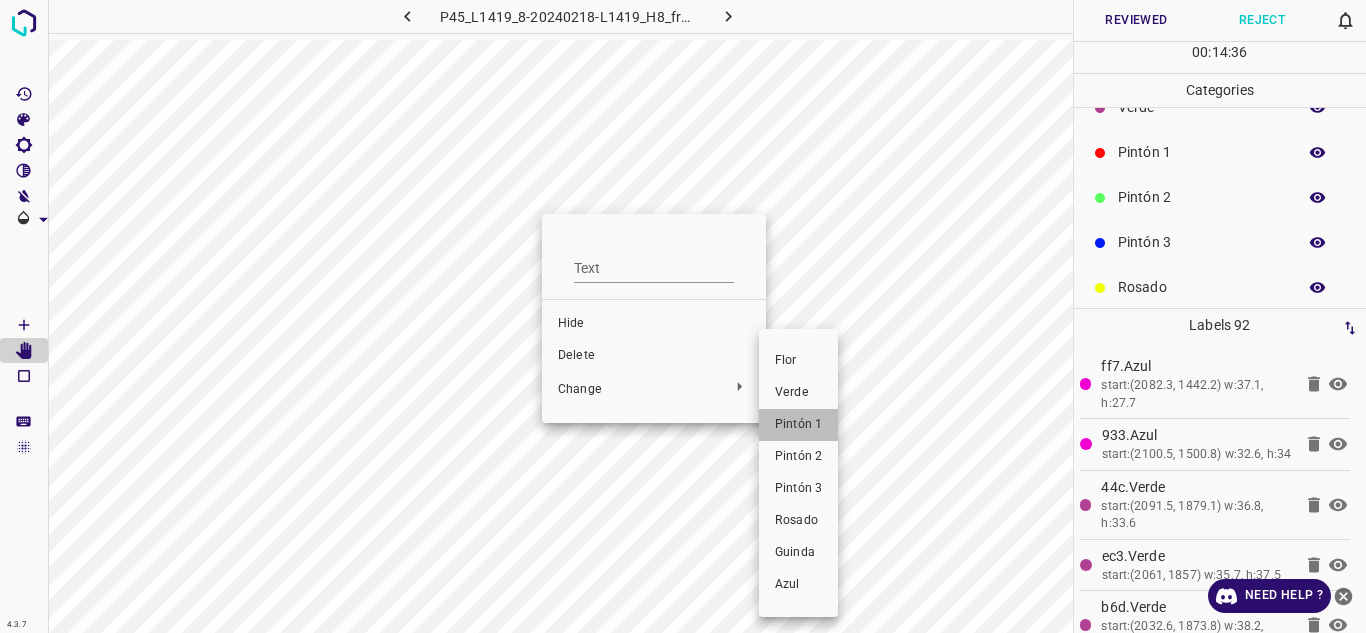 click on "Pintón 1" at bounding box center [798, 425] 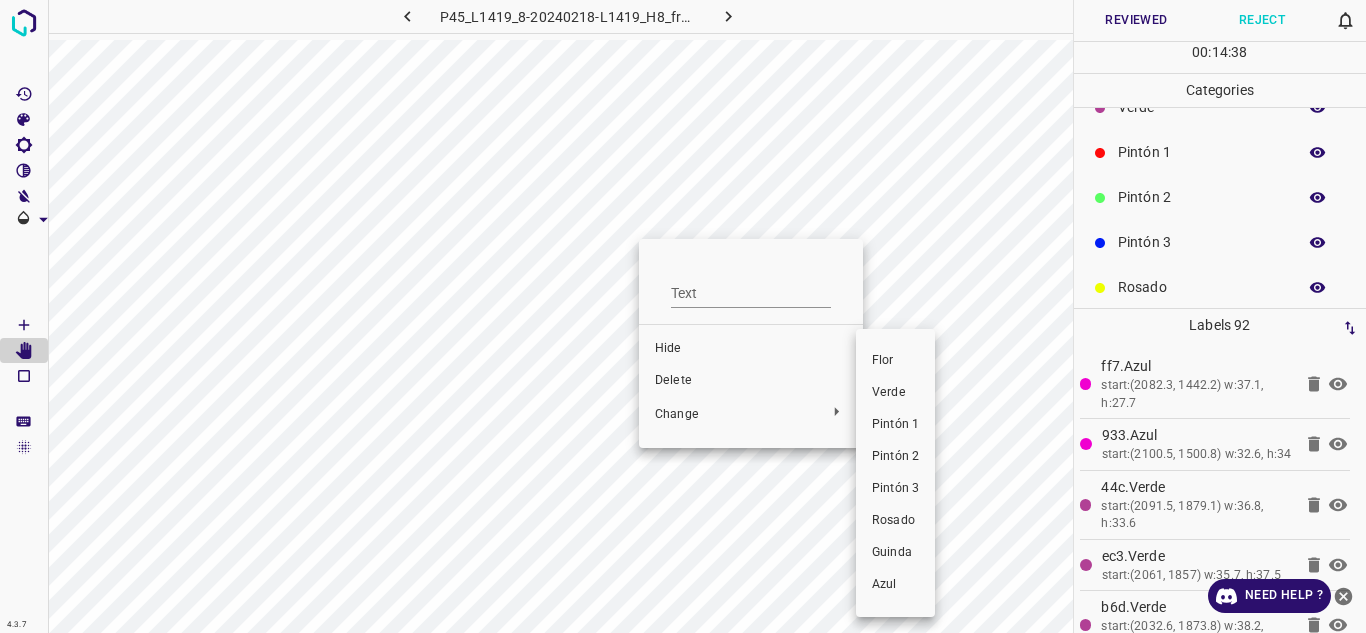 click on "Pintón 1" at bounding box center (895, 425) 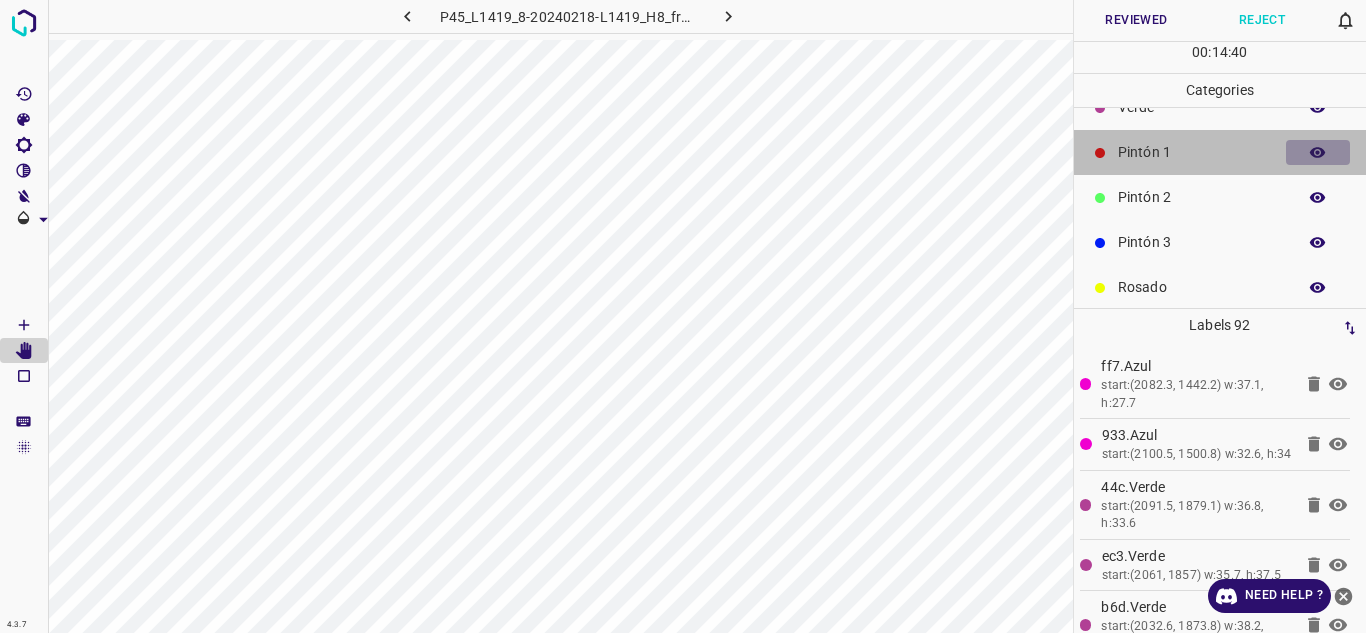 click 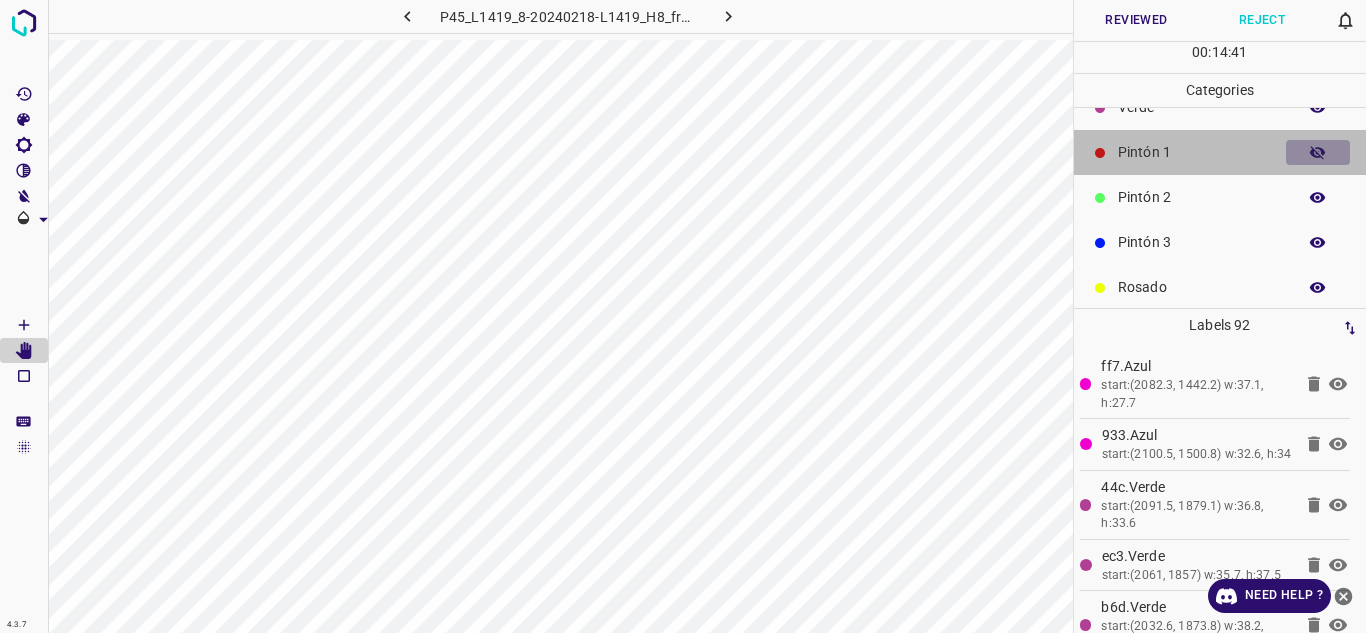 click 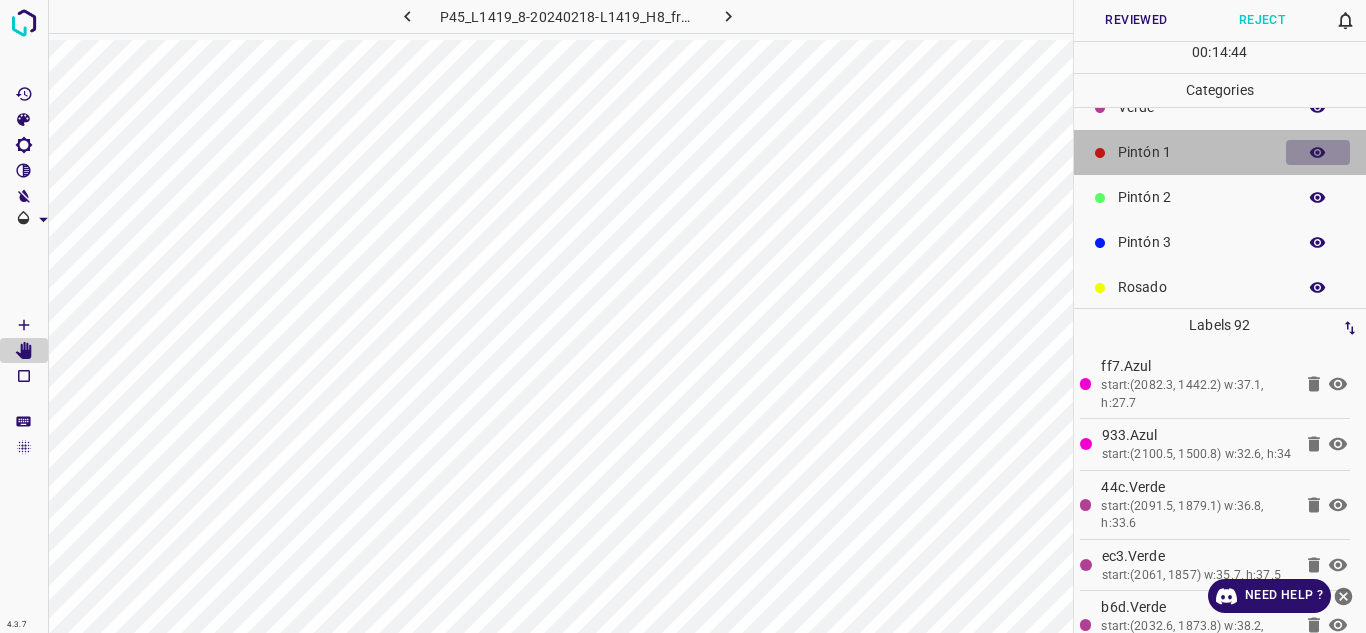 click 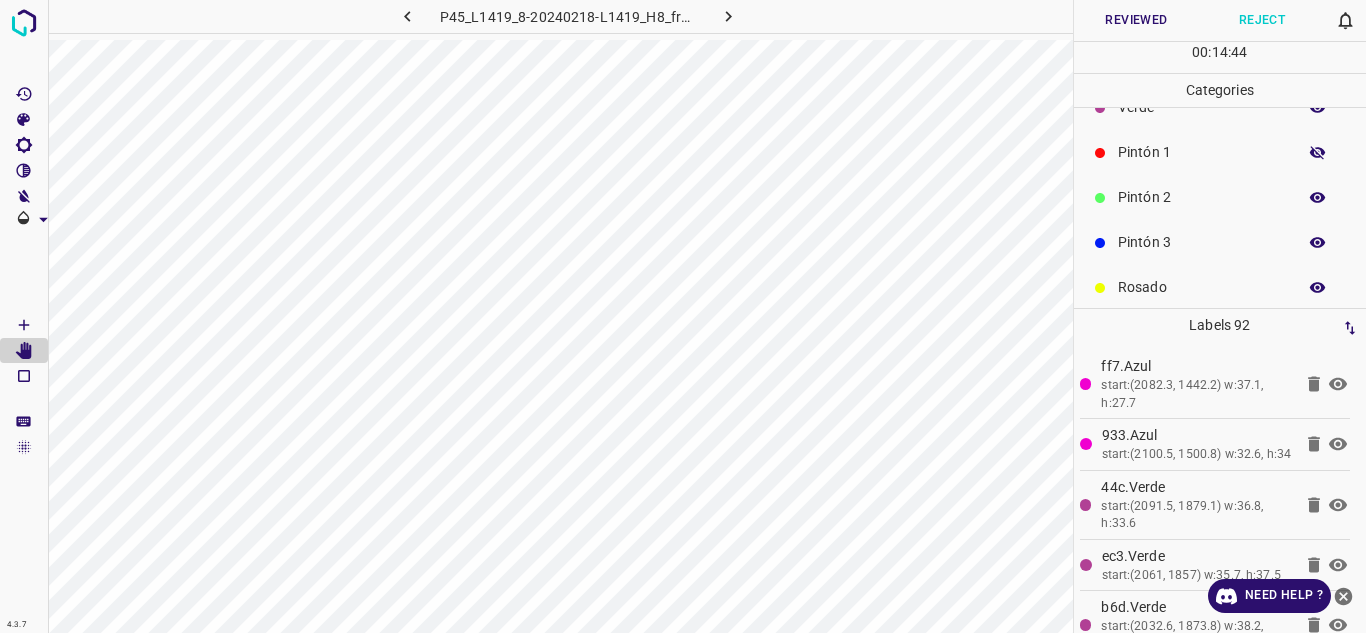 click 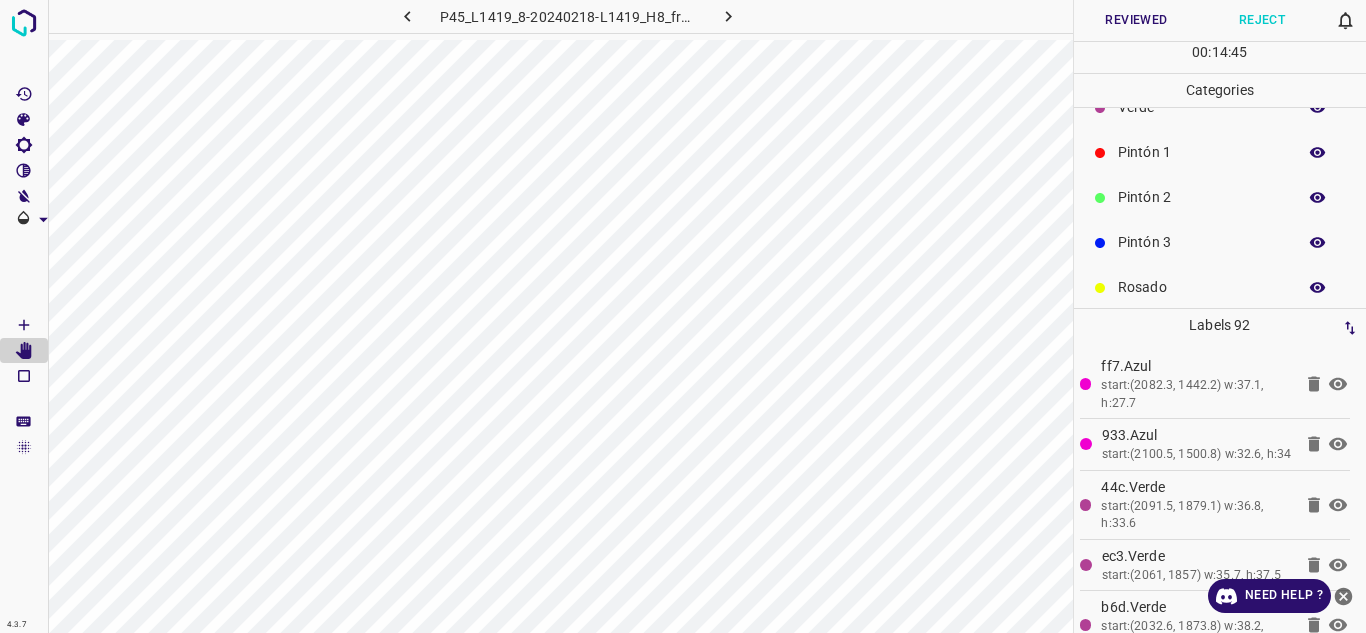 type 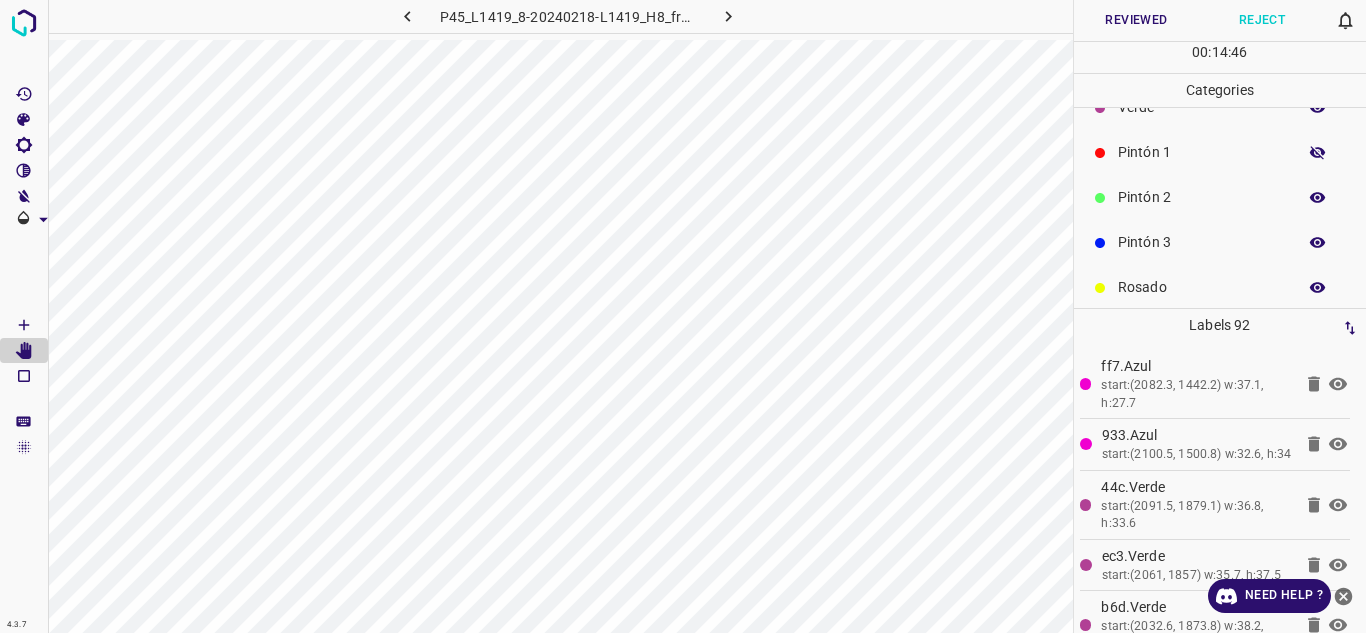 click 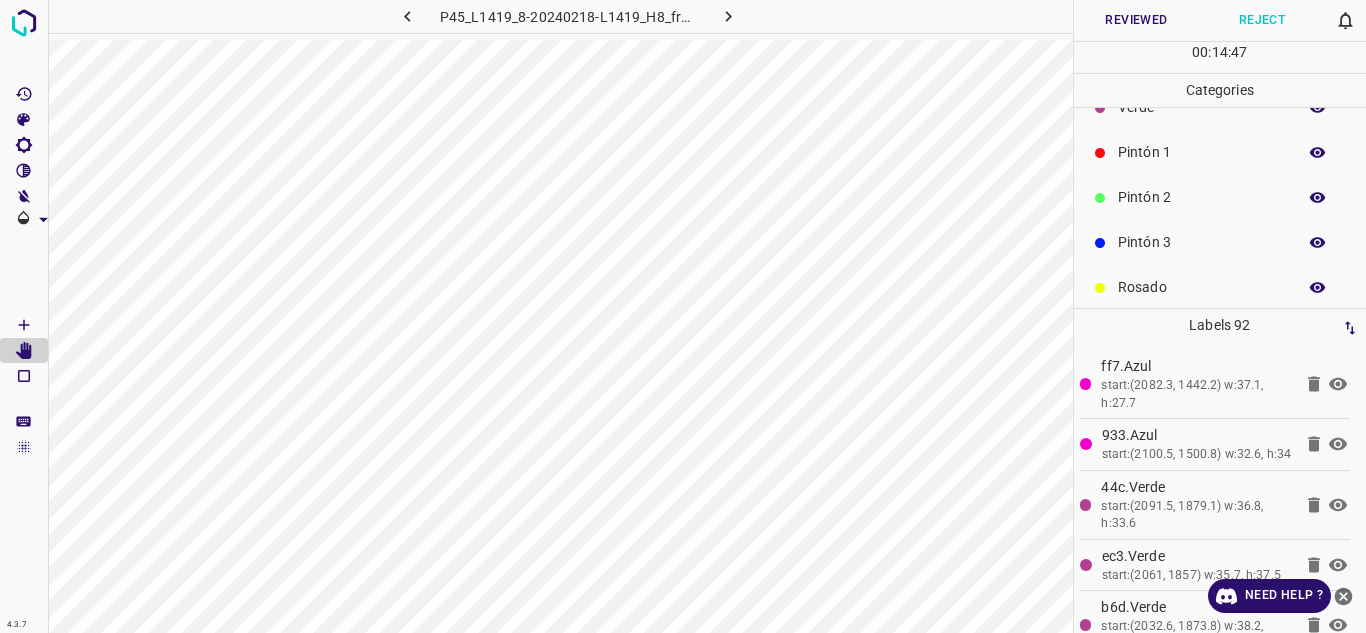 click at bounding box center (1318, 153) 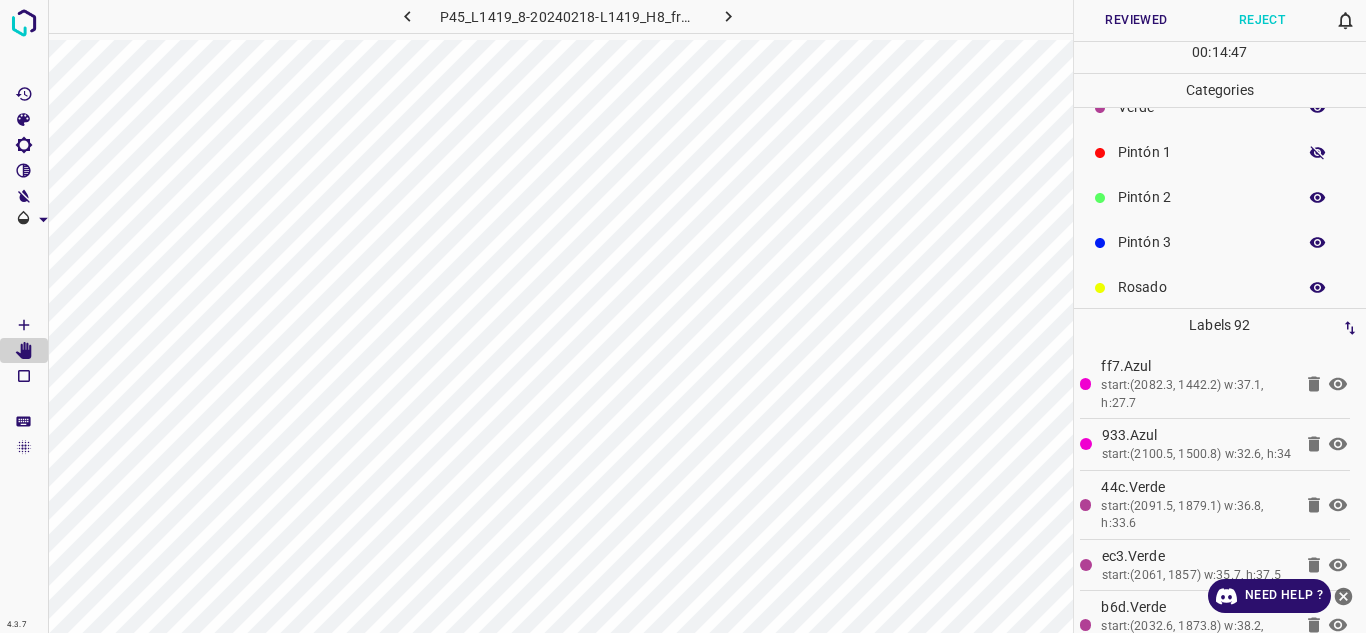 click at bounding box center (1318, 153) 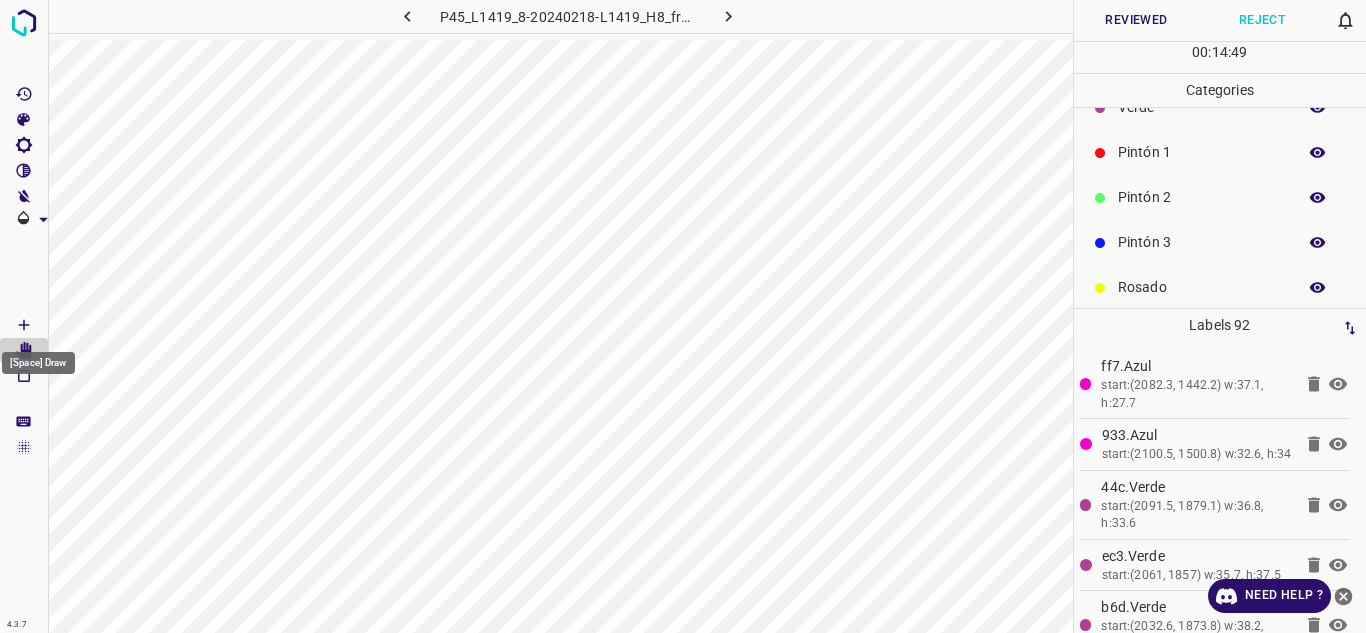 click 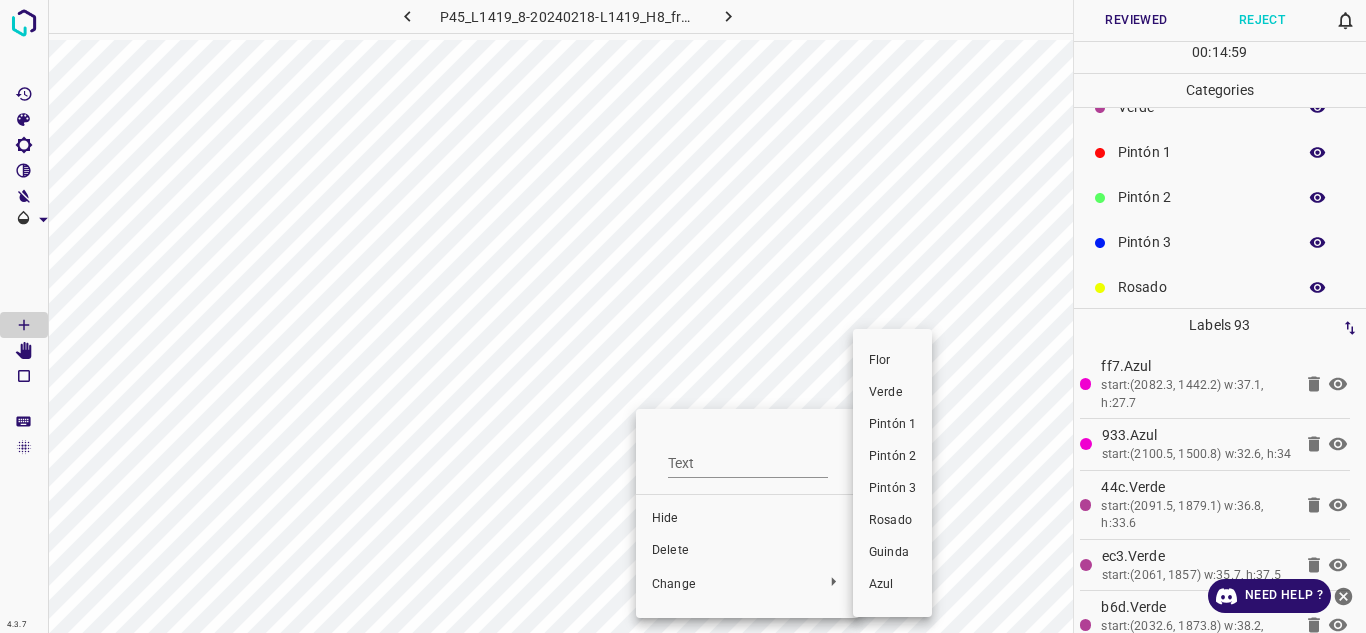click on "Verde" at bounding box center [892, 393] 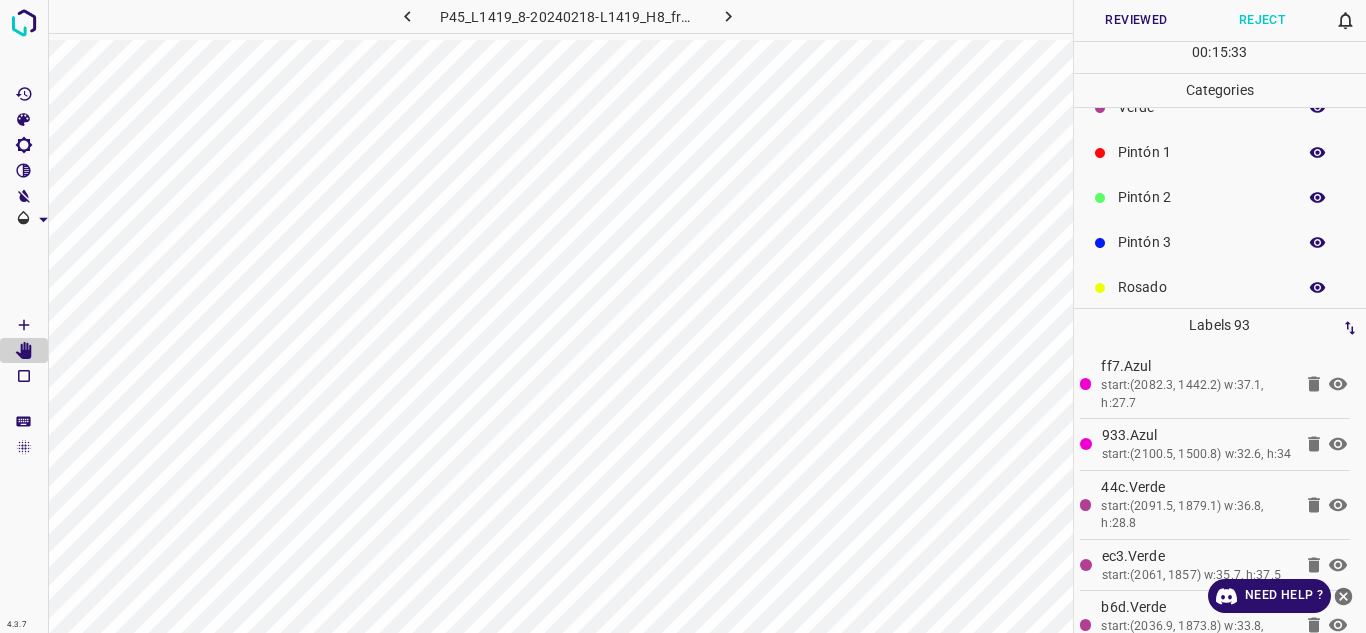 click on "Reviewed" at bounding box center (1137, 20) 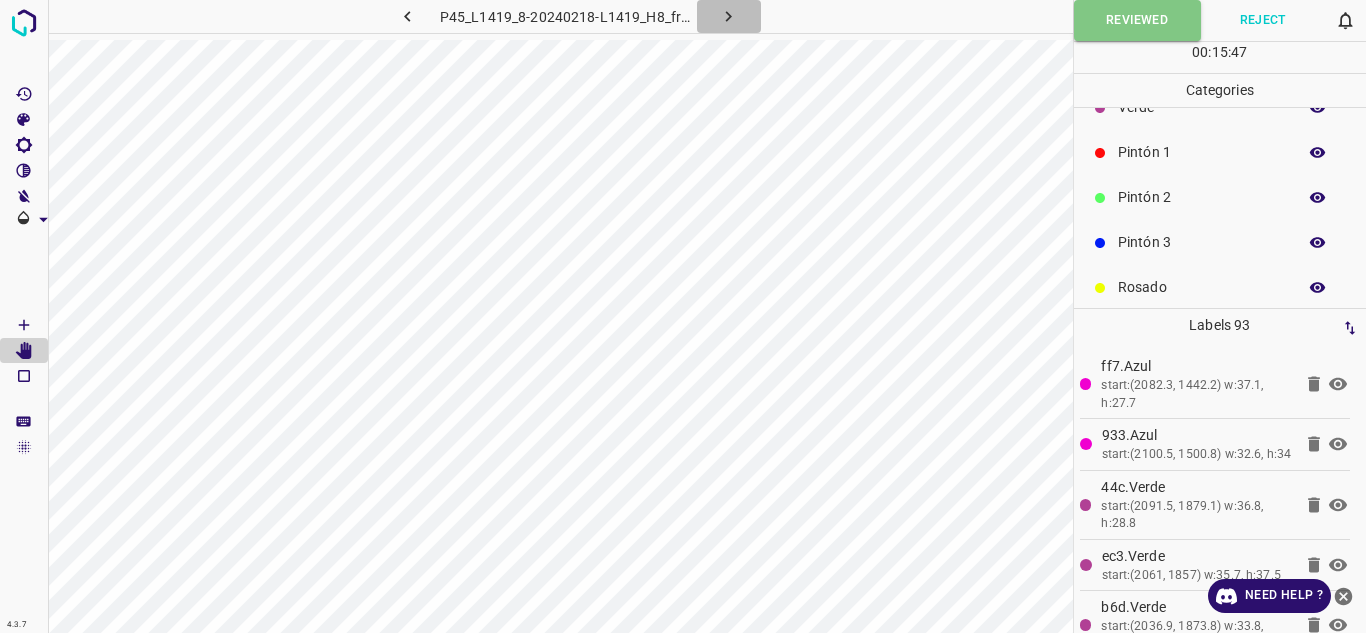 click 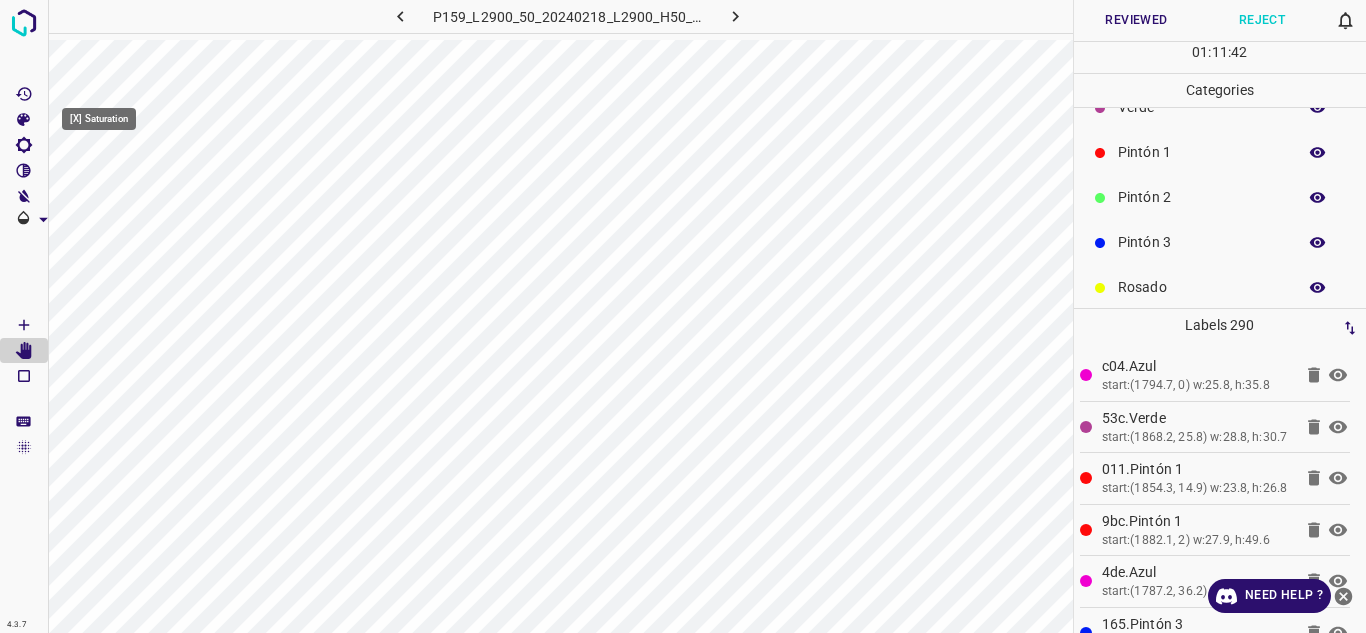 click 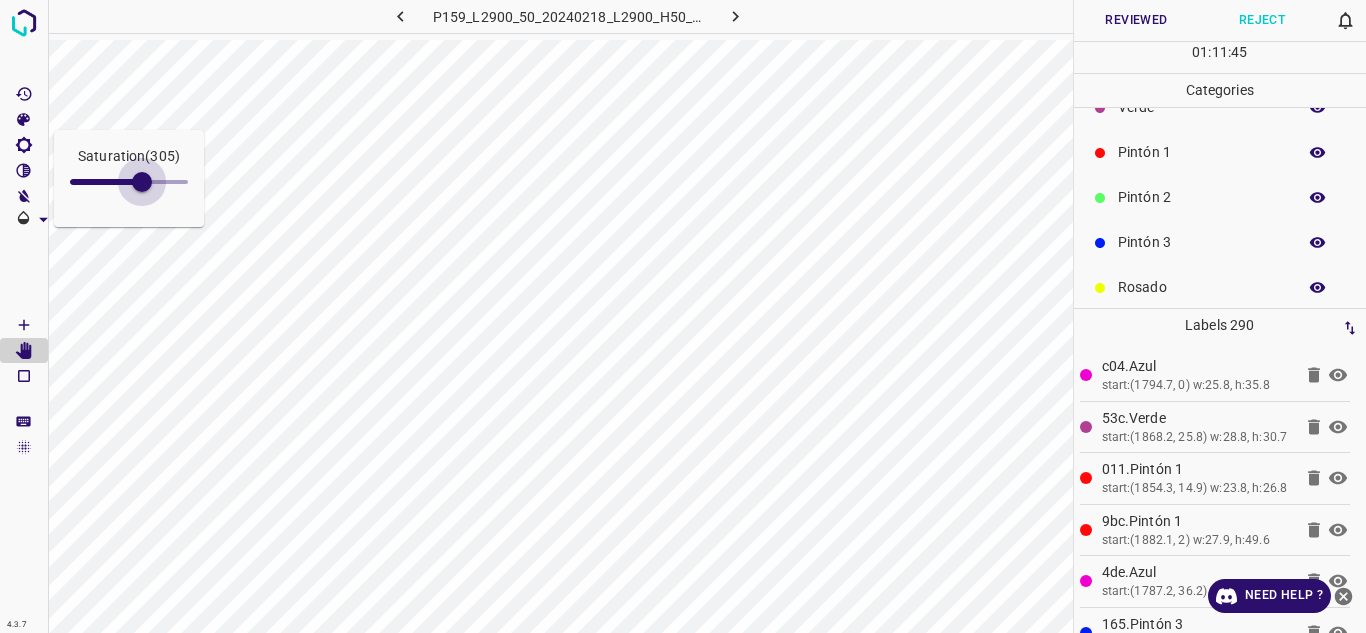 type on "314" 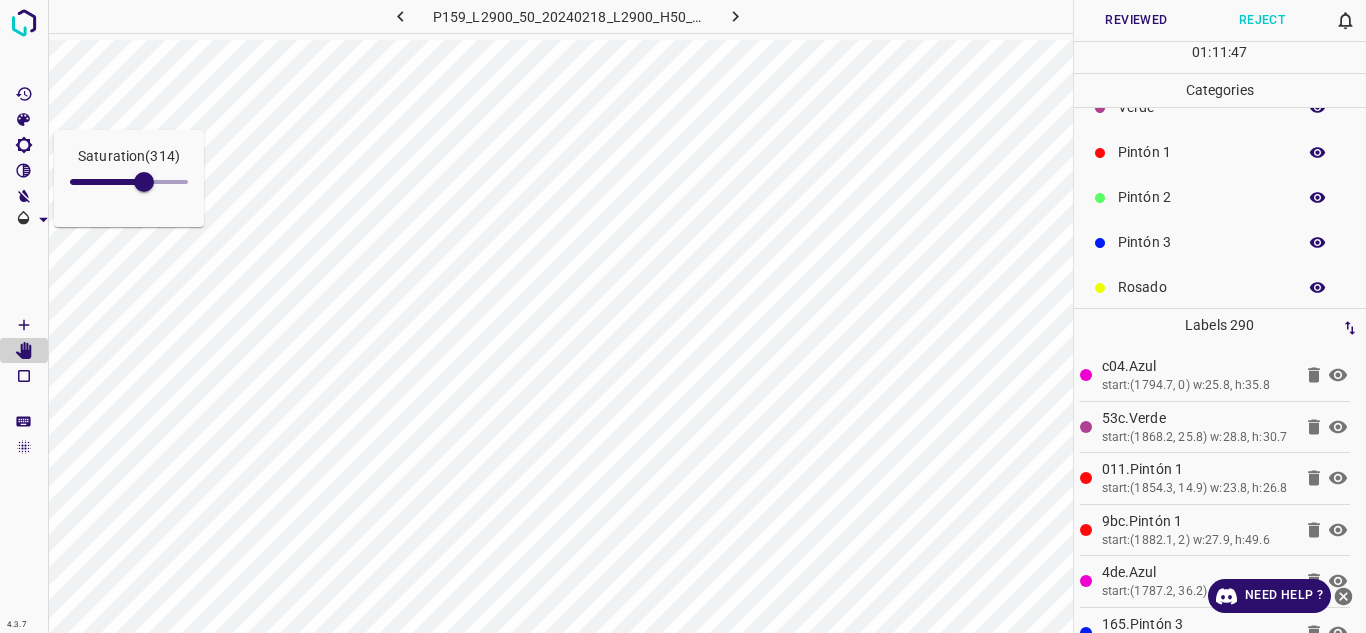 click 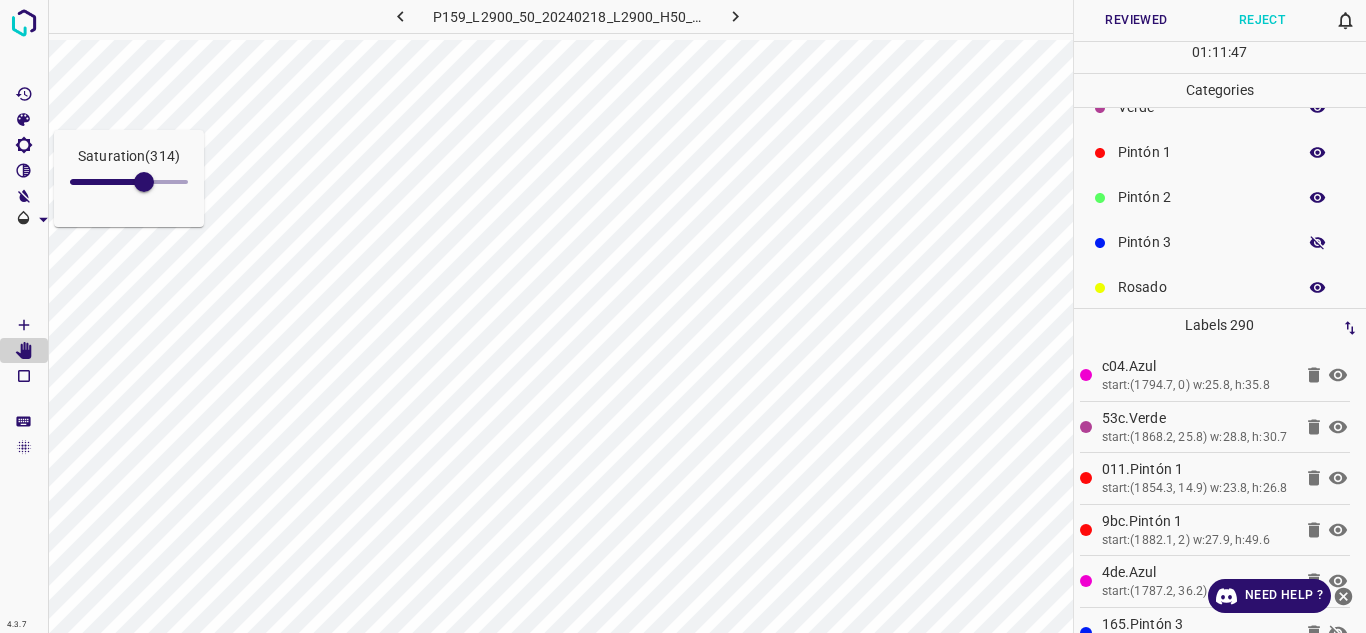 click 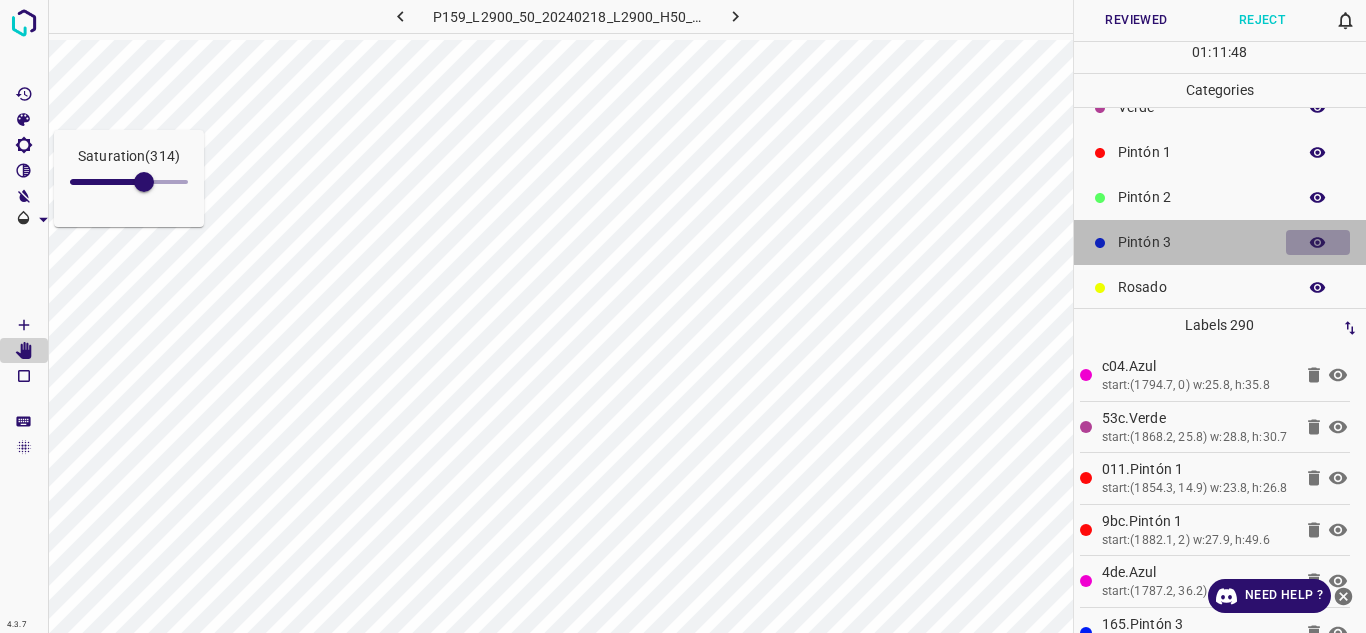 click 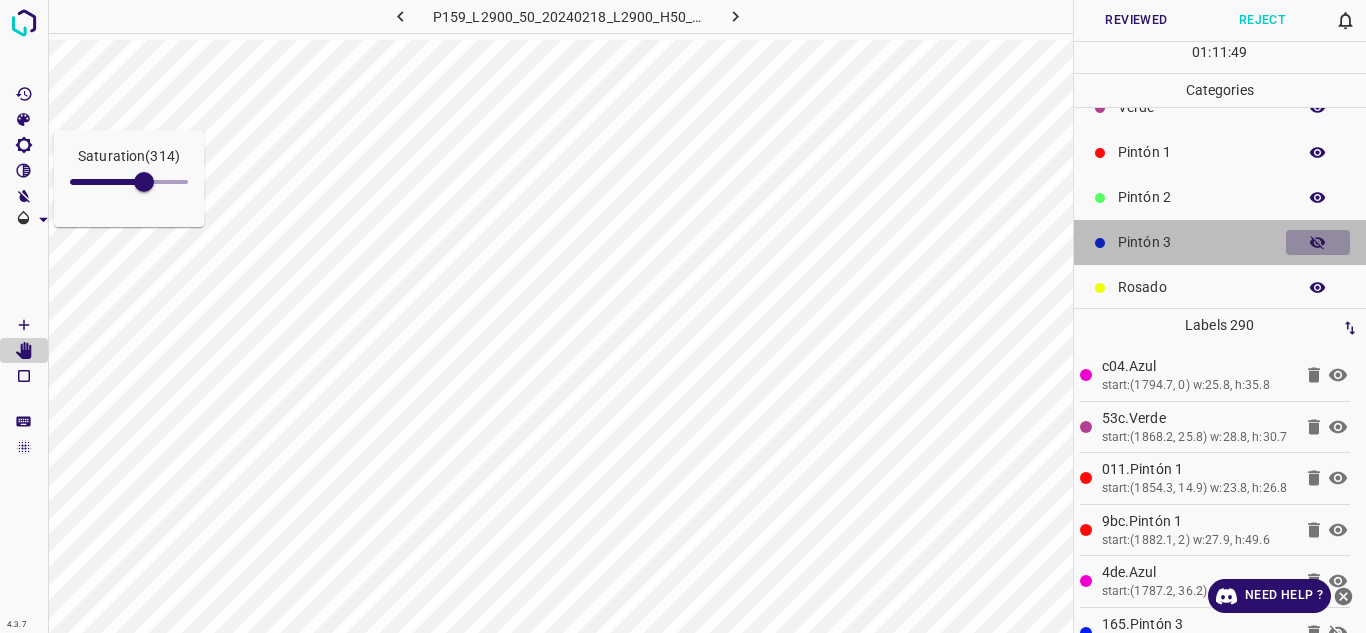 click 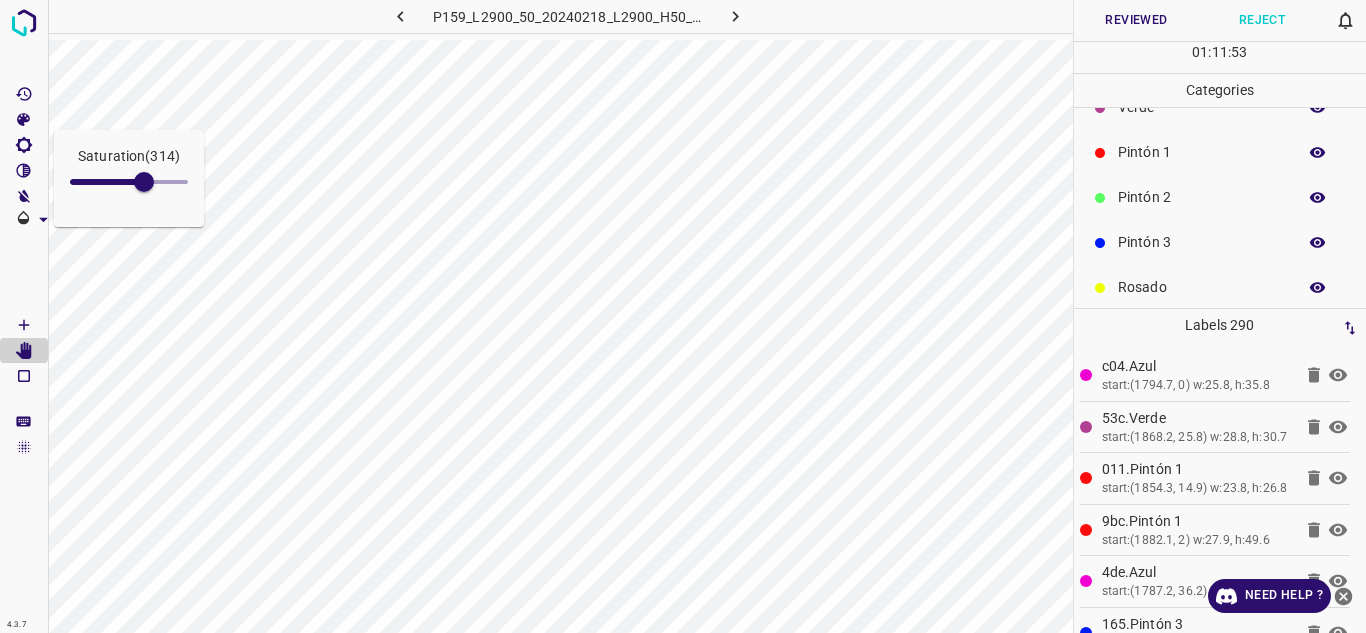 click 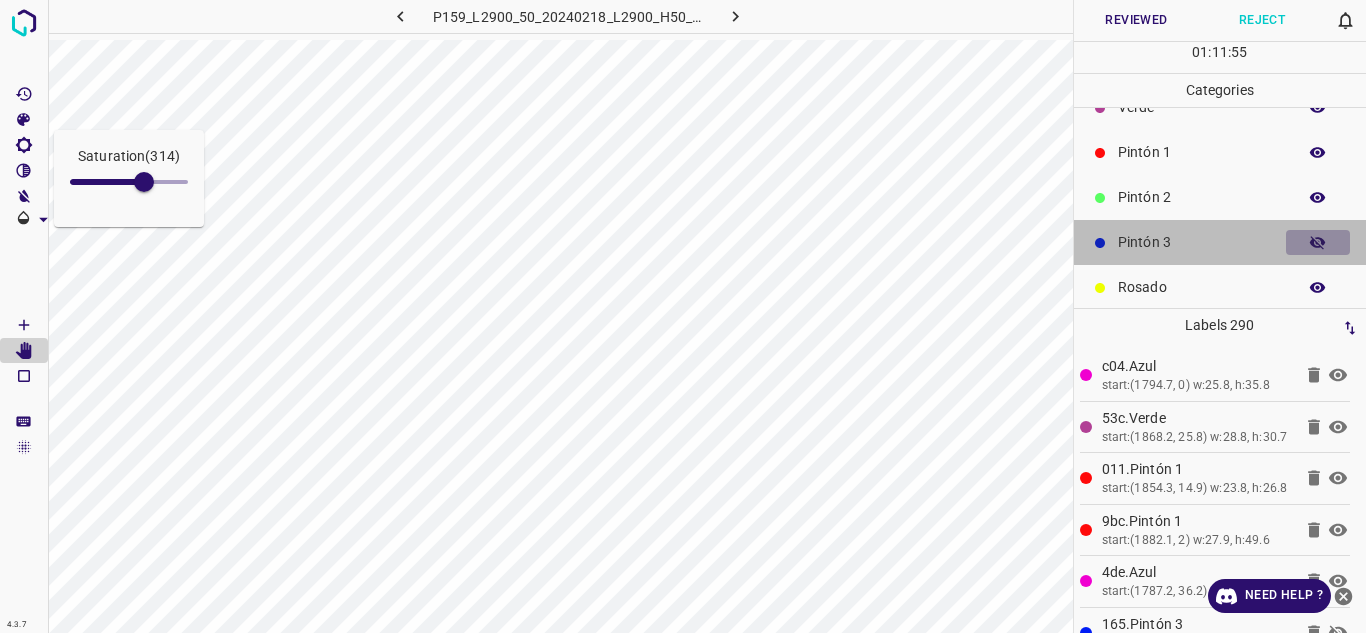 click 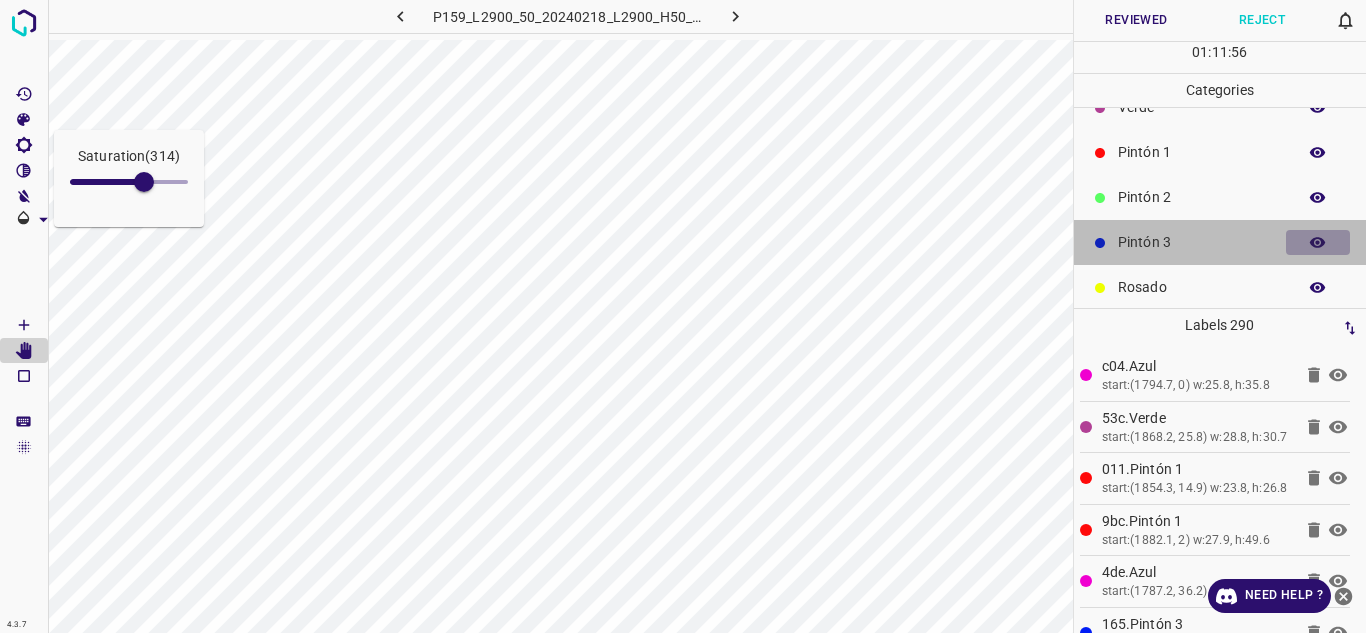 click 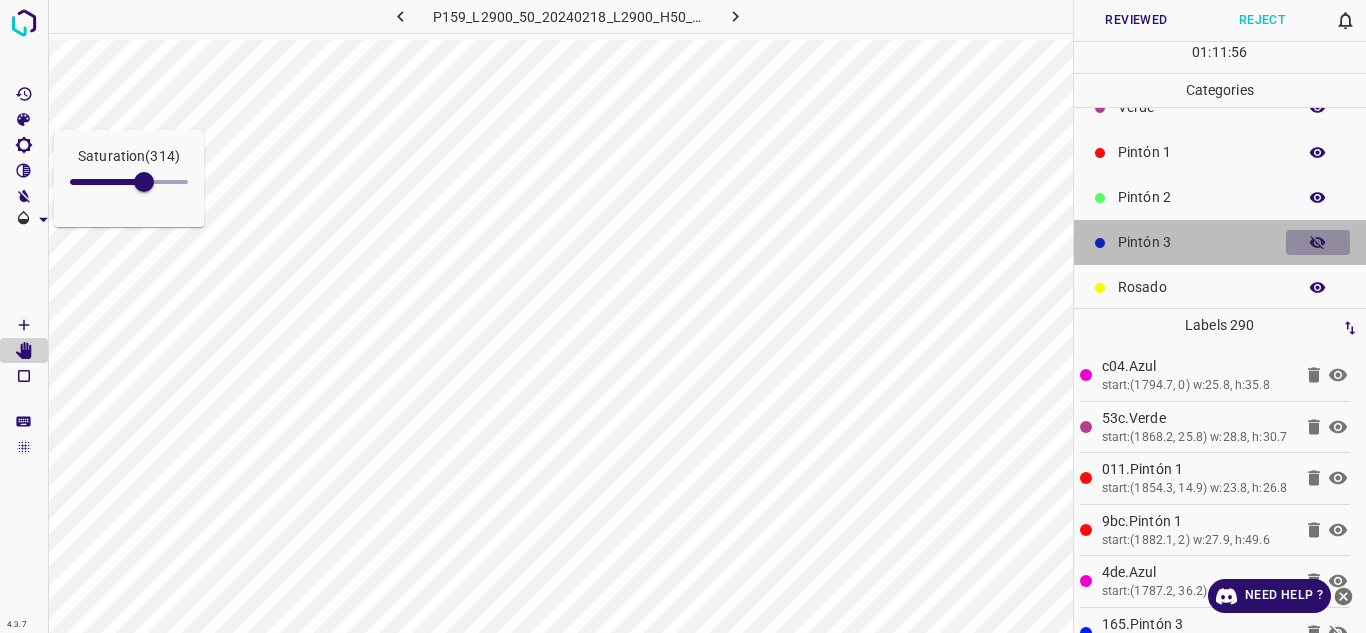 click 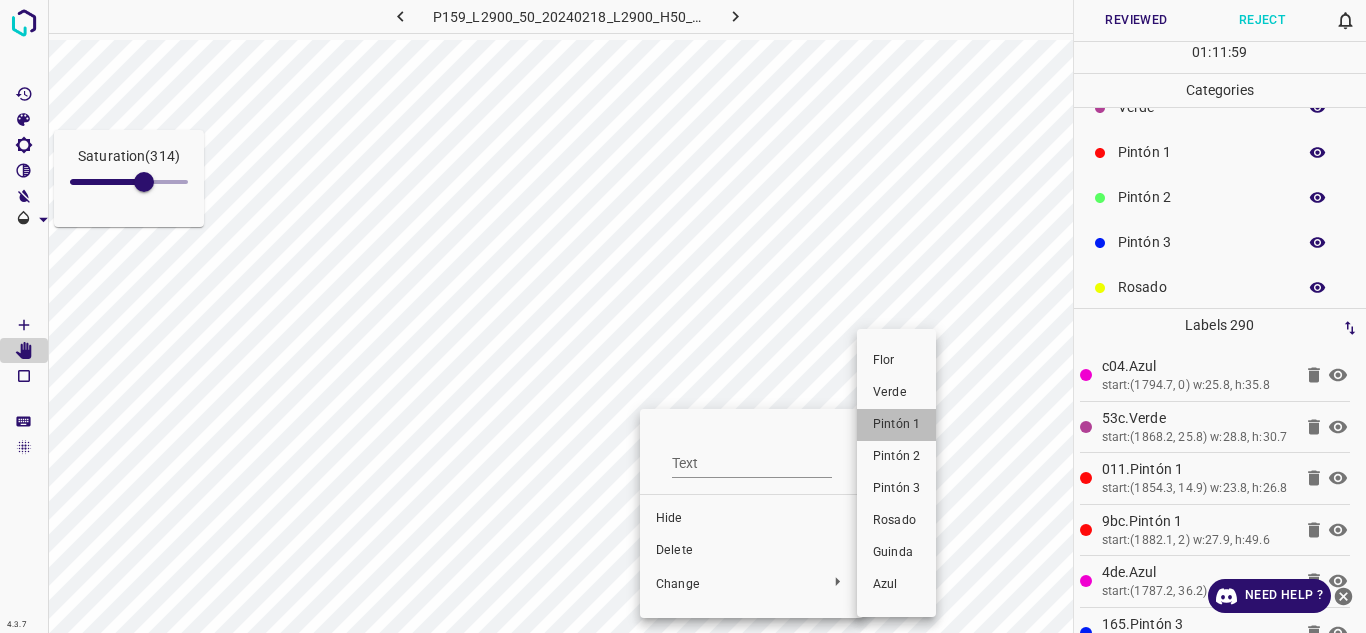 click on "Pintón 1" at bounding box center (896, 425) 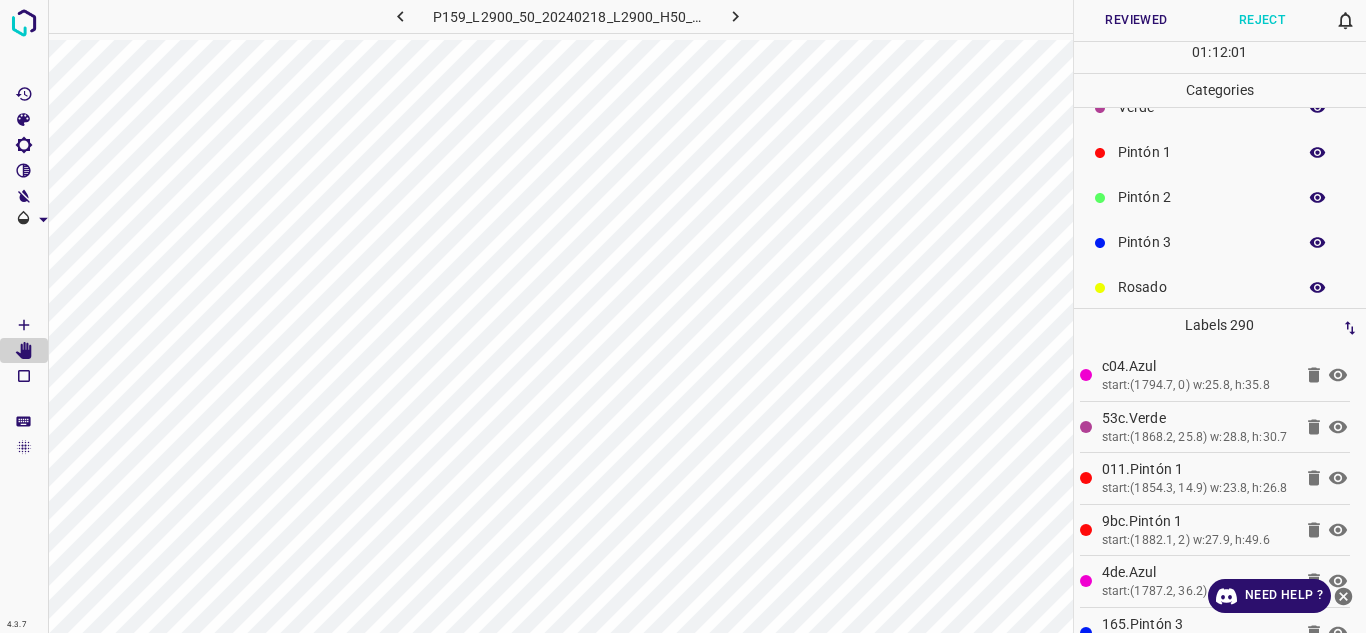 click 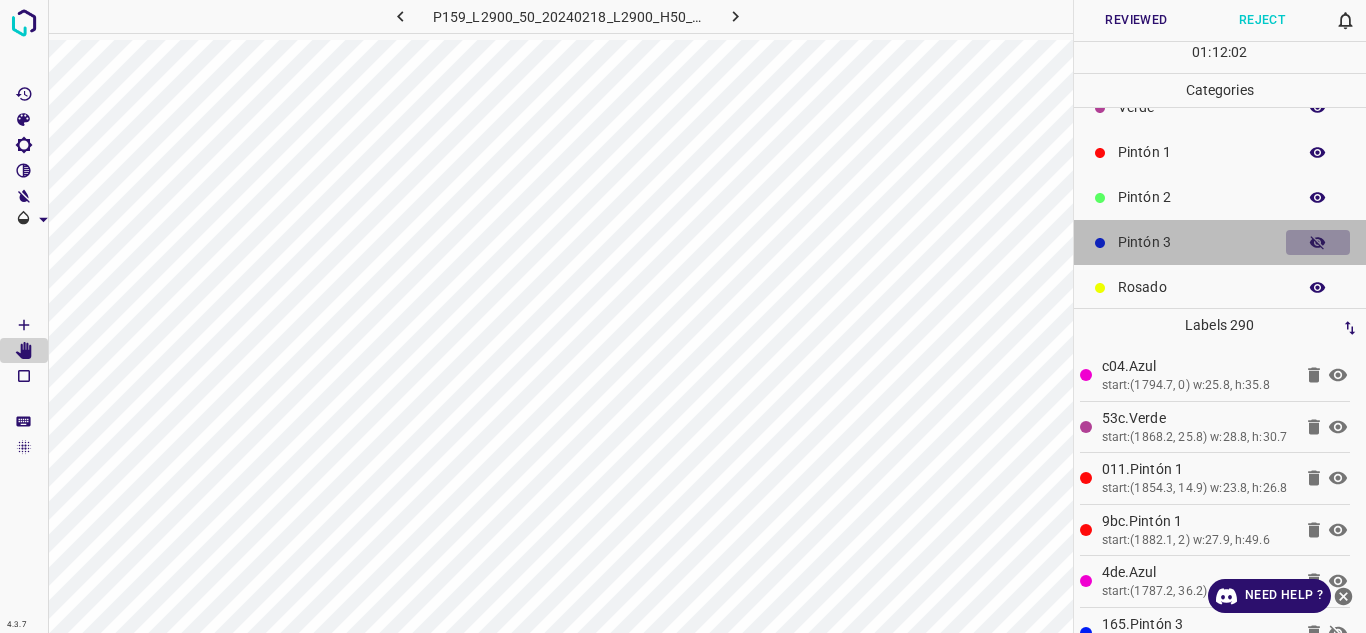 click 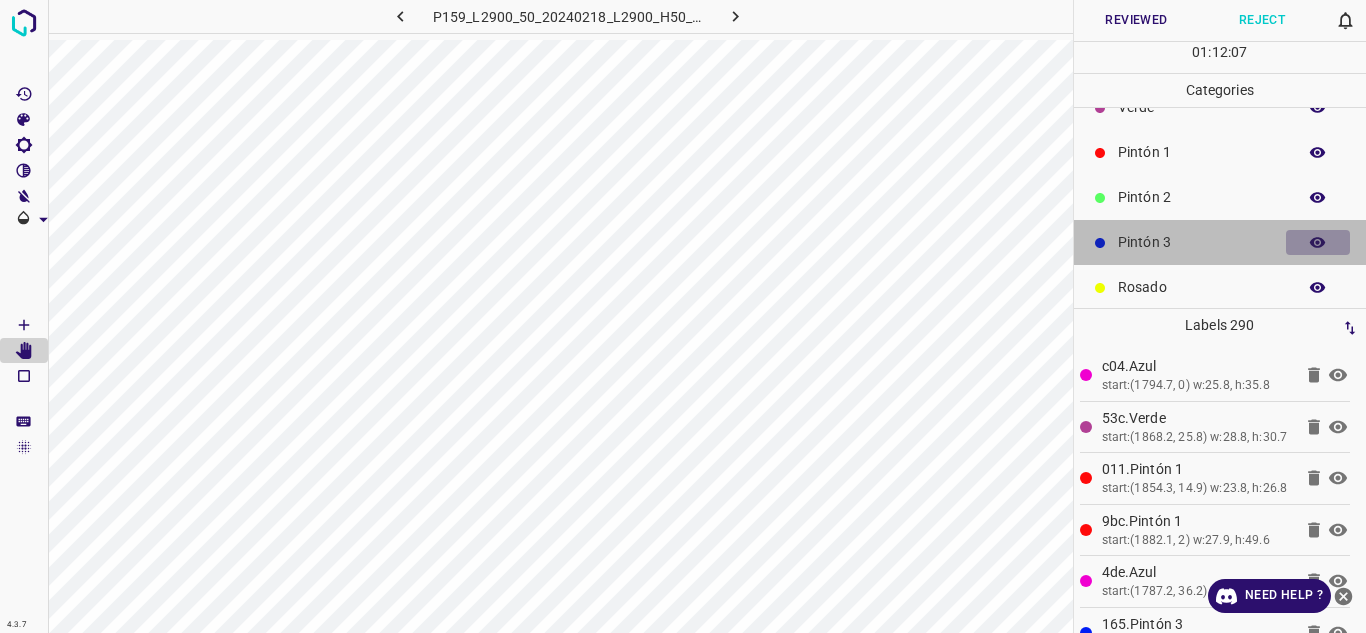 click 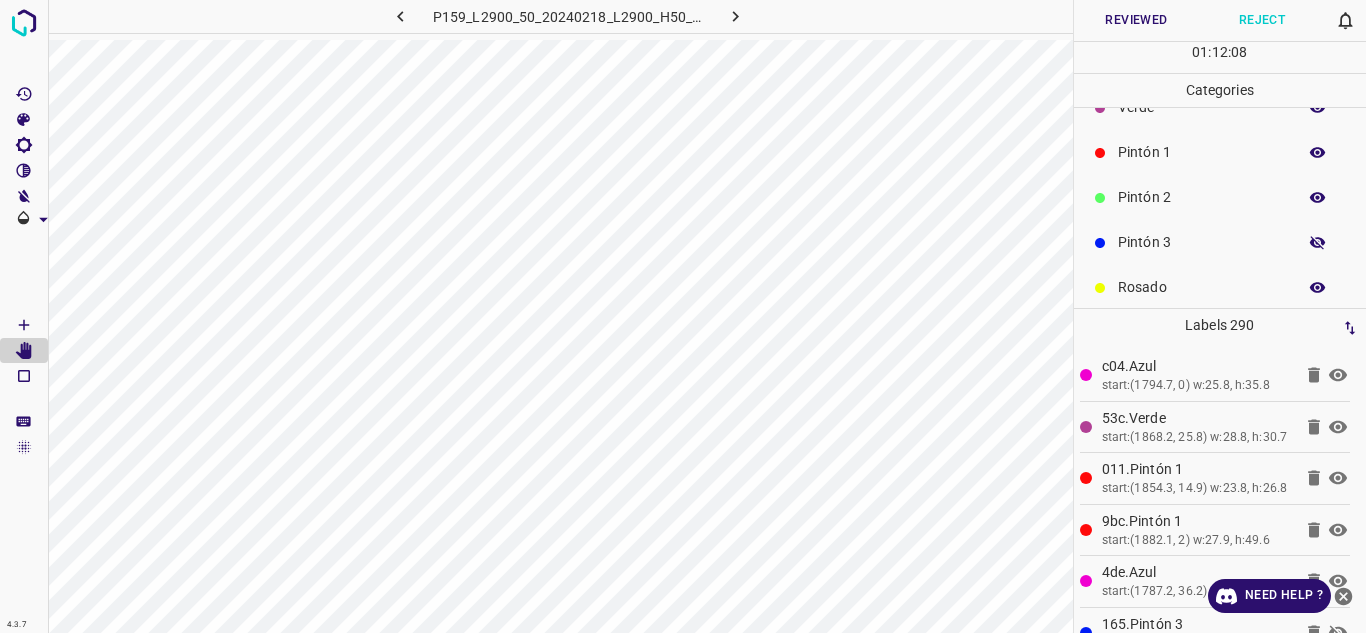 click 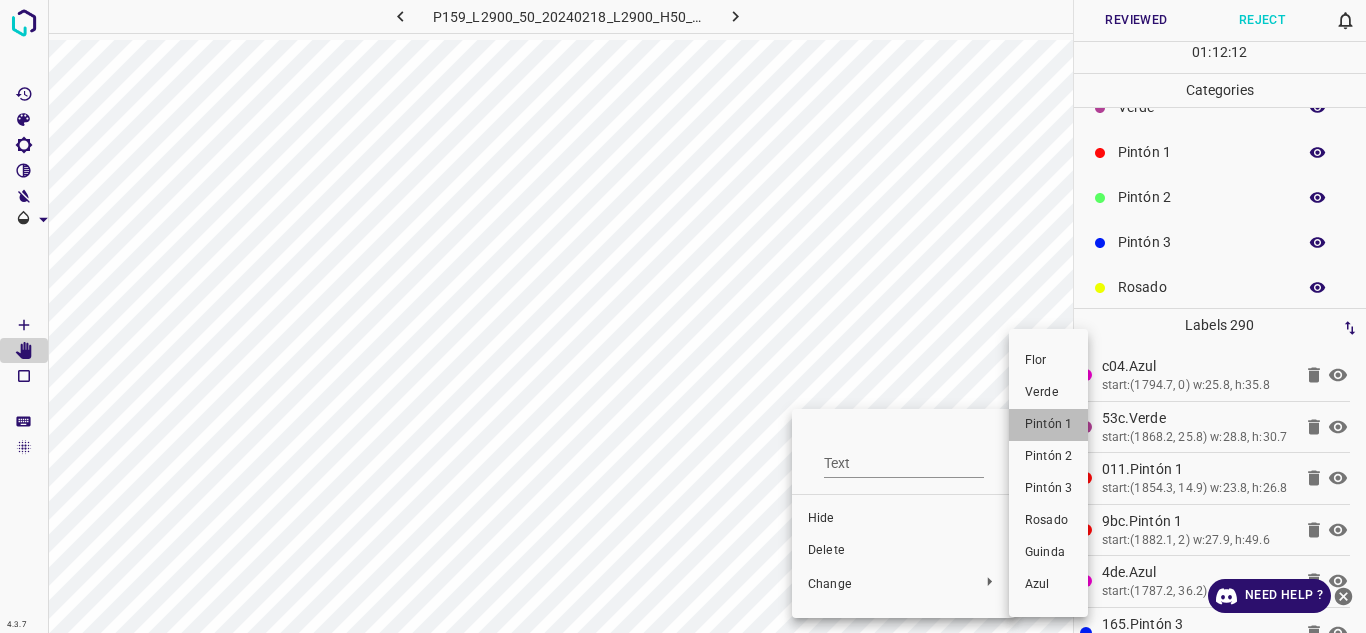 click on "Pintón 1" at bounding box center [1048, 425] 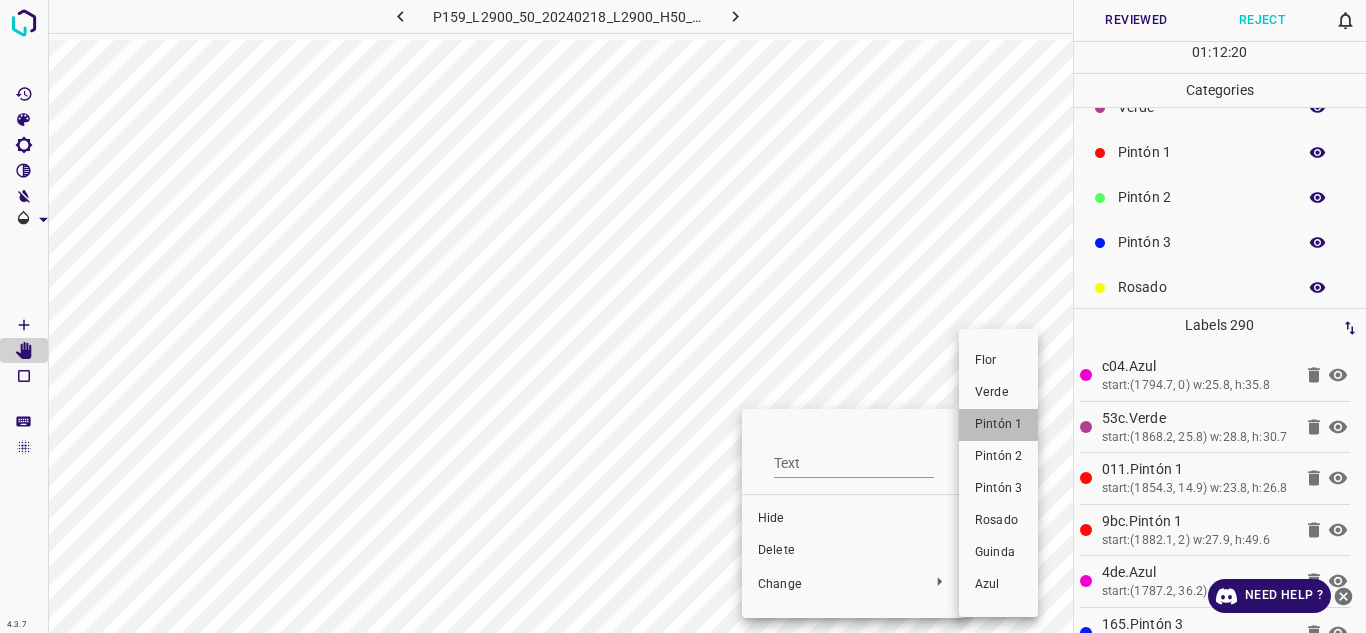 click on "Pintón 1" at bounding box center [998, 425] 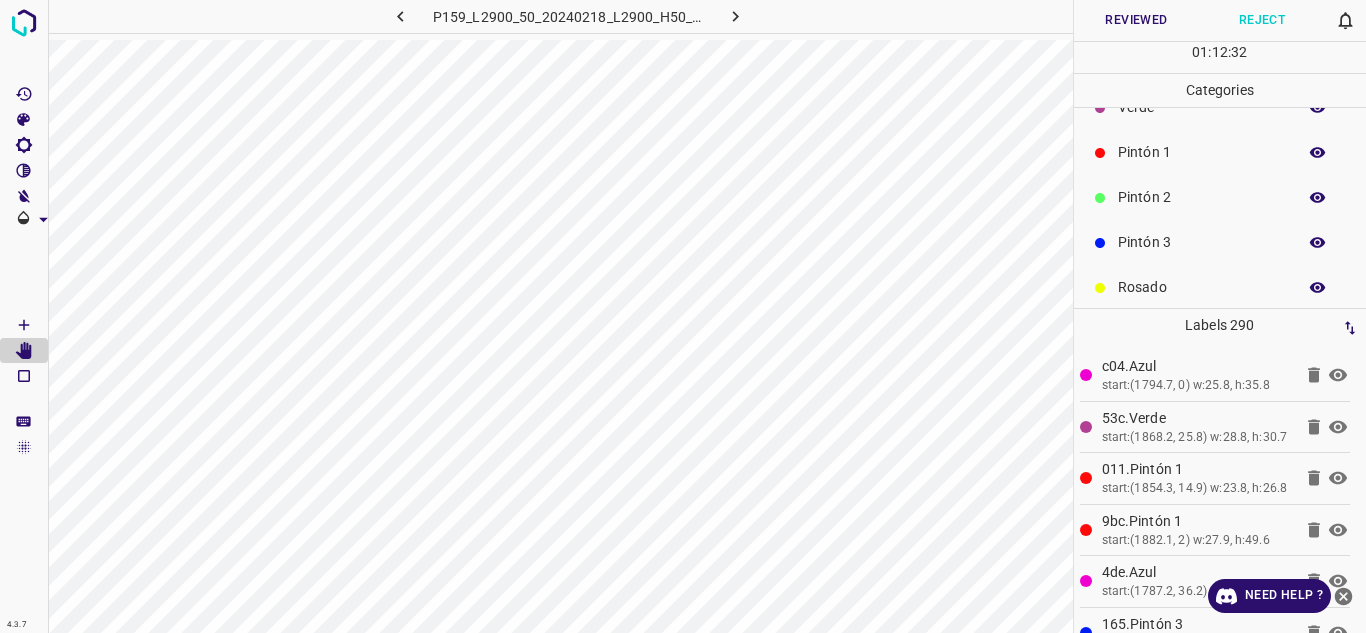 click 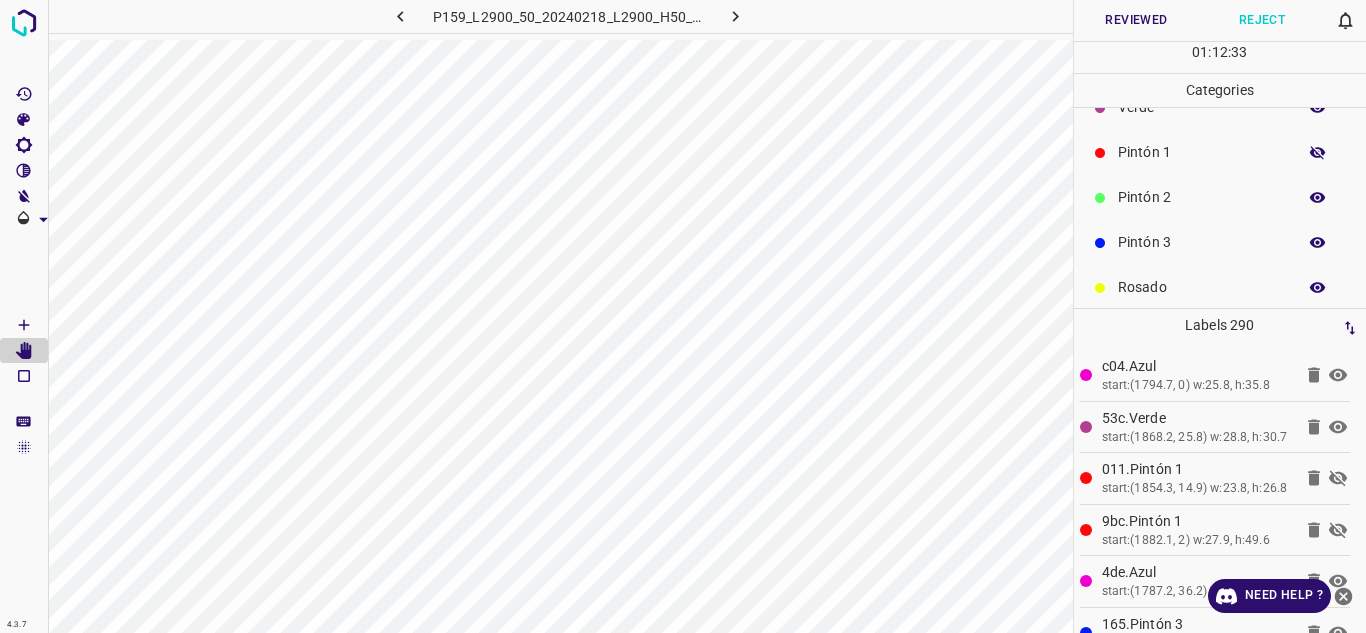 click 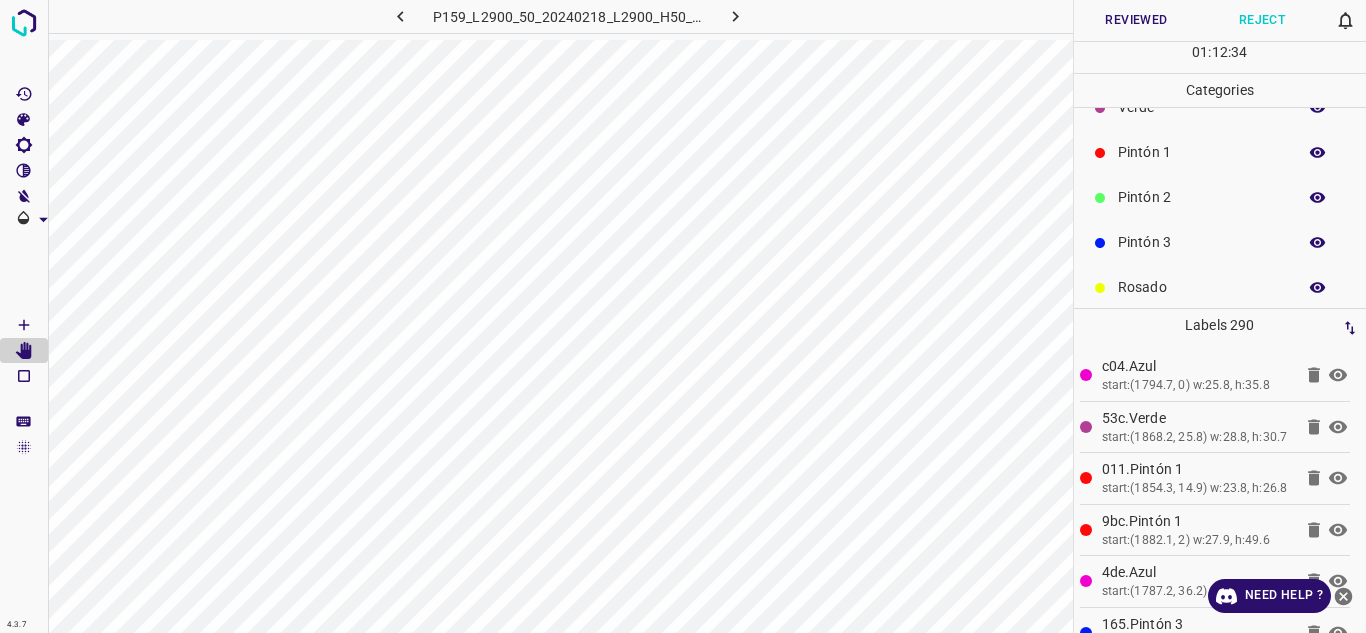 click 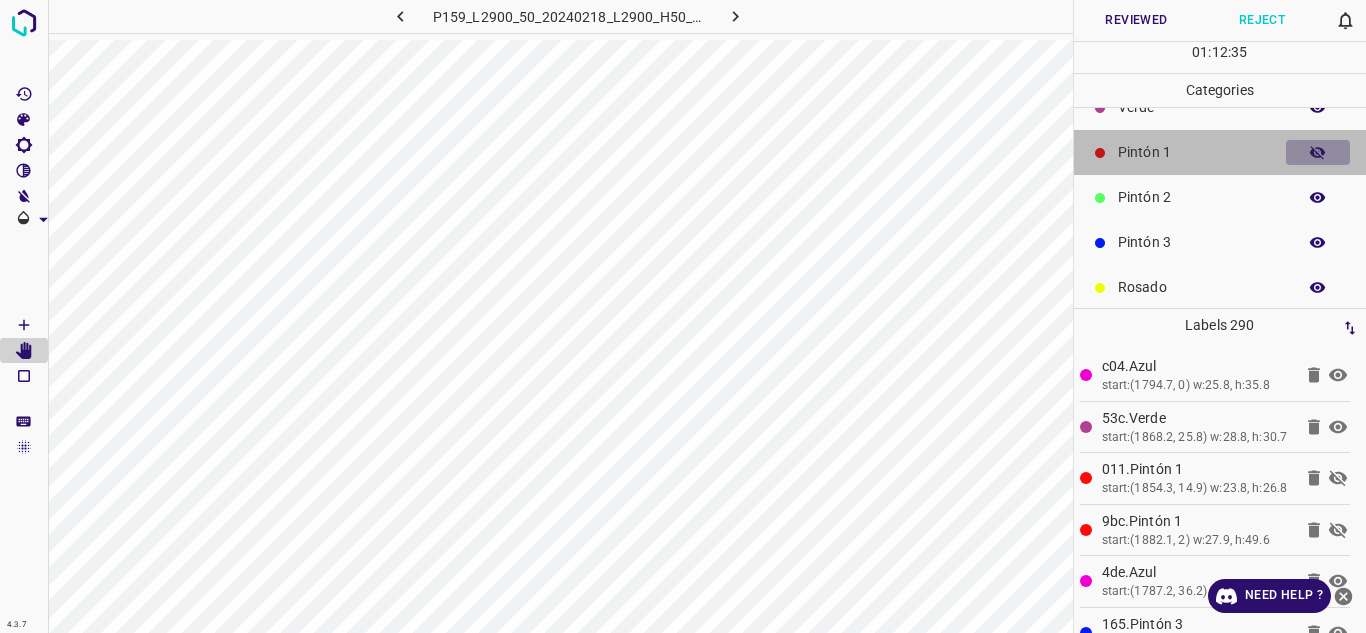 click 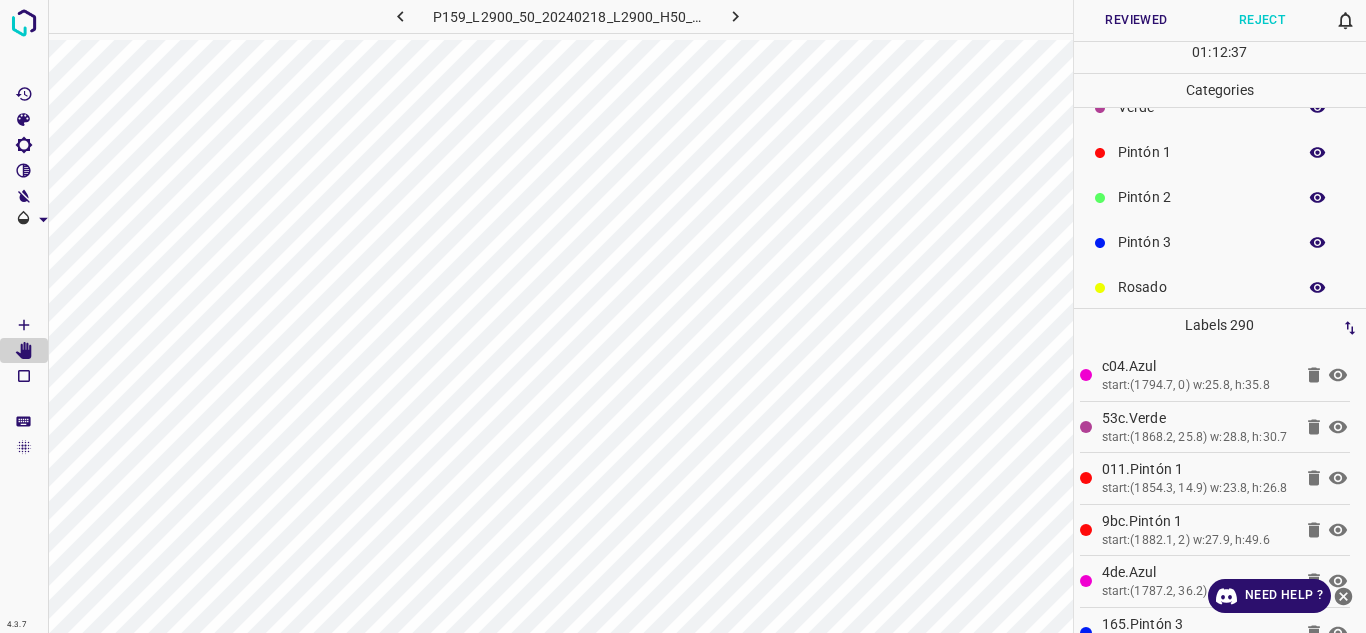 scroll, scrollTop: 0, scrollLeft: 0, axis: both 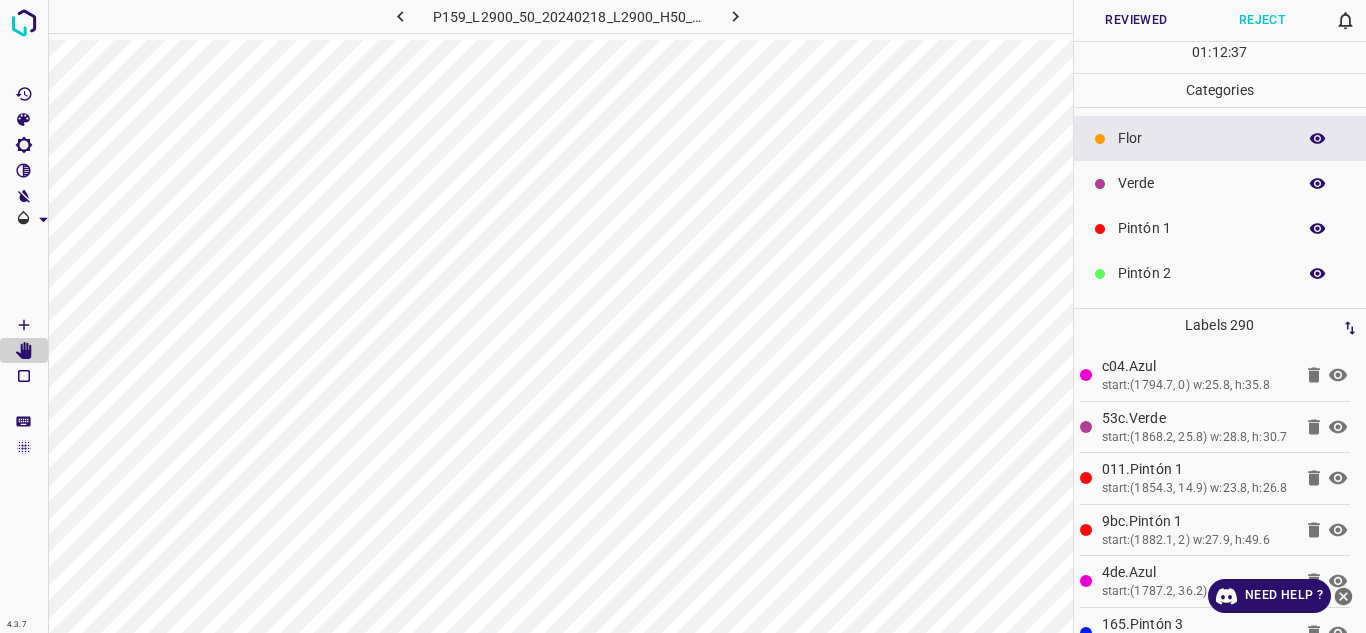 click 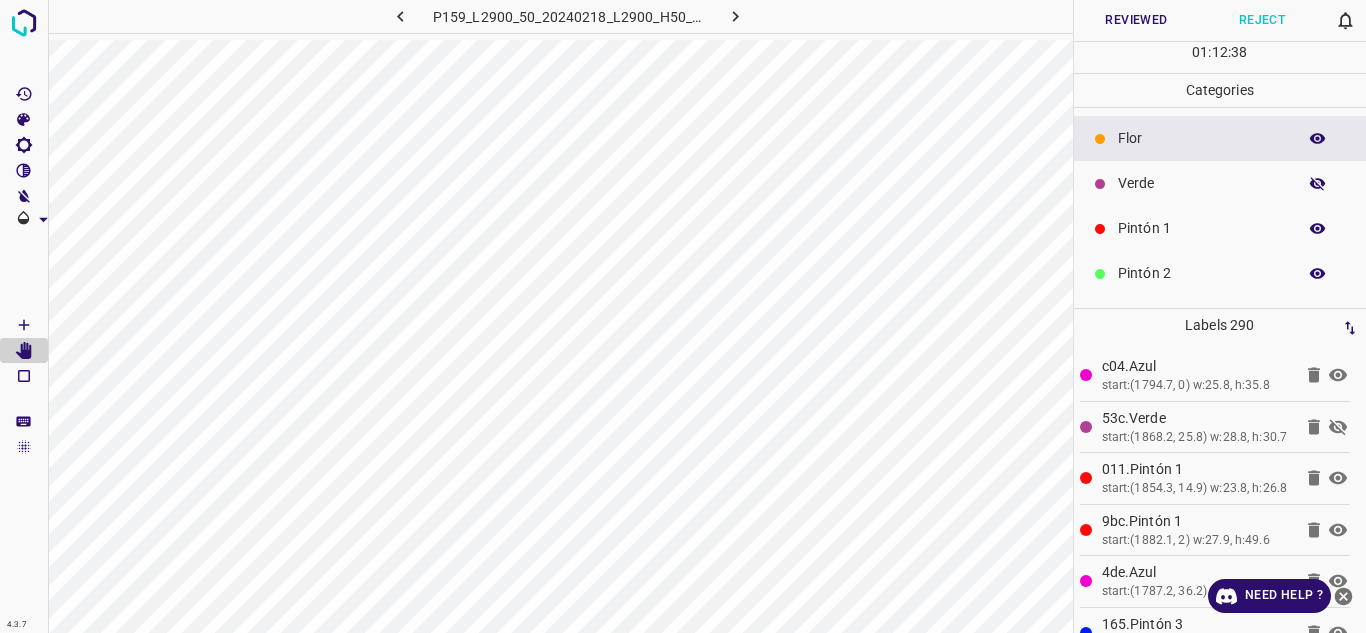 click 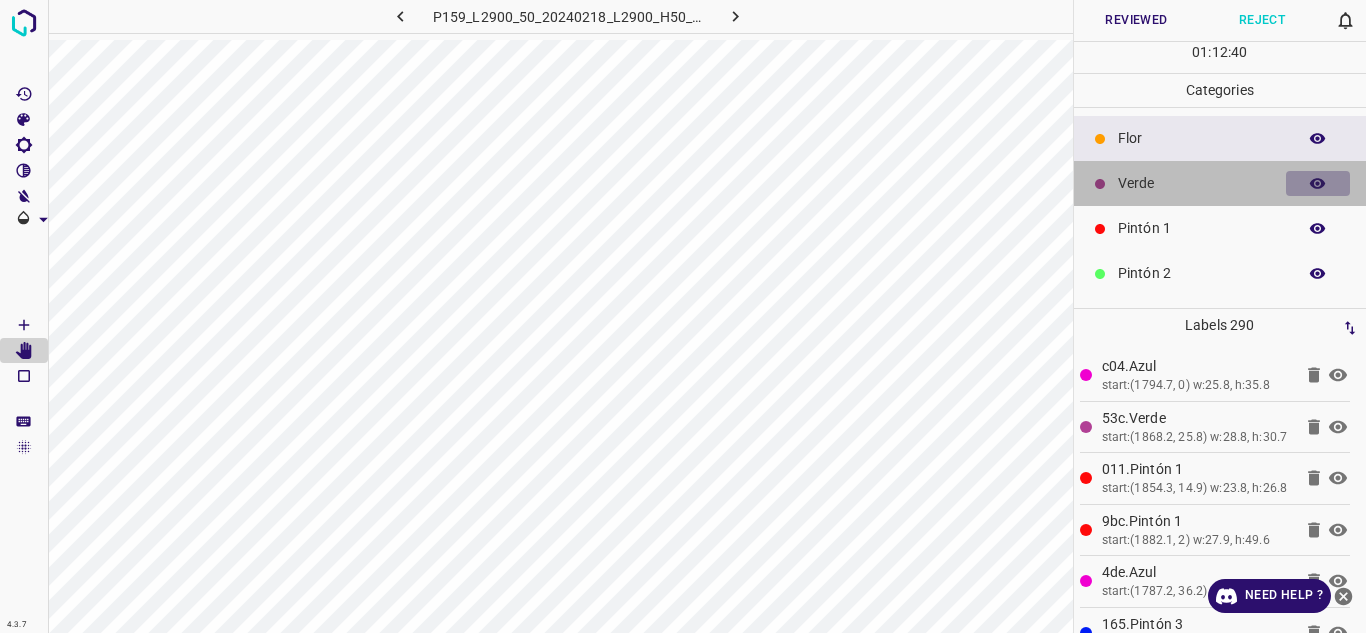 click 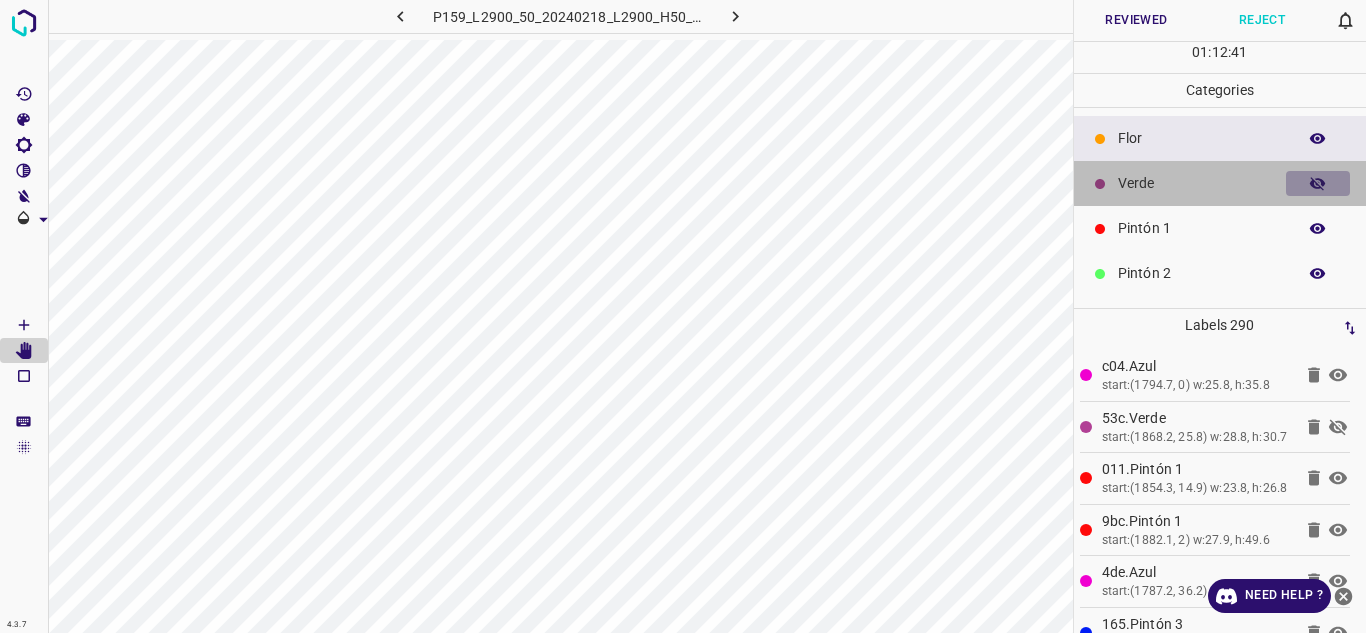 click 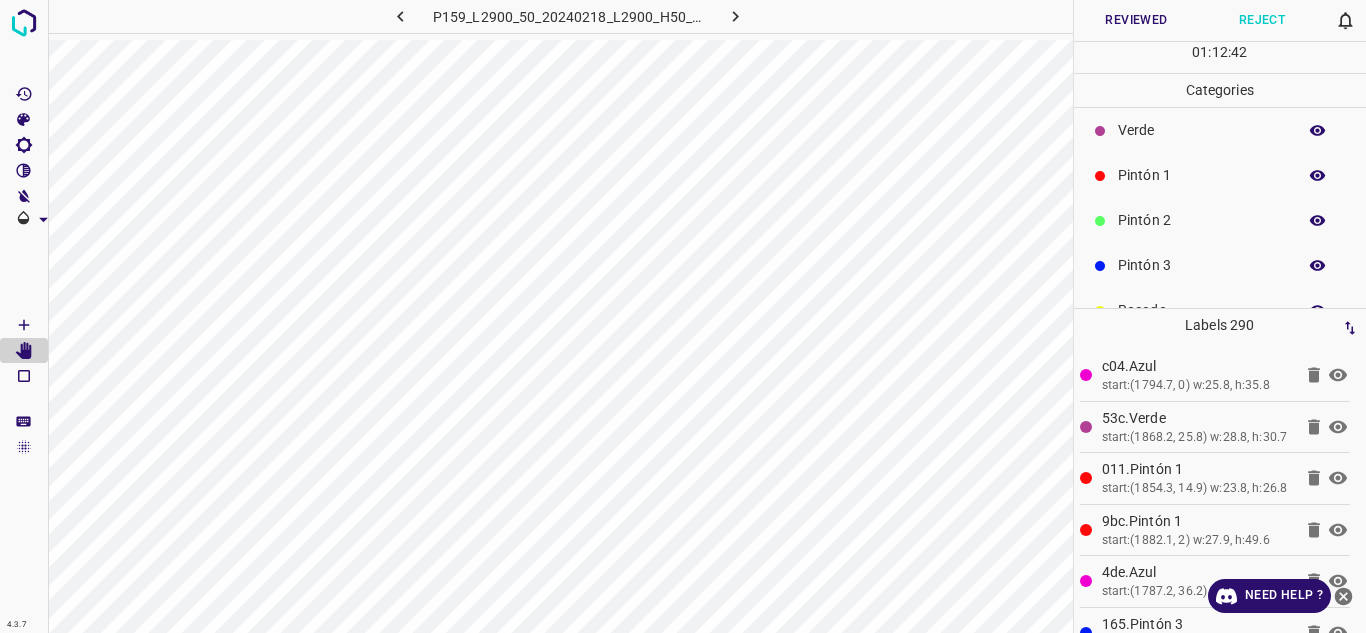 scroll, scrollTop: 100, scrollLeft: 0, axis: vertical 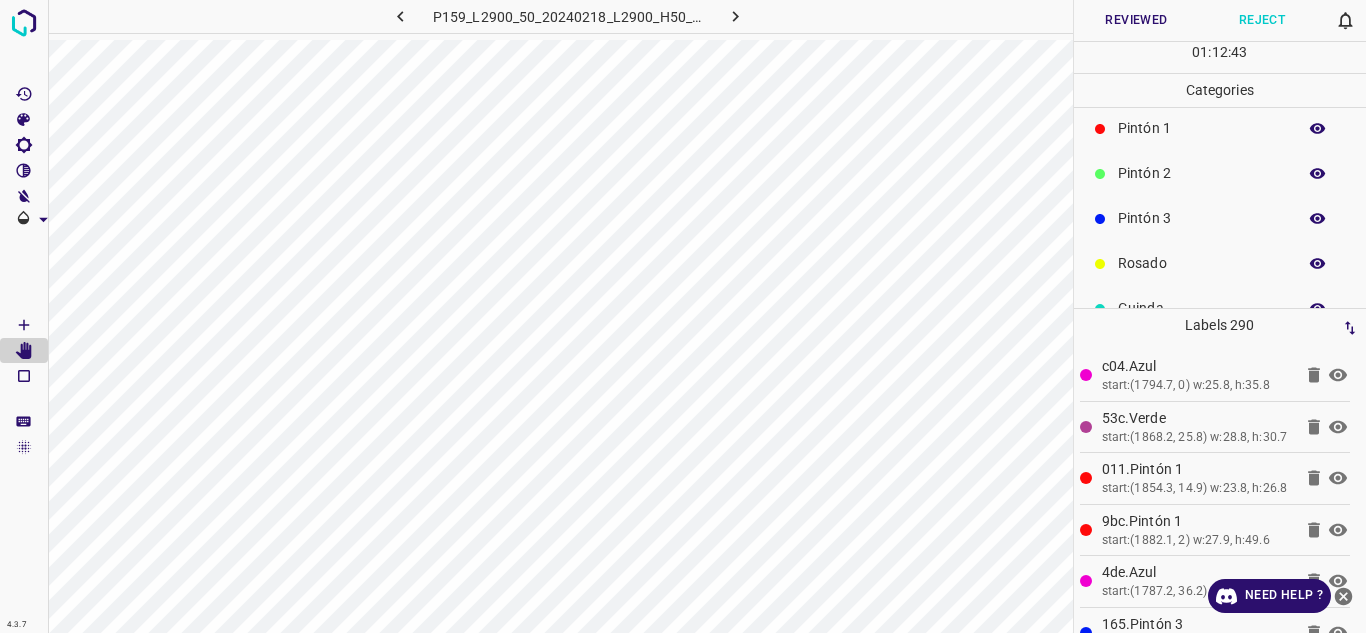 click 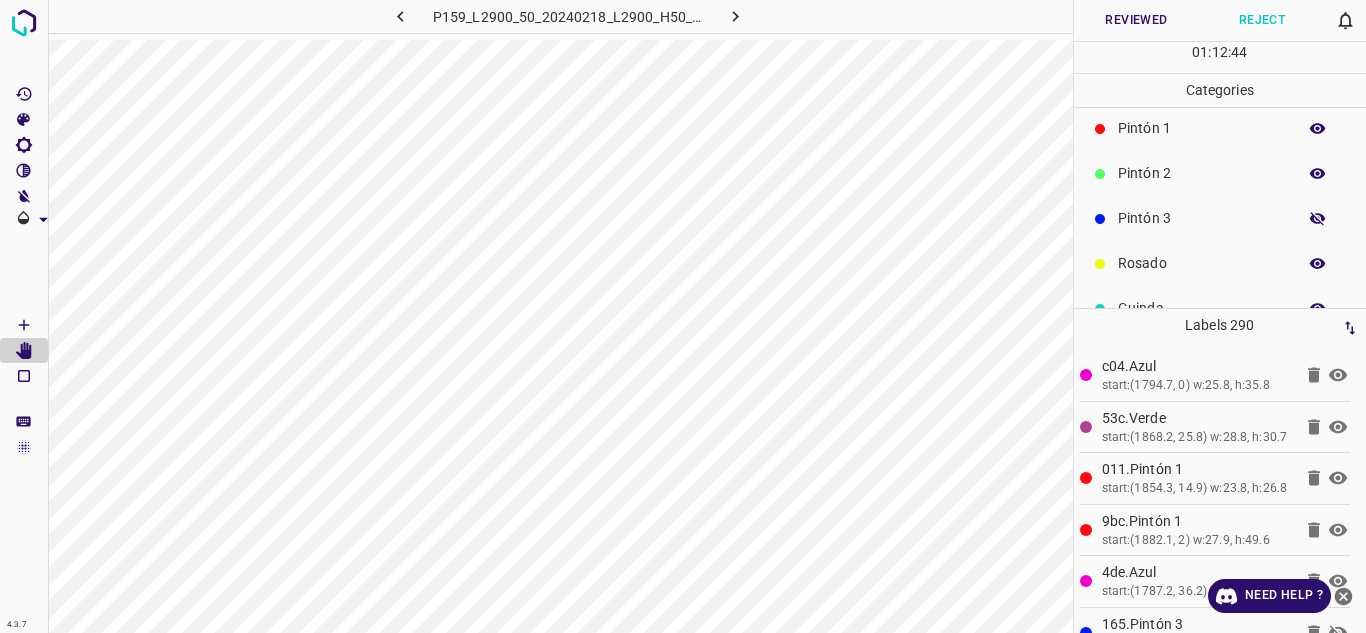 click 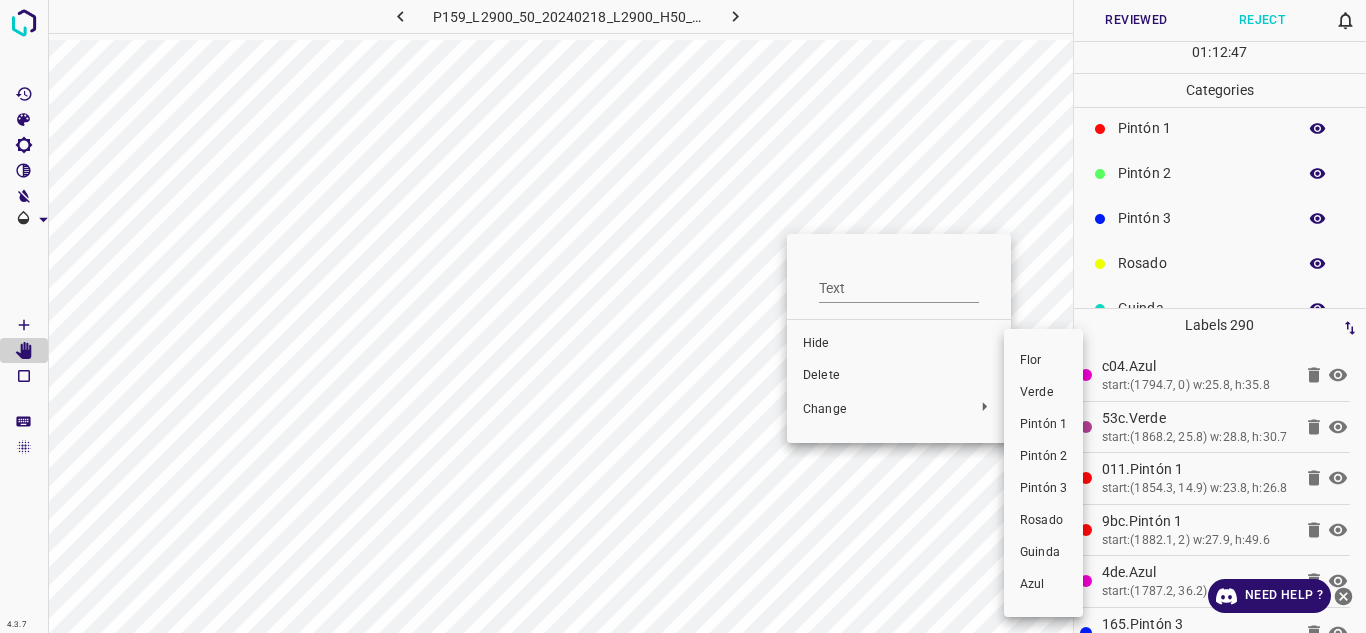 click on "Verde" at bounding box center [1043, 393] 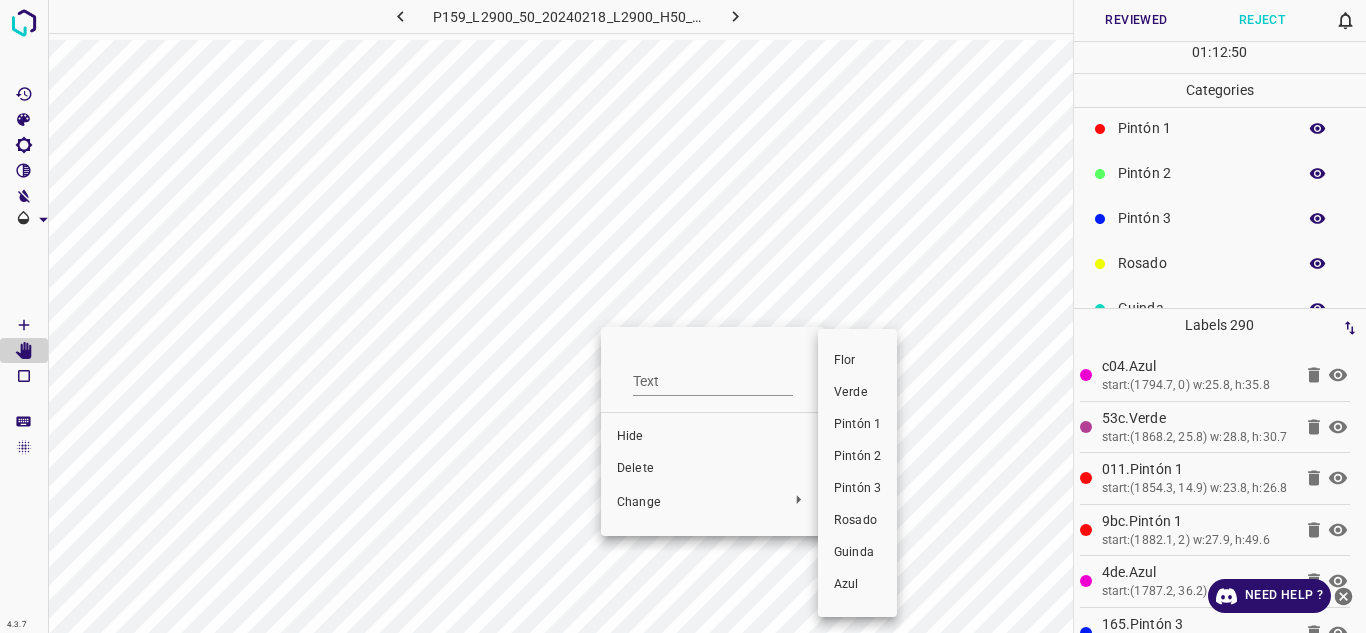 click on "Verde" at bounding box center (857, 393) 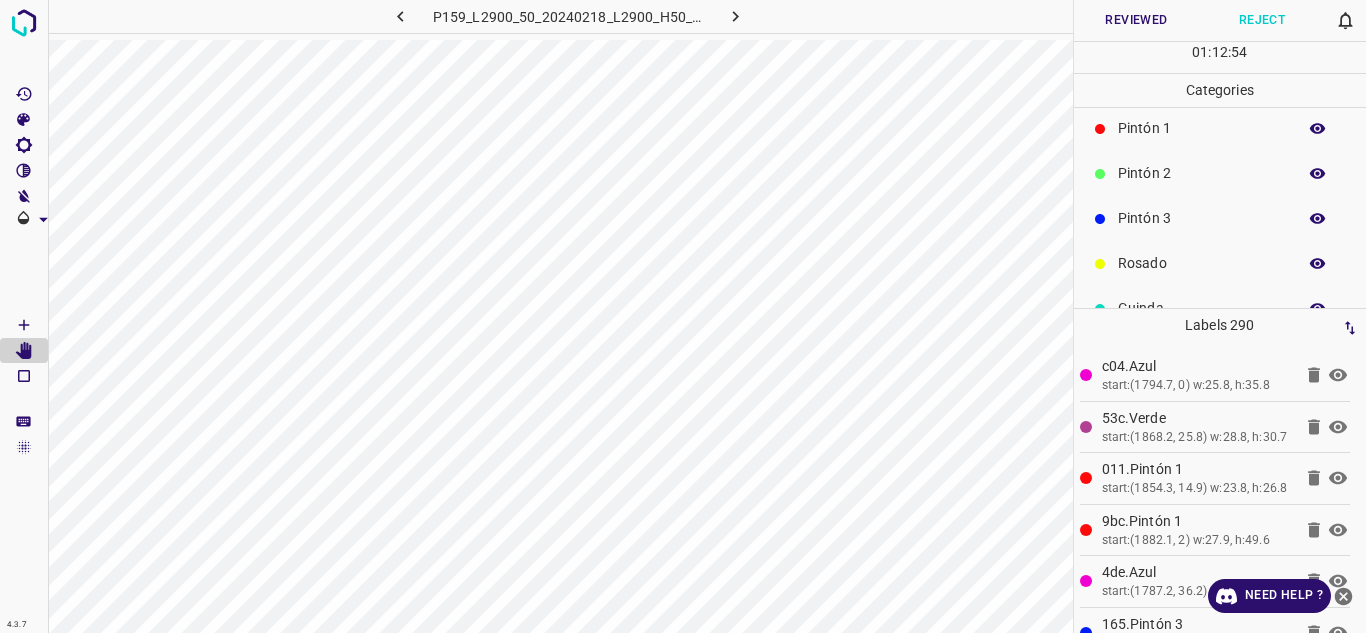 click 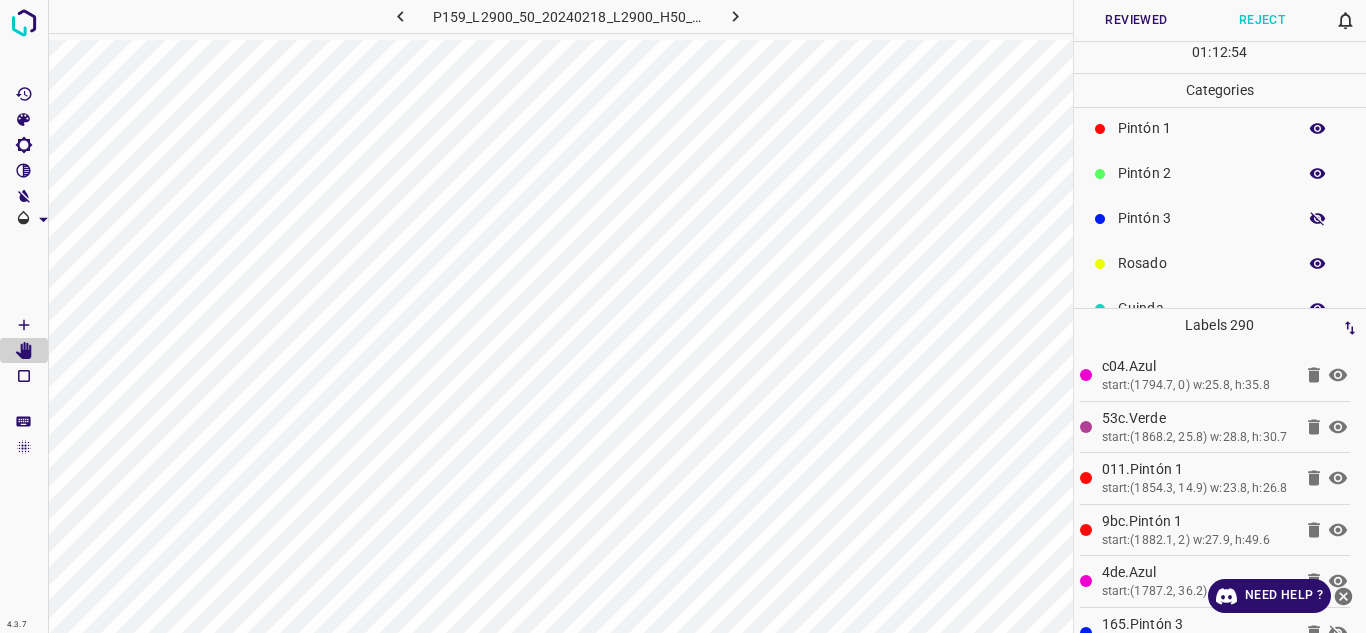 click 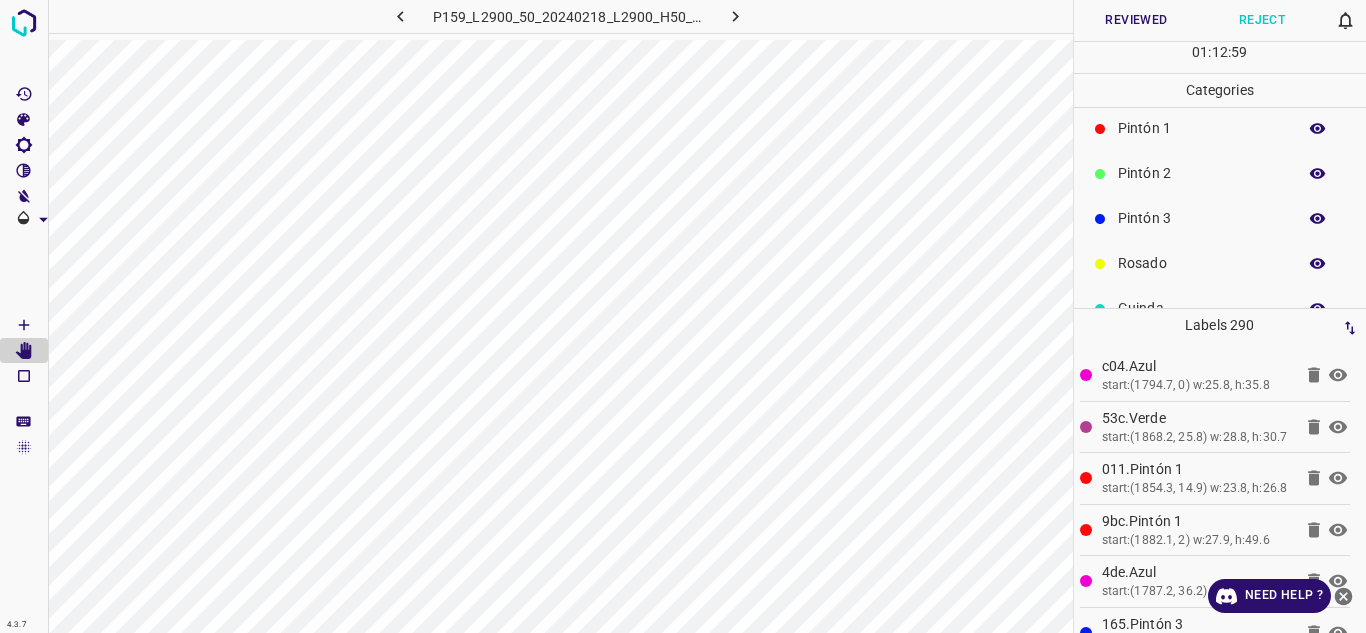 click 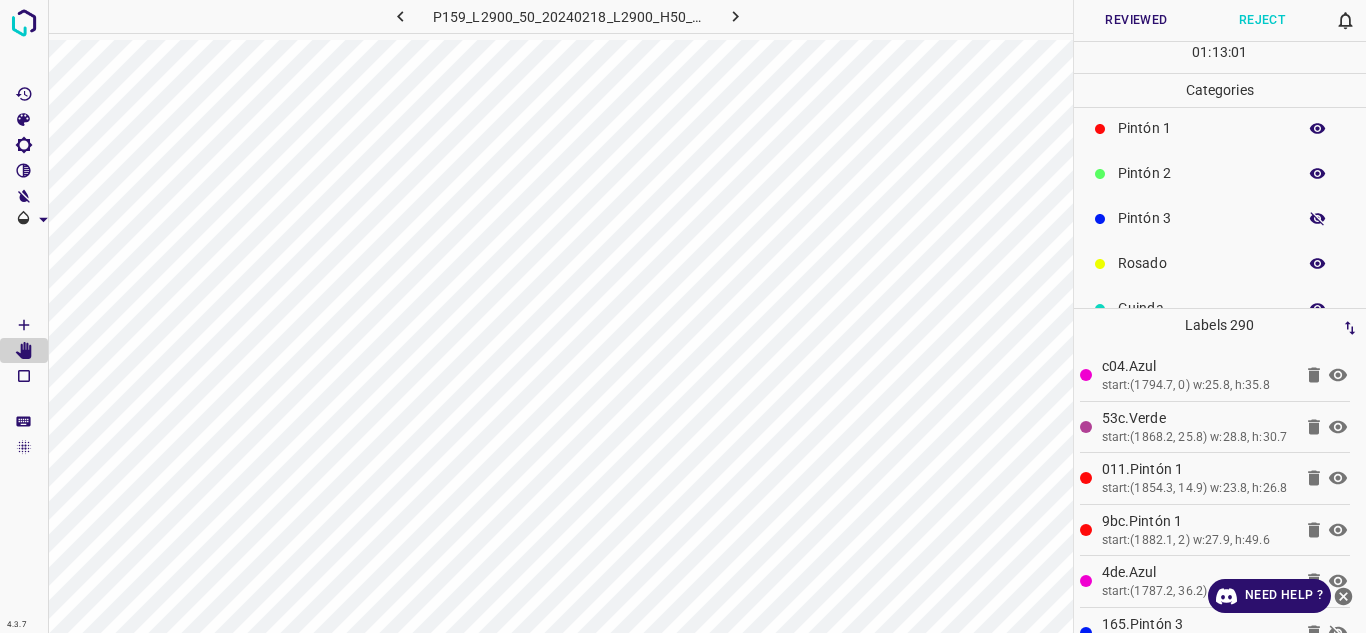 click 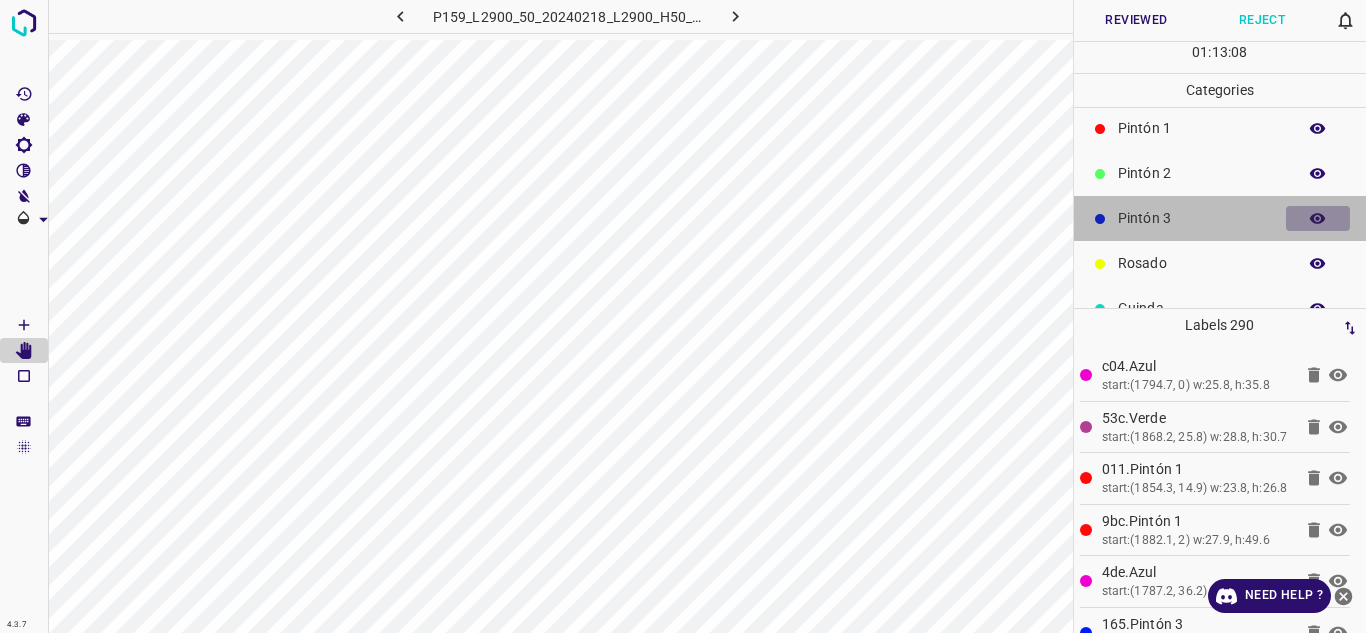 click 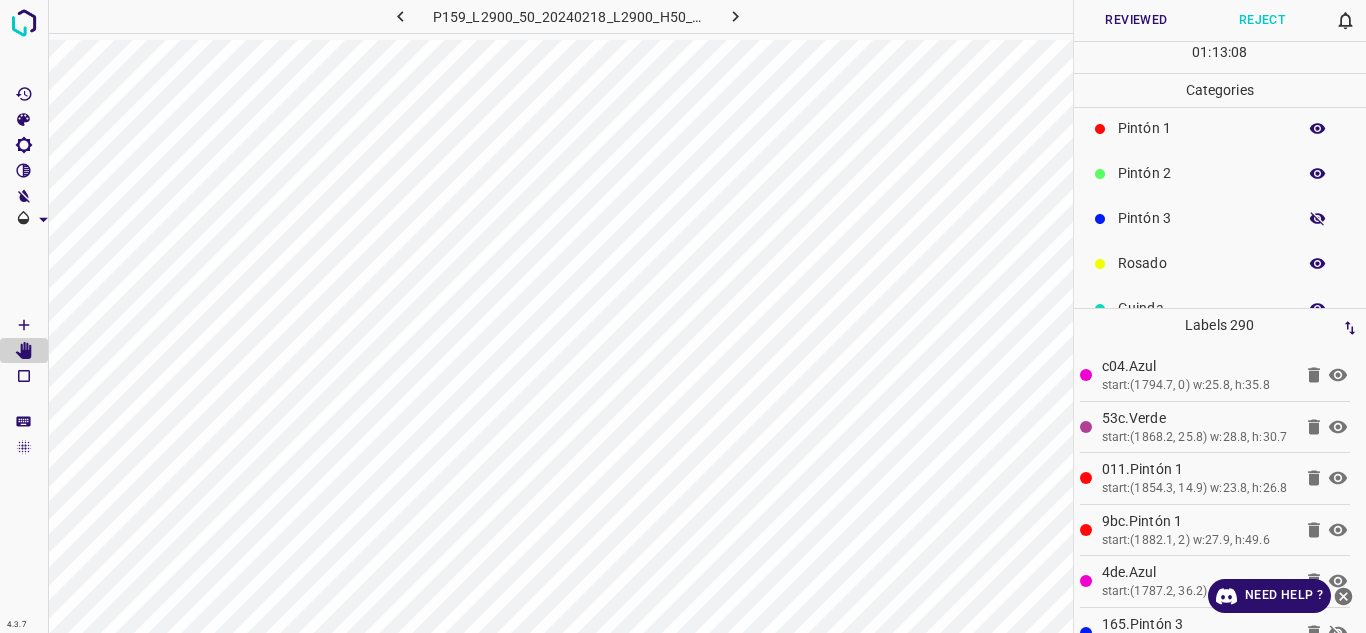 click 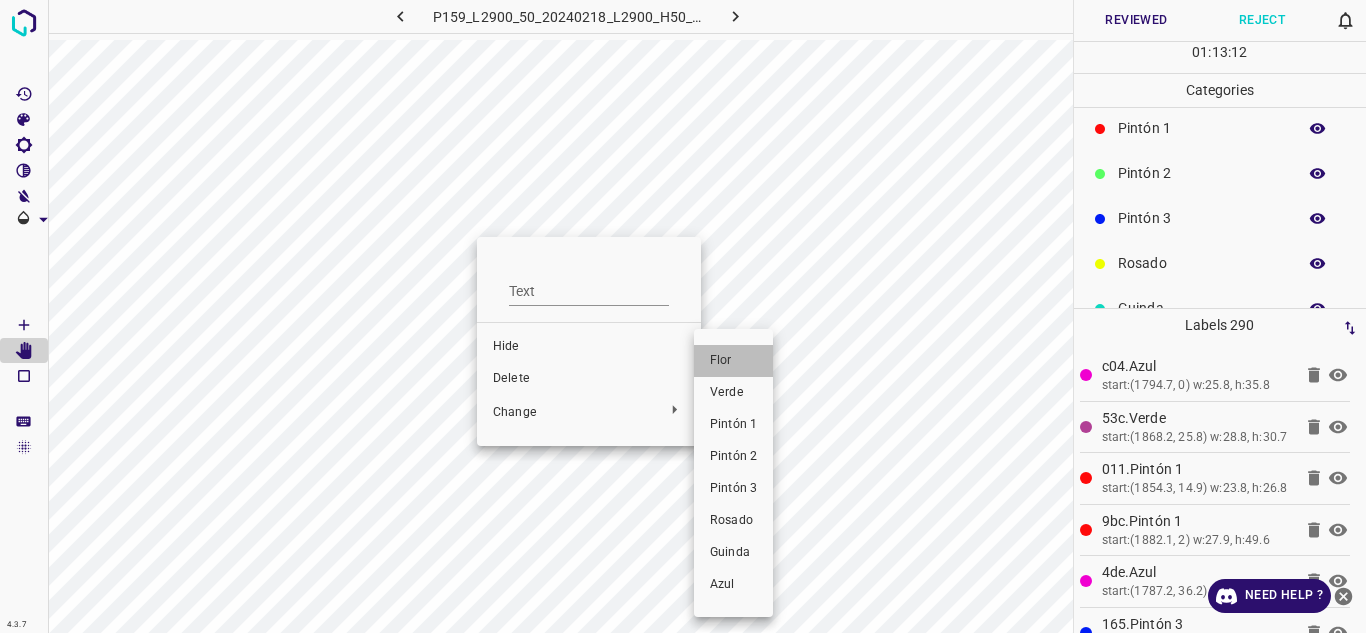 click on "Flor" at bounding box center (733, 361) 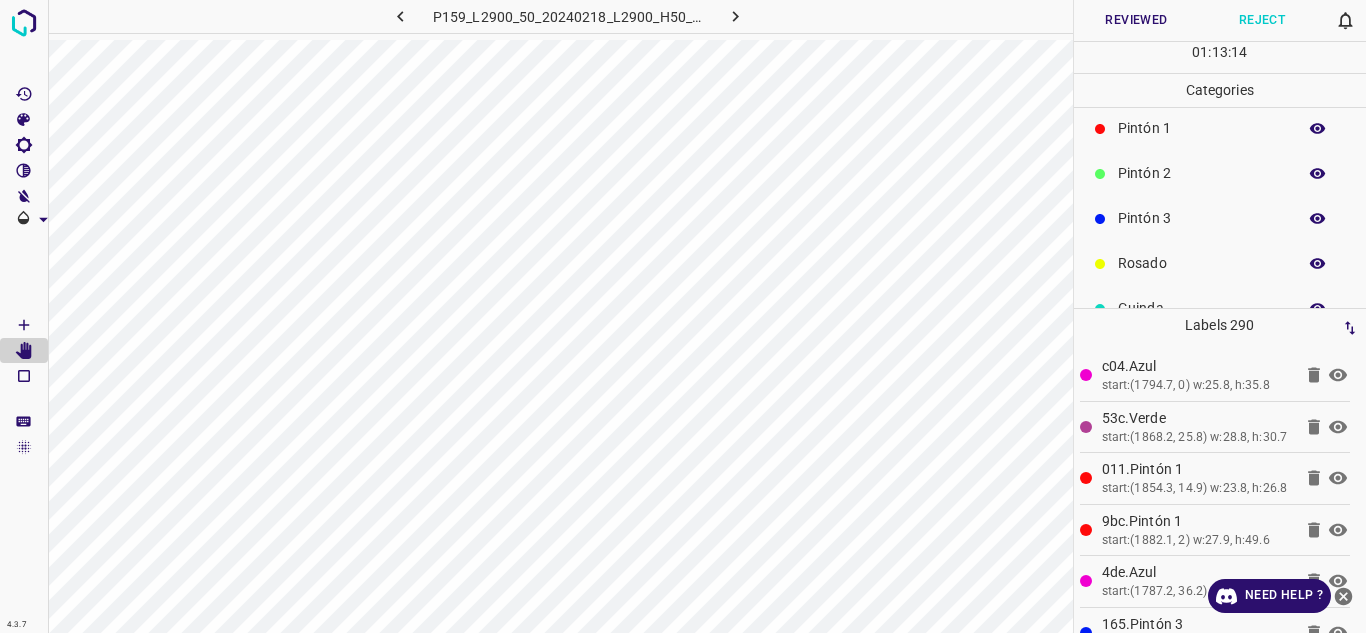 click 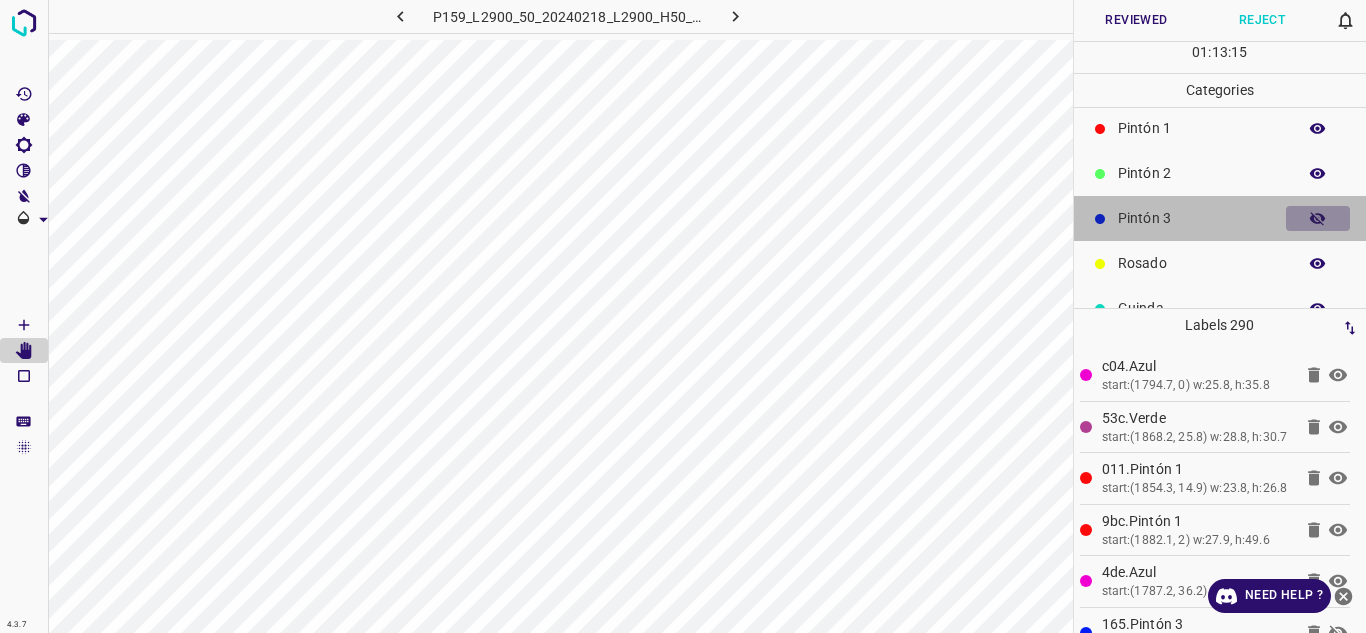 click 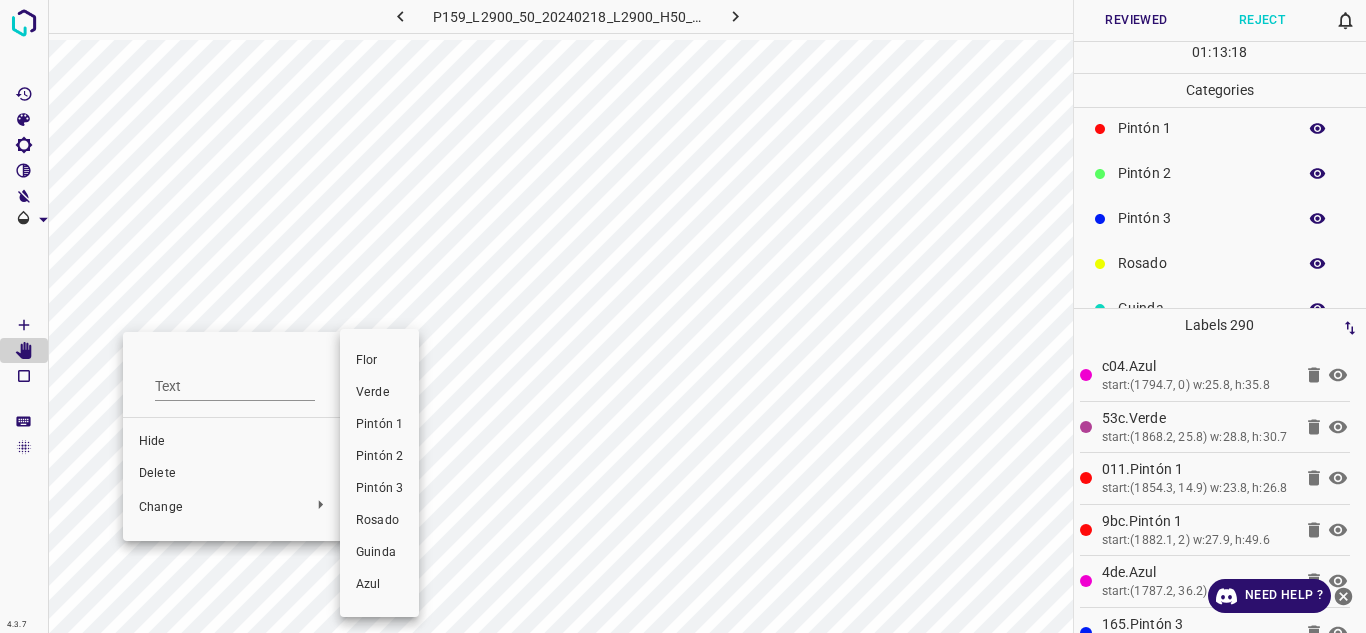 click on "Pintón 1" at bounding box center [379, 425] 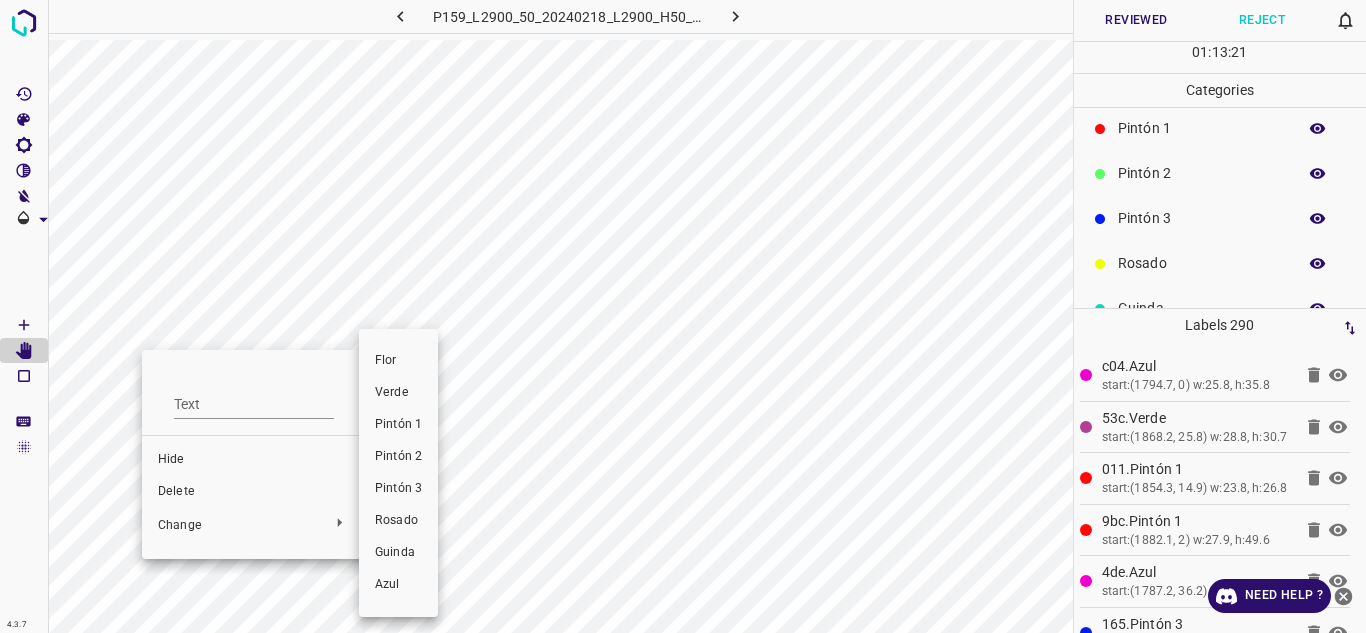 click on "Pintón 1" at bounding box center [398, 425] 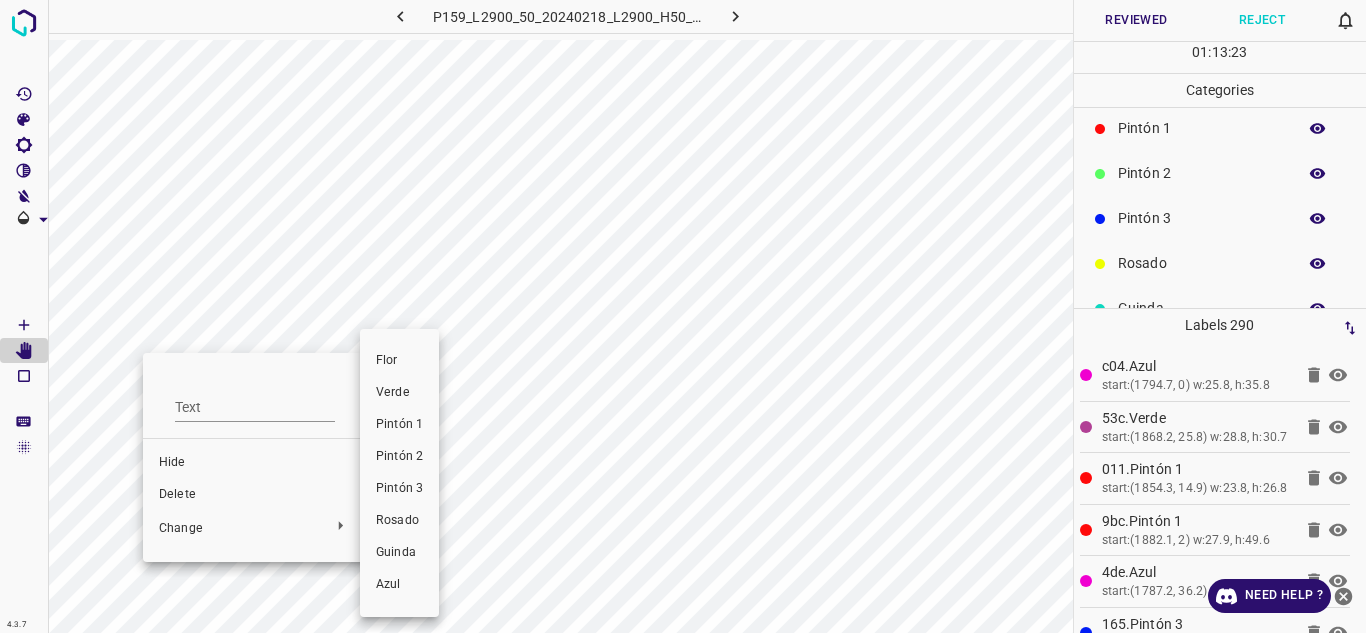 click on "Pintón 1" at bounding box center (399, 425) 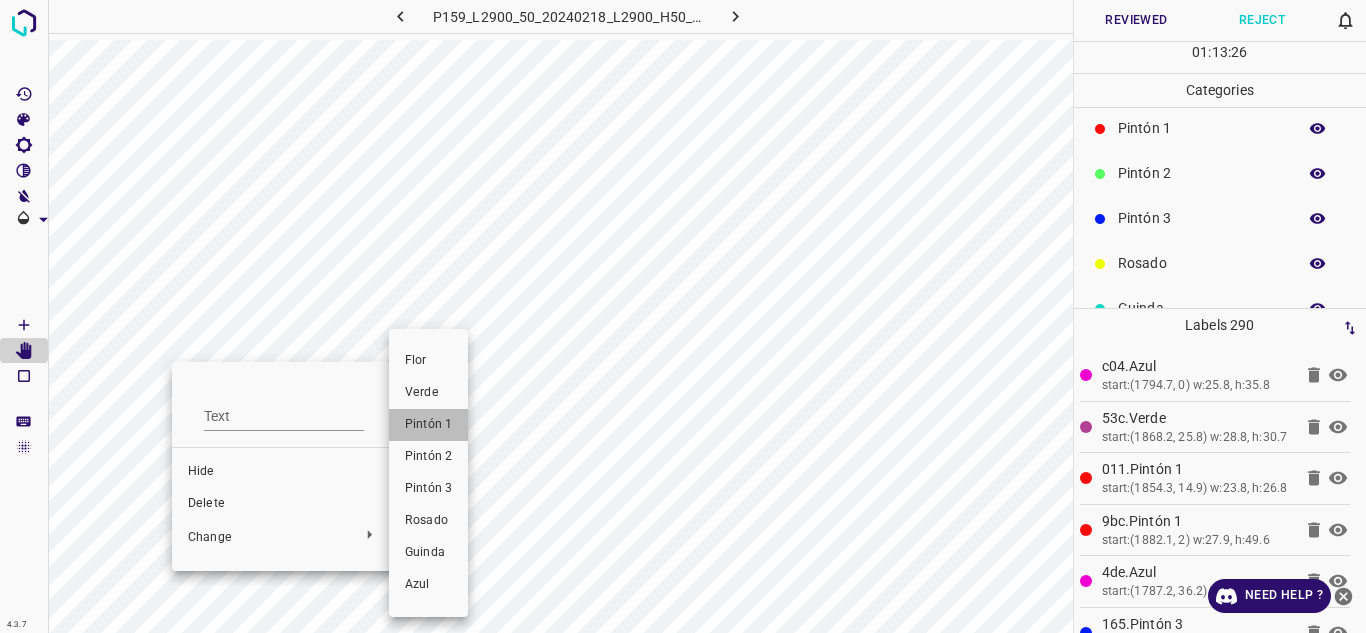click on "Pintón 1" at bounding box center [428, 425] 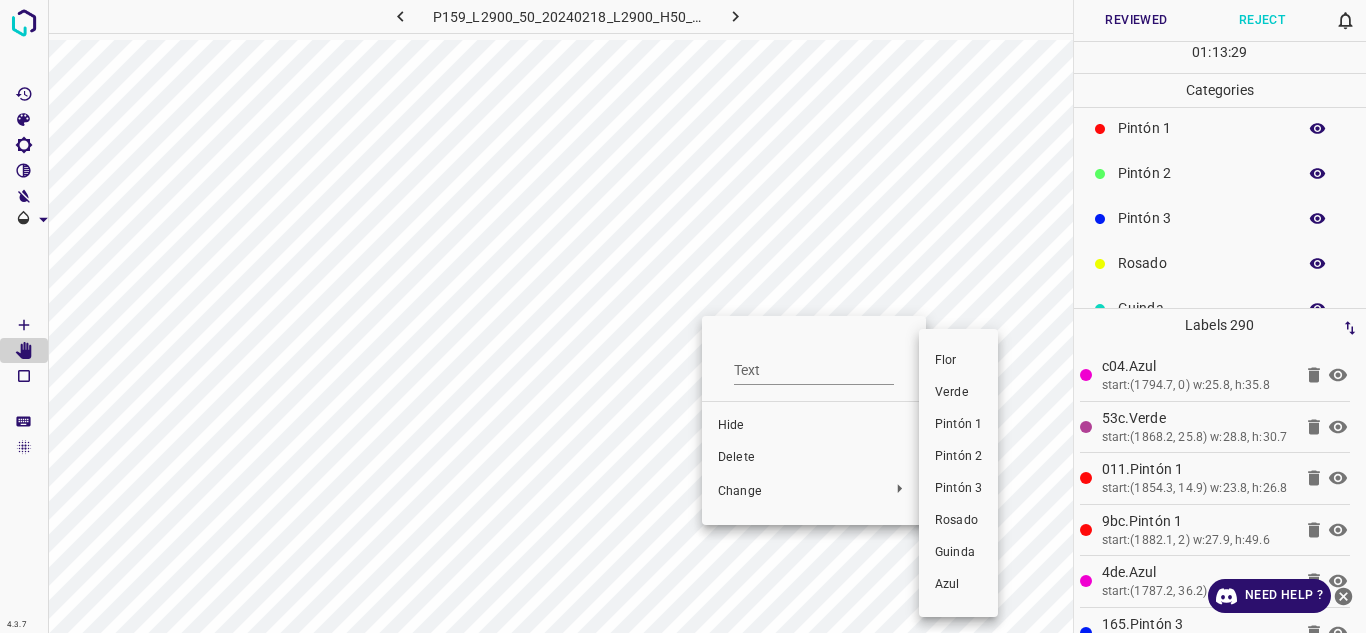 drag, startPoint x: 975, startPoint y: 430, endPoint x: 815, endPoint y: 381, distance: 167.33499 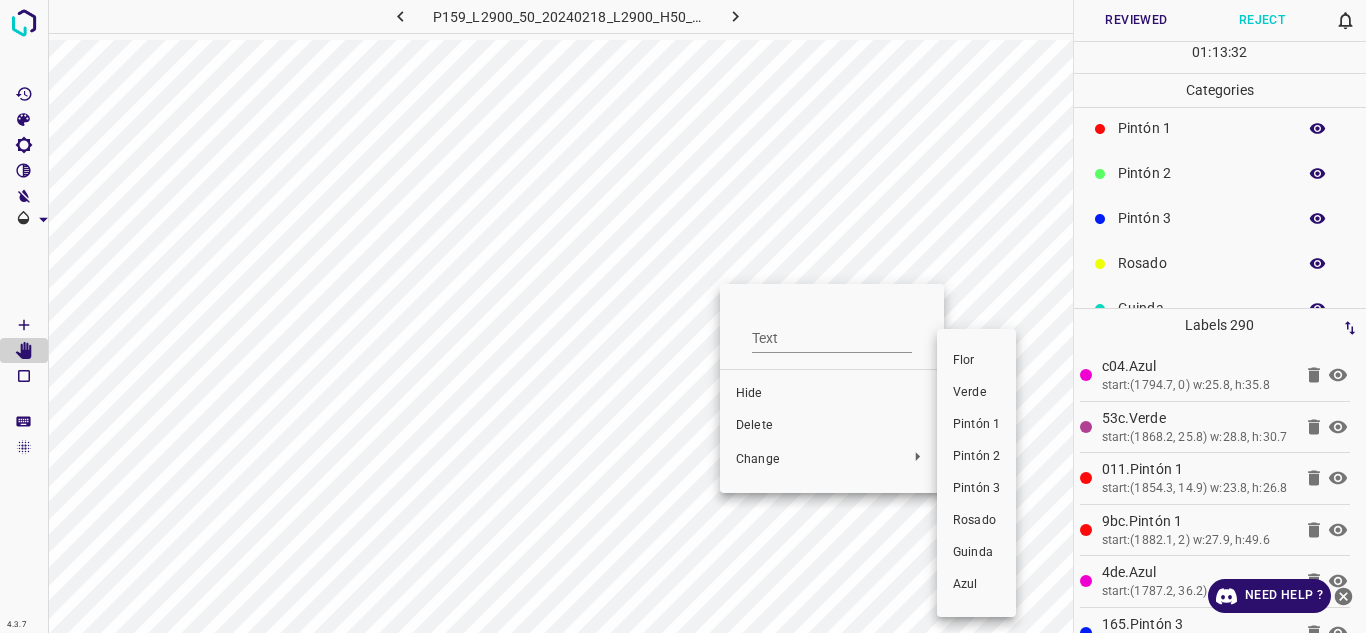 click on "Pintón 1" at bounding box center [976, 425] 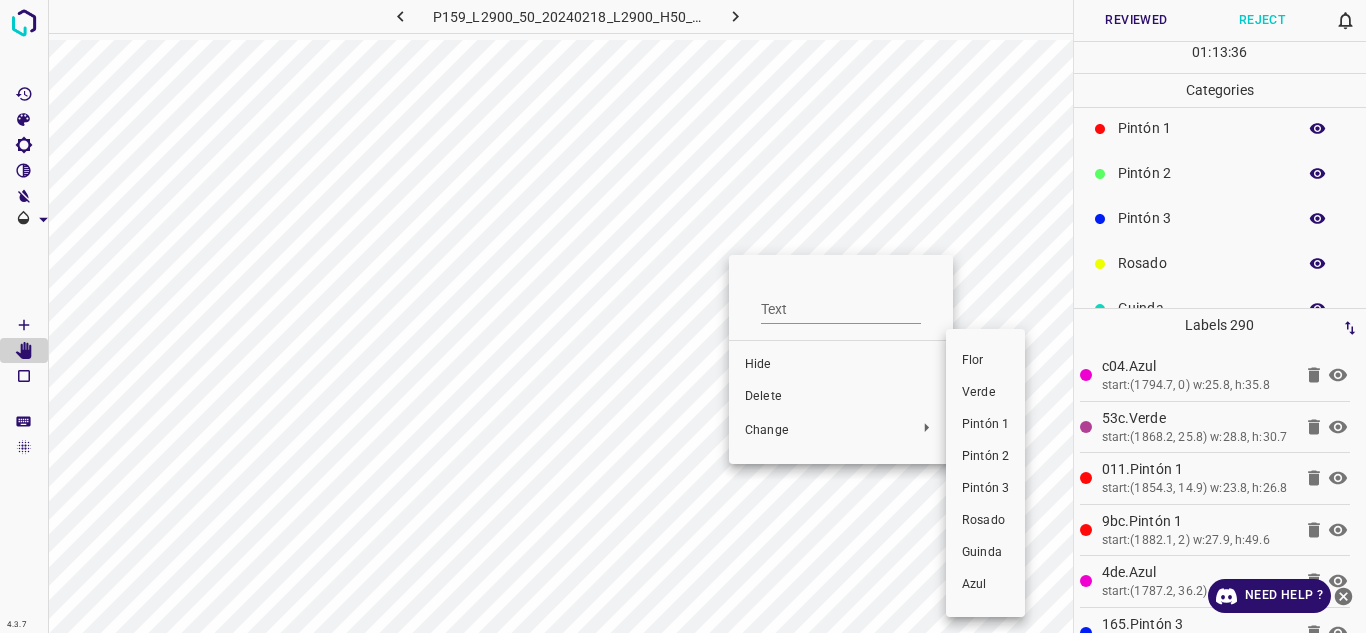 click on "Pintón 1" at bounding box center [985, 425] 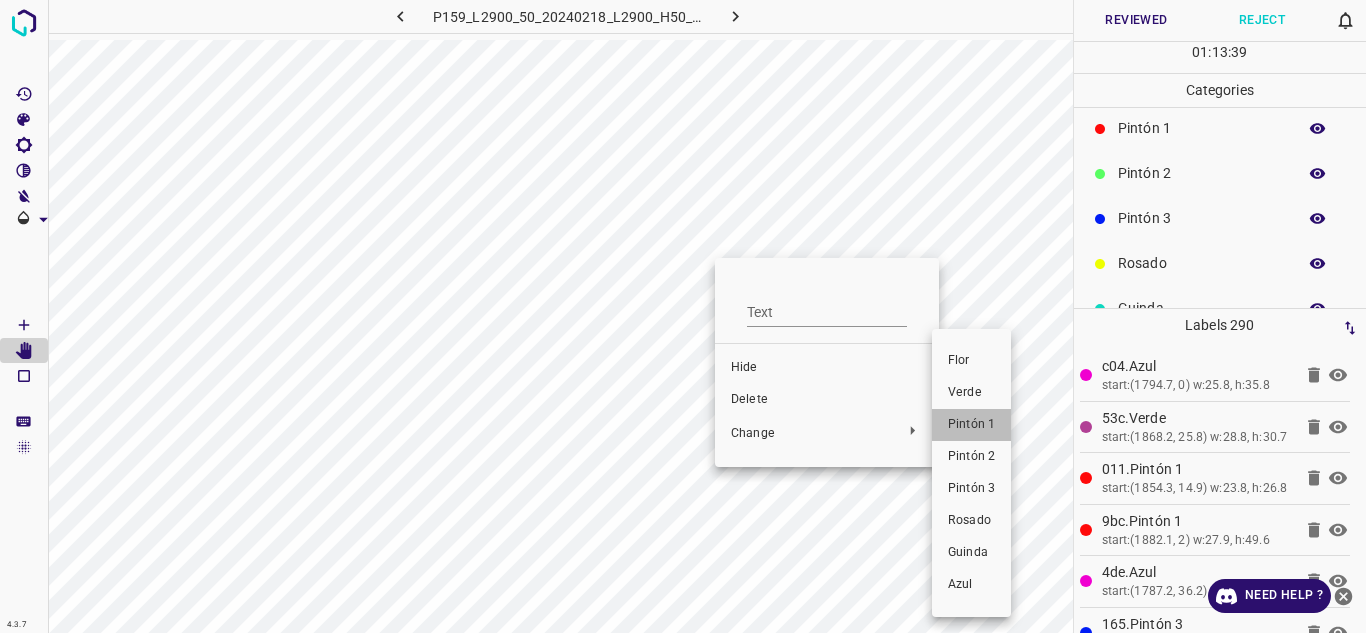 click on "Pintón 1" at bounding box center (971, 425) 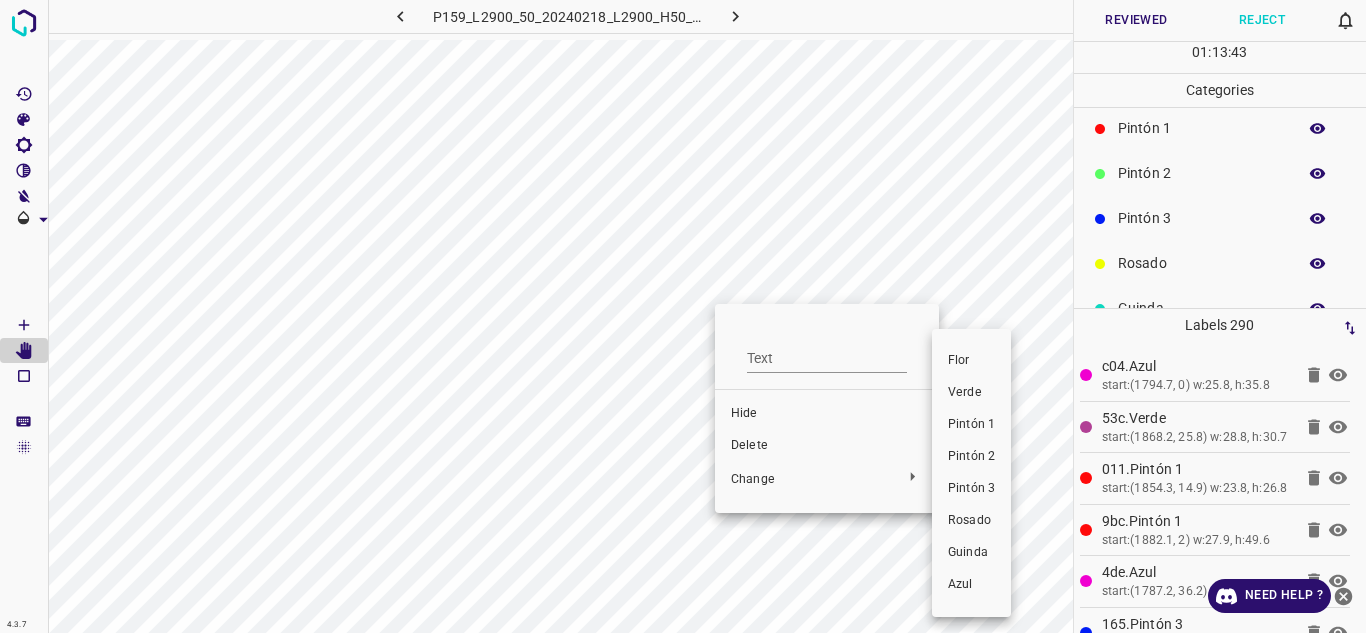 click on "Pintón 1" at bounding box center (971, 425) 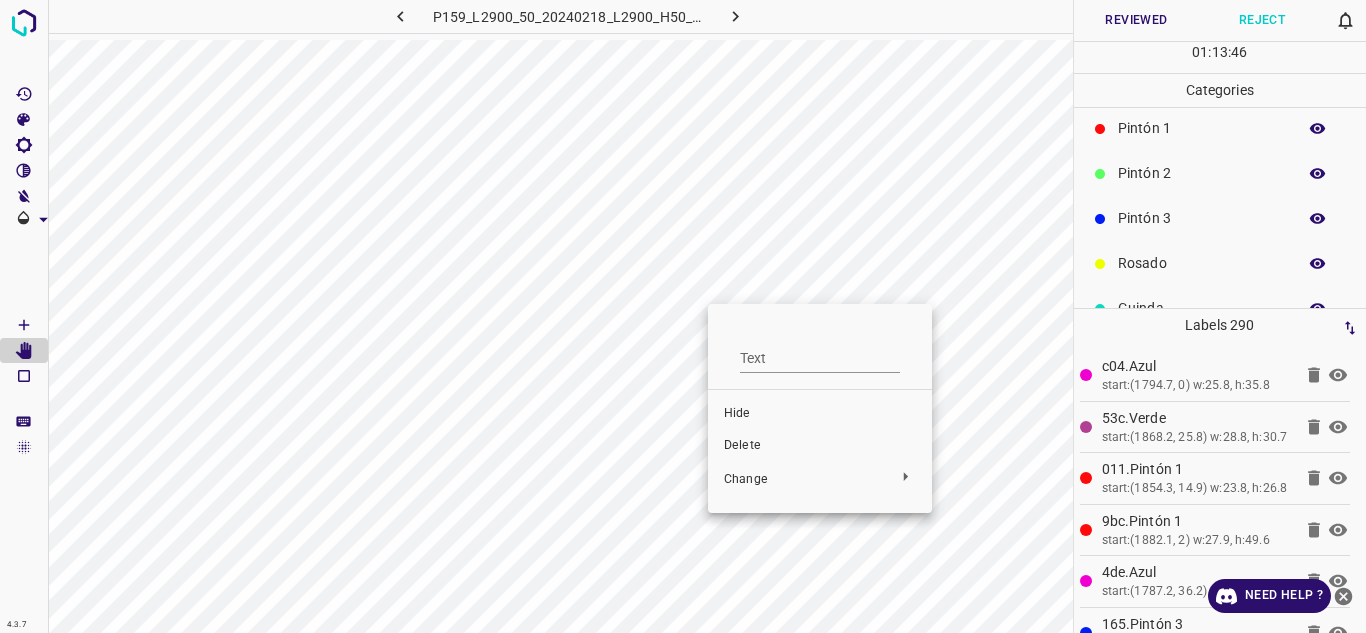 click at bounding box center (683, 316) 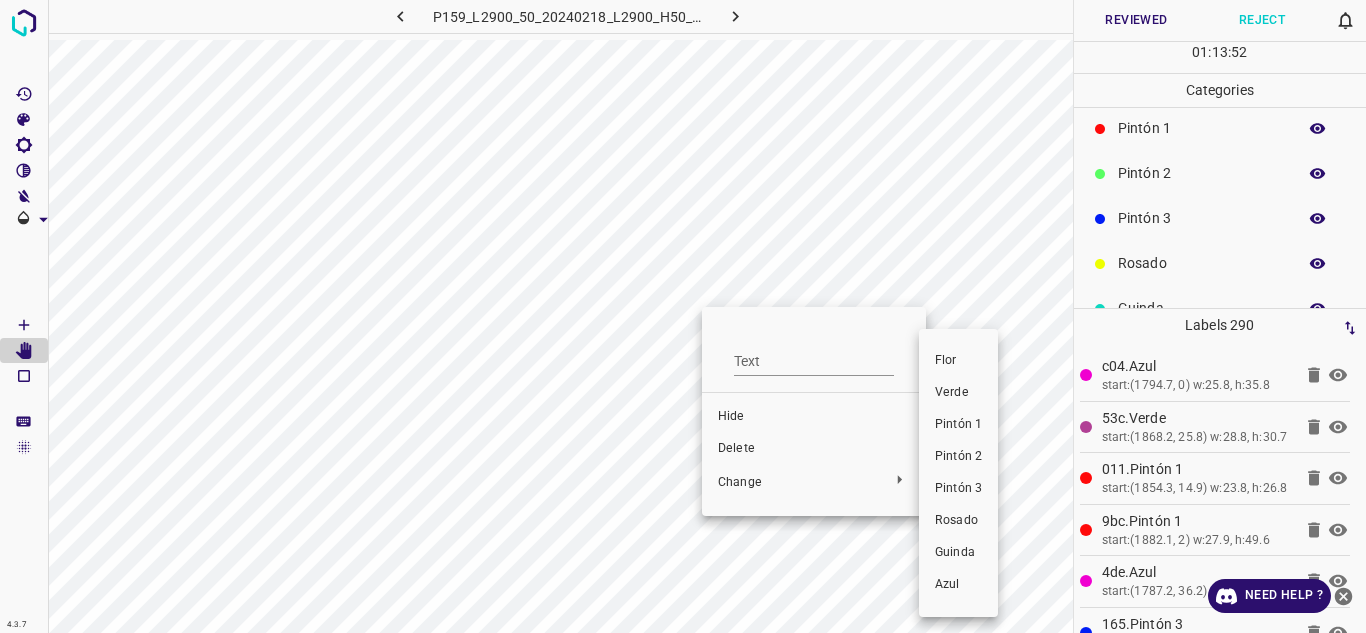 click on "Pintón 1" at bounding box center (958, 425) 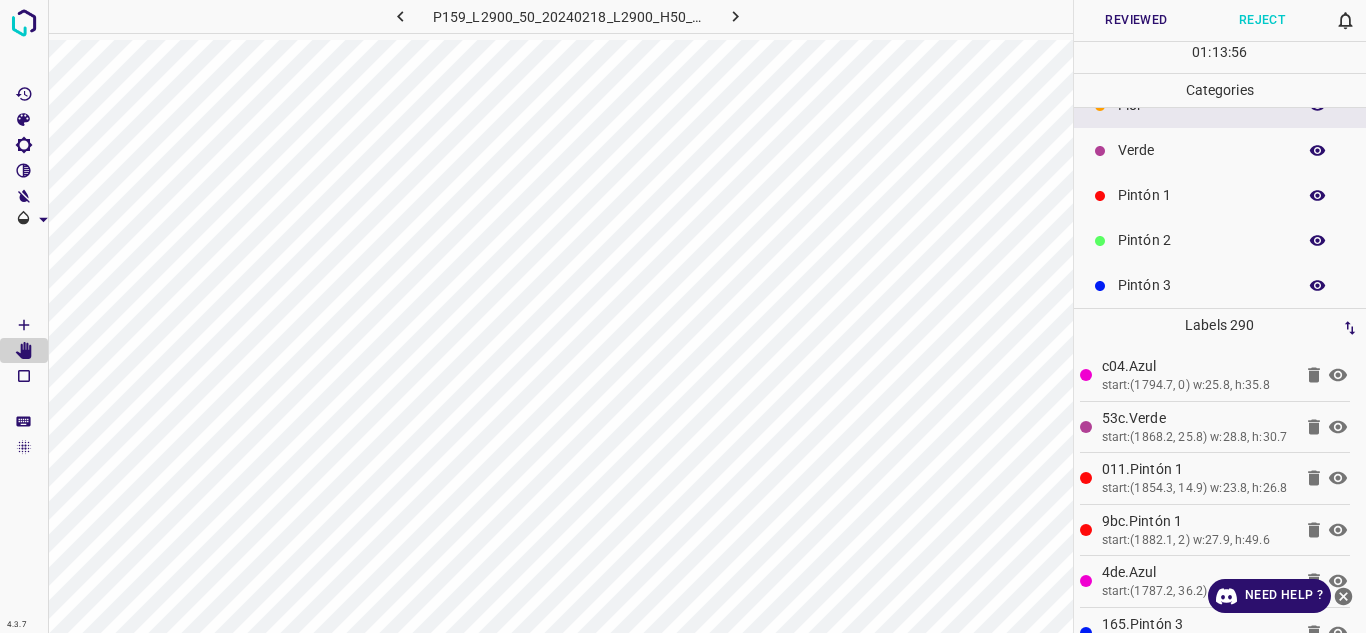 scroll, scrollTop: 0, scrollLeft: 0, axis: both 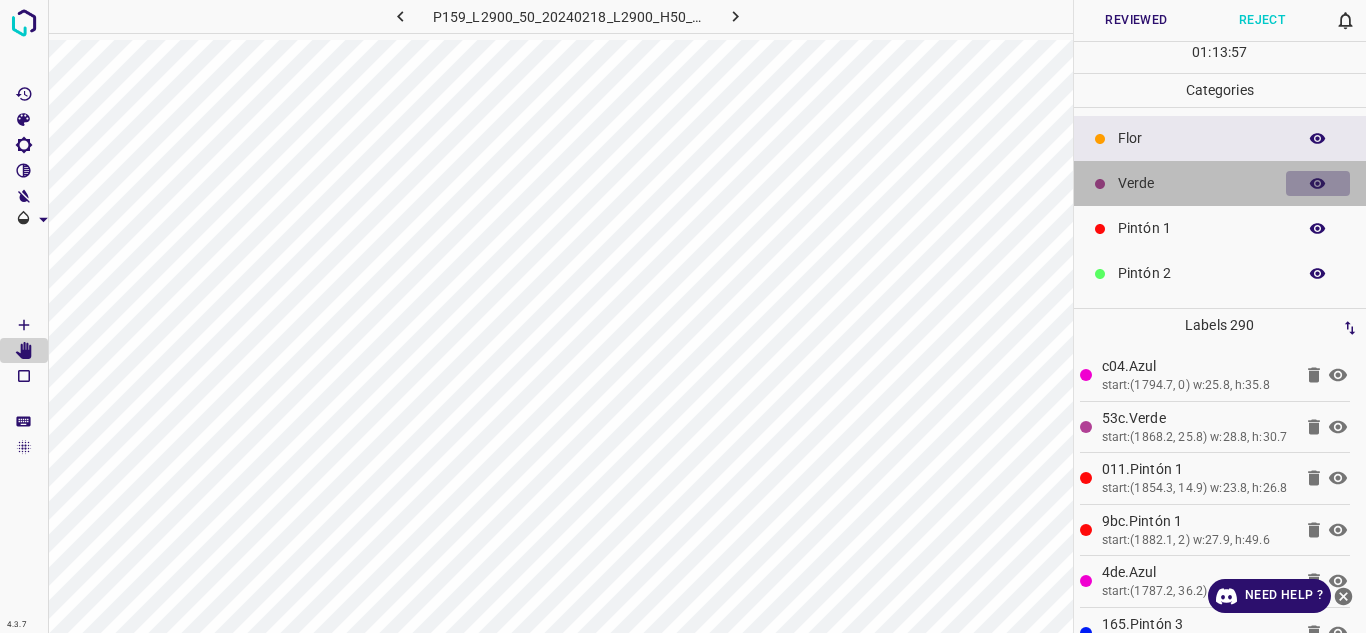 click 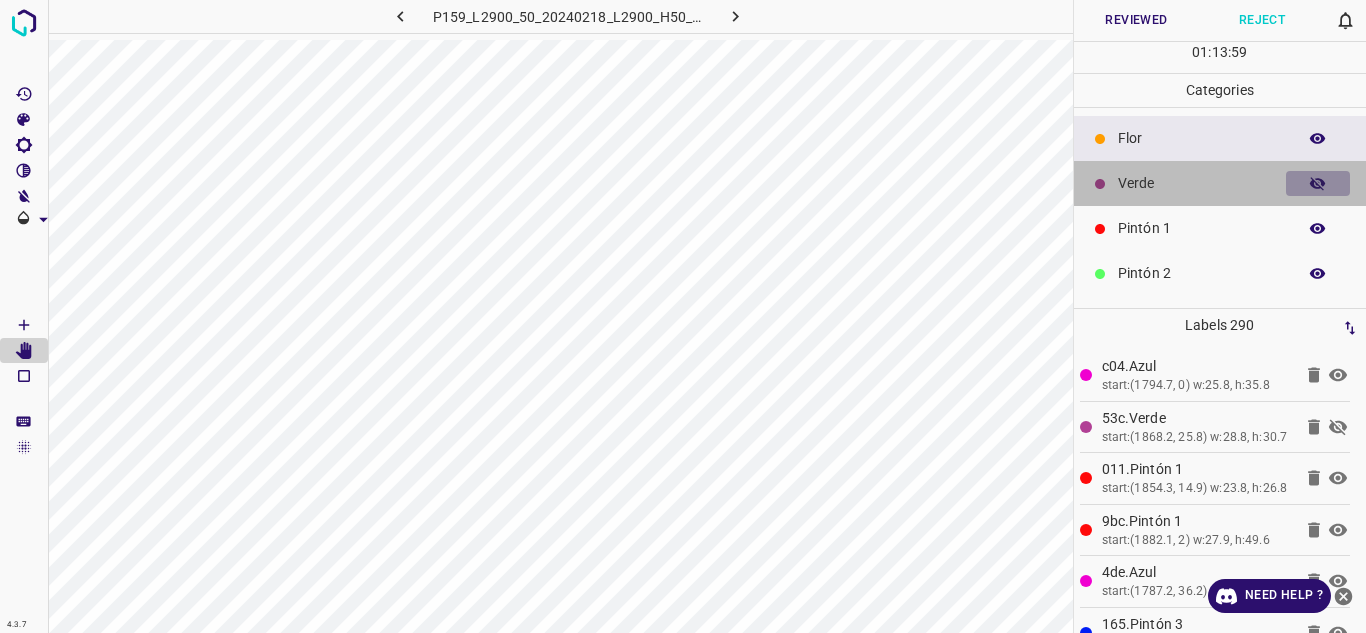 click 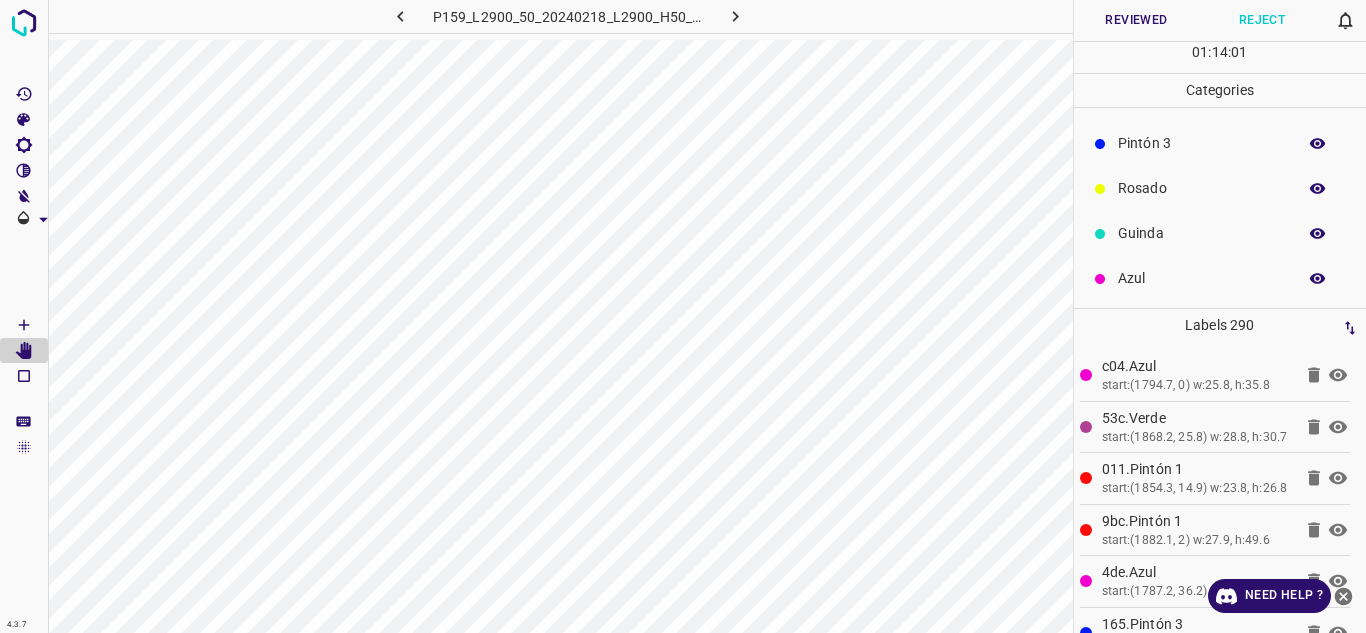 scroll, scrollTop: 176, scrollLeft: 0, axis: vertical 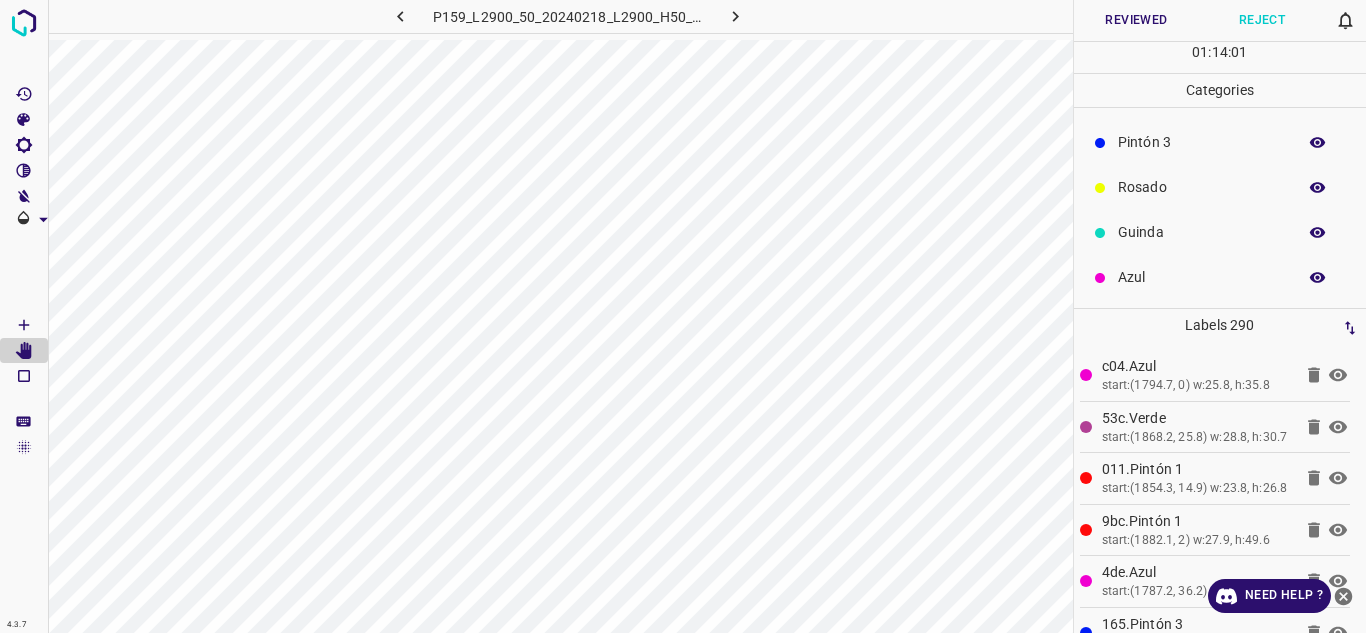 click 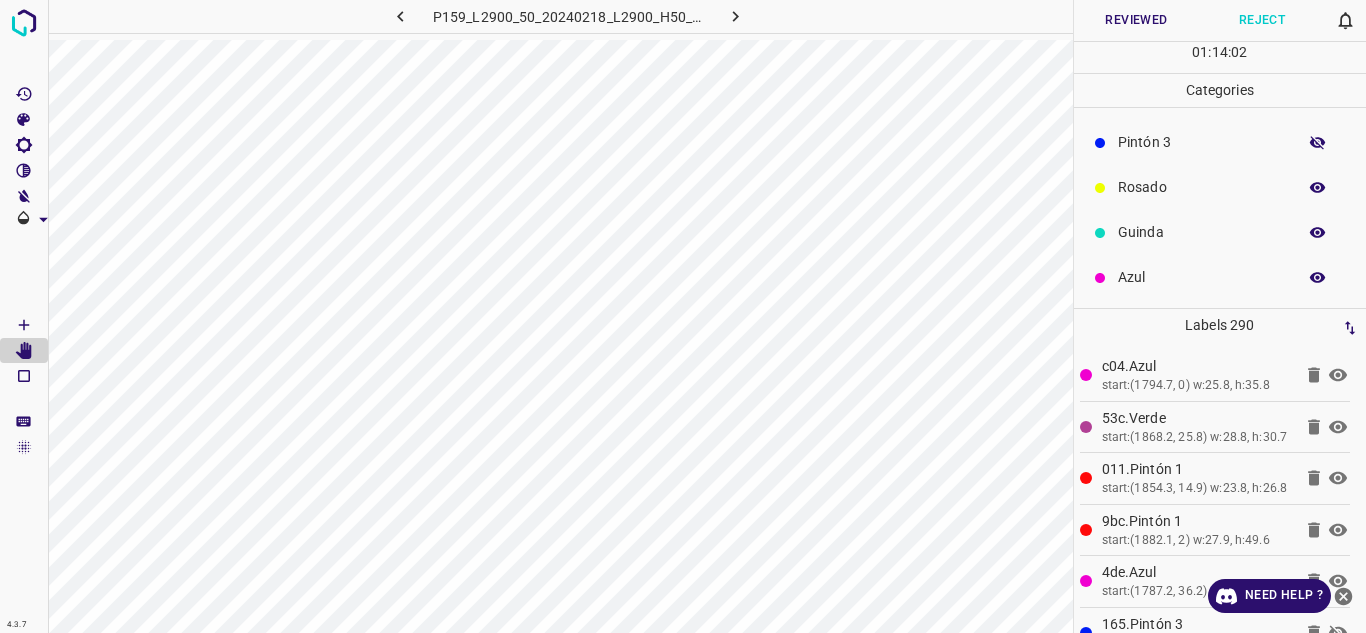 click 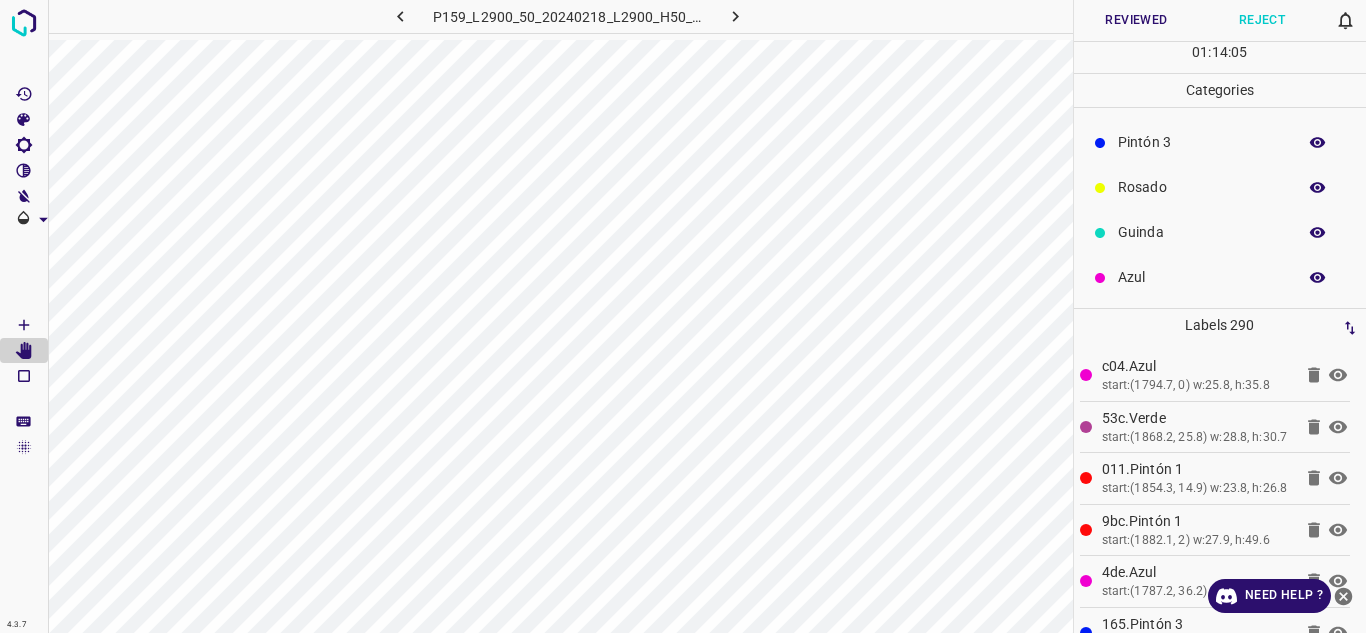 click 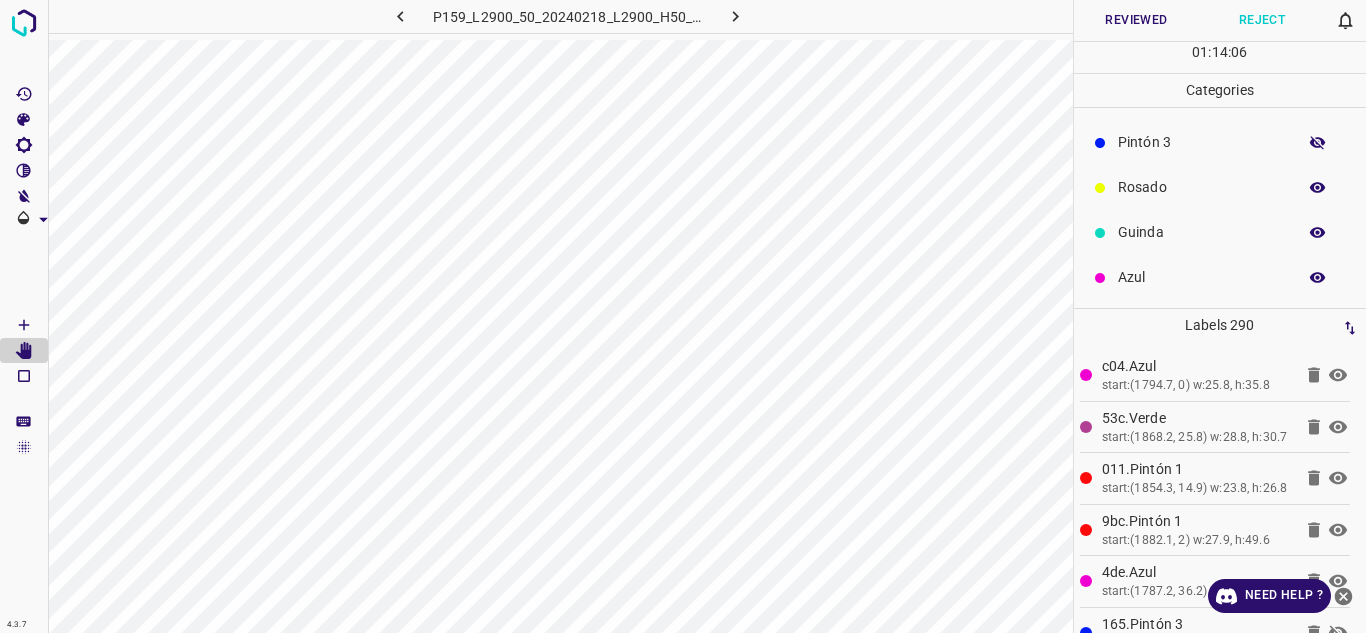 click 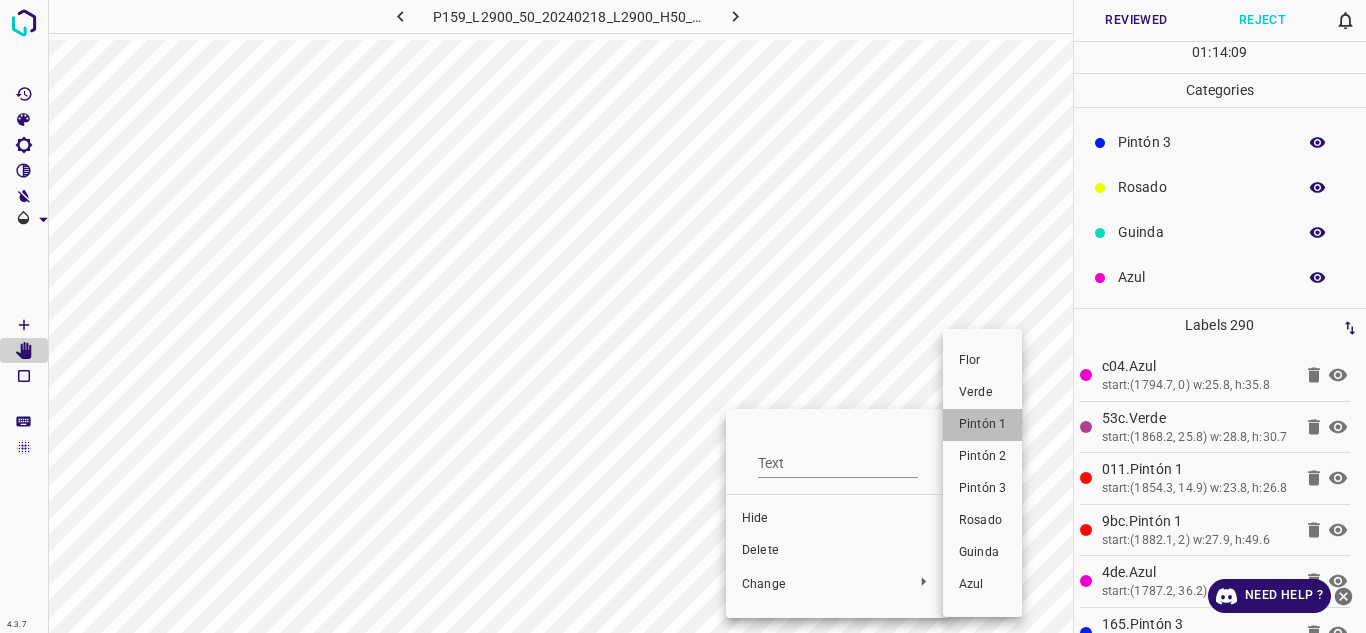 click on "Pintón 1" at bounding box center (982, 425) 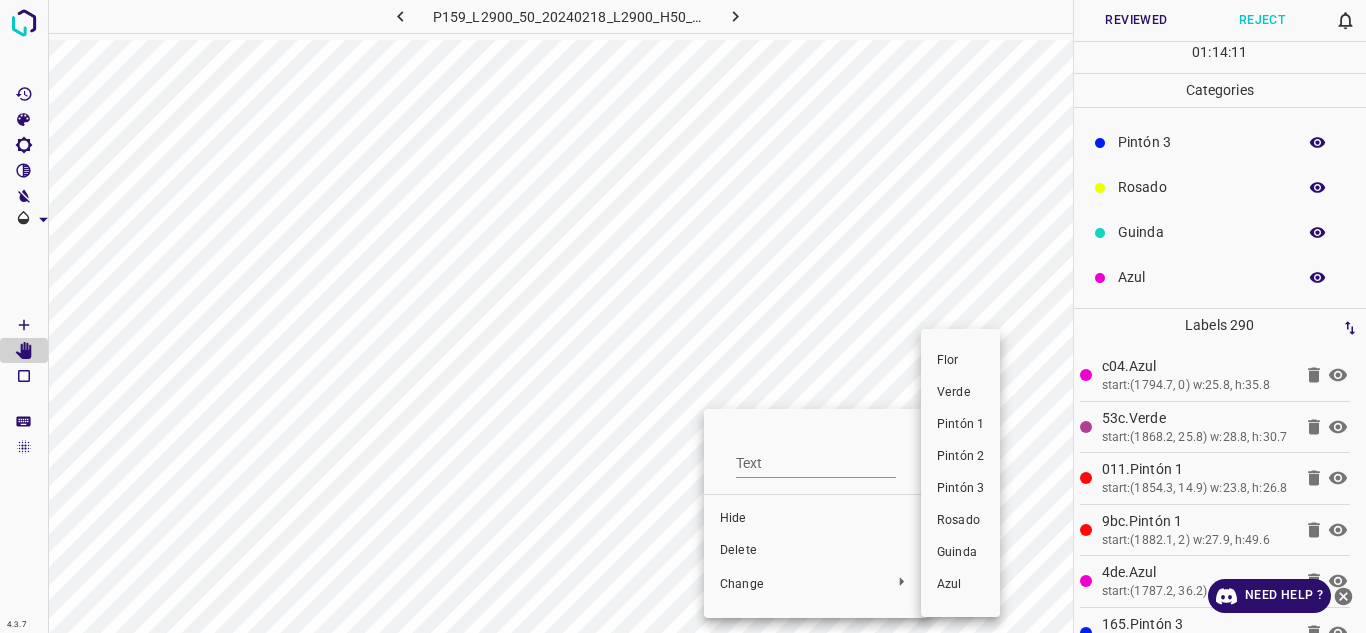 click on "Pintón 1" at bounding box center (960, 425) 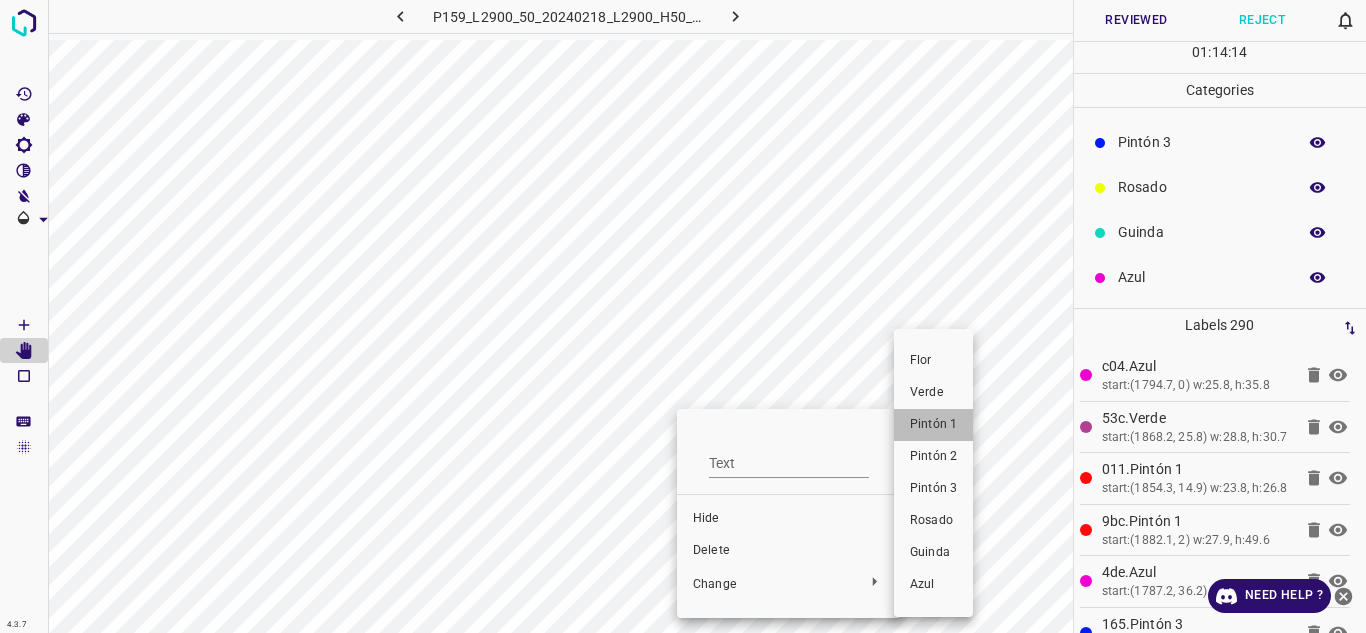 click on "Pintón 1" at bounding box center [933, 425] 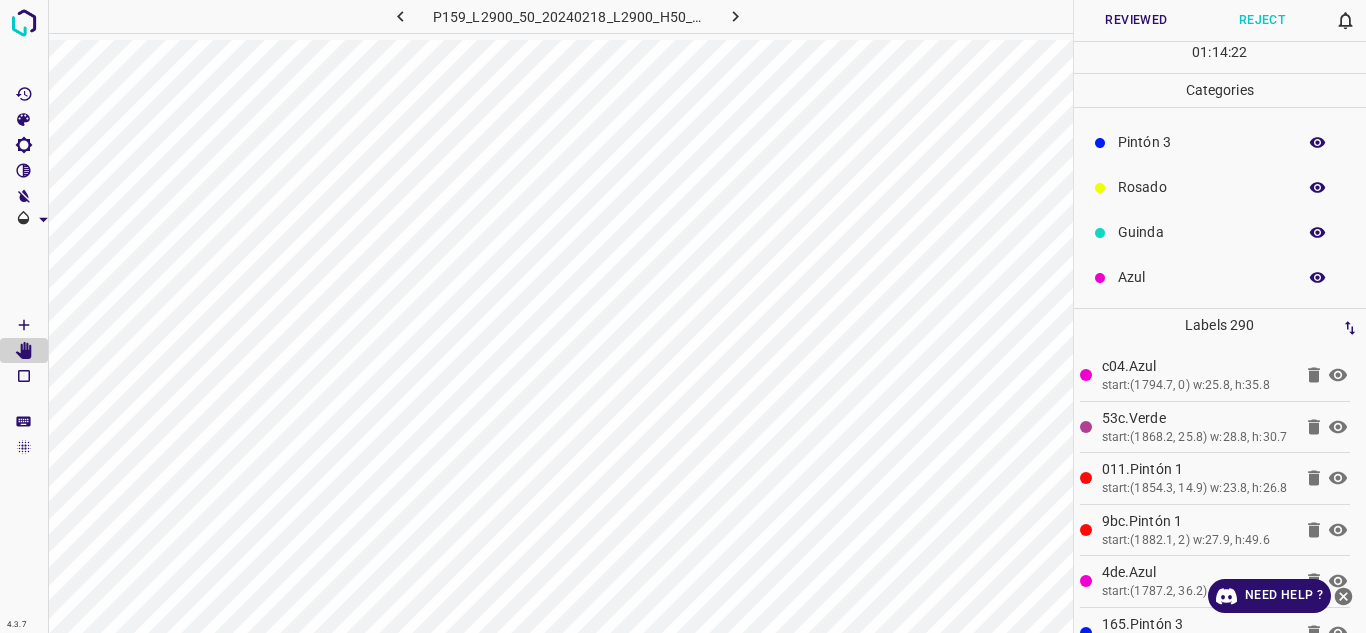 scroll, scrollTop: 0, scrollLeft: 0, axis: both 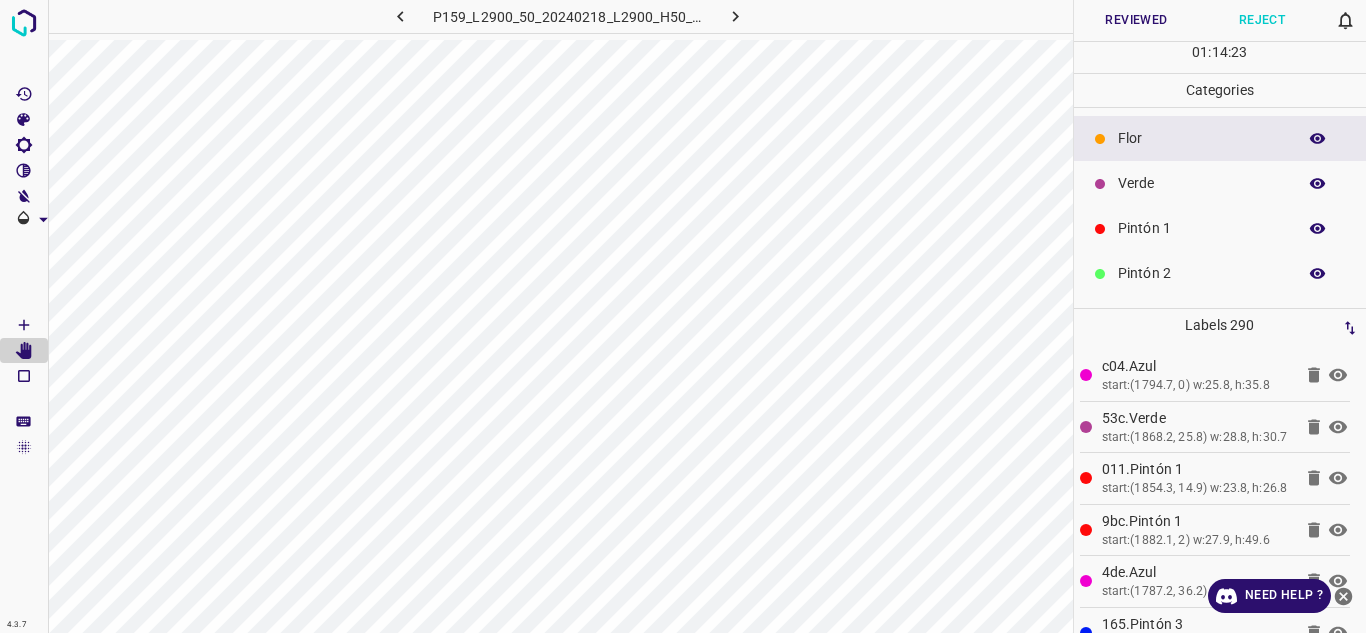 click 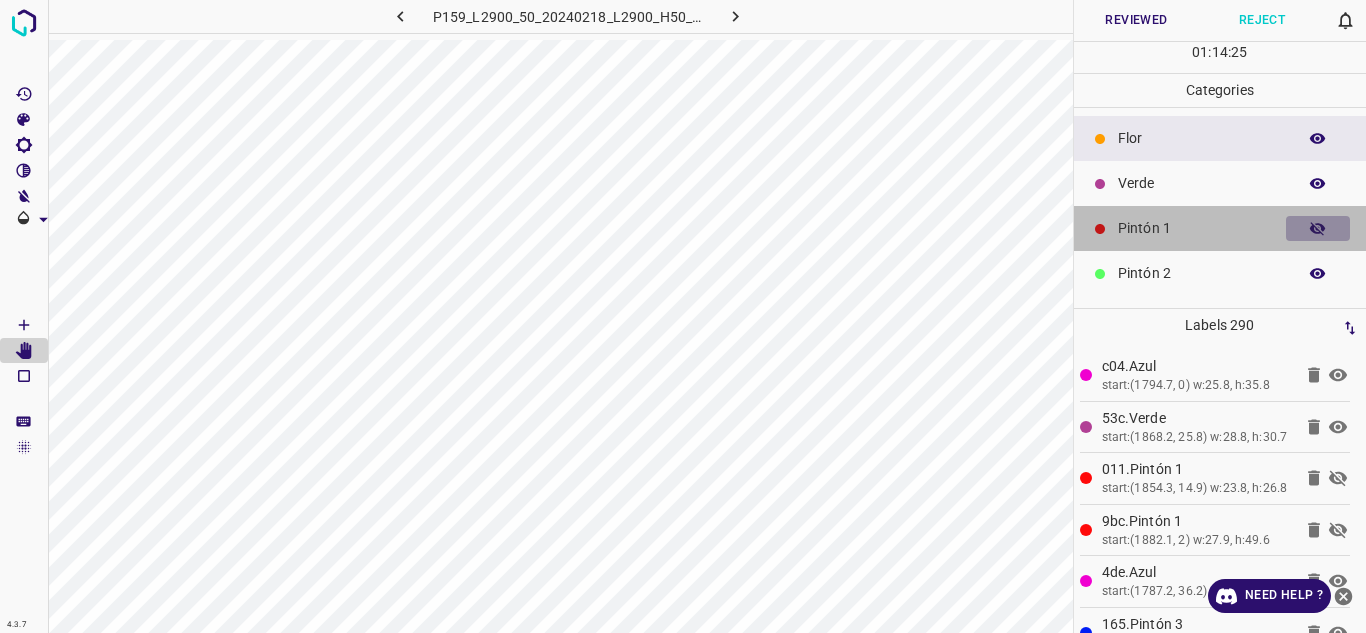 click 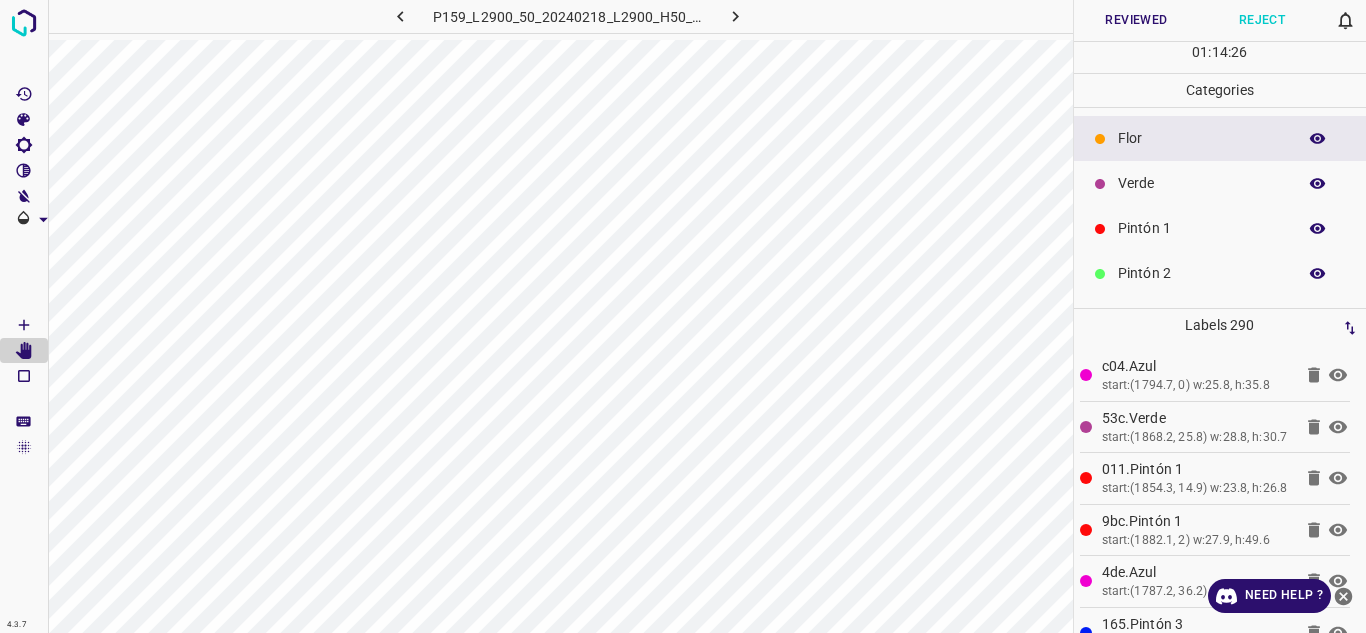 click 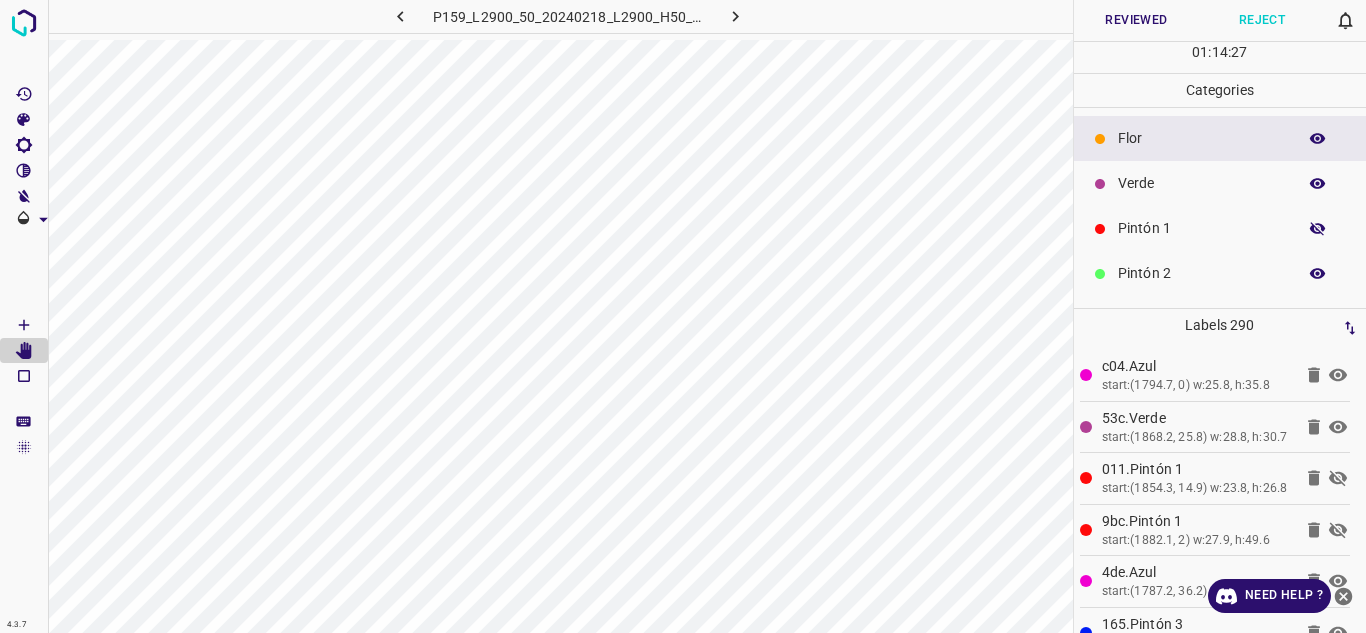 click 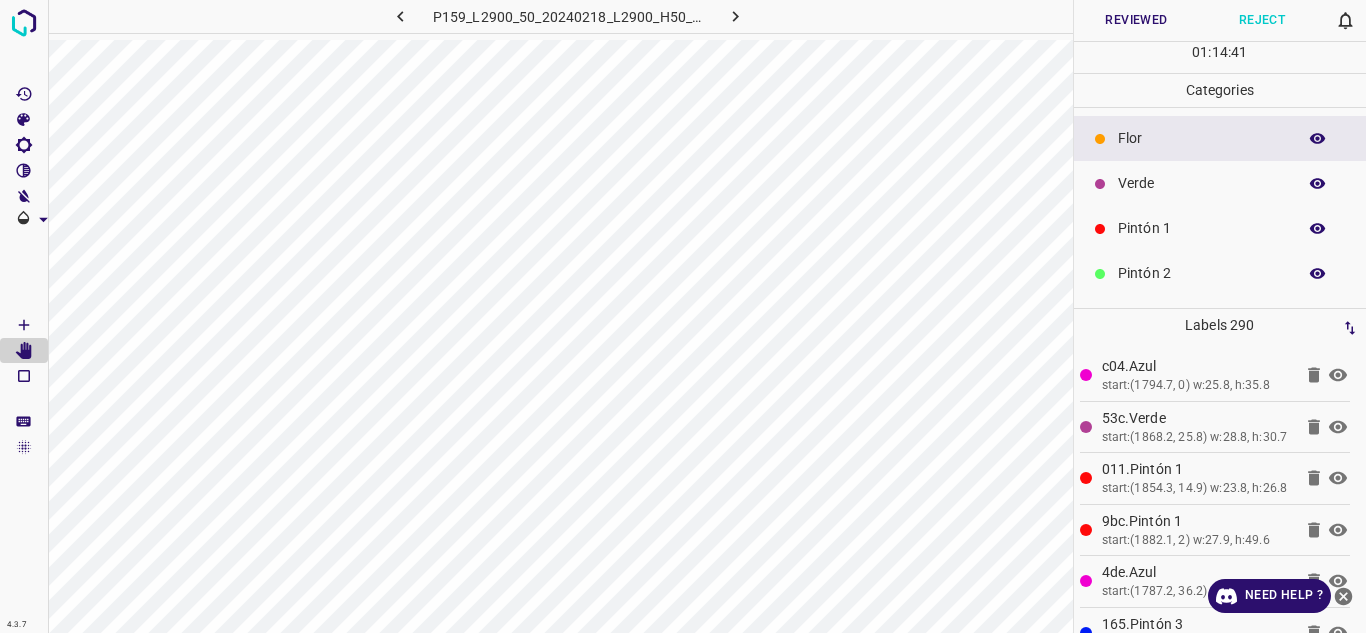 click on "Reviewed" at bounding box center [1137, 20] 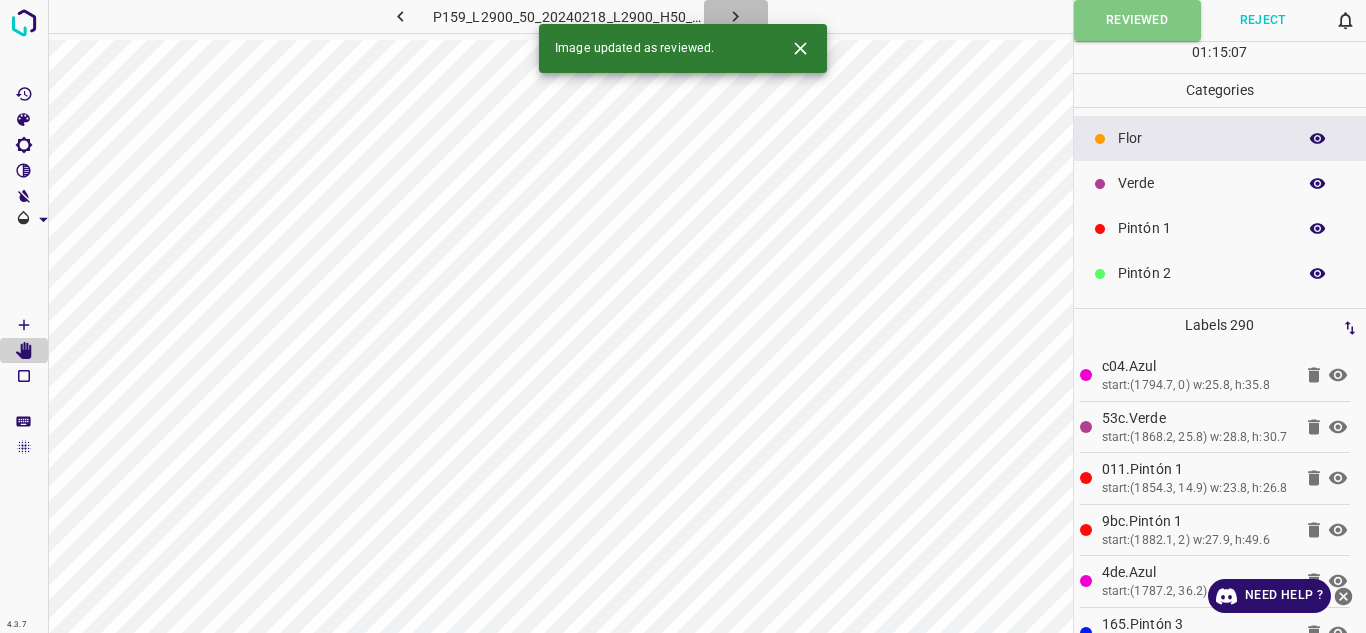click 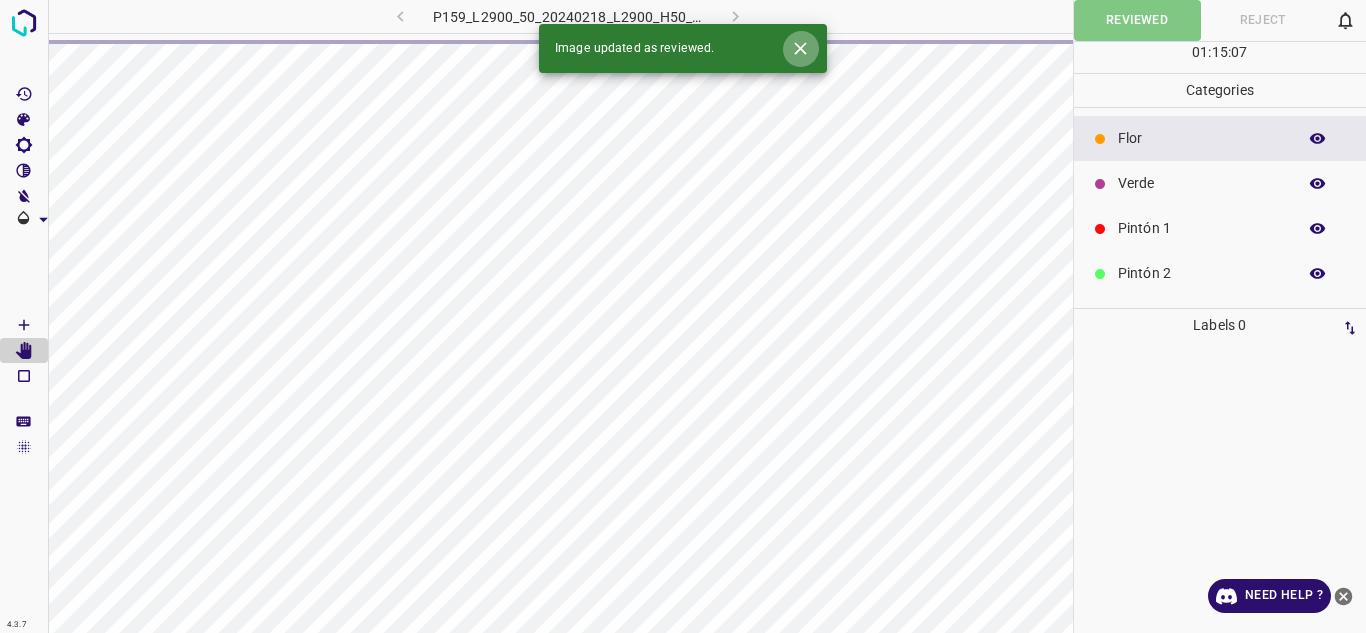 click 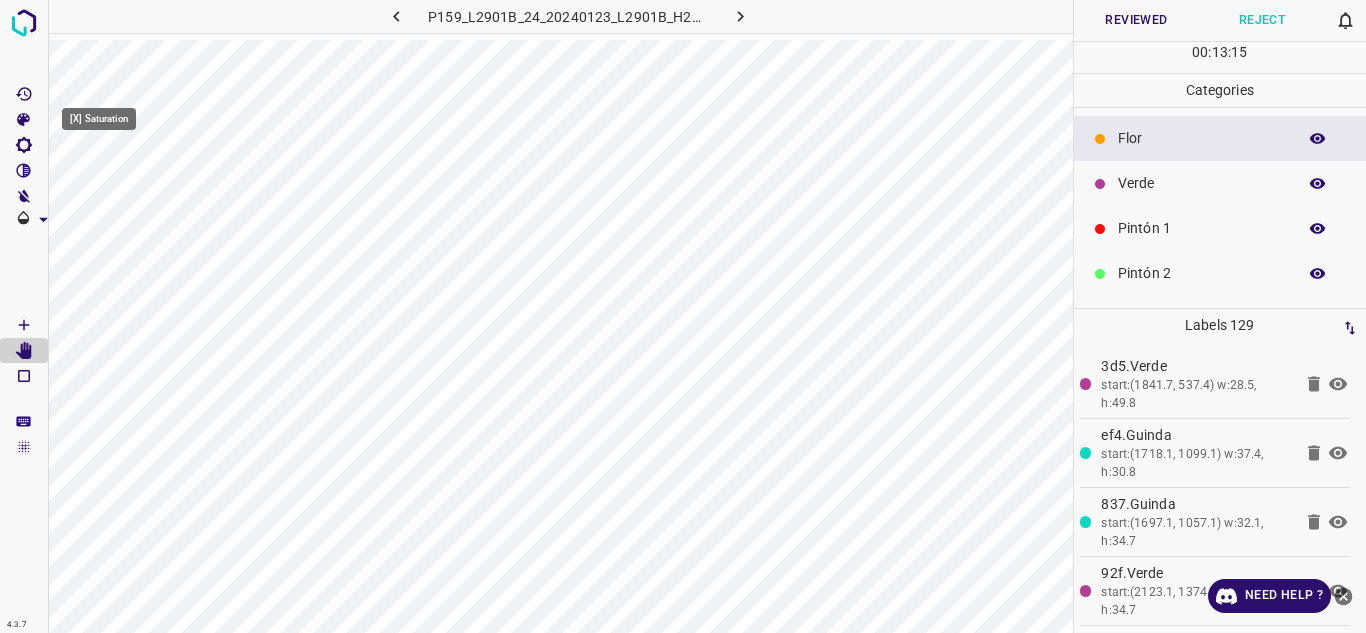 click 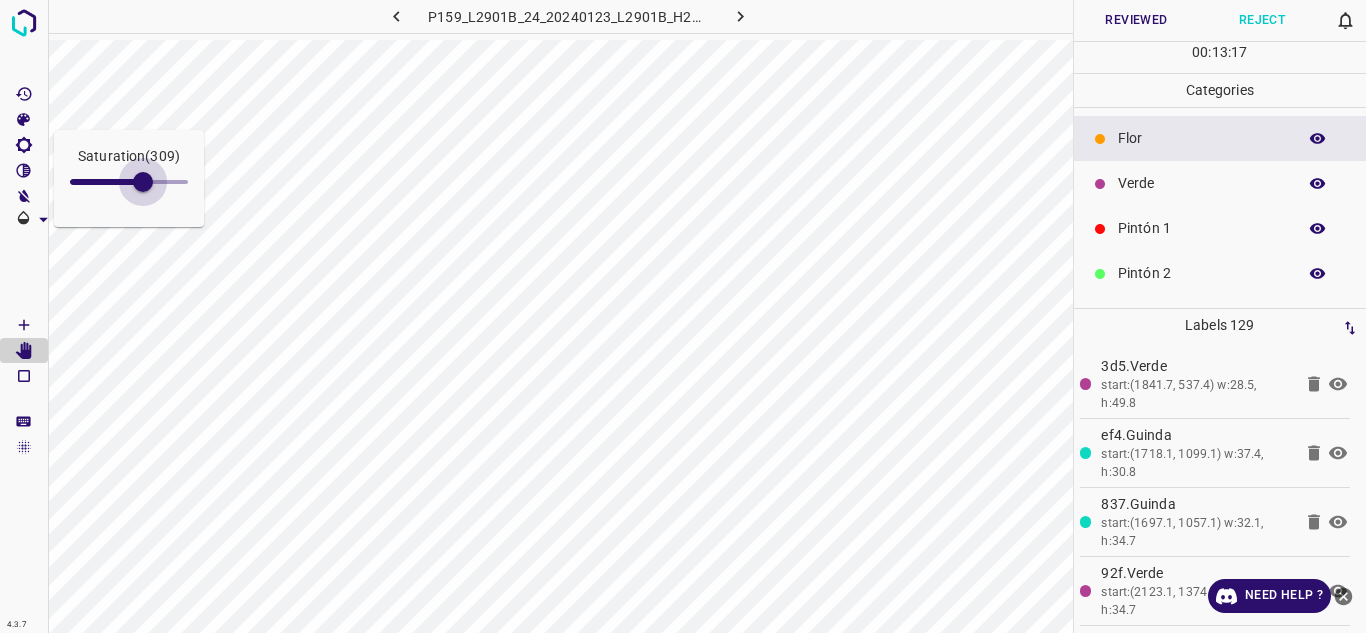 type on "309" 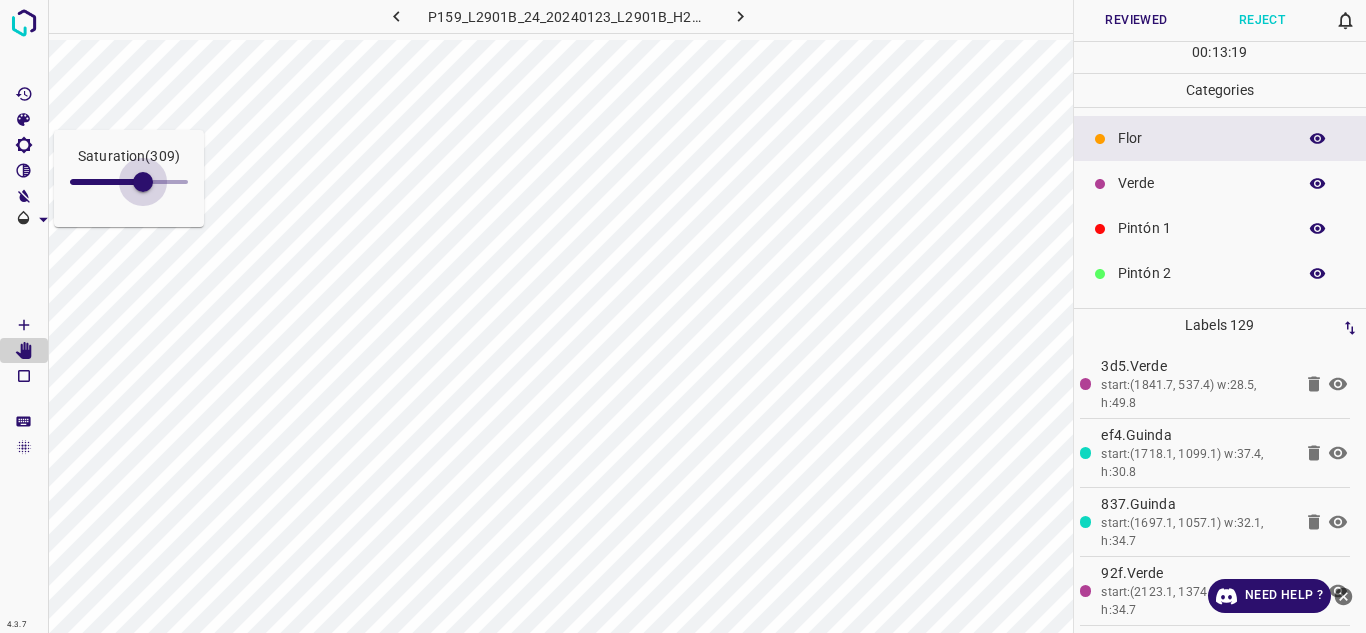 drag, startPoint x: 95, startPoint y: 184, endPoint x: 143, endPoint y: 185, distance: 48.010414 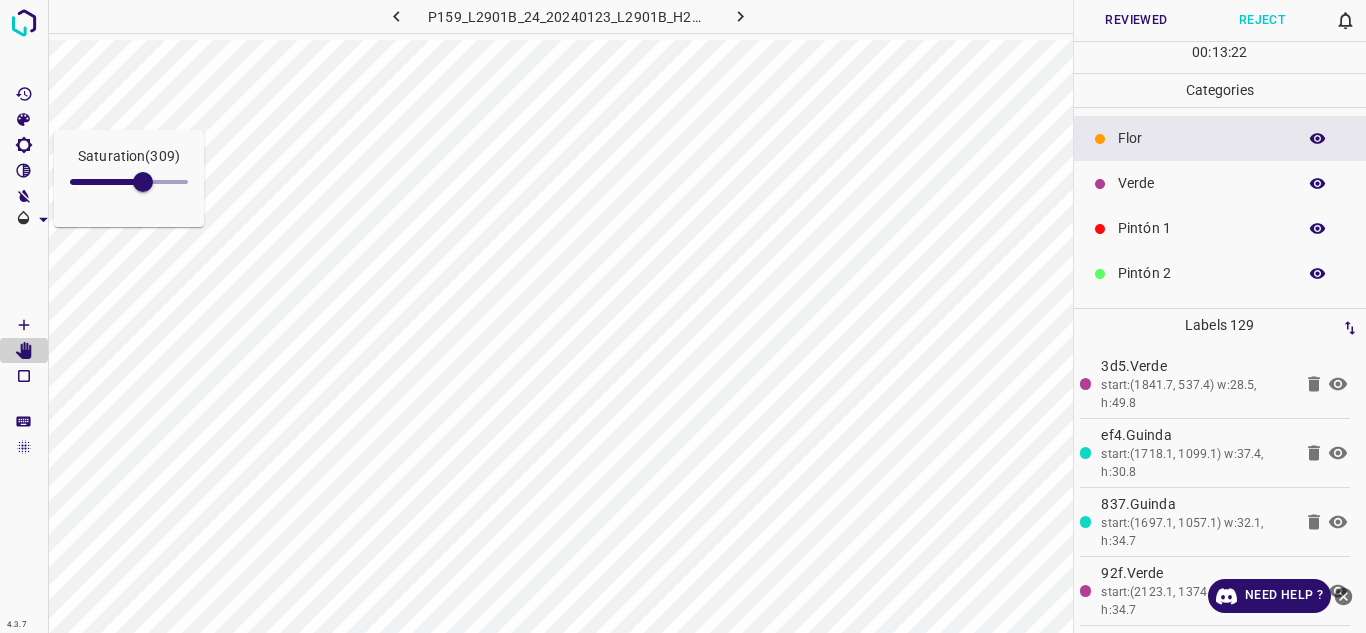 click 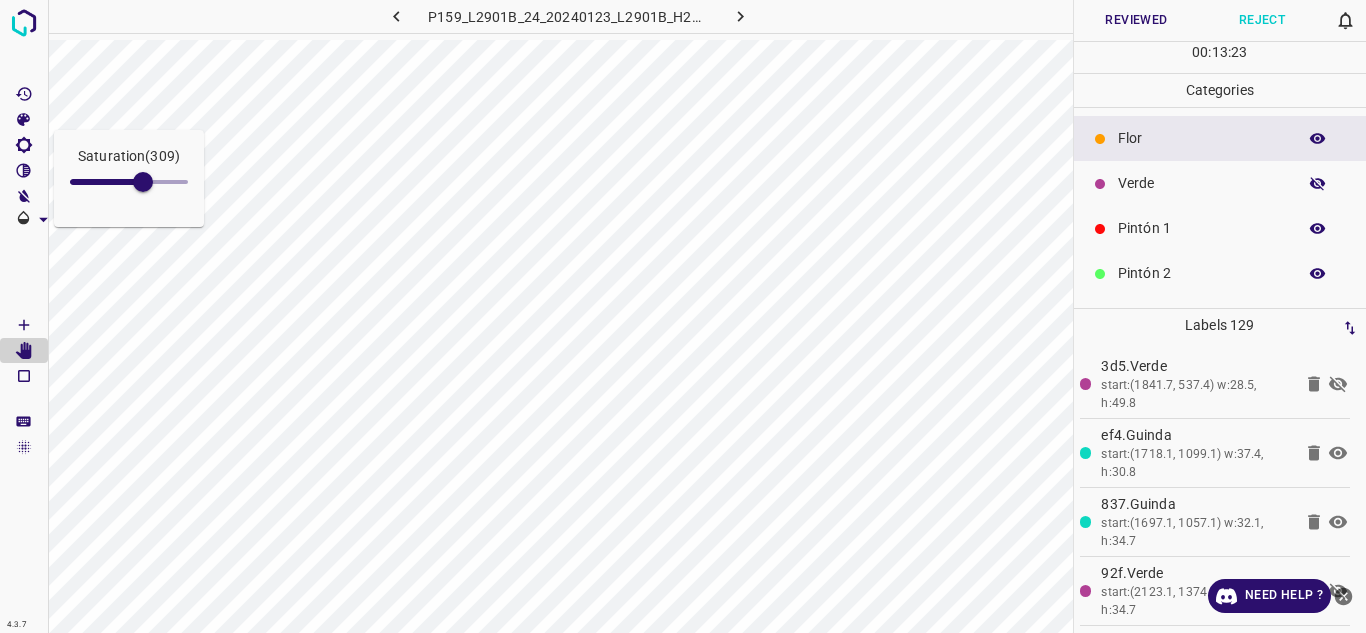 click 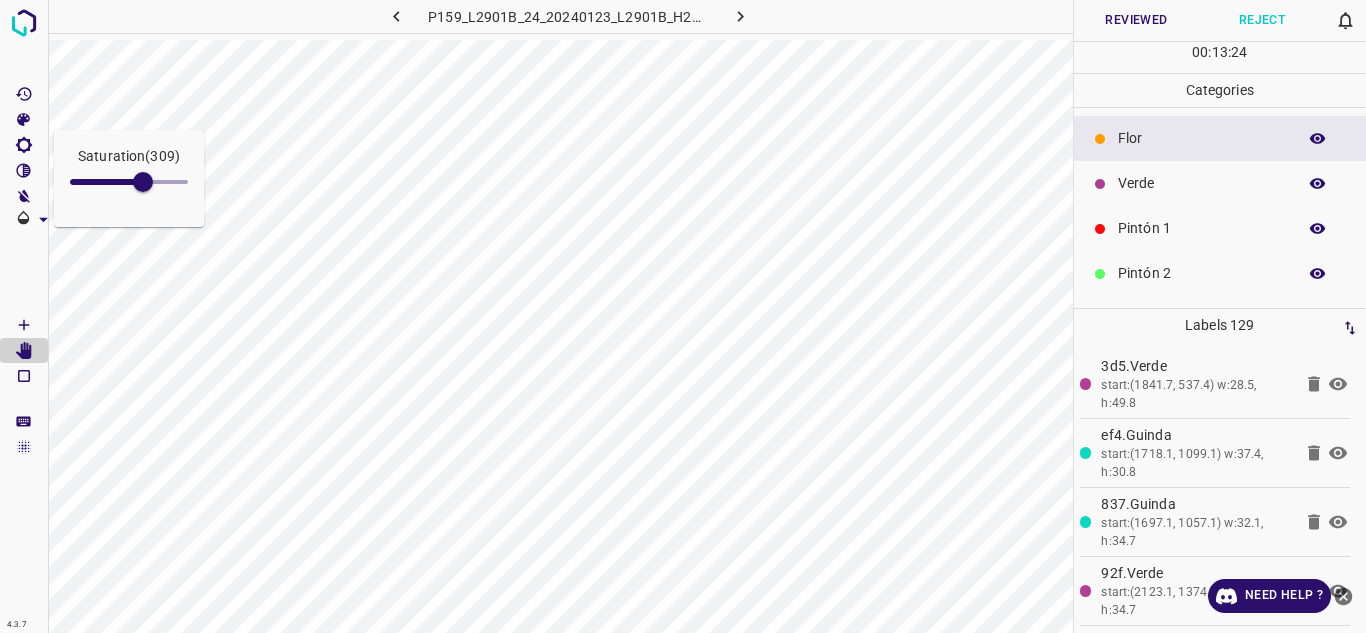 click 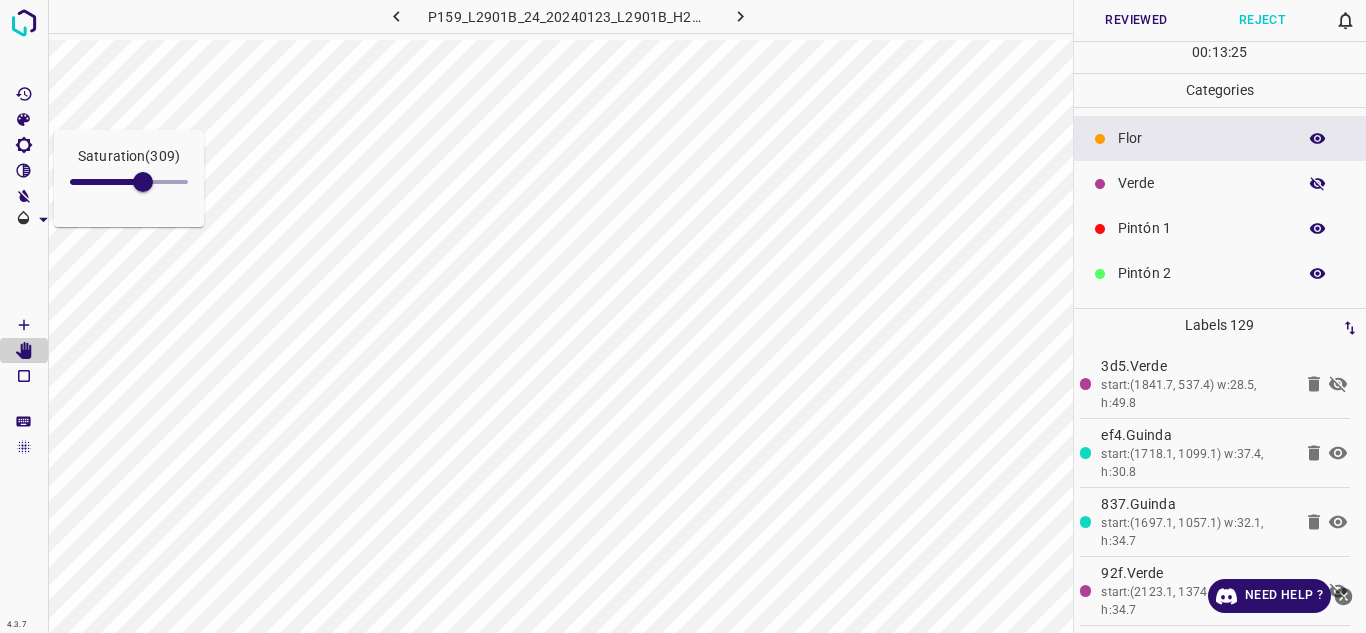 click 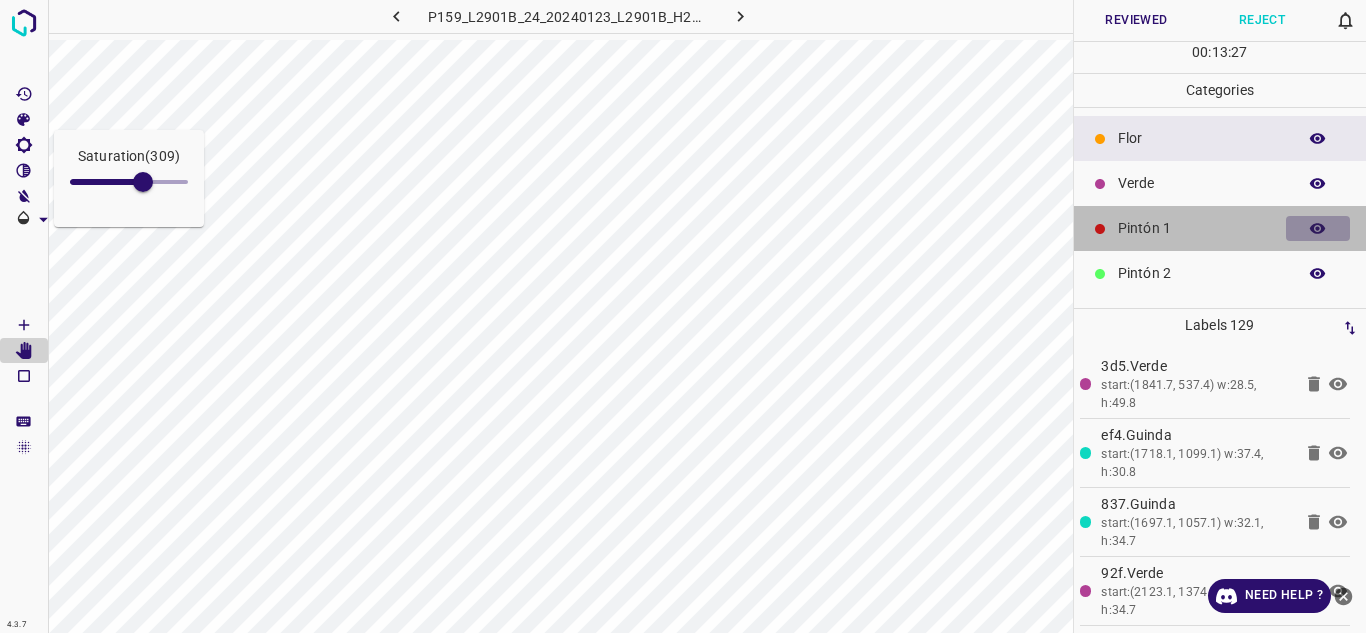 click 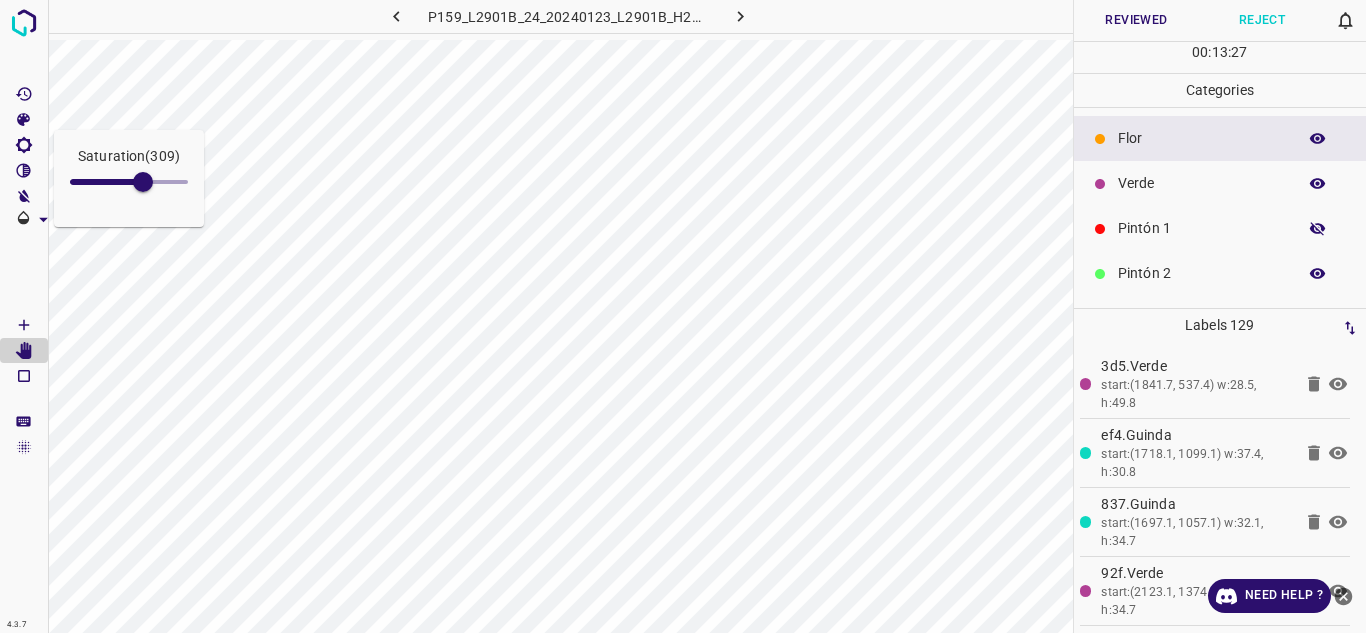click 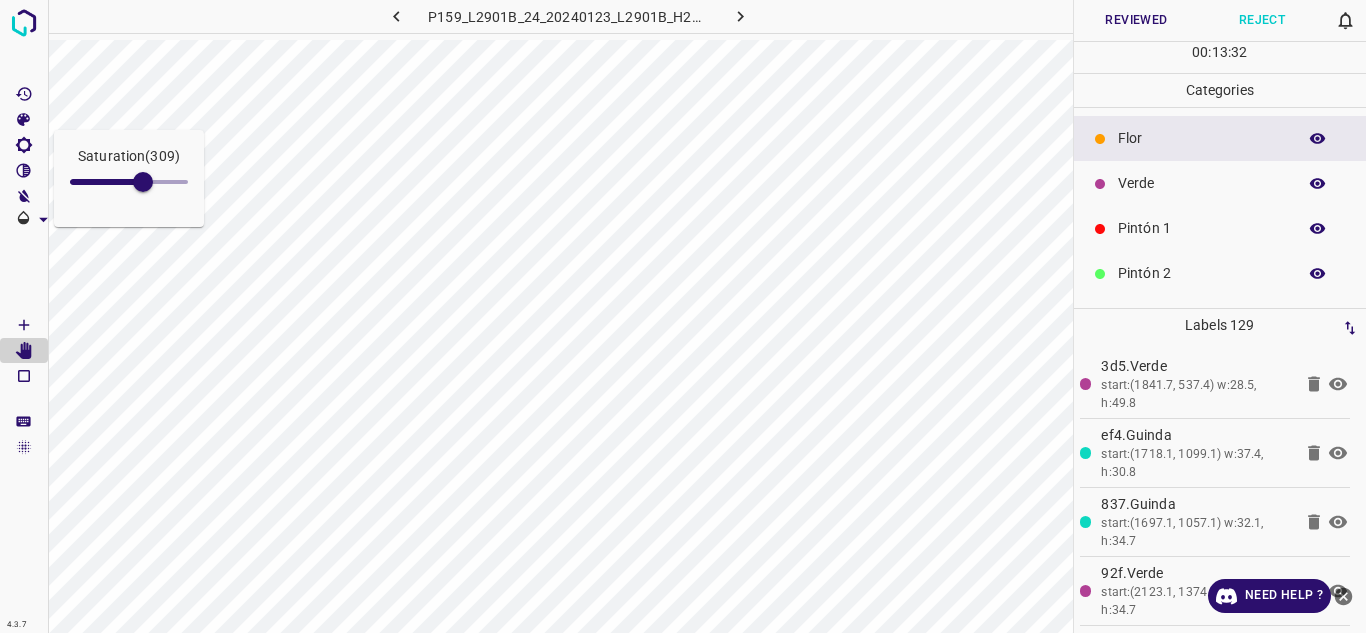 click 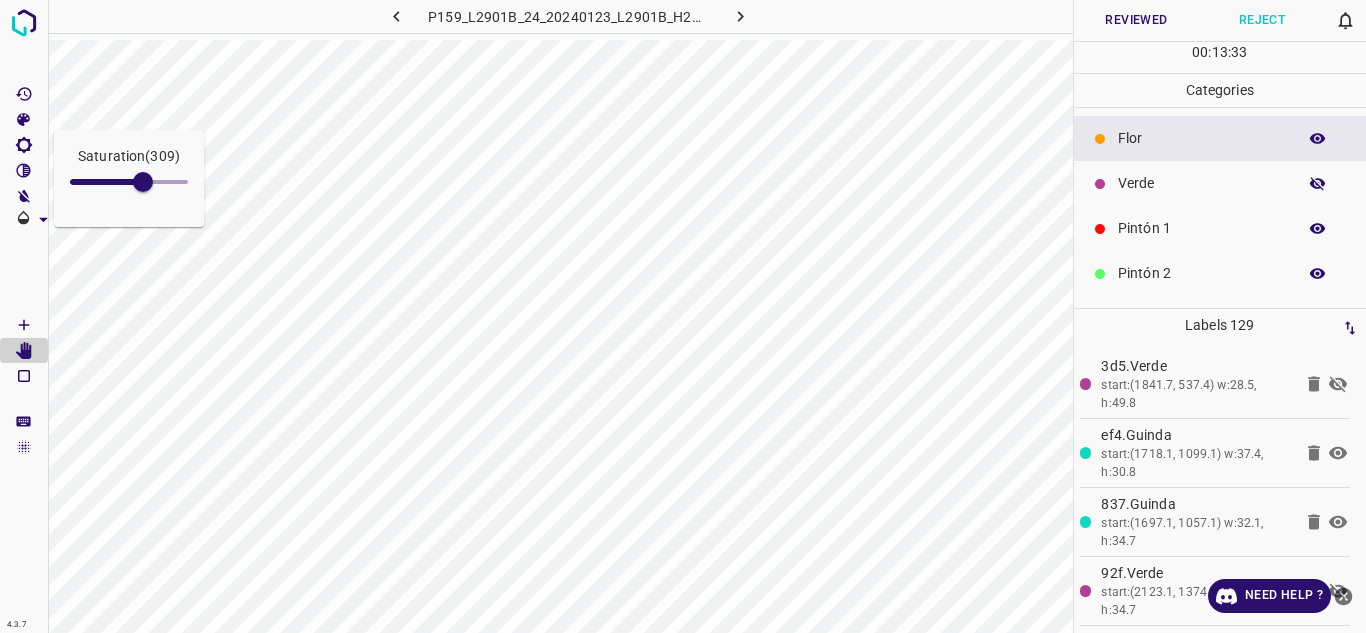 click 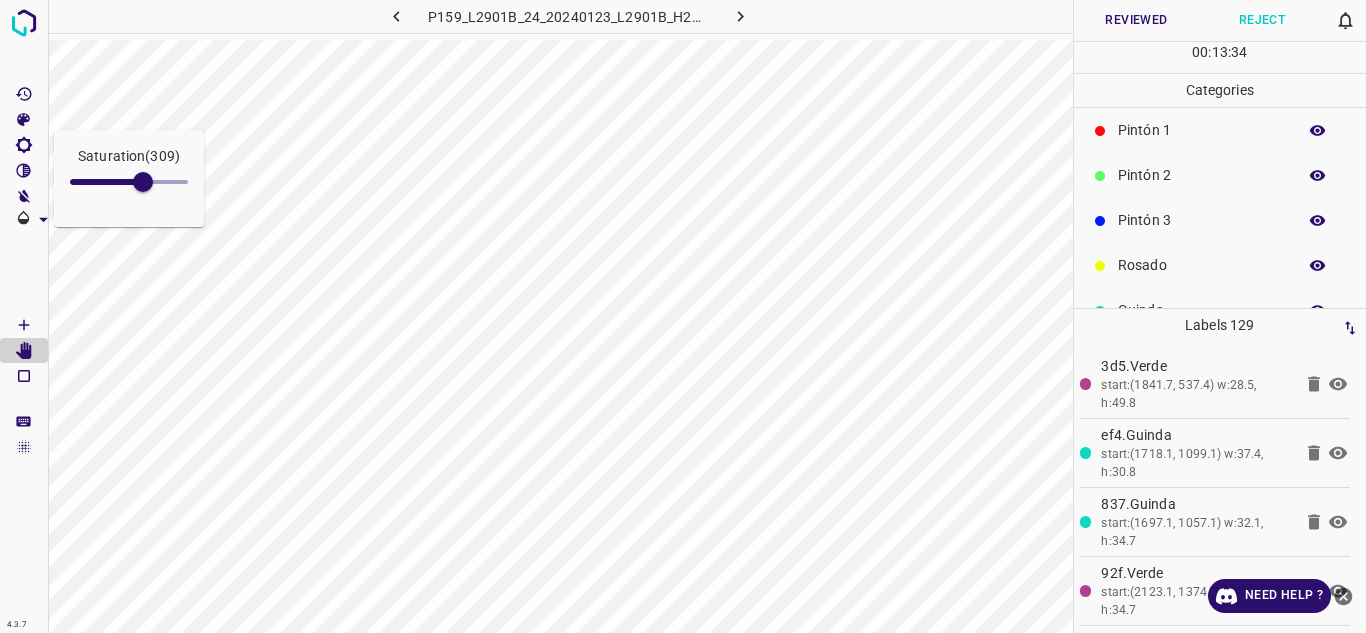 scroll, scrollTop: 176, scrollLeft: 0, axis: vertical 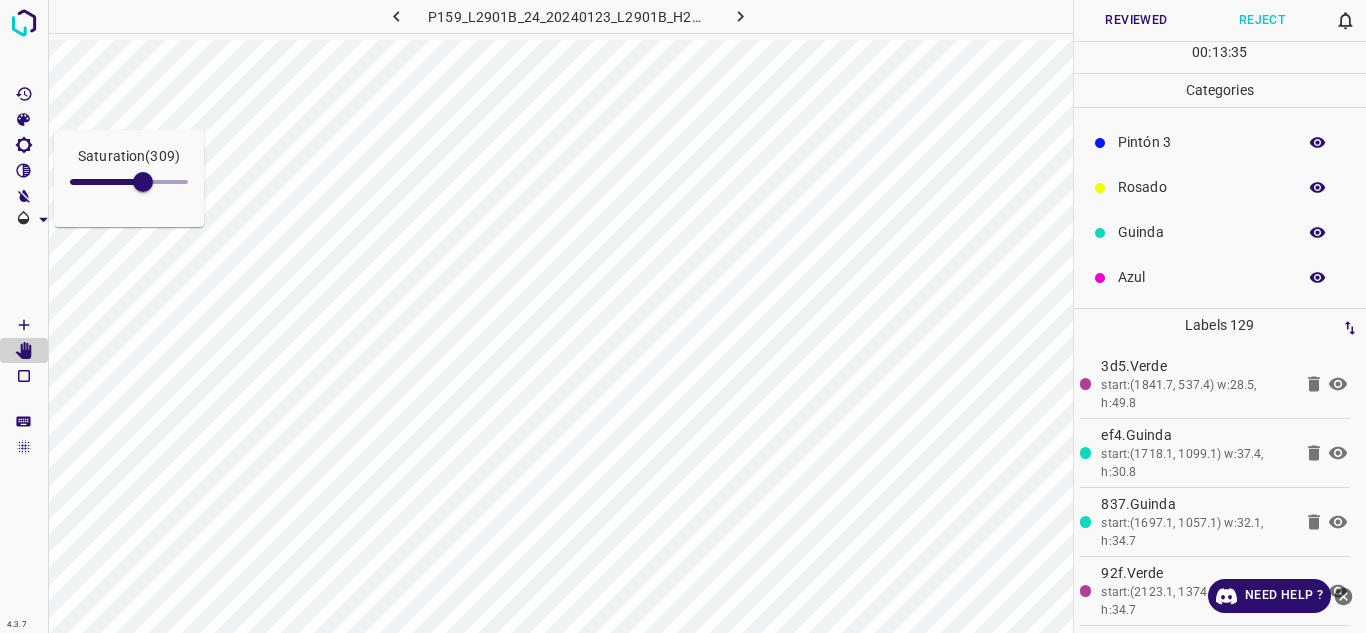 click 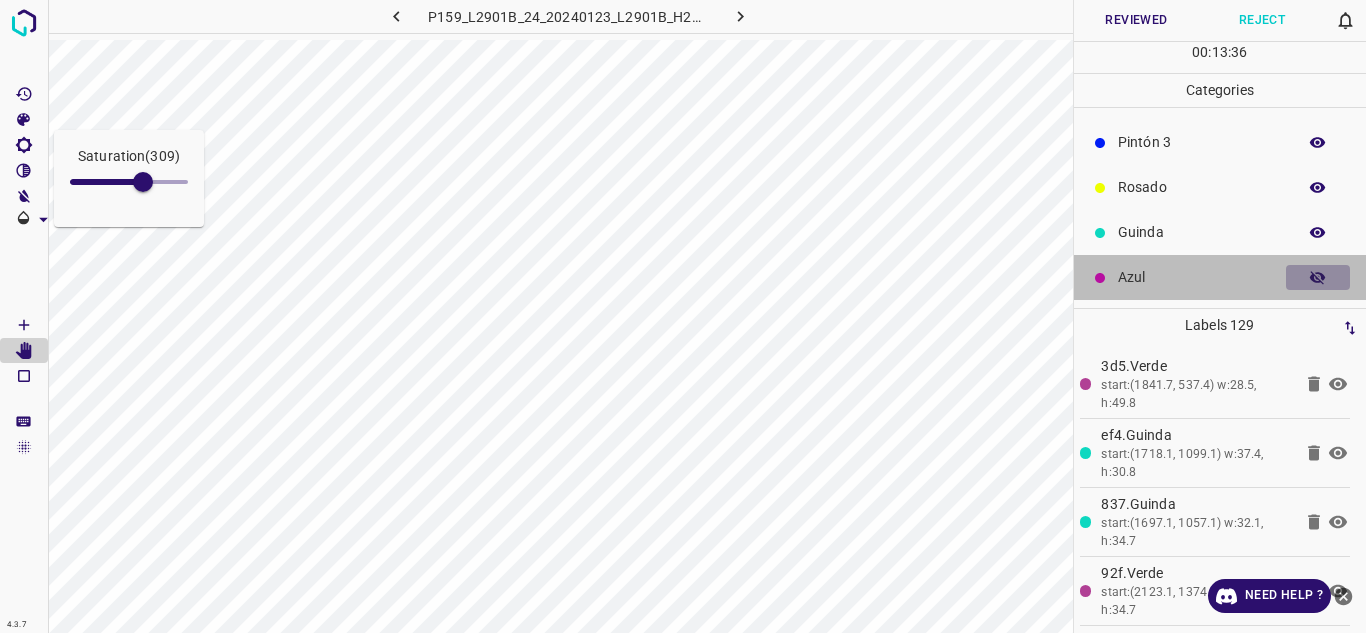 click 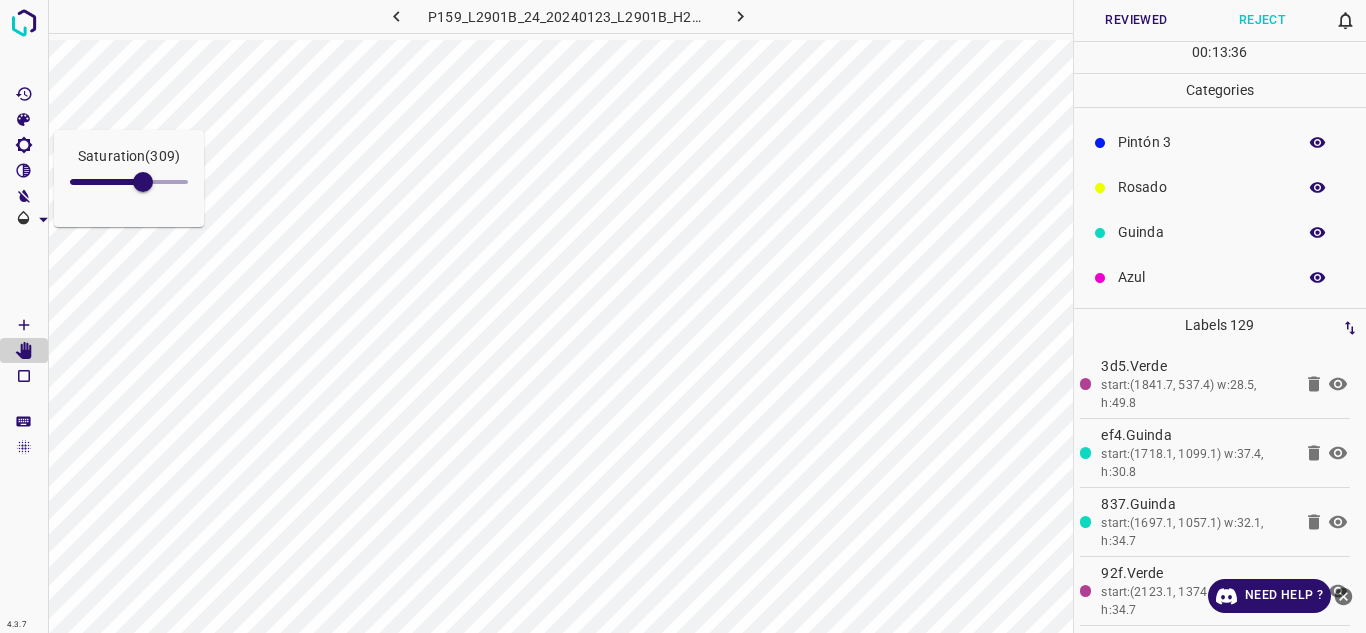 click 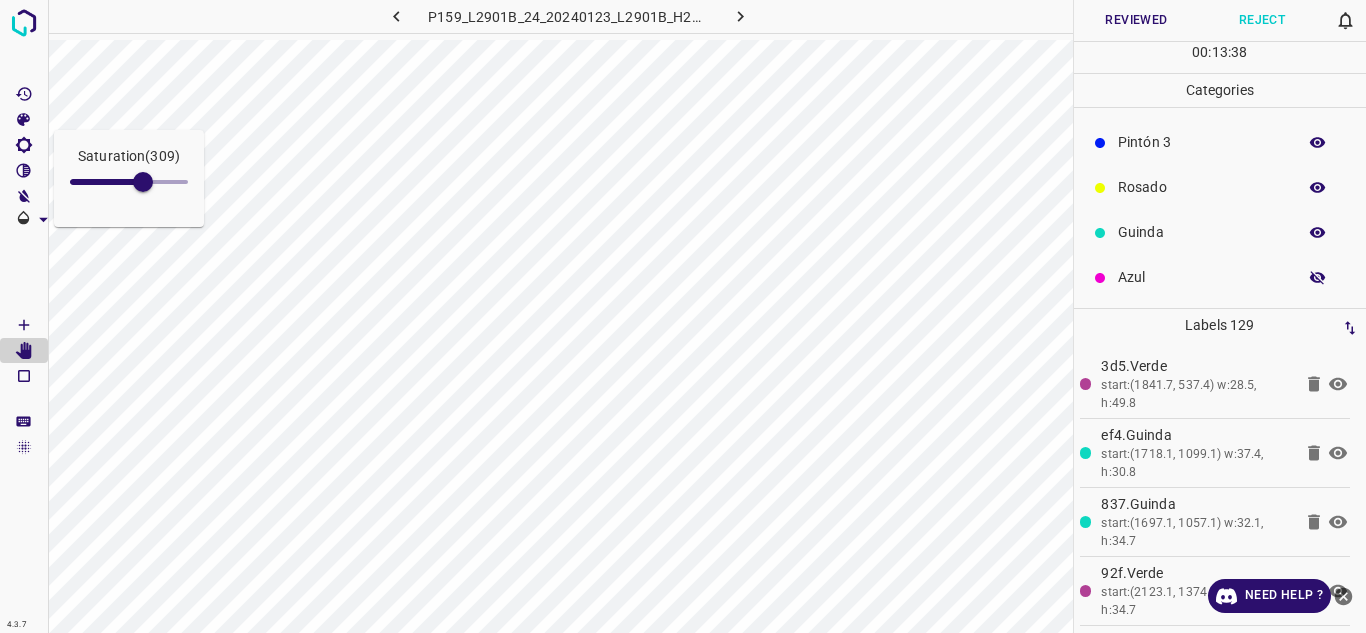 click 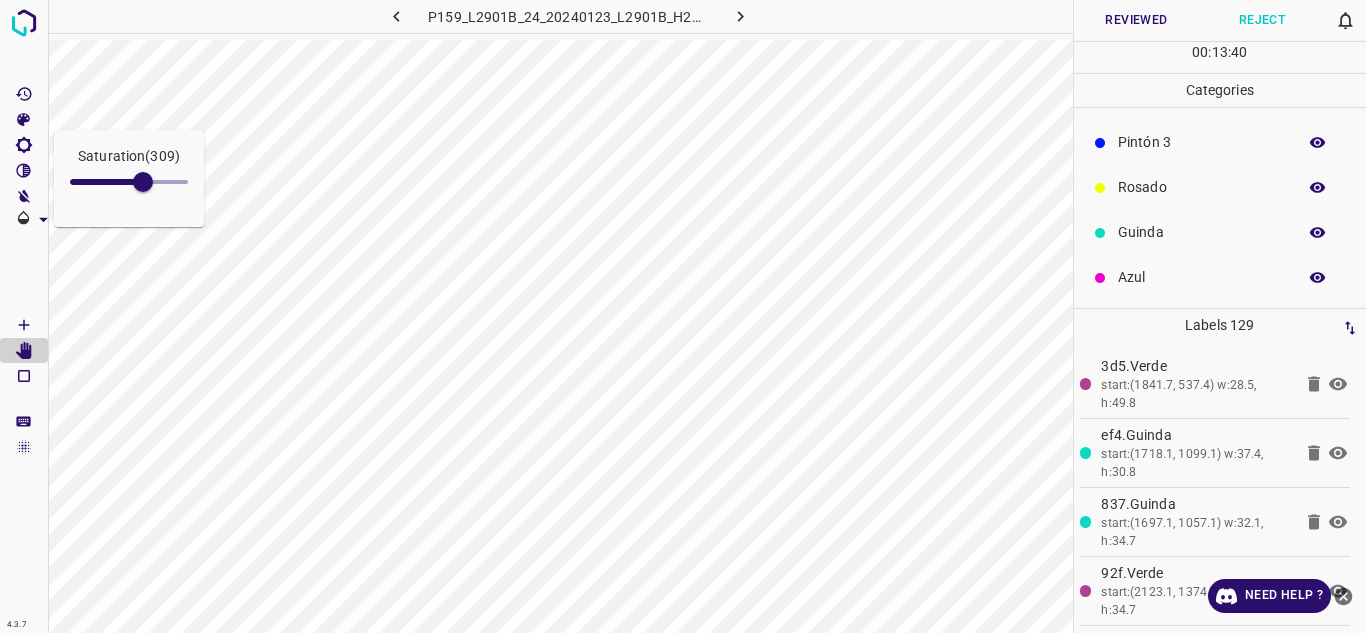 click 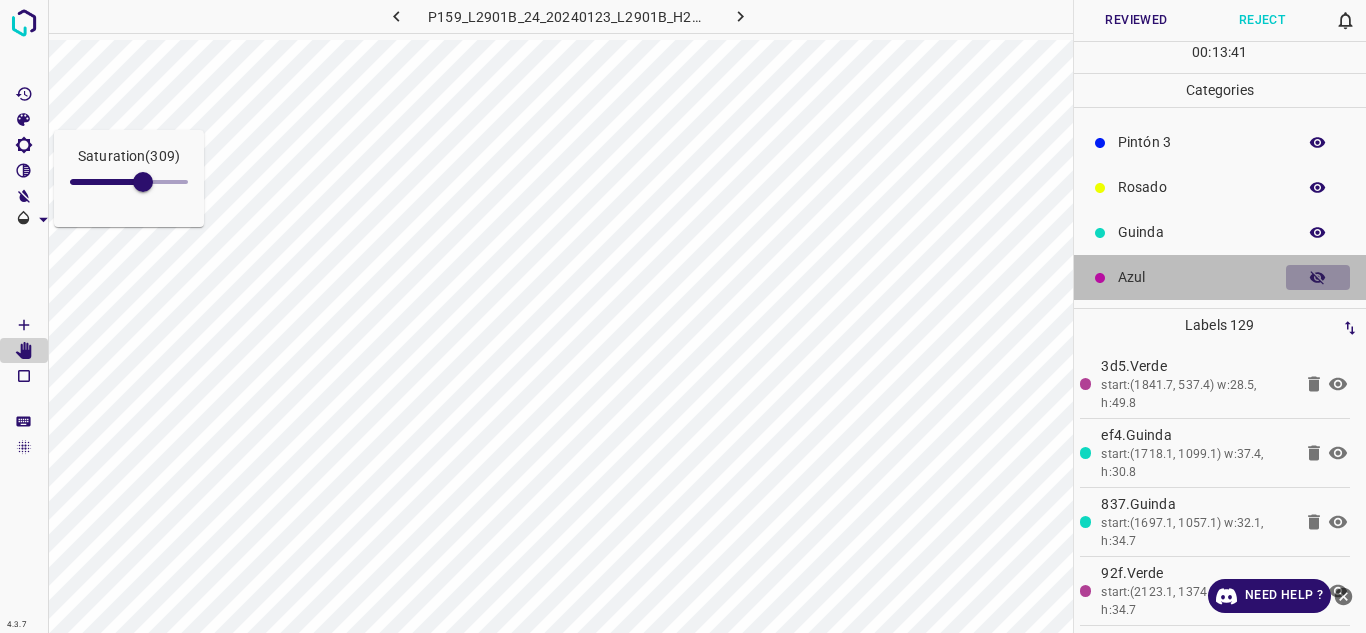 click 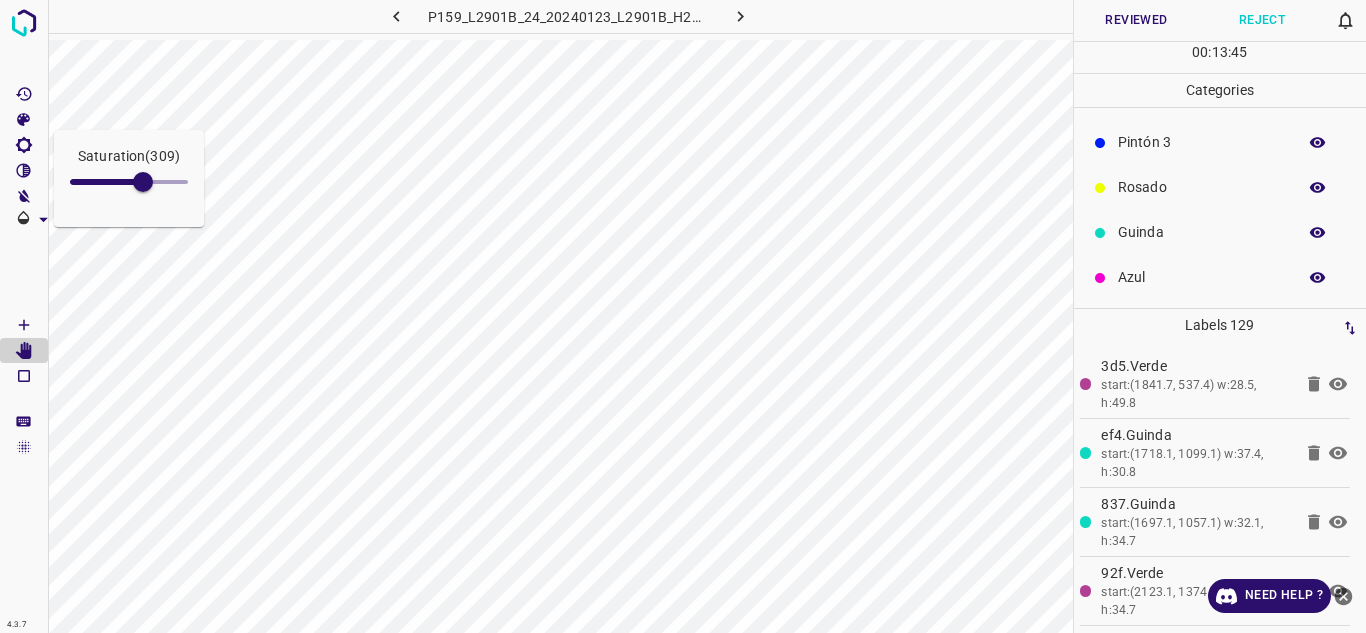 type 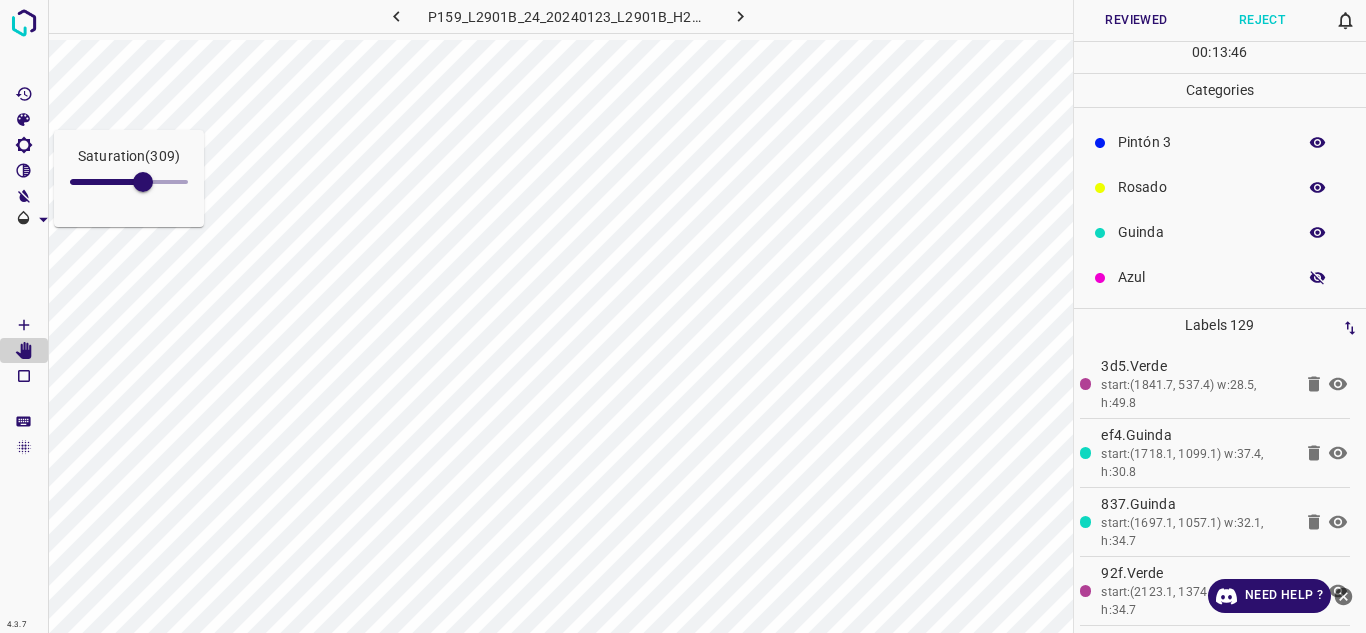 click at bounding box center (1318, 278) 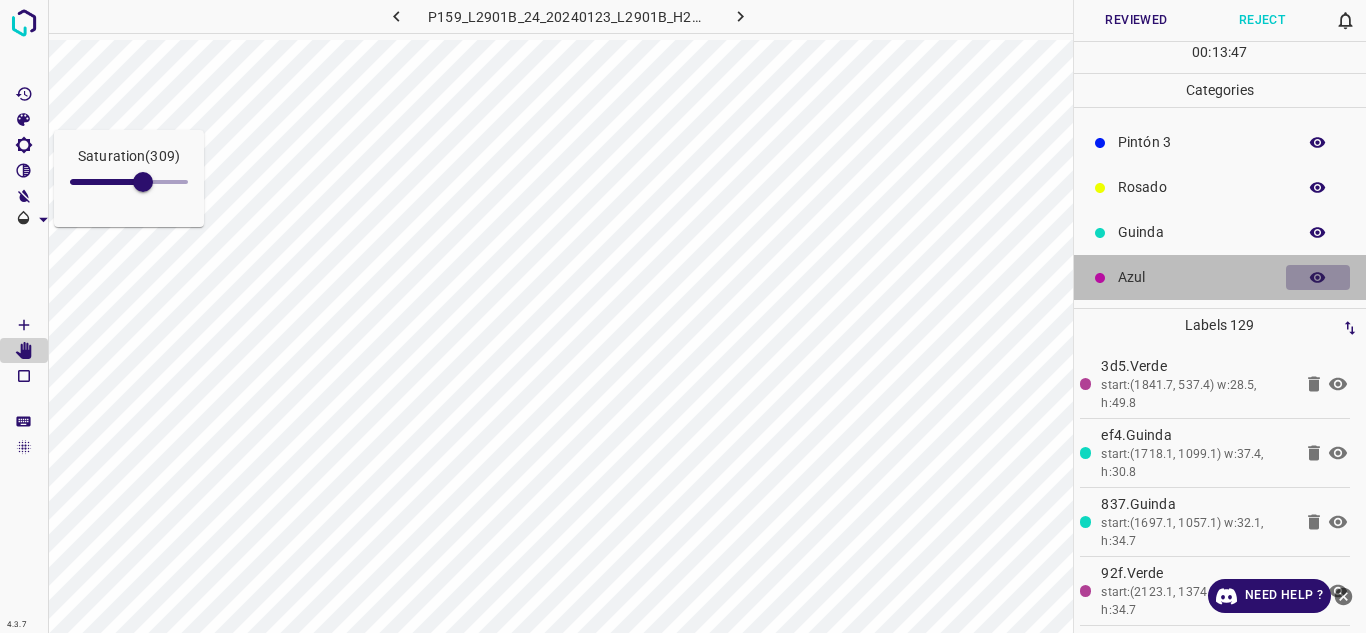click 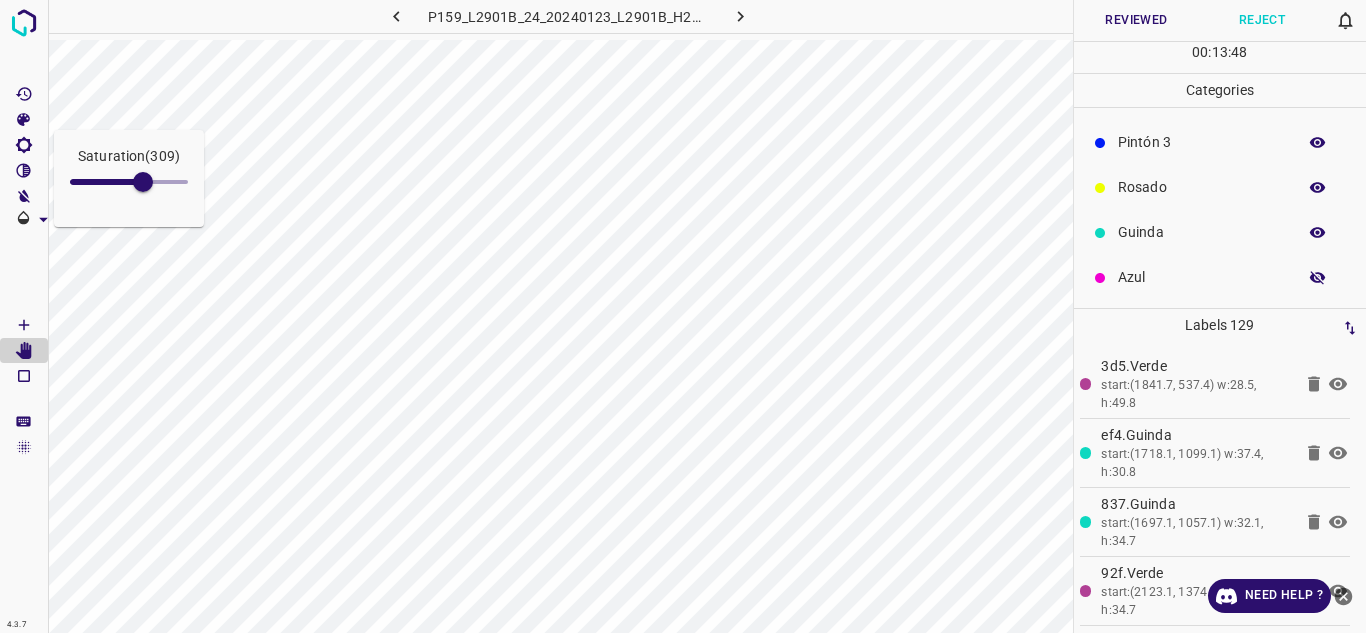 click 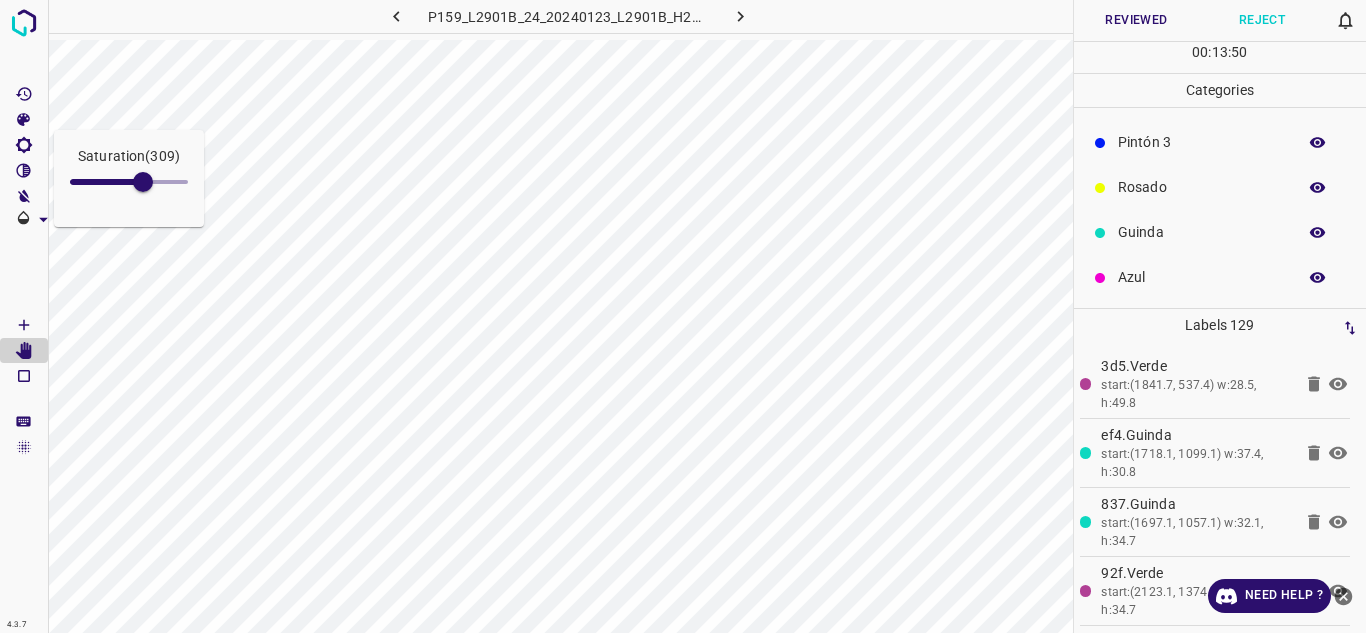 click 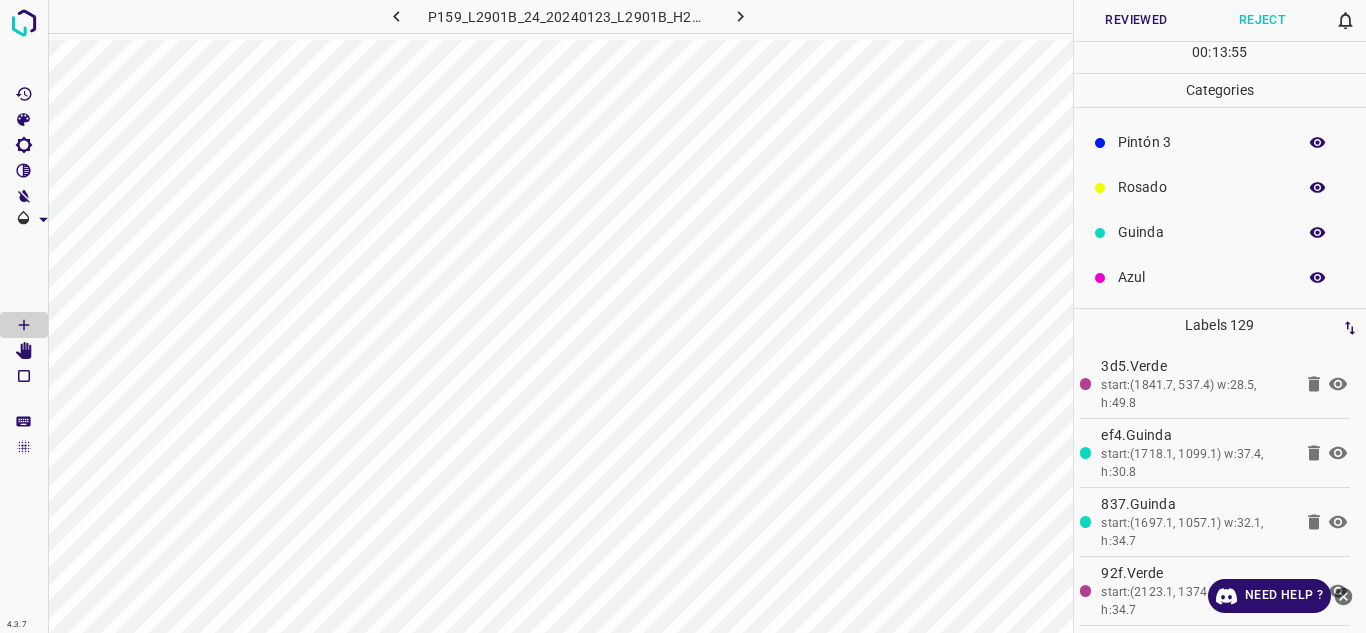 click on "Pintón 3" at bounding box center [1202, 142] 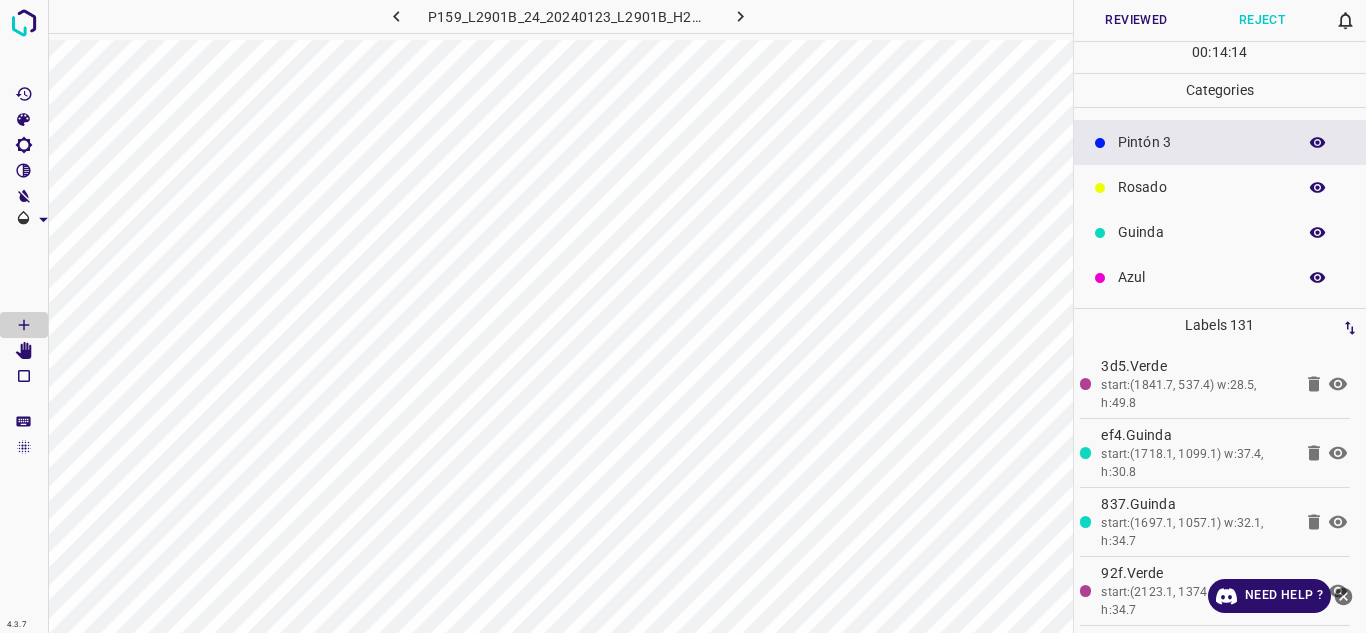 click 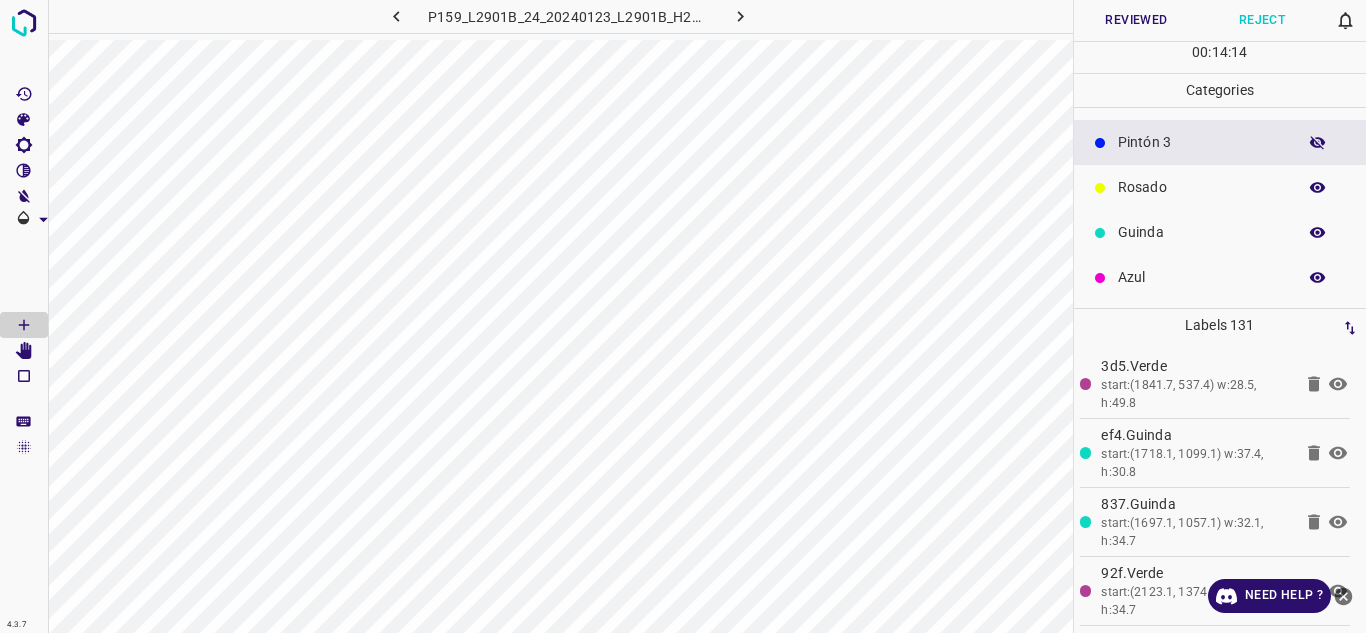click 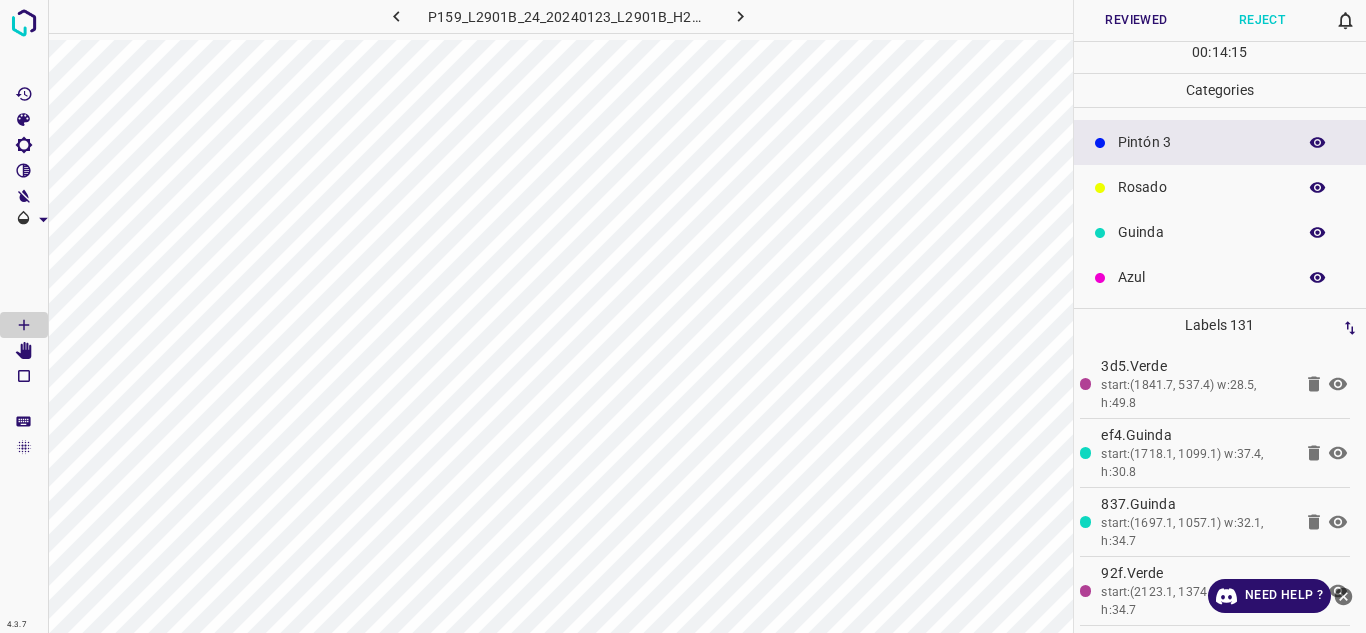 click 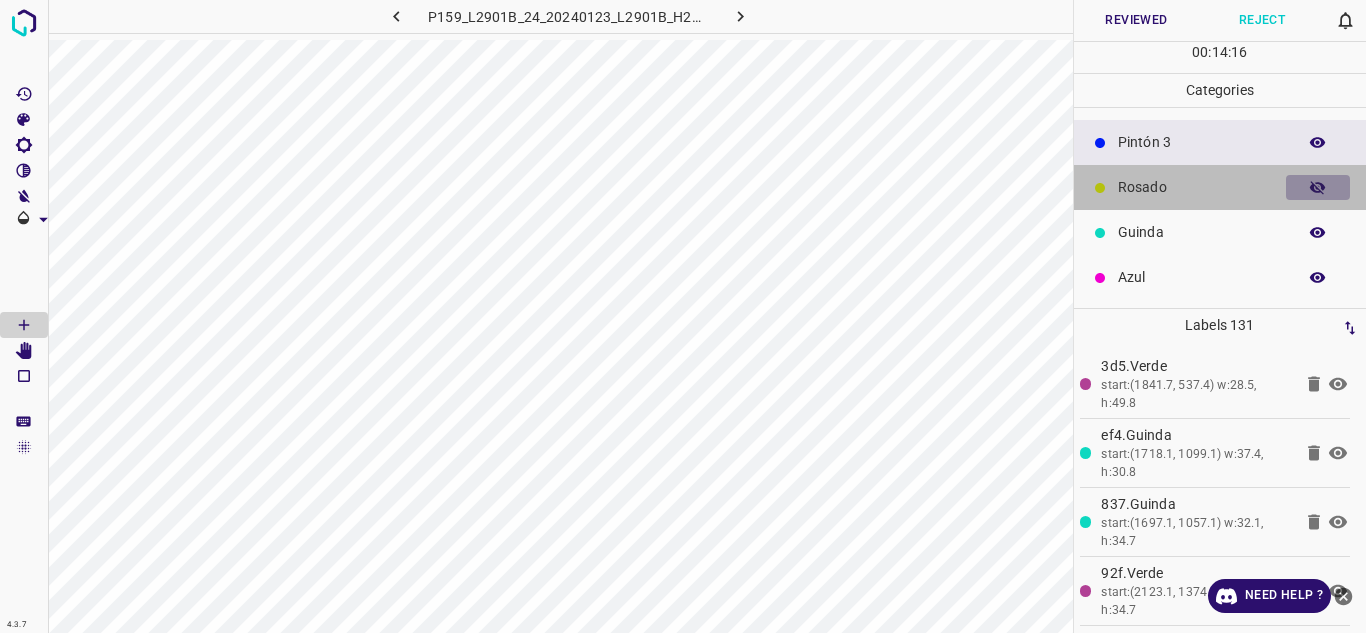 click 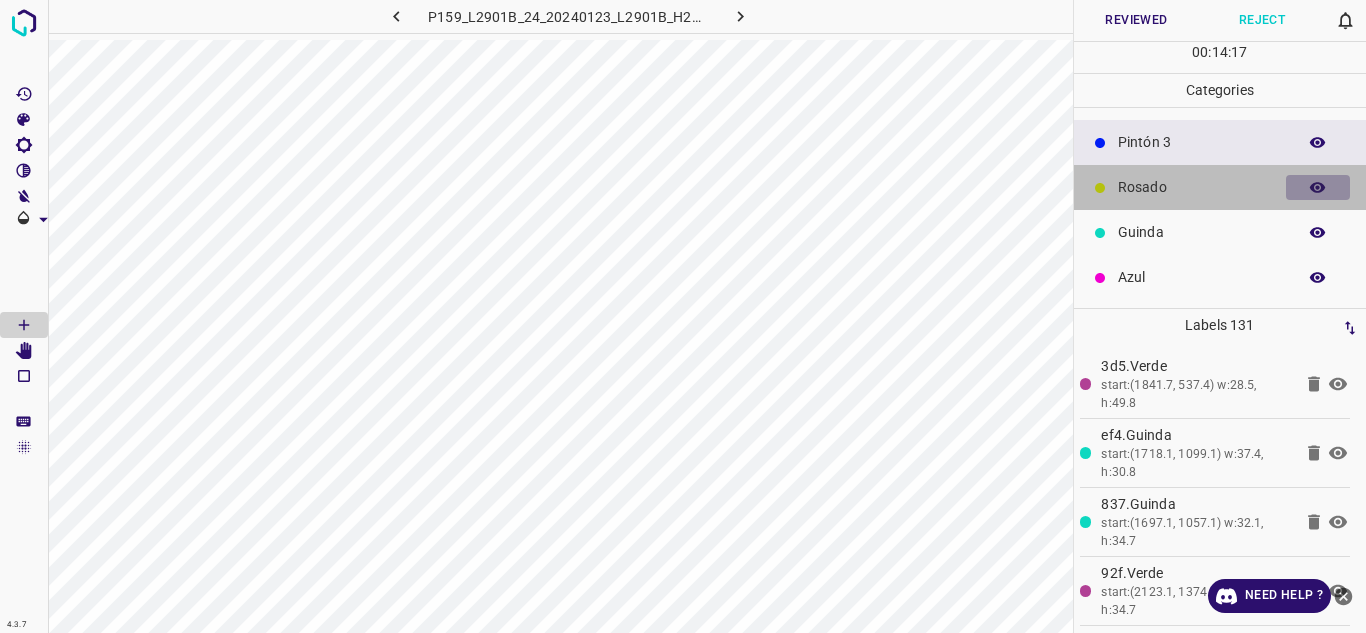 click 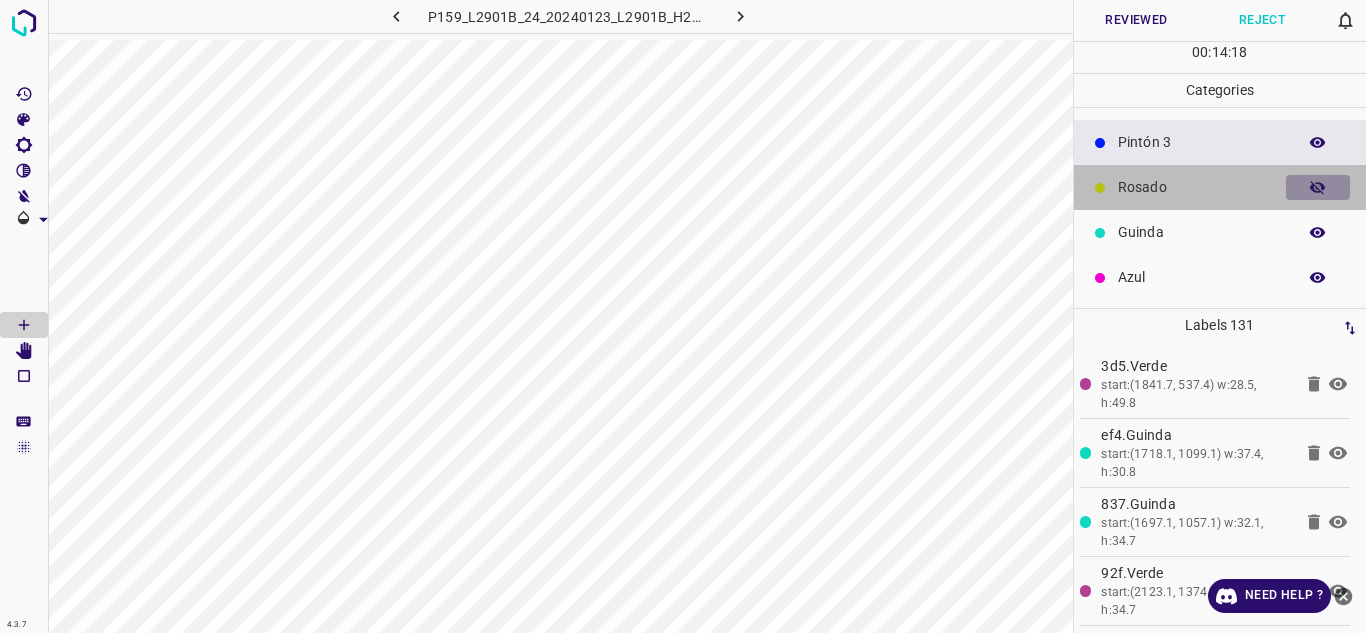 click 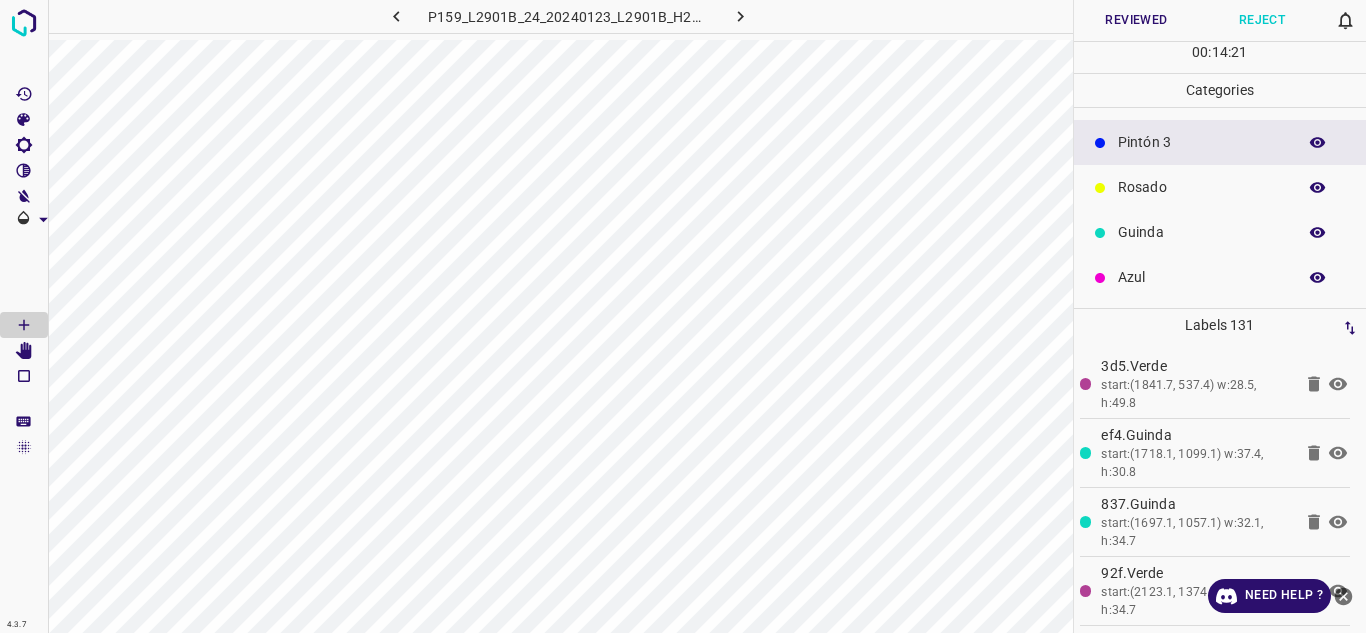 click 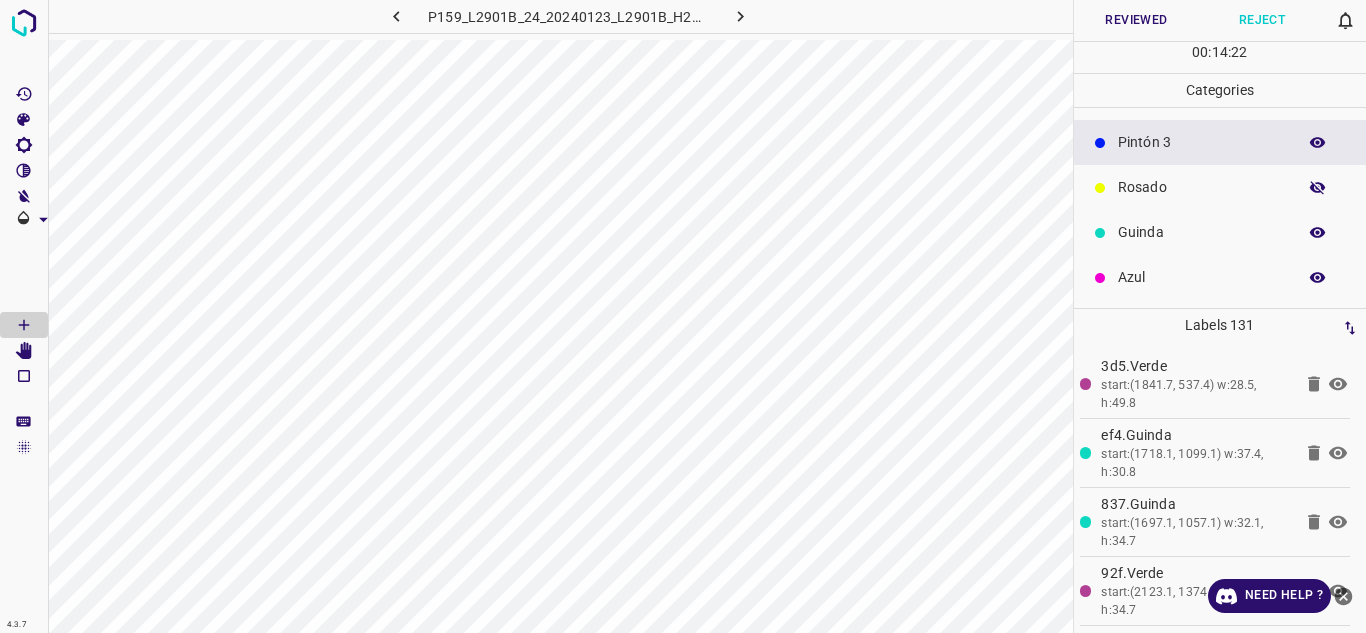click 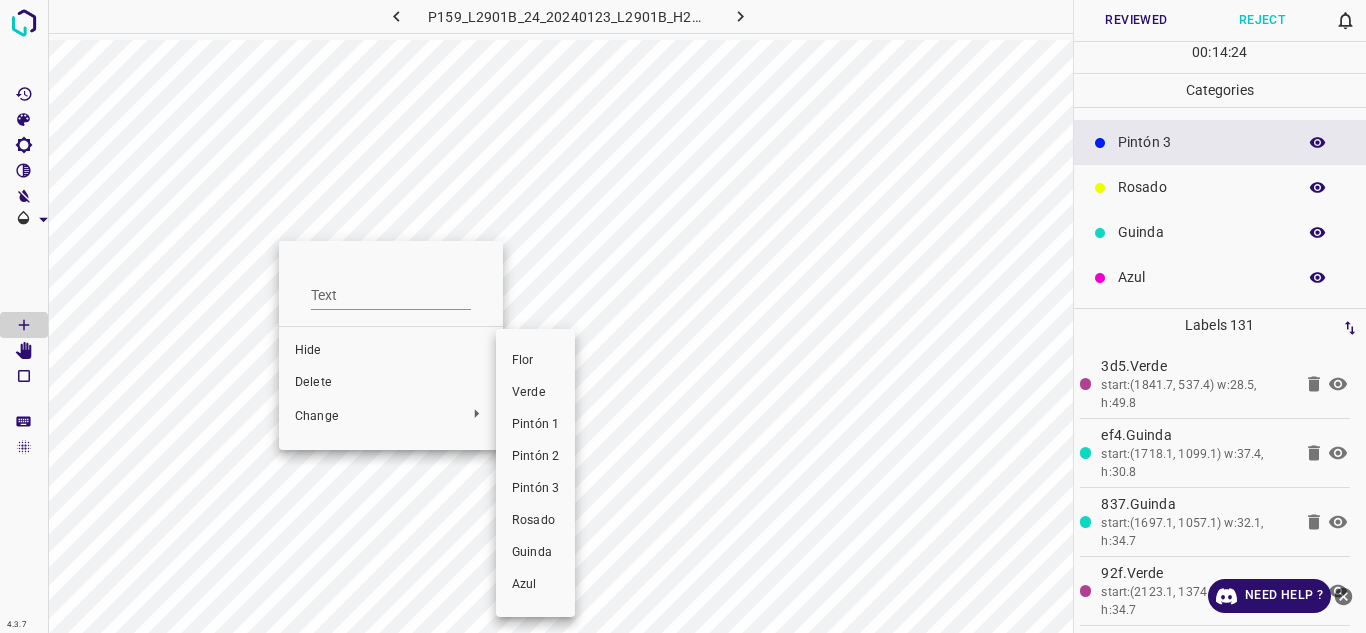 click on "Verde" at bounding box center [535, 393] 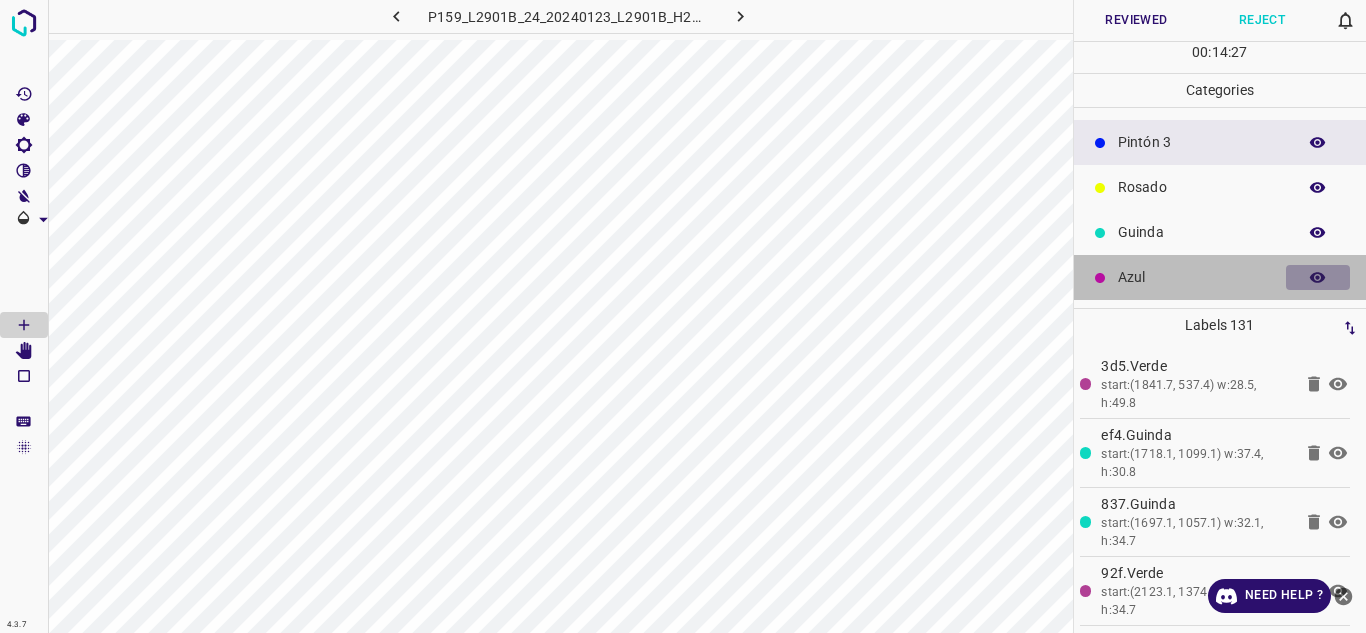 click 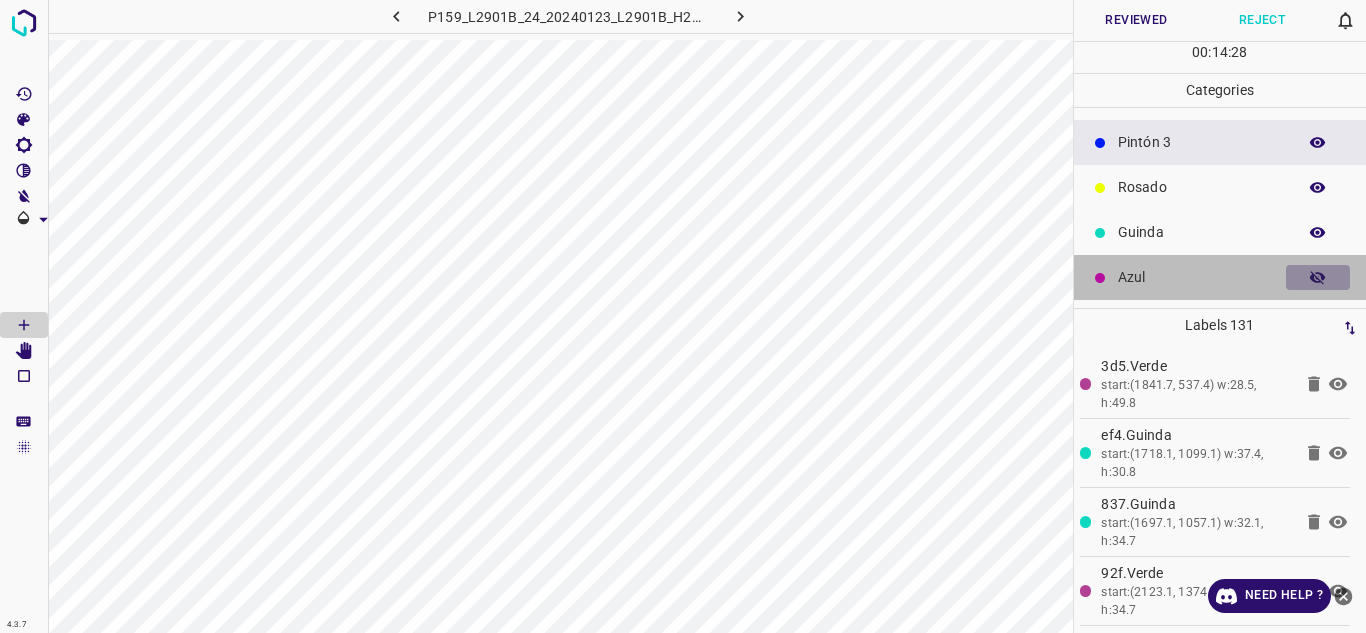 click 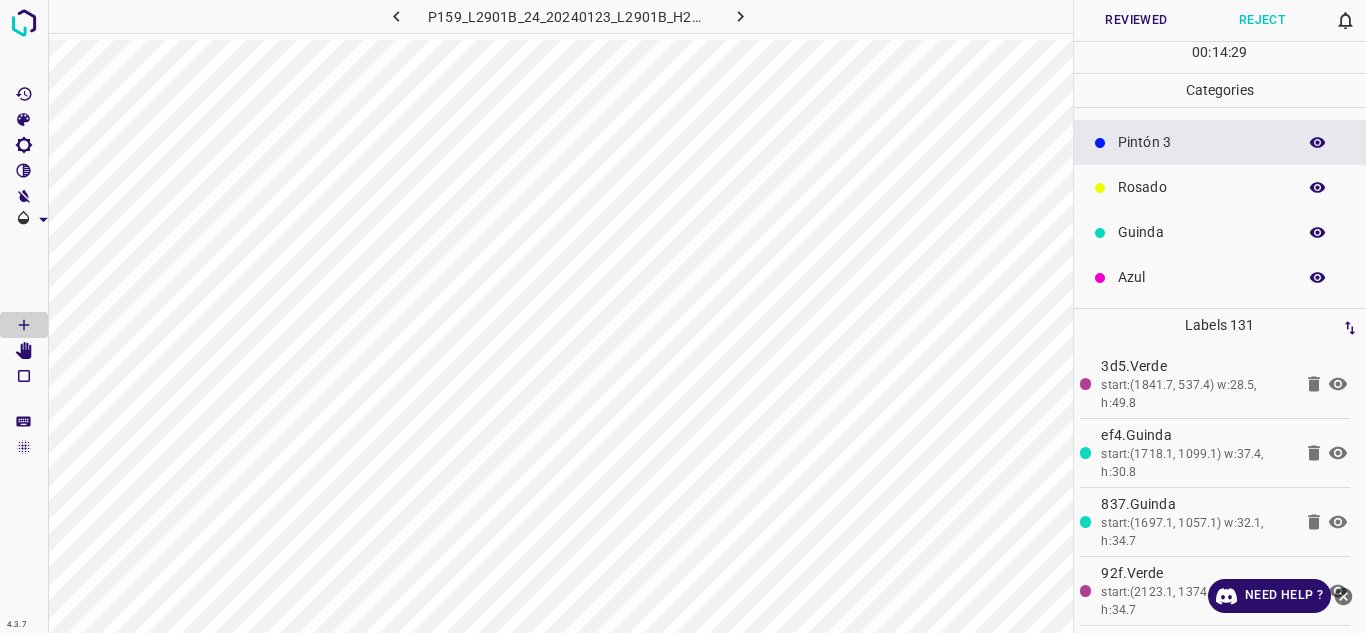 click 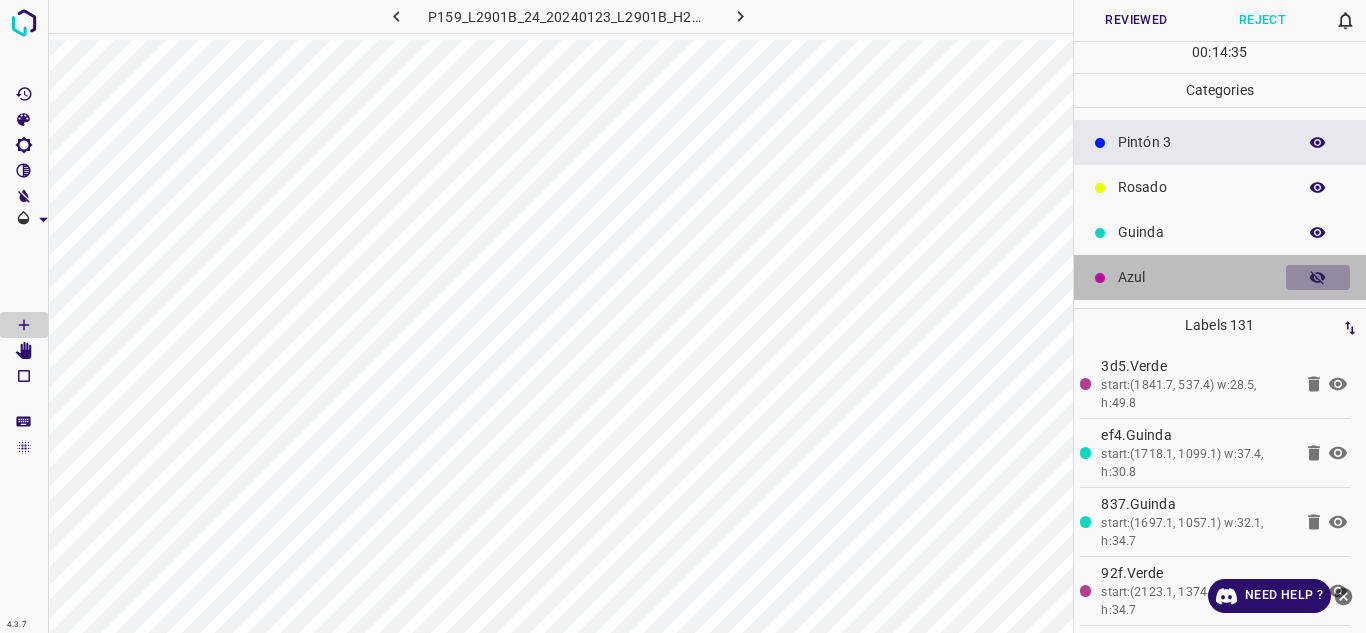 click 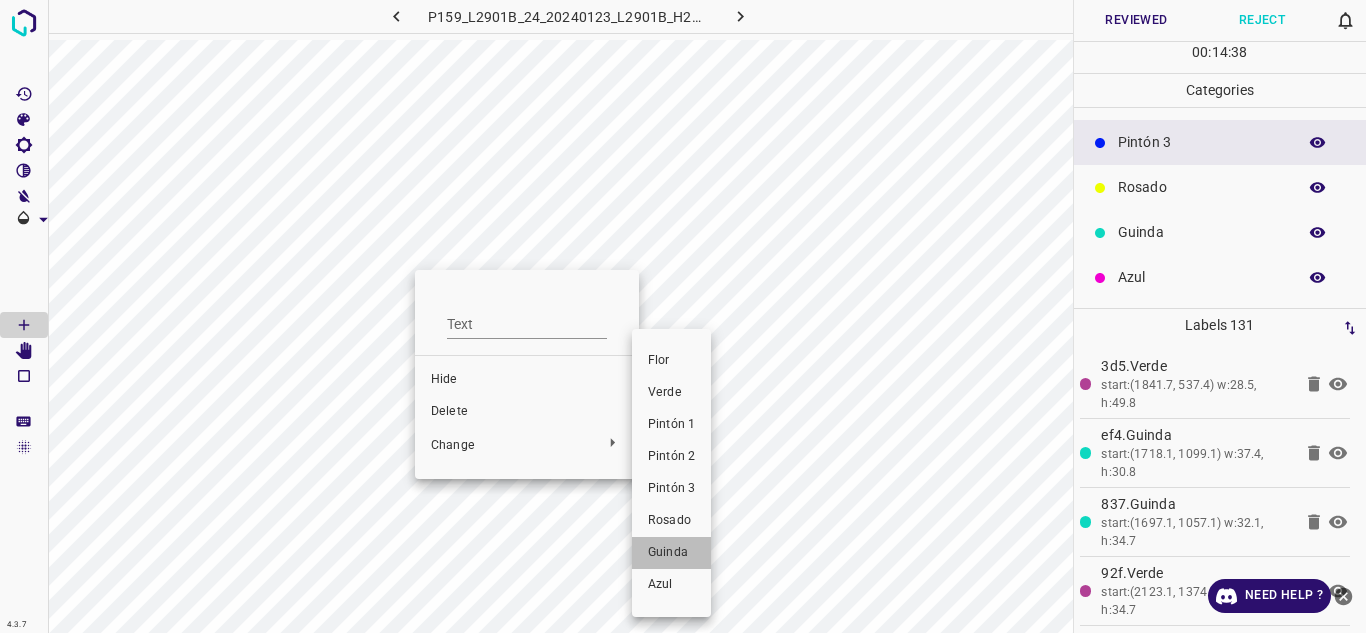 click on "Guinda" at bounding box center (671, 553) 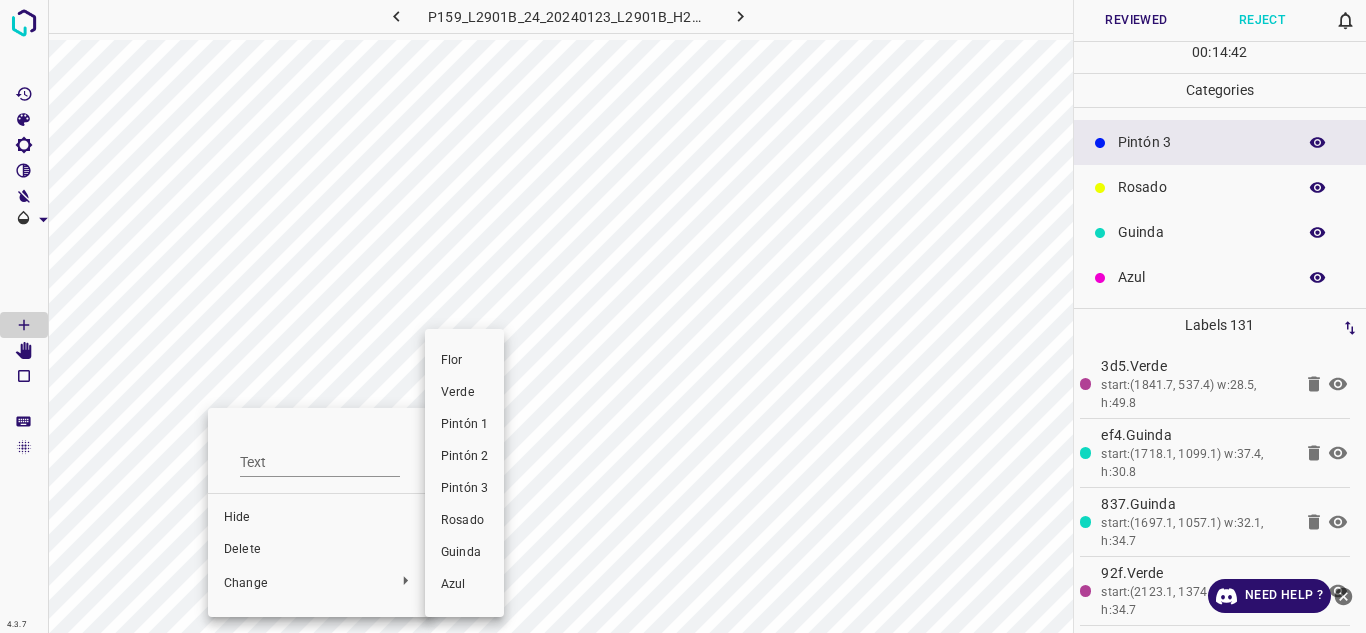 click on "Guinda" at bounding box center [464, 553] 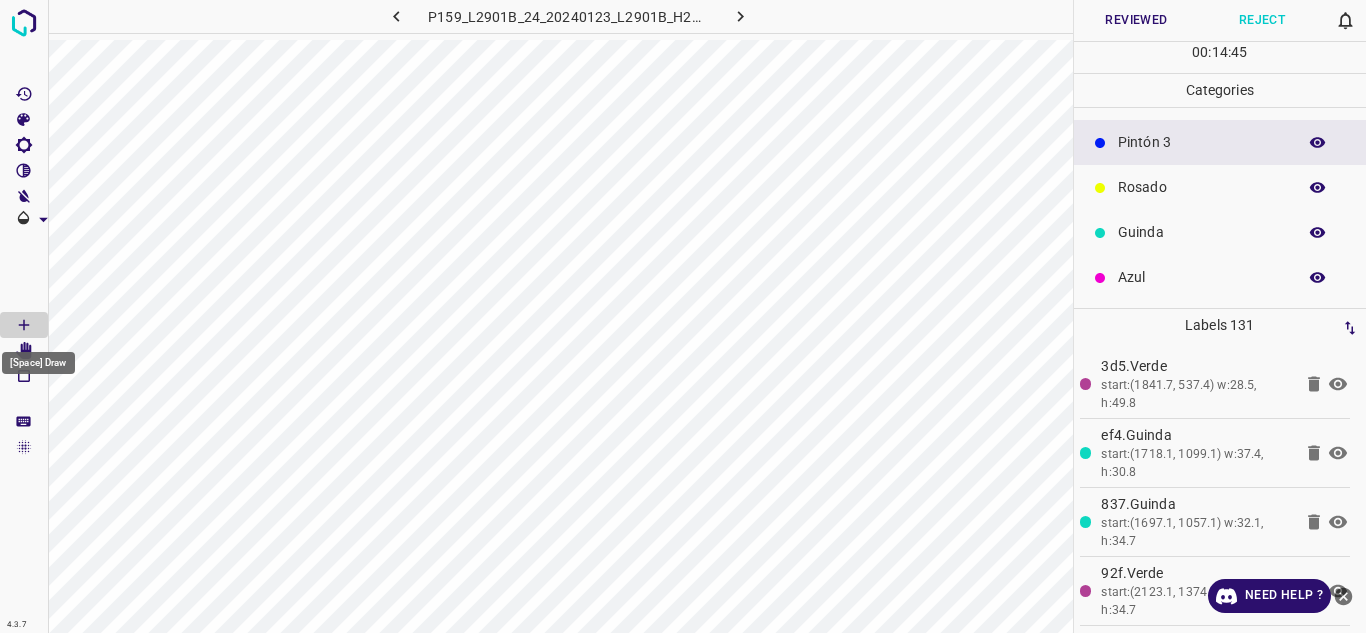 click on "[Space] Draw" at bounding box center (38, 363) 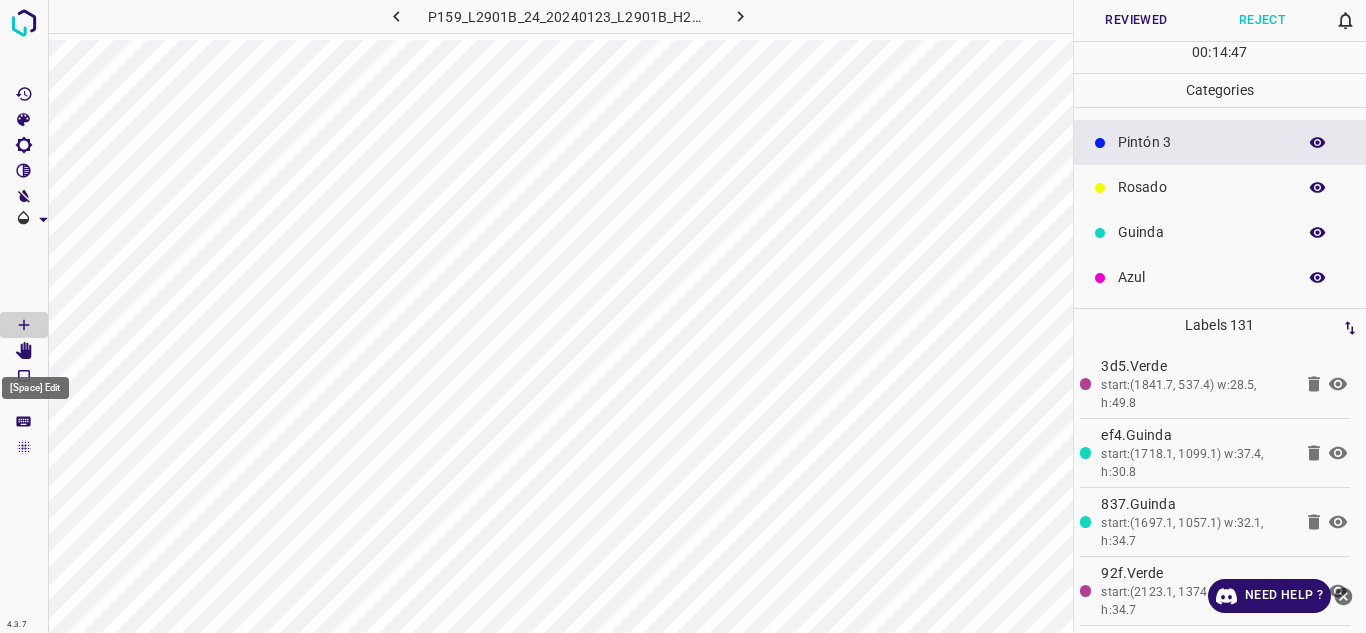 click 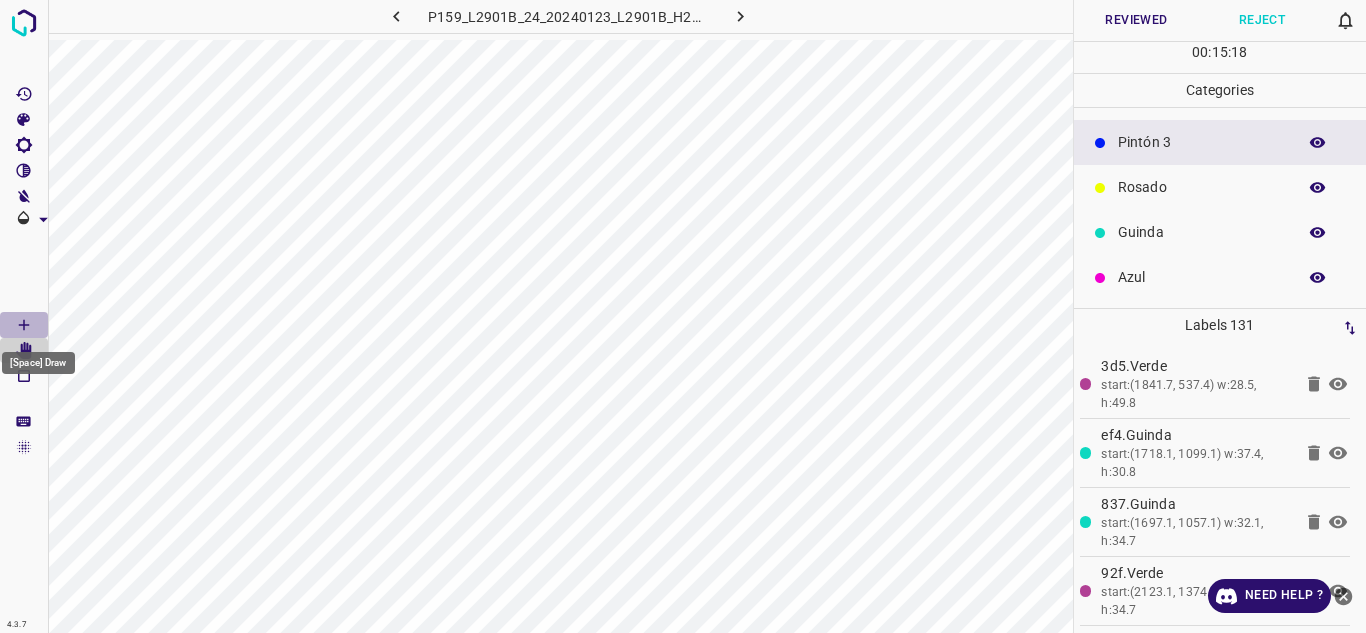 click 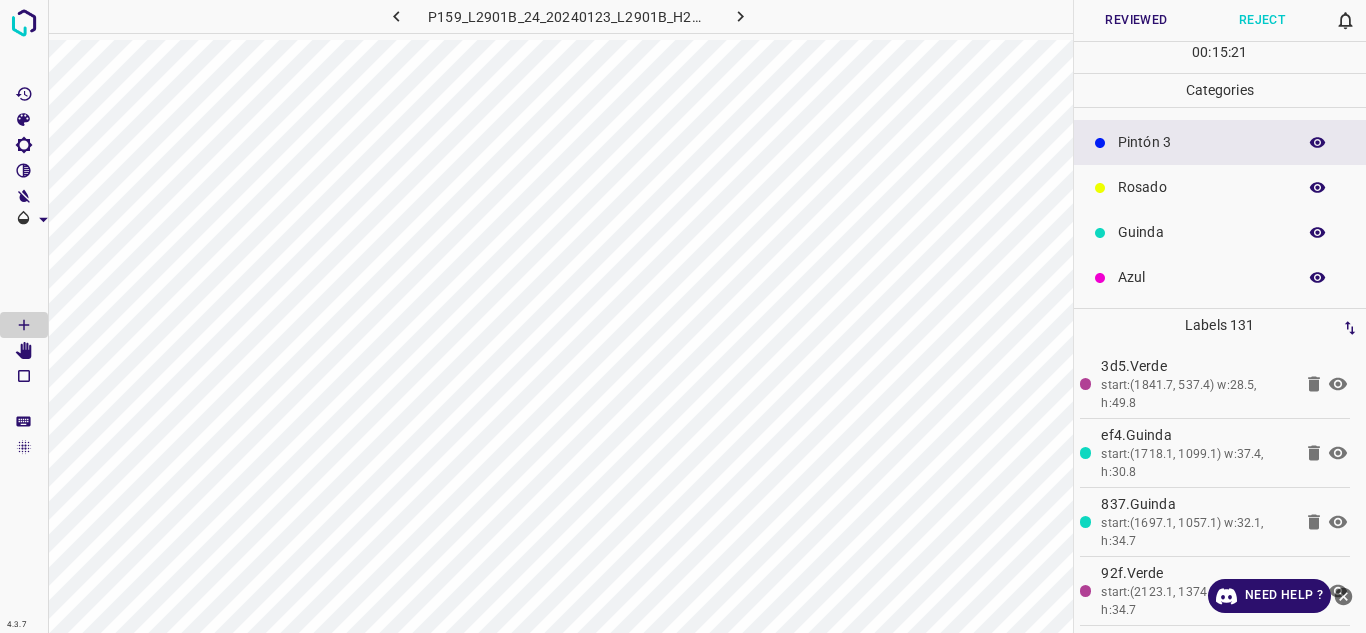 scroll, scrollTop: 0, scrollLeft: 0, axis: both 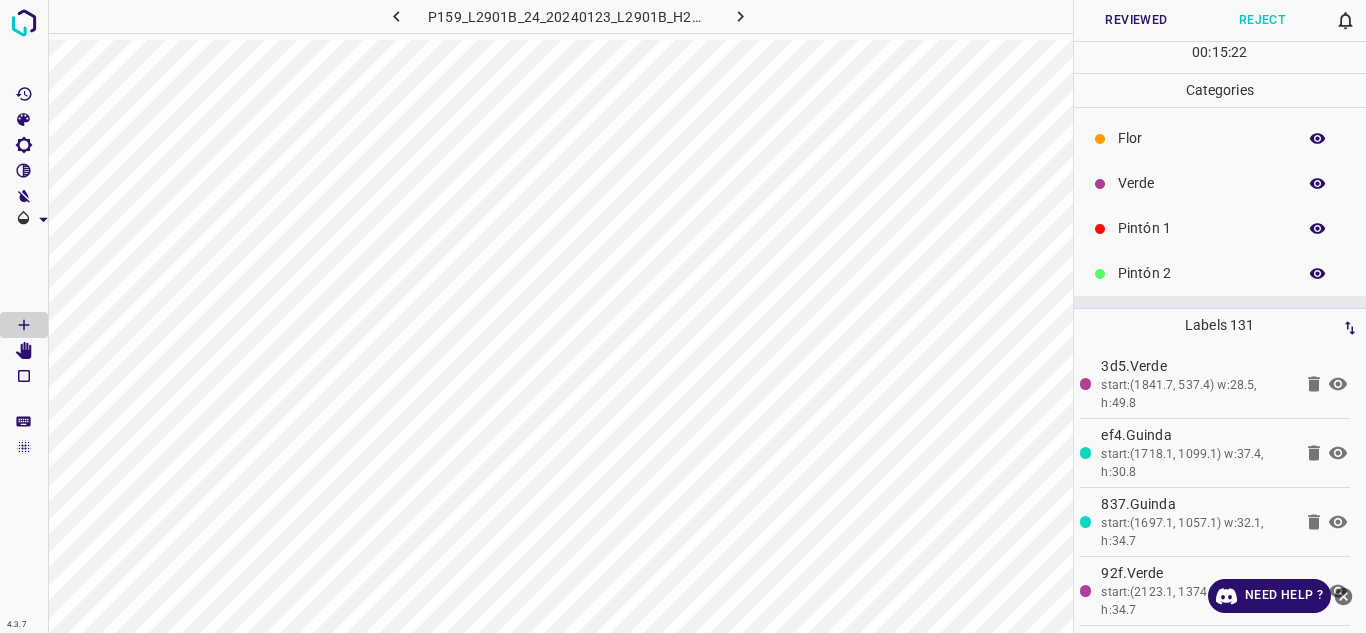 click on "Pintón 1" at bounding box center (1202, 228) 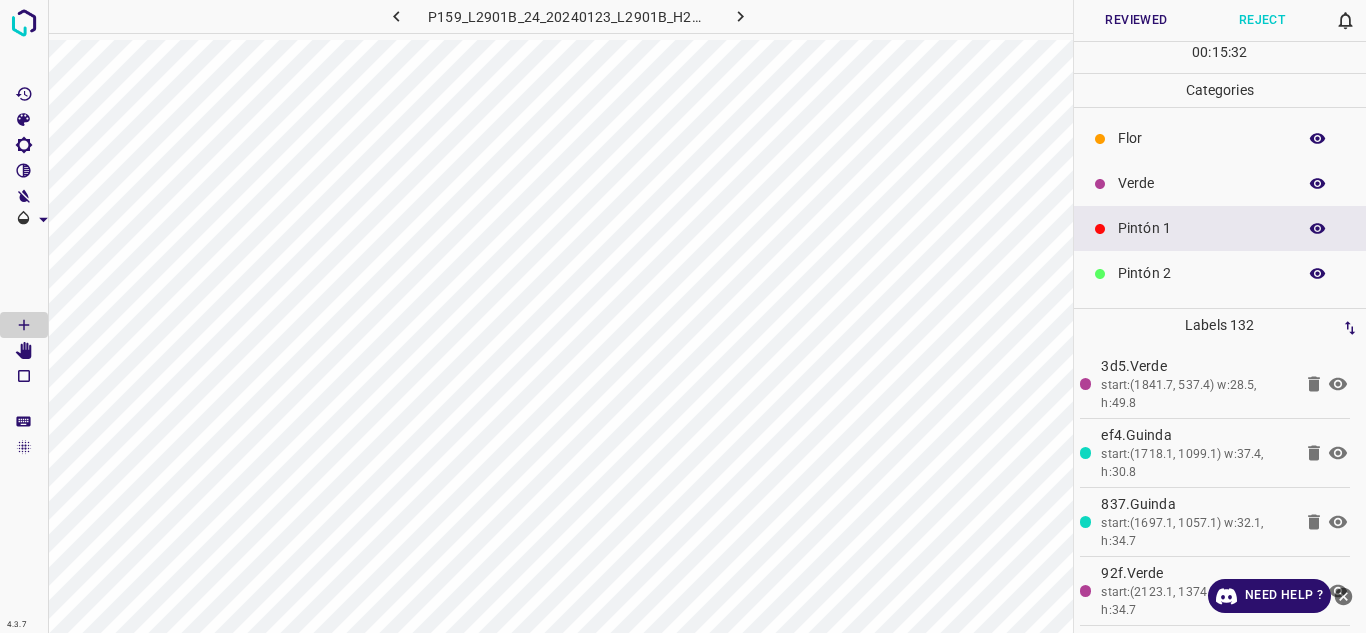 click 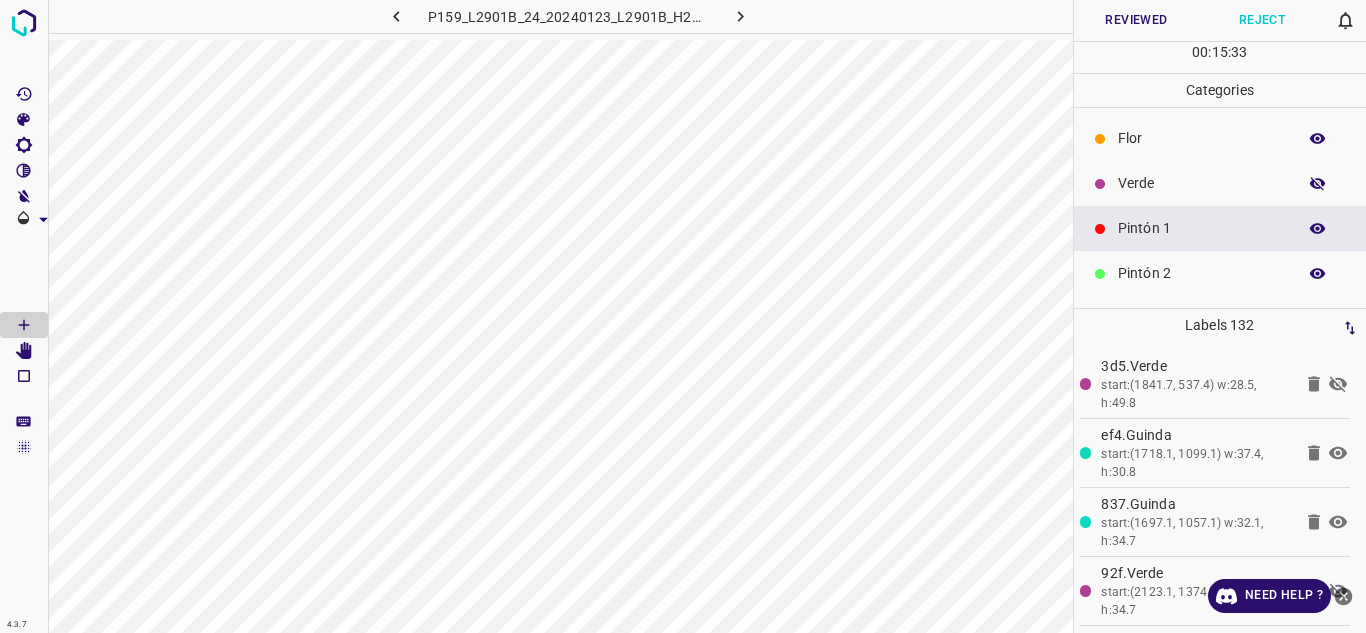 click 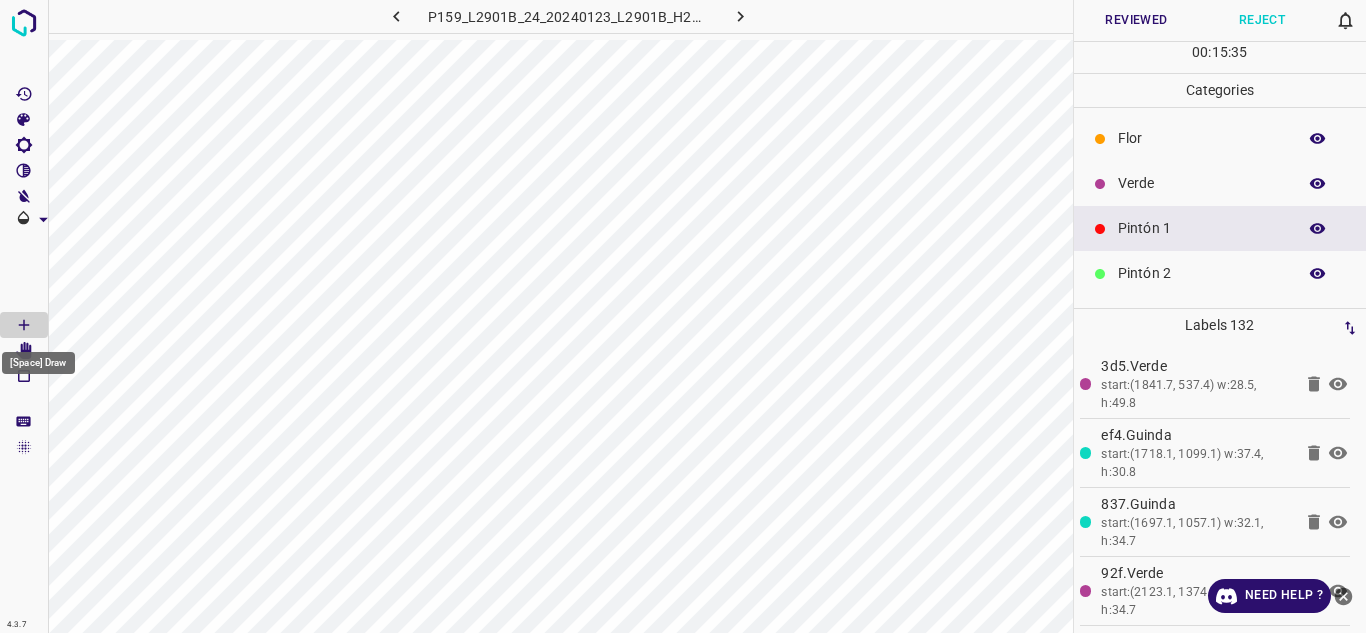 click on "[Space] Draw" at bounding box center (38, 363) 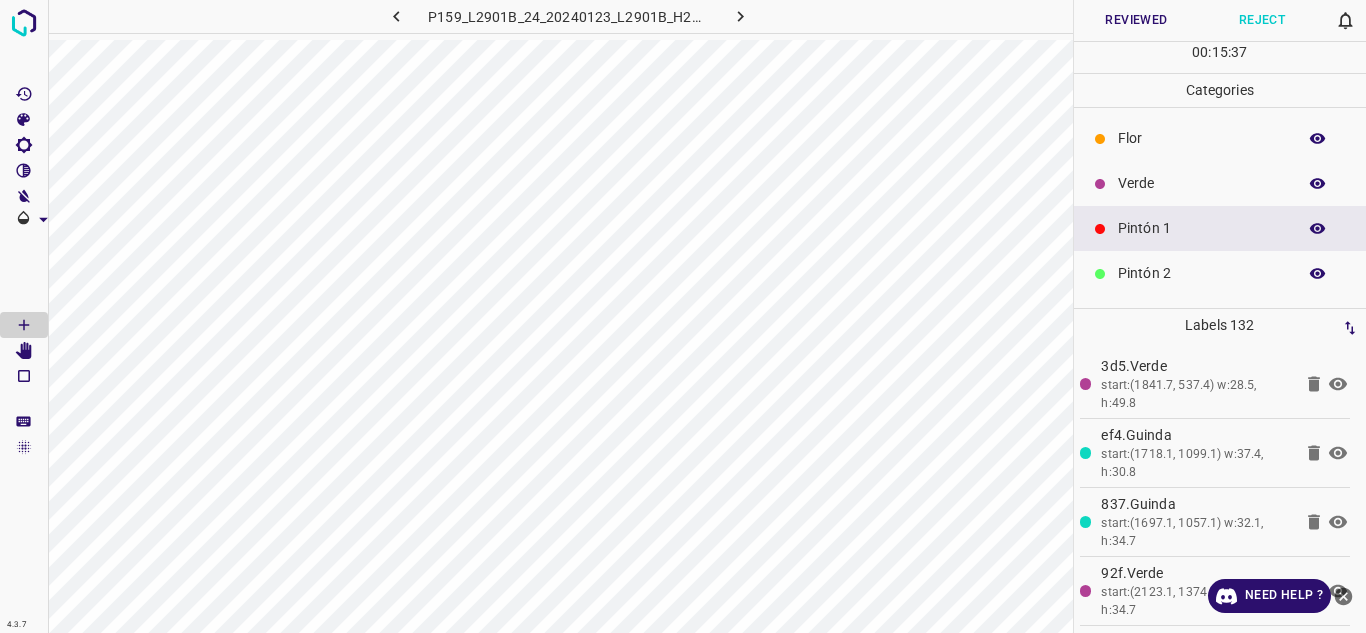 click 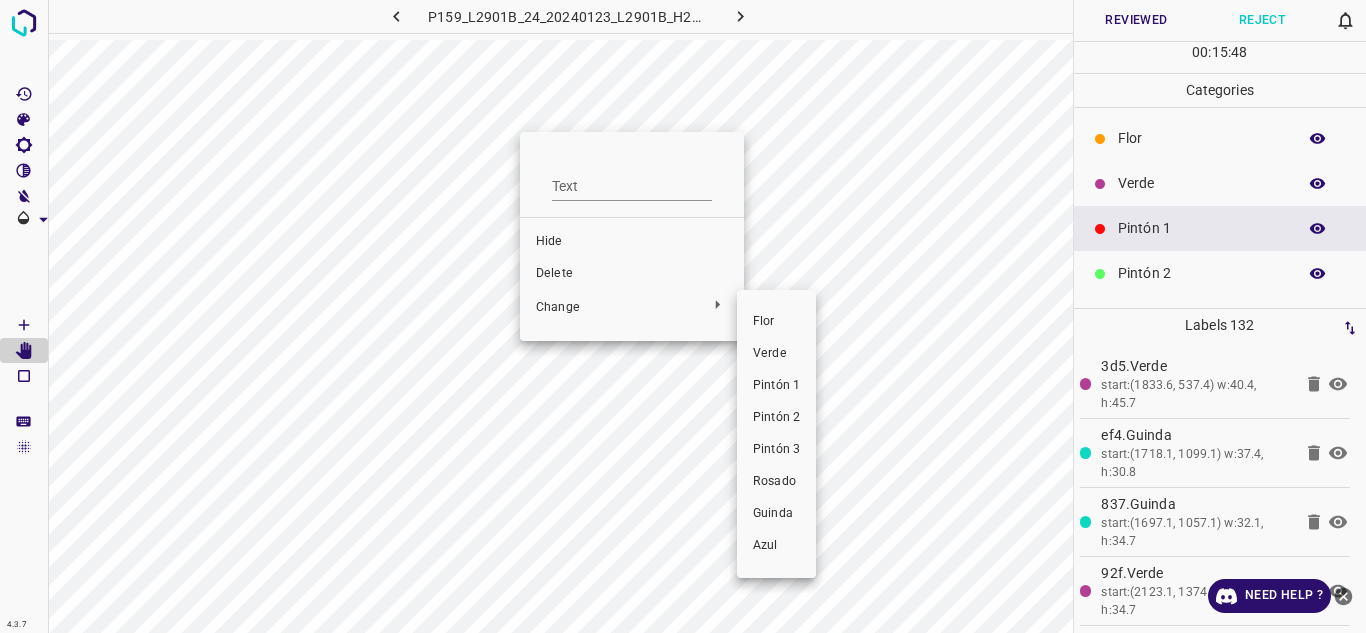 click on "Pintón 1" at bounding box center [776, 386] 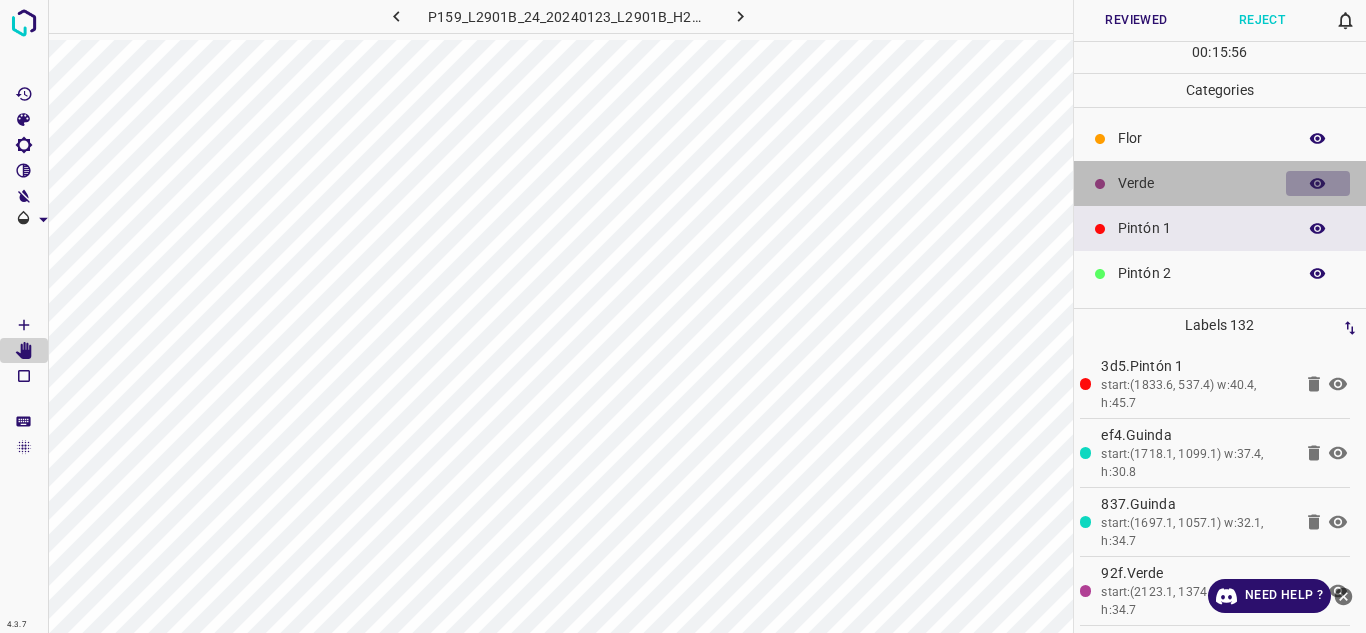click 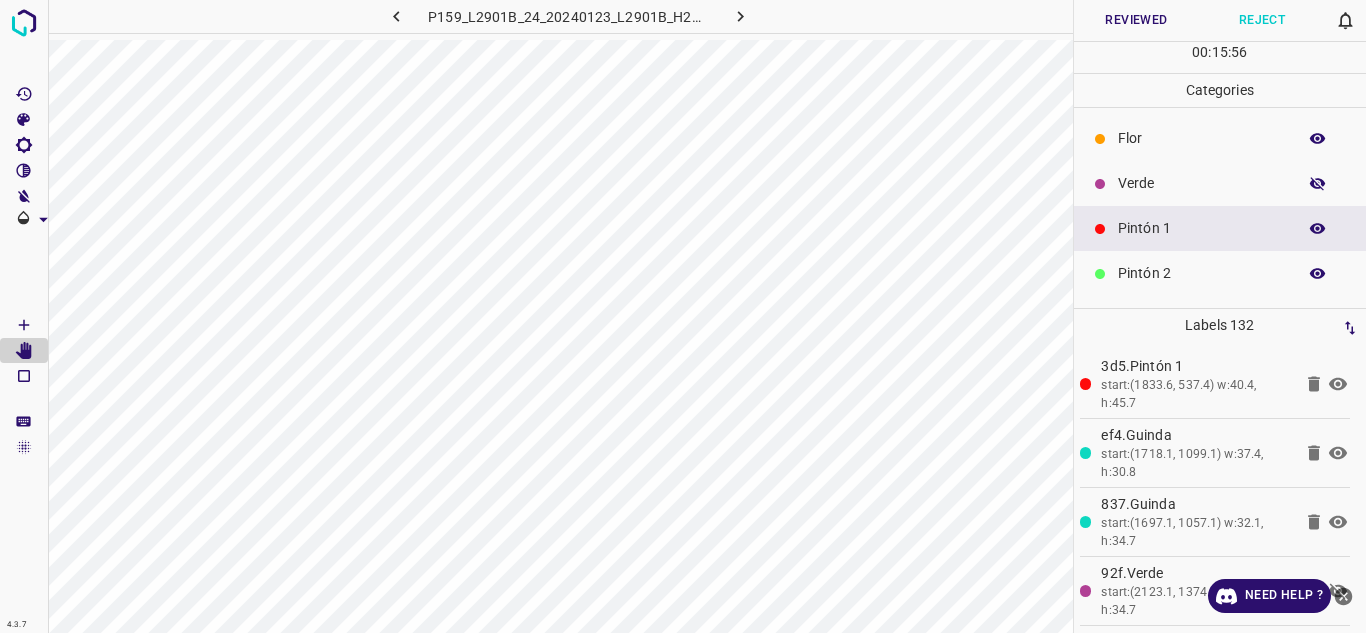 click 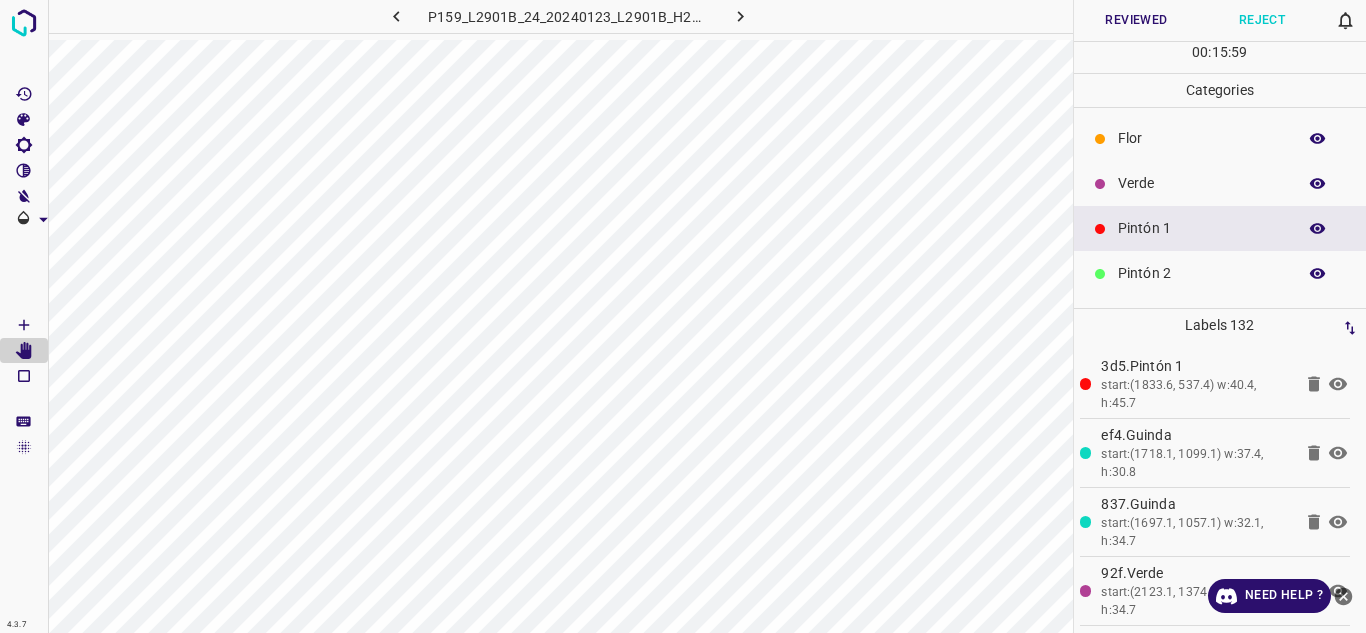click 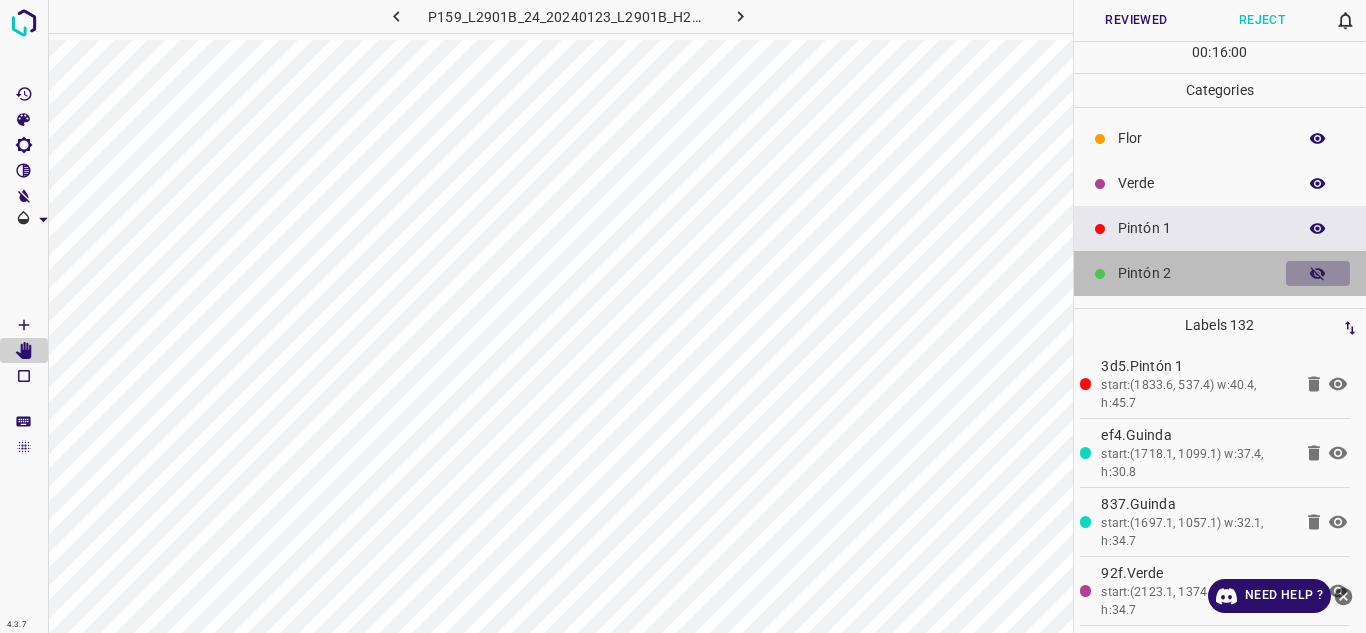 click 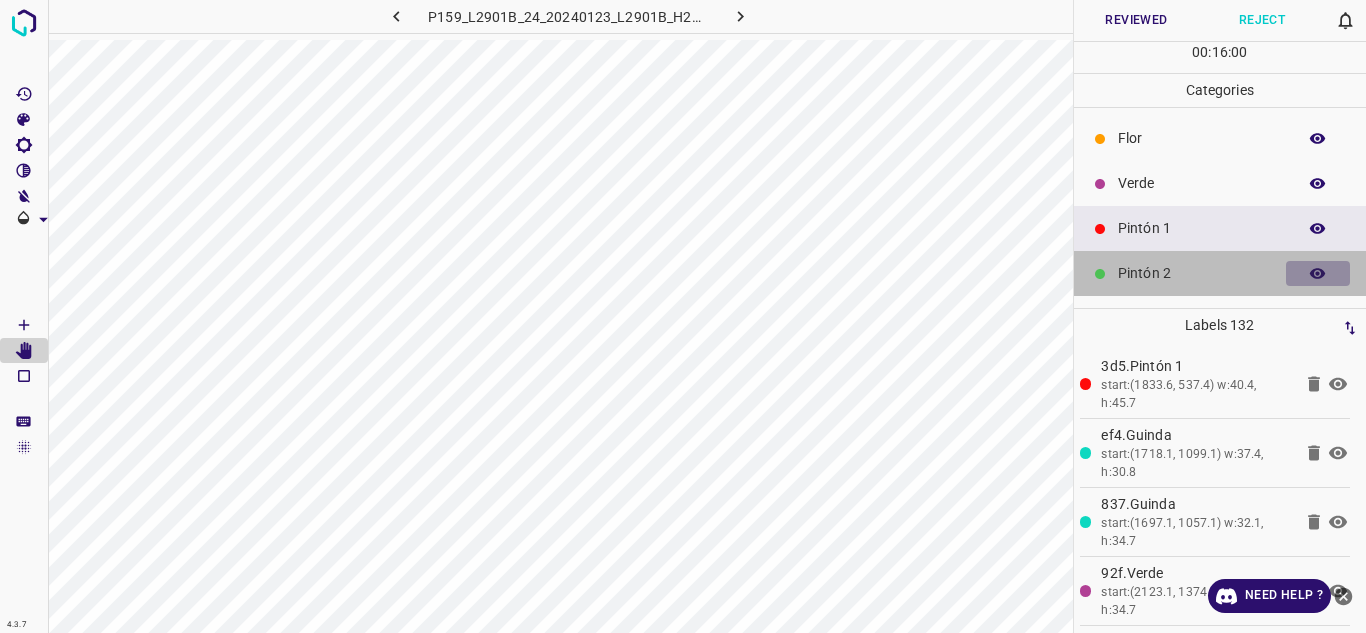 click 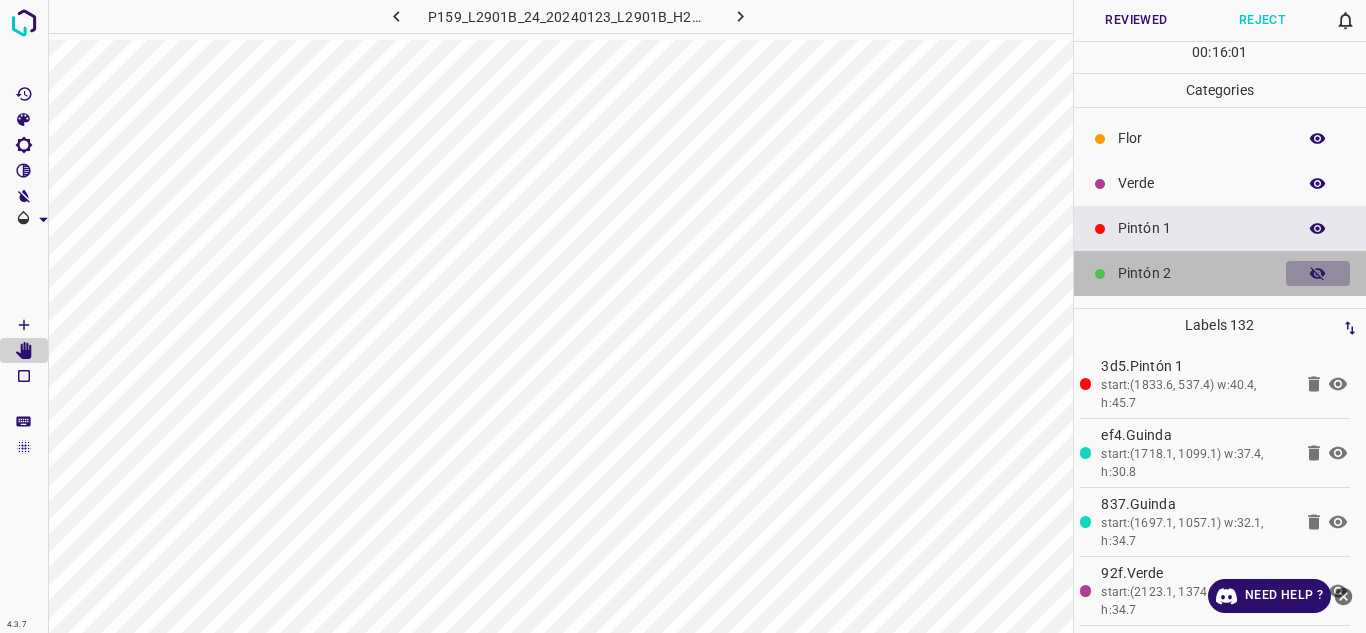click 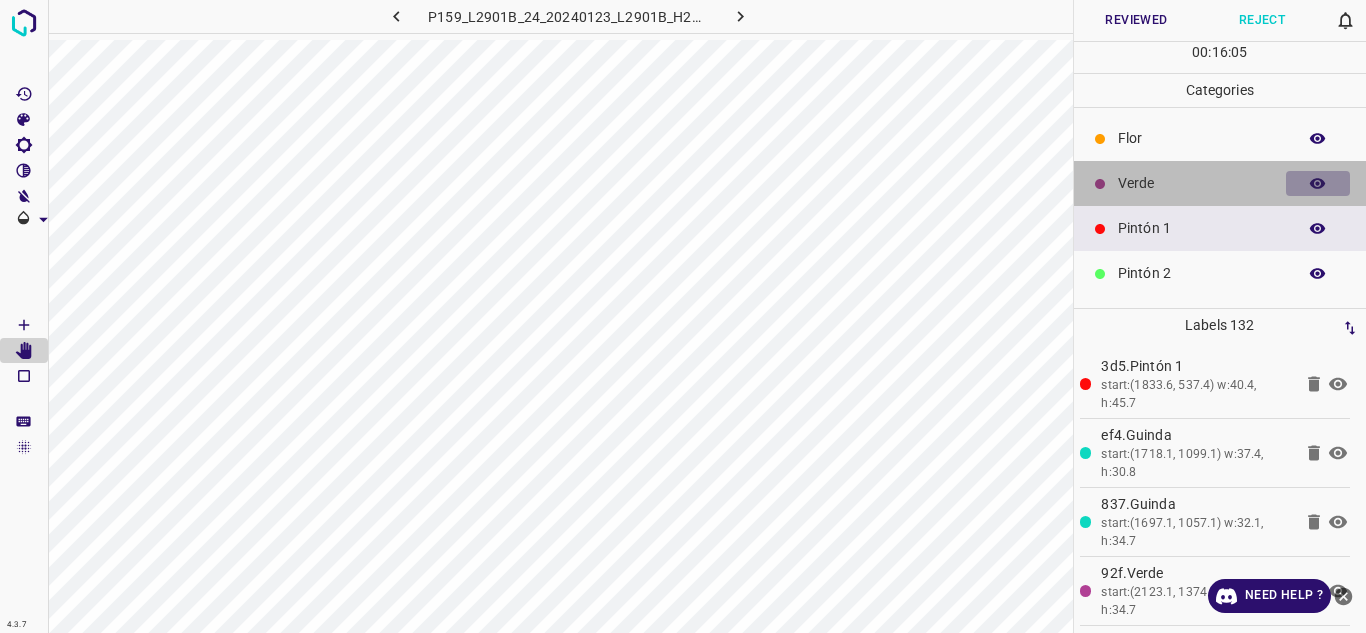 click 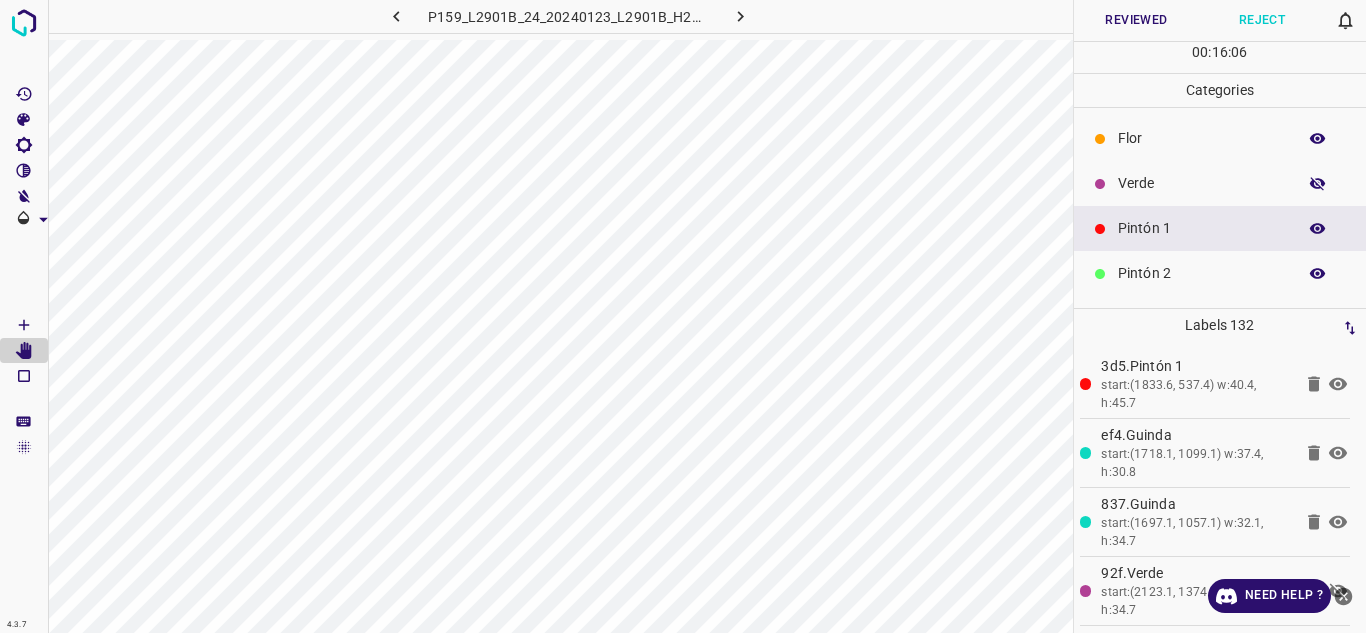 click 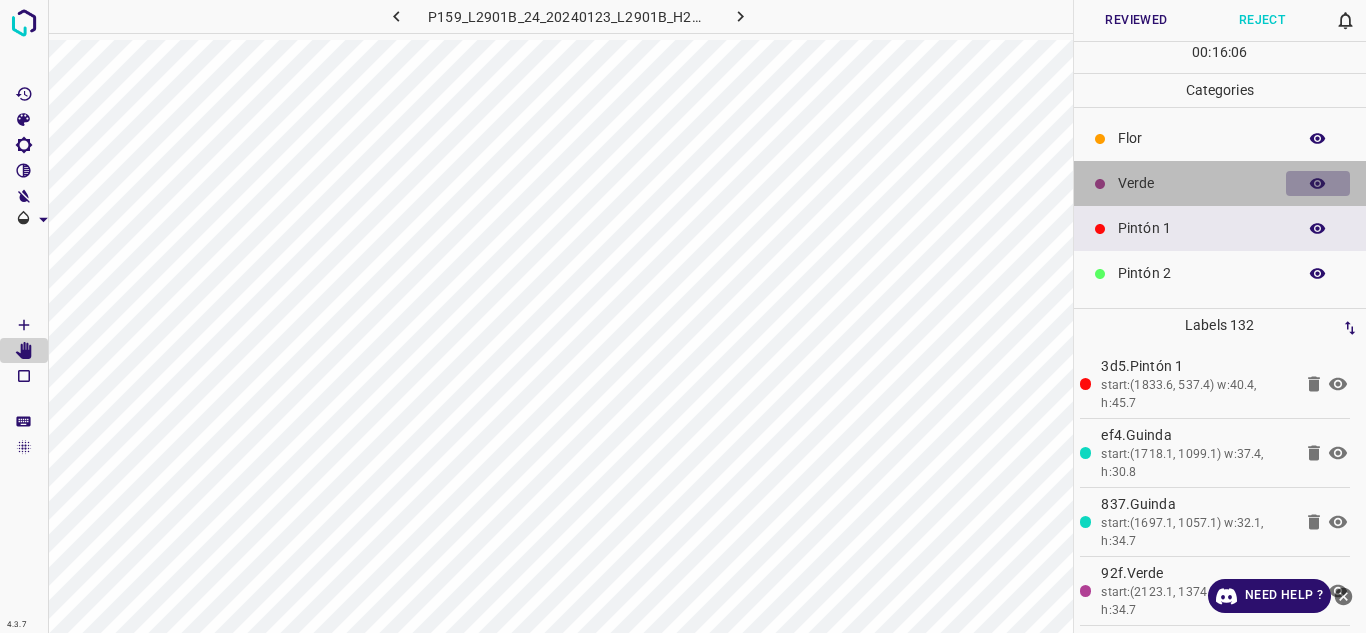 click 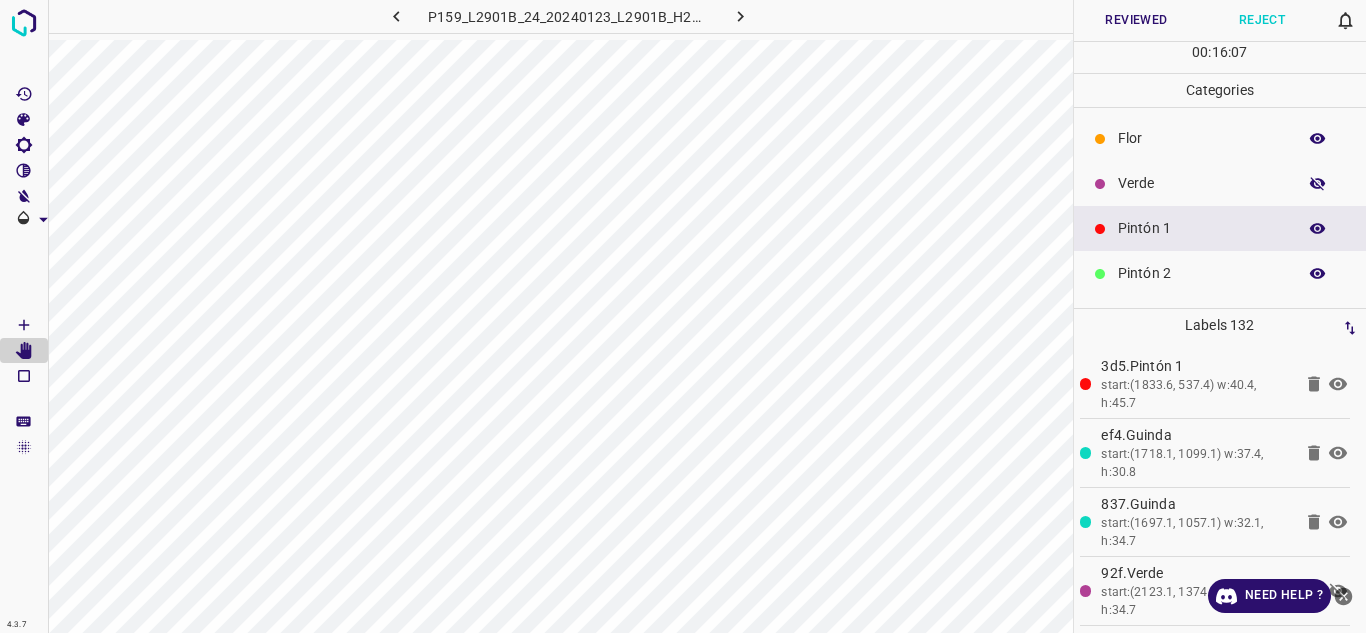 click 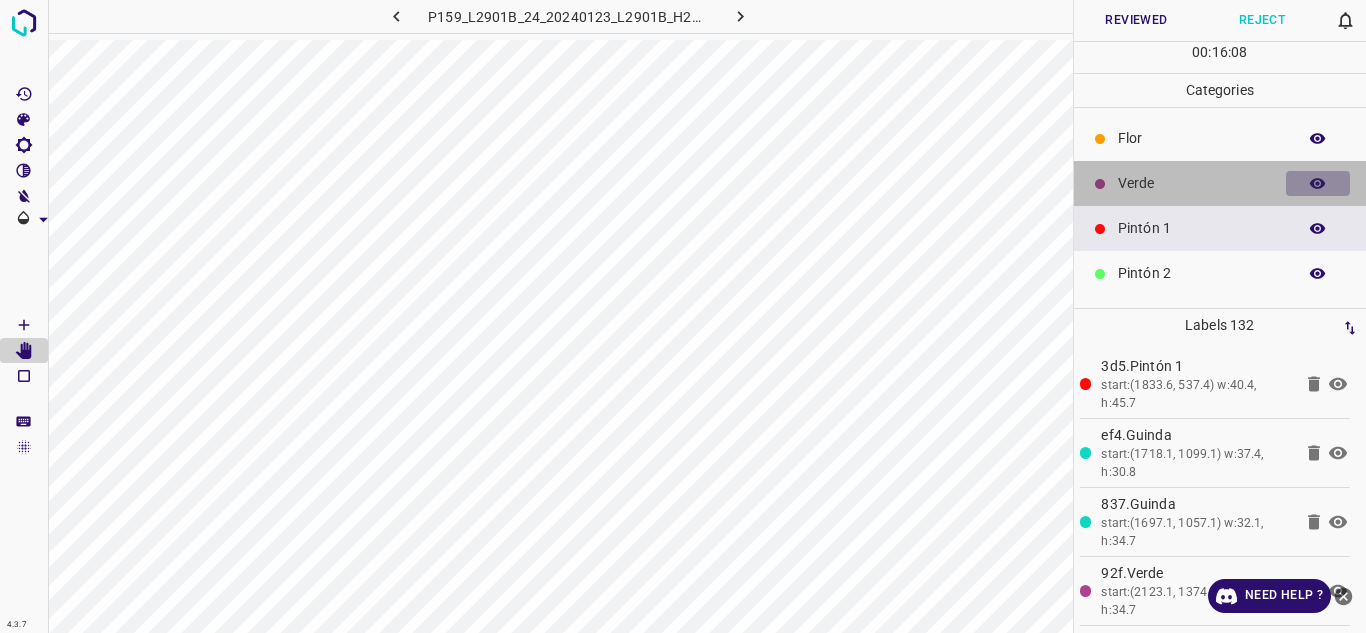 click 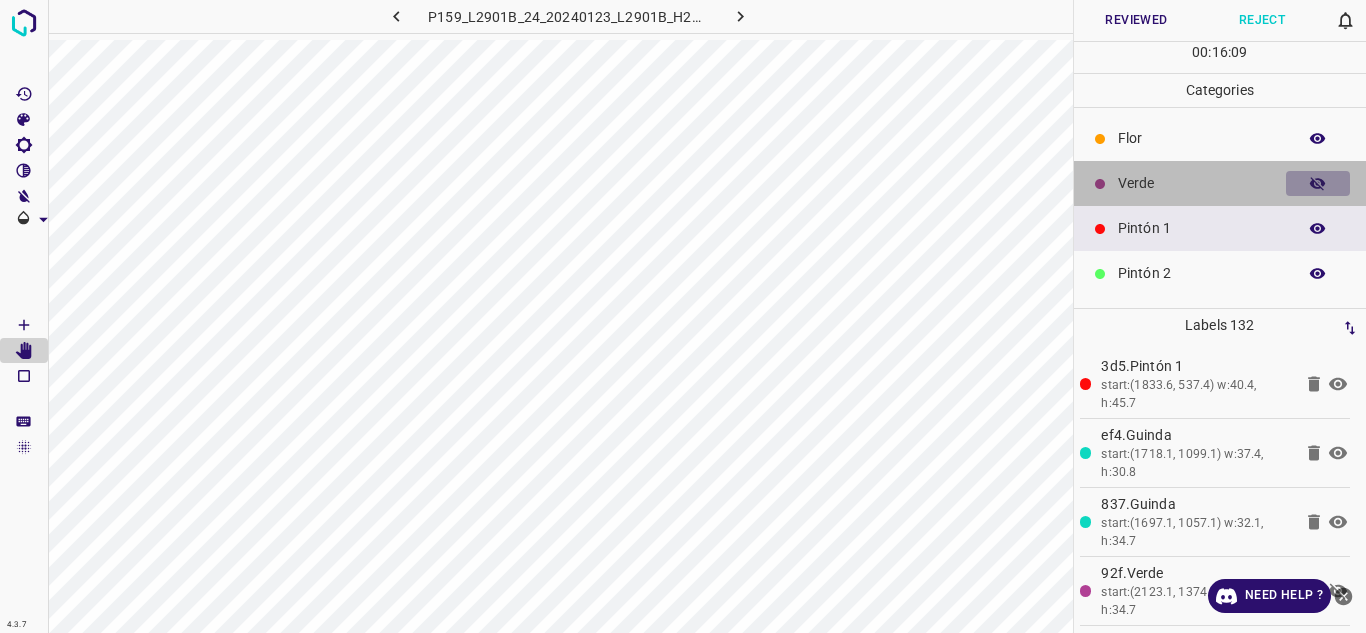 click 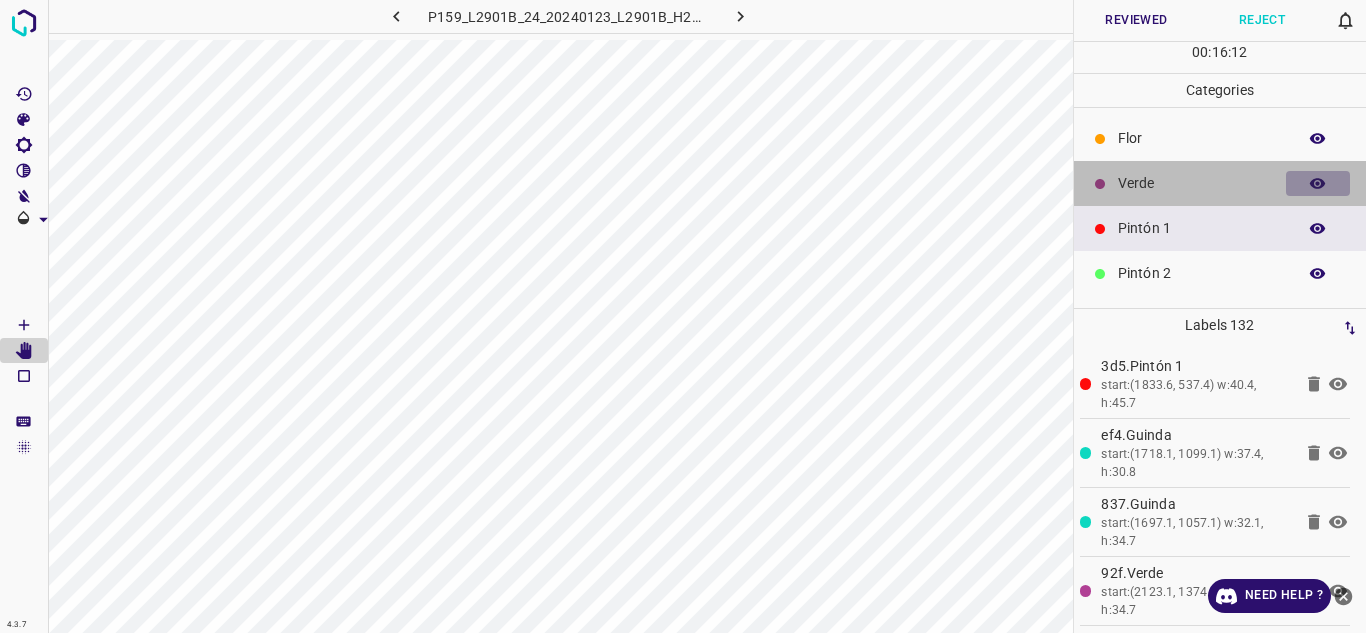 click 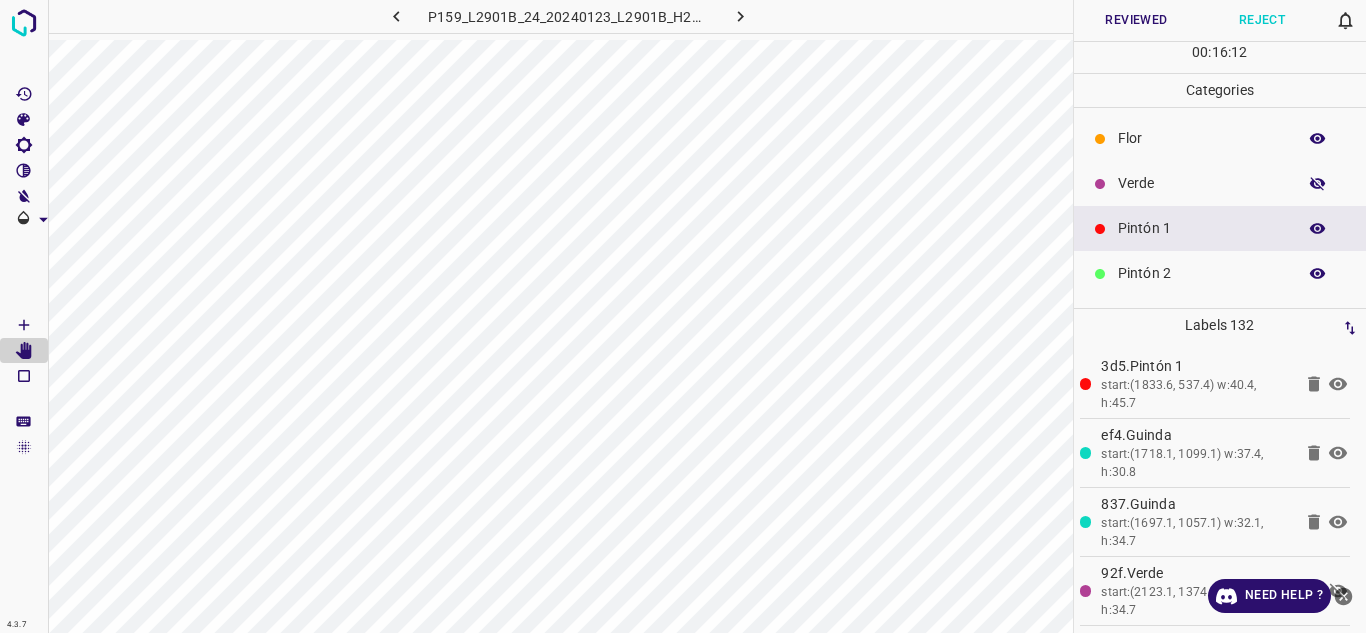 click 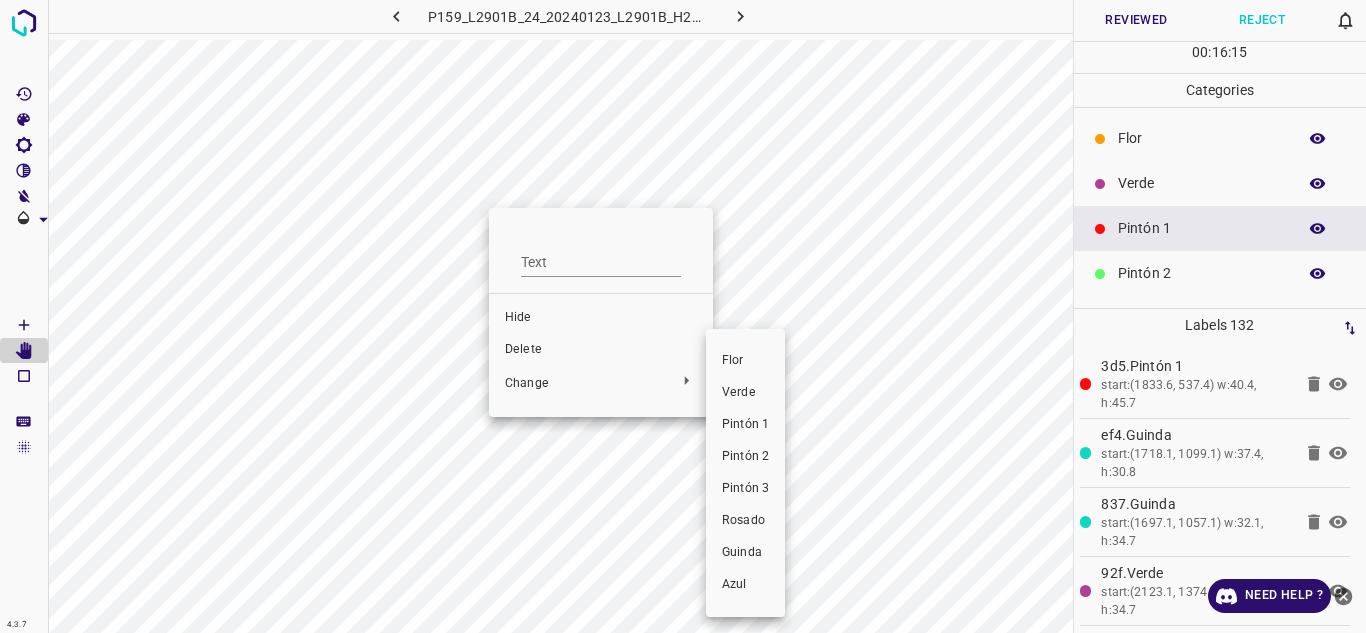 drag, startPoint x: 743, startPoint y: 425, endPoint x: 745, endPoint y: 415, distance: 10.198039 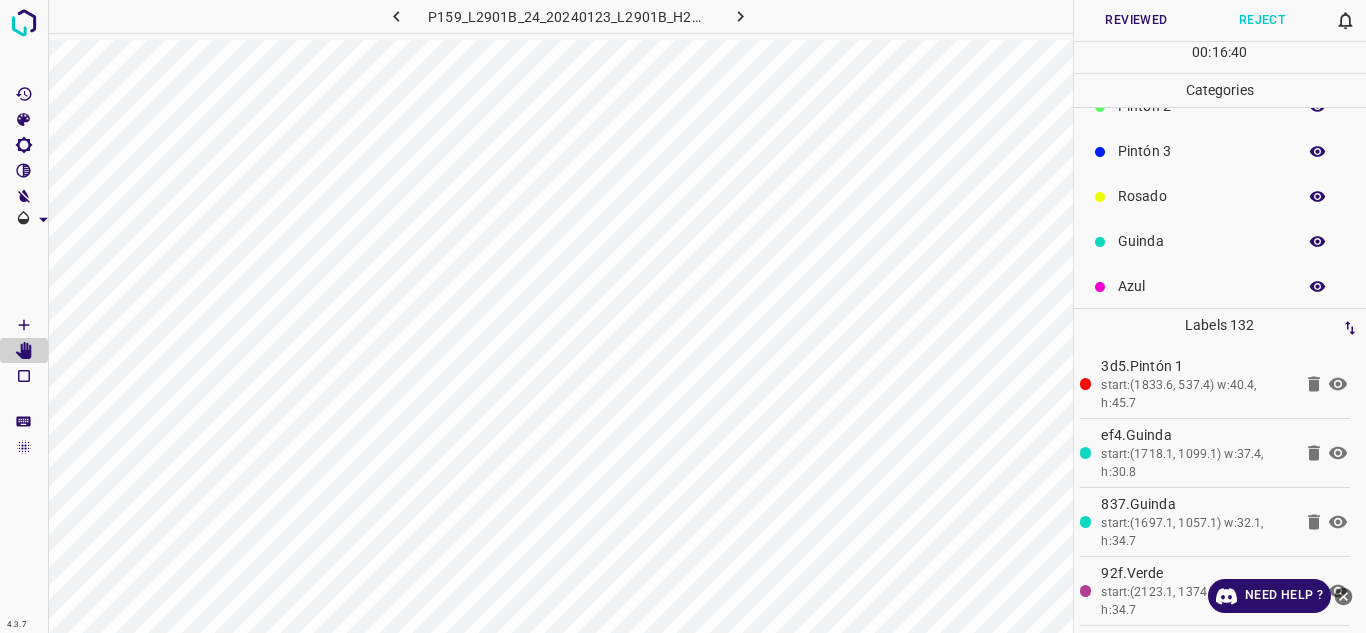 scroll, scrollTop: 176, scrollLeft: 0, axis: vertical 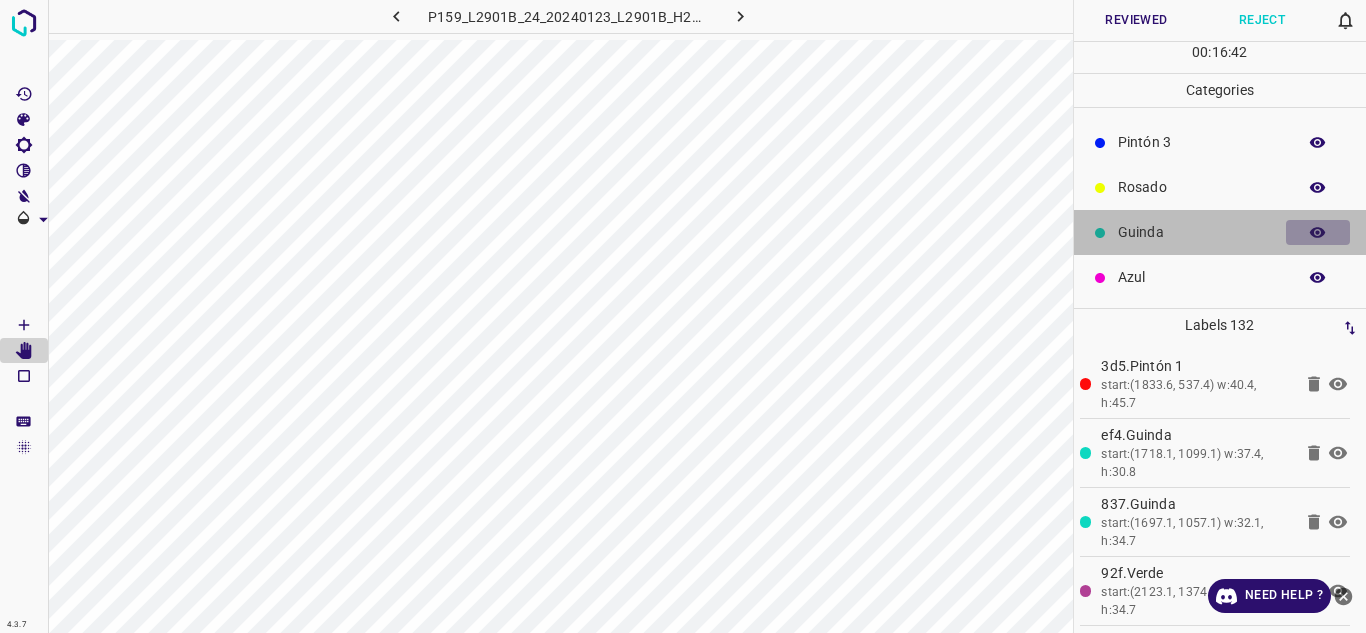 click 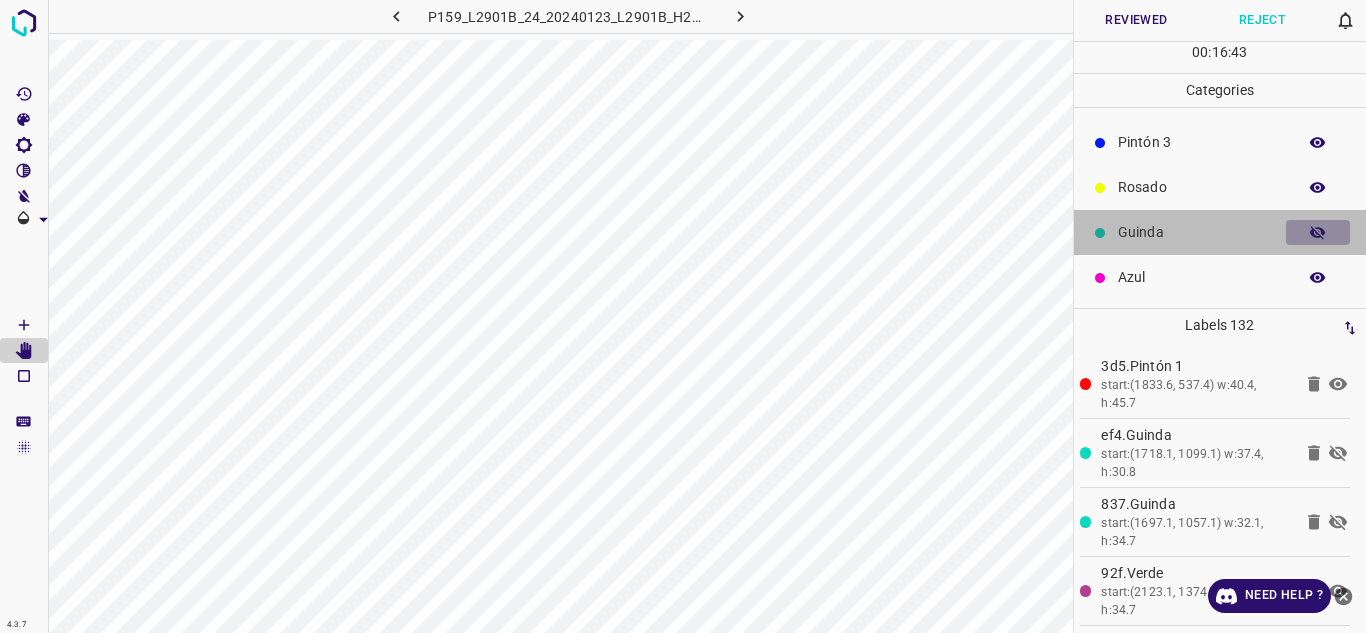 click 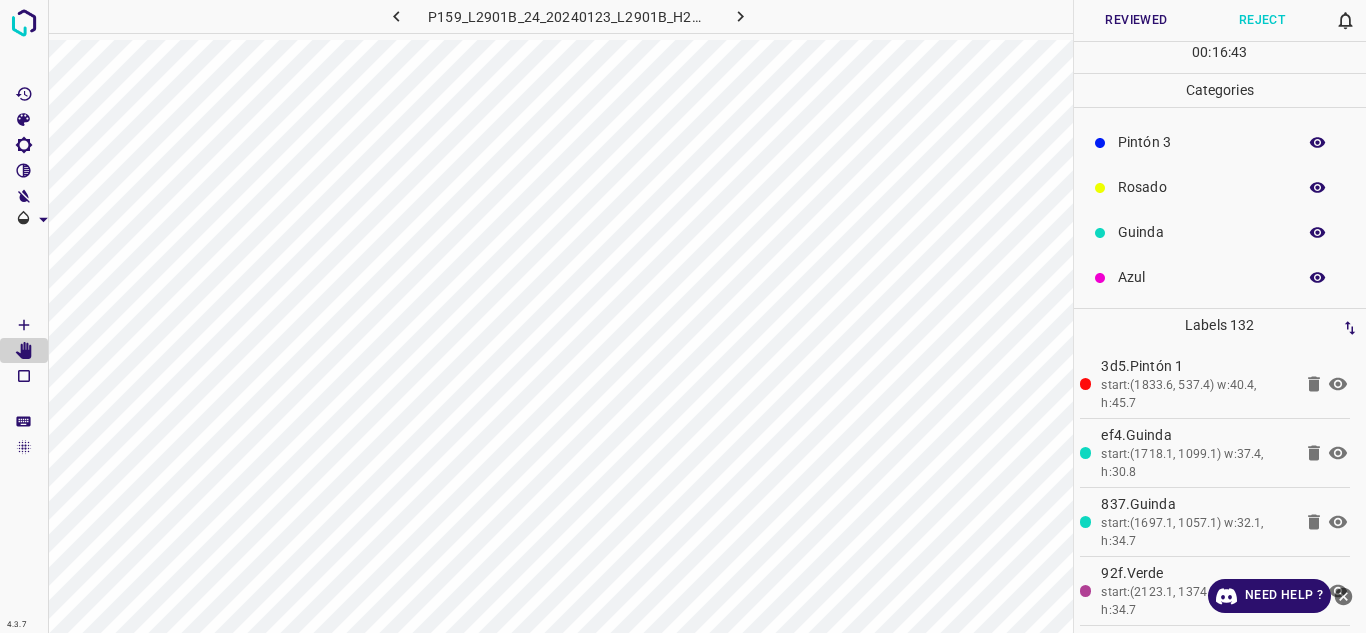 click 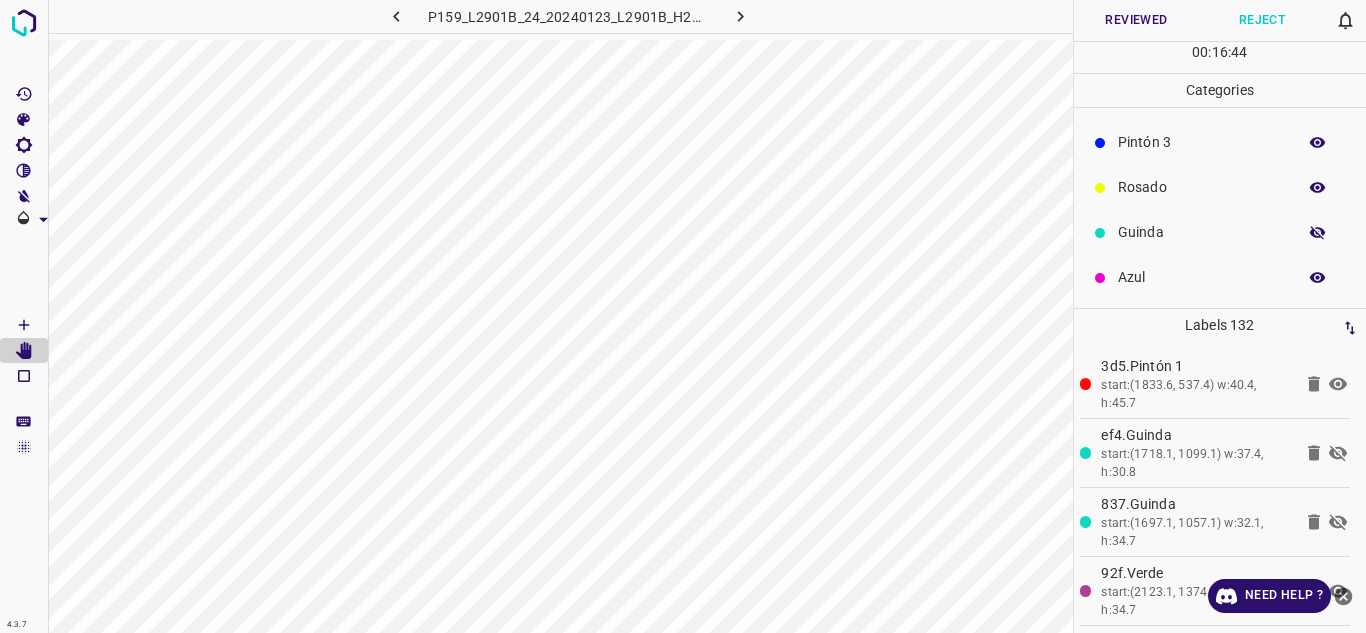 click 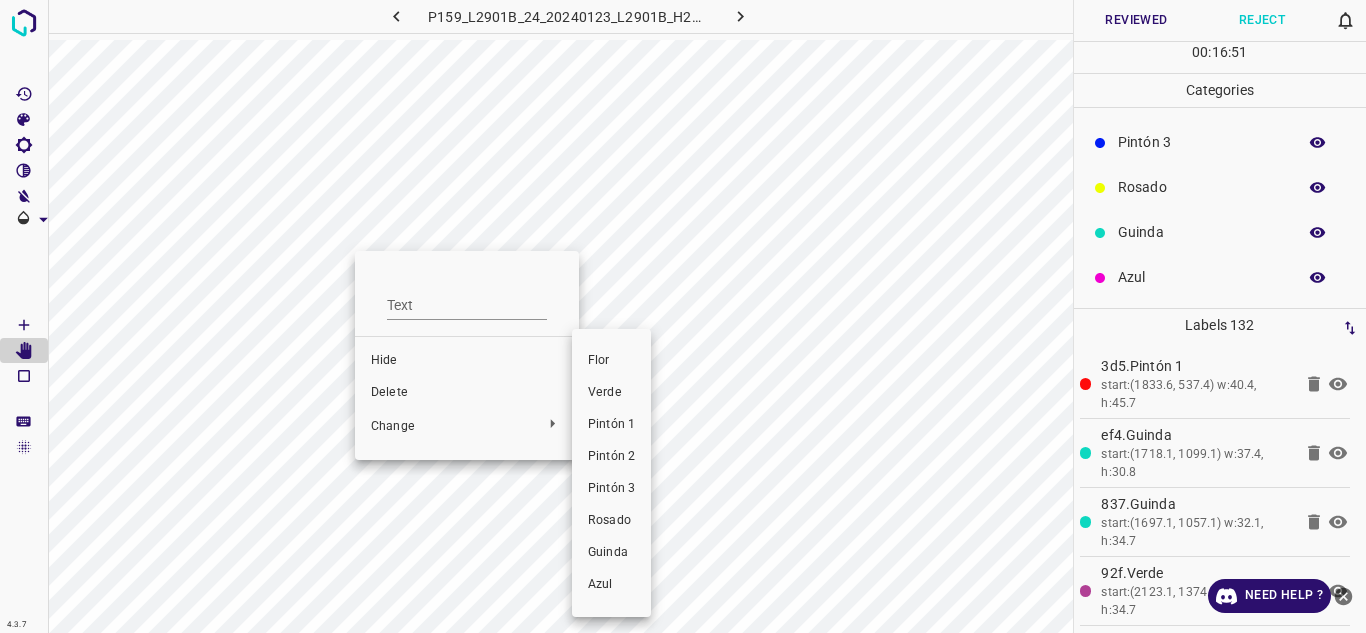 click on "Pintón 3" at bounding box center [611, 489] 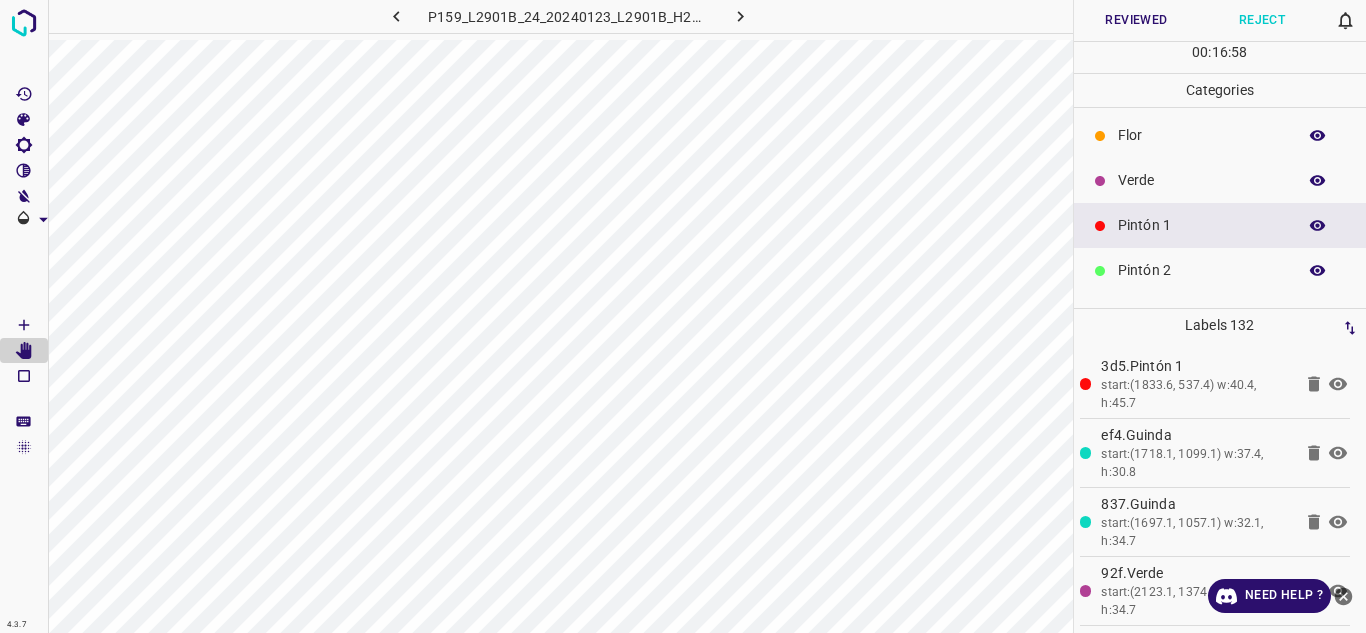 scroll, scrollTop: 0, scrollLeft: 0, axis: both 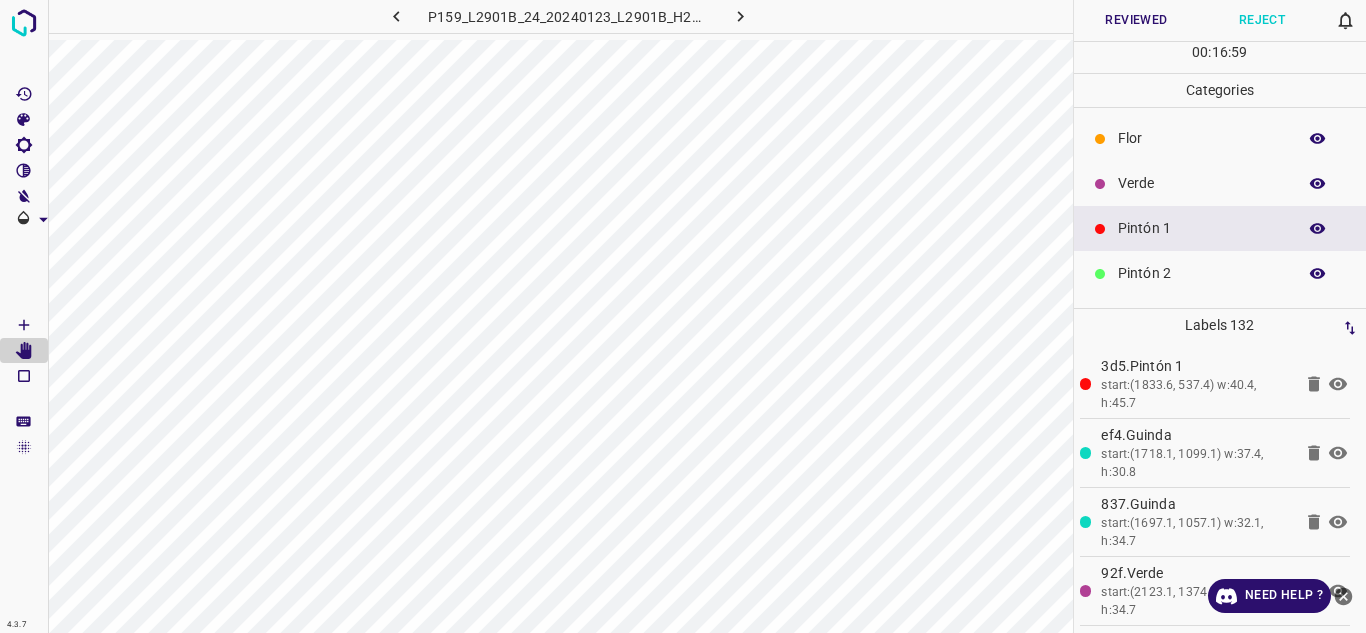 click 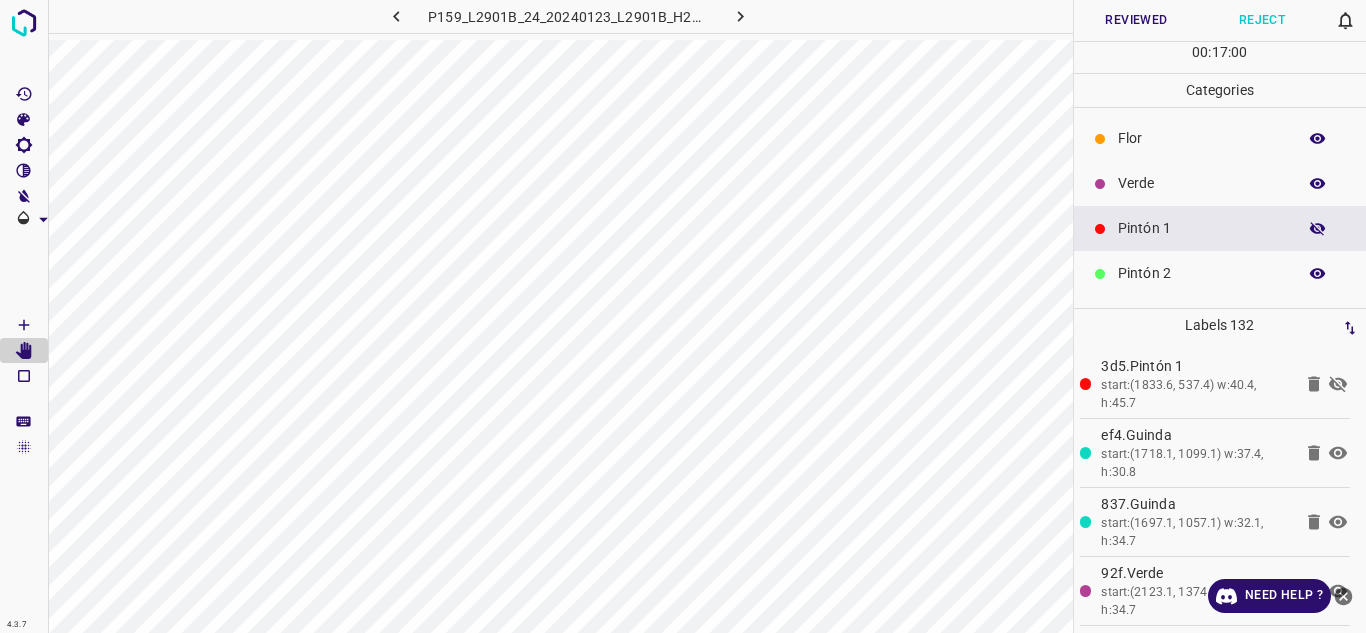 click 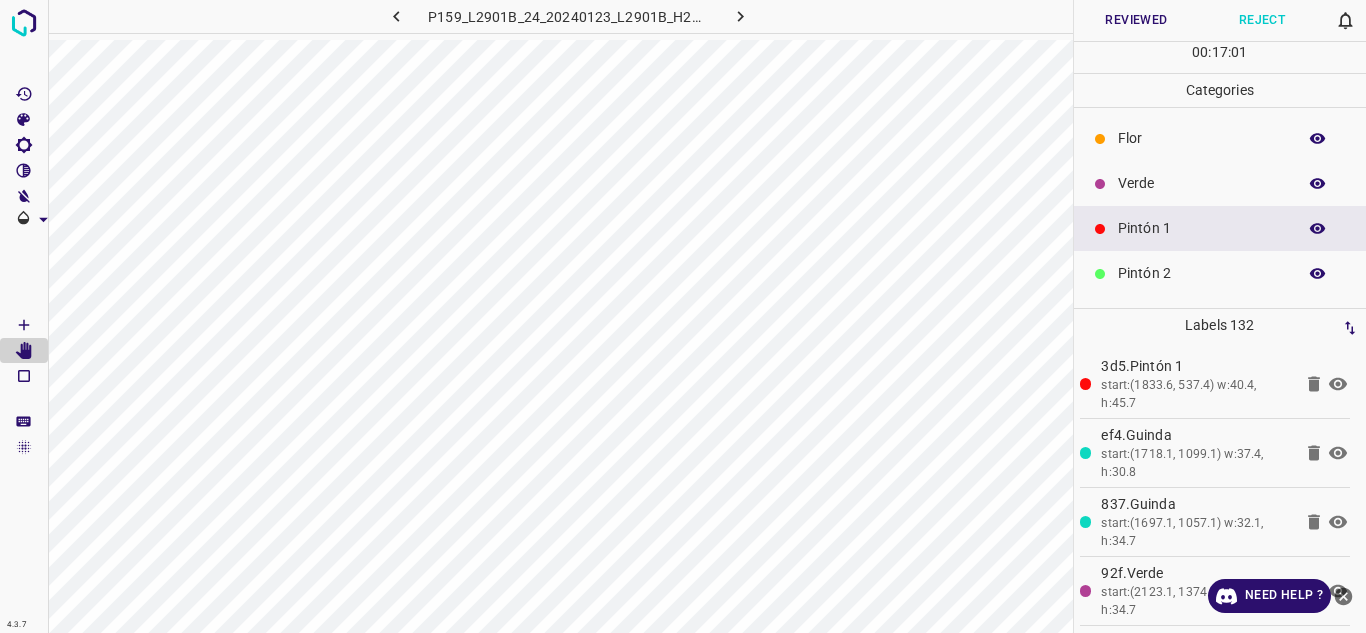 click on "Pintón 1" at bounding box center [1202, 228] 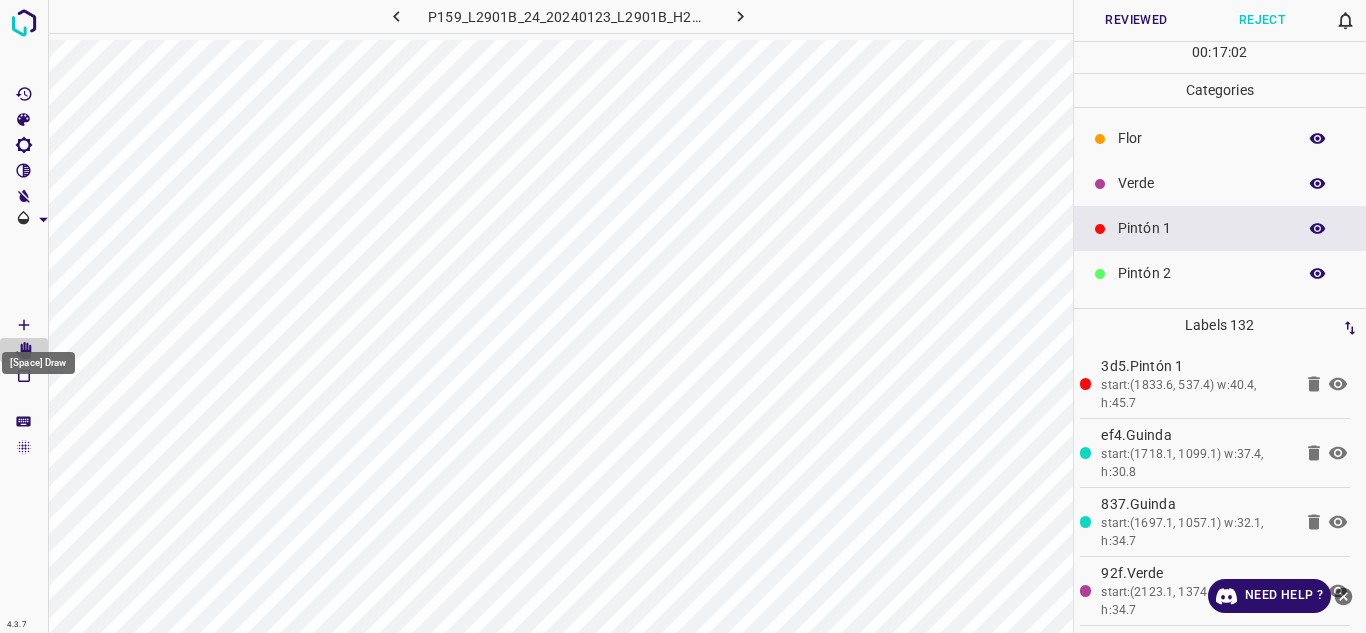 click 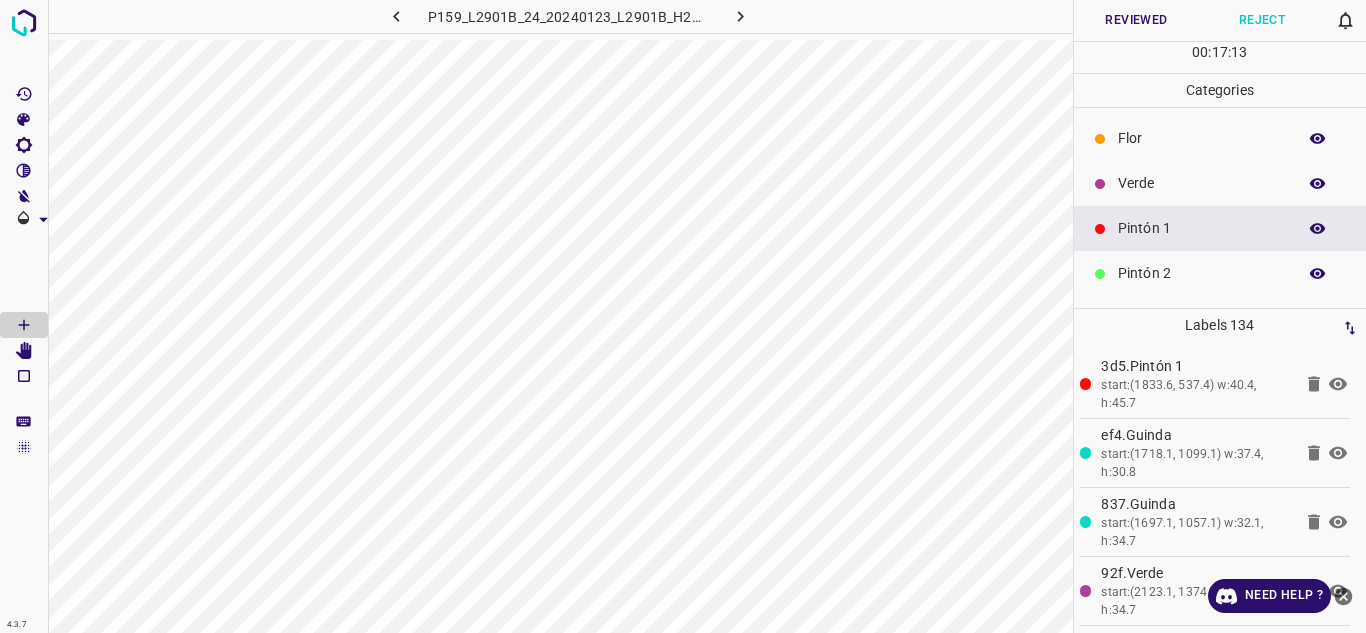 click 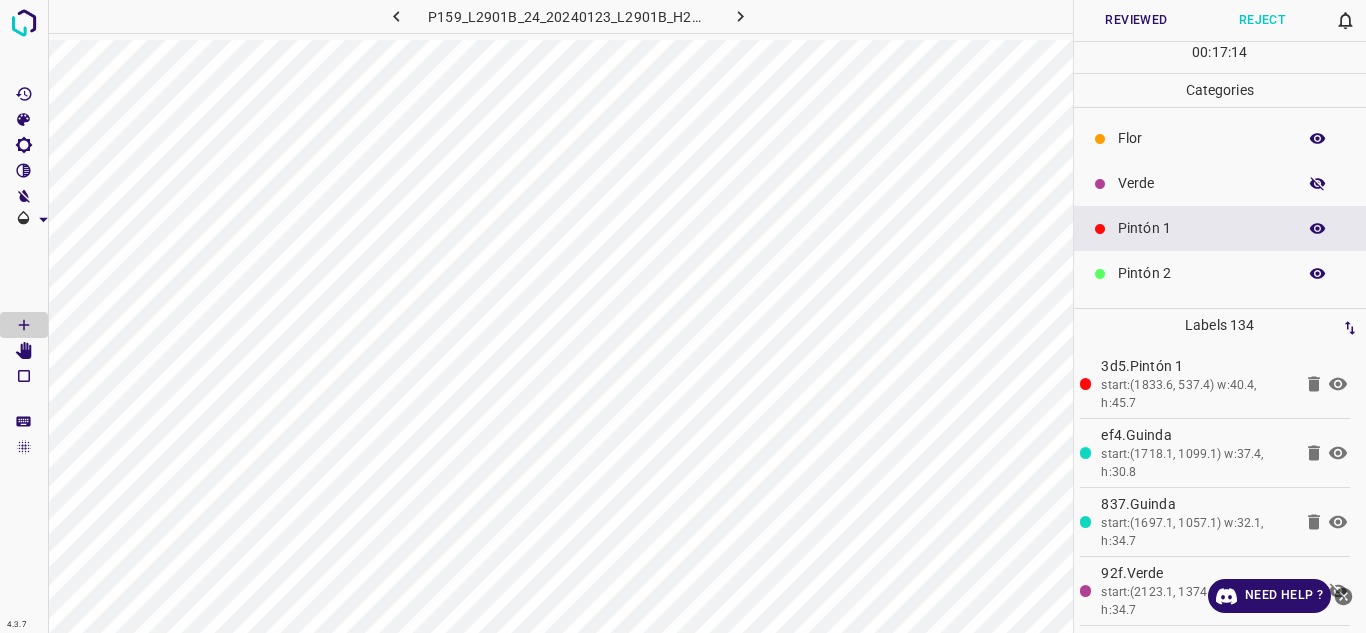 click 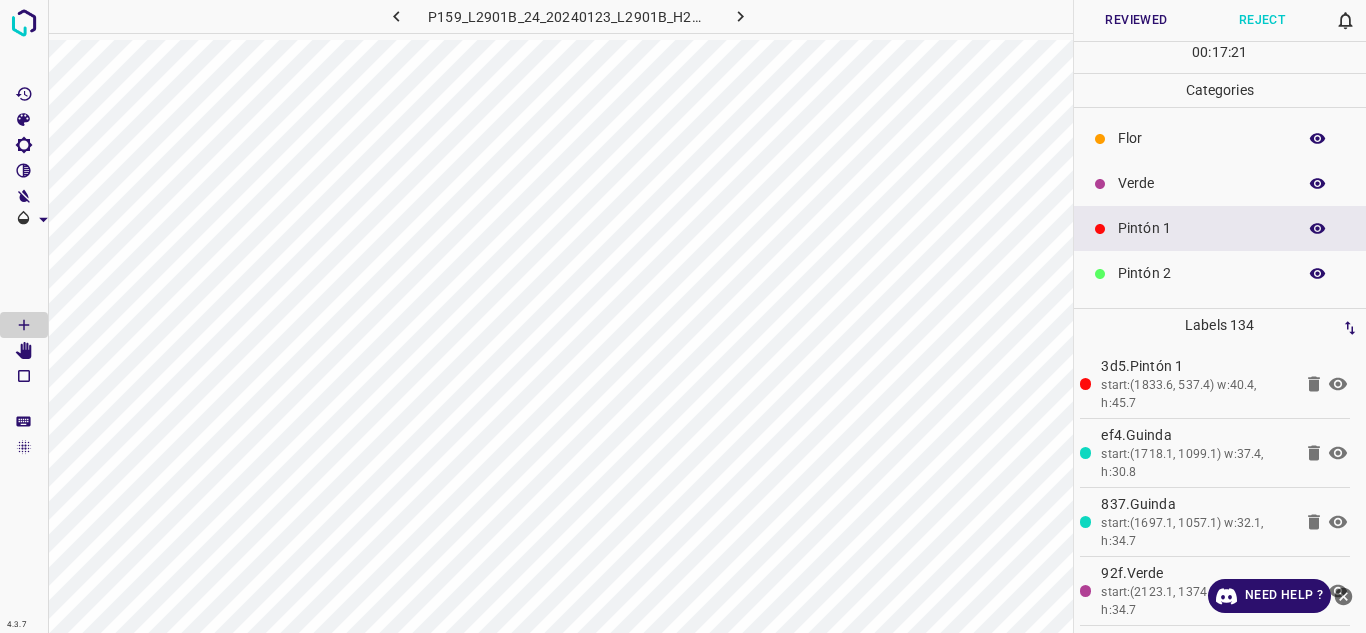 click on "Reviewed" at bounding box center [1137, 20] 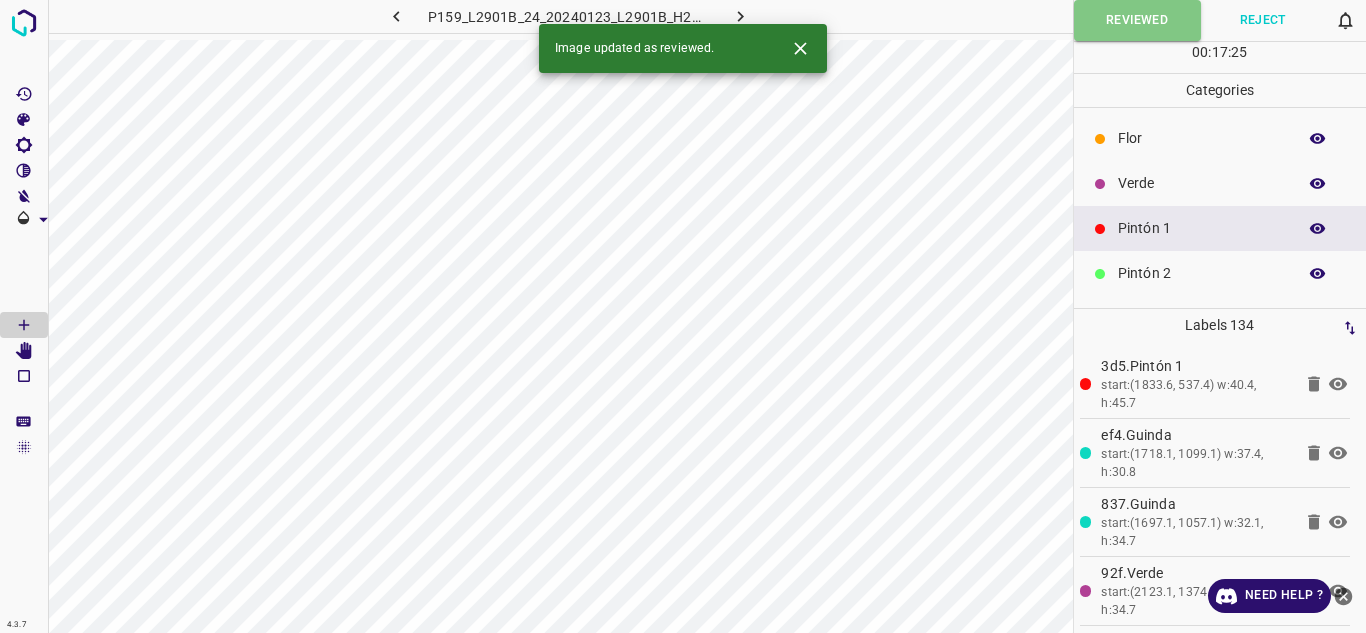click 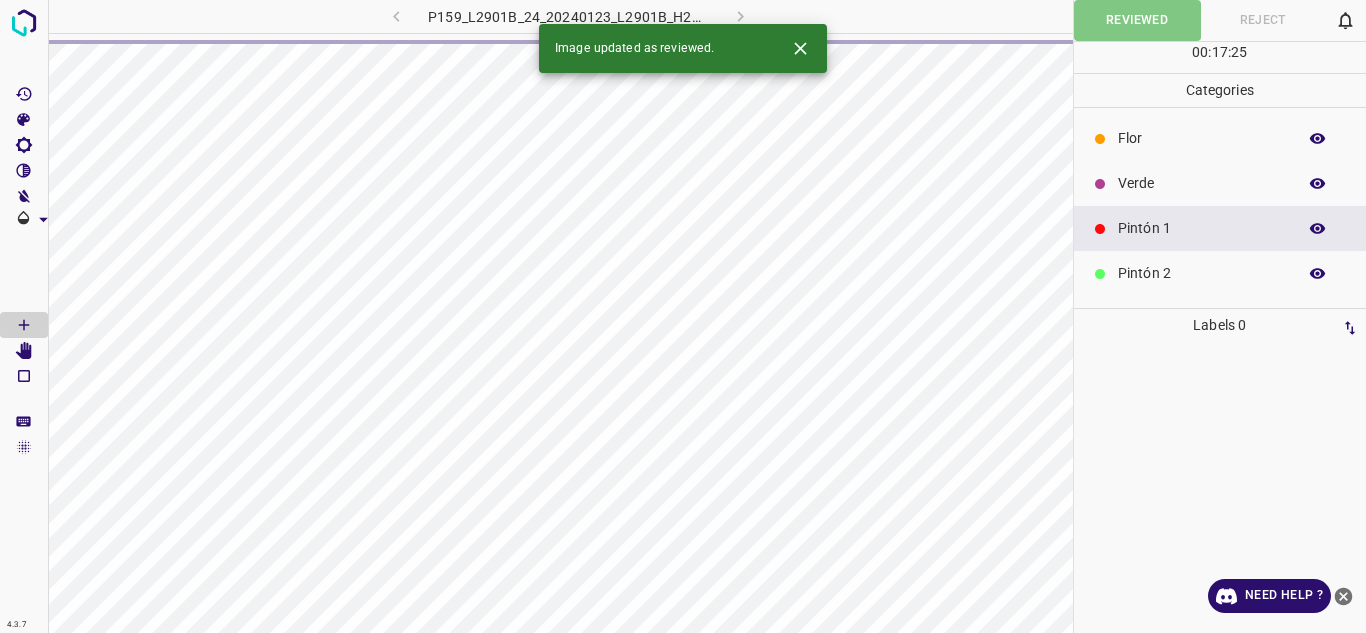 click 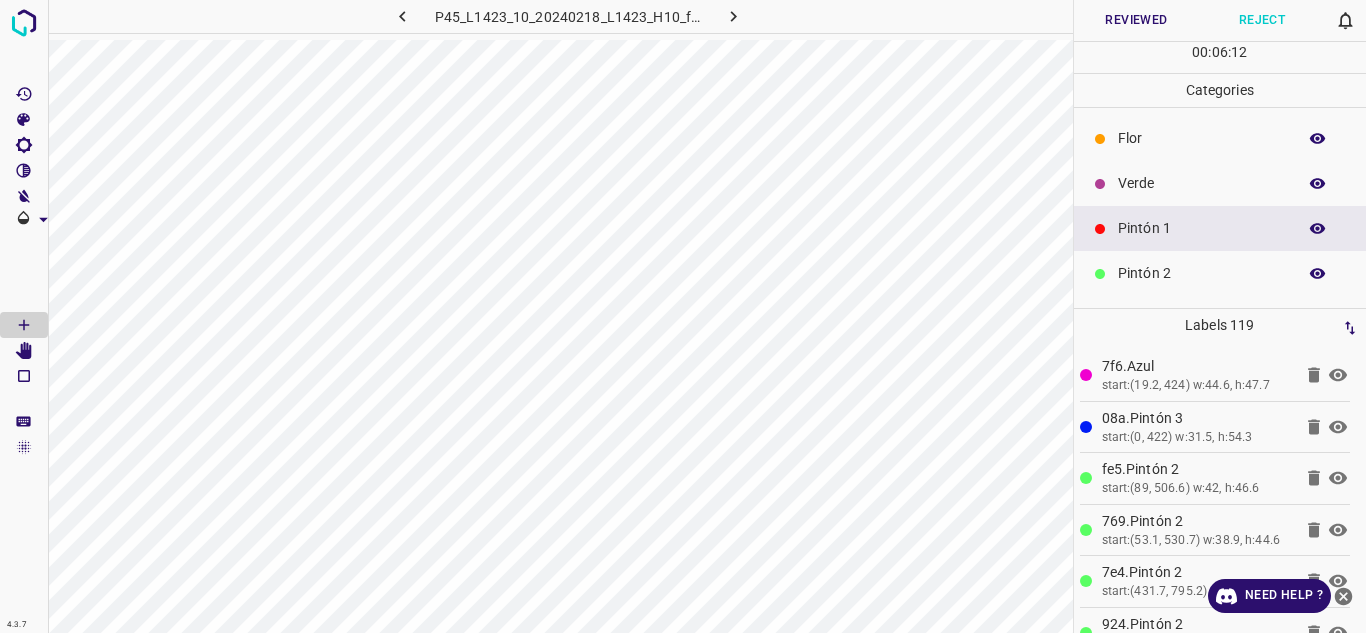 click on "Verde" at bounding box center (1202, 183) 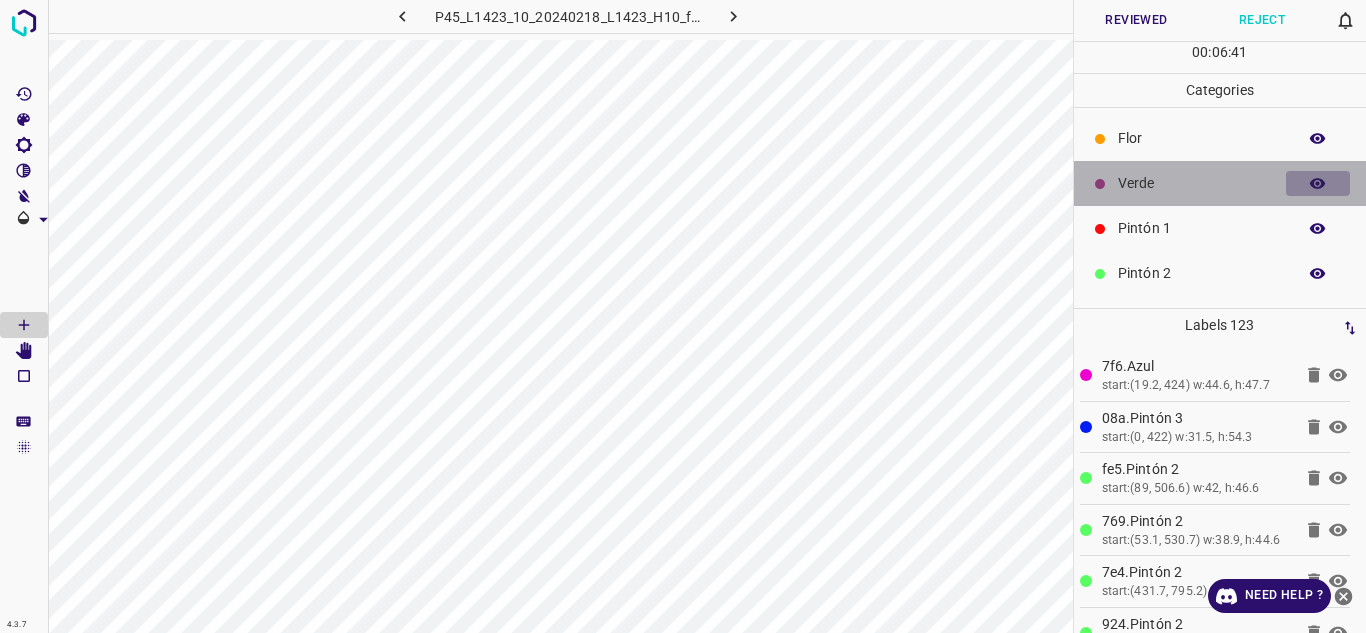 click 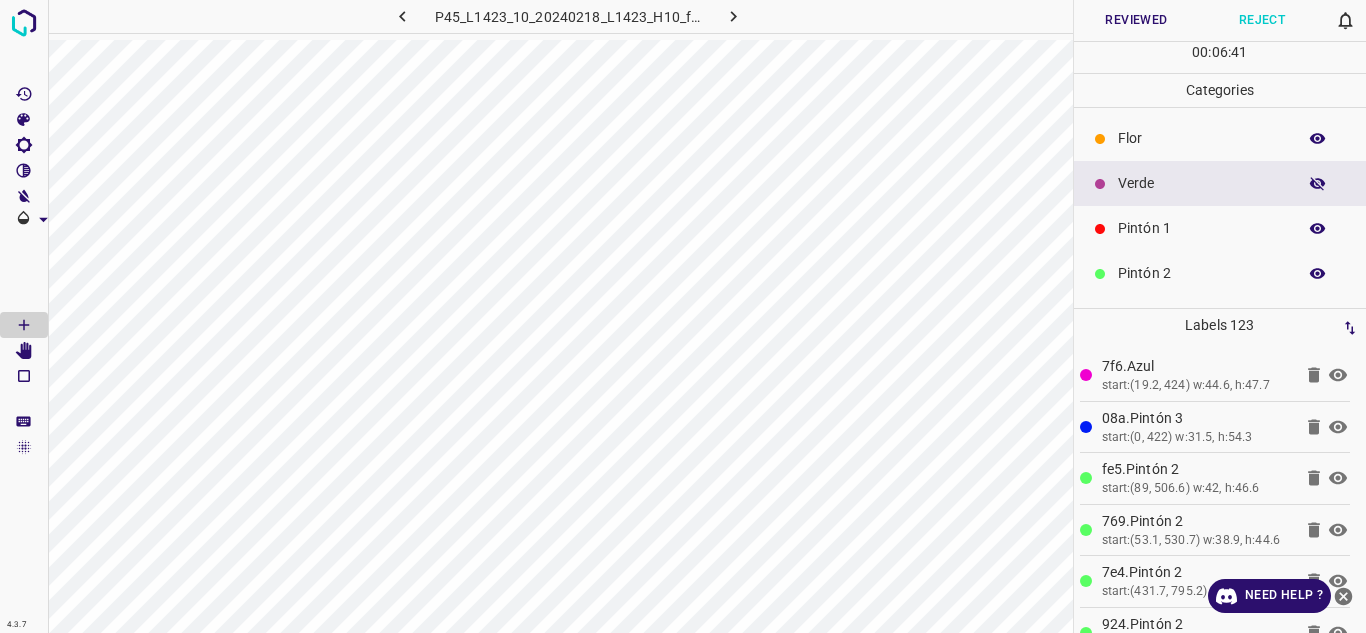 click 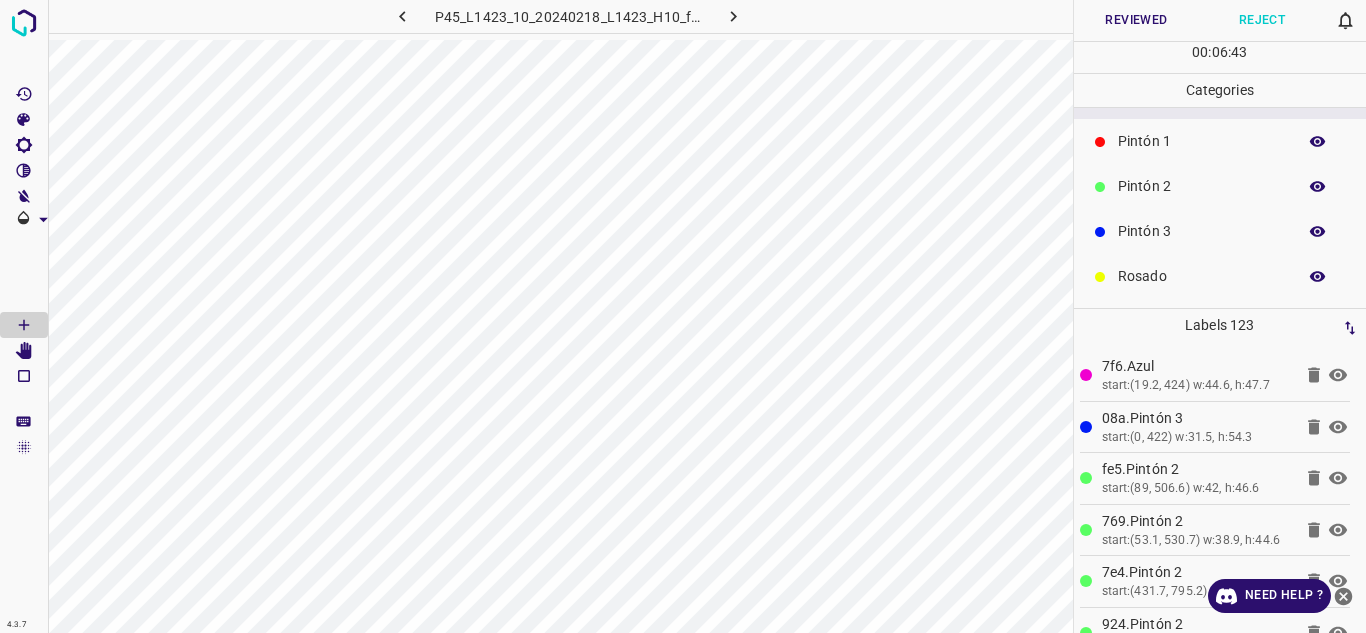 scroll, scrollTop: 176, scrollLeft: 0, axis: vertical 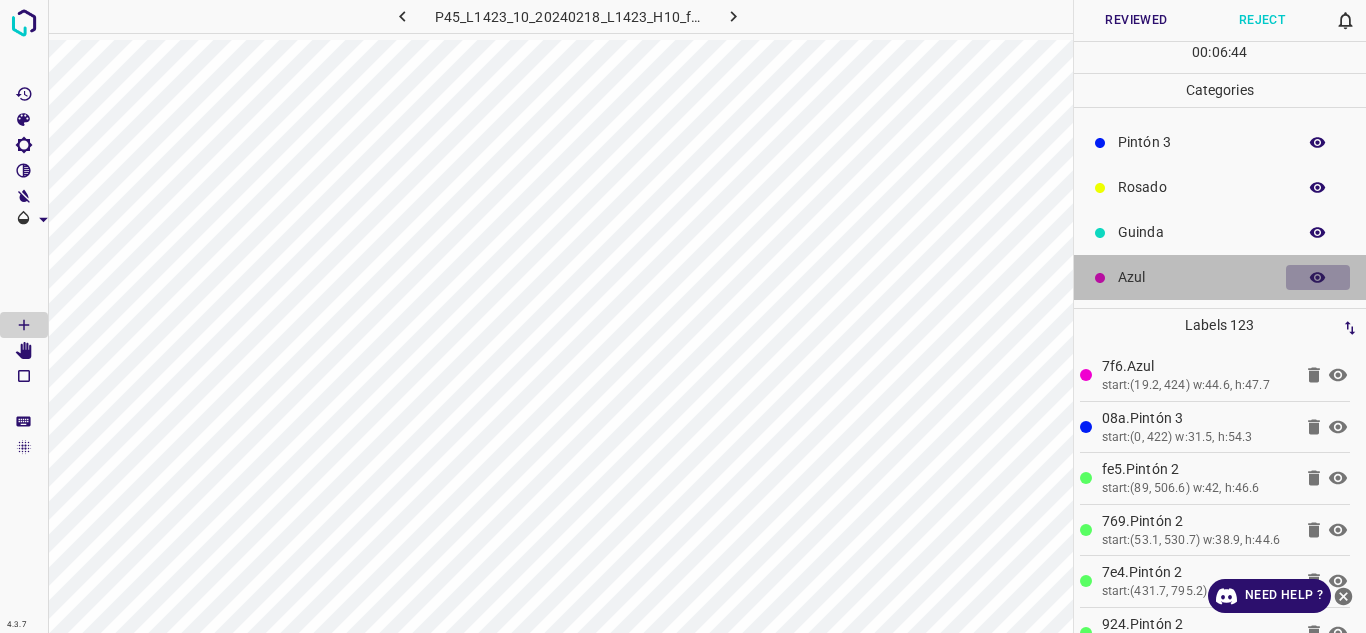 click 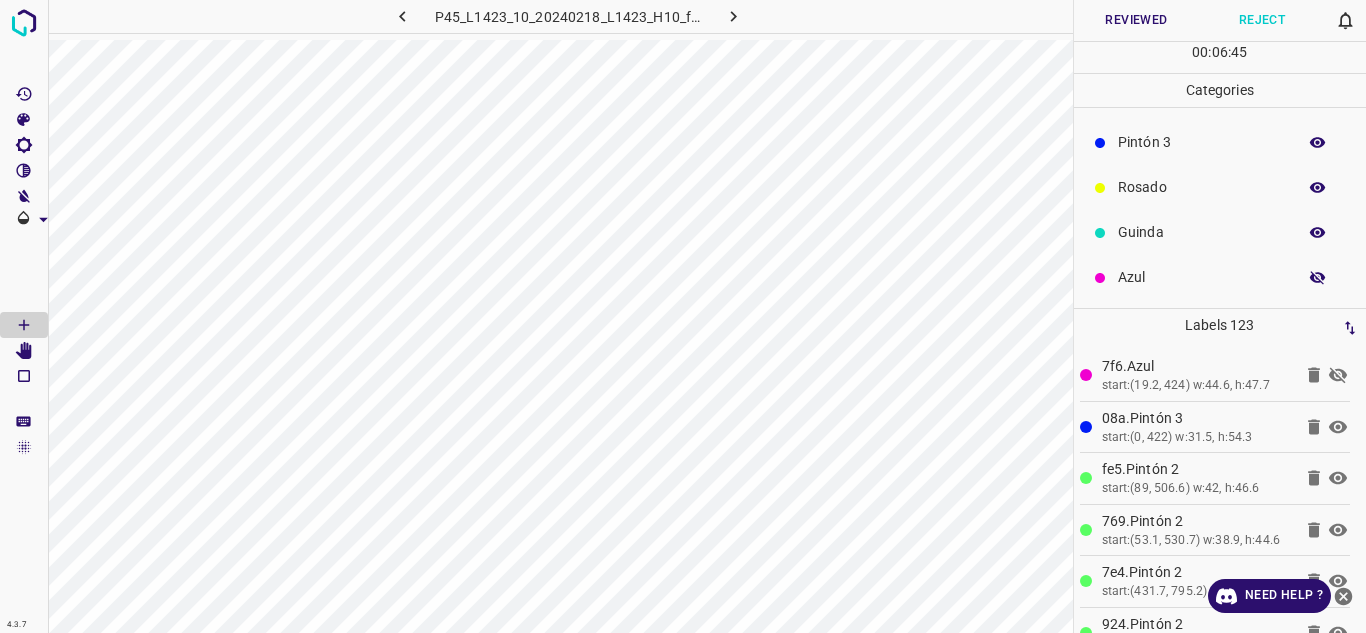 click 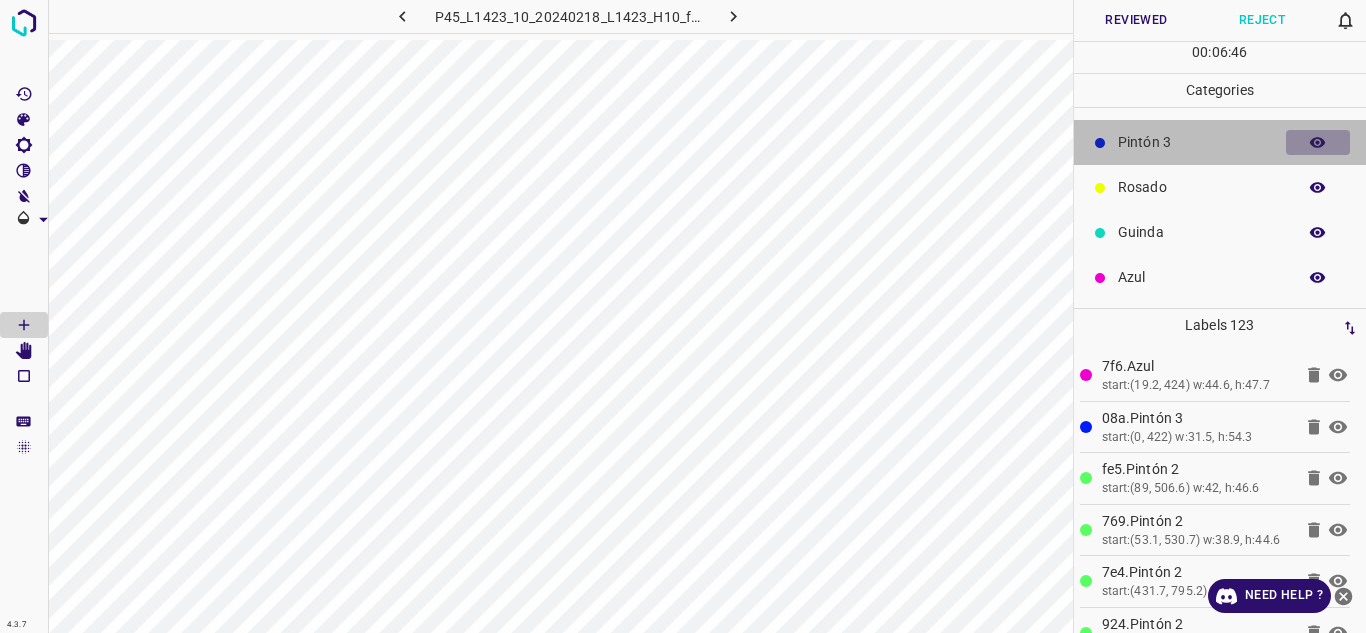 click 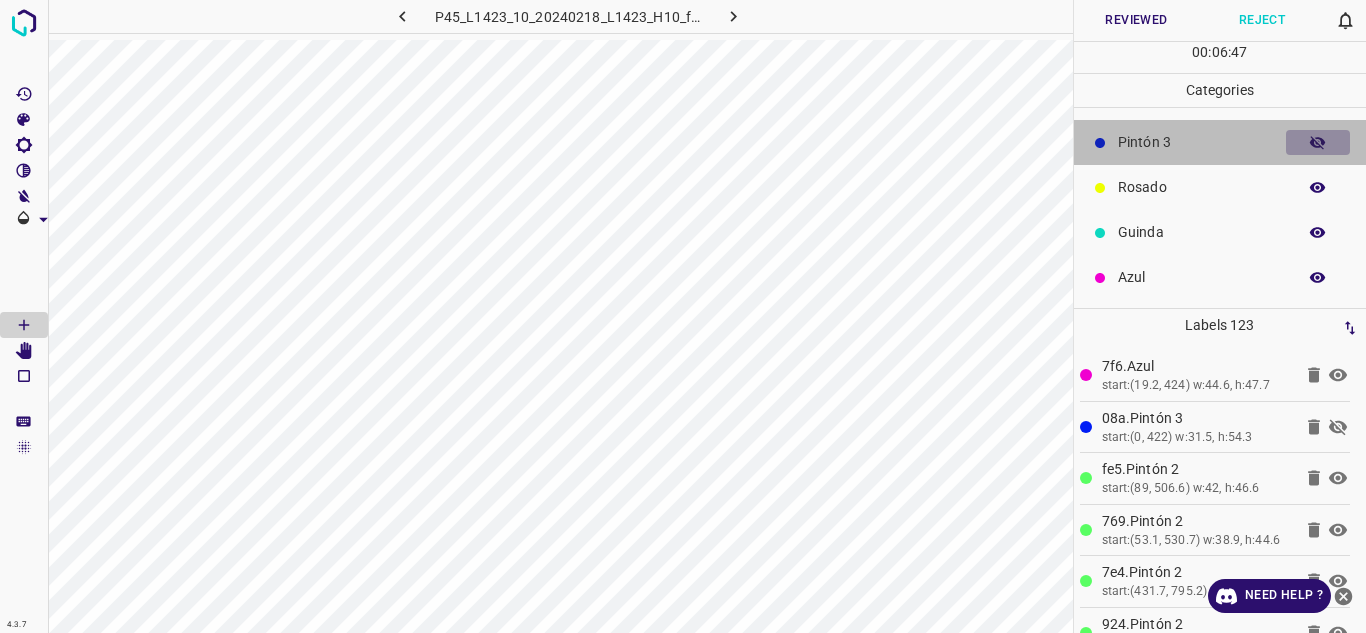 click 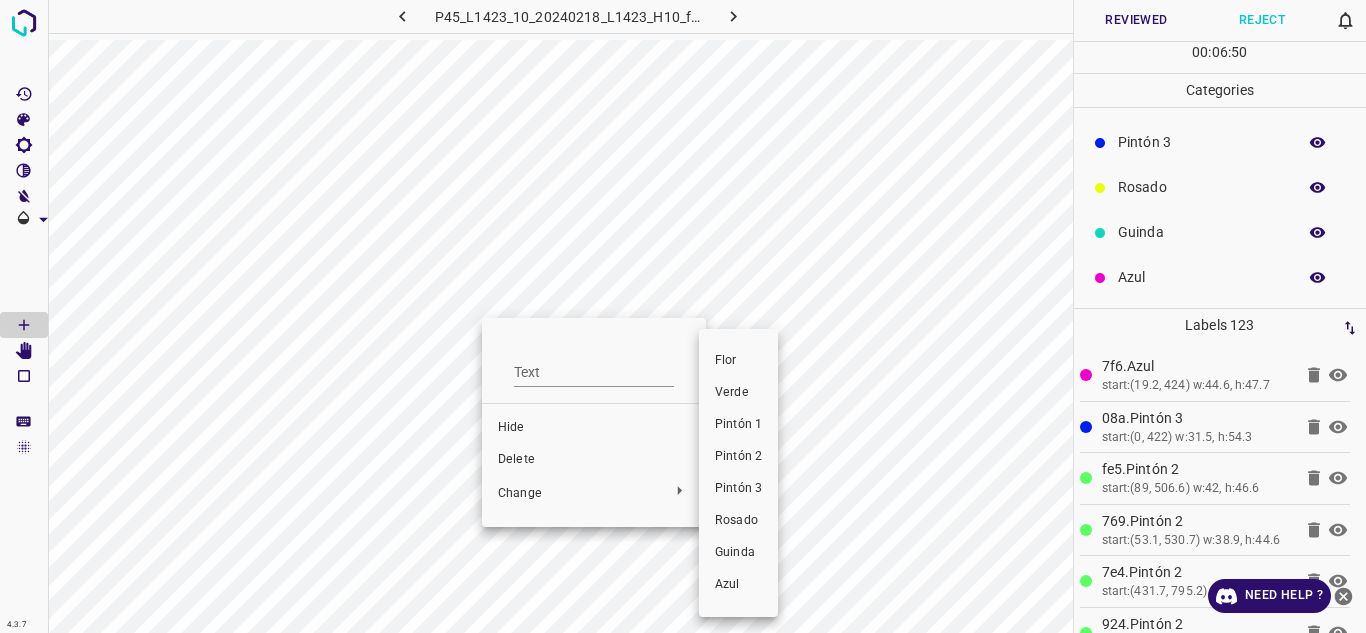 drag, startPoint x: 733, startPoint y: 420, endPoint x: 726, endPoint y: 410, distance: 12.206555 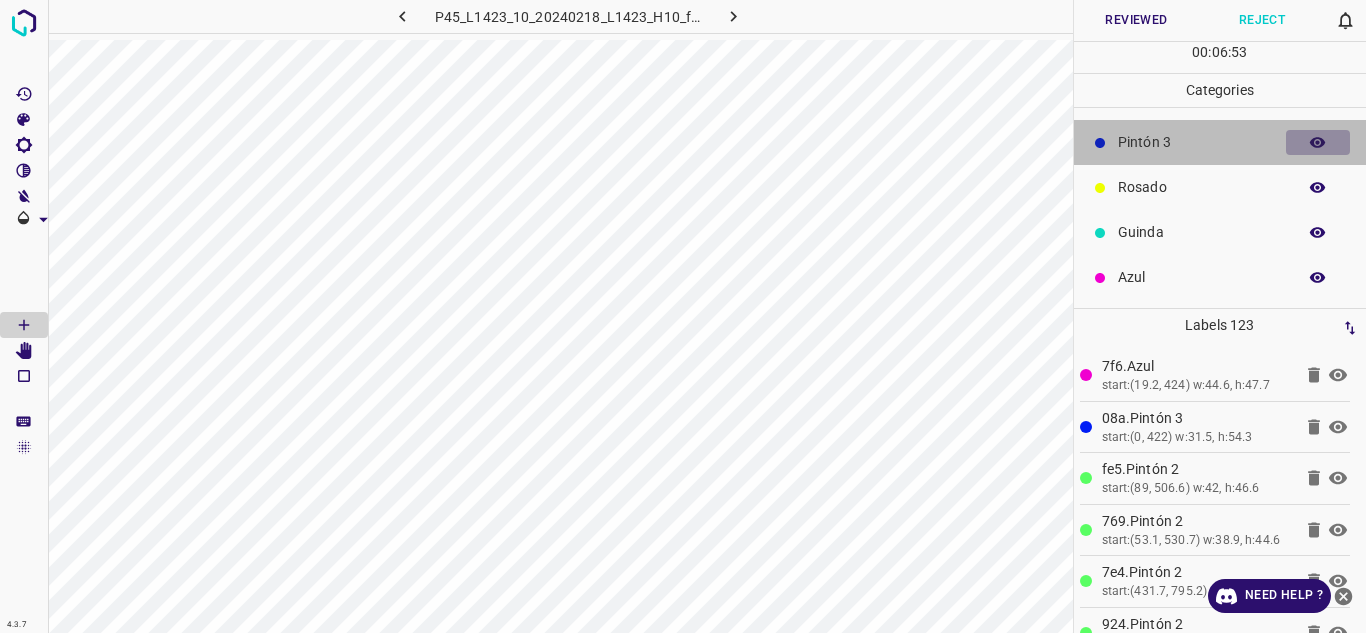 click 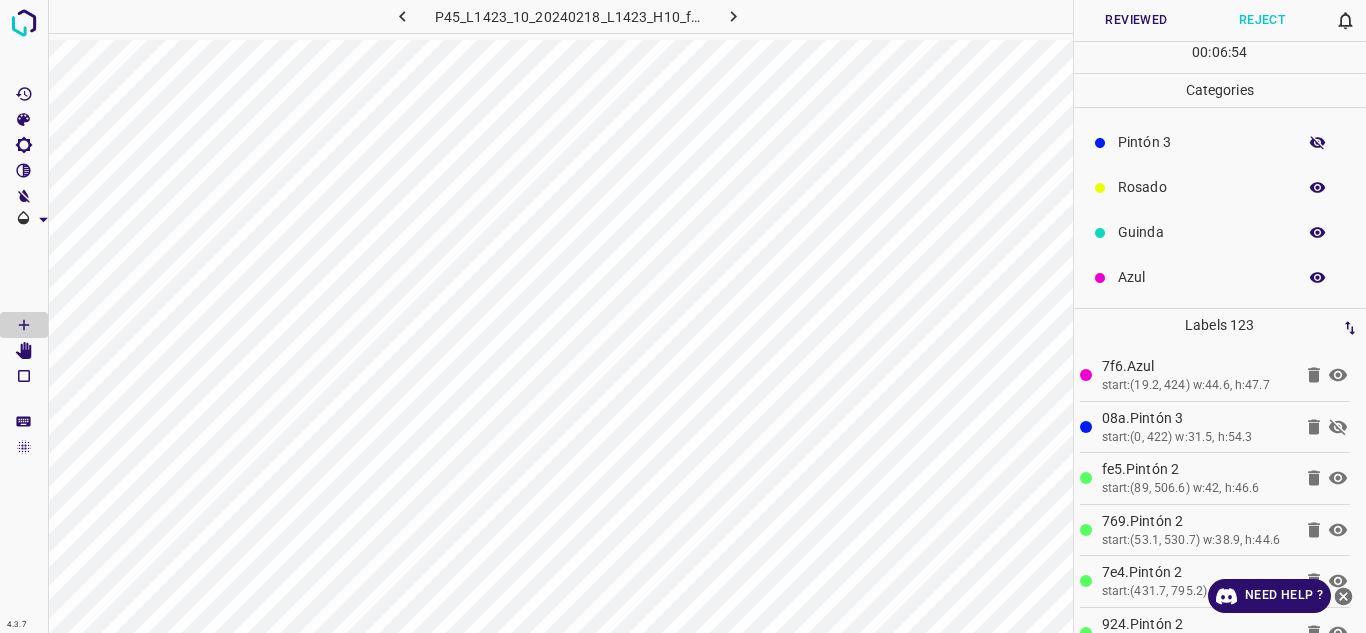 click 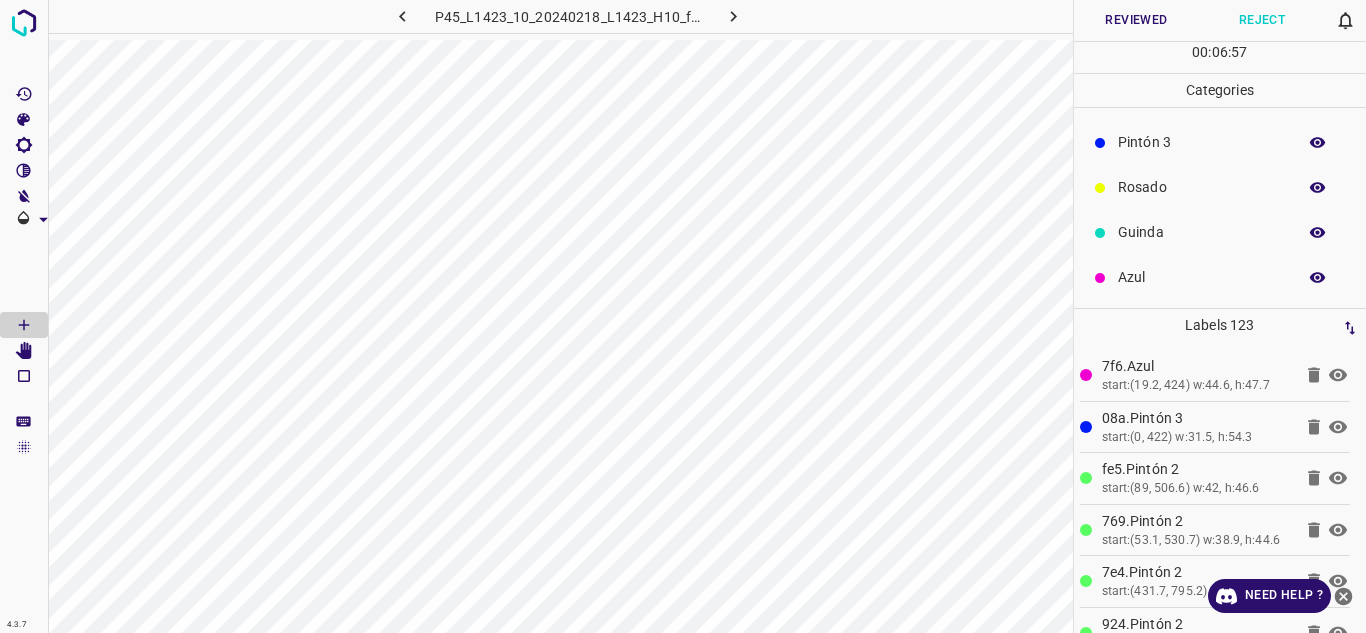 click 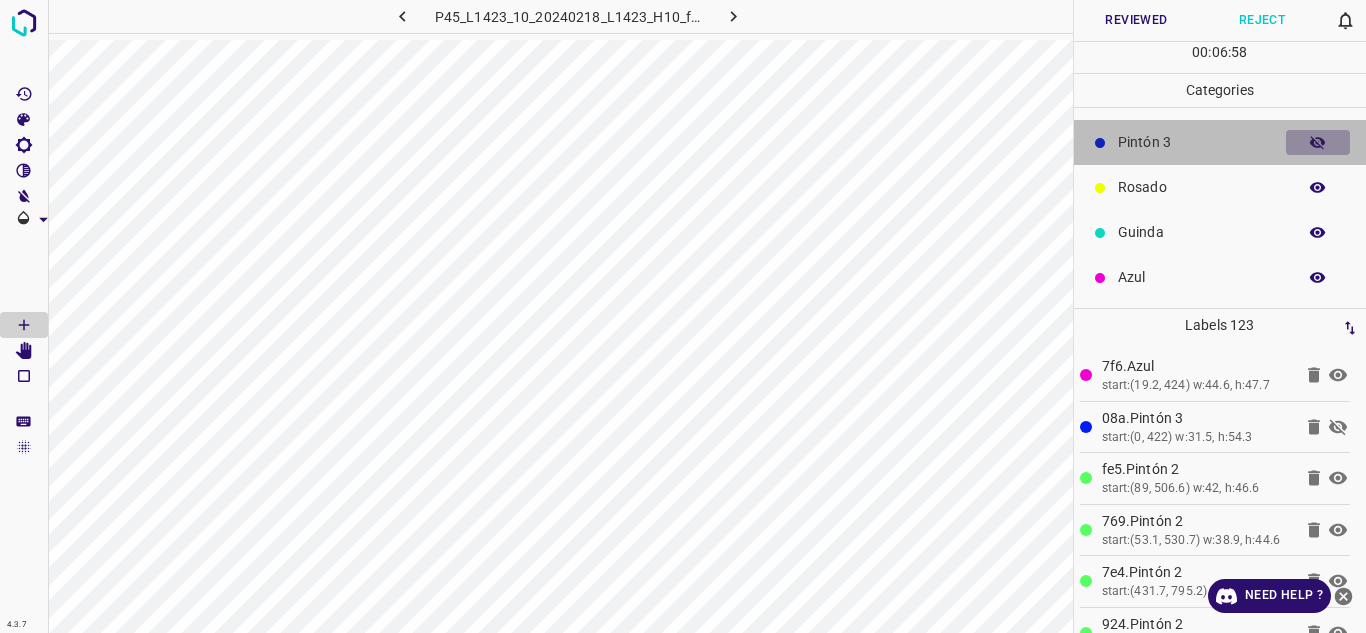 click 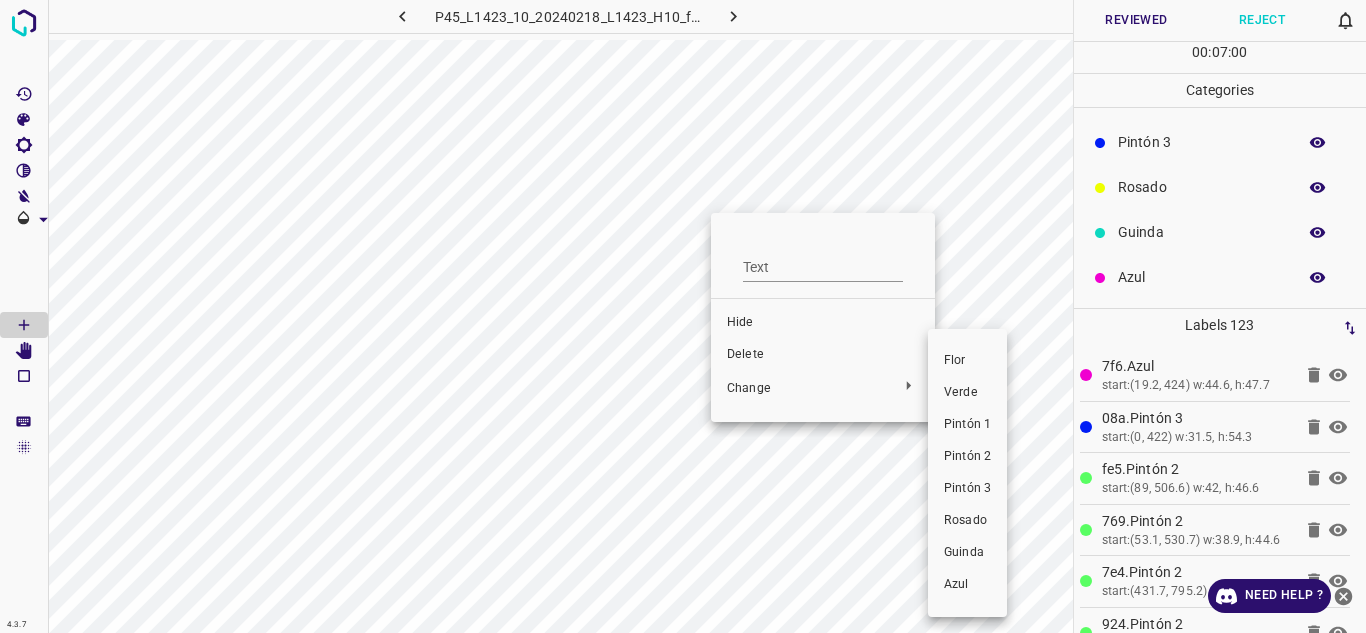 click on "Verde" at bounding box center [967, 393] 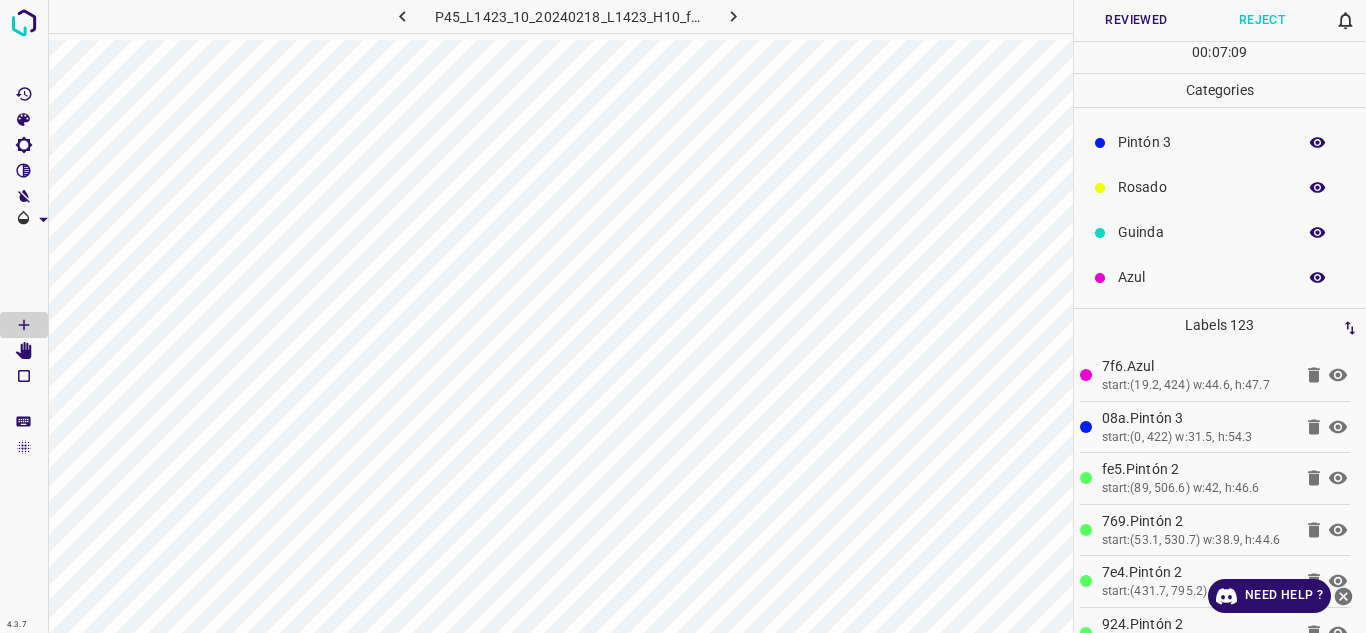 click 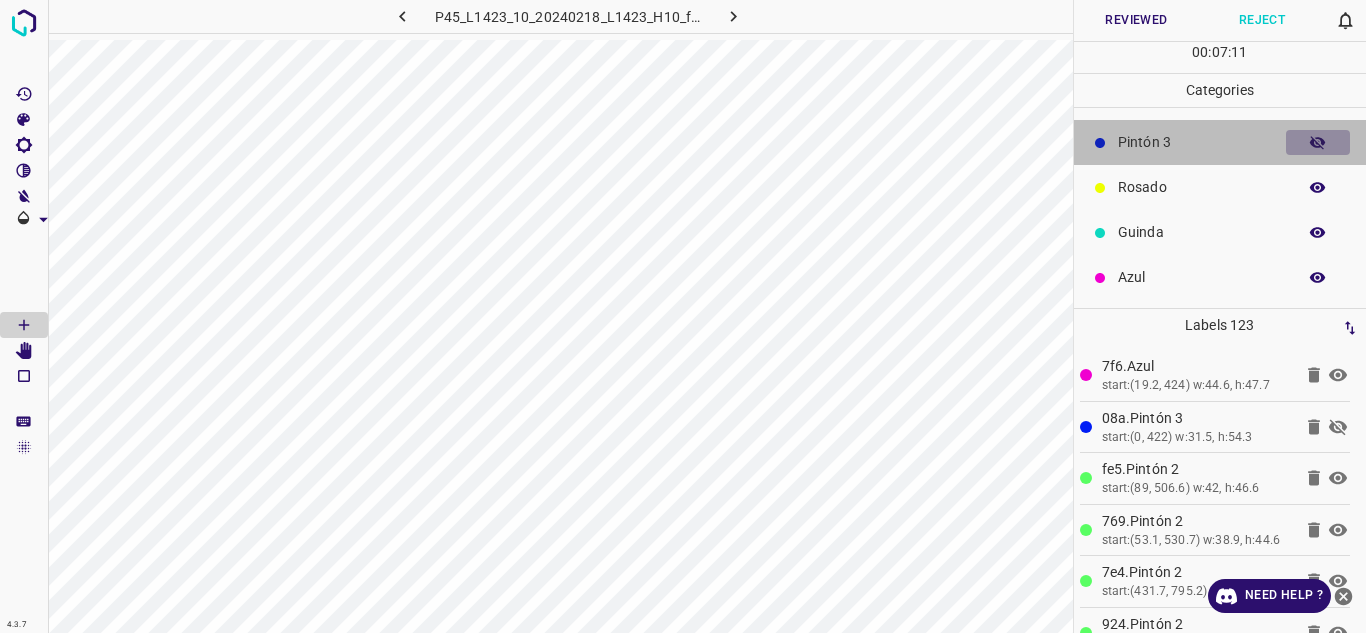 click 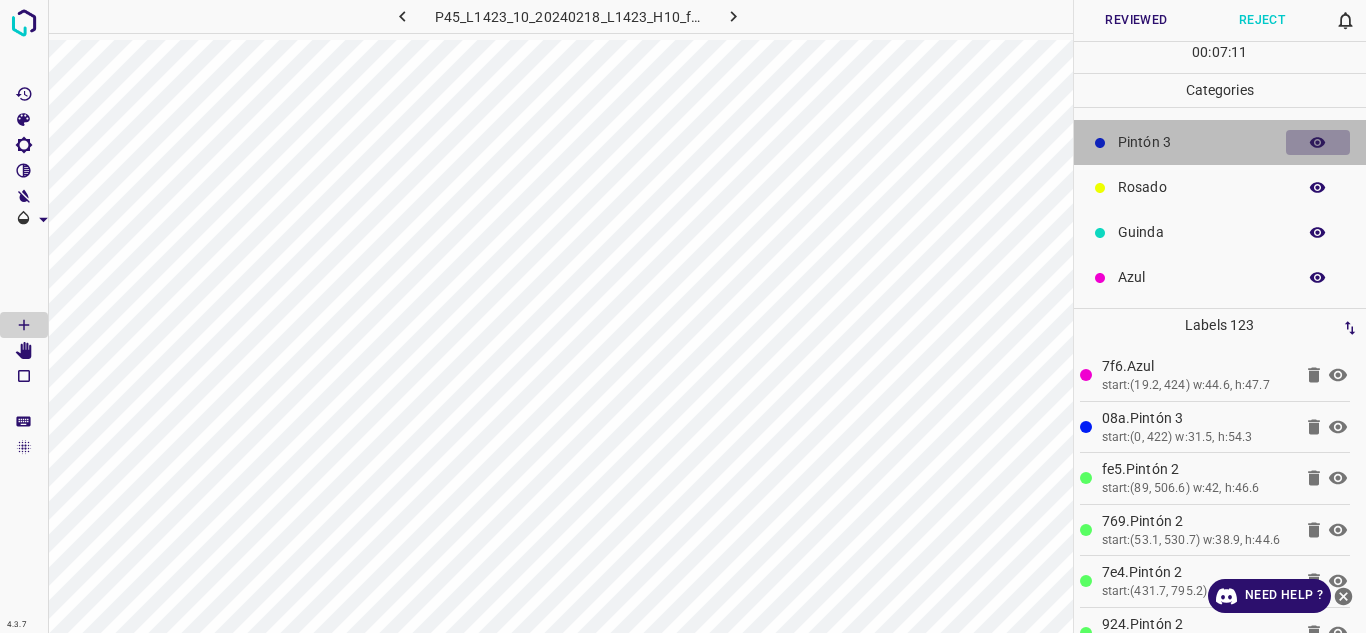 click 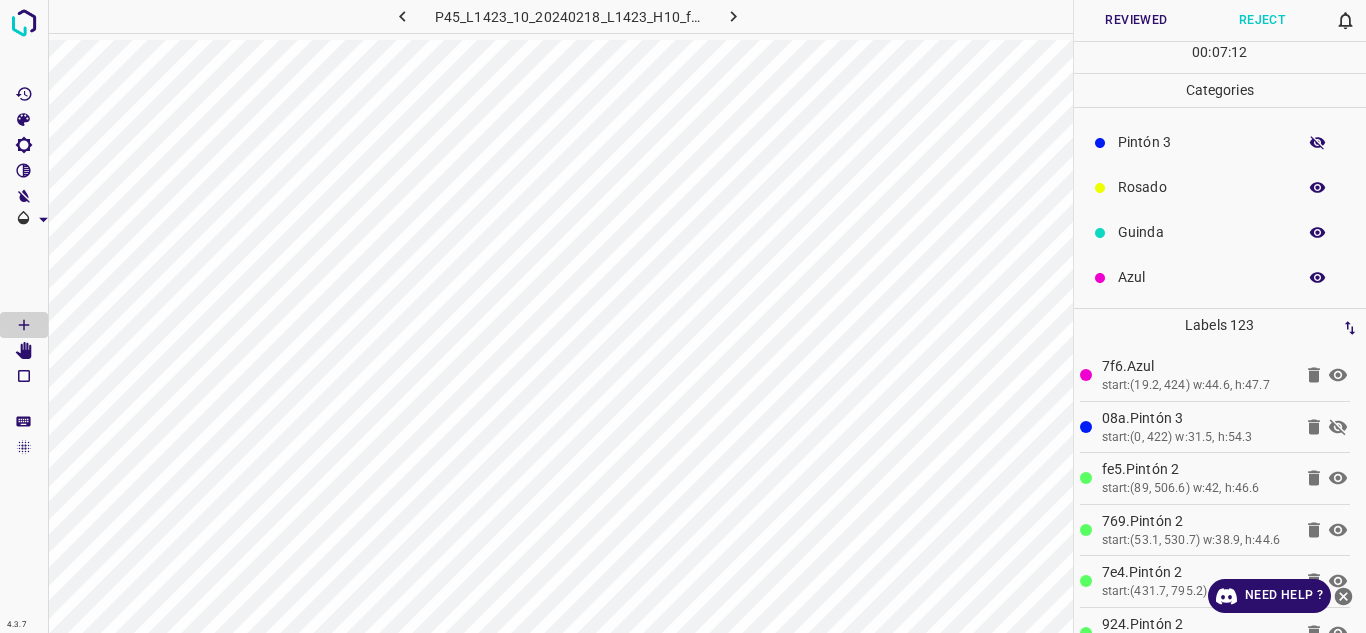 click 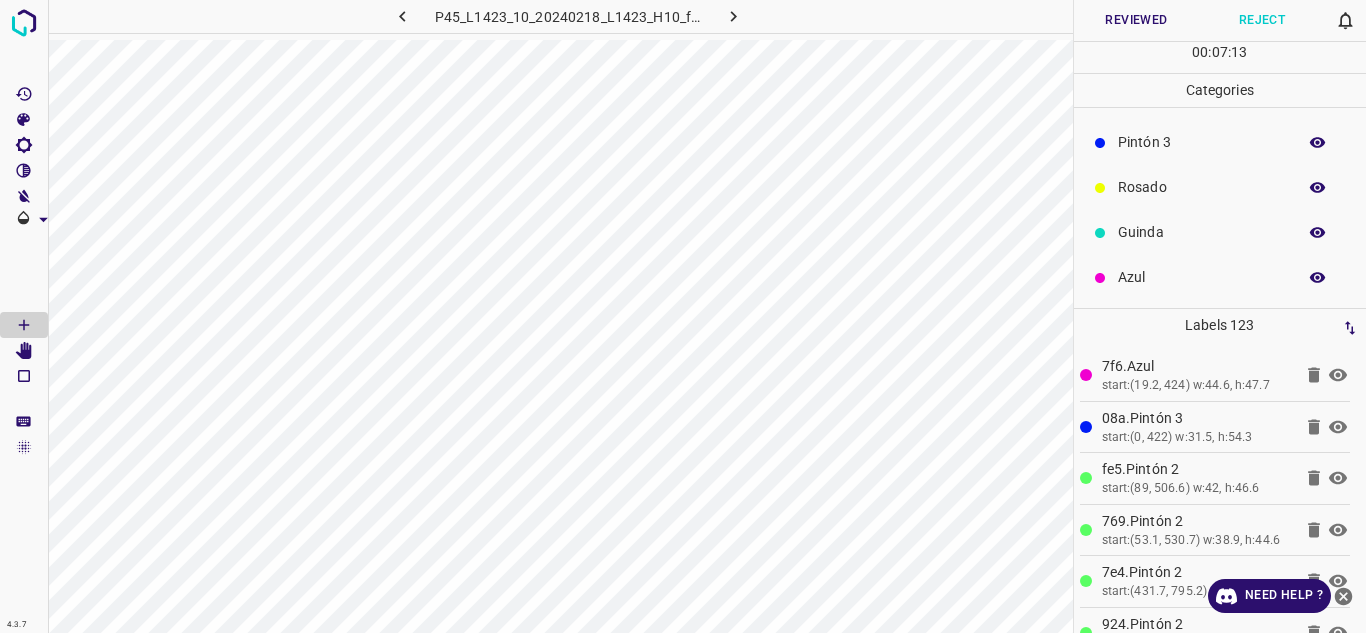 click 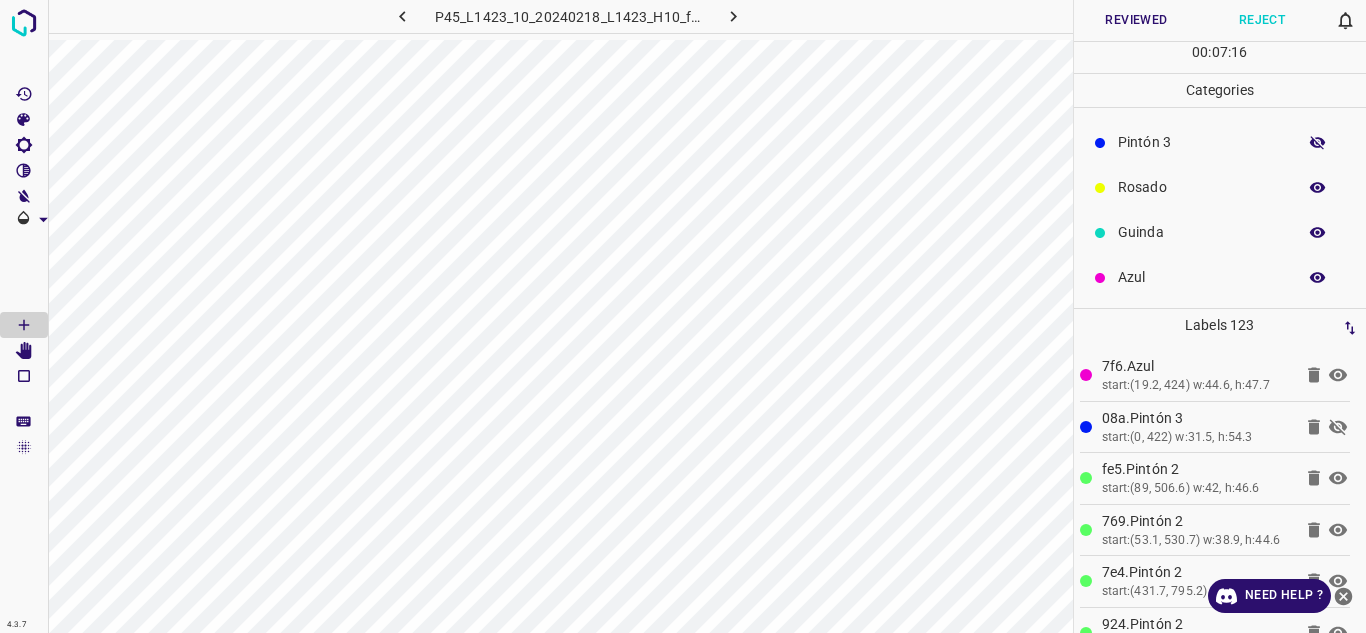 click 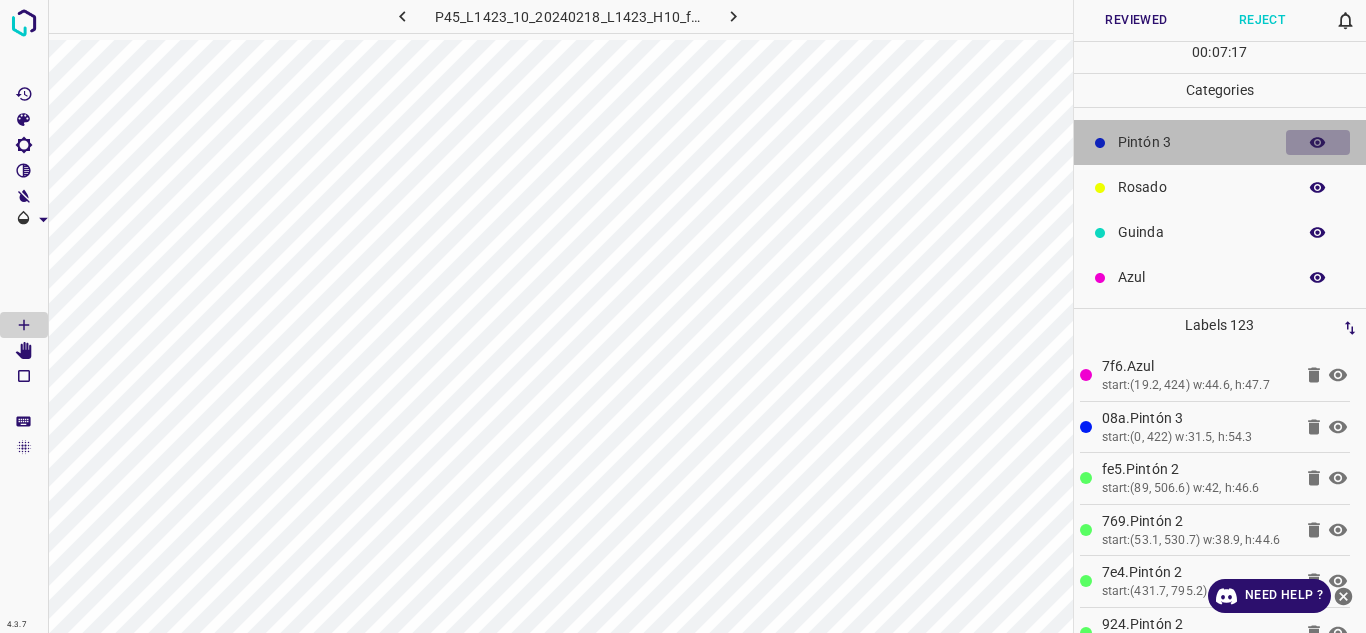 click 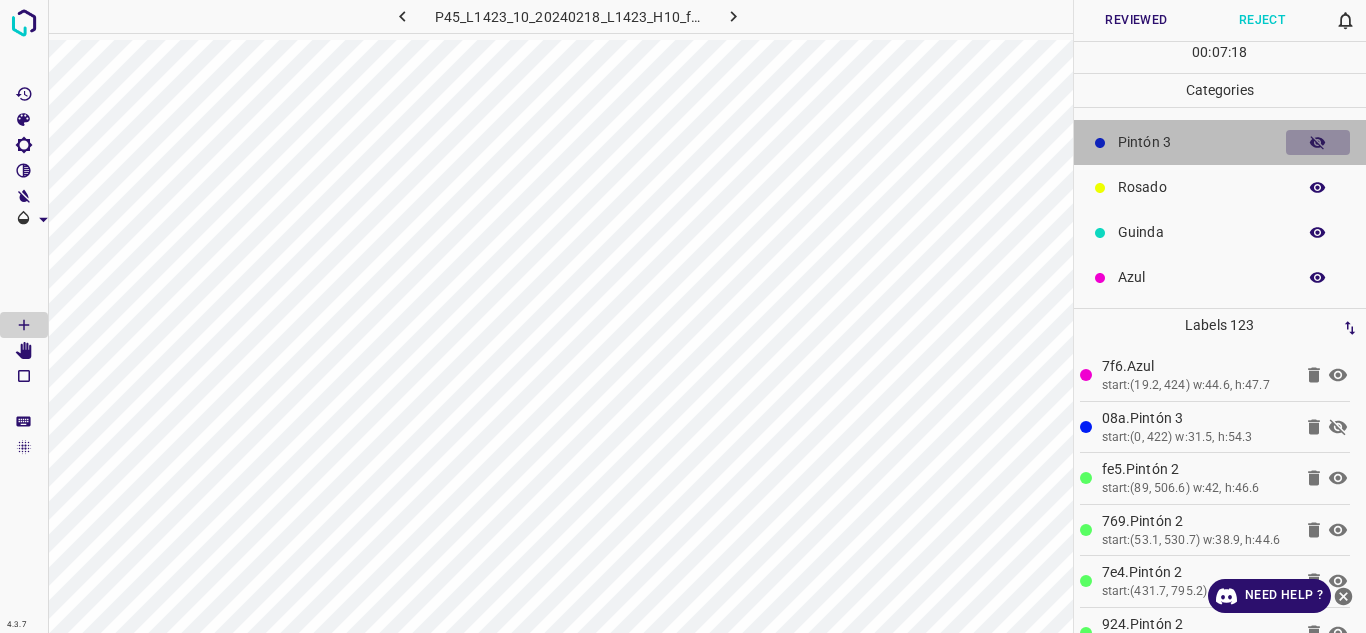 click 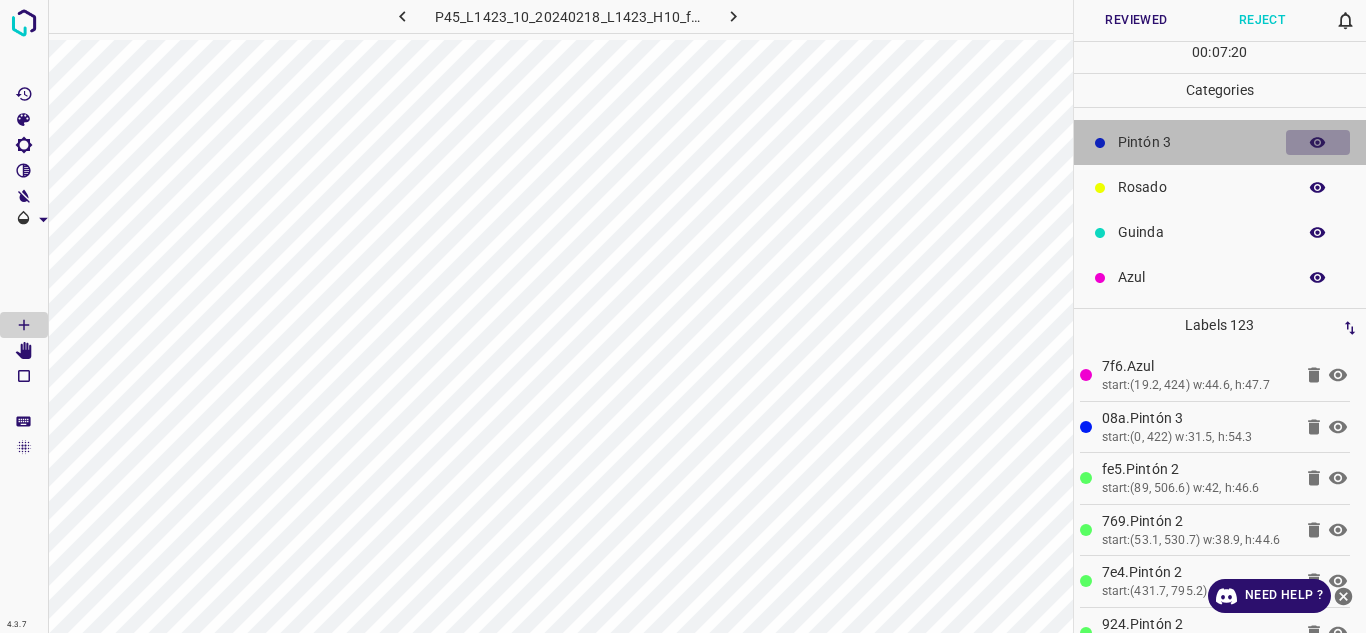 click 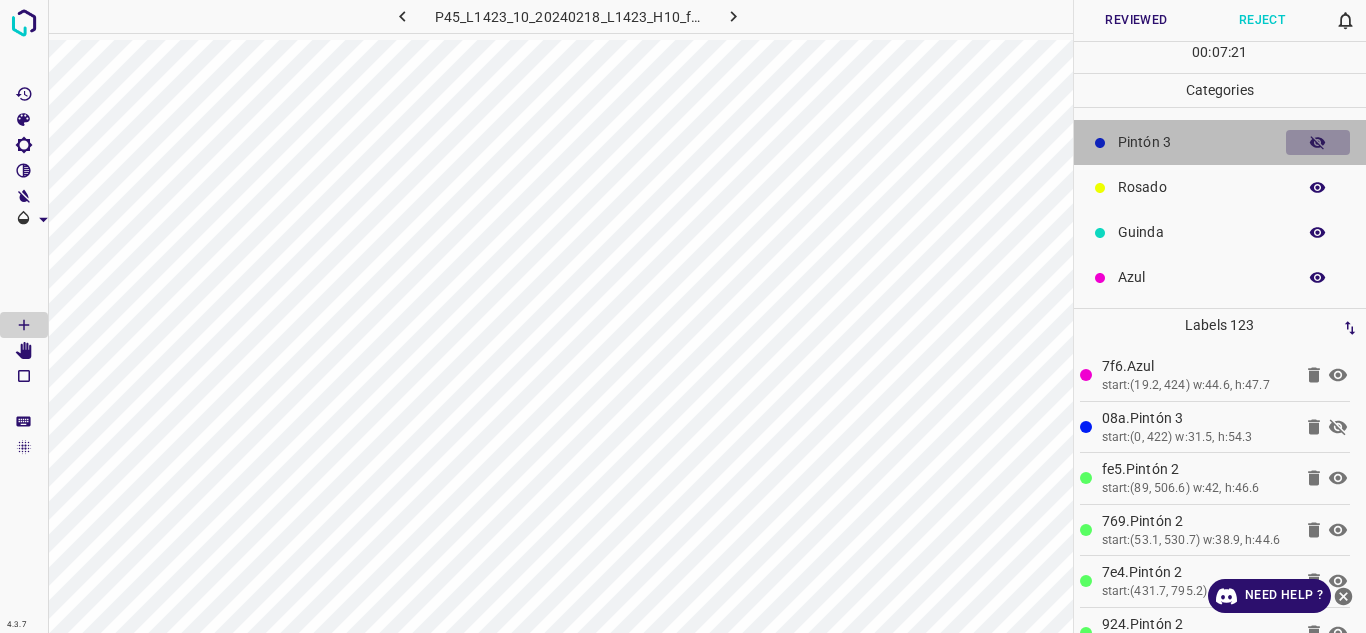 click 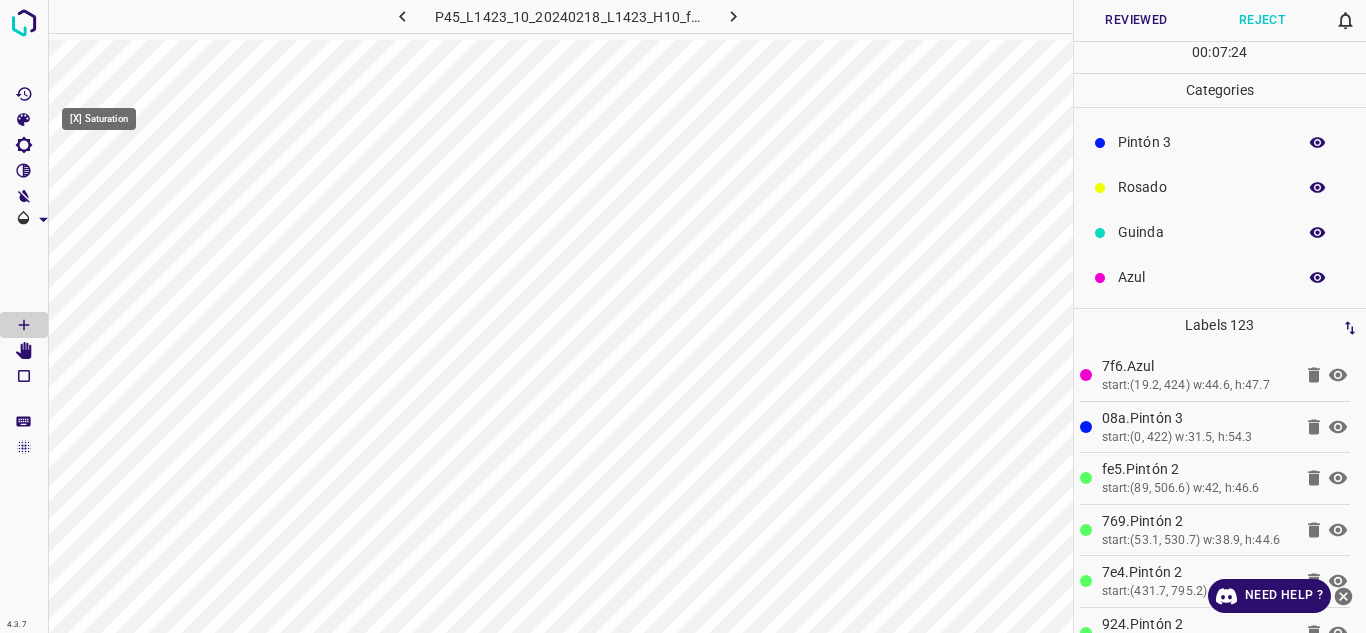 click 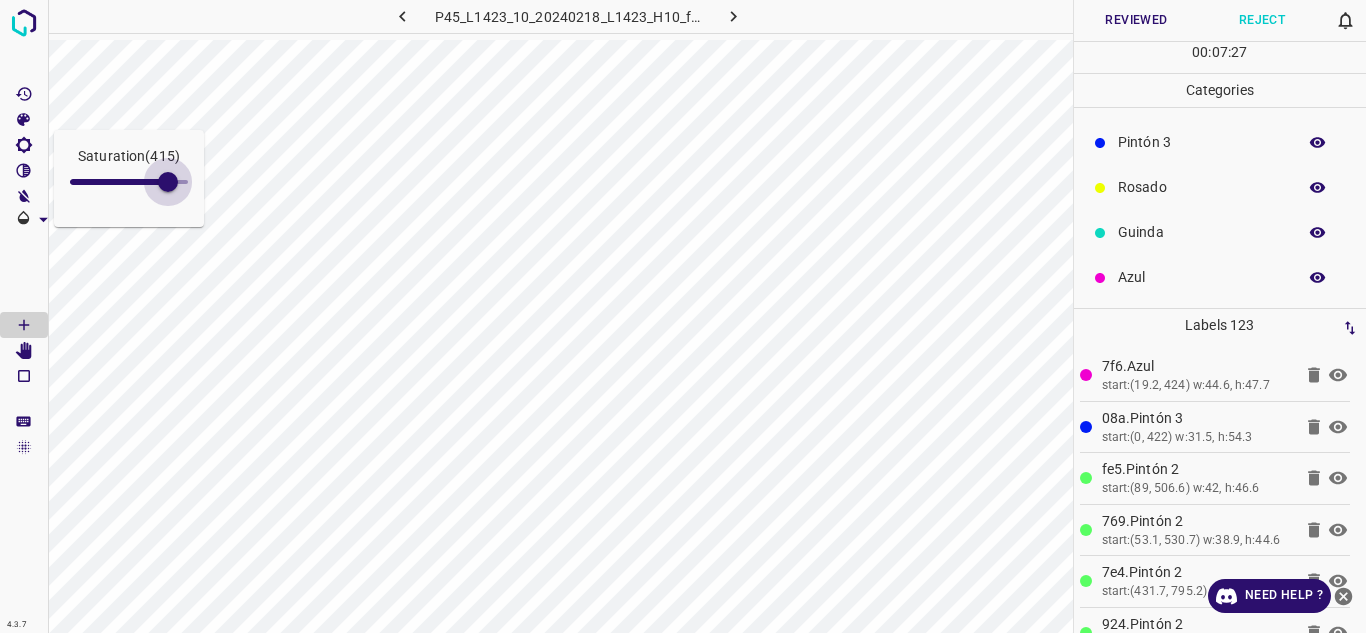 type on "415" 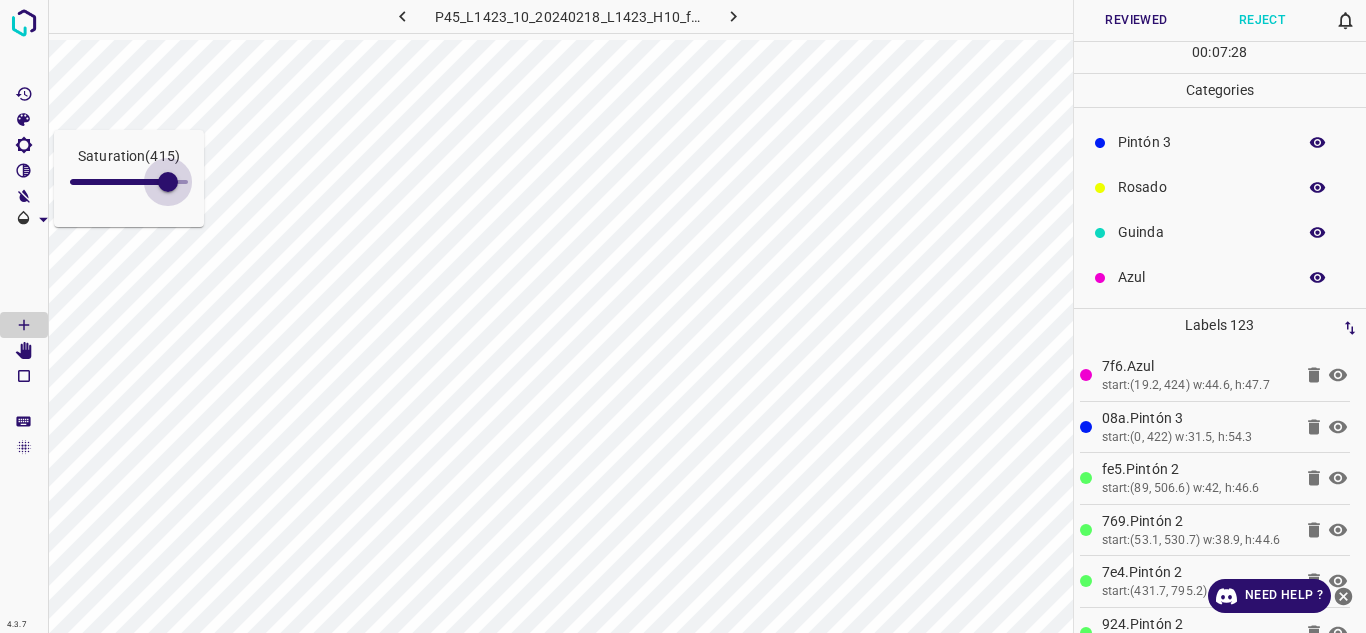 drag, startPoint x: 91, startPoint y: 181, endPoint x: 168, endPoint y: 183, distance: 77.02597 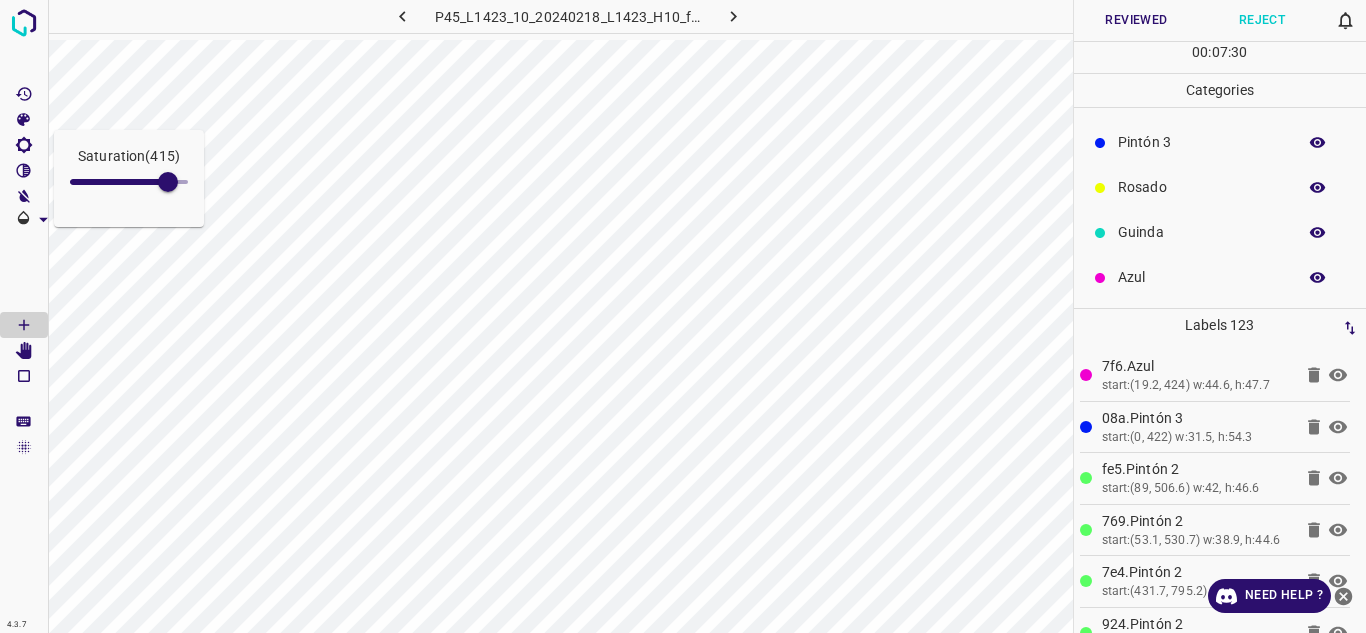 click 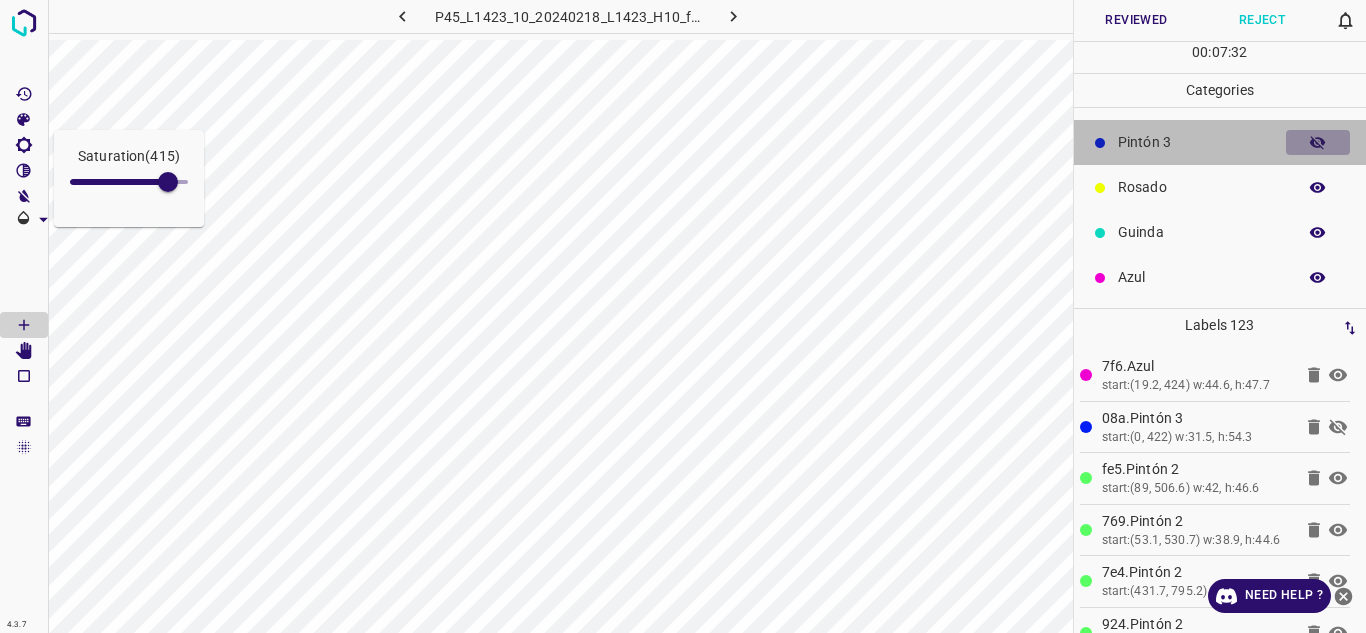 click 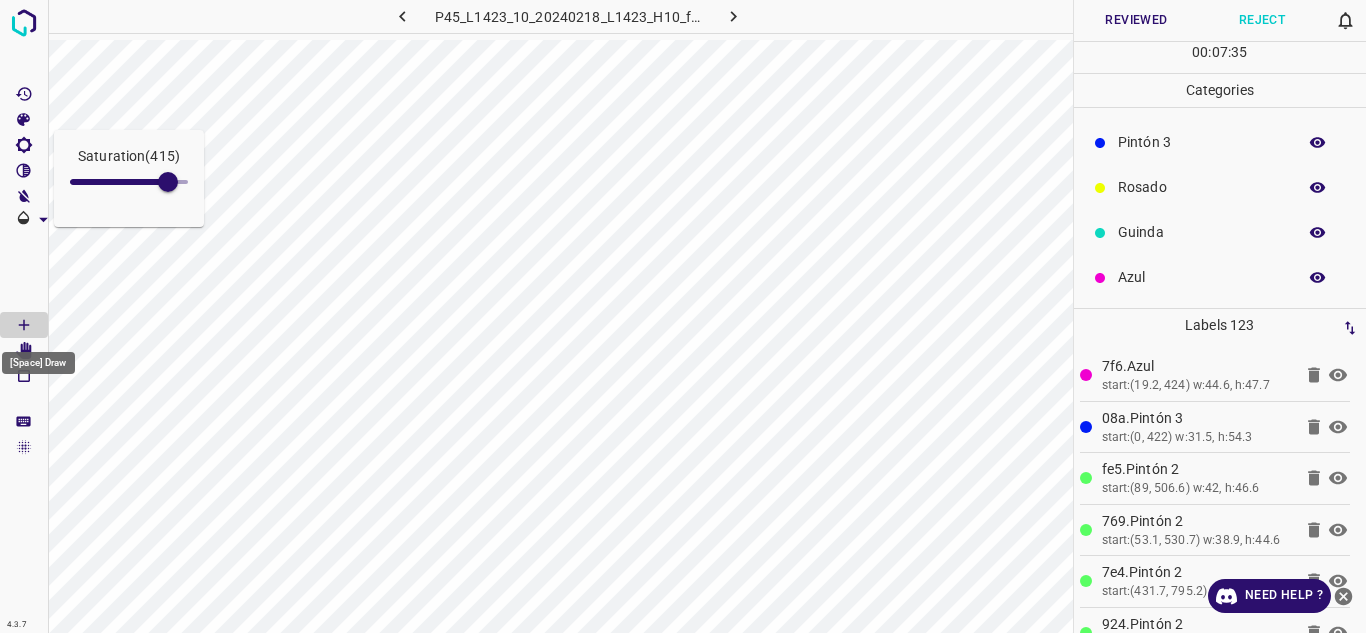 click on "[Space] Draw" at bounding box center [38, 357] 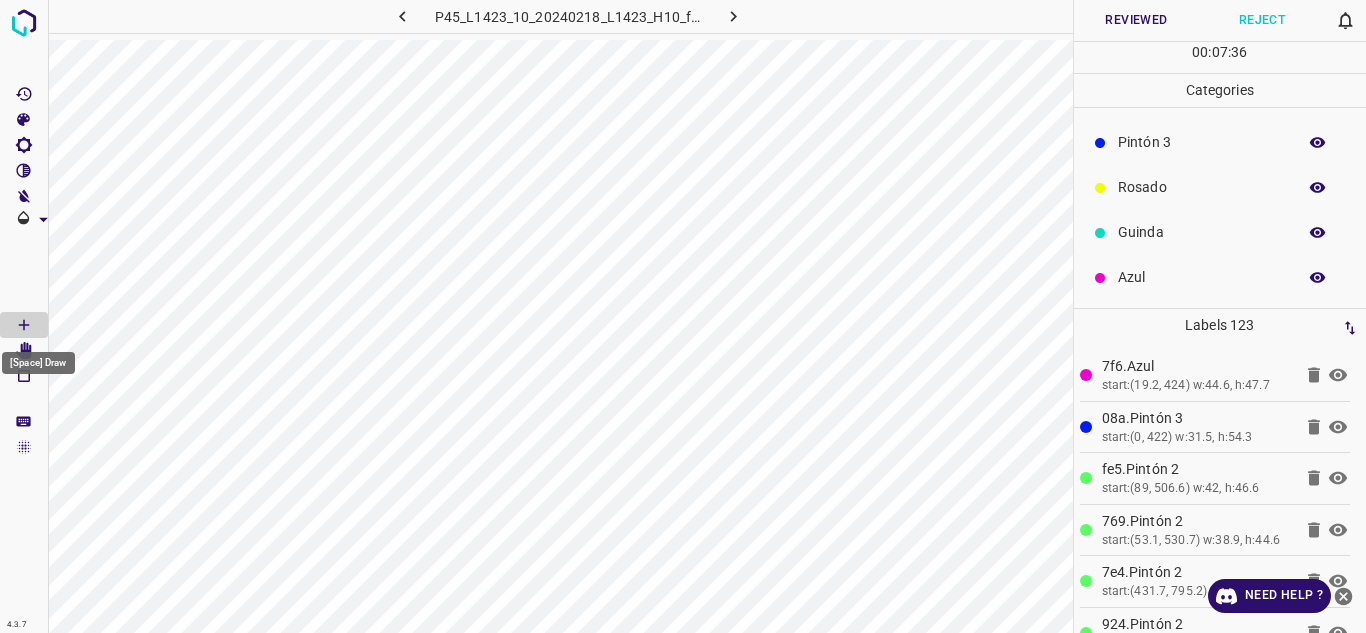 click on "[Space] Draw" at bounding box center [38, 357] 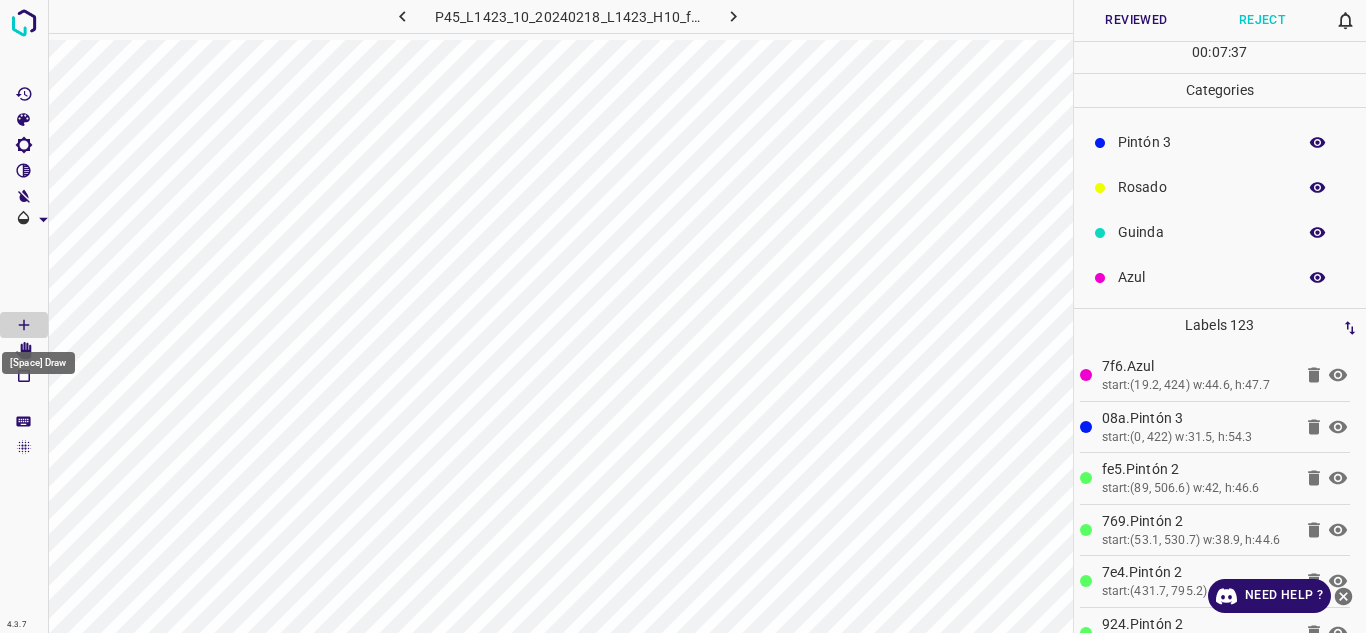 click on "[Space] Draw" at bounding box center (38, 363) 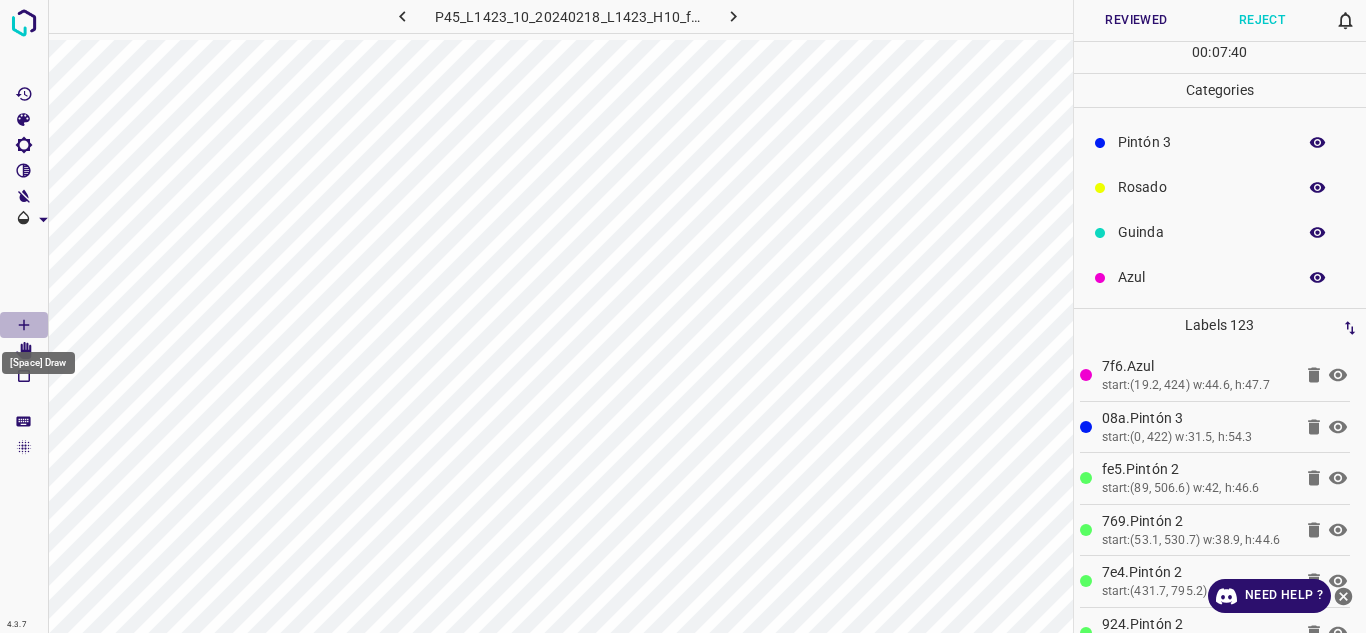 click 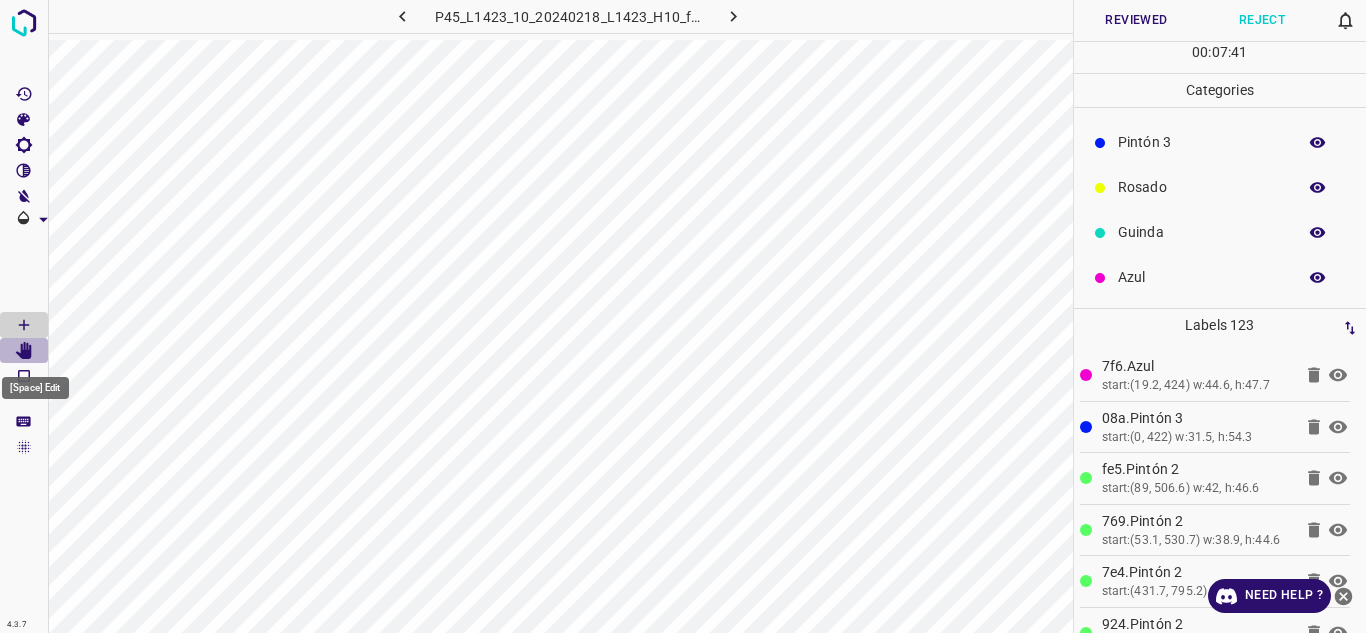 click 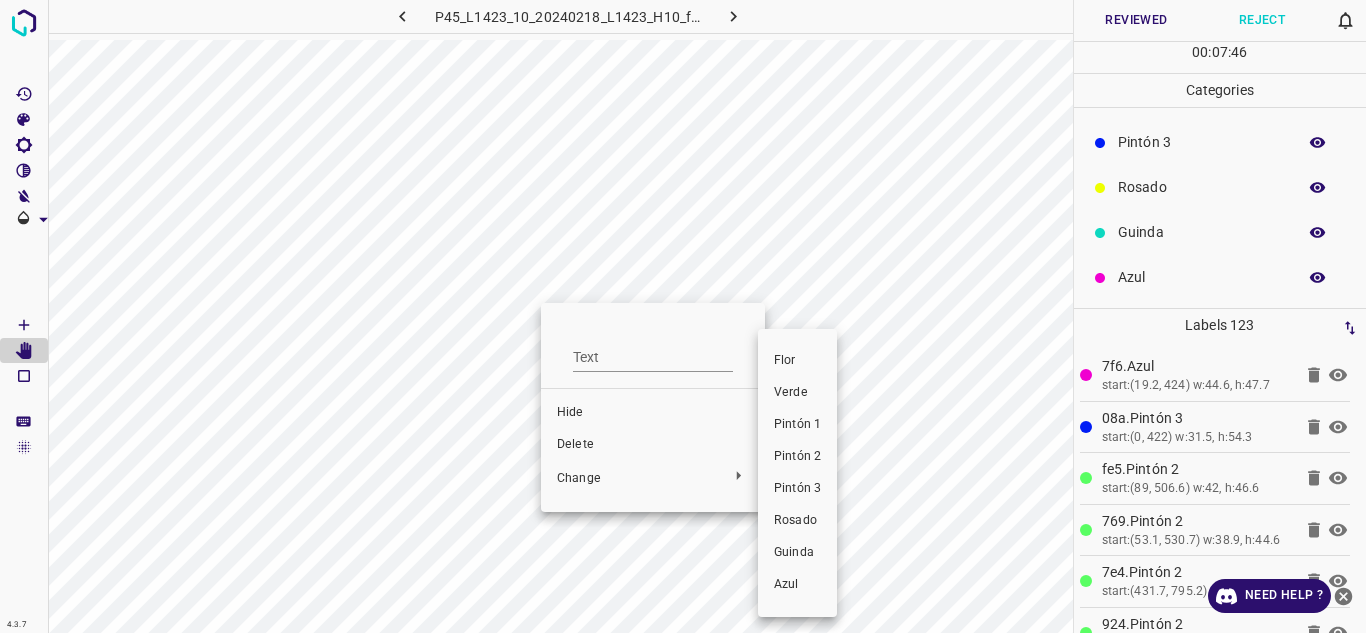 click on "Flor" at bounding box center (797, 361) 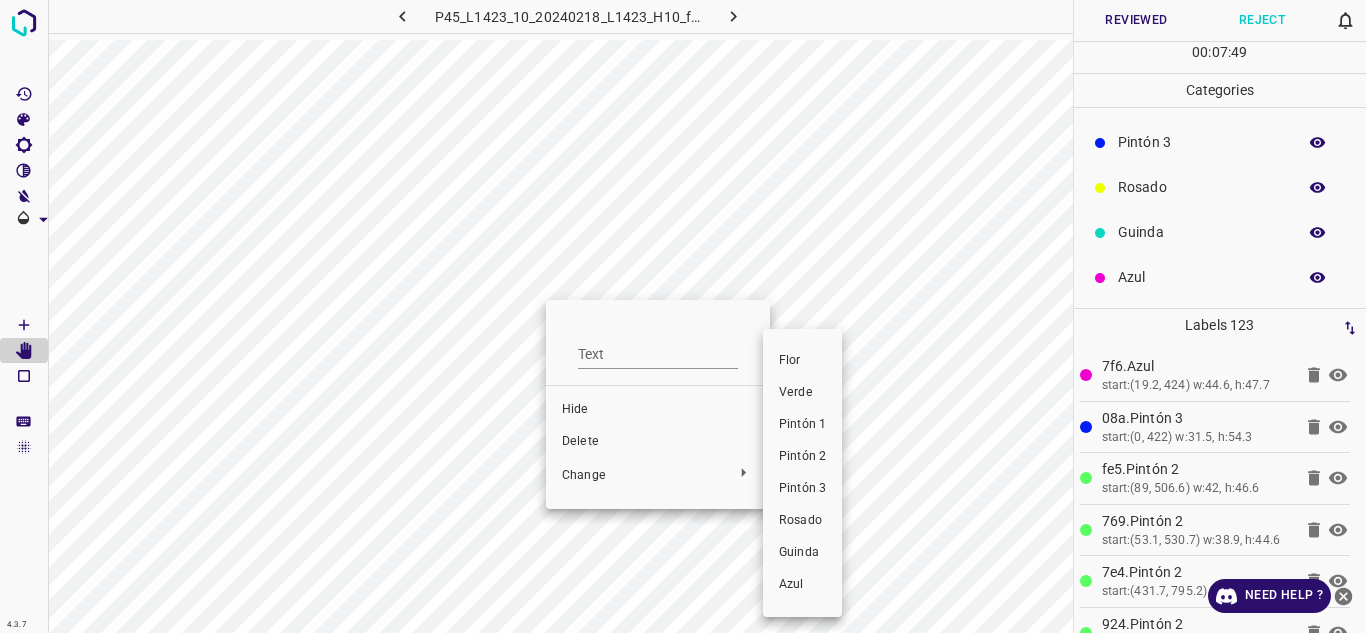 click on "Verde" at bounding box center [802, 393] 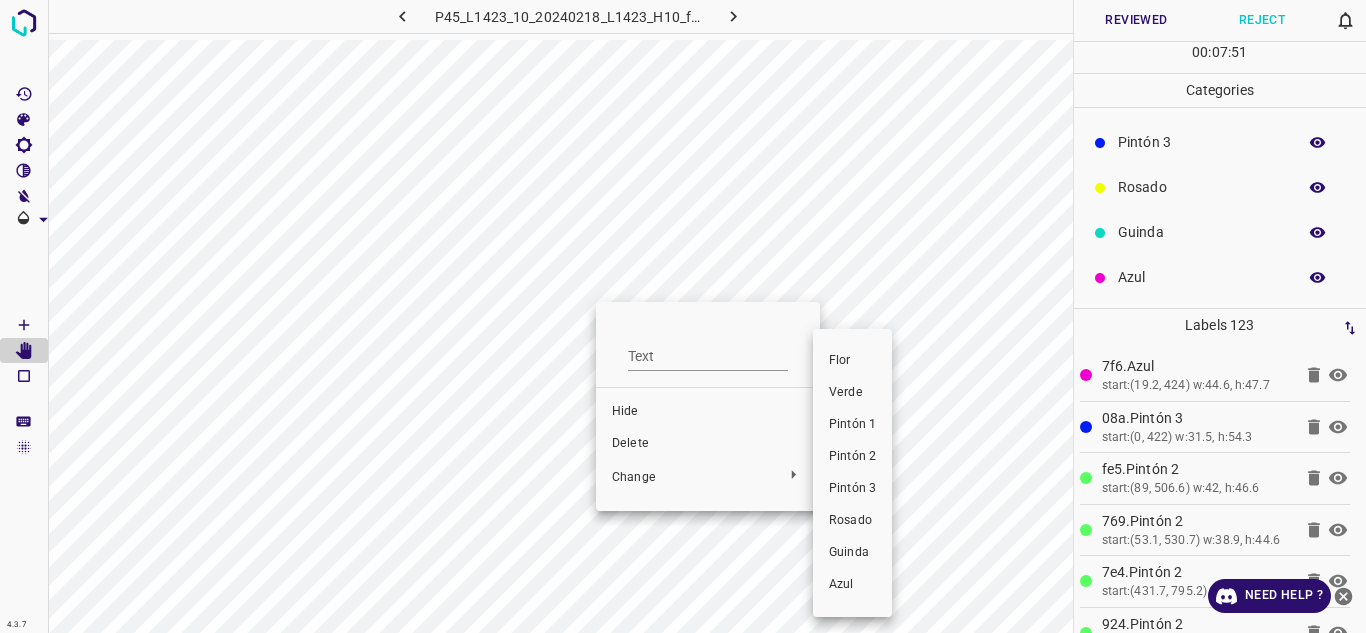 click on "Verde" at bounding box center [852, 393] 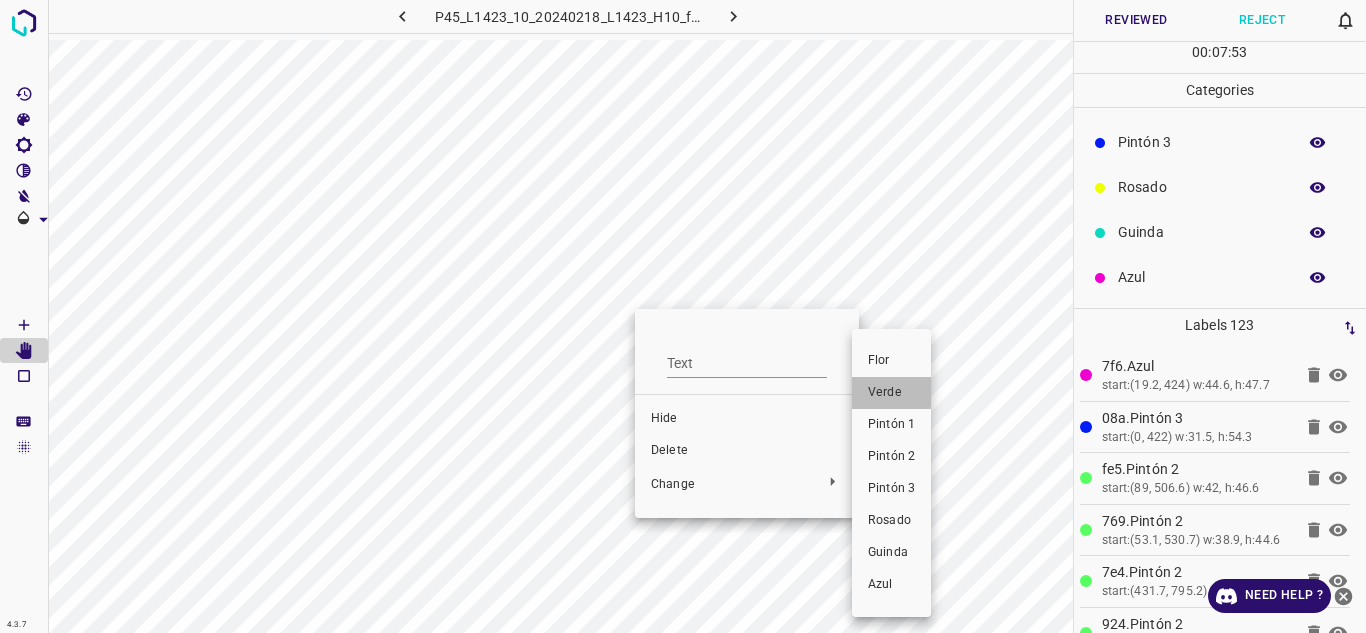 click on "Verde" at bounding box center [891, 393] 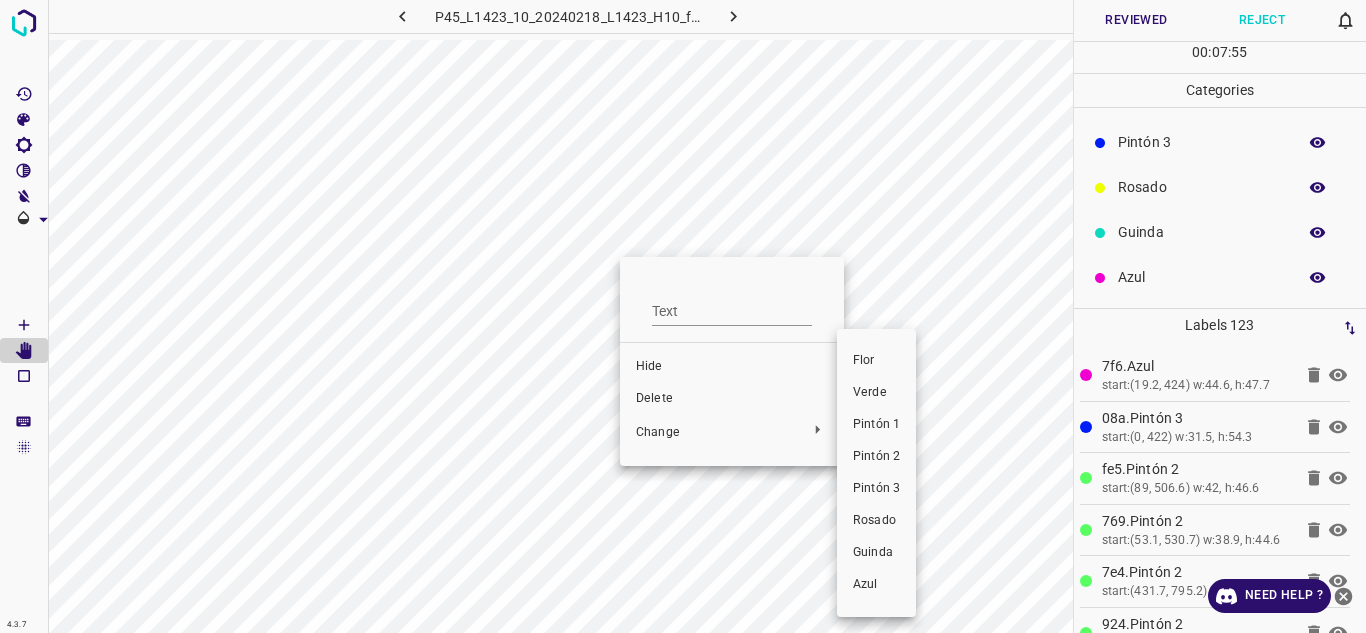 click on "Verde" at bounding box center [876, 393] 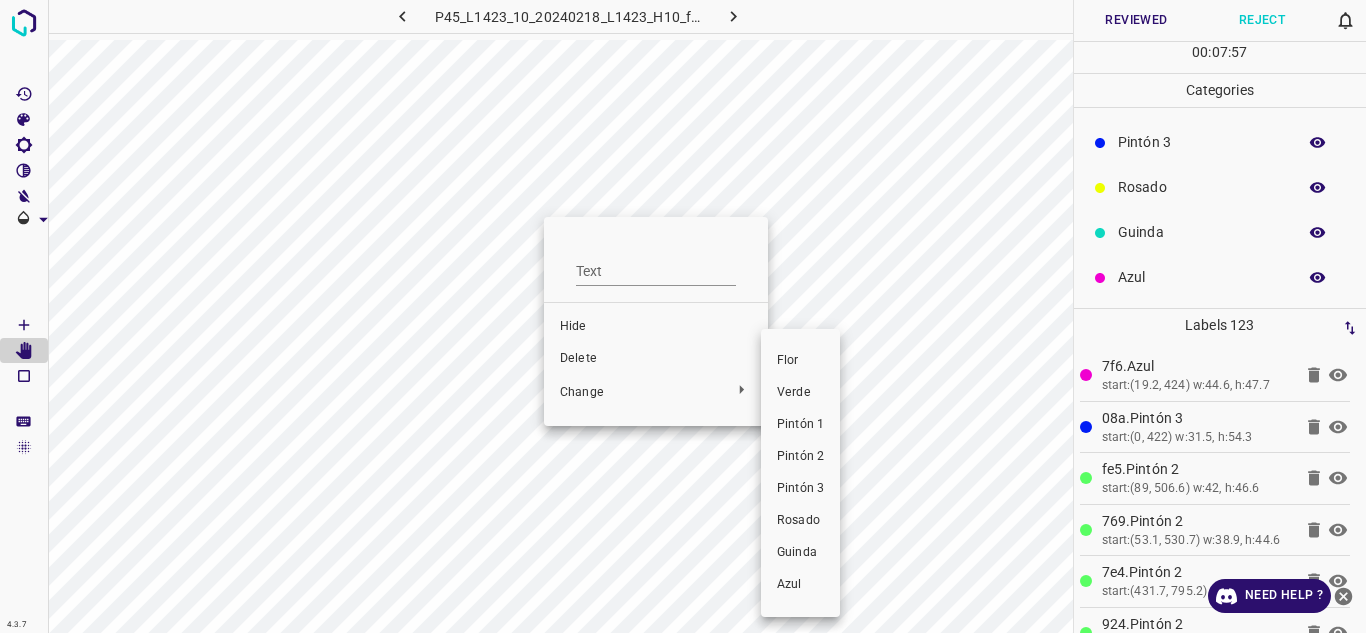 click on "Verde" at bounding box center [800, 393] 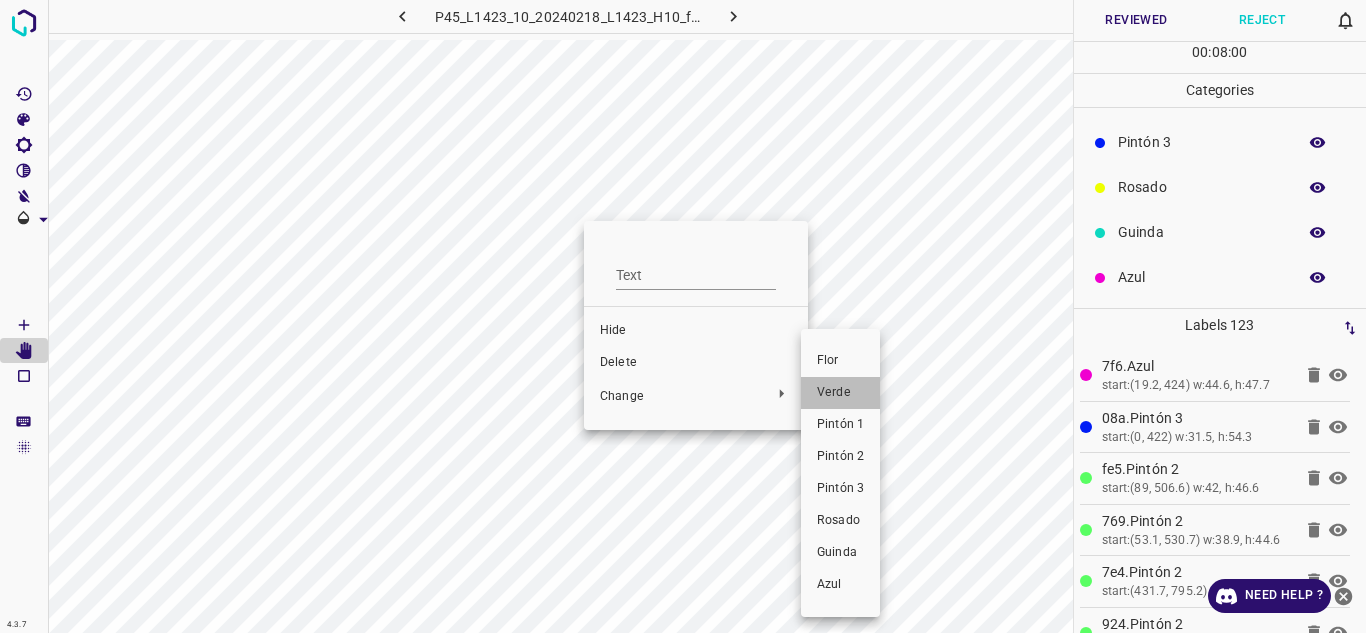 click on "Verde" at bounding box center (840, 393) 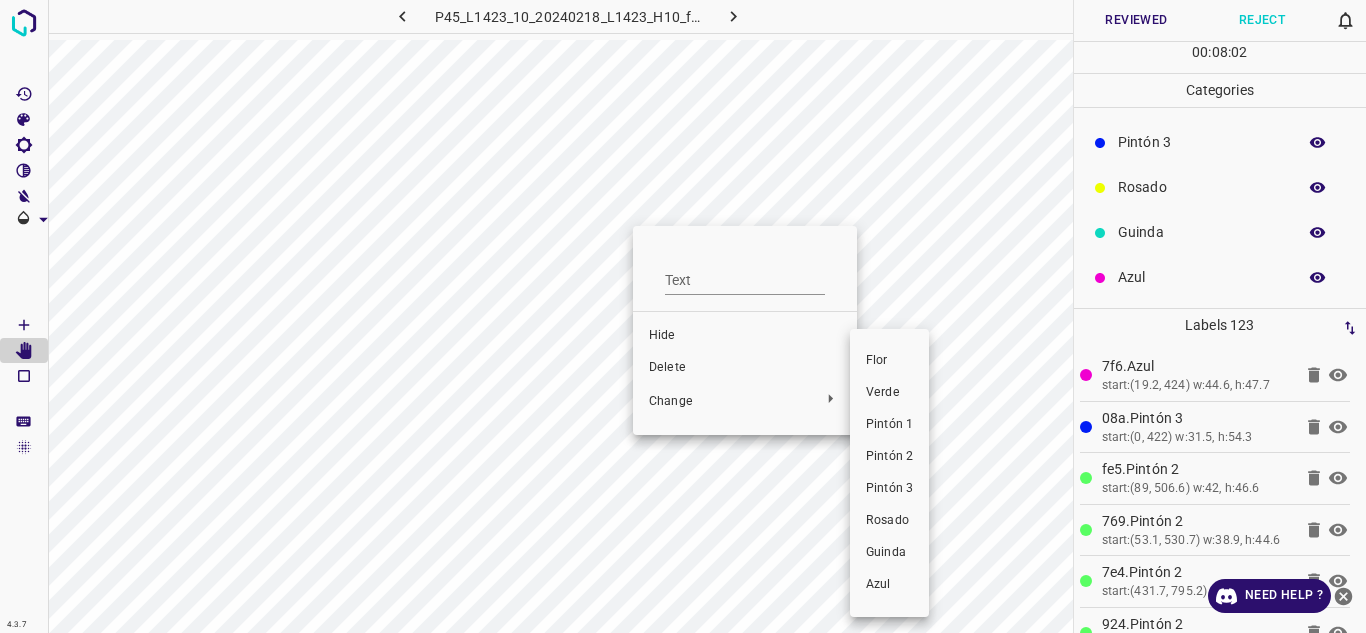 click on "Verde" at bounding box center [889, 393] 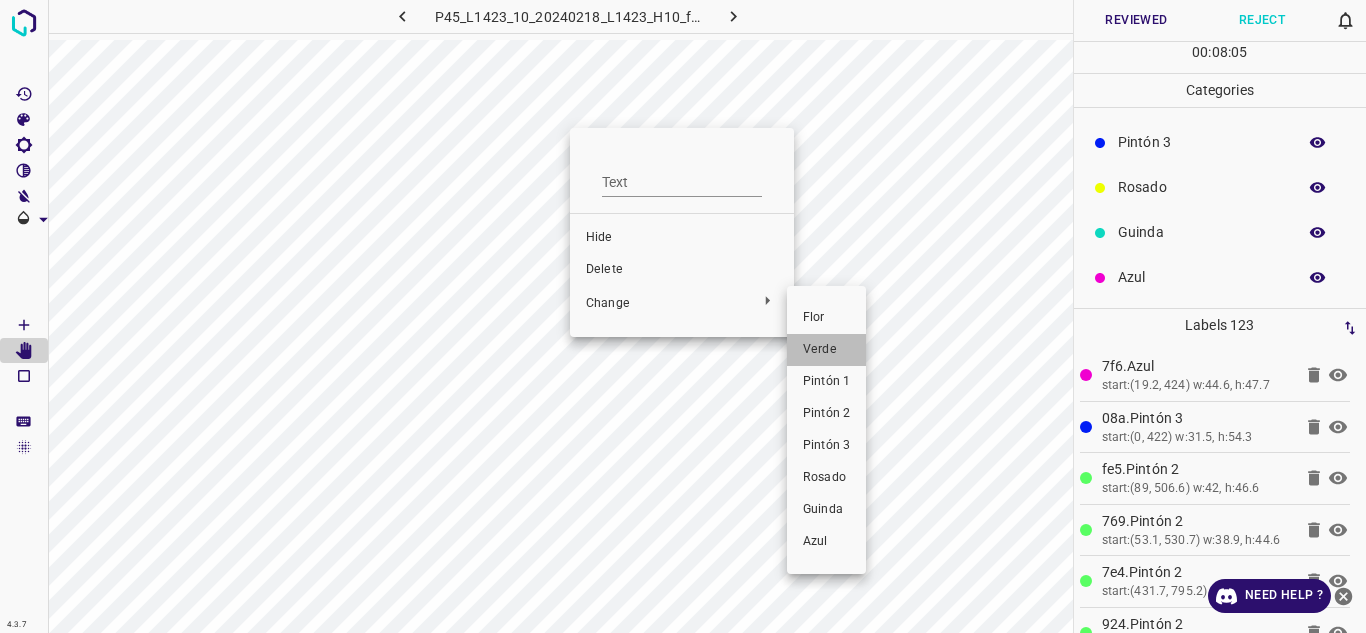 click on "Verde" at bounding box center [826, 350] 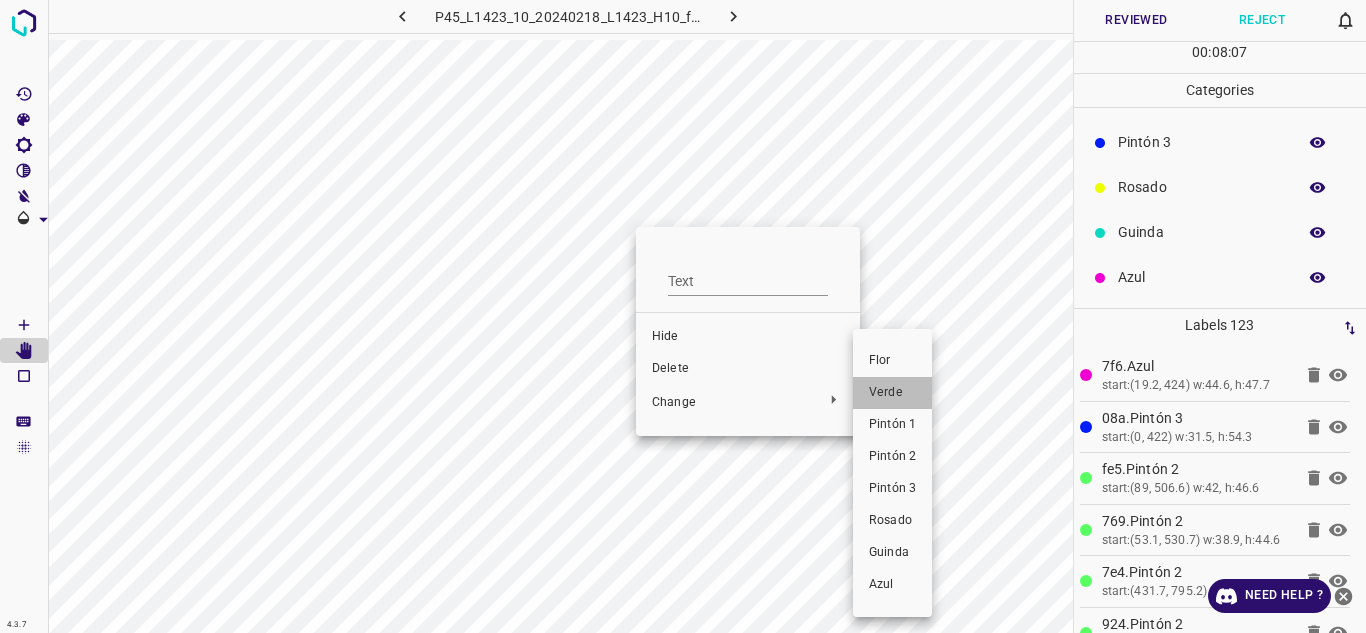 click on "Verde" at bounding box center (892, 393) 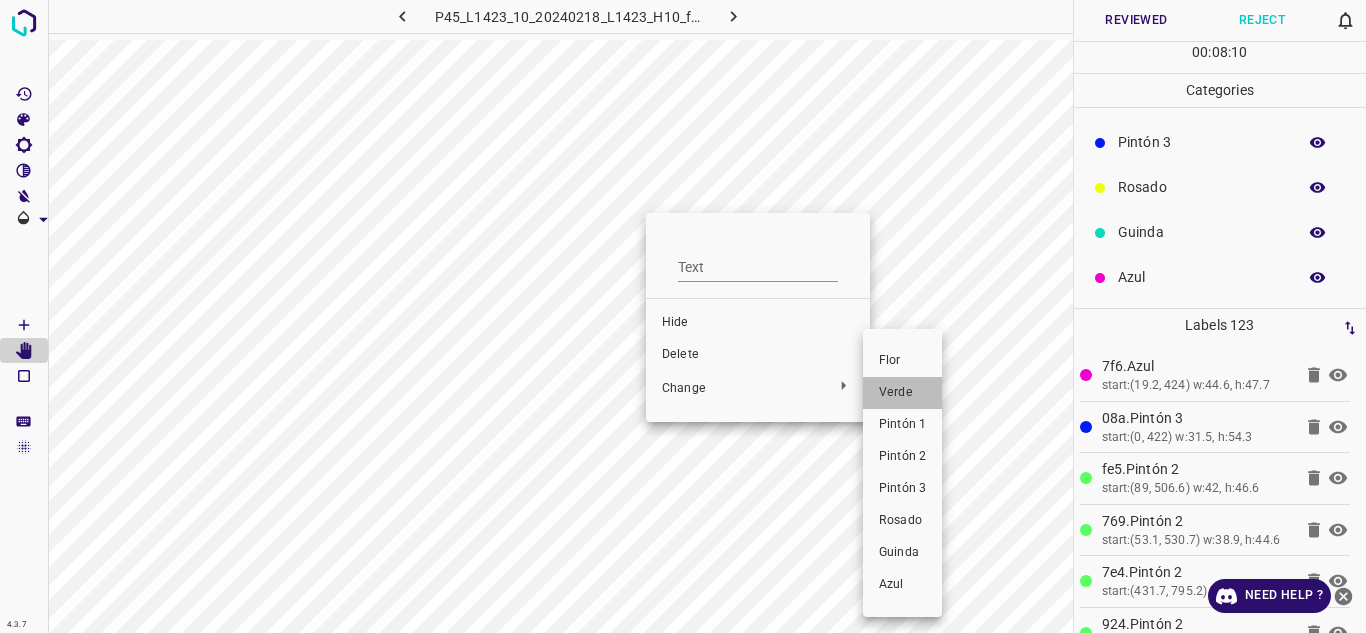 click on "Verde" at bounding box center [902, 393] 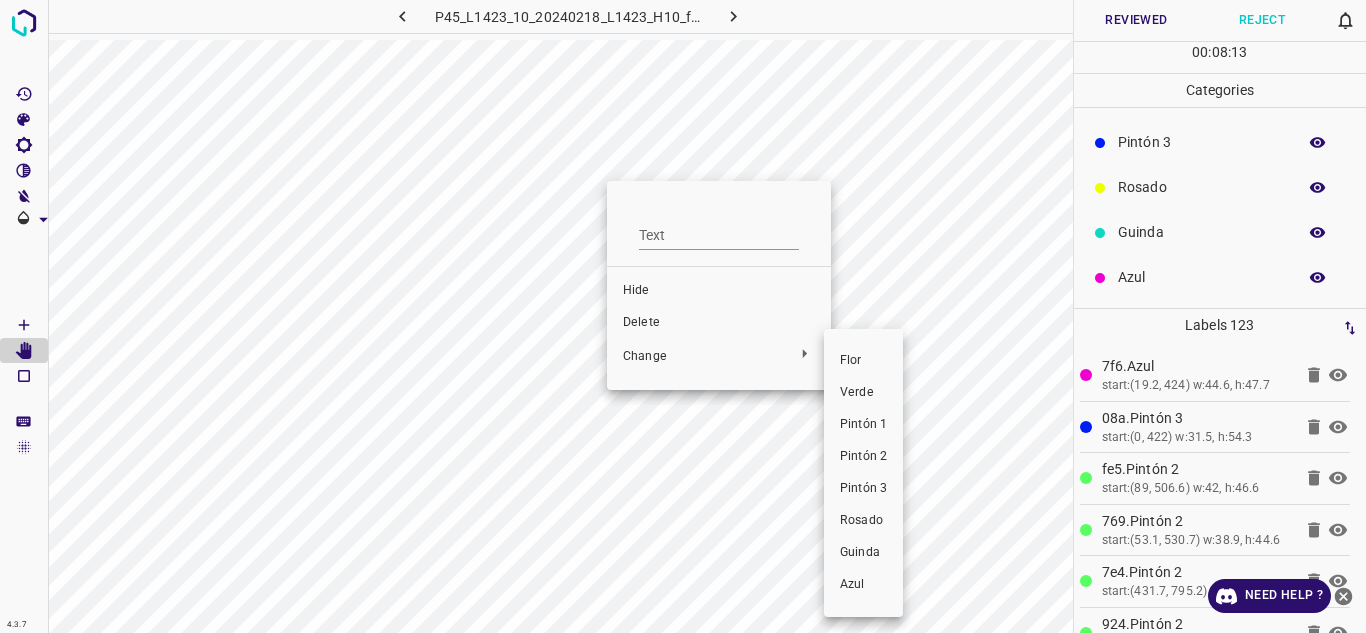 click on "Verde" at bounding box center (863, 393) 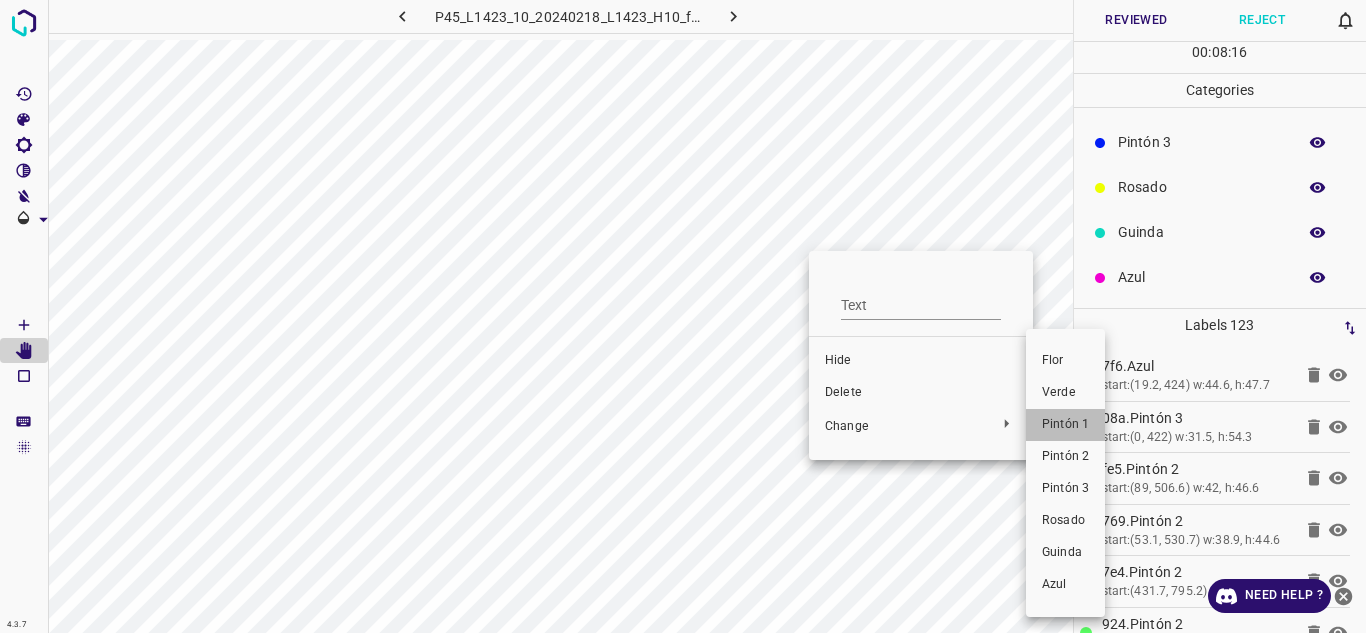 click on "Pintón 1" at bounding box center [1065, 425] 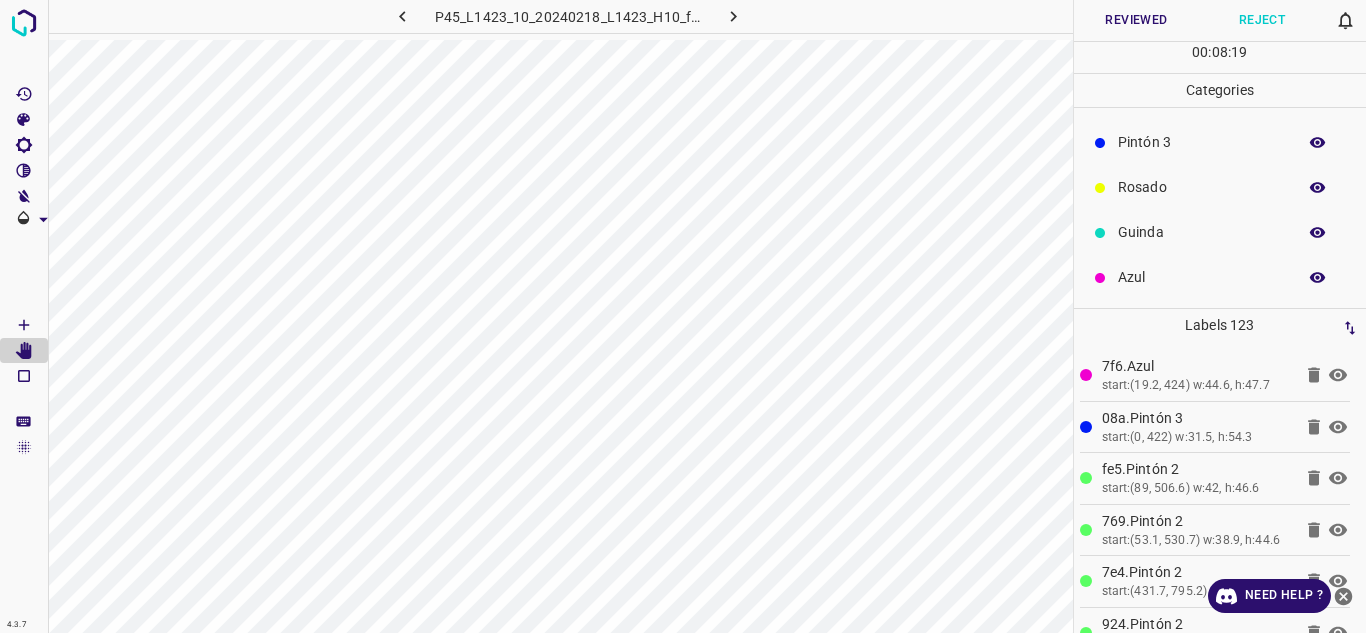 click 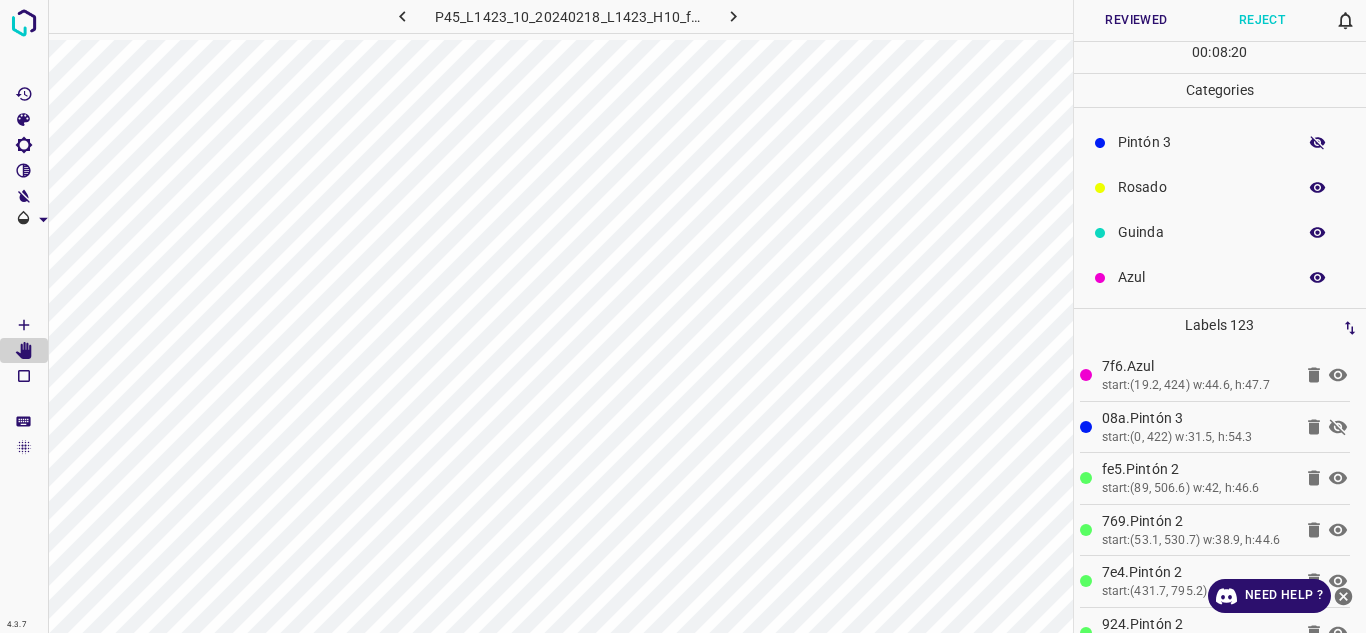 click 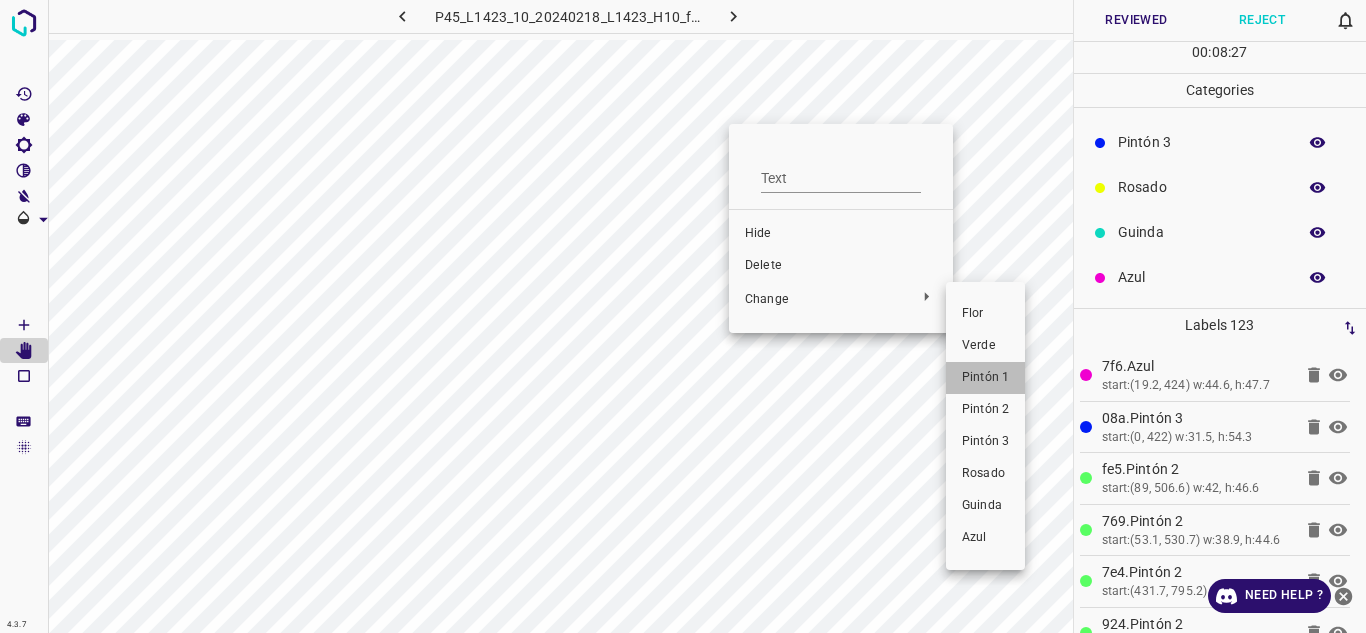 click on "Pintón 1" at bounding box center (985, 378) 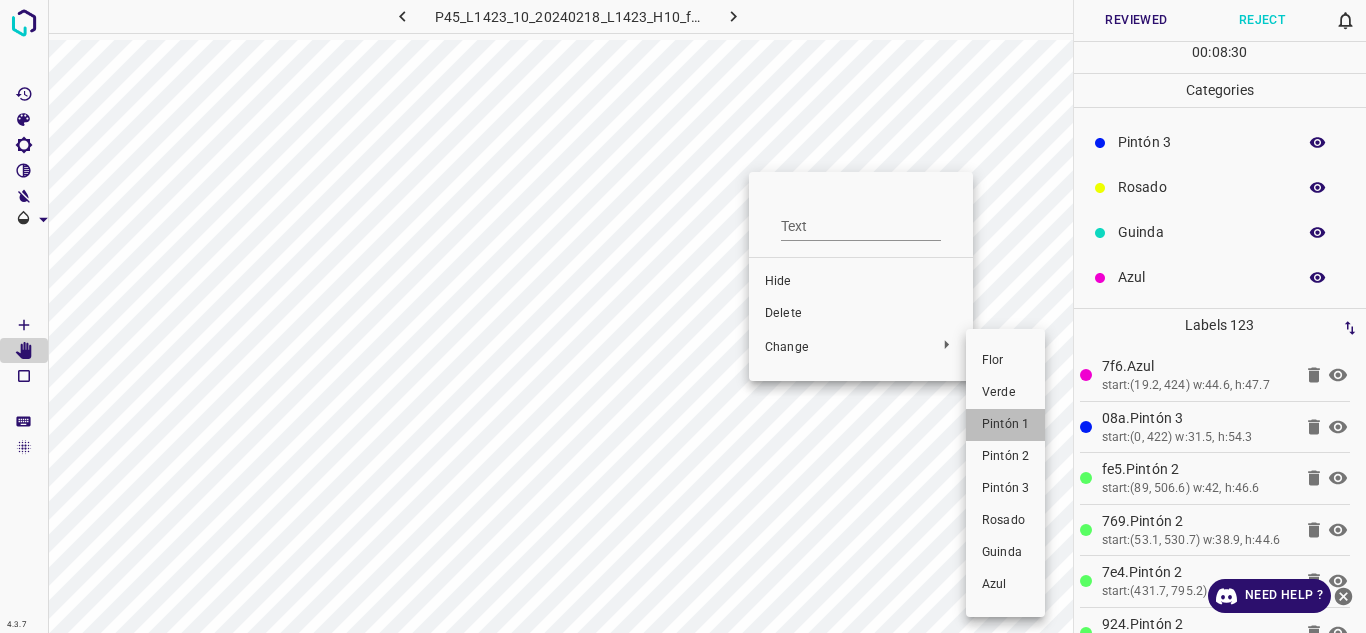 click on "Pintón 1" at bounding box center (1005, 425) 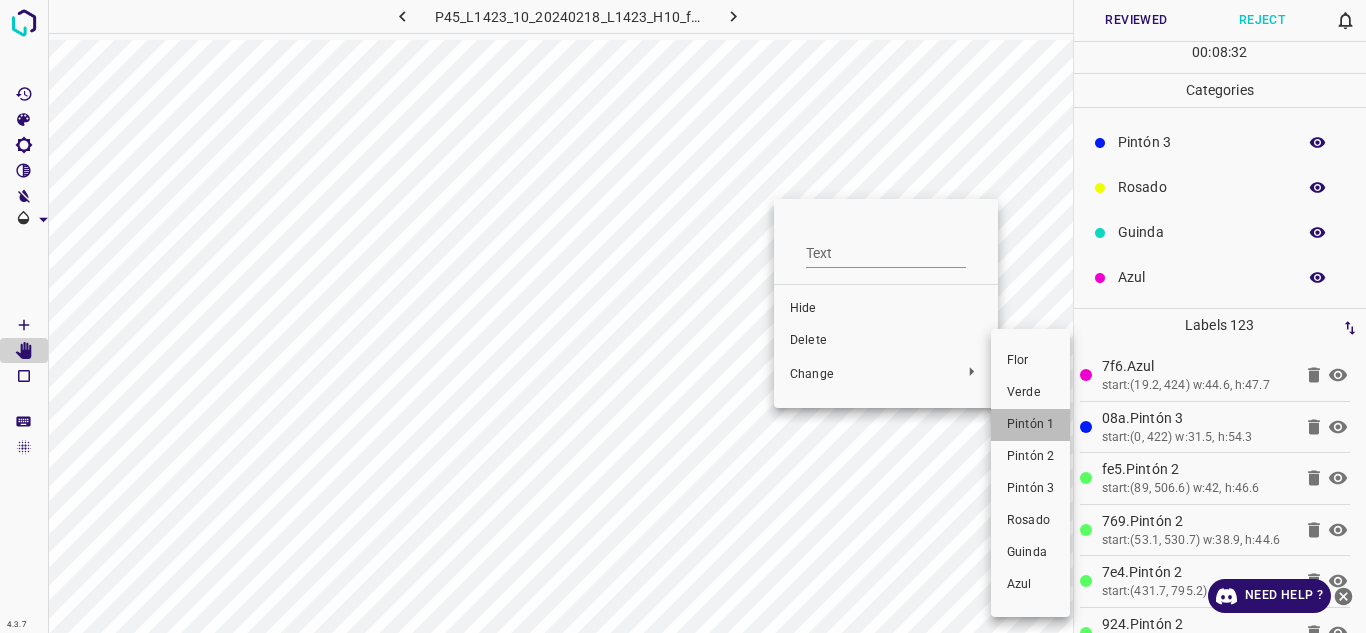 click on "Pintón 1" at bounding box center [1030, 425] 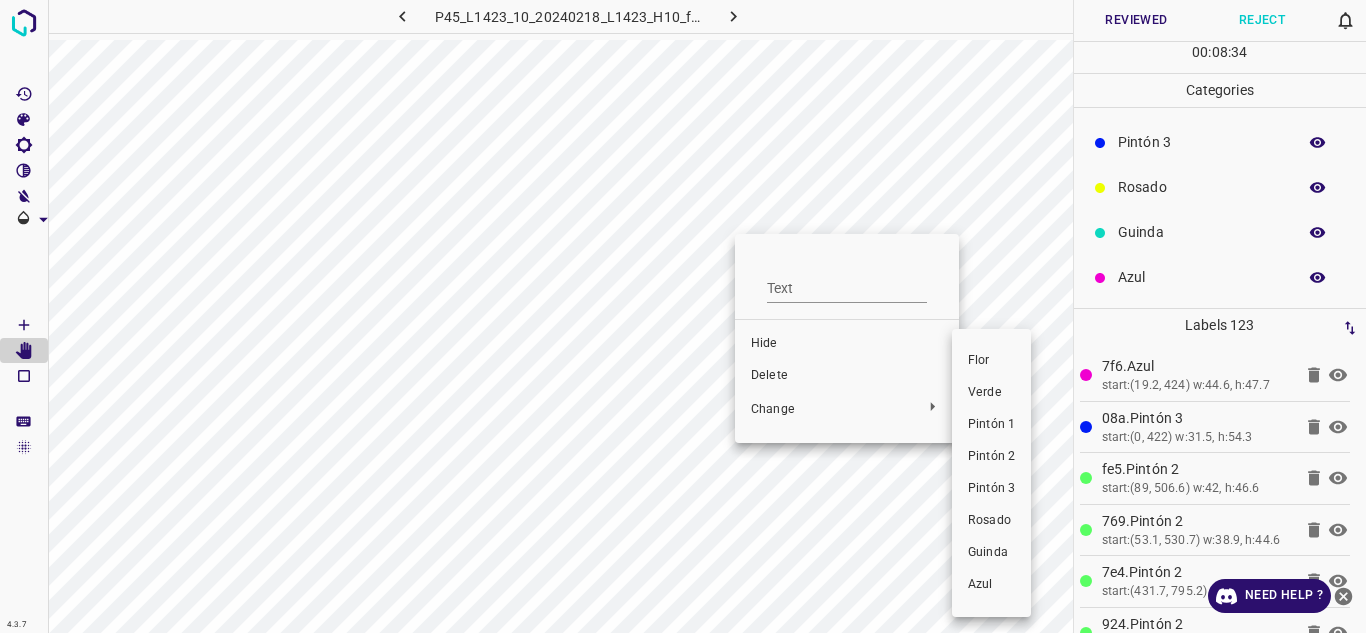 click on "Pintón 1" at bounding box center [991, 425] 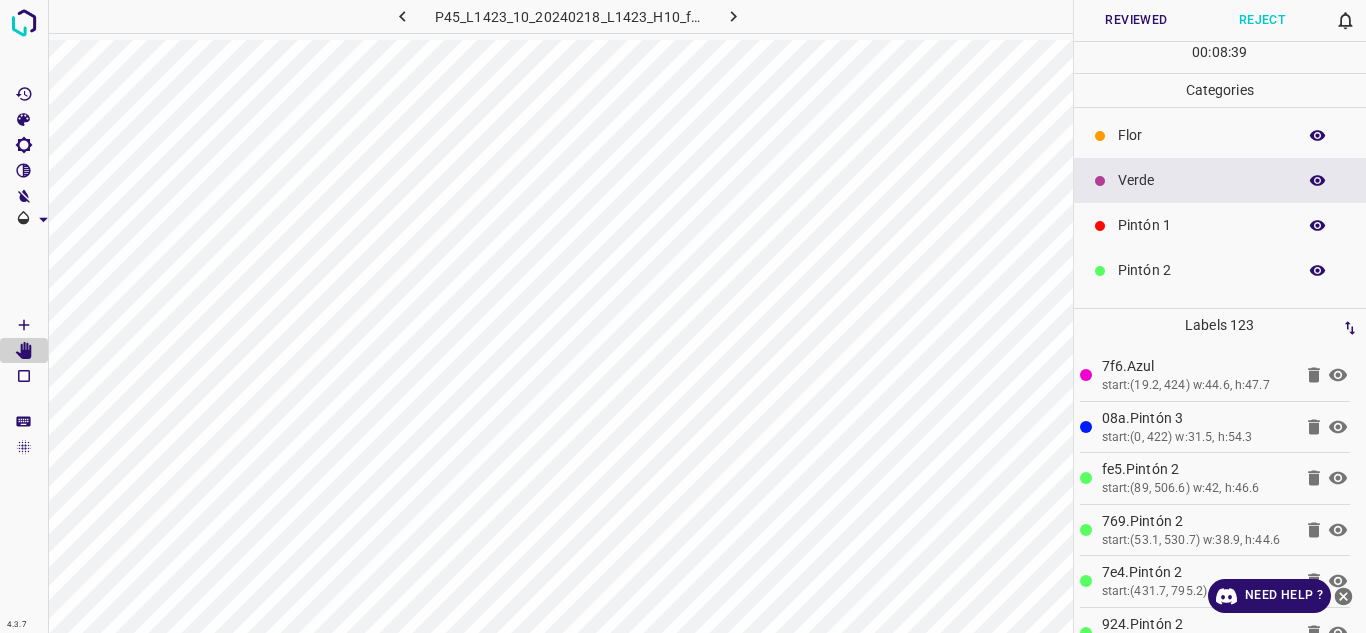 scroll, scrollTop: 0, scrollLeft: 0, axis: both 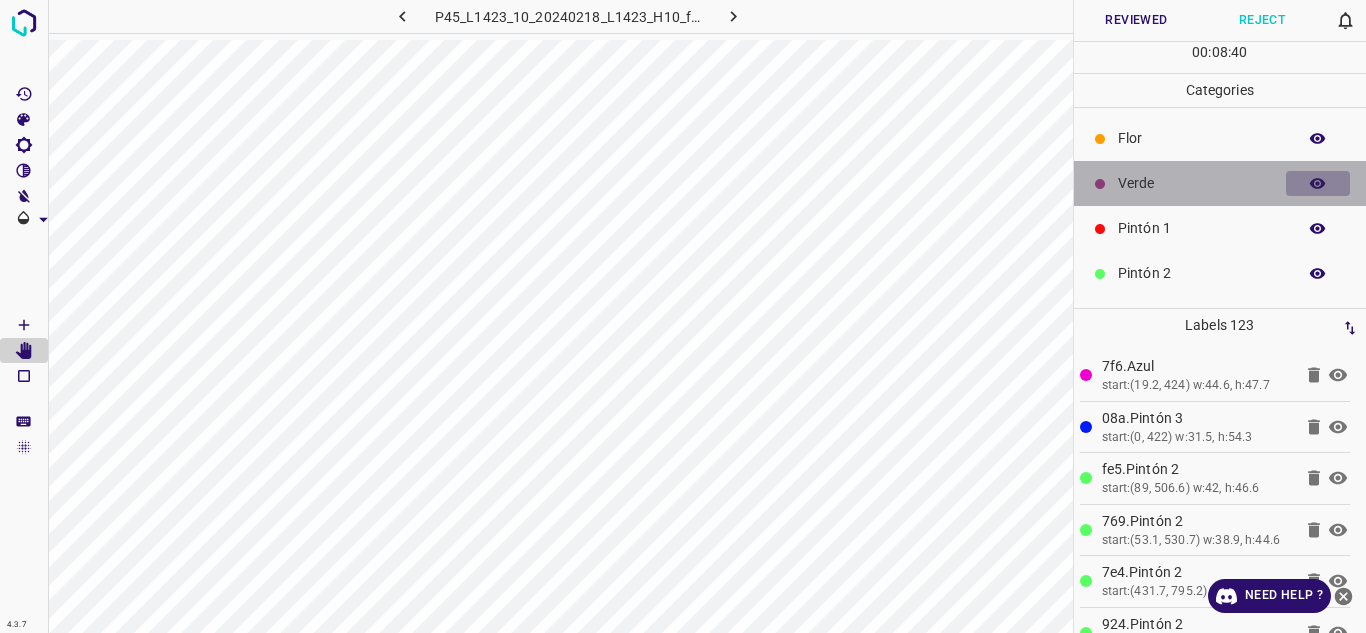 click 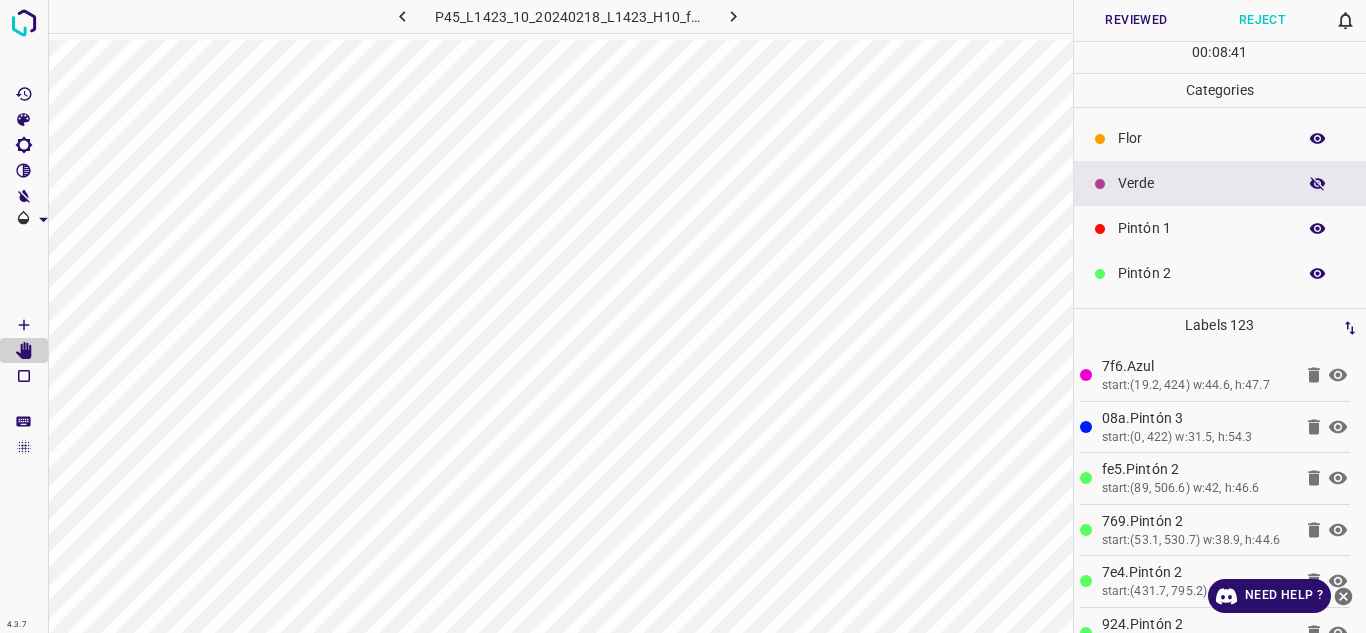 click 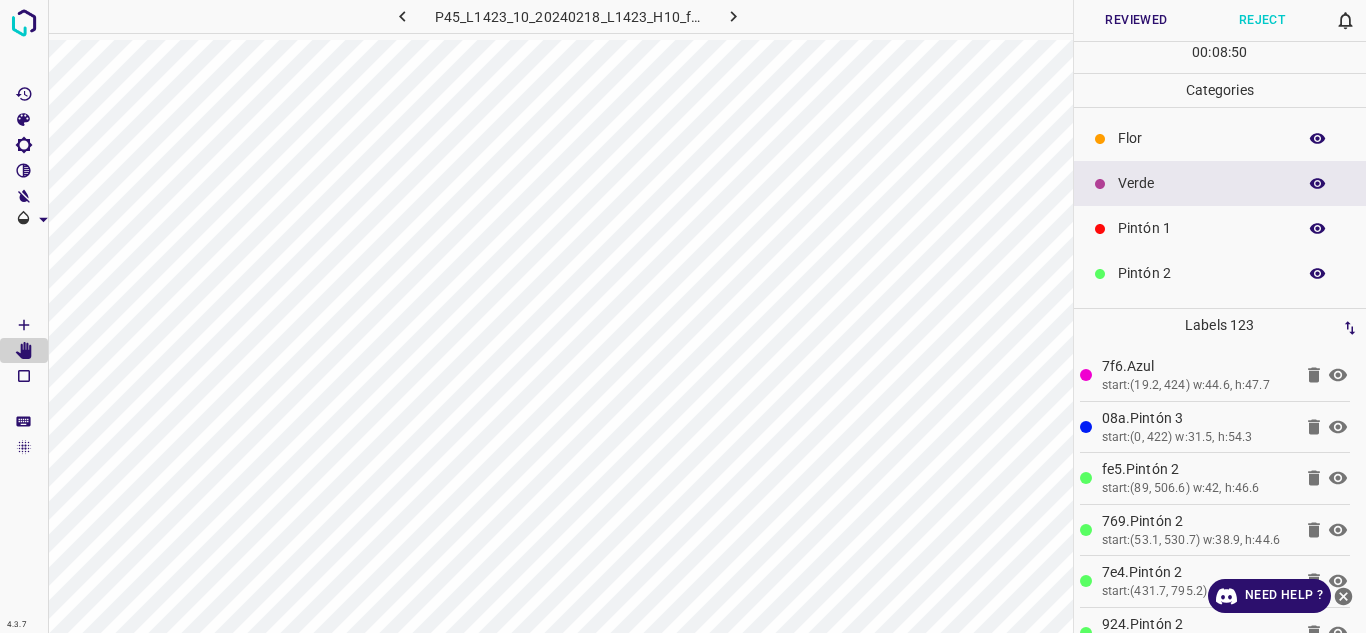 click 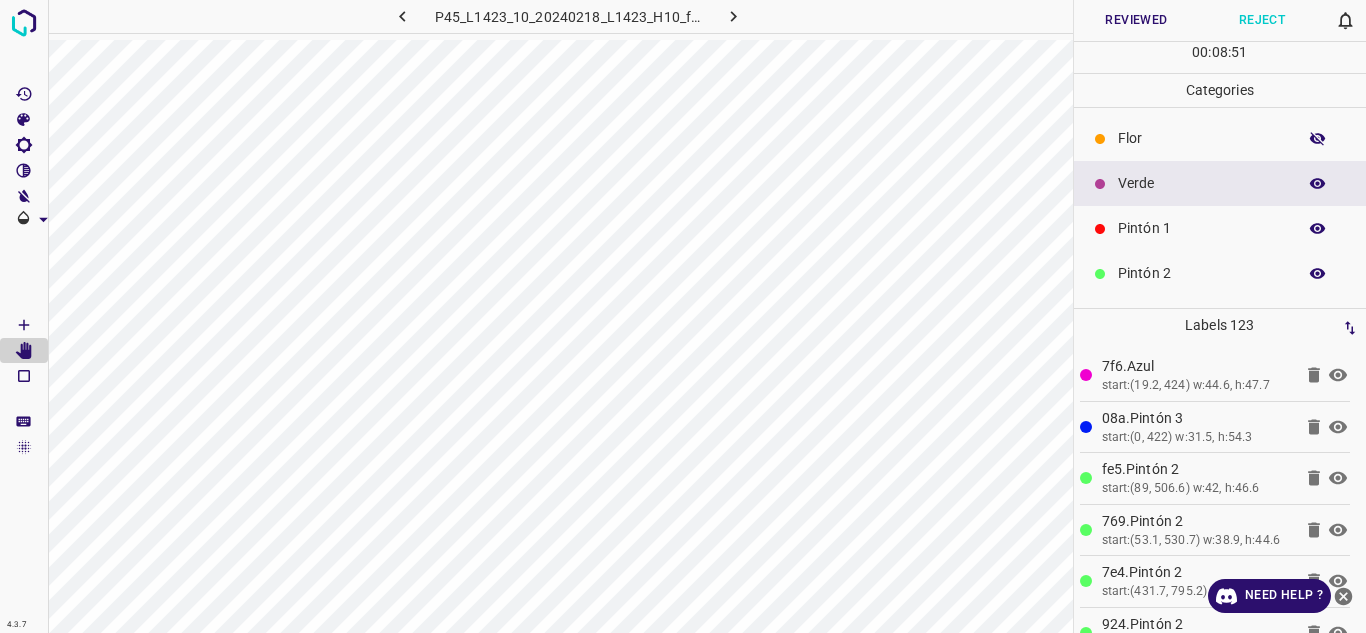 click 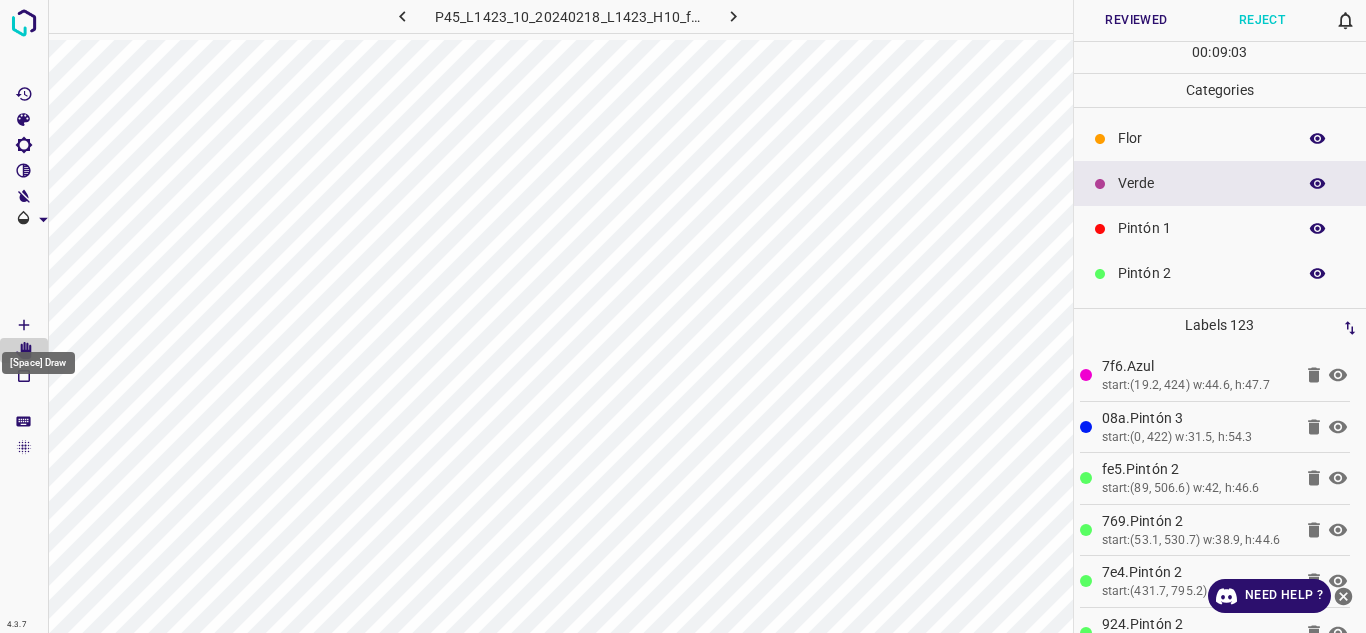 click at bounding box center (24, 325) 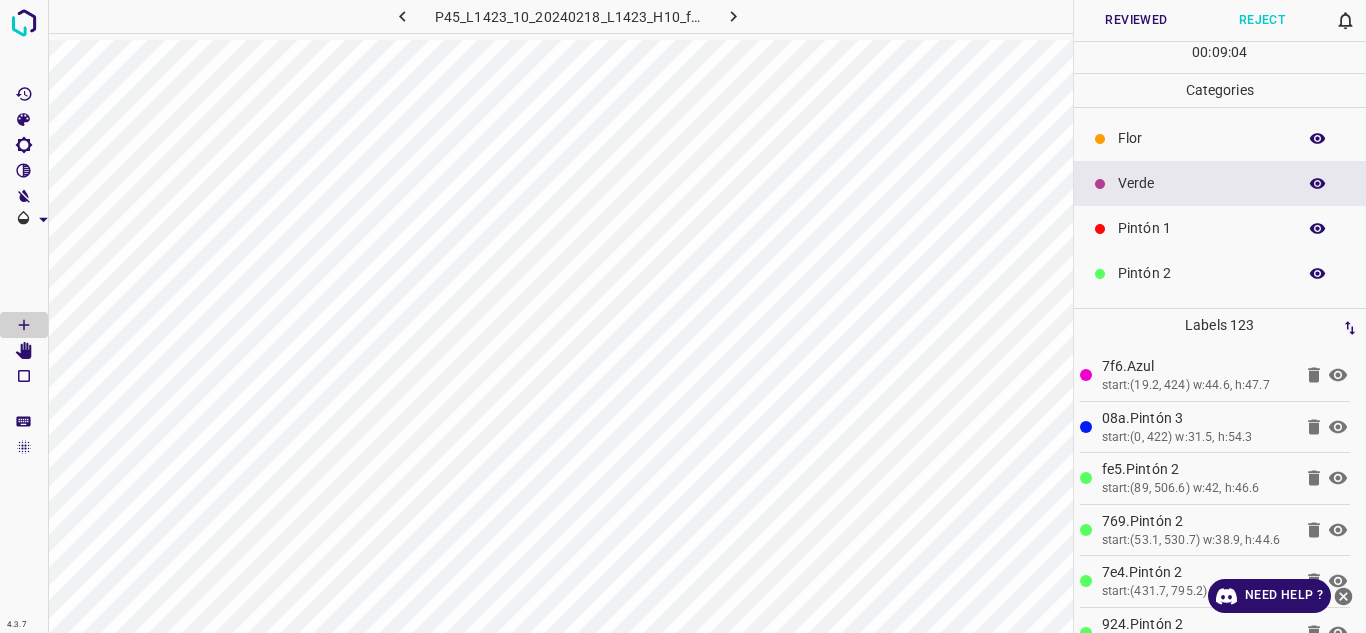 click on "Flor" at bounding box center (1202, 138) 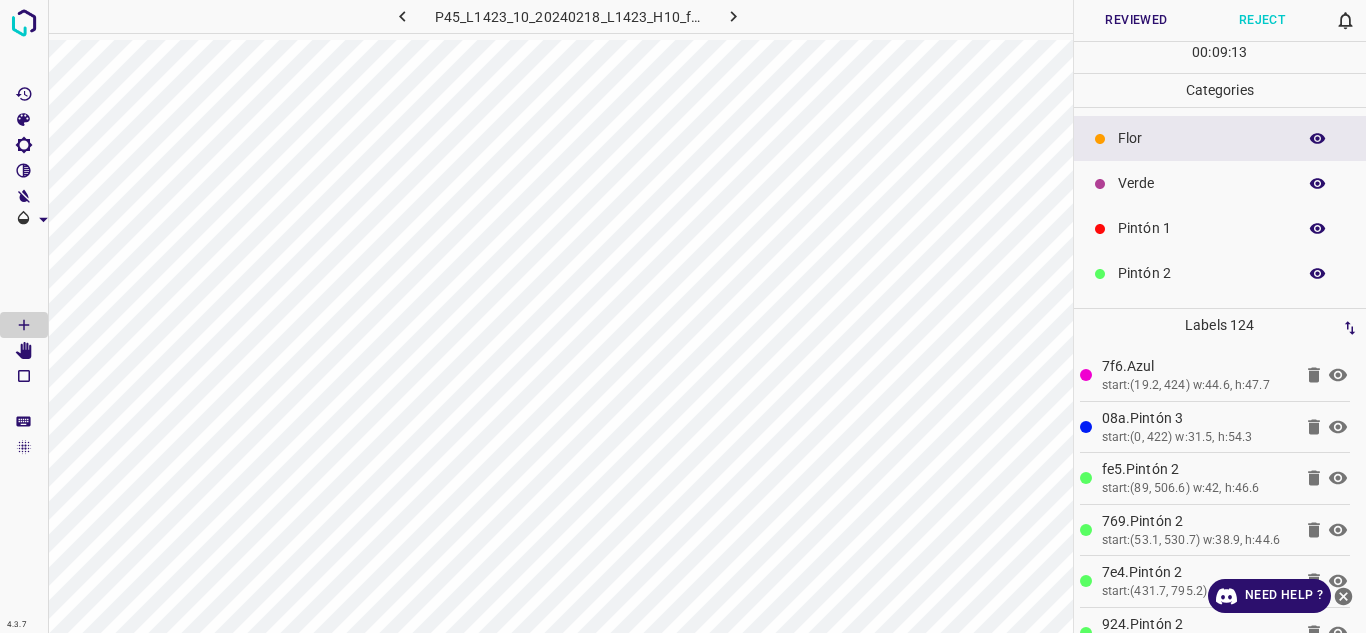 click 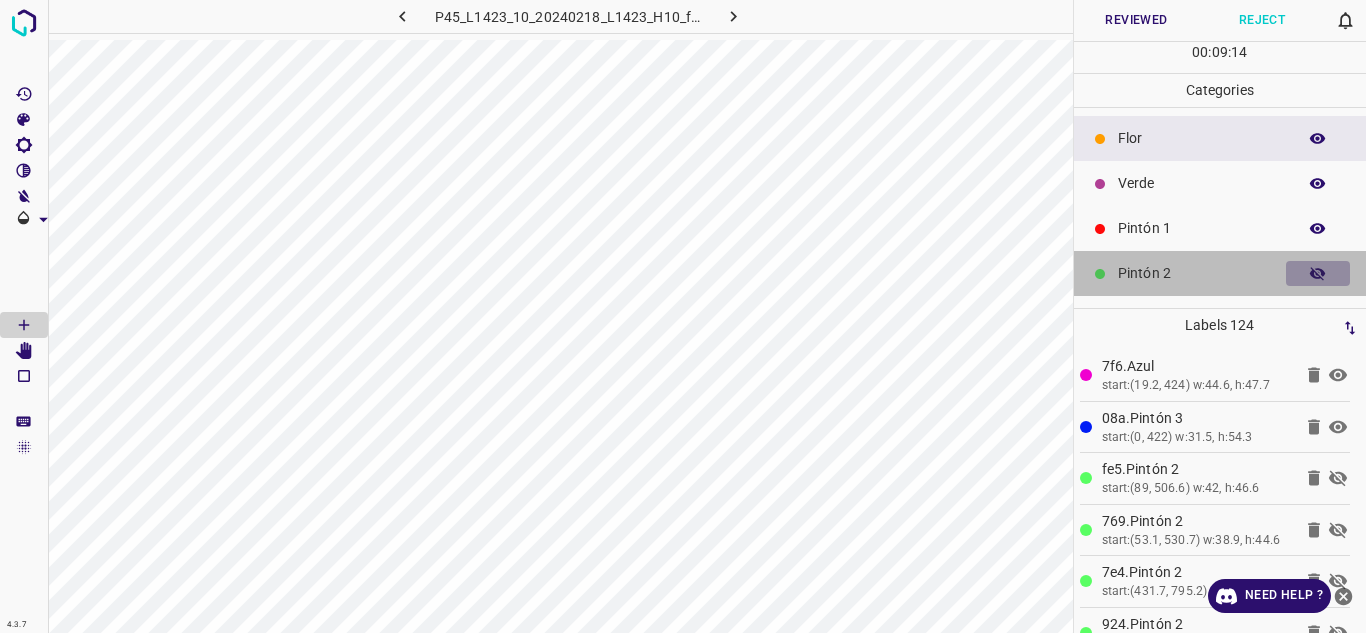 click 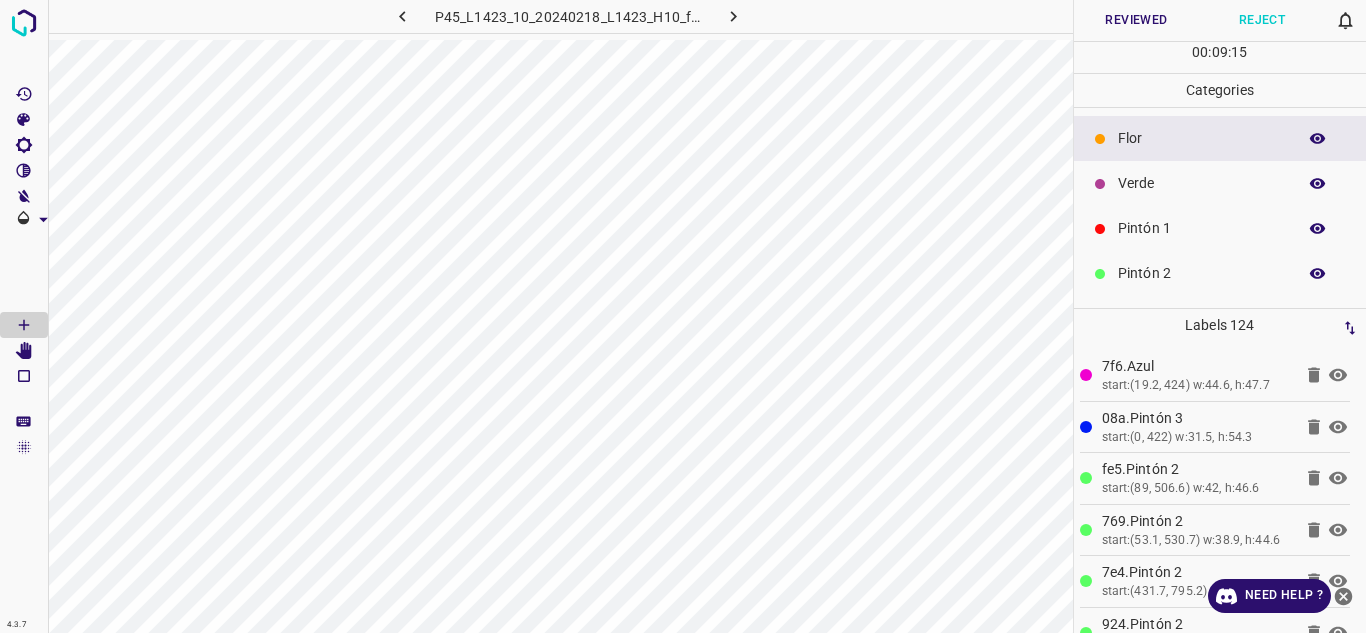 click 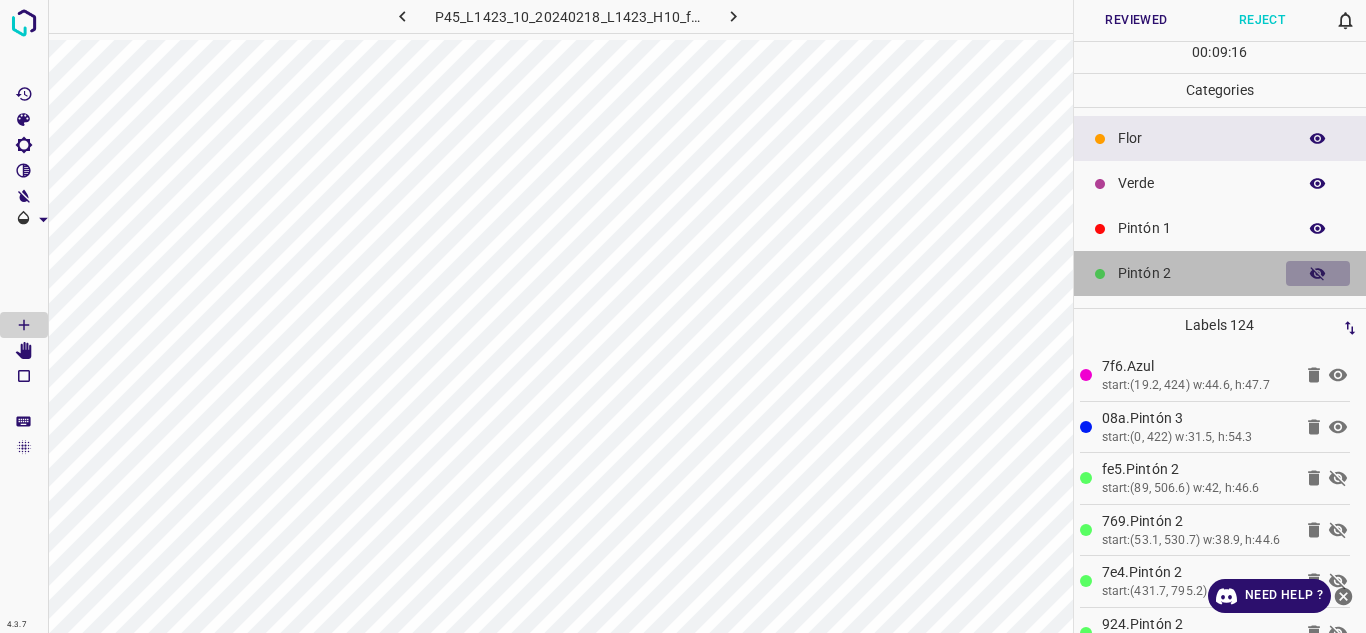 click 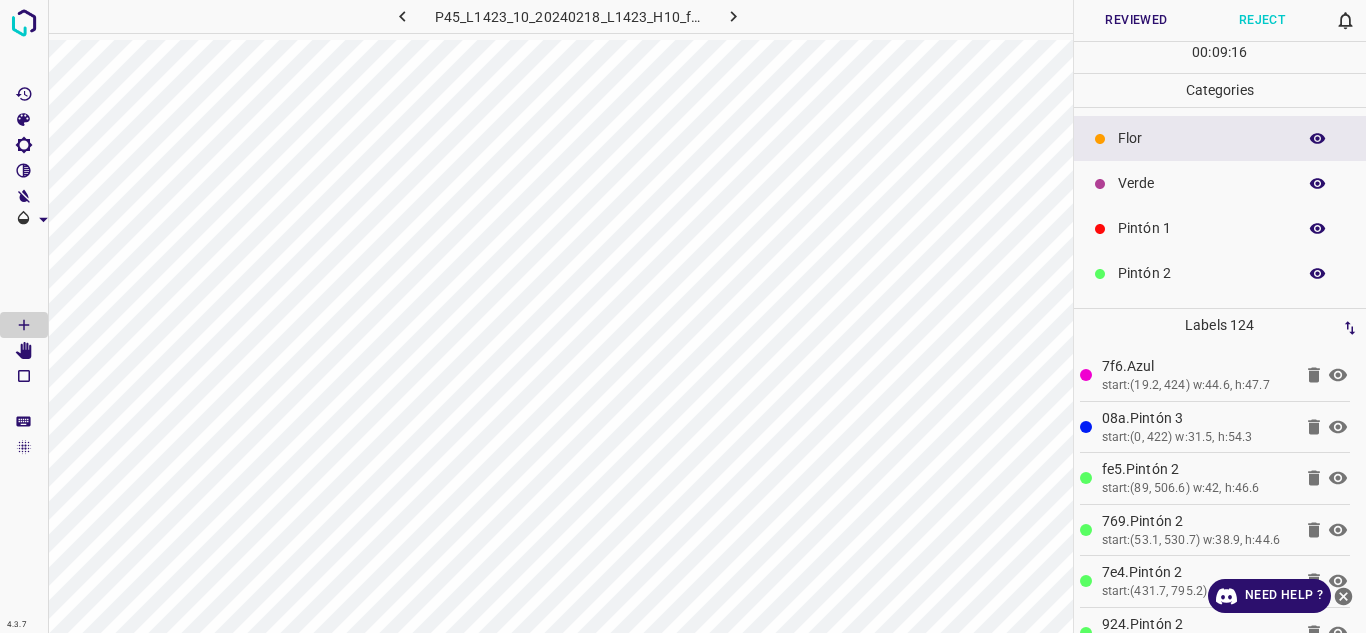 click 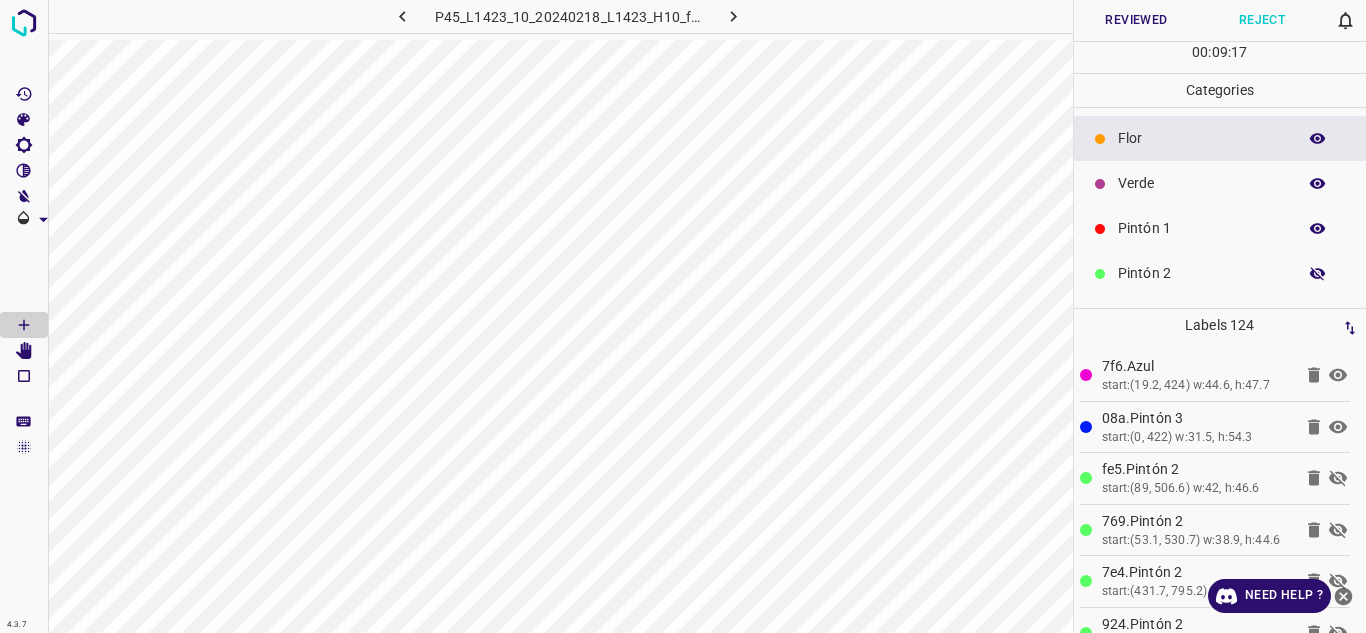 click 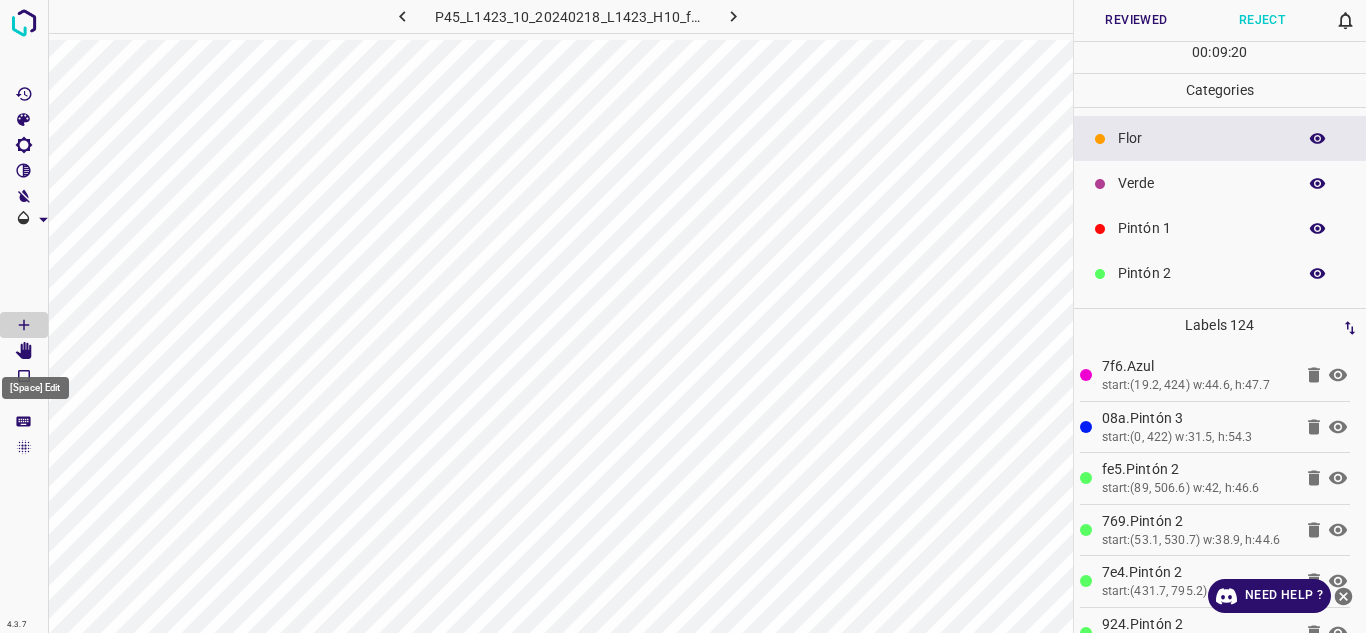 click 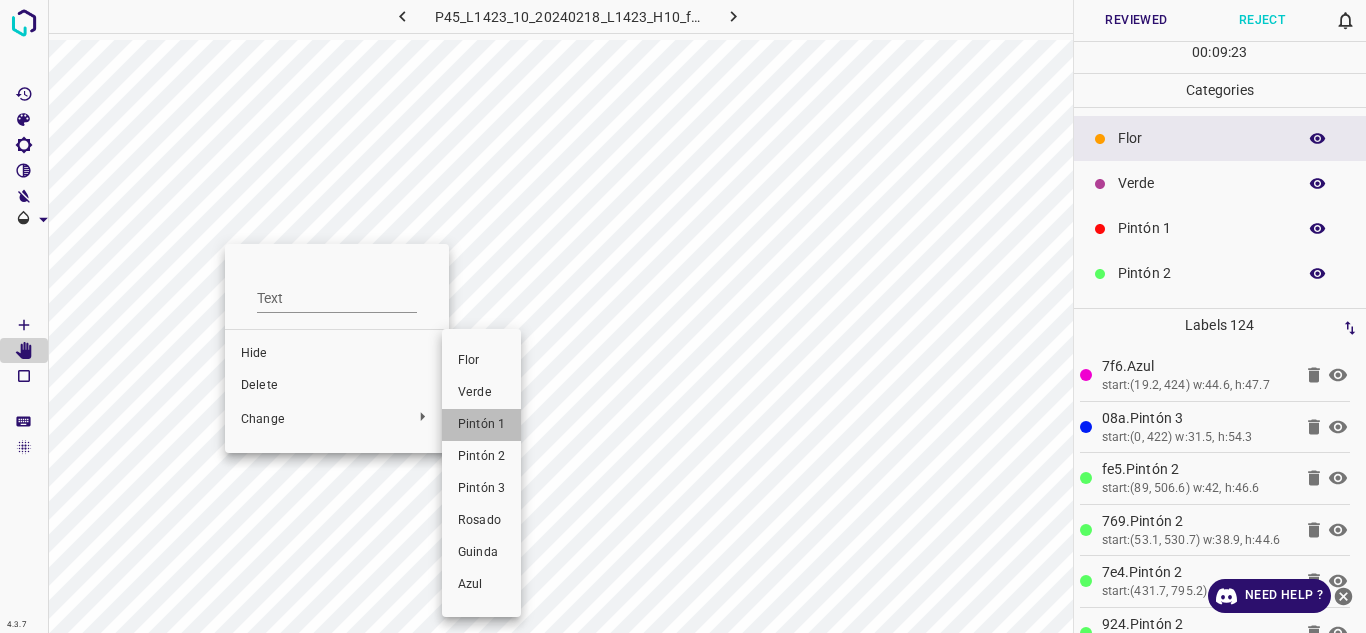 click on "Pintón 1" at bounding box center [481, 425] 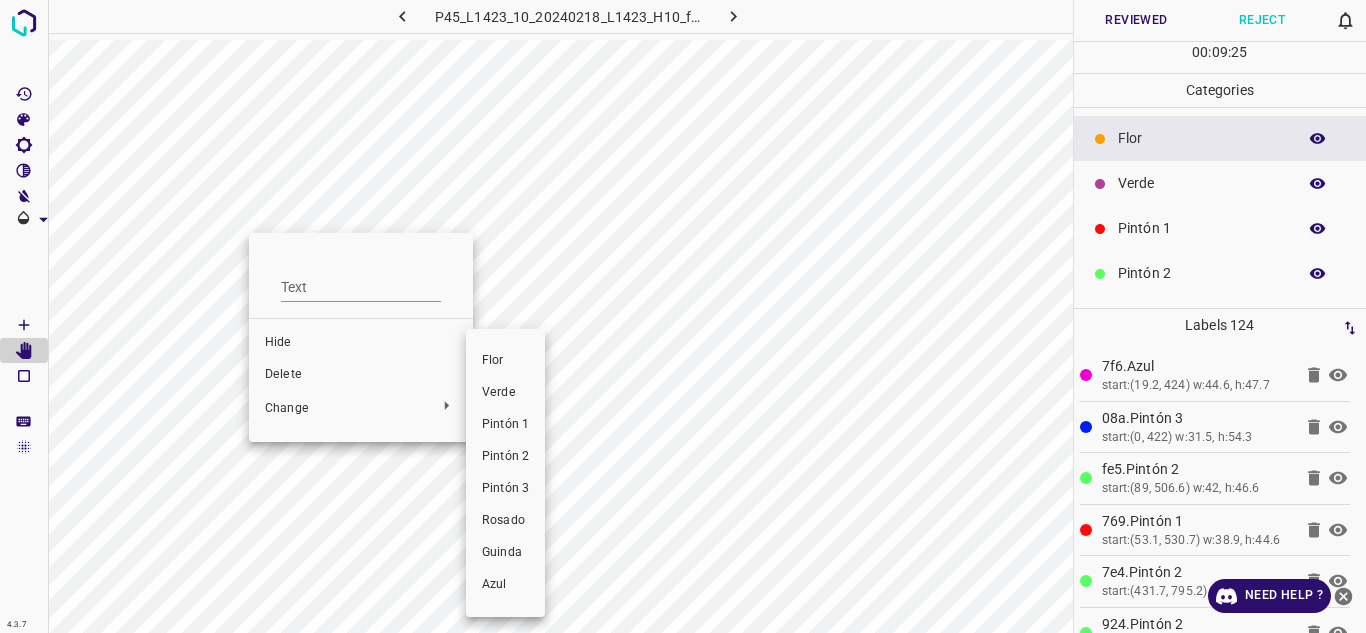 click on "Pintón 1" at bounding box center (505, 425) 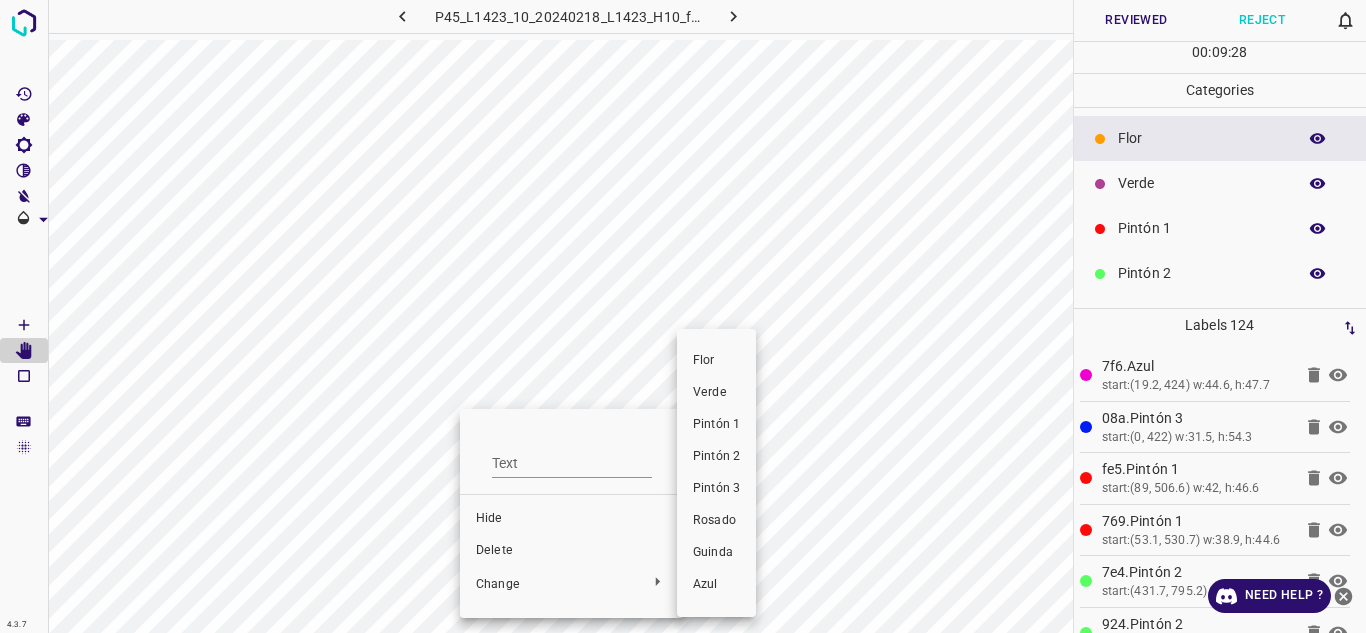 click on "Pintón 1" at bounding box center [716, 425] 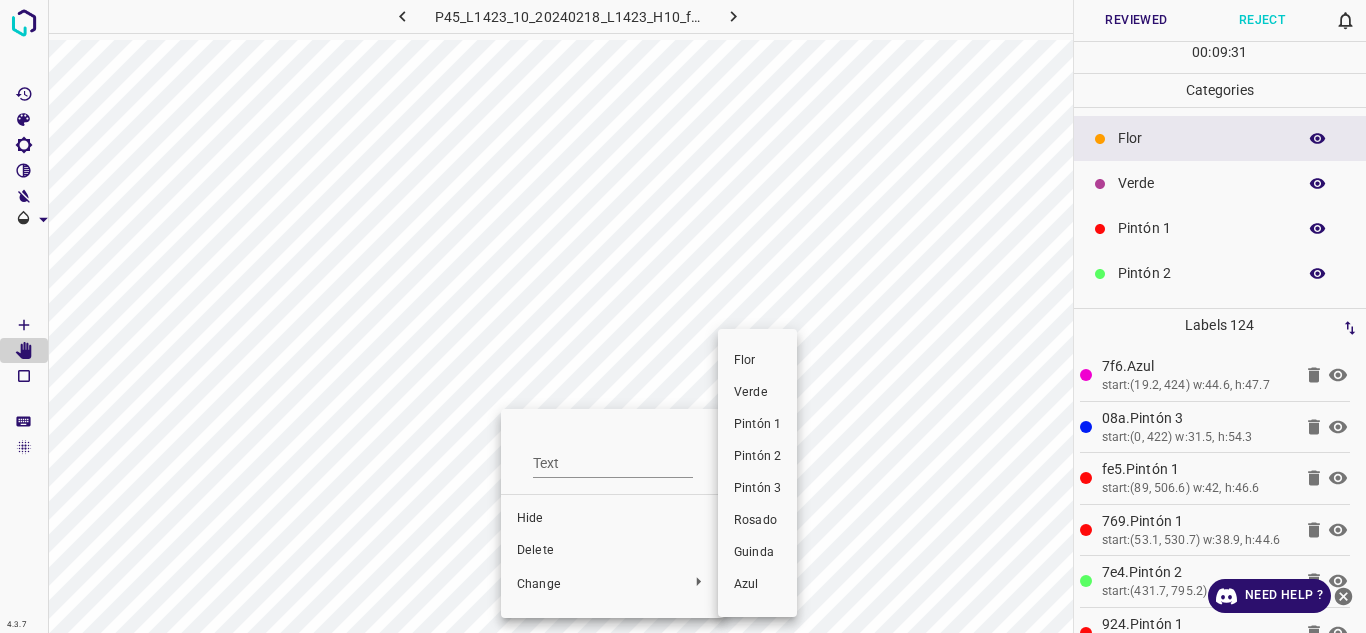 click on "Pintón 1" at bounding box center (757, 425) 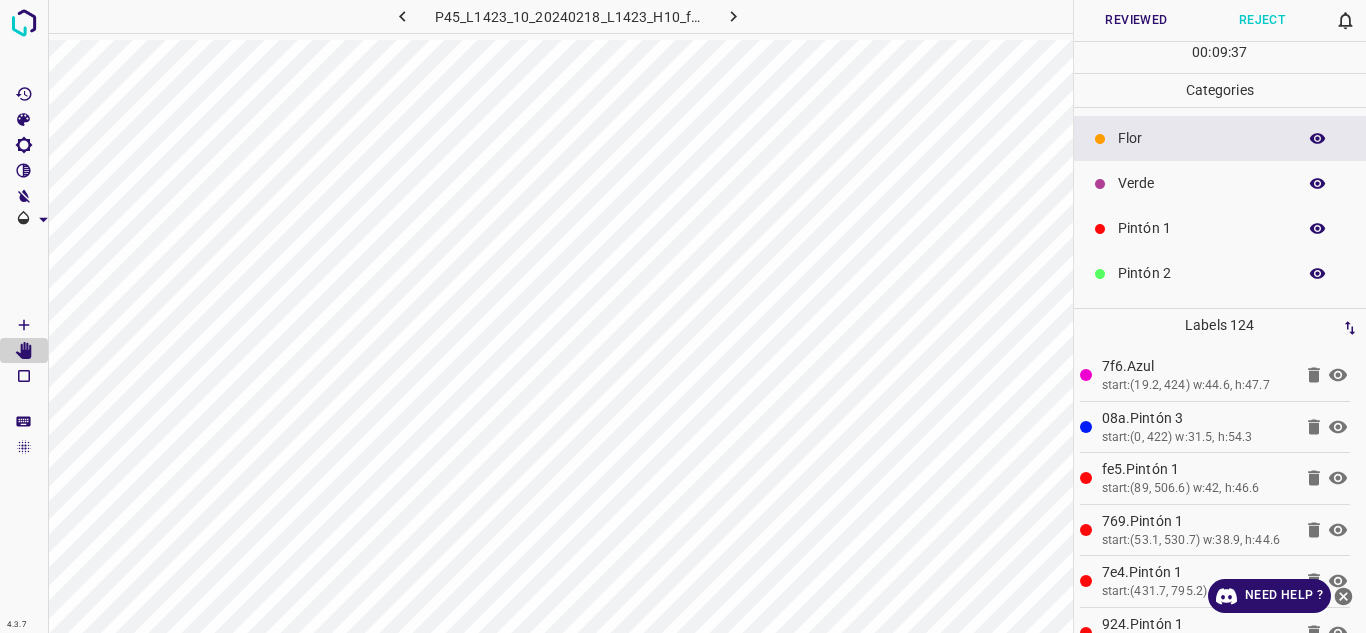 click 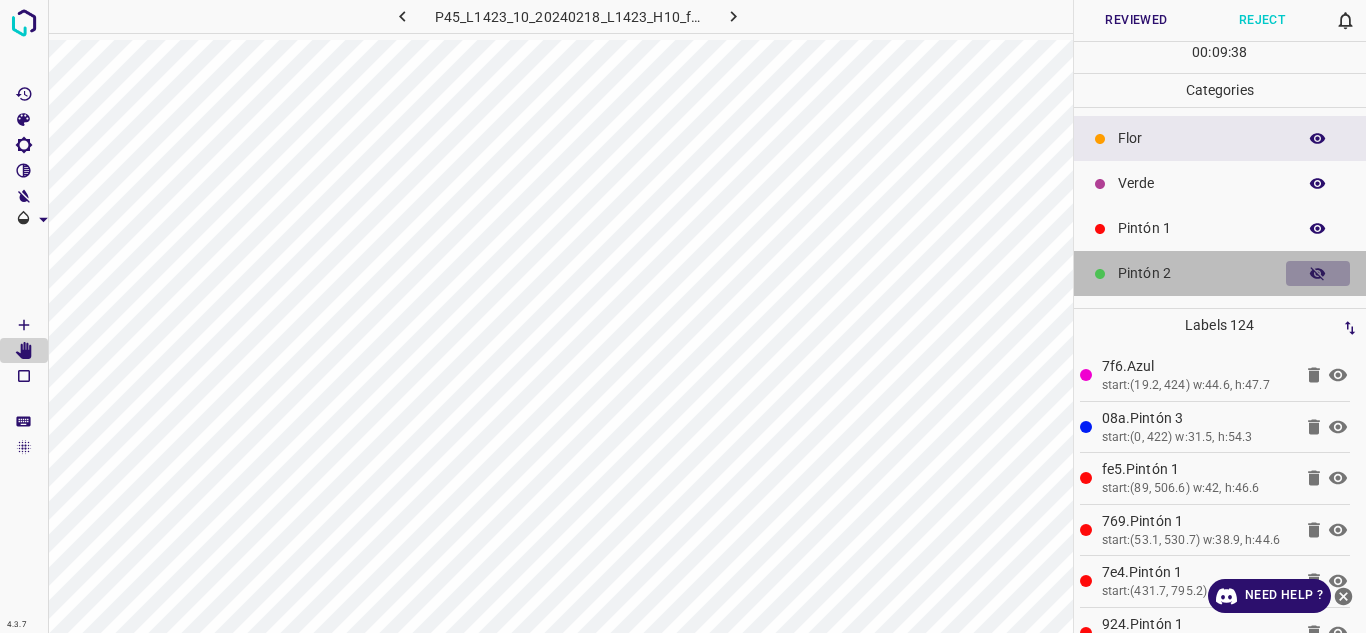 click 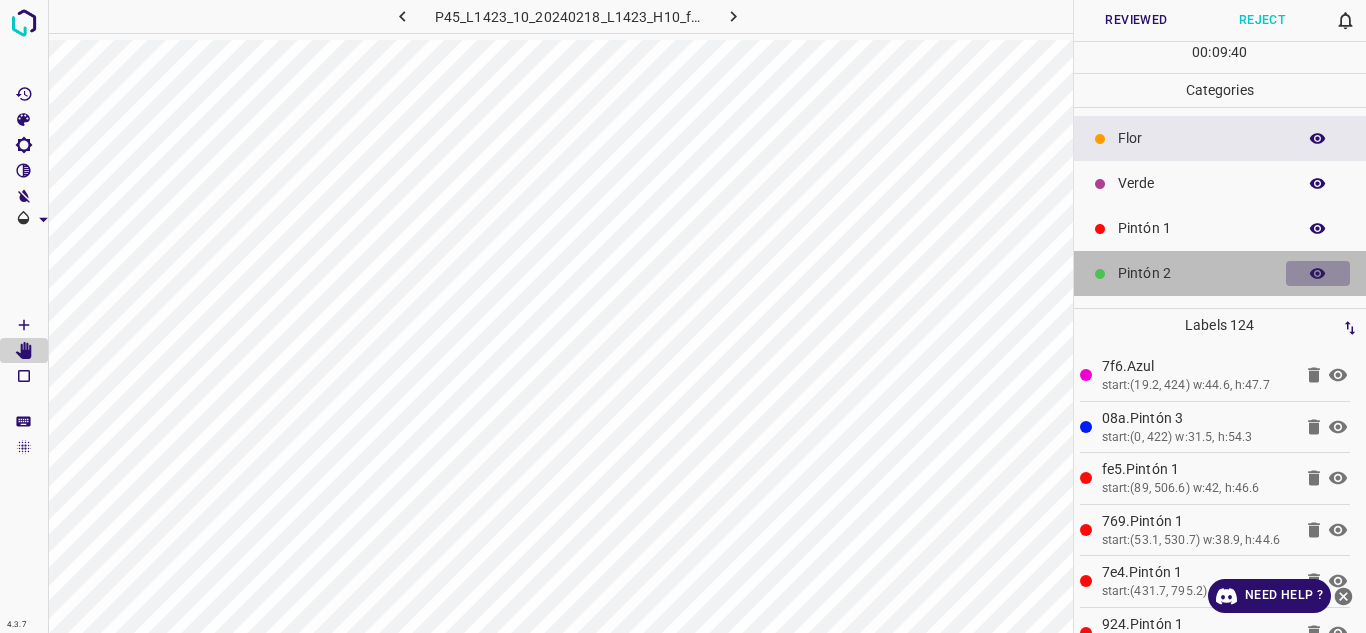 click 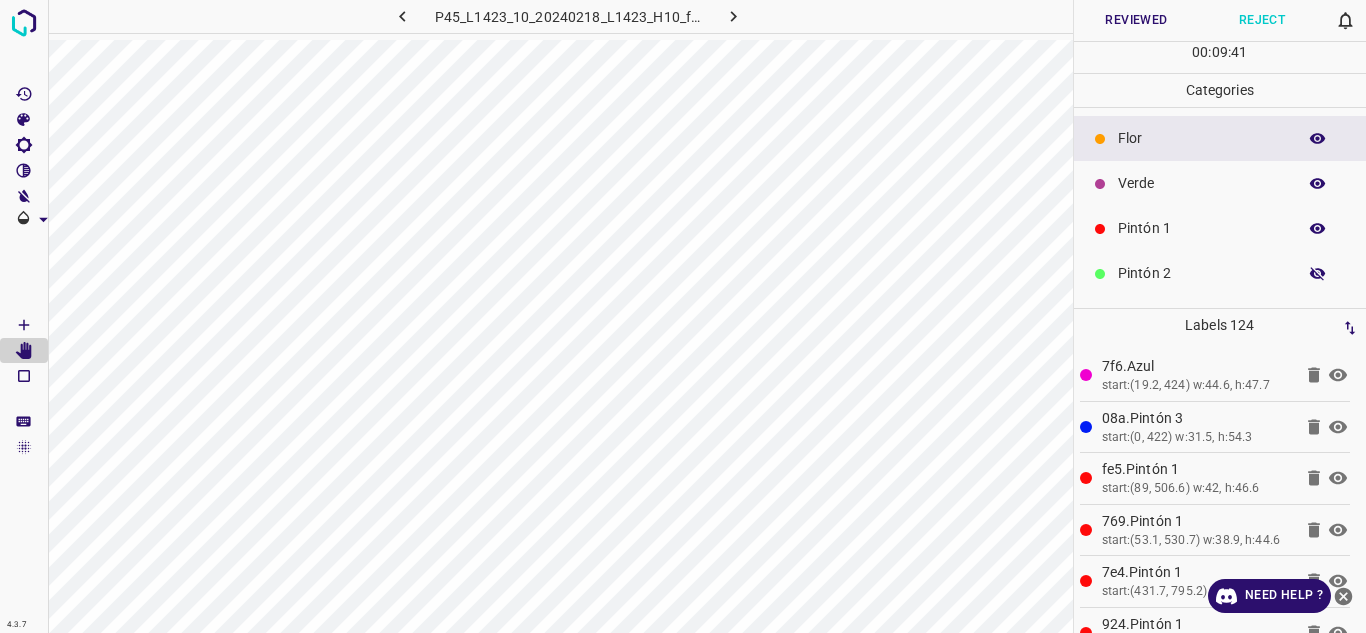 click 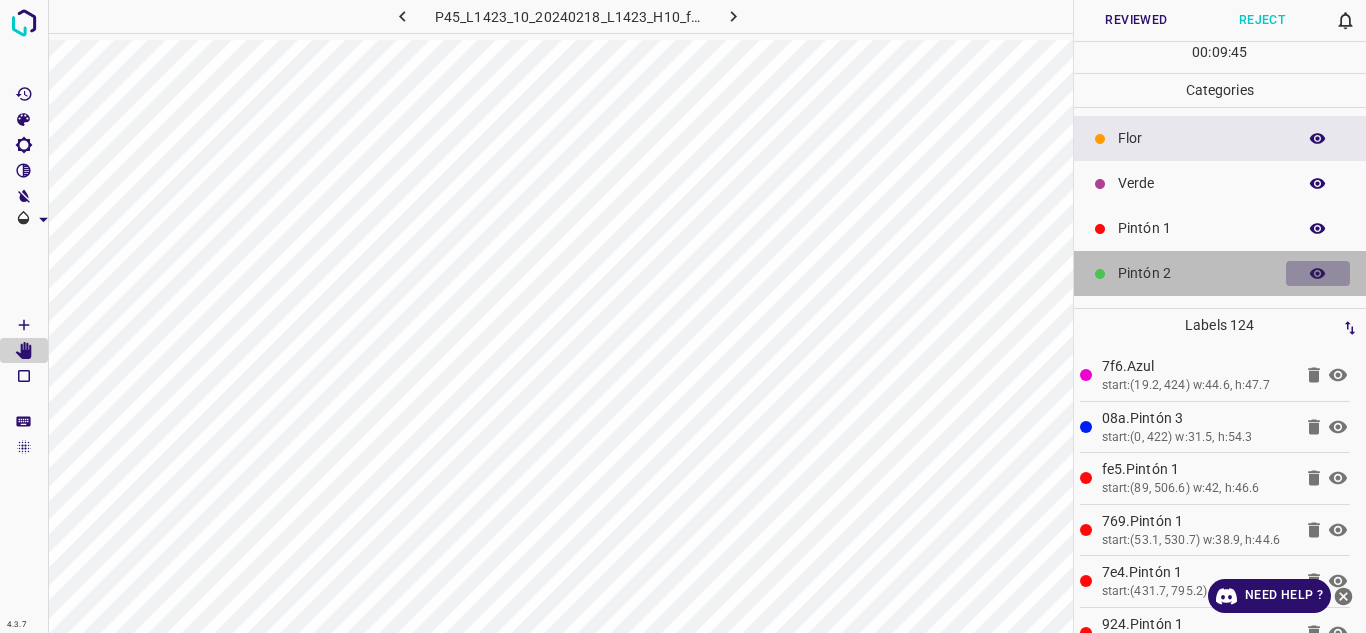 click 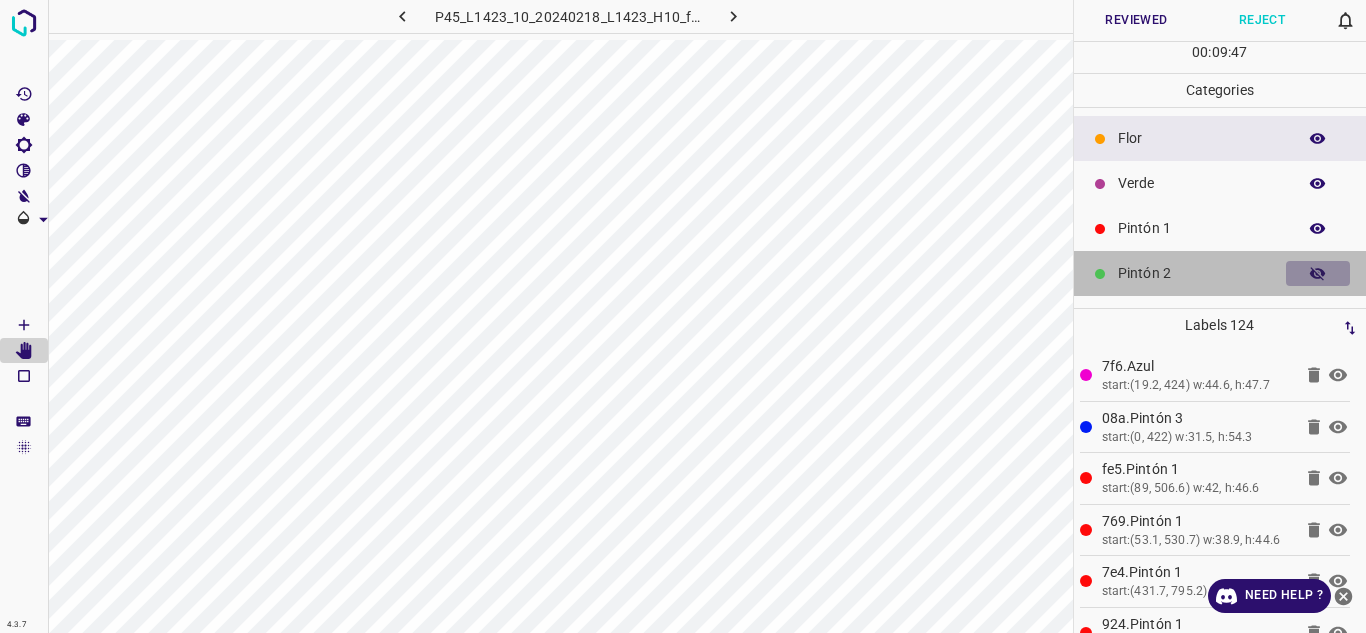 click 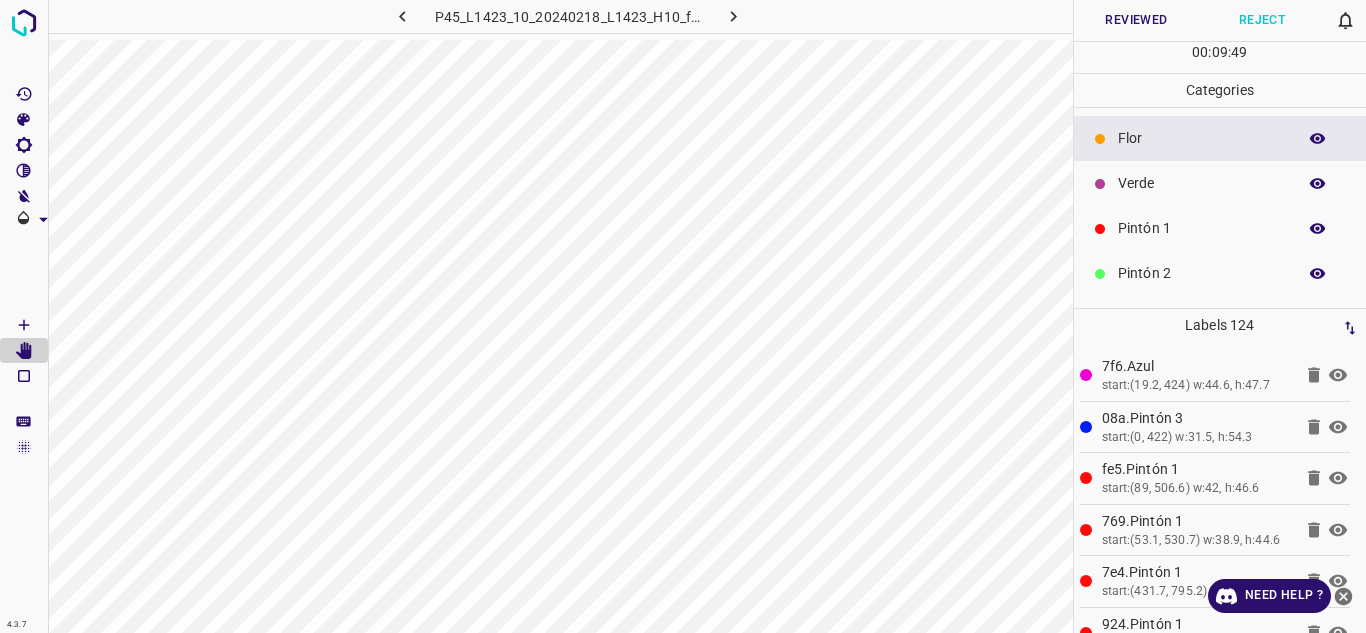 click at bounding box center [1318, 274] 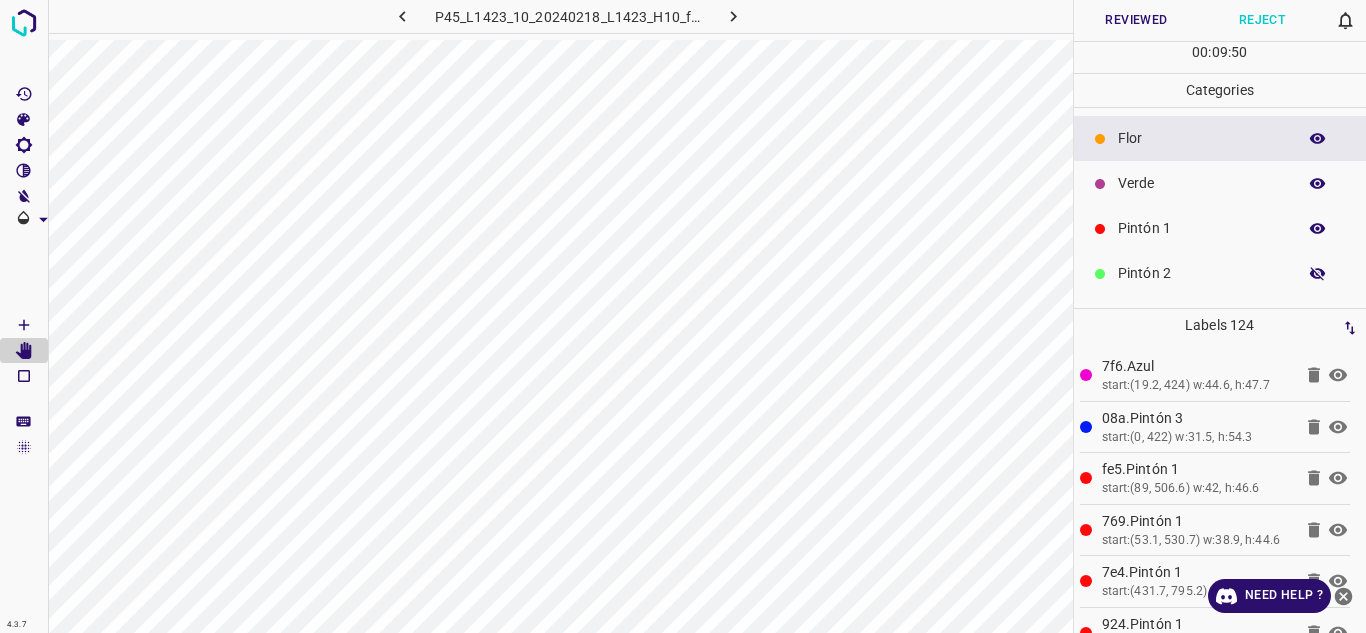 click at bounding box center [1318, 274] 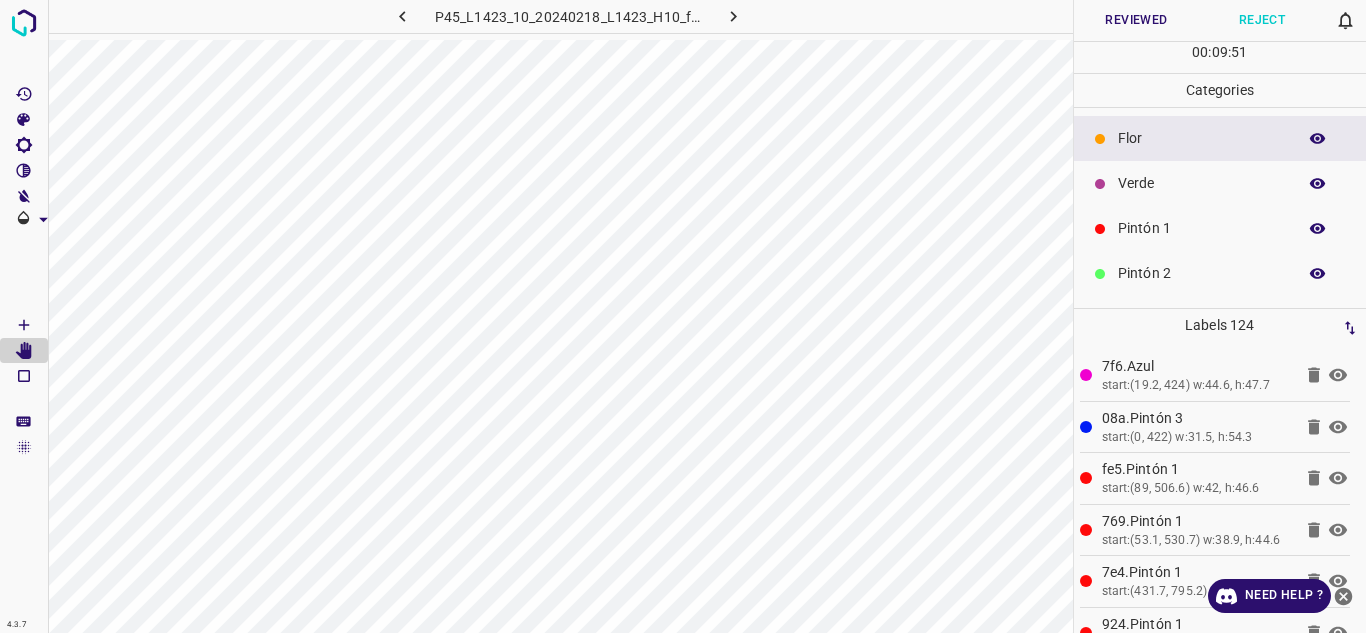 drag, startPoint x: 34, startPoint y: 287, endPoint x: 11, endPoint y: 334, distance: 52.3259 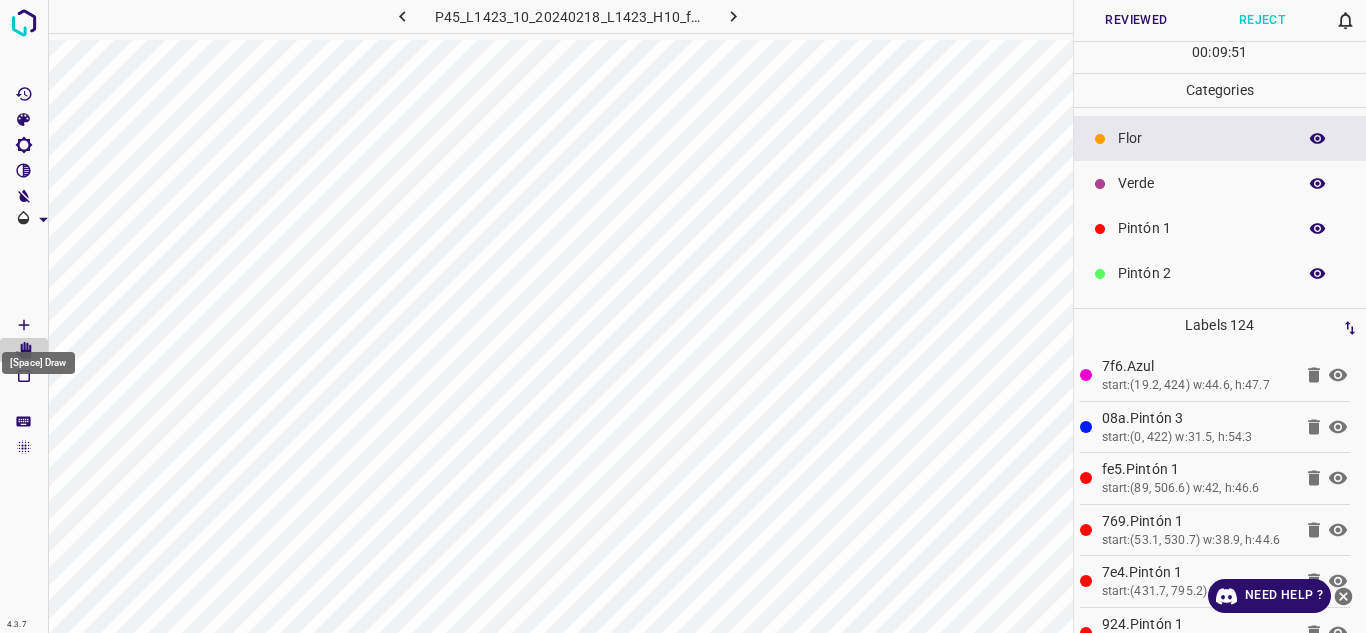 click 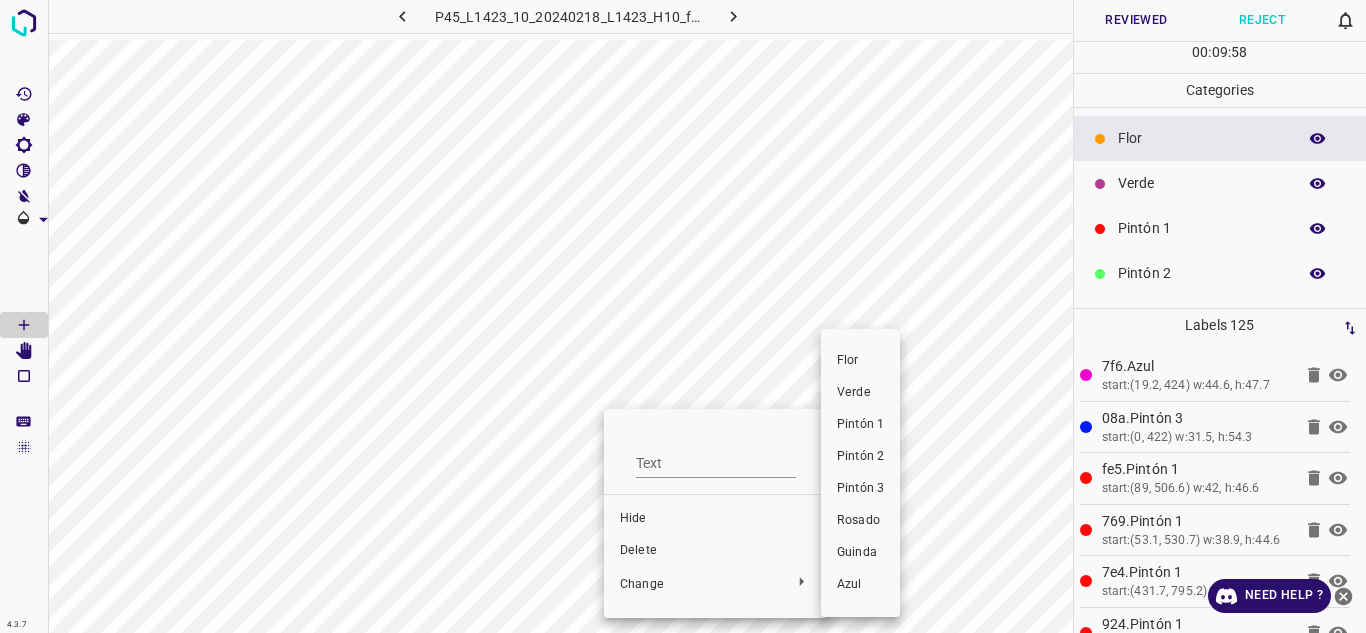 click on "Pintón 1" at bounding box center (860, 425) 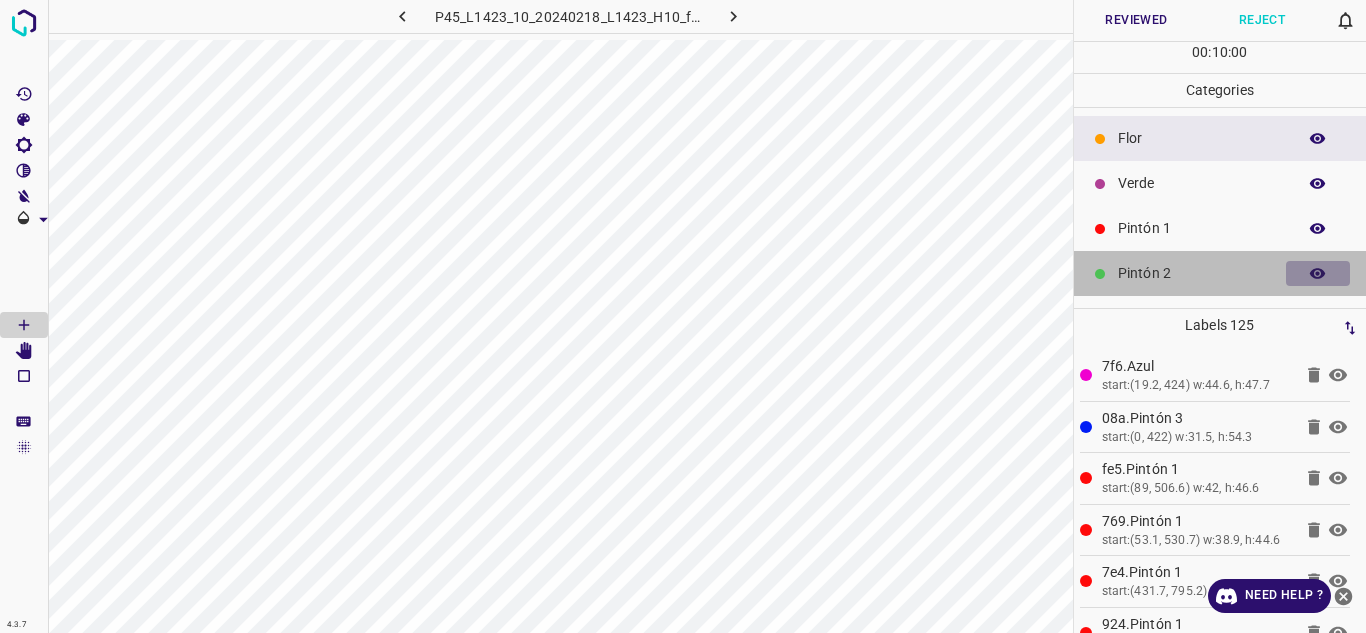 click 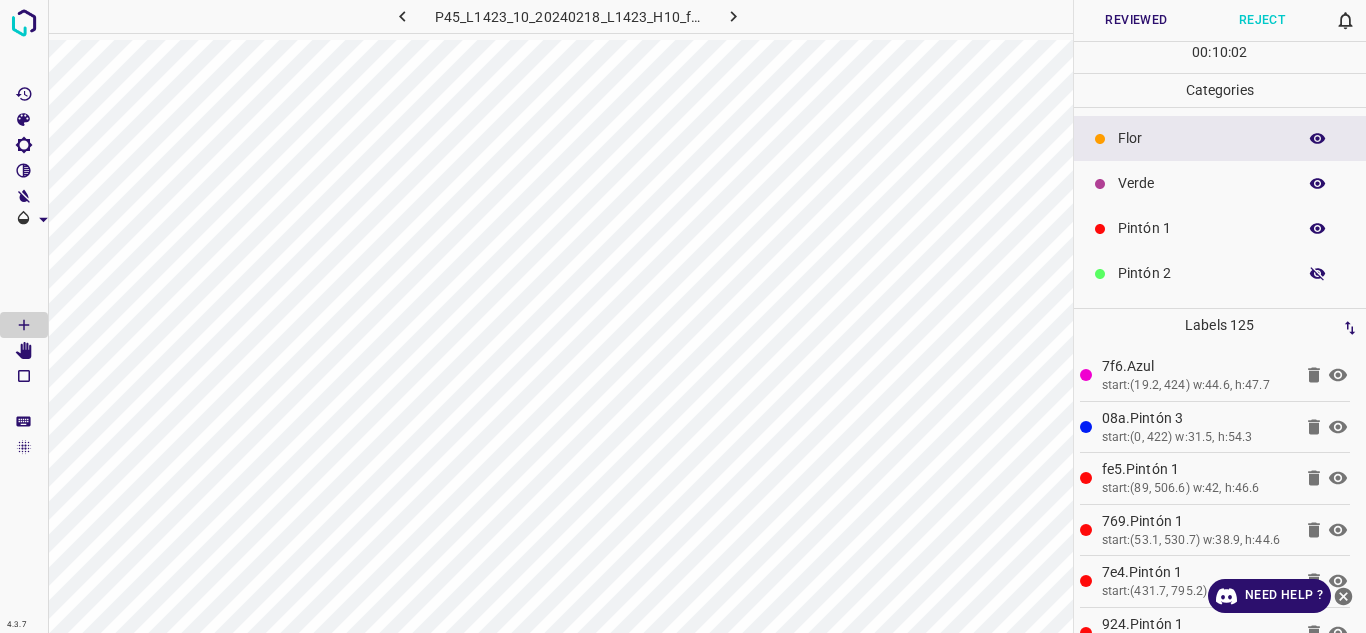 click 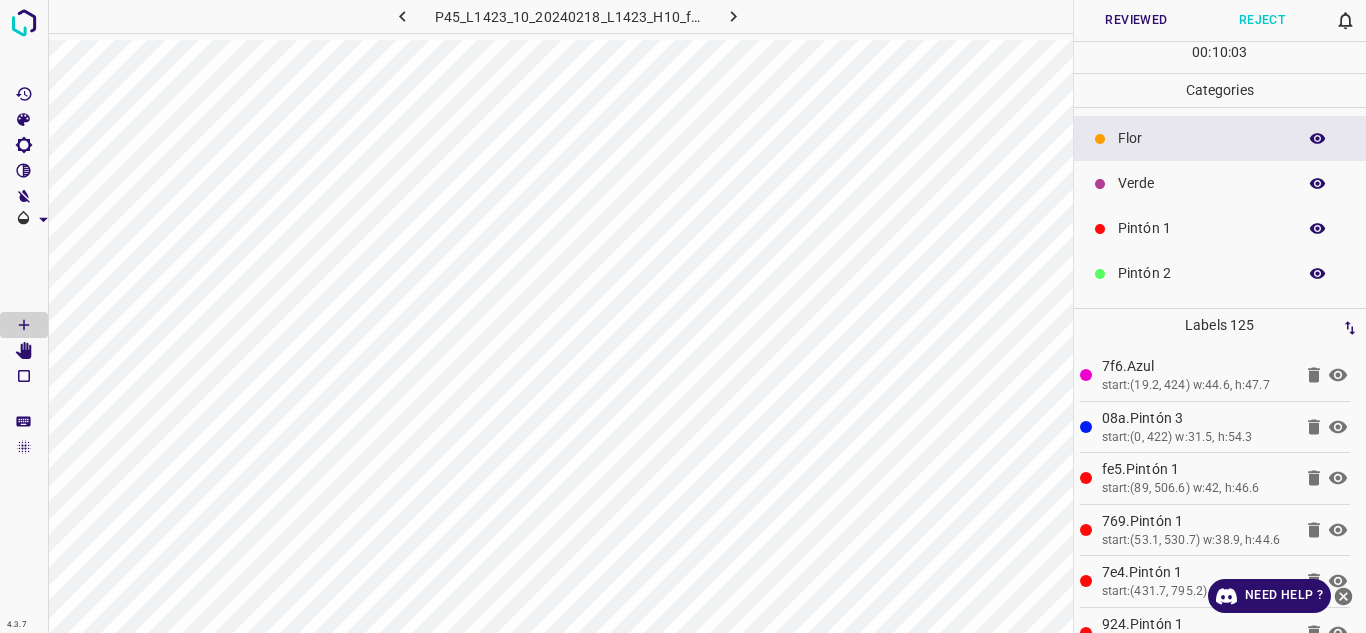 click 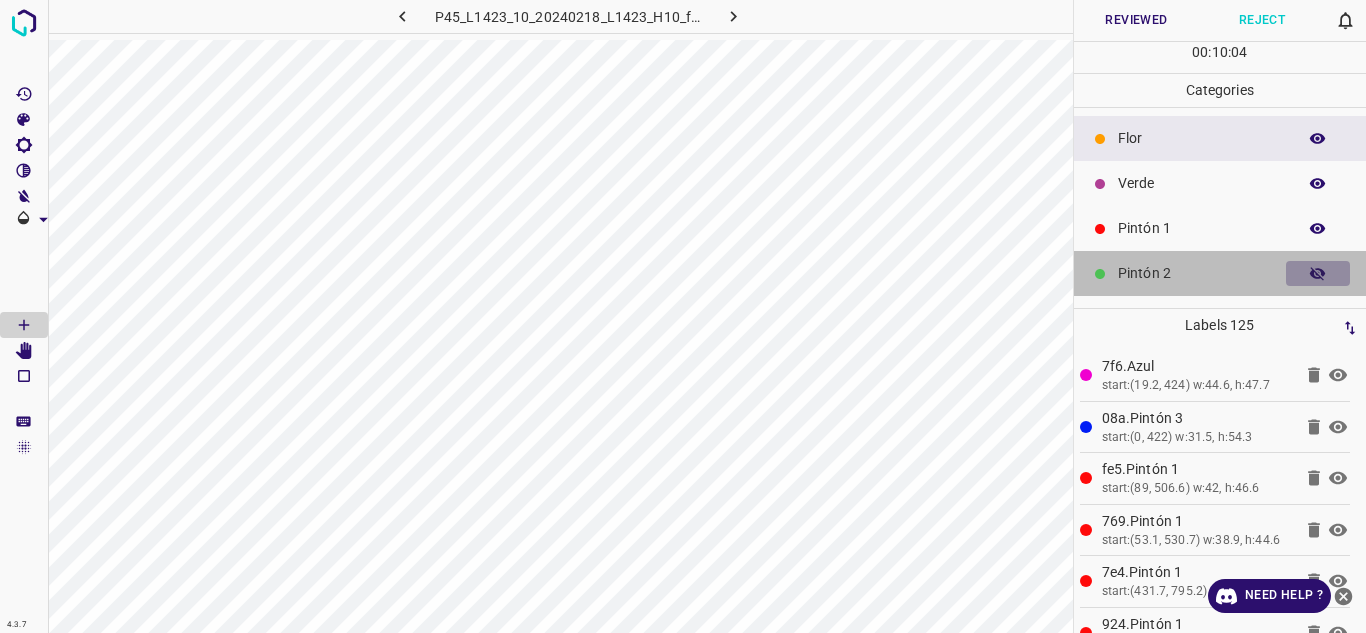 click 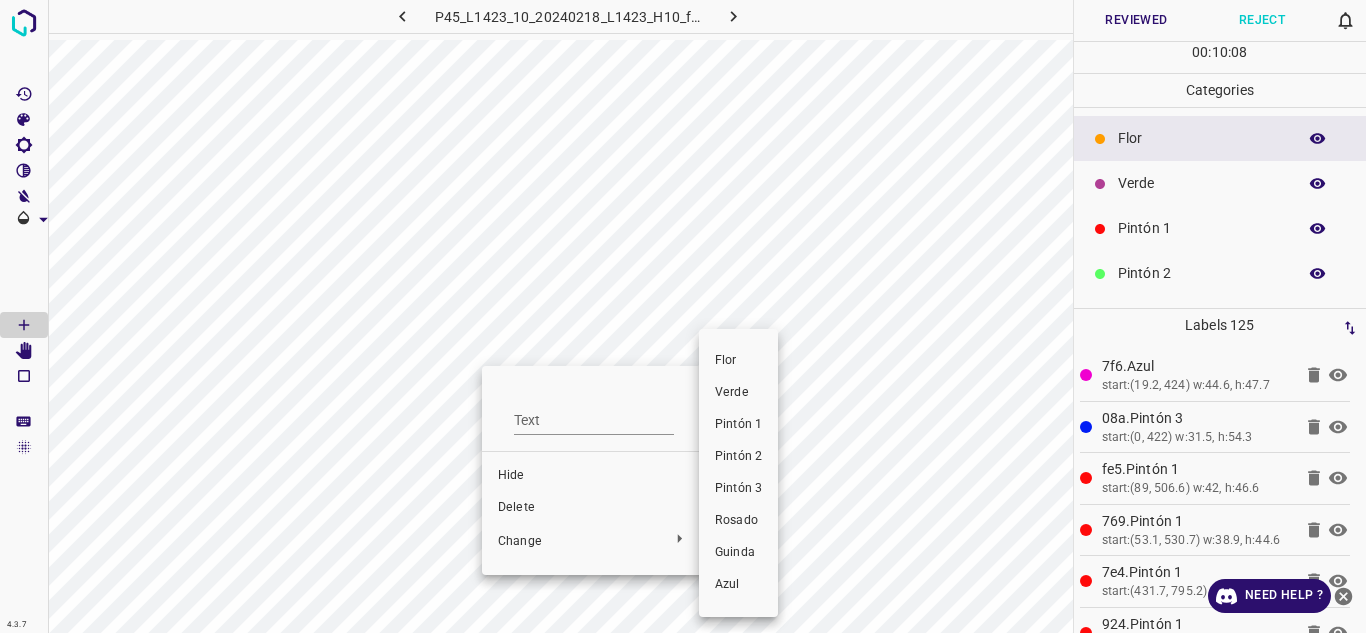 click on "Pintón 1" at bounding box center (738, 425) 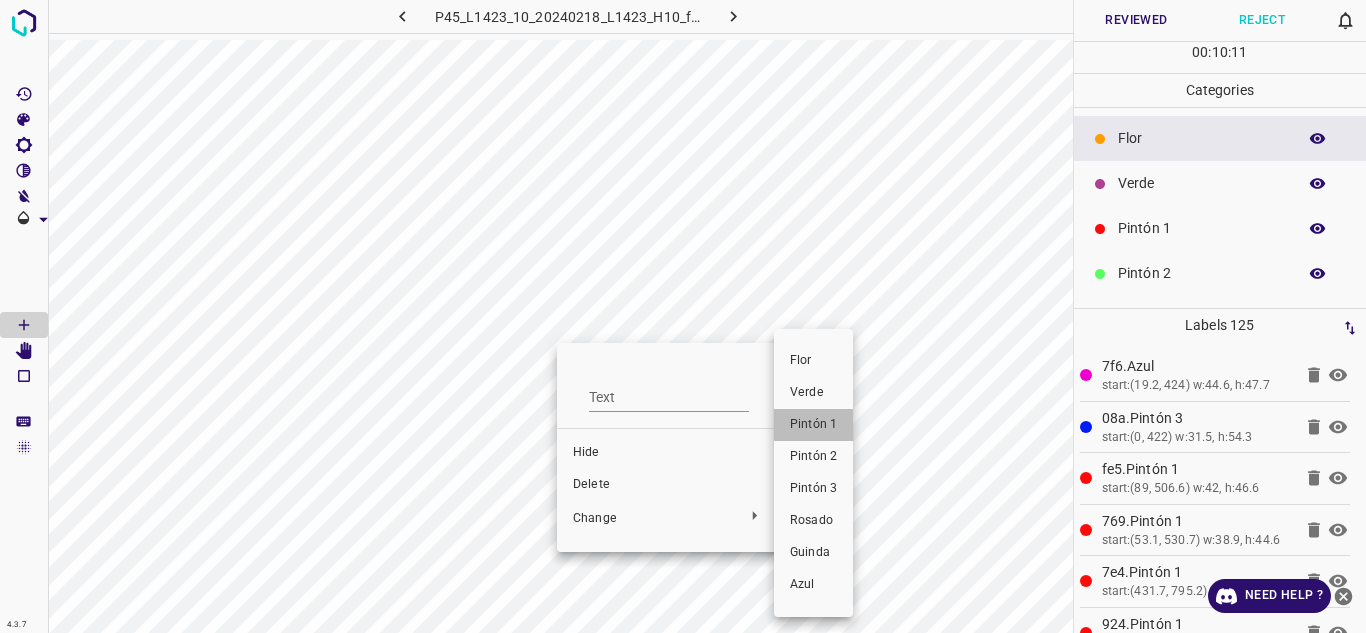 click on "Pintón 1" at bounding box center (813, 425) 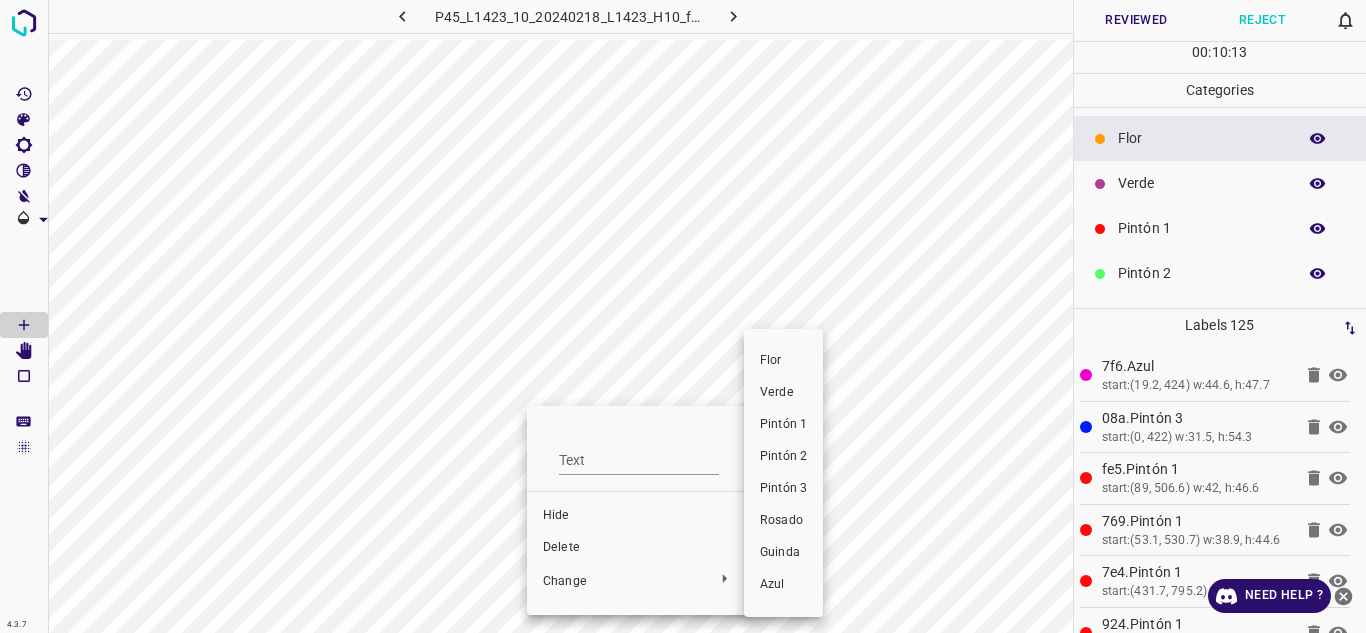 click on "Pintón 1" at bounding box center [783, 425] 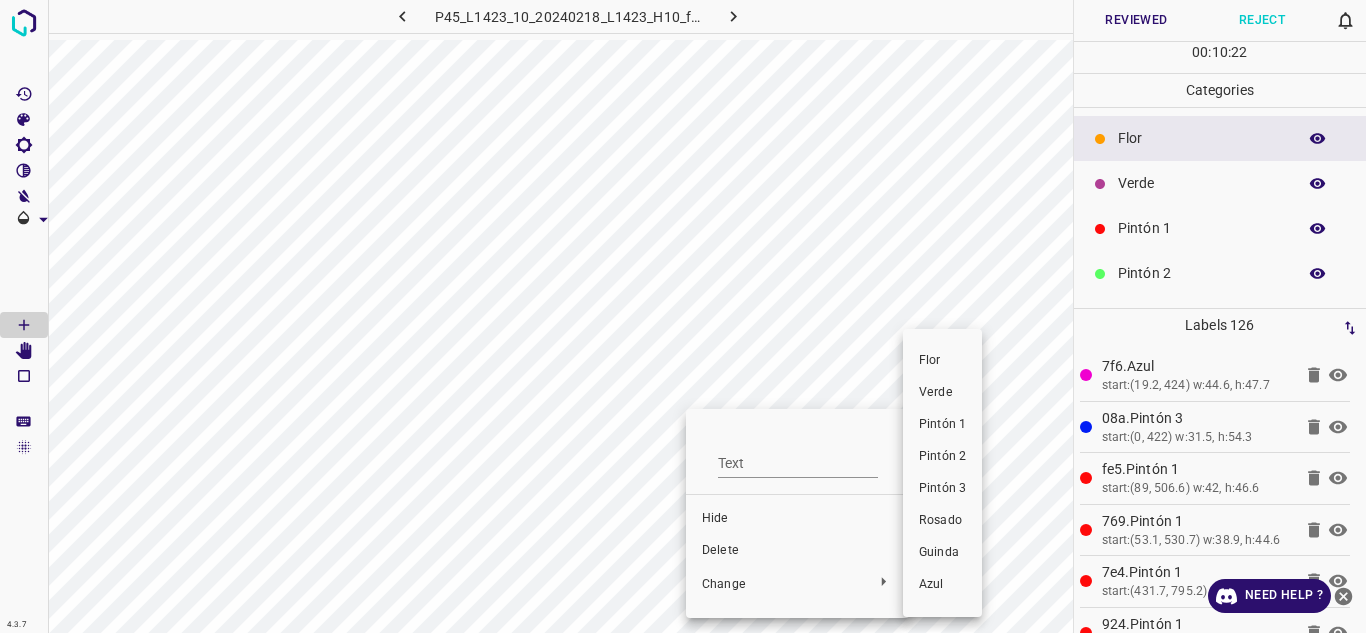 click on "Pintón 1" at bounding box center (942, 425) 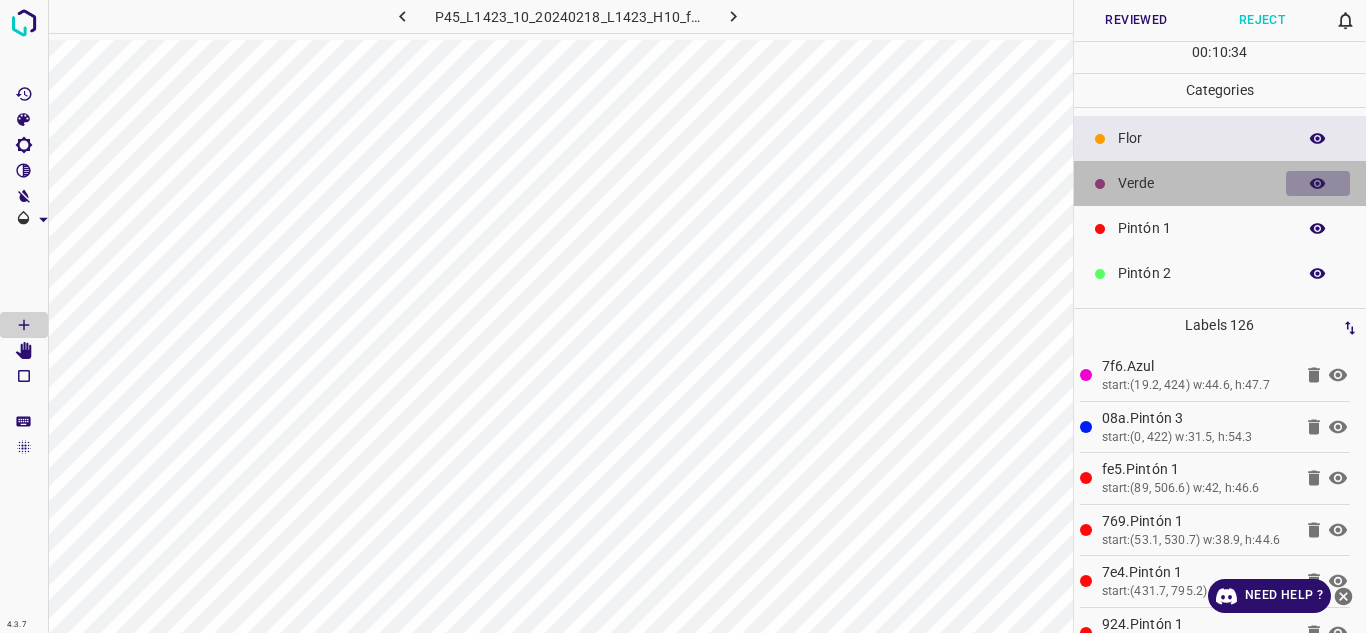click 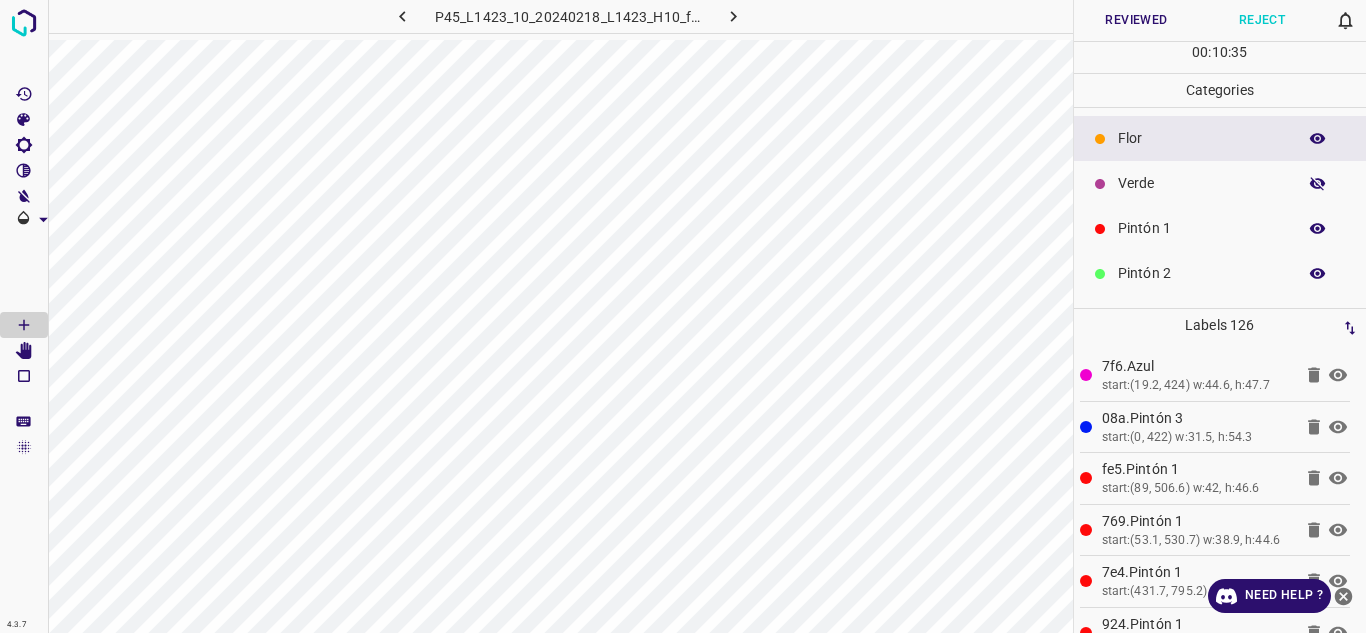 click 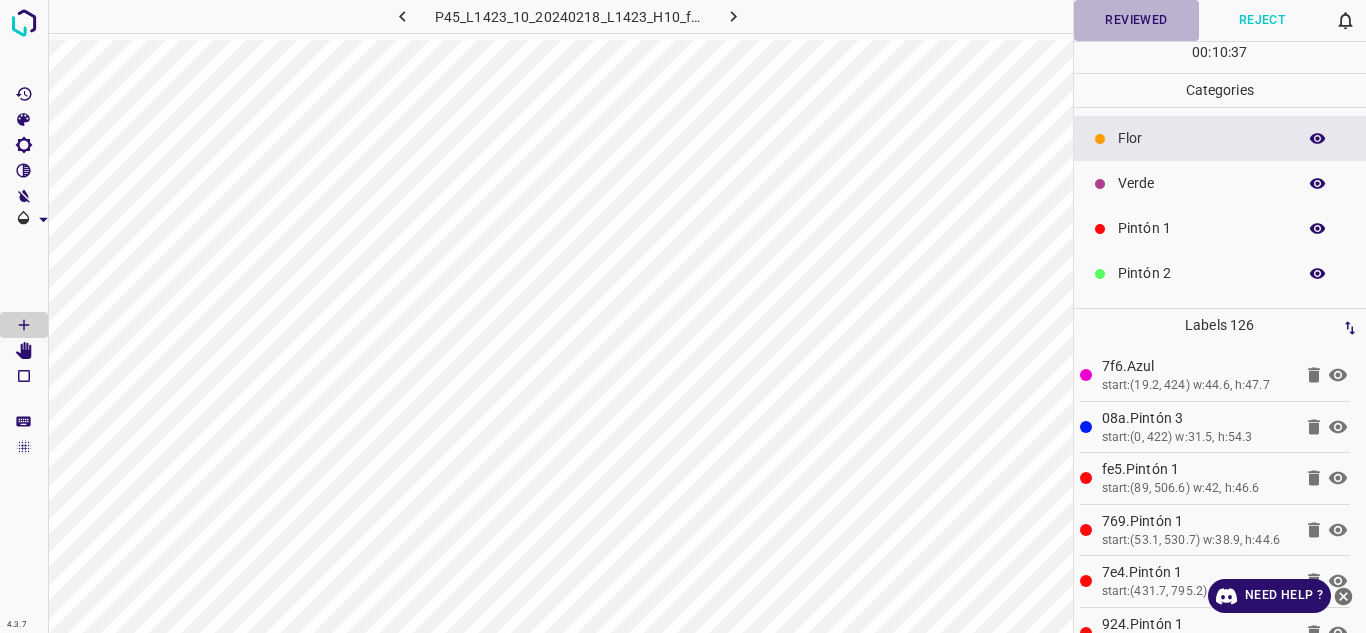 click on "Reviewed" at bounding box center [1137, 20] 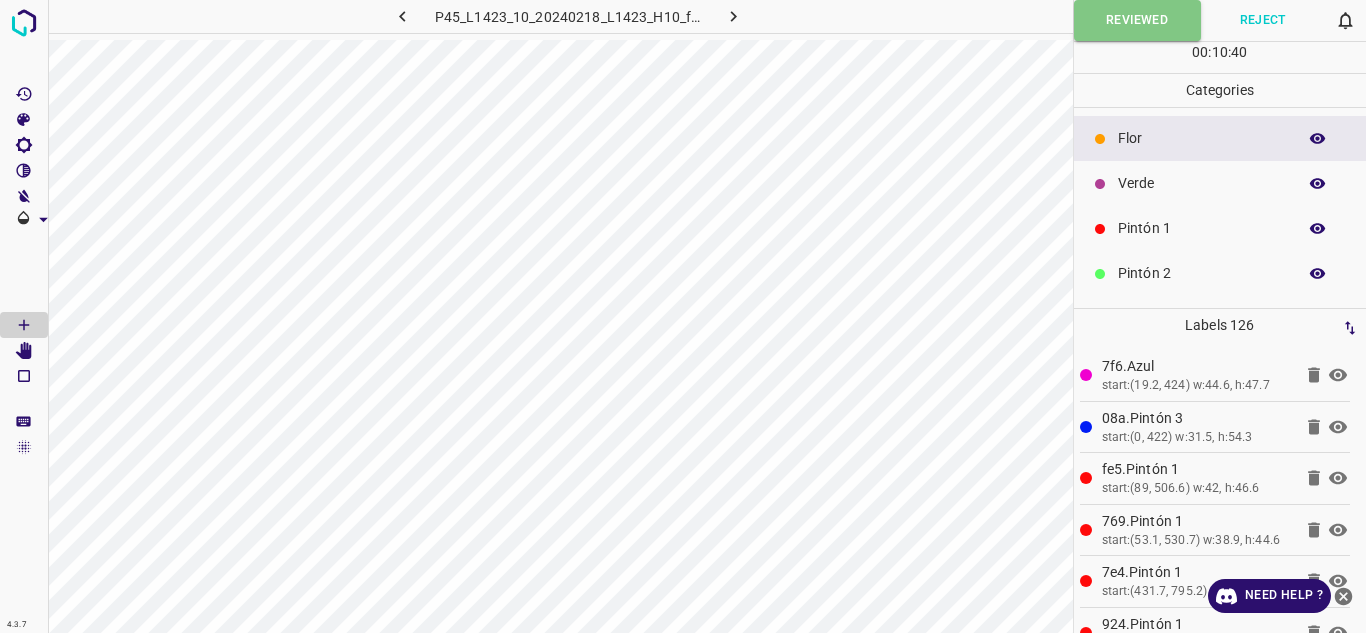 click 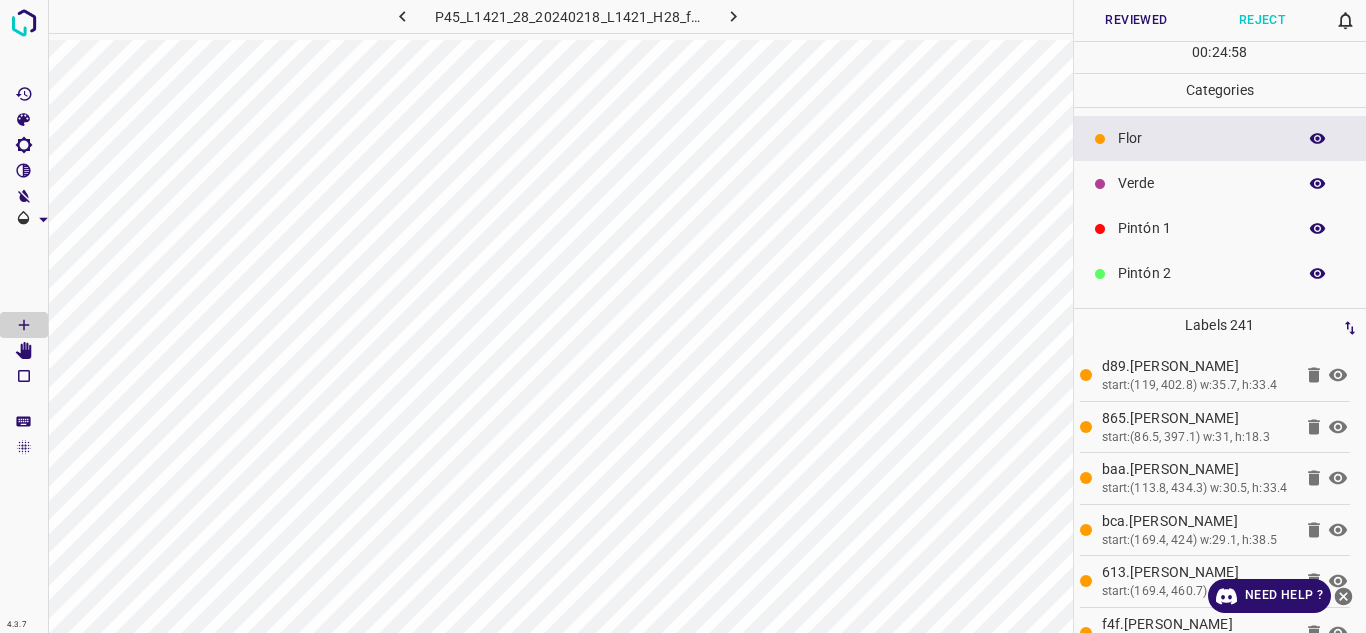 click 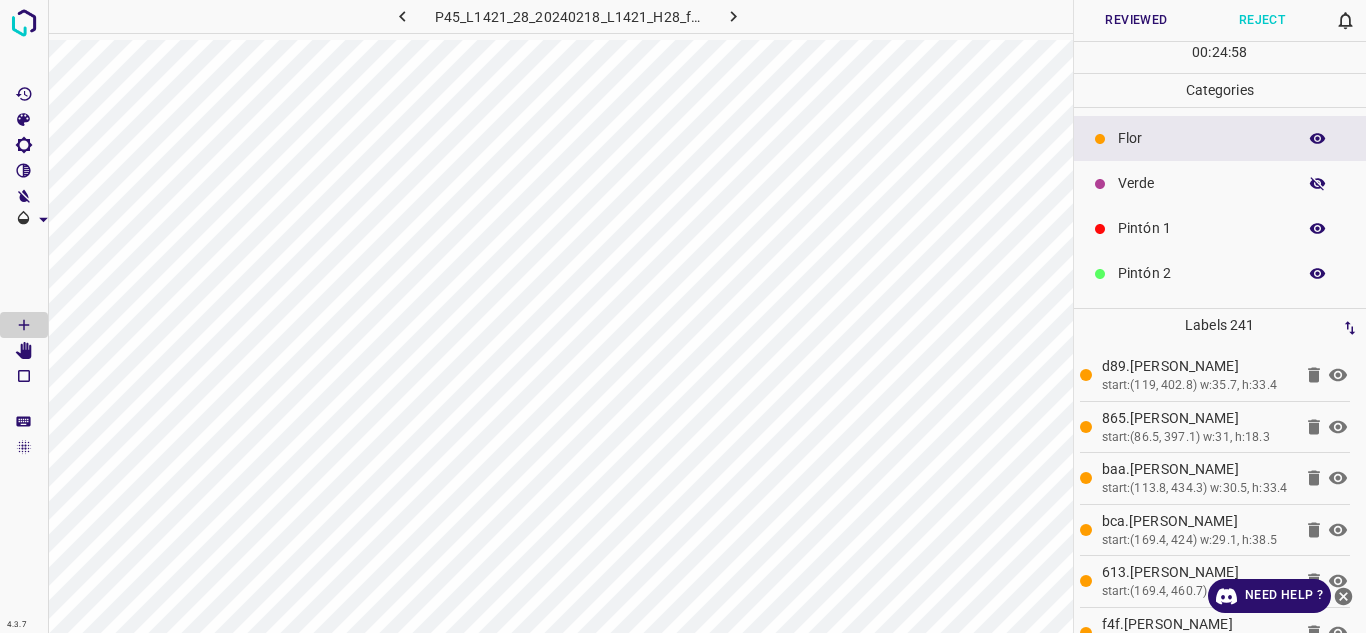 click 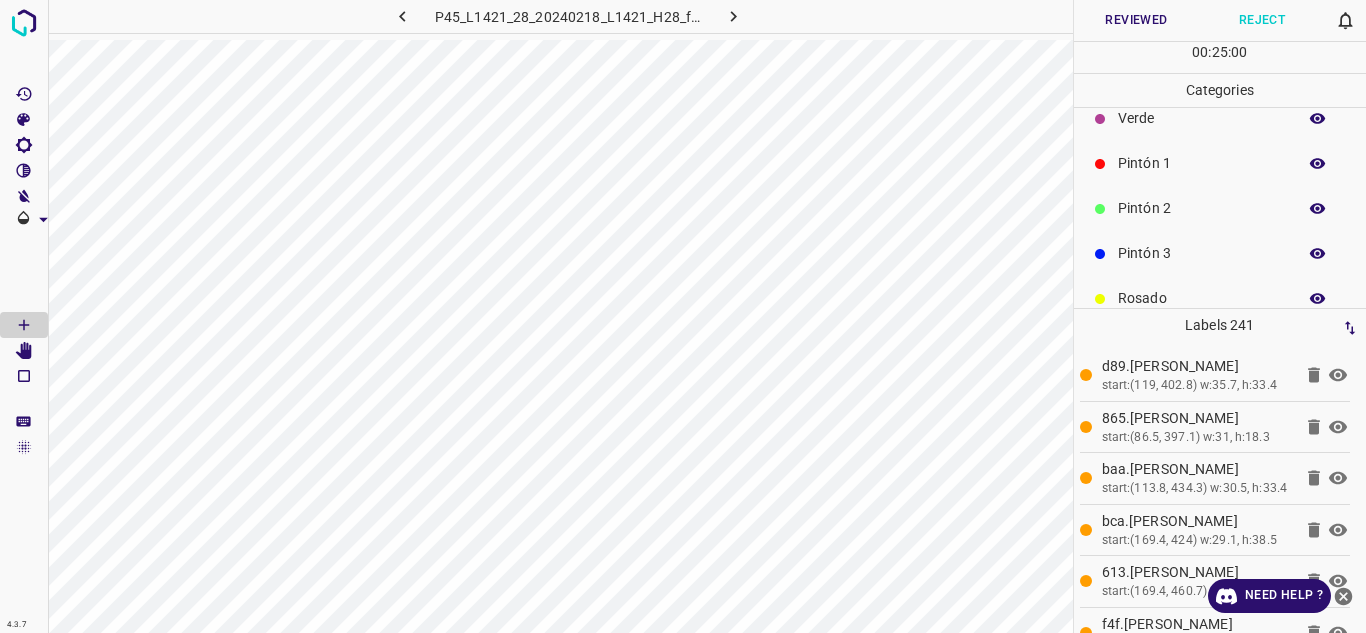 scroll, scrollTop: 100, scrollLeft: 0, axis: vertical 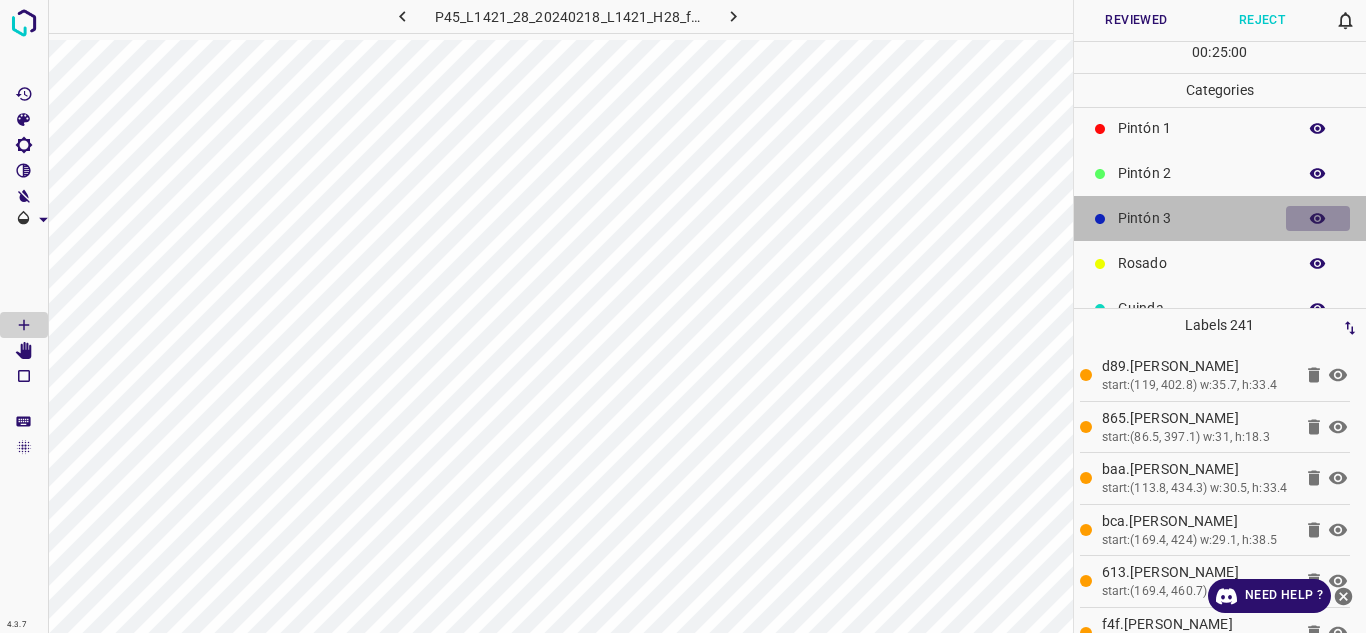 click 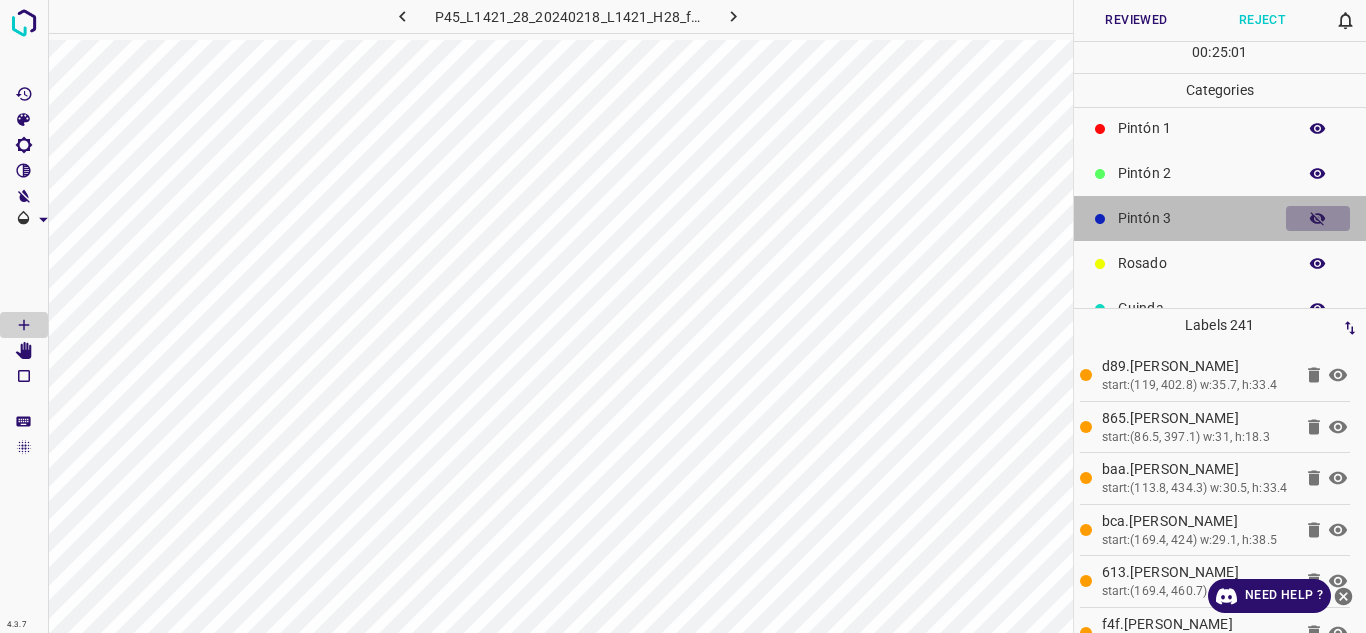 click 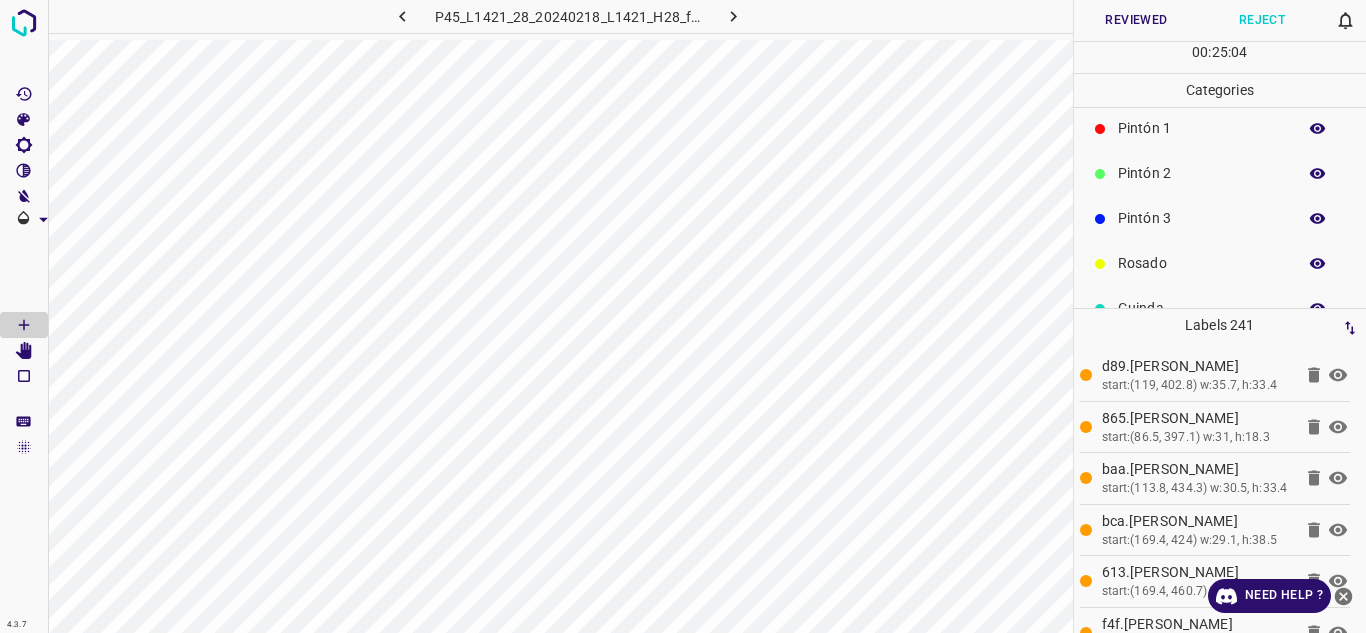 click 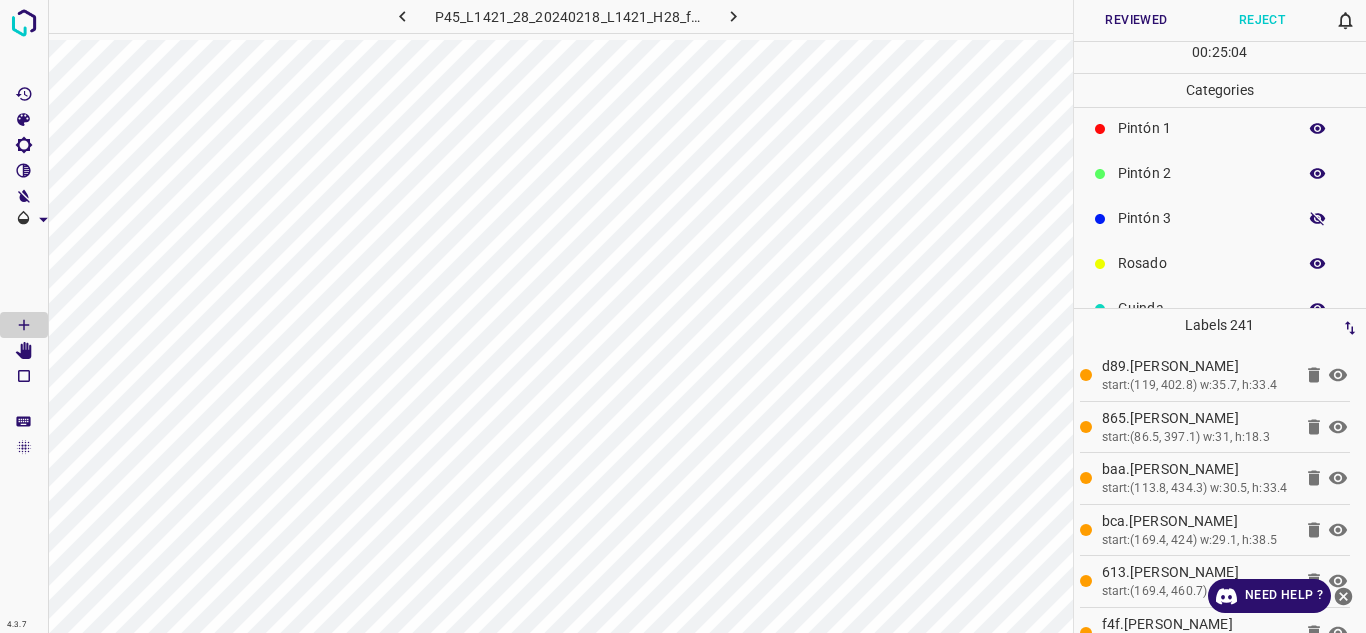 click 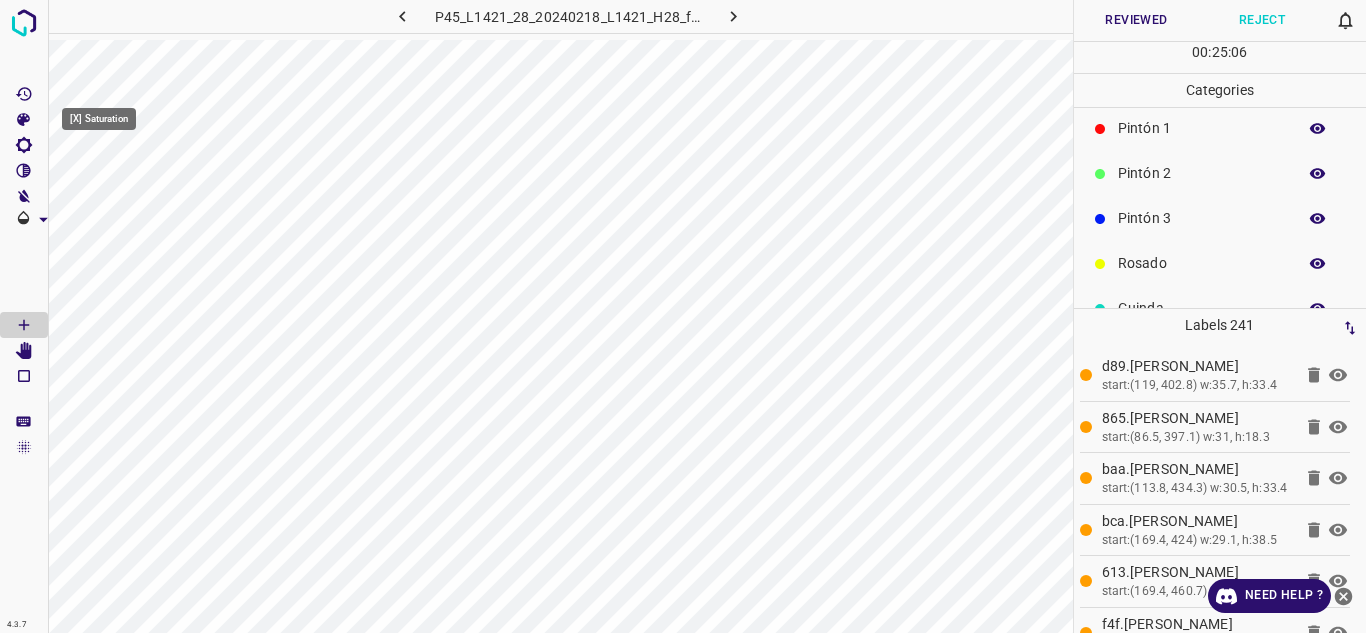 click 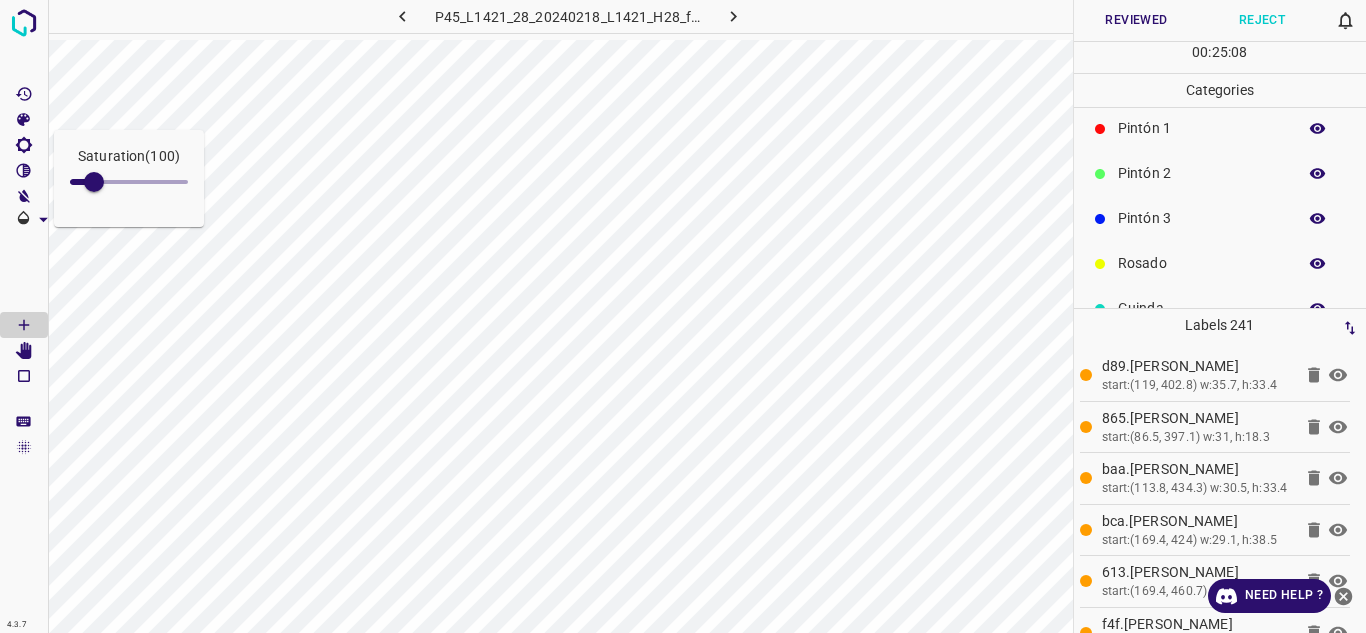 click at bounding box center [129, 182] 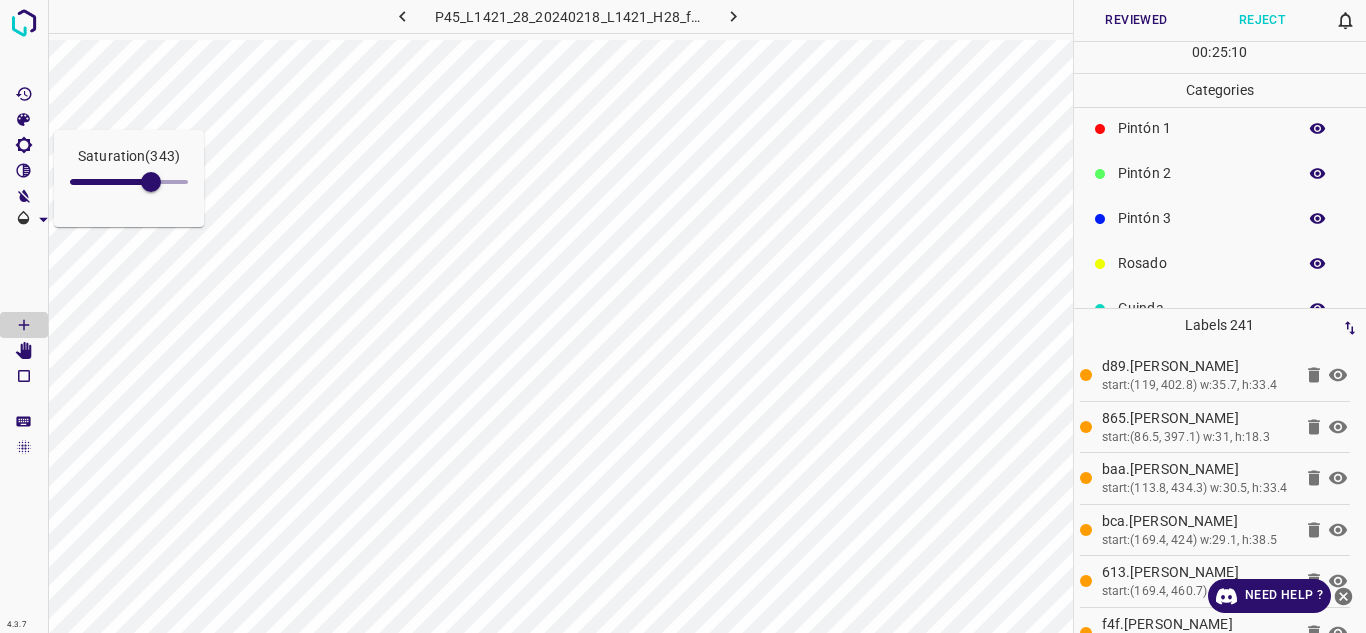 click 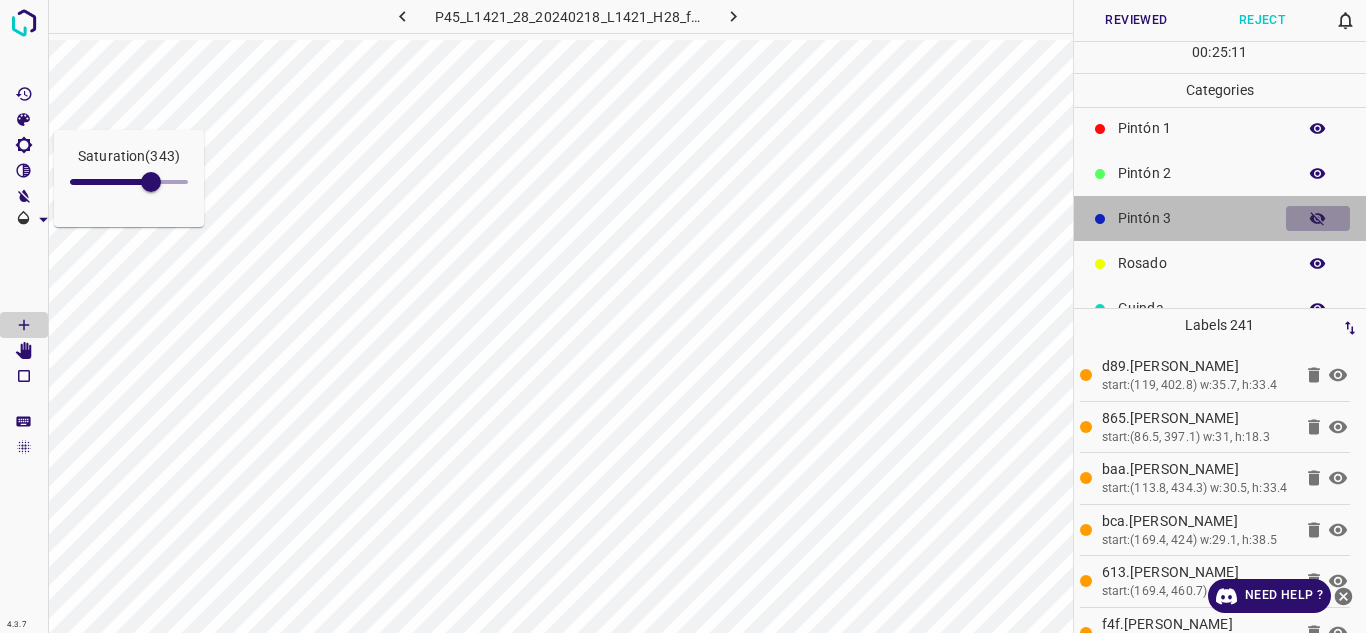 click 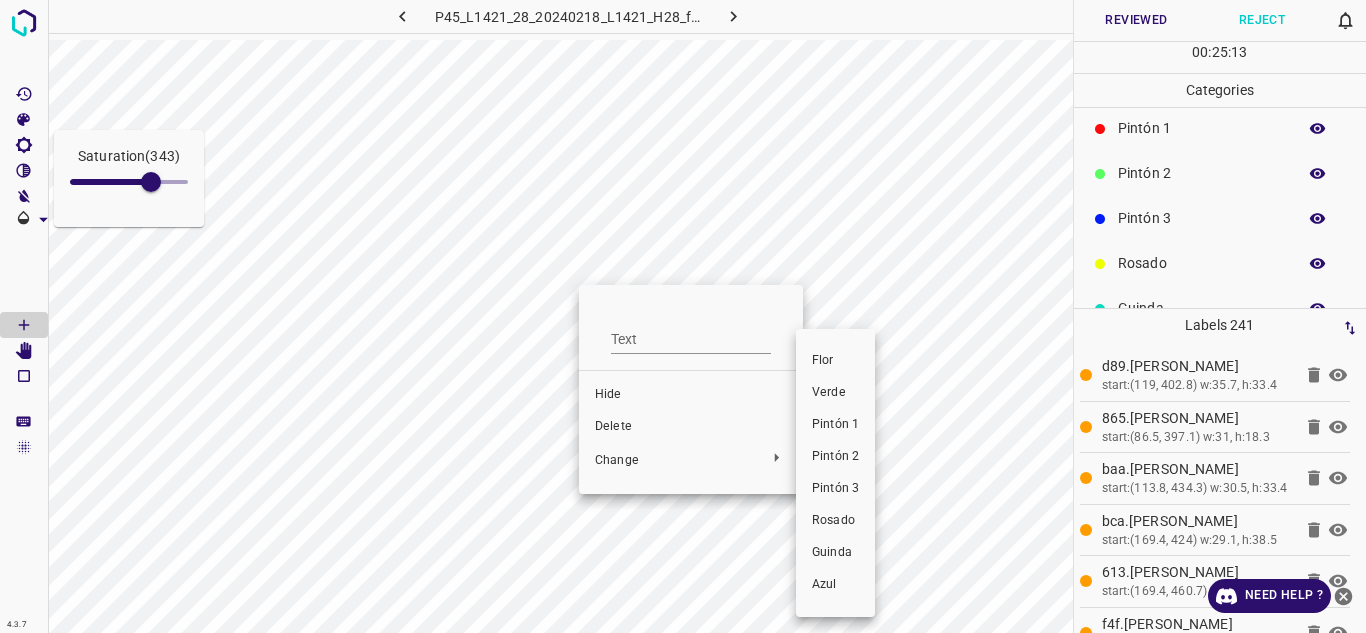 click on "Pintón 1" at bounding box center (835, 425) 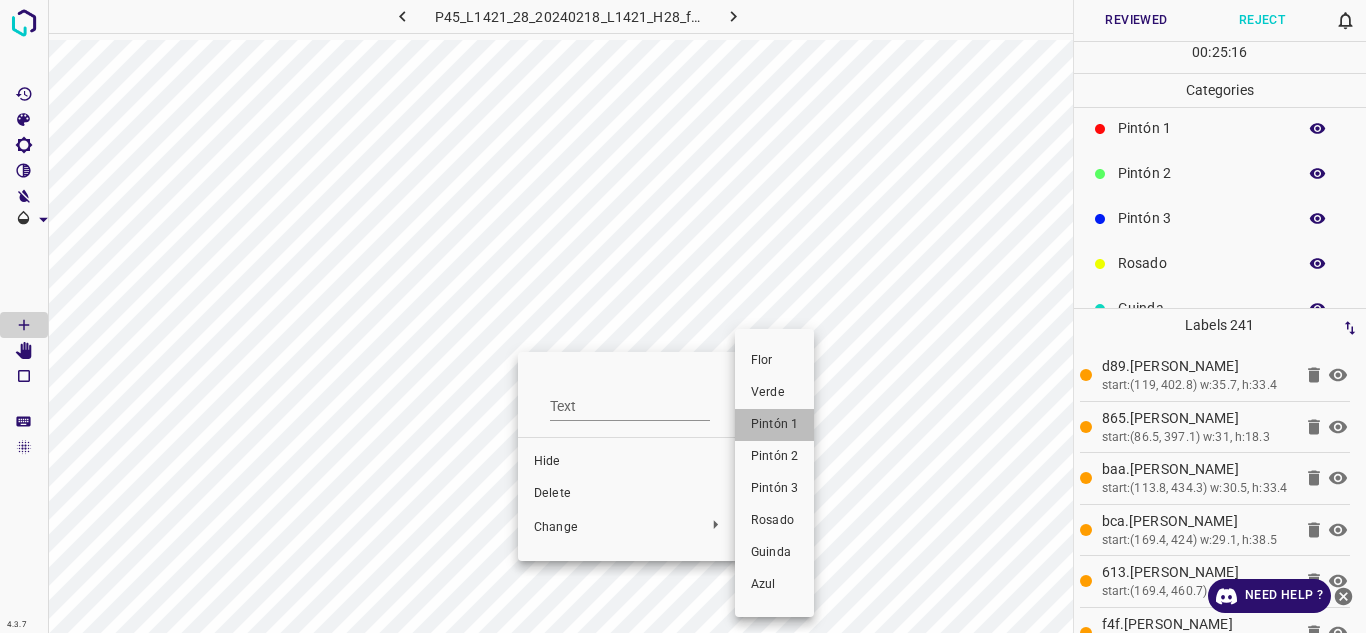 click on "Pintón 1" at bounding box center (774, 425) 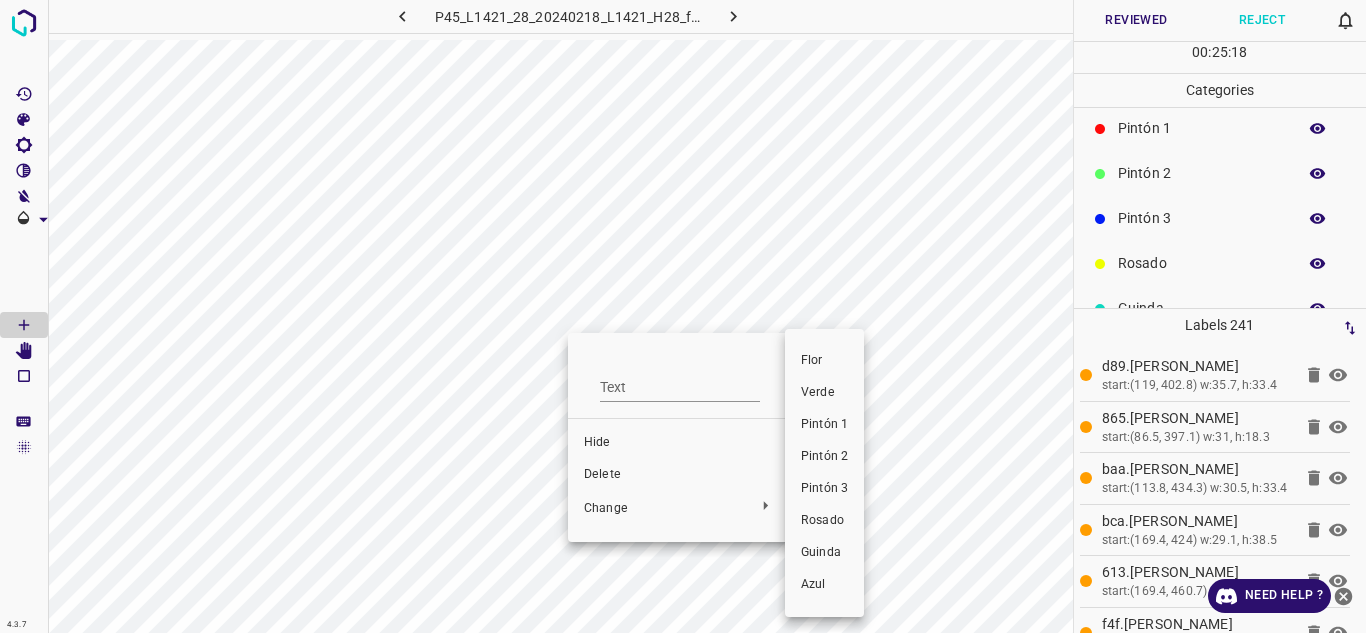 drag, startPoint x: 838, startPoint y: 429, endPoint x: 716, endPoint y: 385, distance: 129.69194 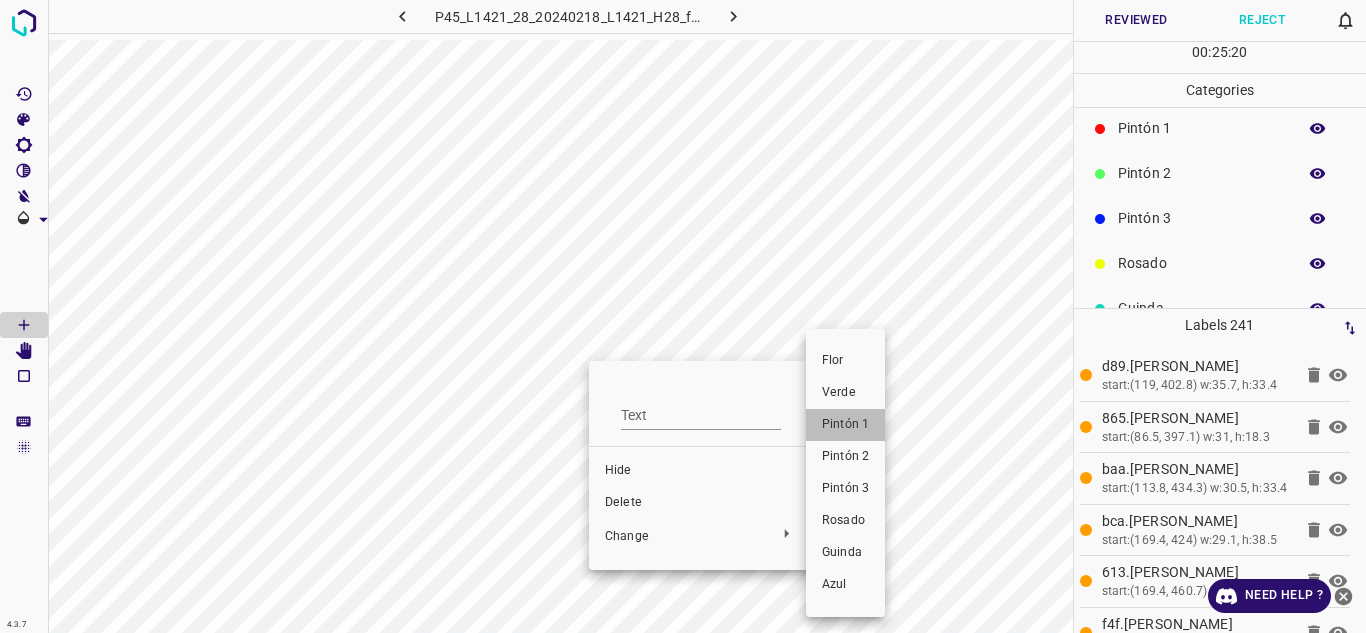 click on "Pintón 1" at bounding box center (845, 425) 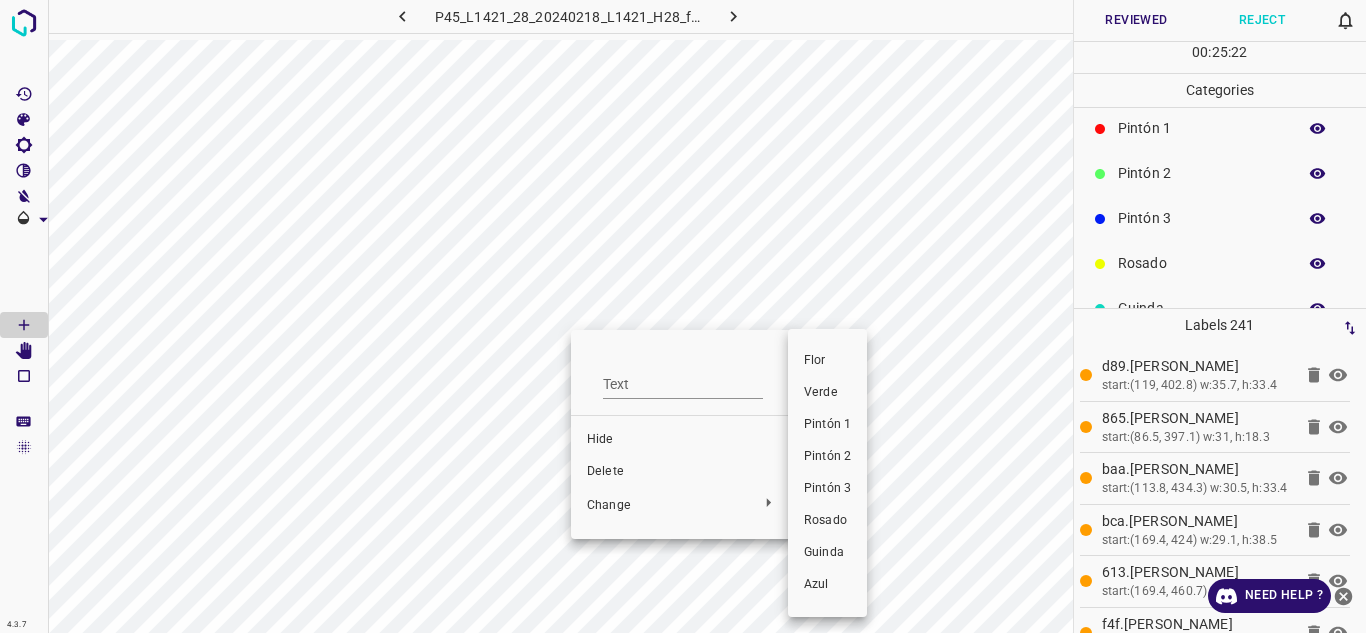 click on "Pintón 1" at bounding box center [827, 425] 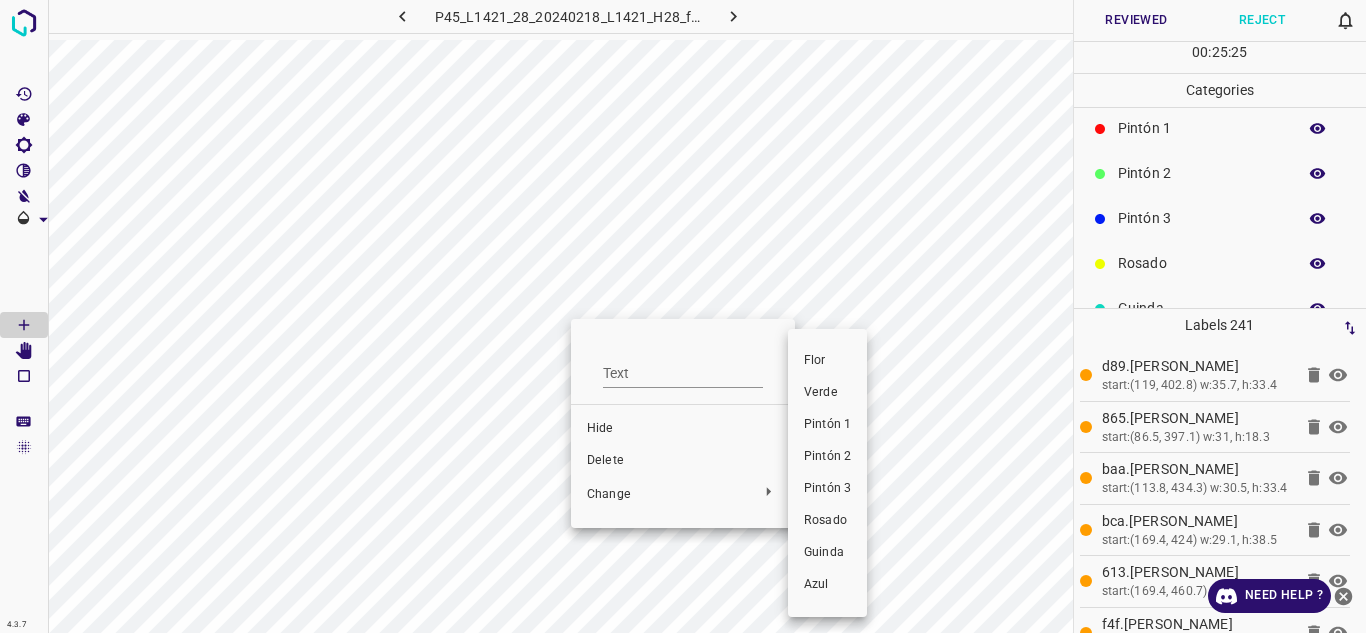 click on "Pintón 1" at bounding box center (827, 425) 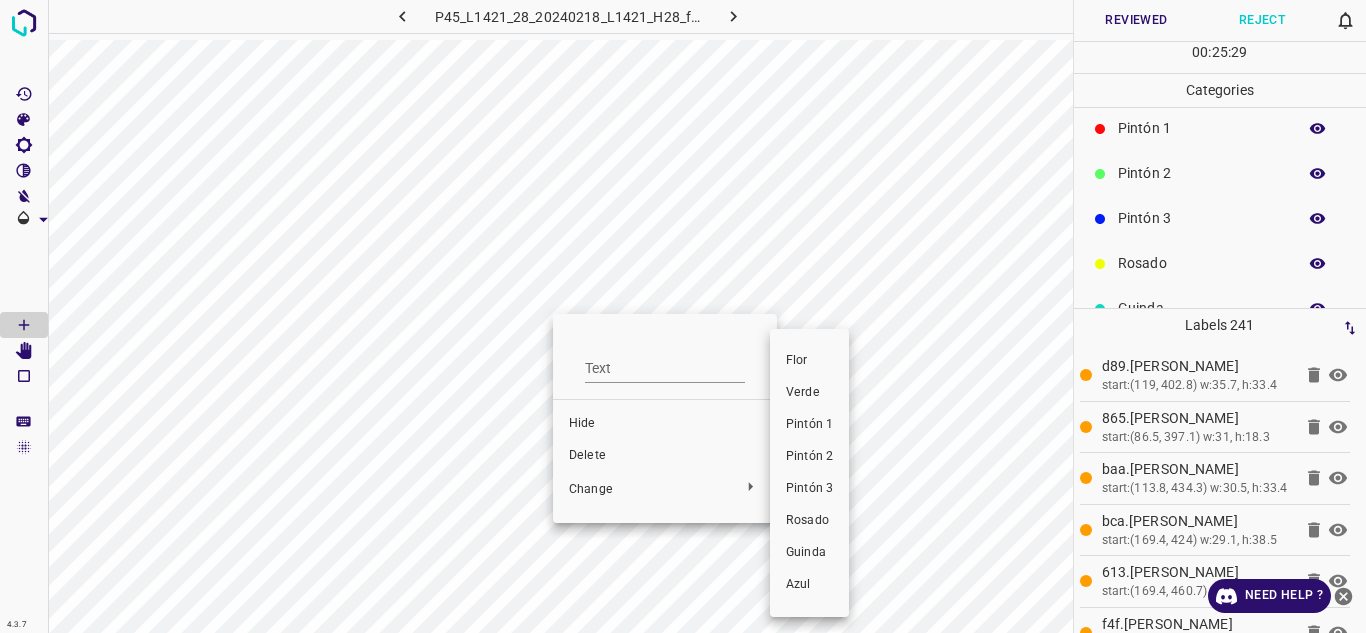 click on "Pintón 1" at bounding box center [809, 425] 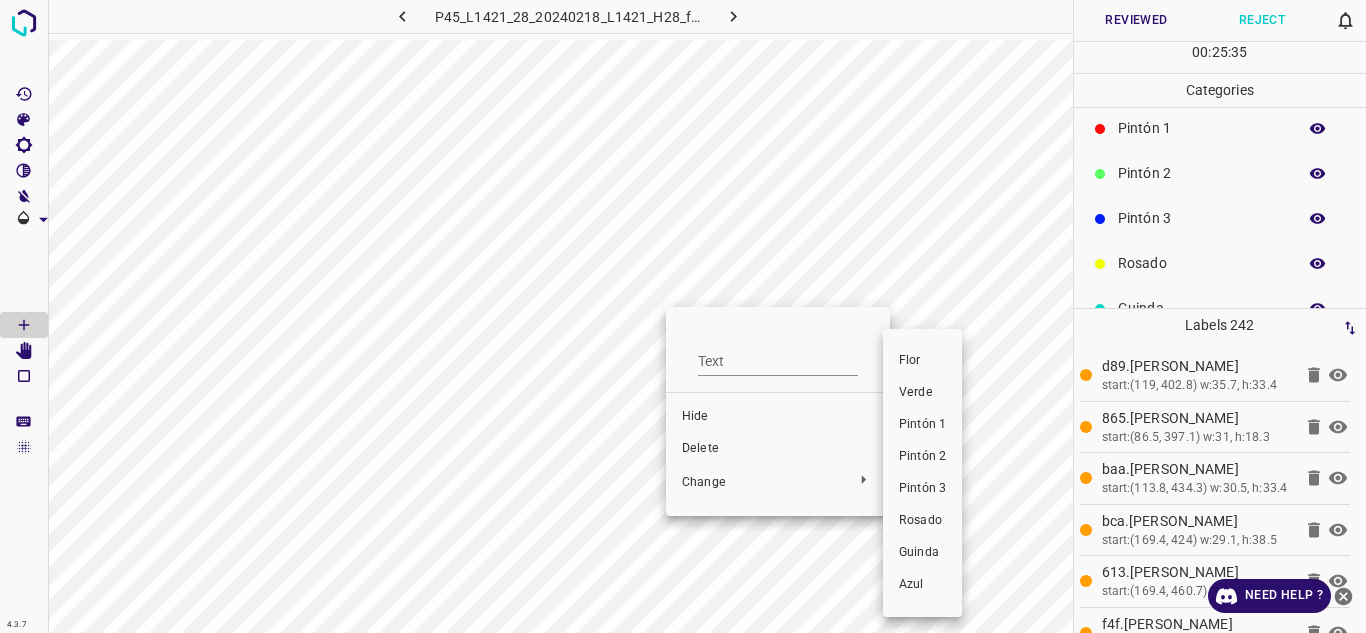 click at bounding box center [683, 316] 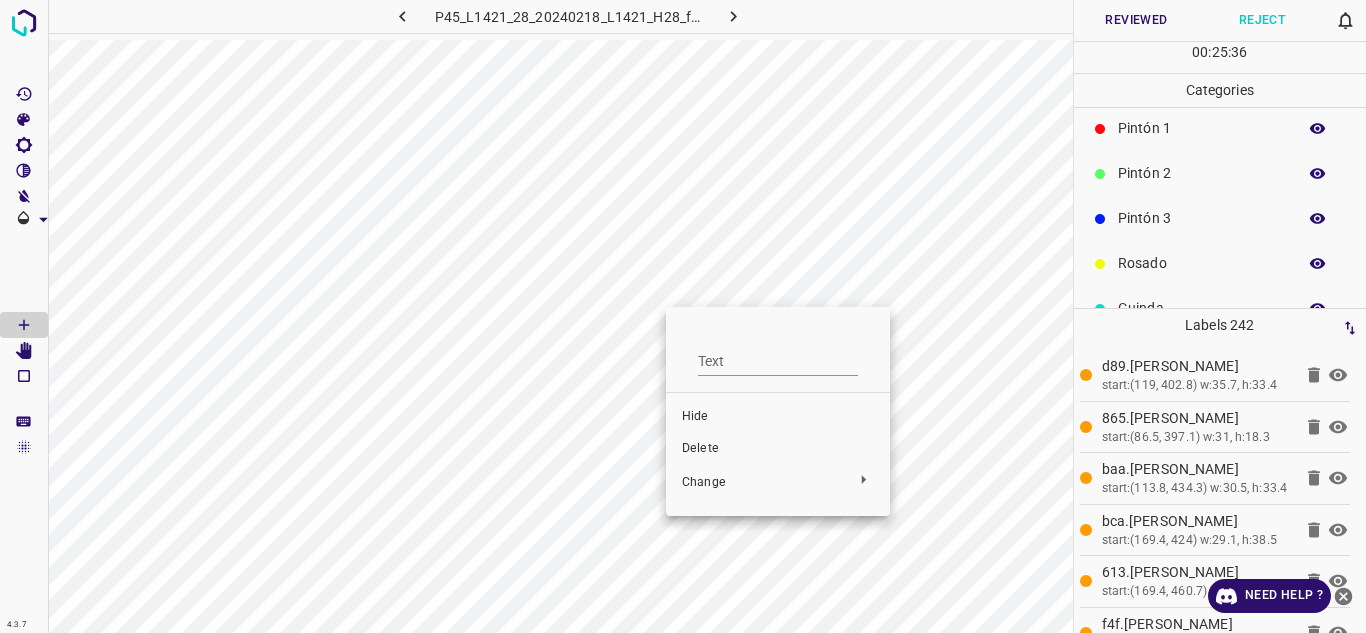 click on "Delete" at bounding box center [778, 449] 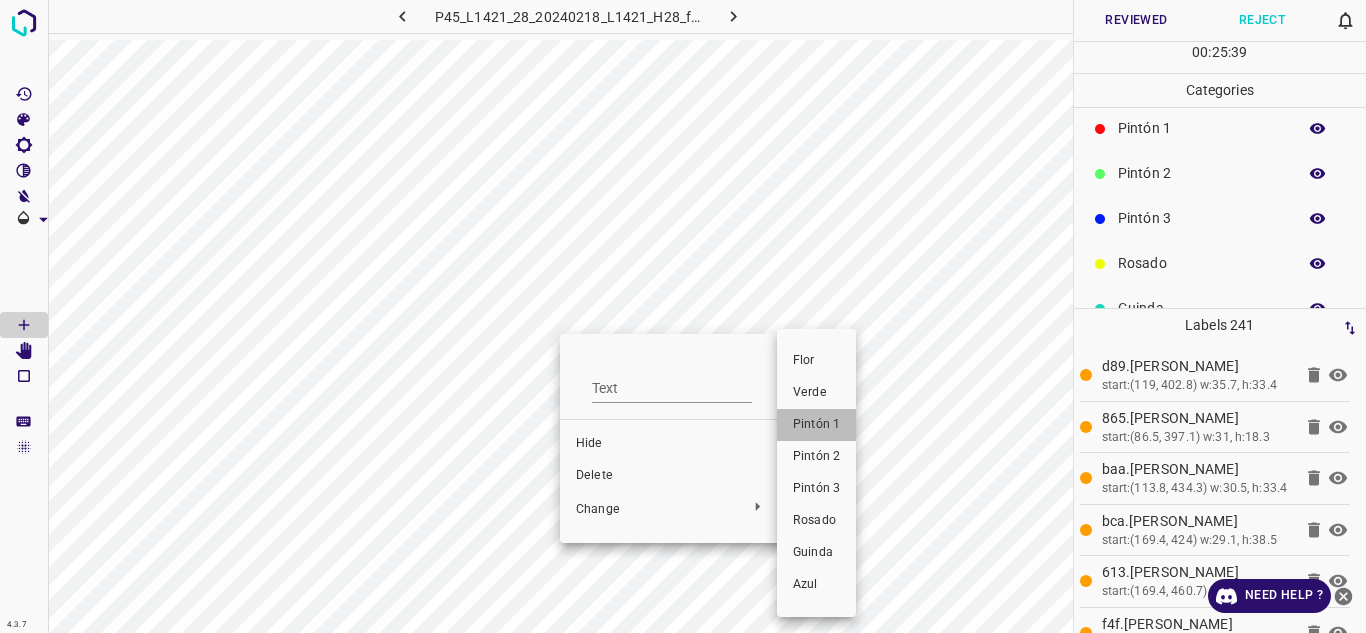 click on "Pintón 1" at bounding box center (816, 425) 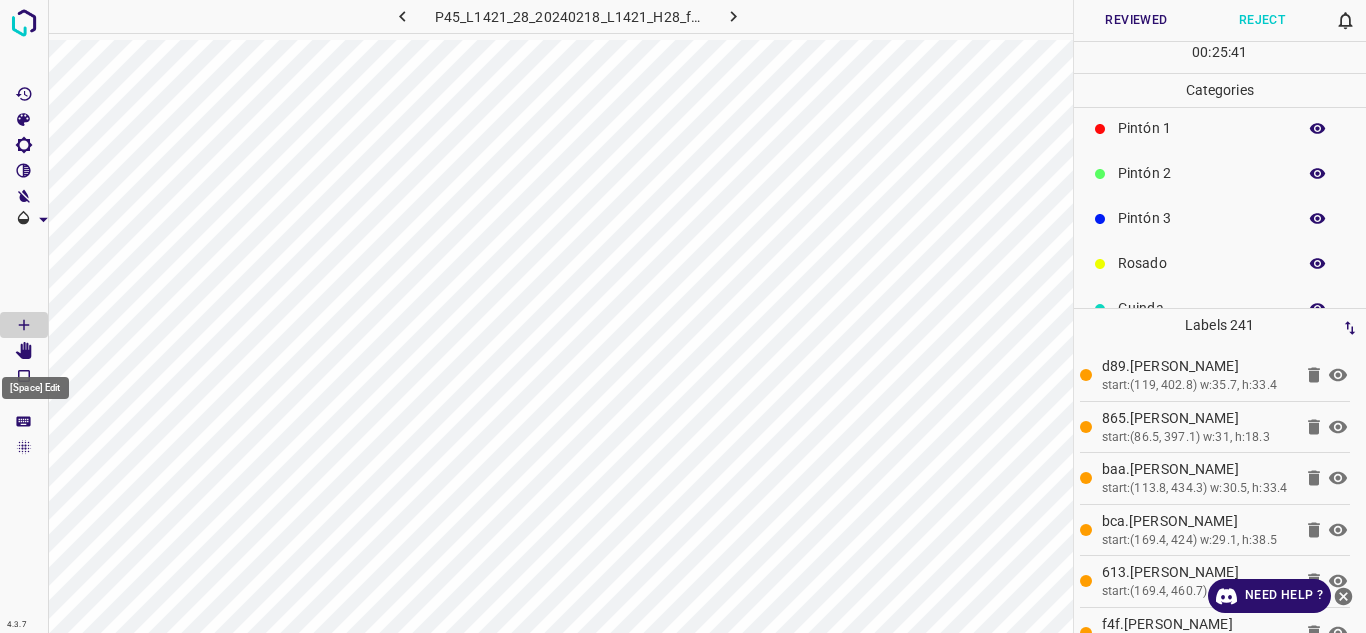 click 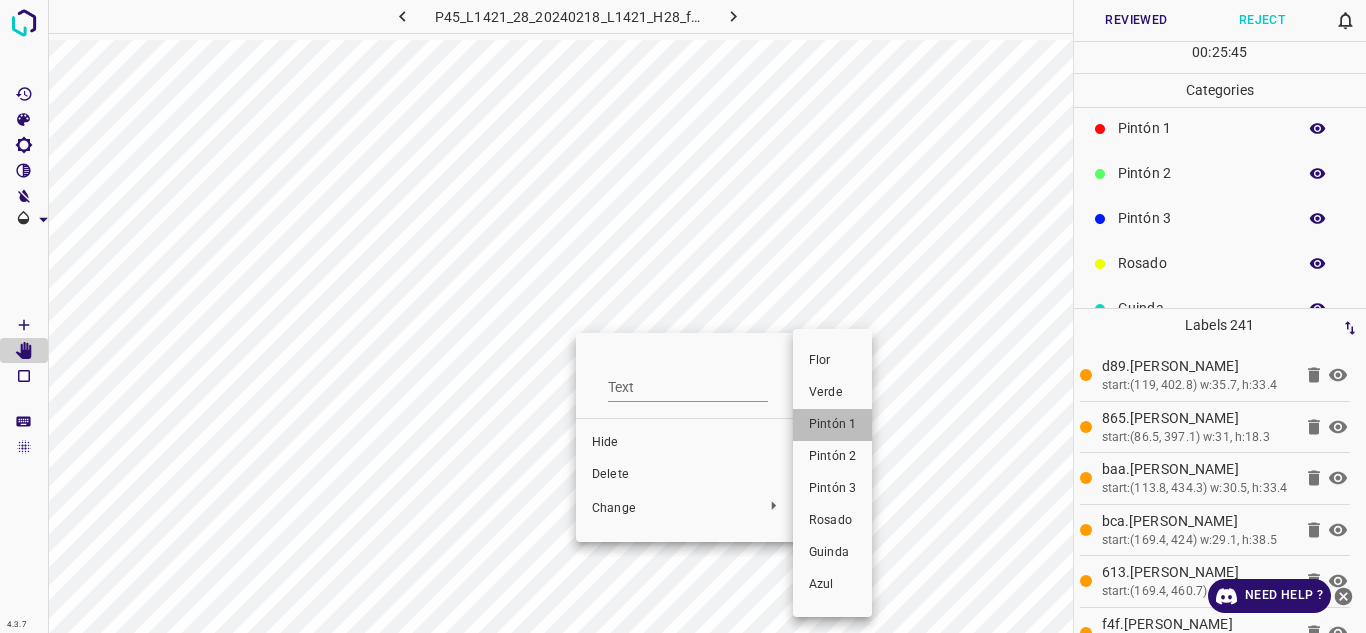 click on "Pintón 1" at bounding box center [832, 425] 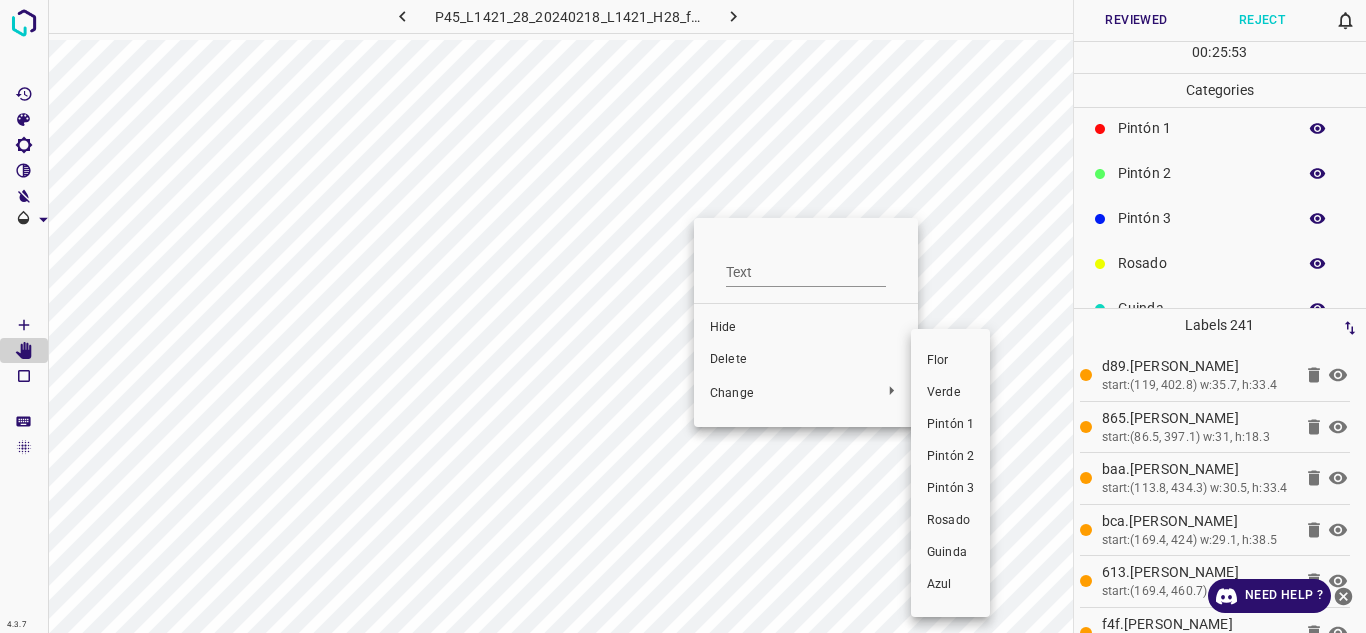 click at bounding box center (683, 316) 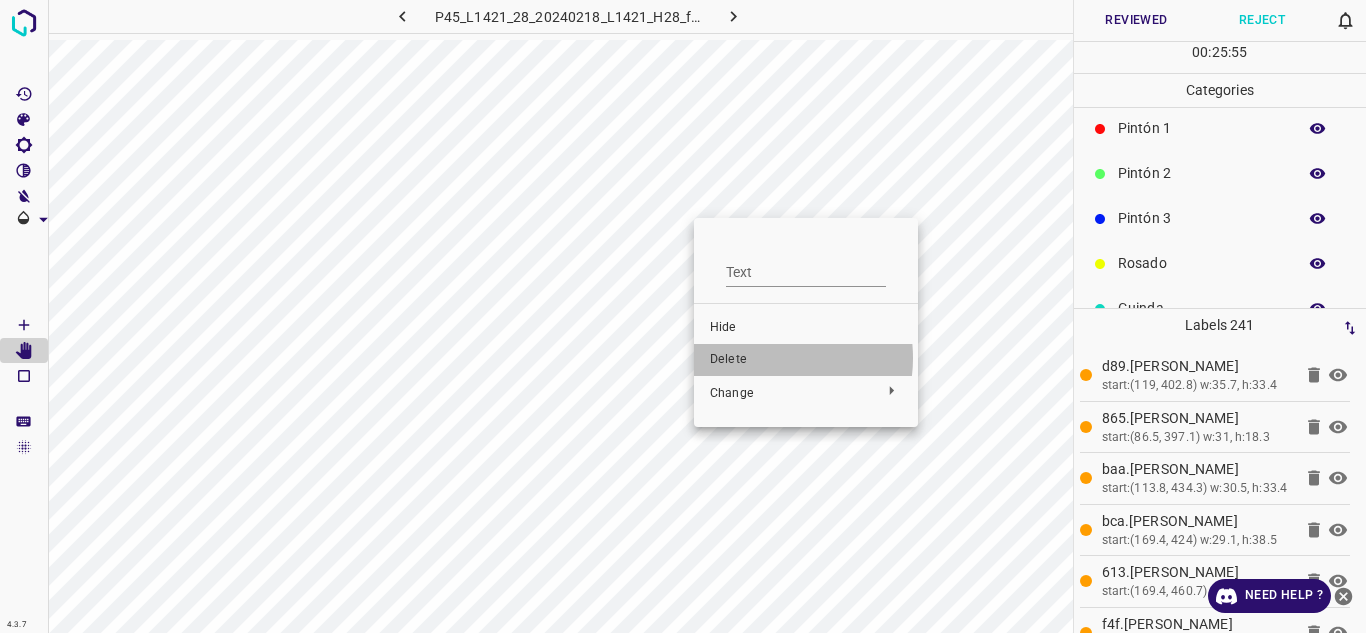 click on "Delete" at bounding box center [806, 360] 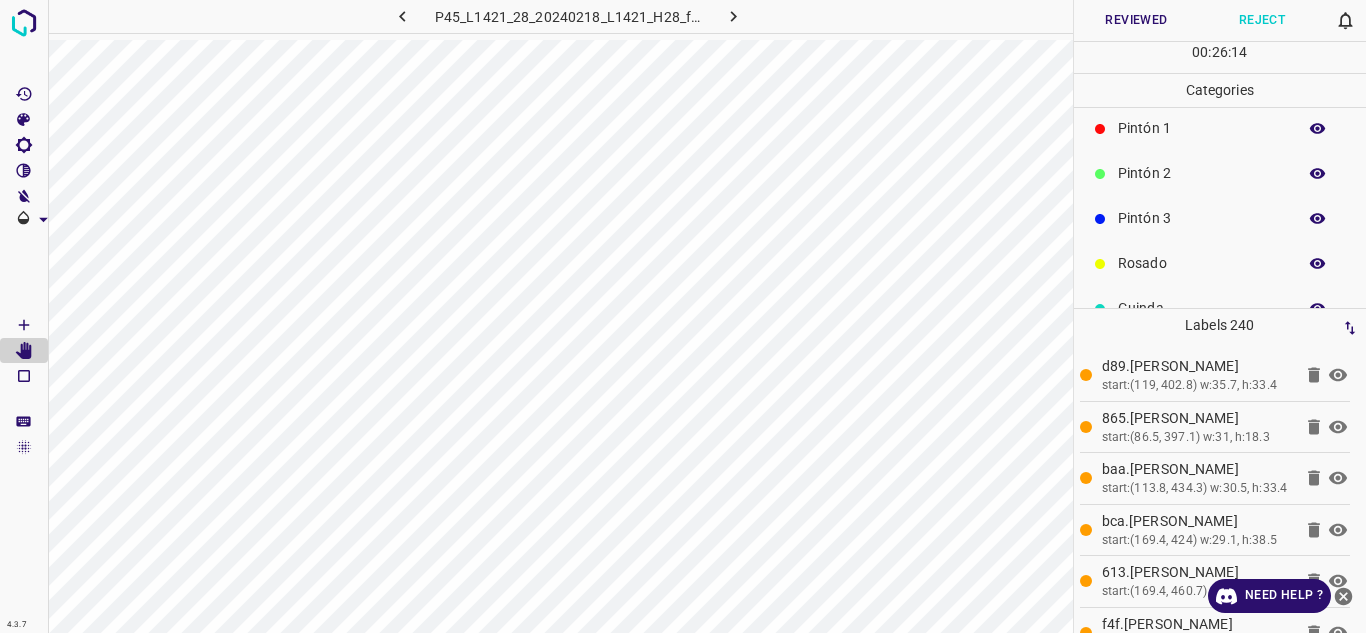 click 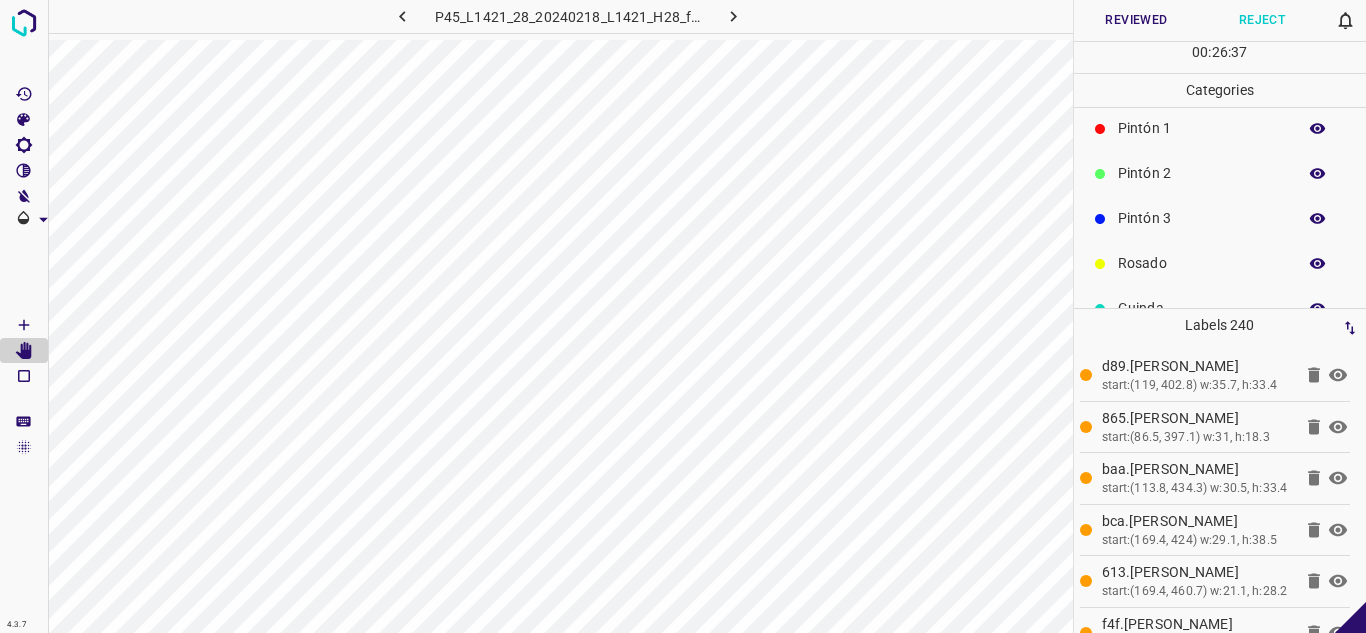 scroll, scrollTop: 0, scrollLeft: 0, axis: both 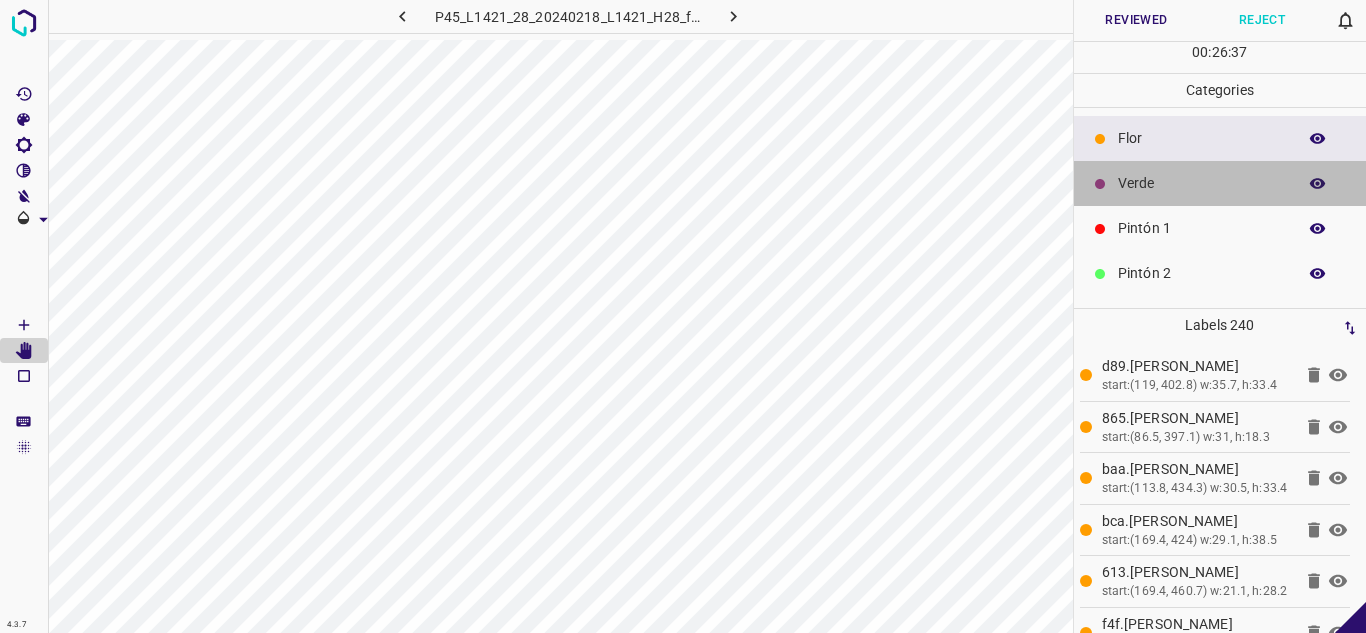 click on "Verde" at bounding box center [1202, 183] 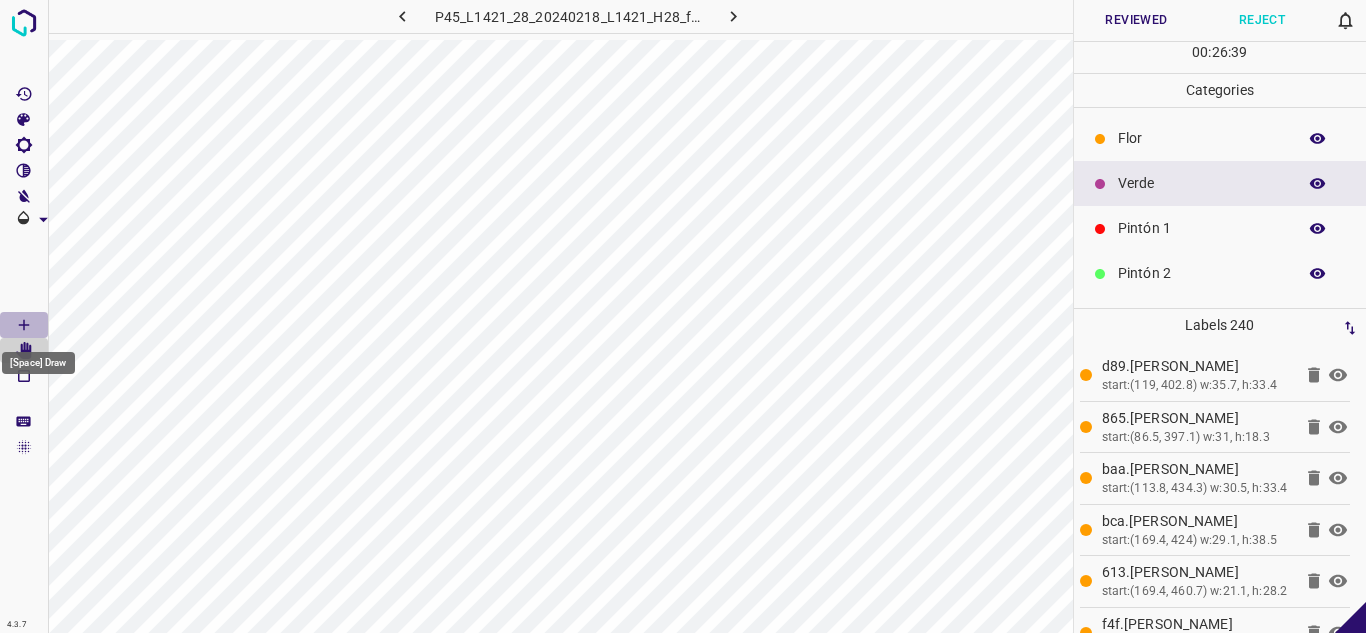click 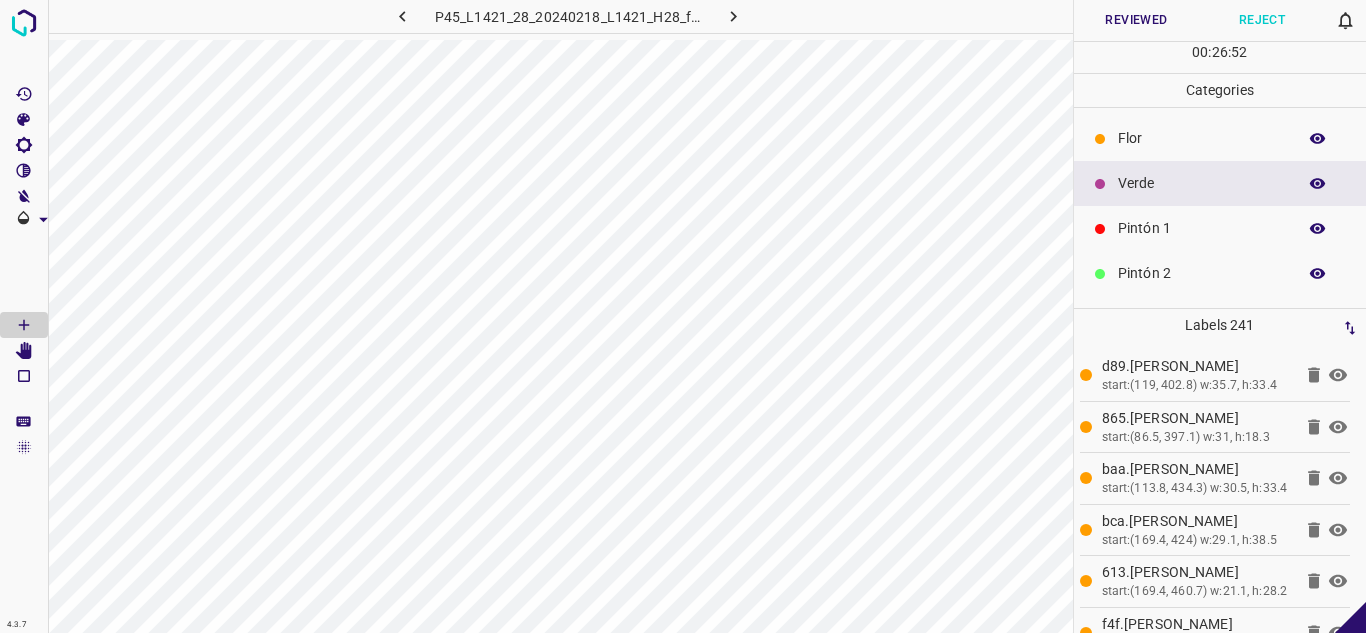 scroll, scrollTop: 176, scrollLeft: 0, axis: vertical 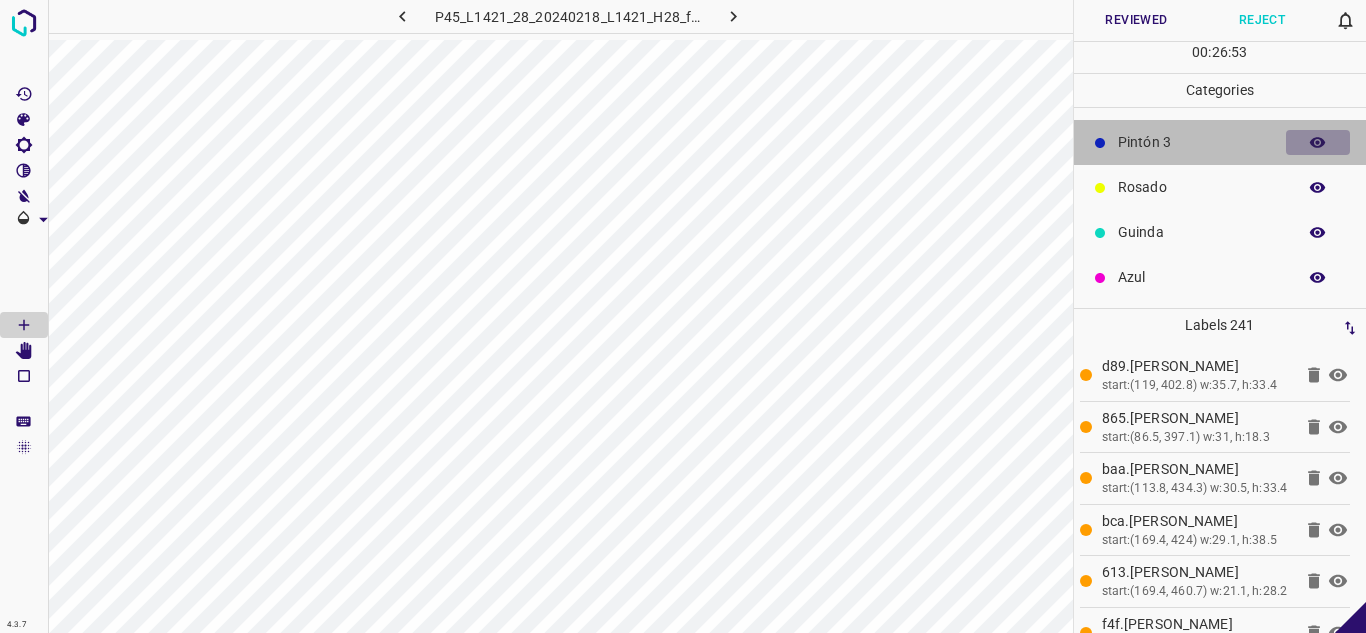 click 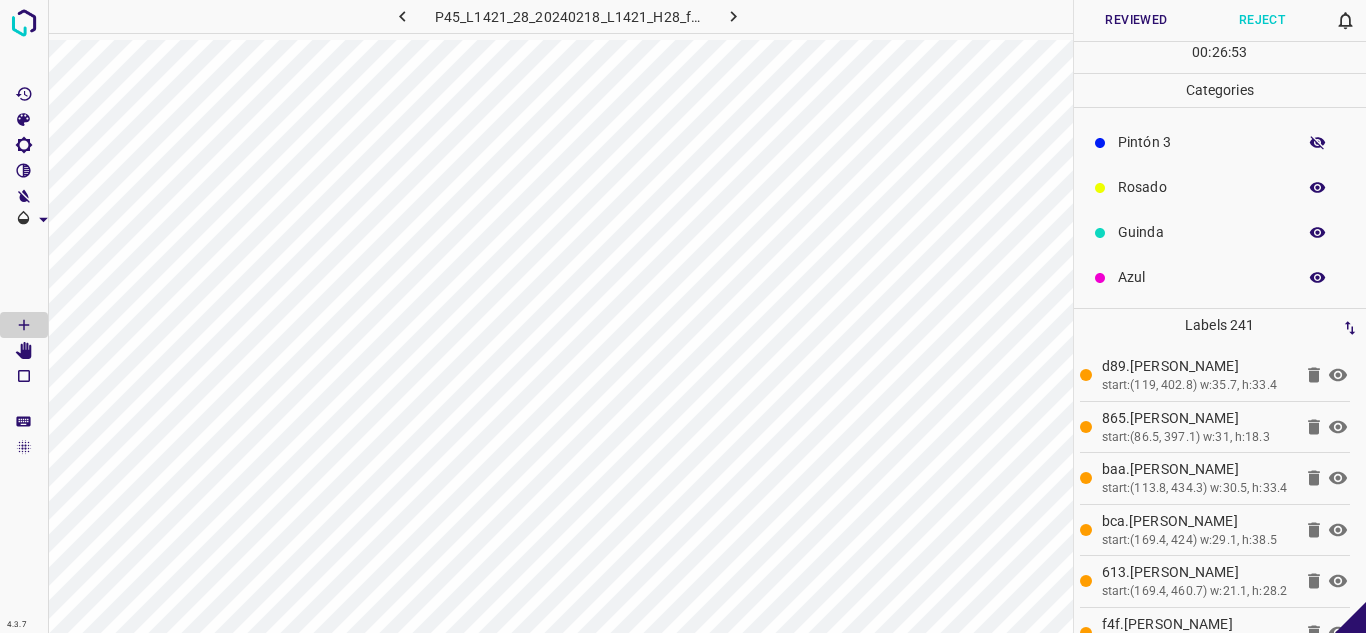 click 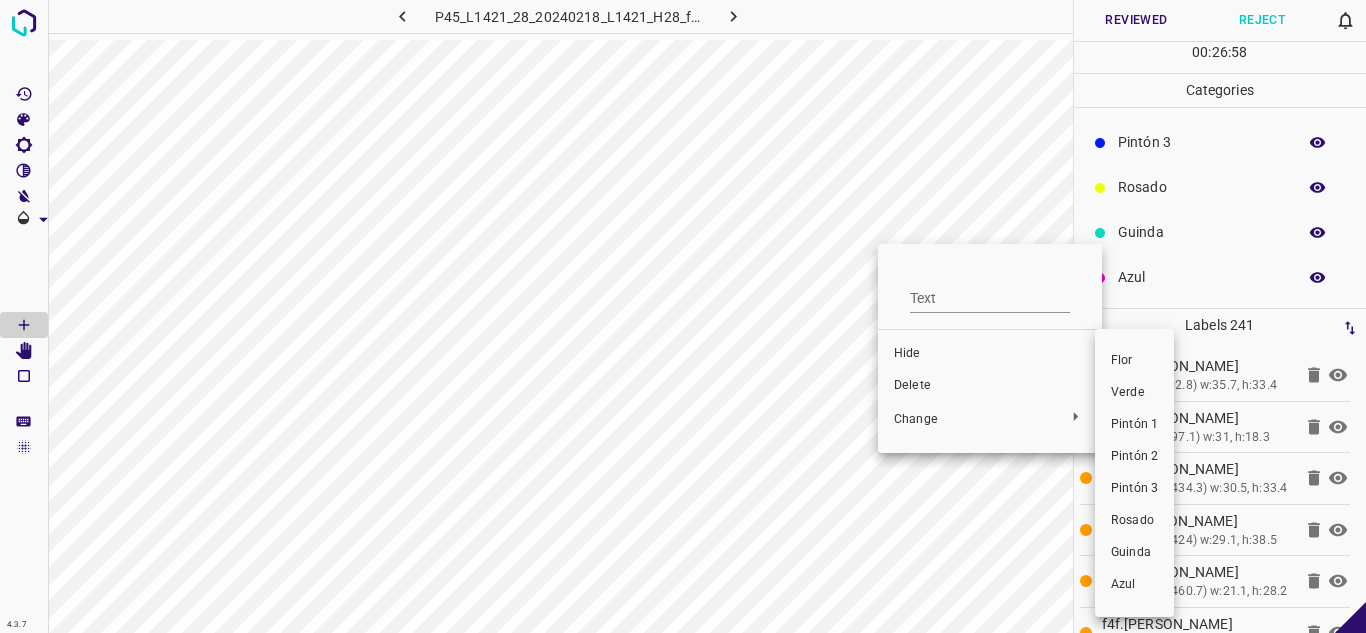 click on "Pintón 2" at bounding box center [1134, 457] 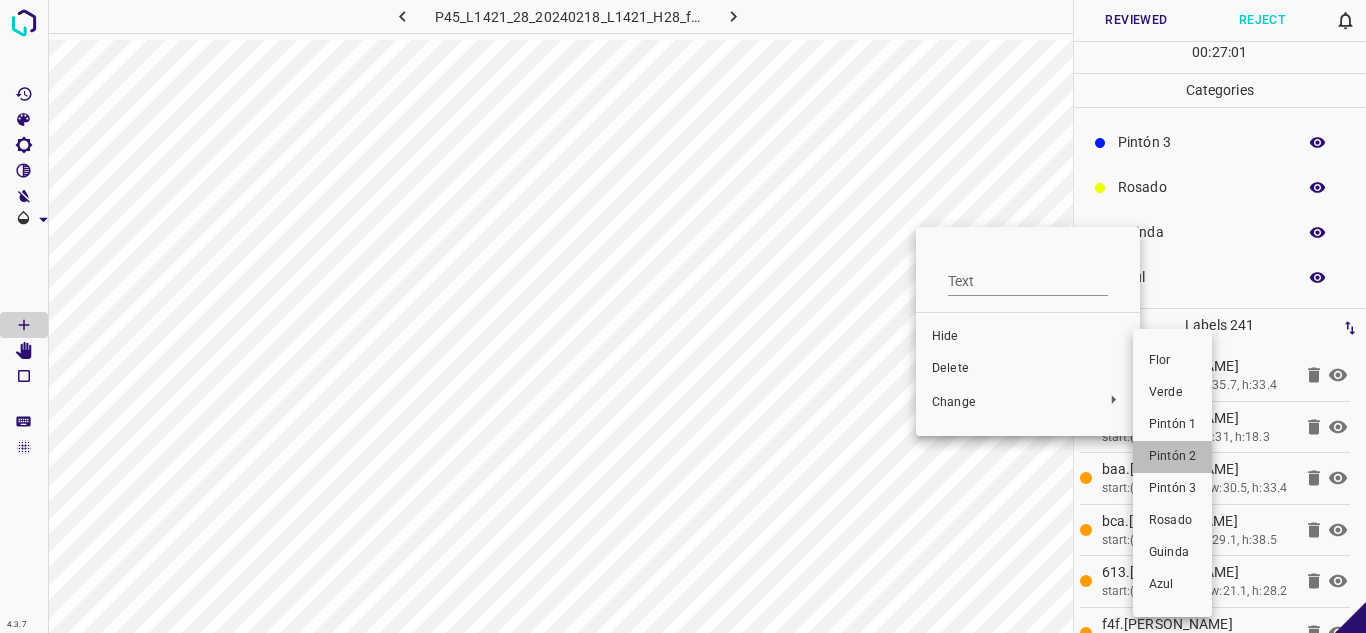 click on "Pintón 2" at bounding box center (1172, 457) 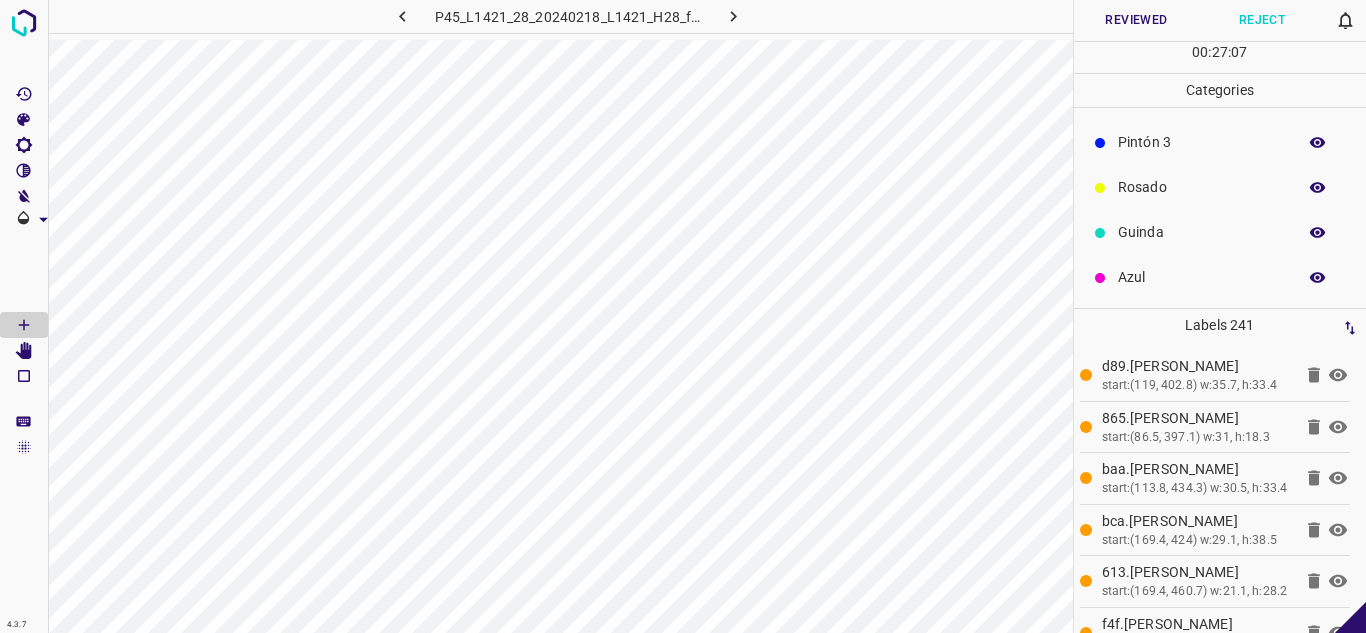 click 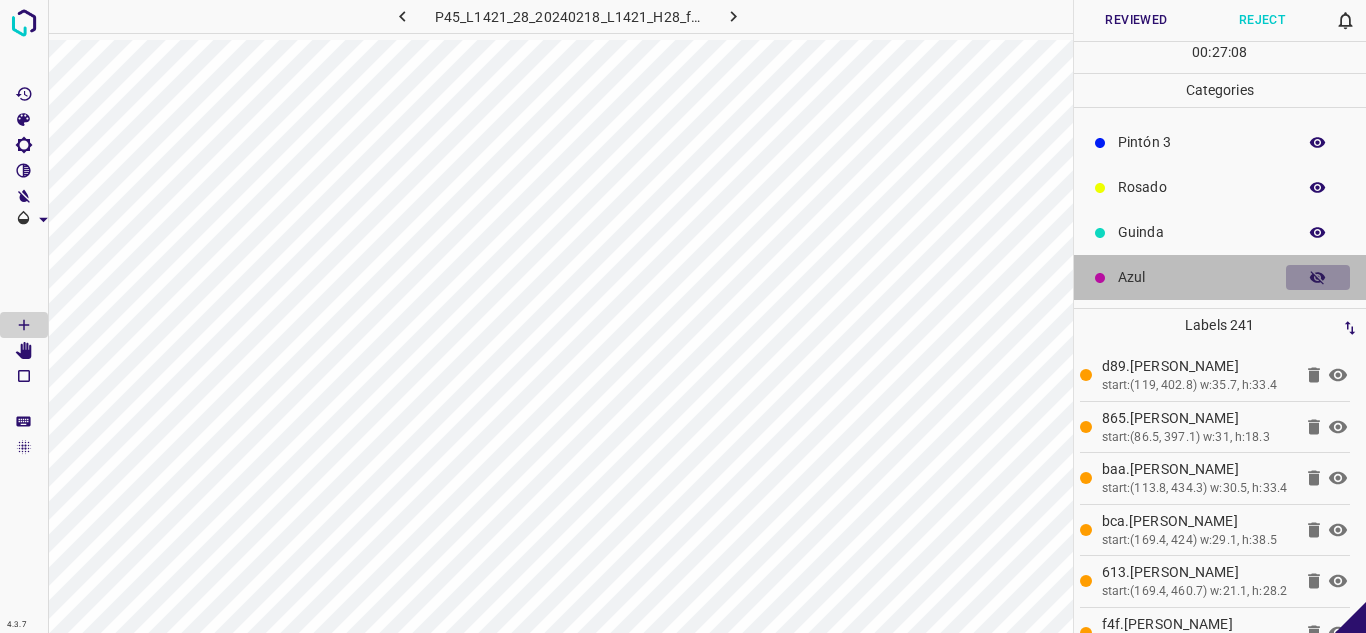 click 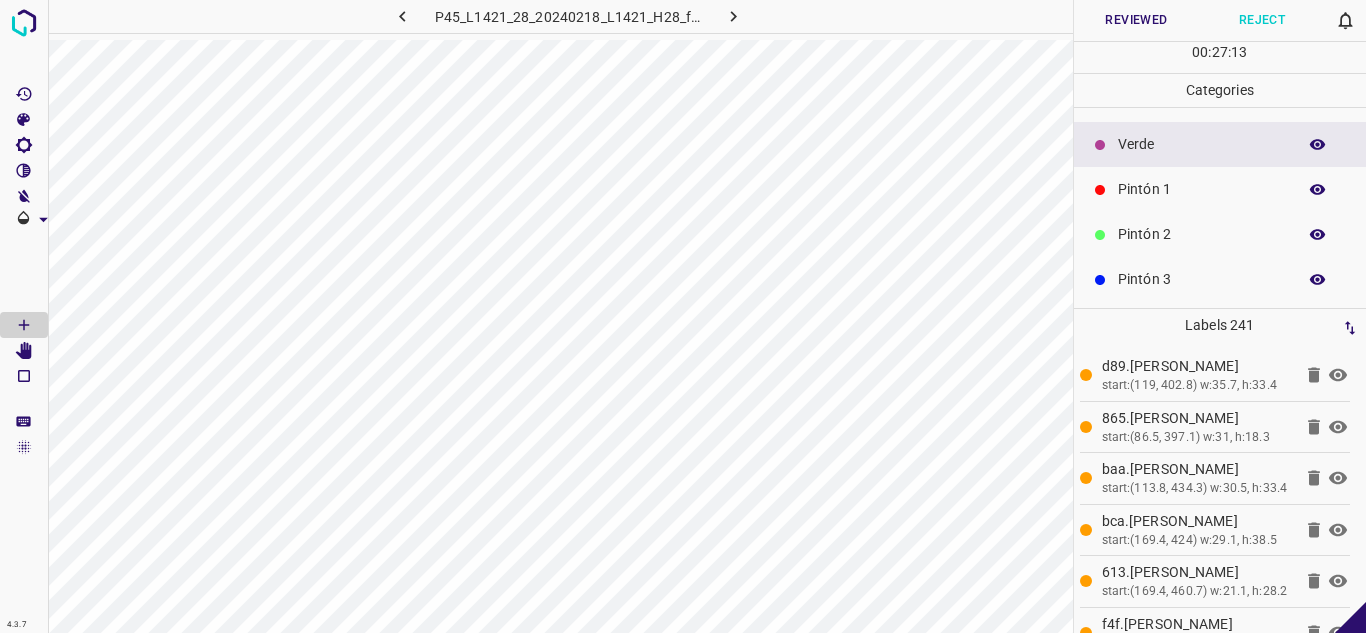 scroll, scrollTop: 0, scrollLeft: 0, axis: both 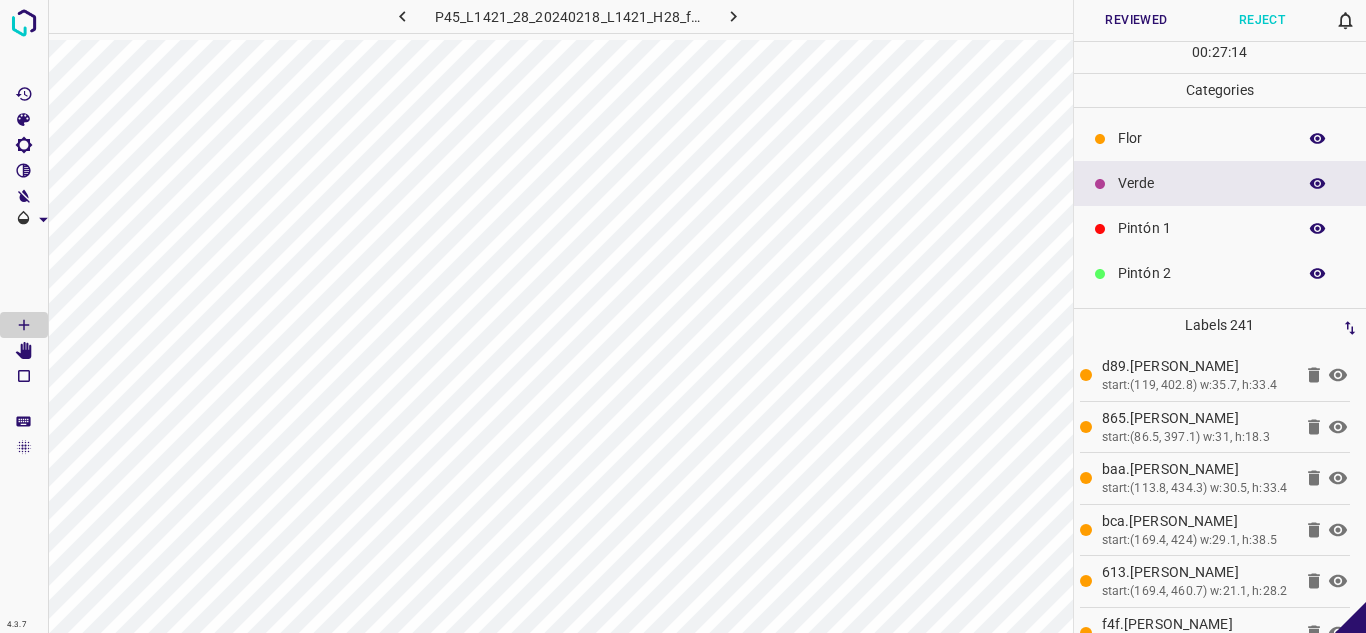 click 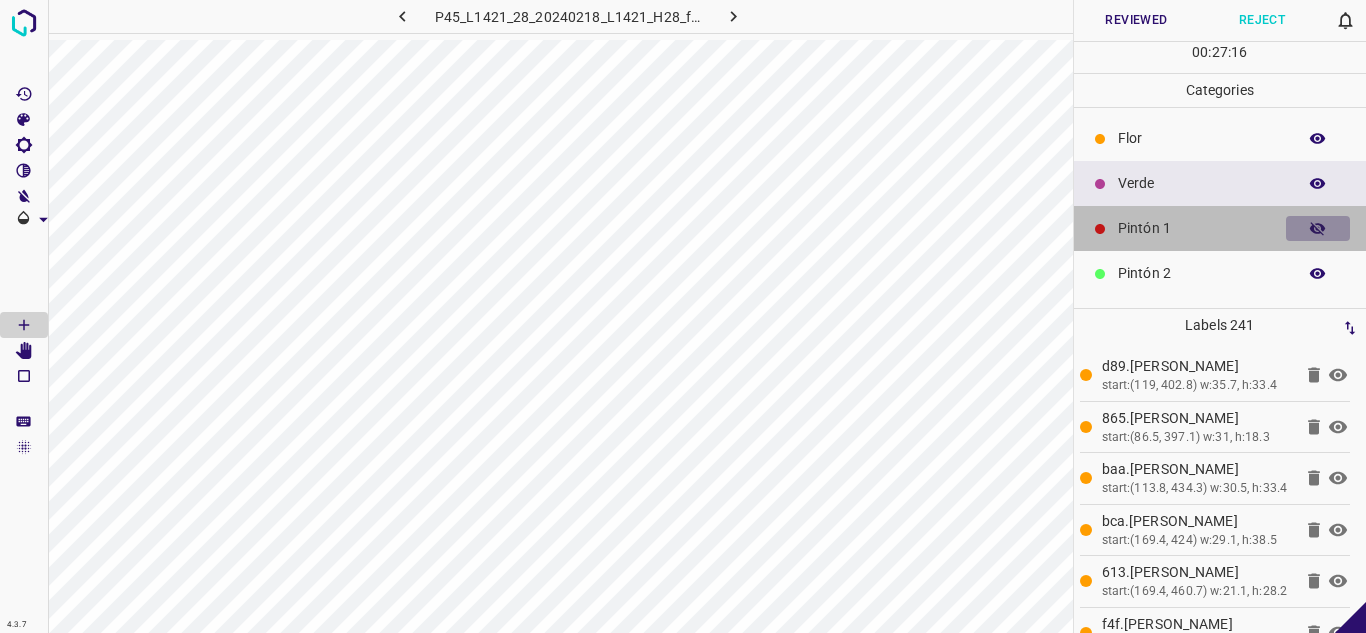 click 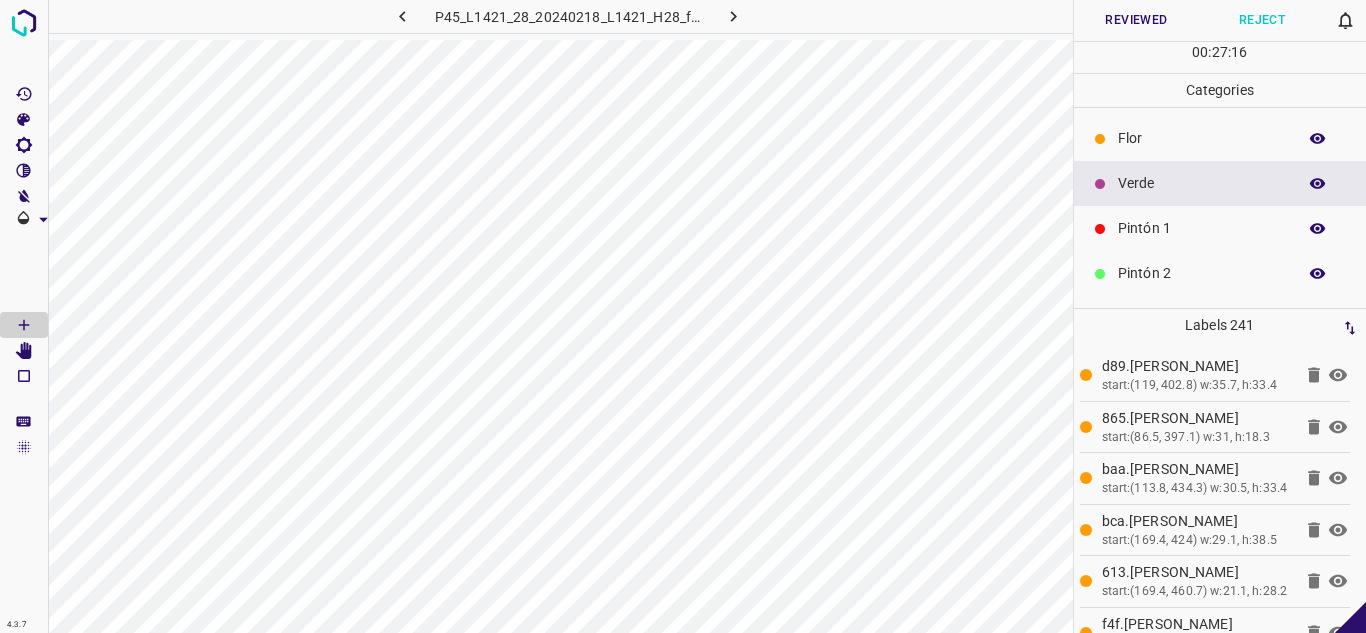 click 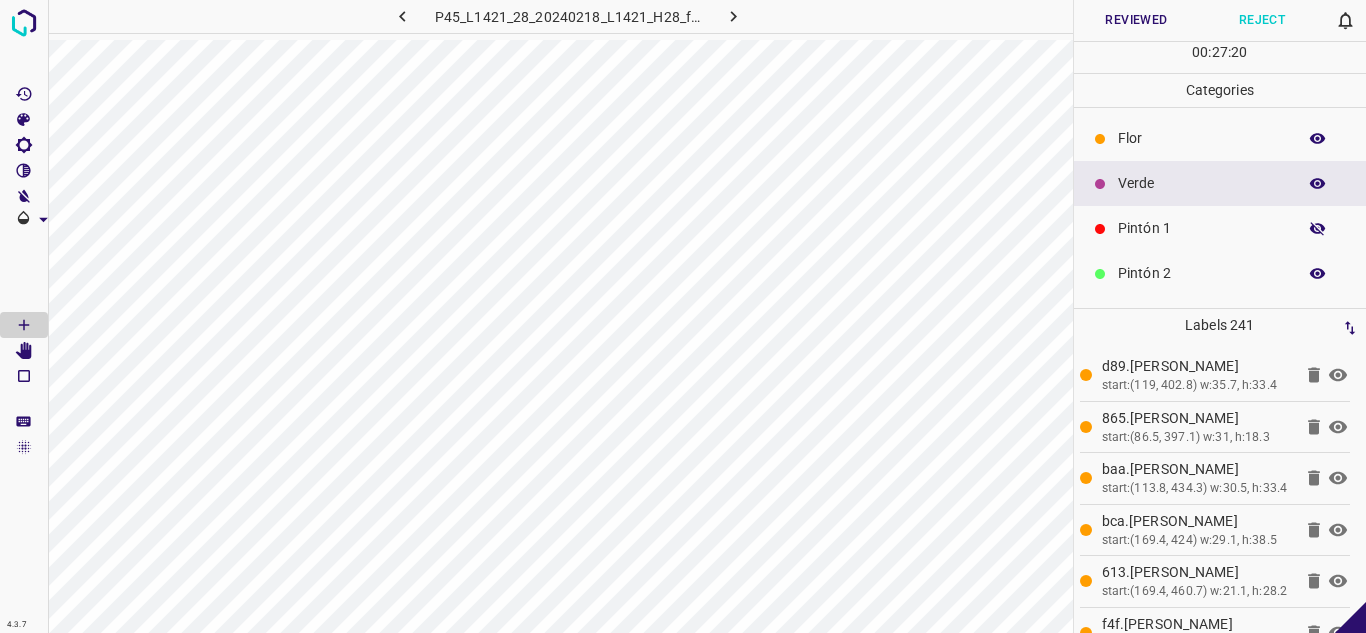 click 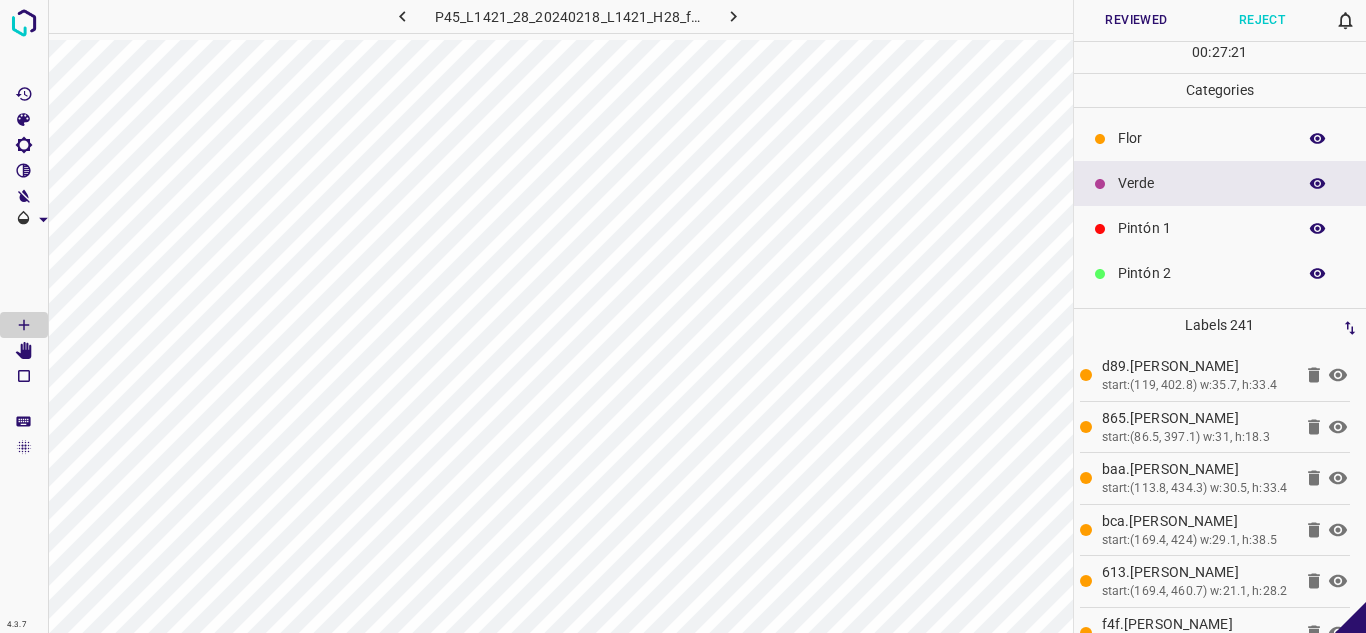 click 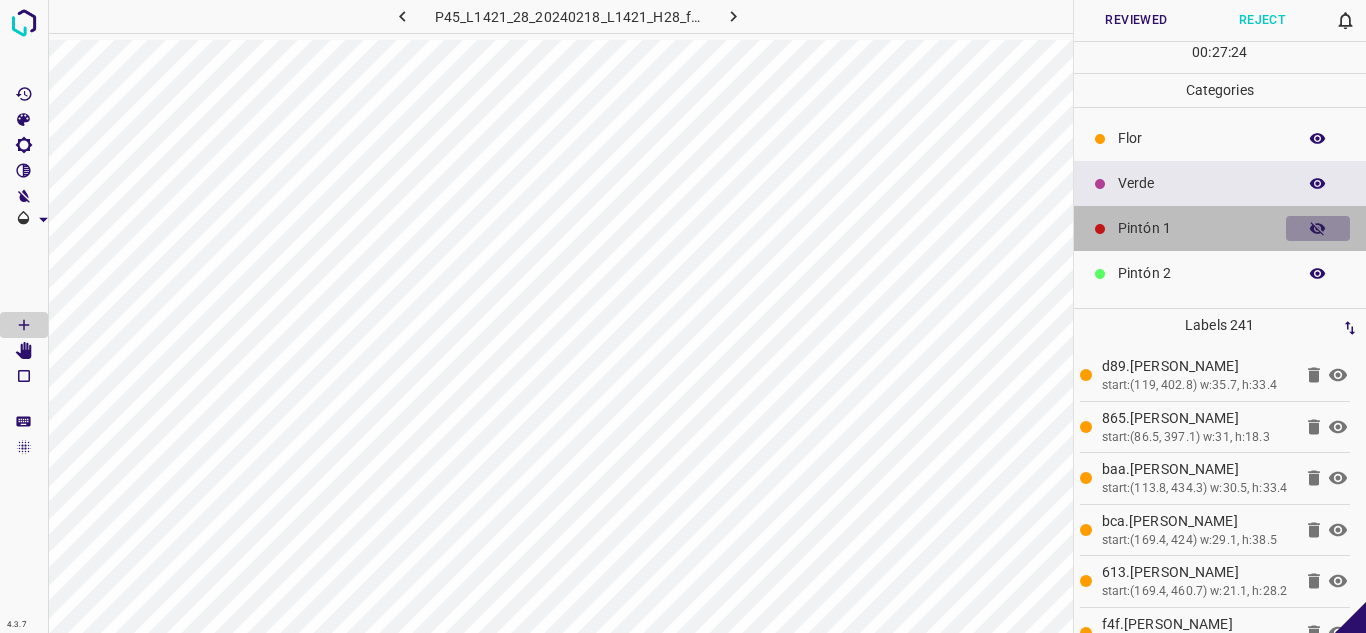 click 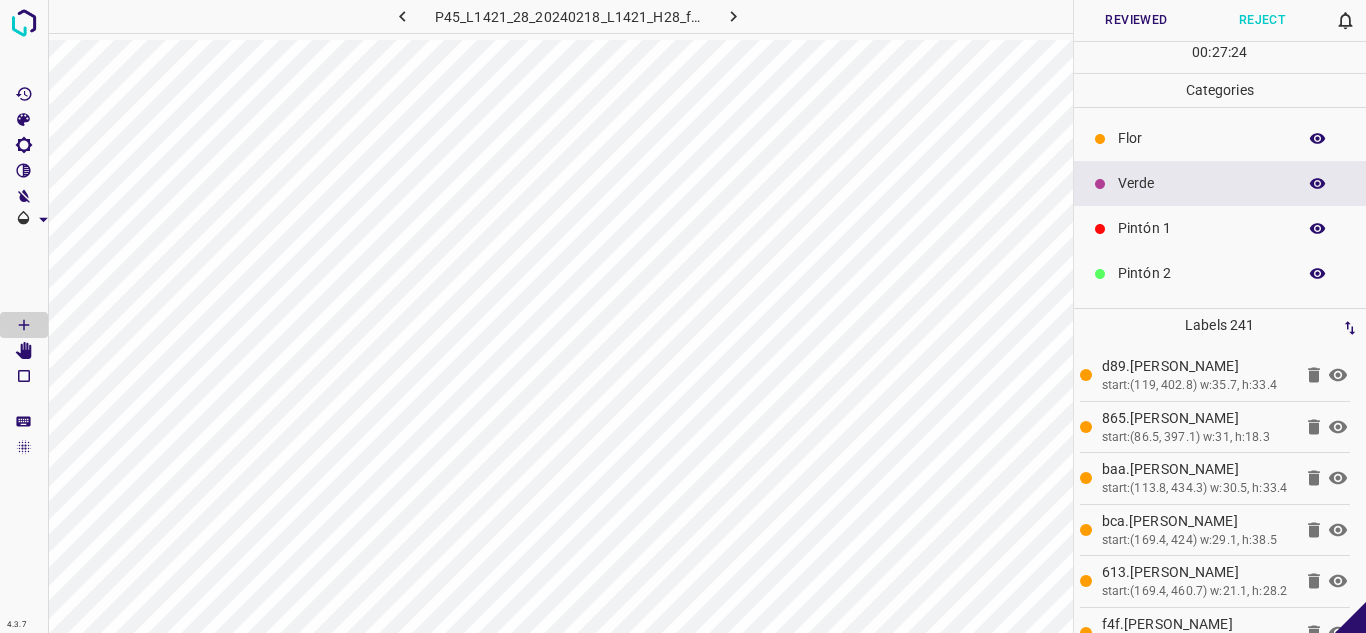 click 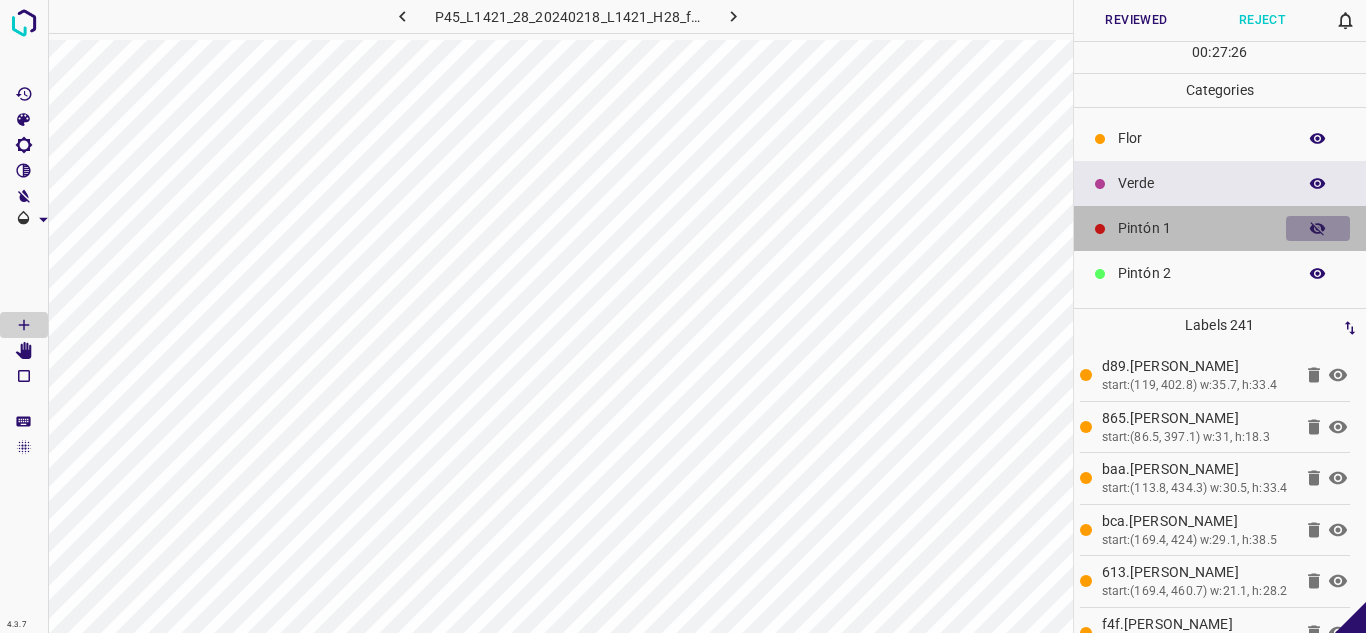 click 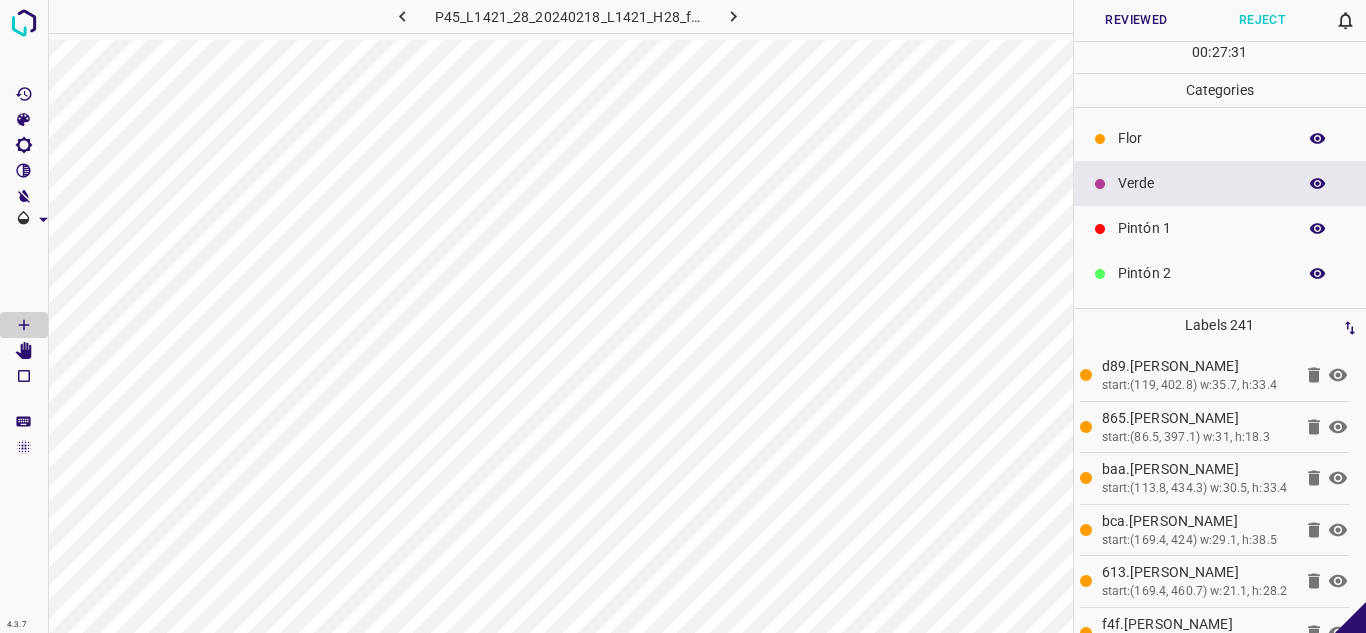 click on "Verde" at bounding box center (1202, 183) 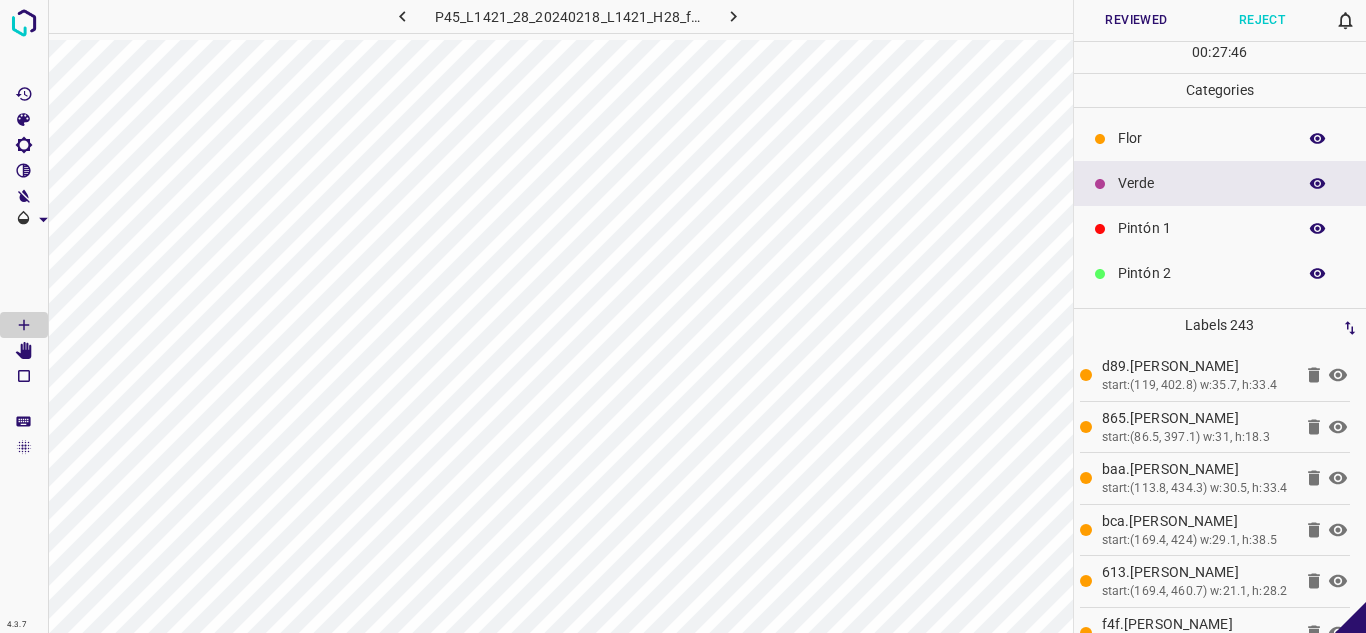click 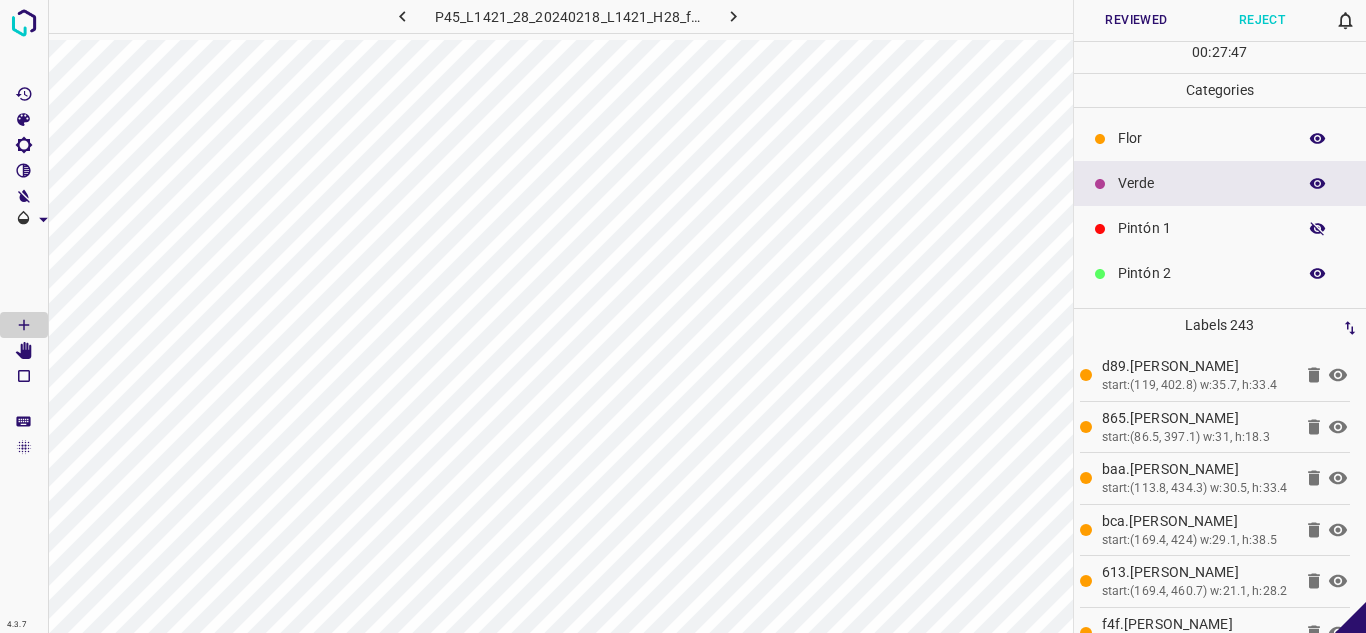 click 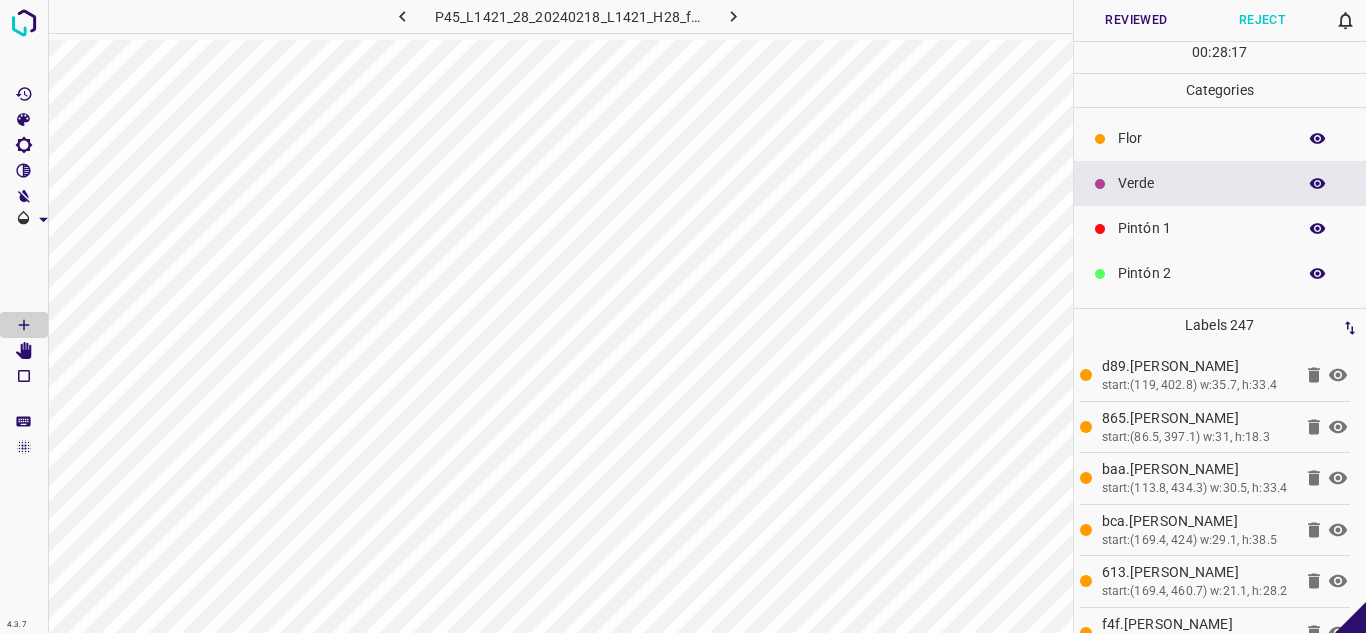 click on "Pintón 2" at bounding box center [1202, 273] 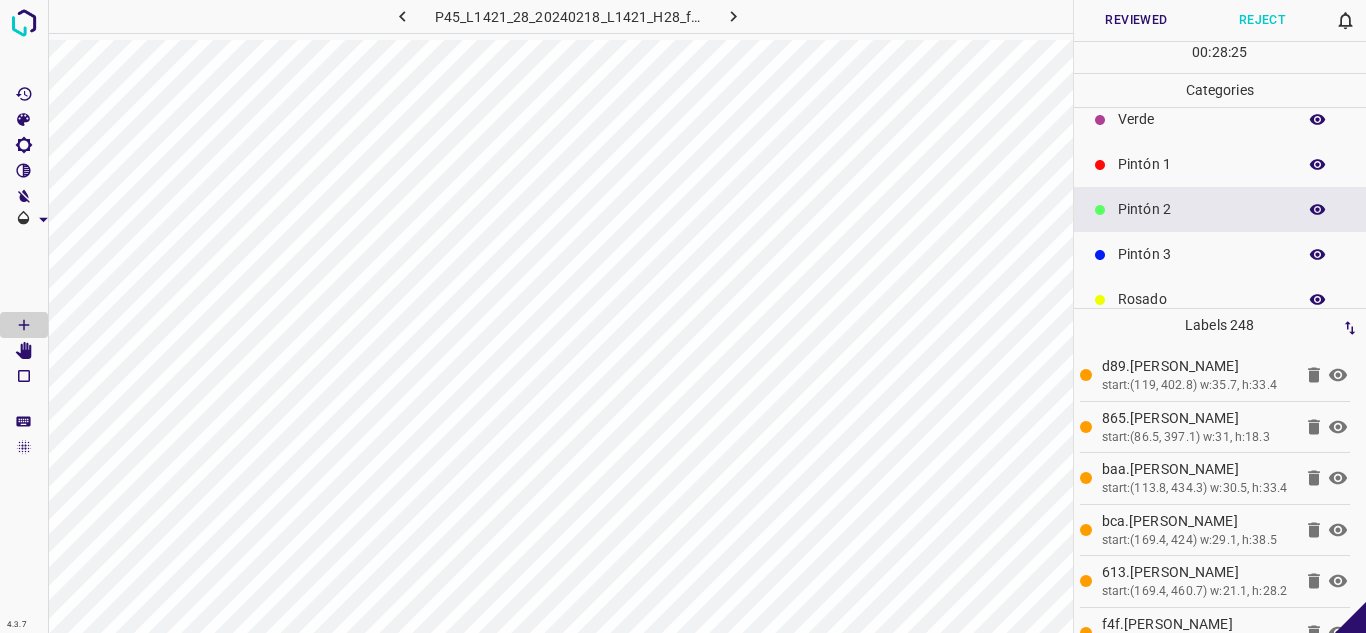 scroll, scrollTop: 176, scrollLeft: 0, axis: vertical 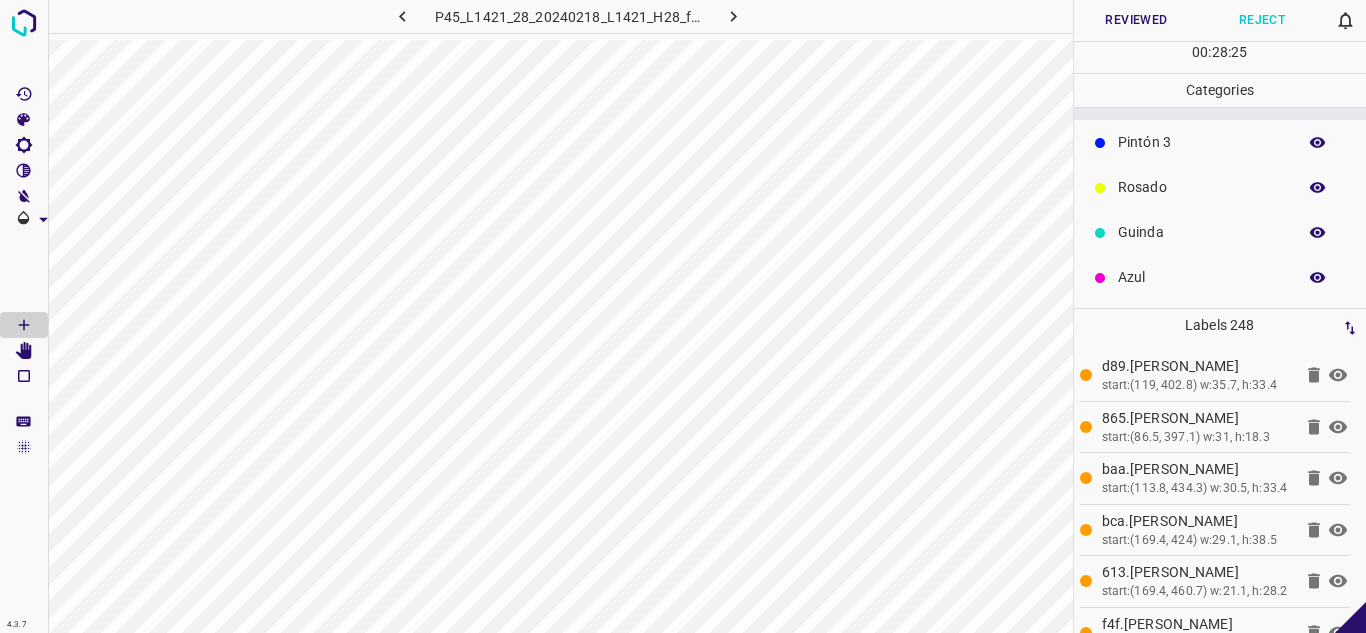 click on "Azul" at bounding box center [1202, 277] 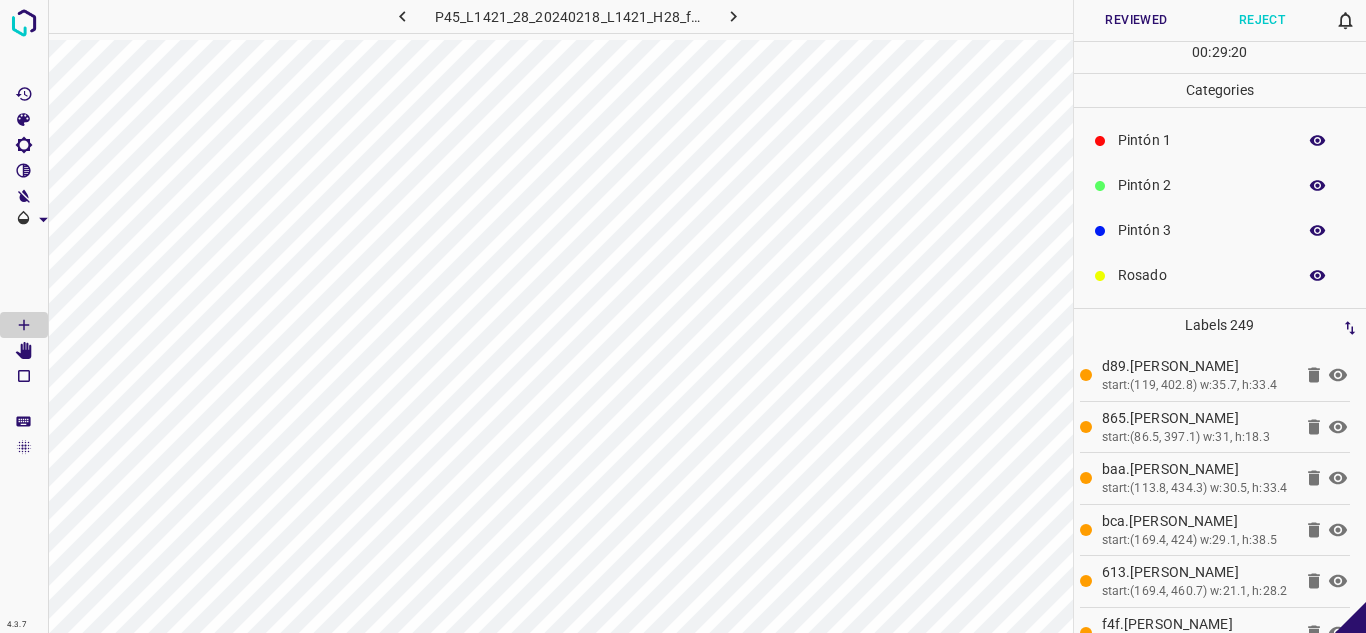 scroll, scrollTop: 0, scrollLeft: 0, axis: both 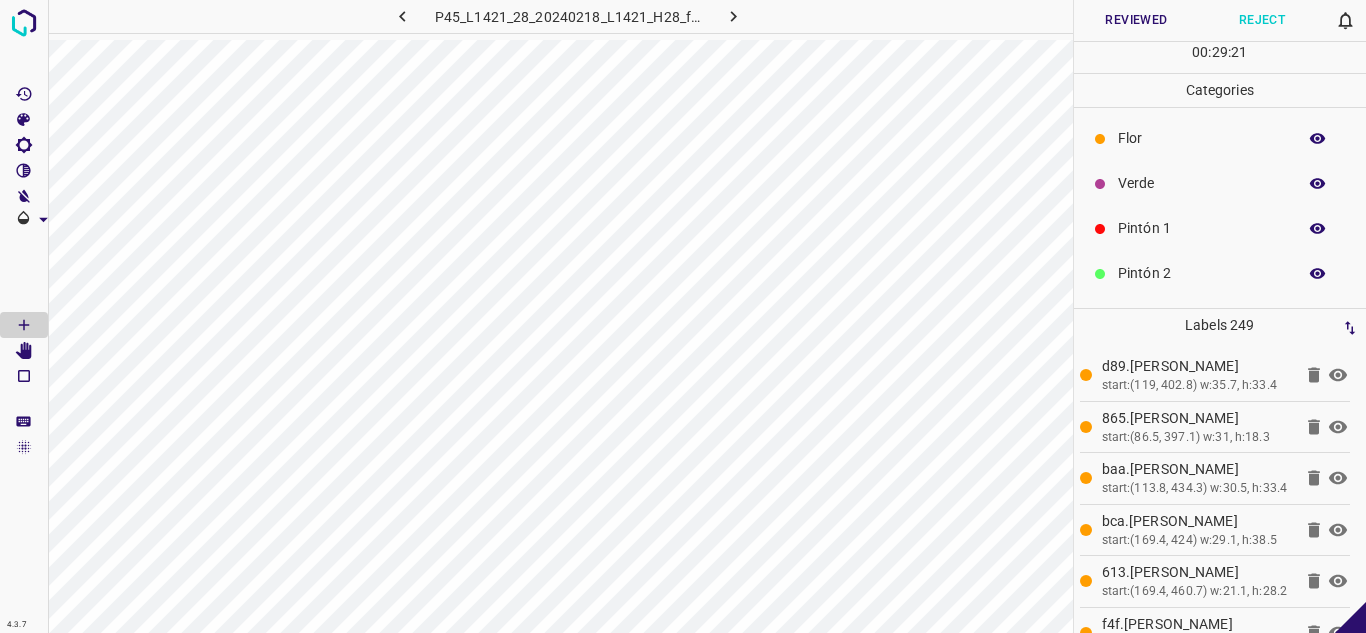 click on "Flor" at bounding box center [1202, 138] 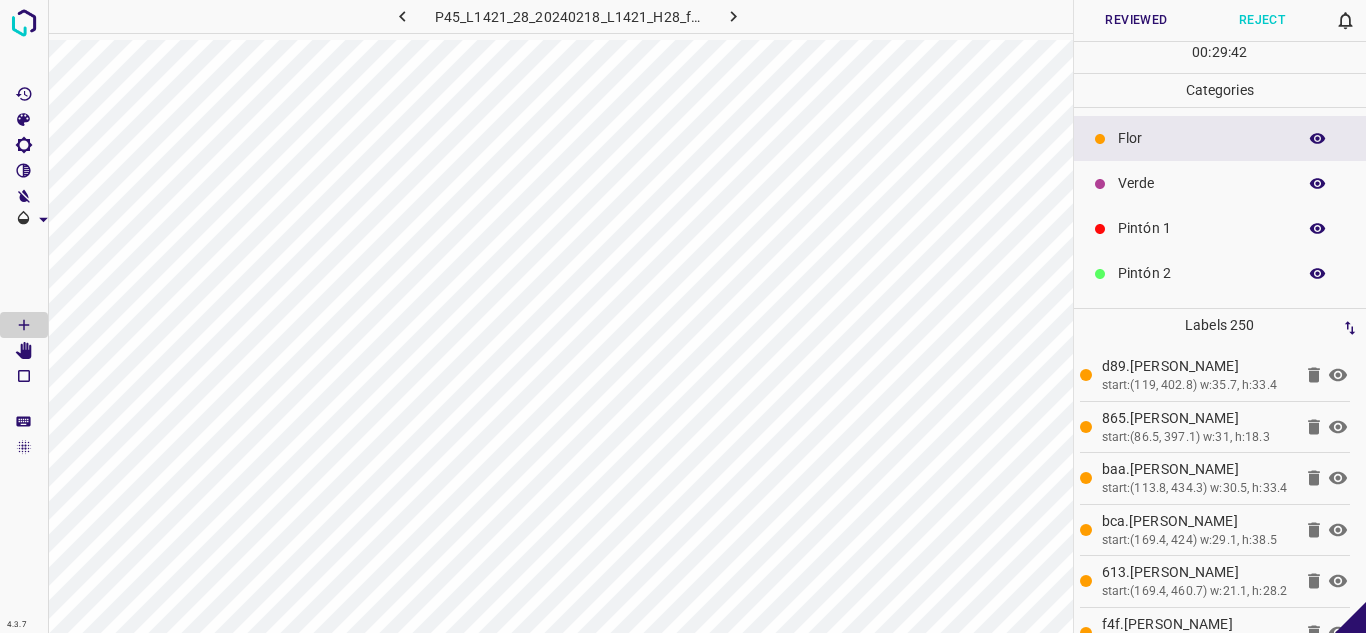 click on "Verde" at bounding box center [1202, 183] 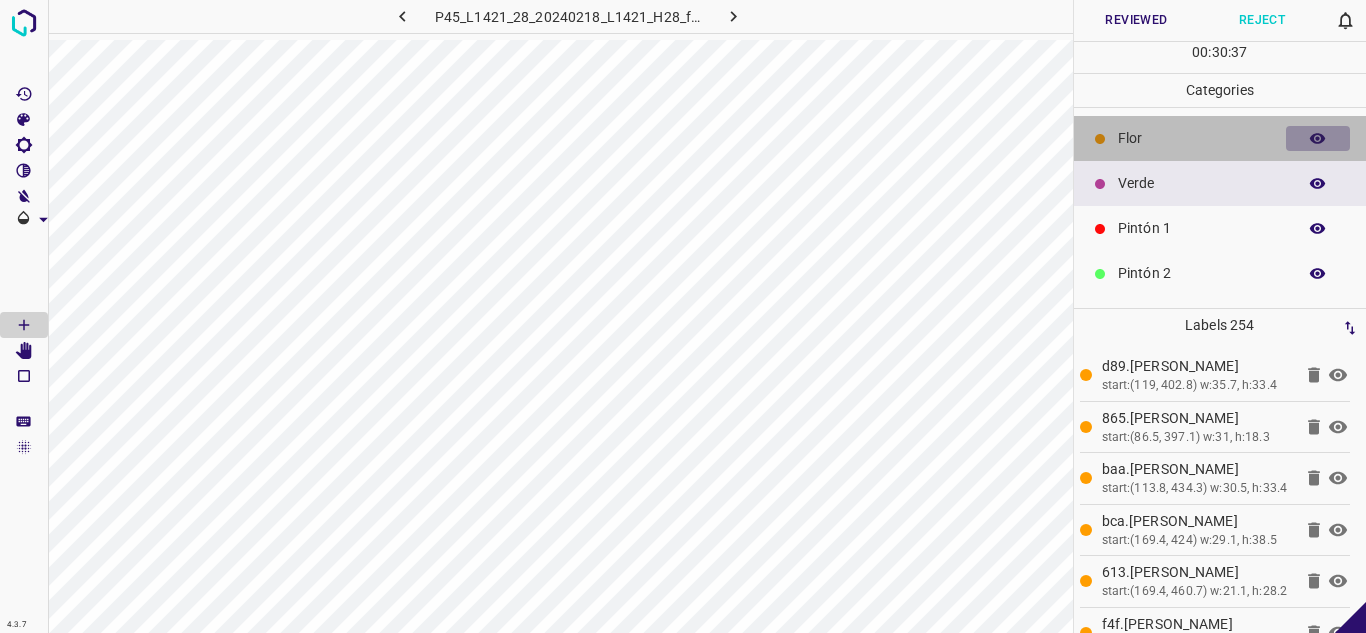 click 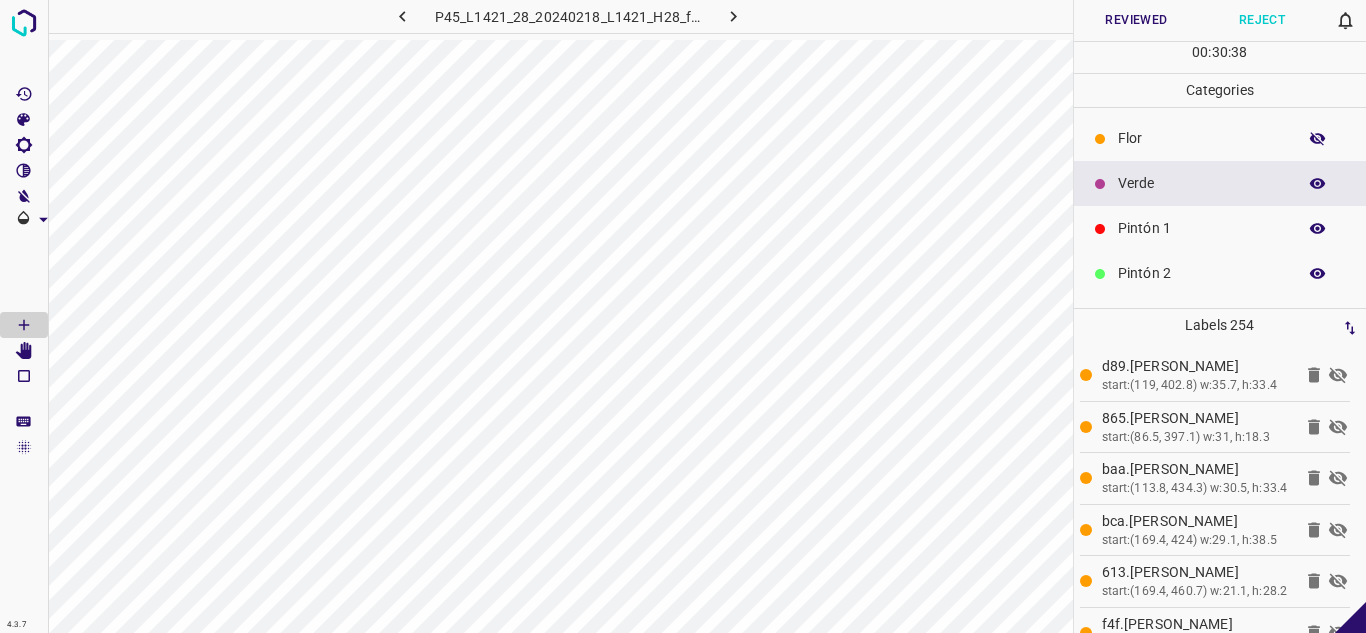 click 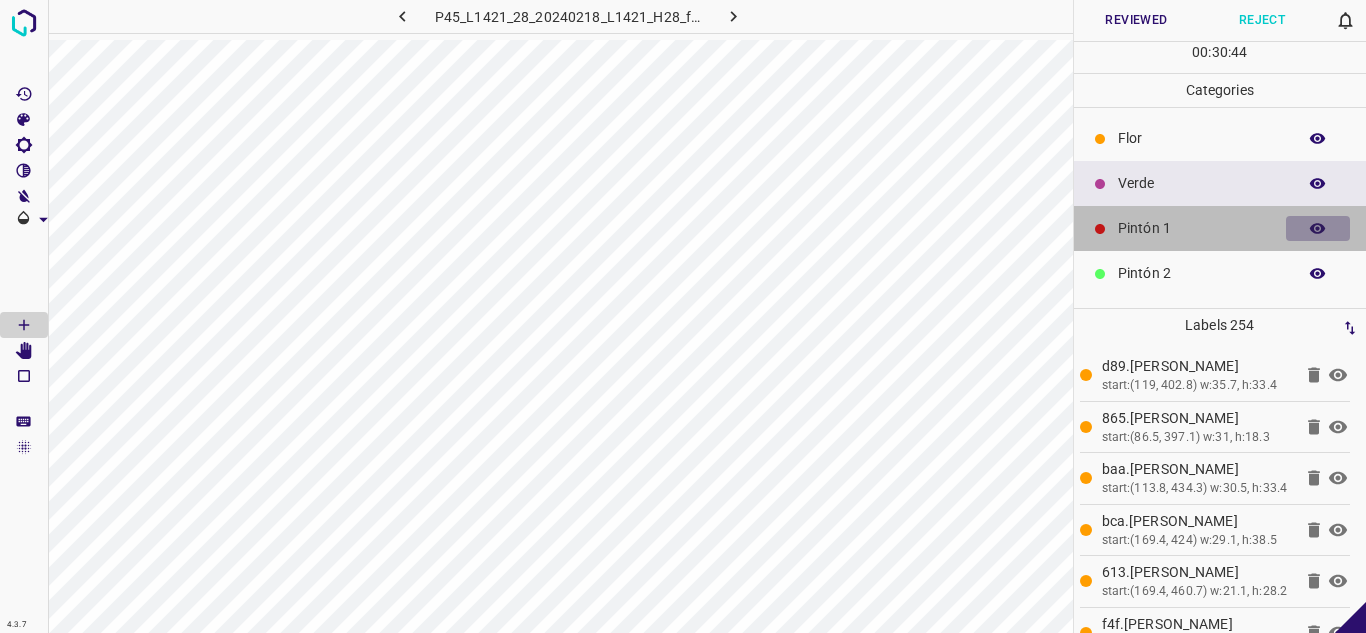 click 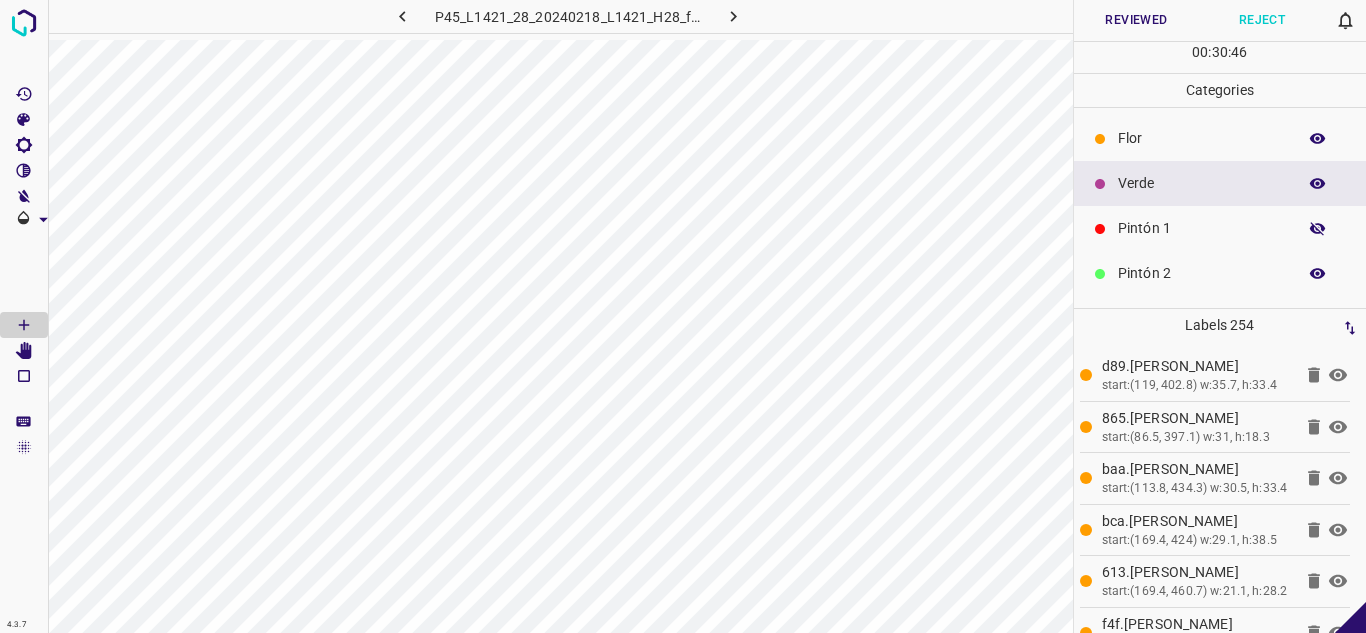 click 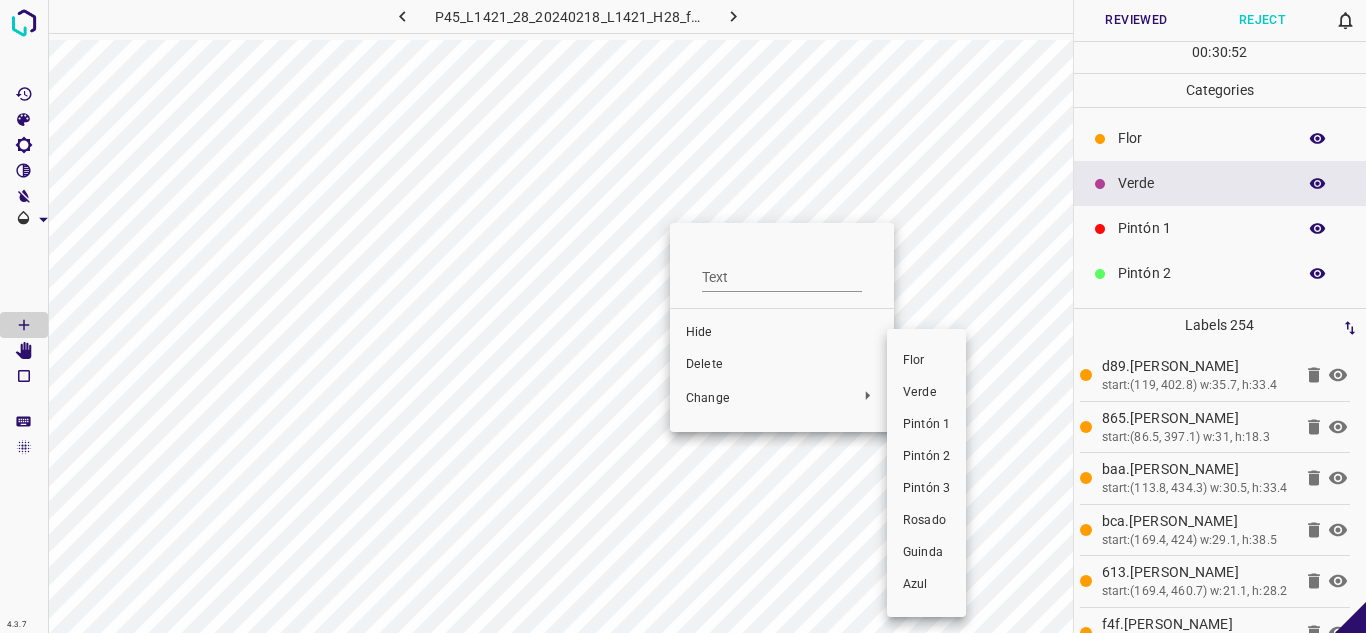 click on "Verde" at bounding box center [926, 393] 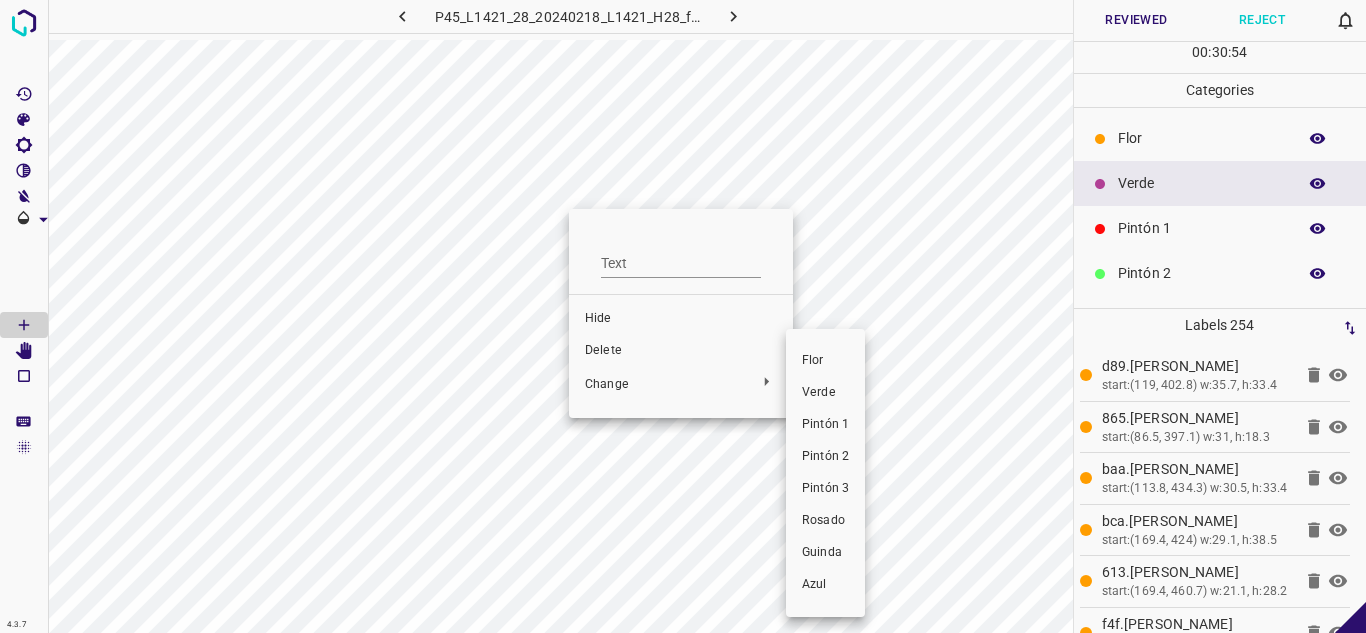 click on "Verde" at bounding box center [825, 393] 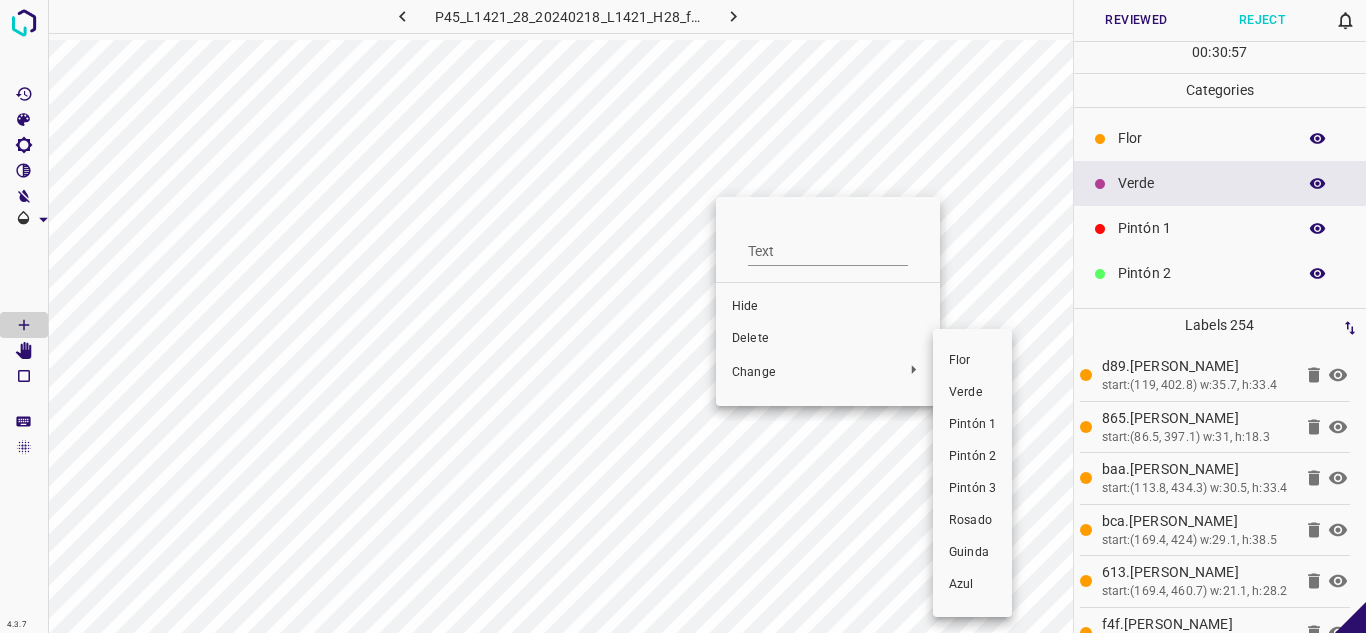 click on "Verde" at bounding box center (972, 393) 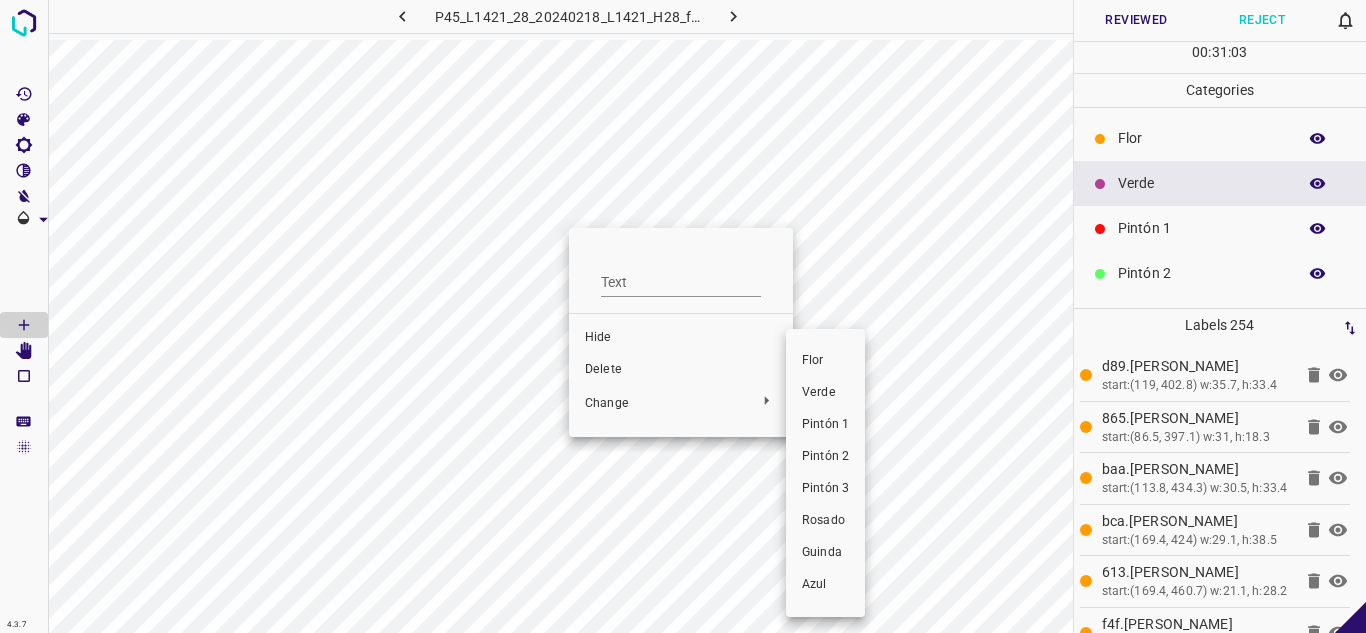 click on "Verde" at bounding box center [825, 393] 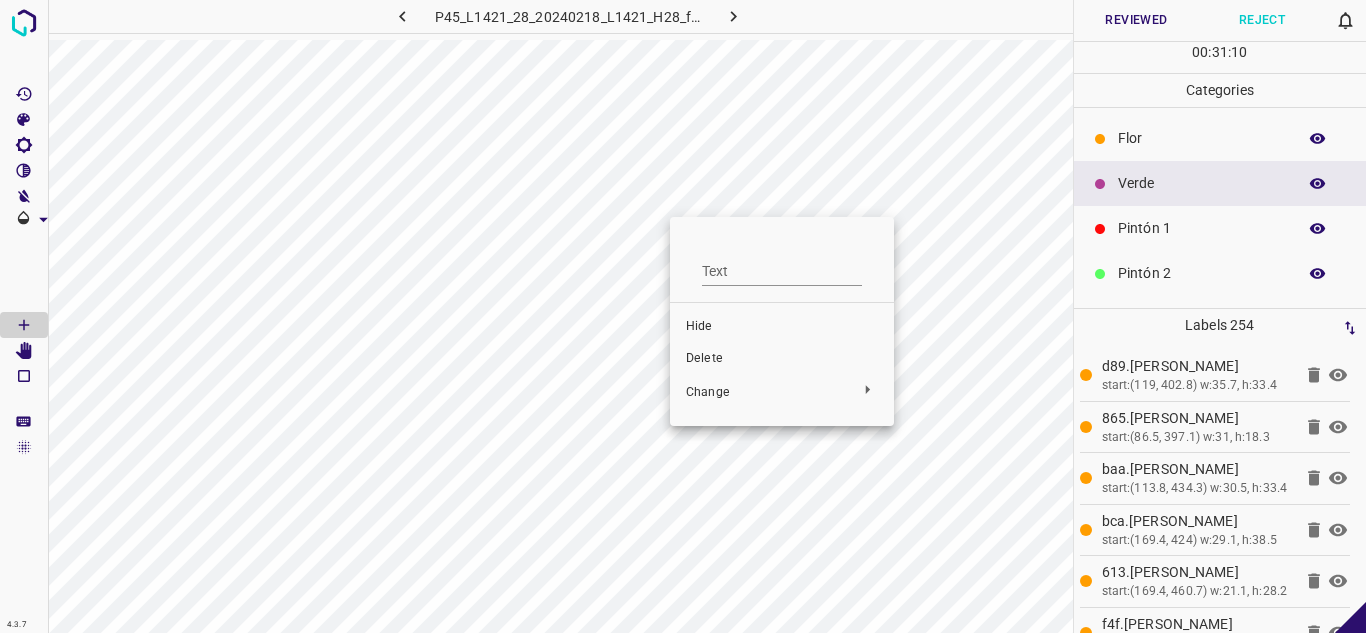 click at bounding box center [683, 316] 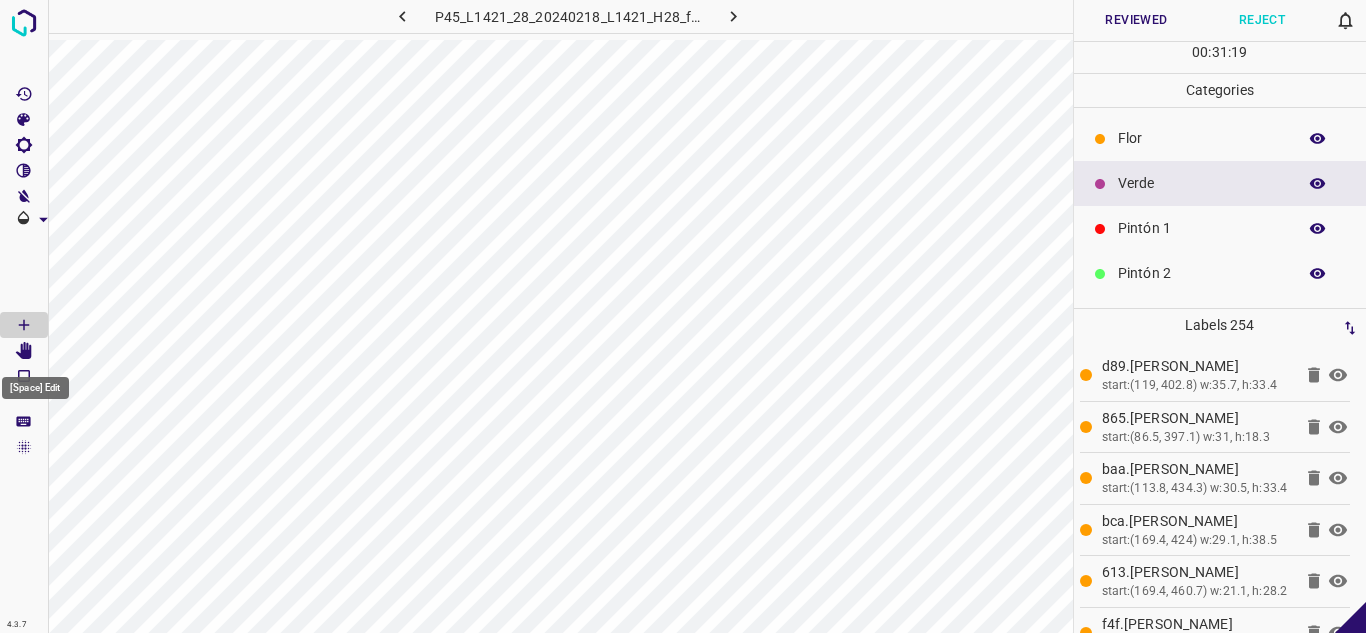 click 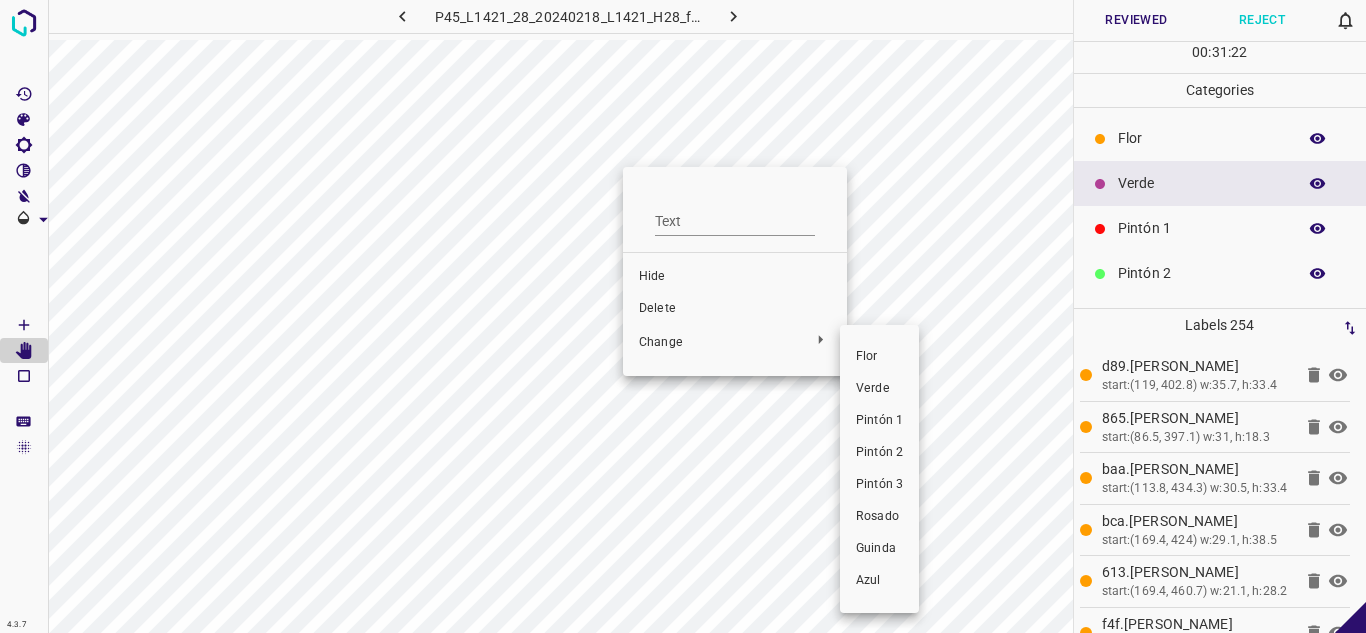 click on "Verde" at bounding box center (879, 389) 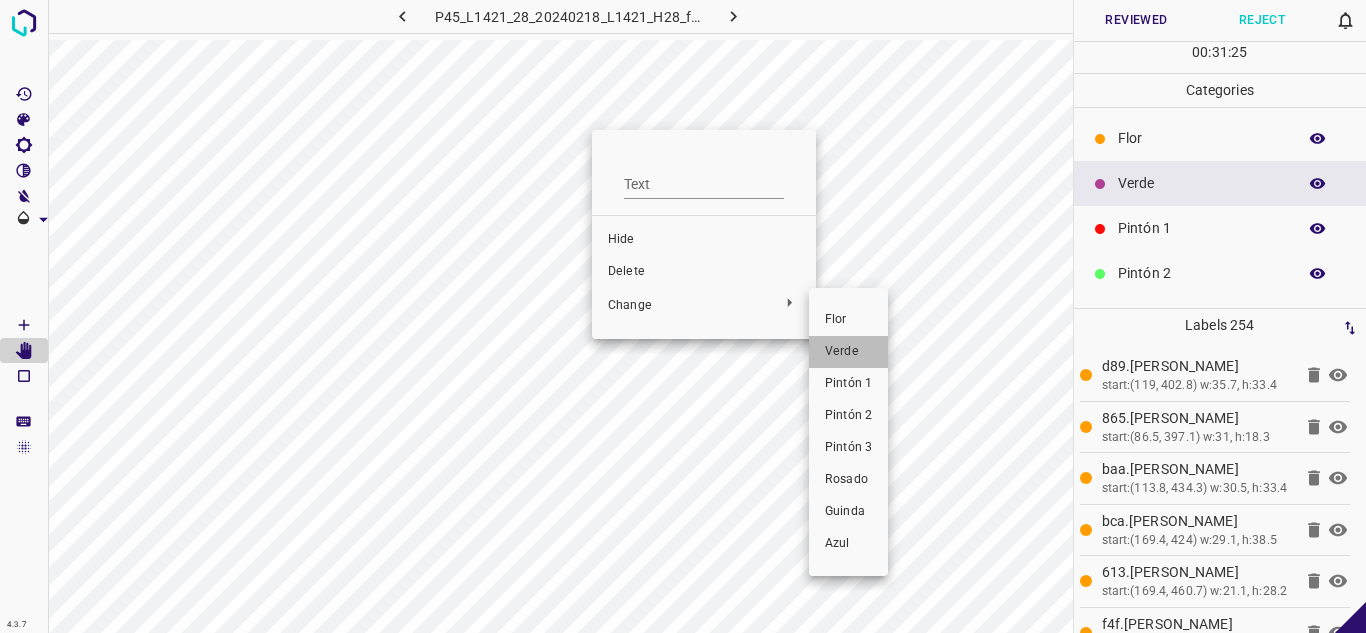 click on "Verde" at bounding box center (848, 352) 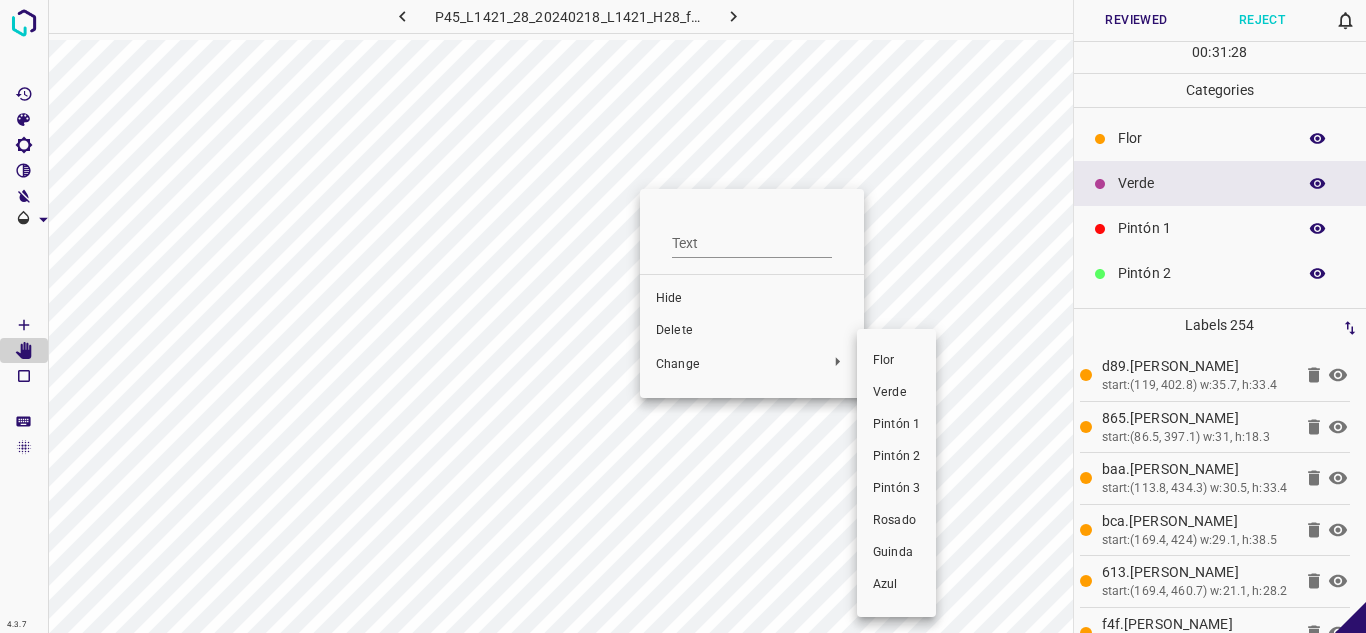 click on "Verde" at bounding box center (896, 393) 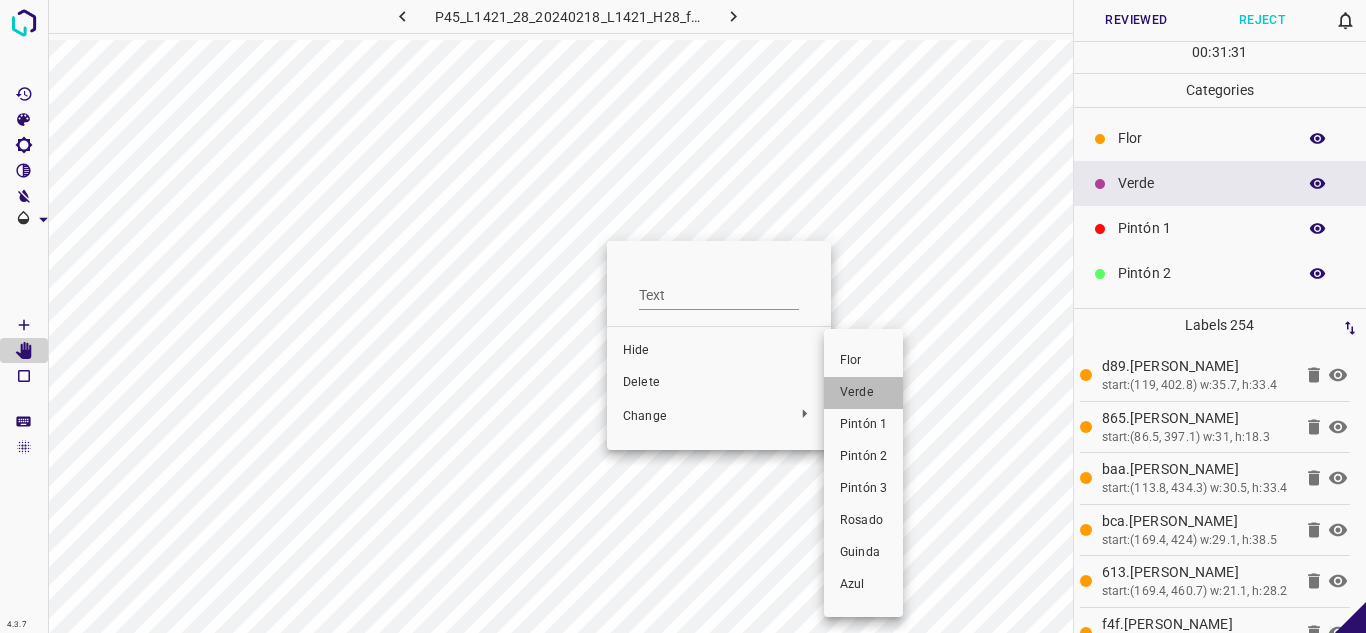 click on "Verde" at bounding box center (863, 393) 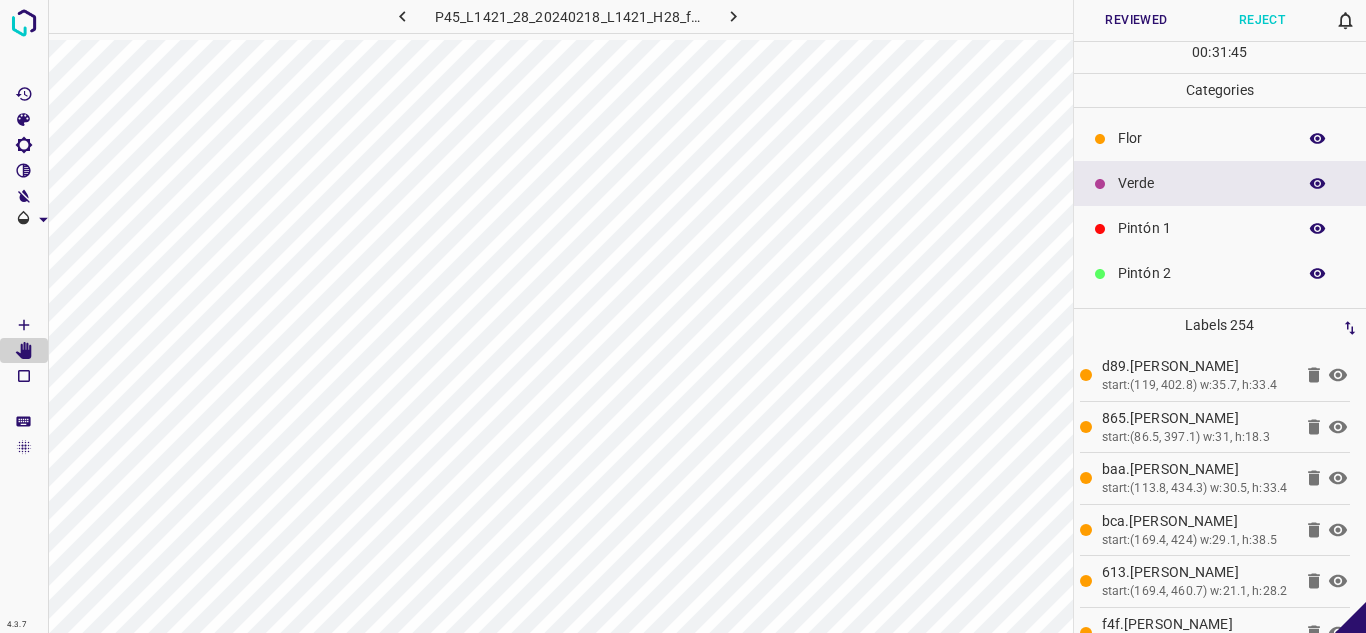 click 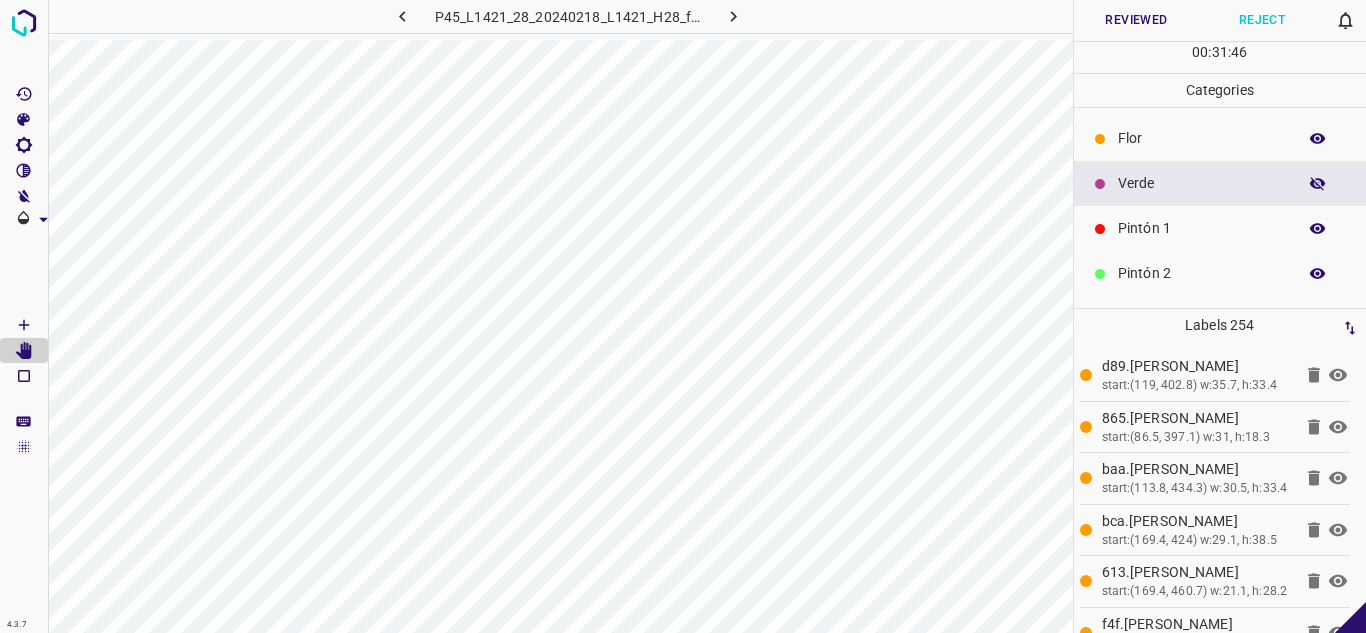 click 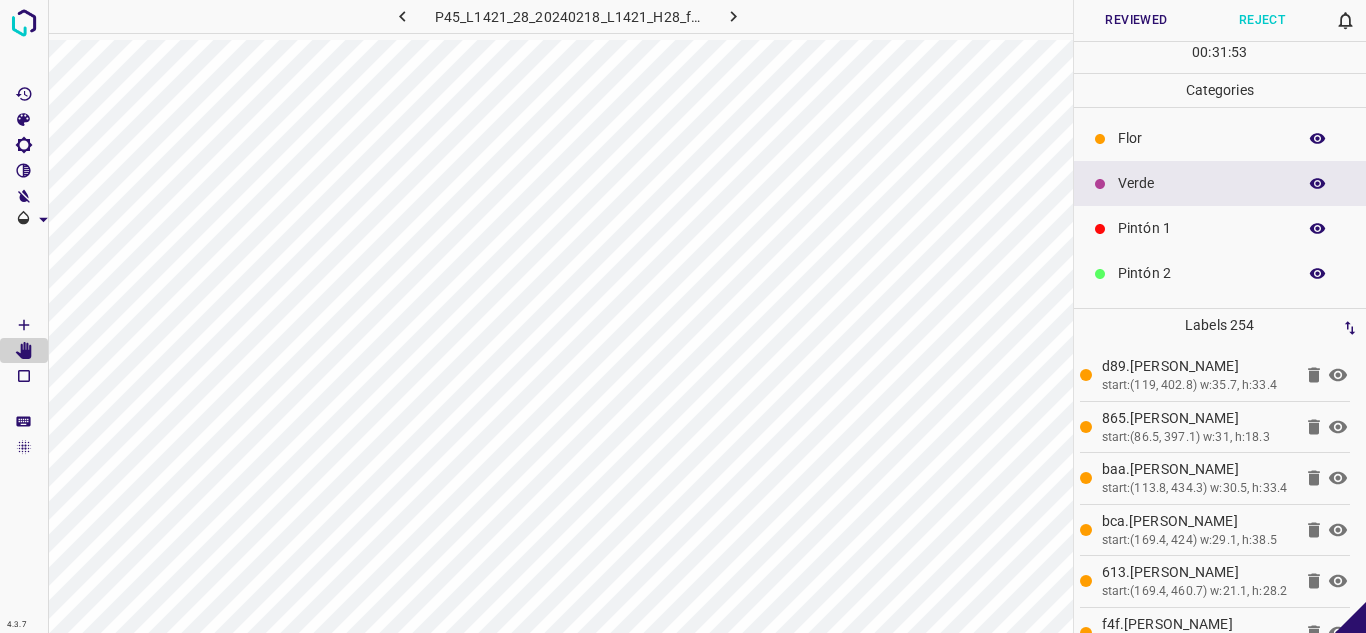scroll, scrollTop: 176, scrollLeft: 0, axis: vertical 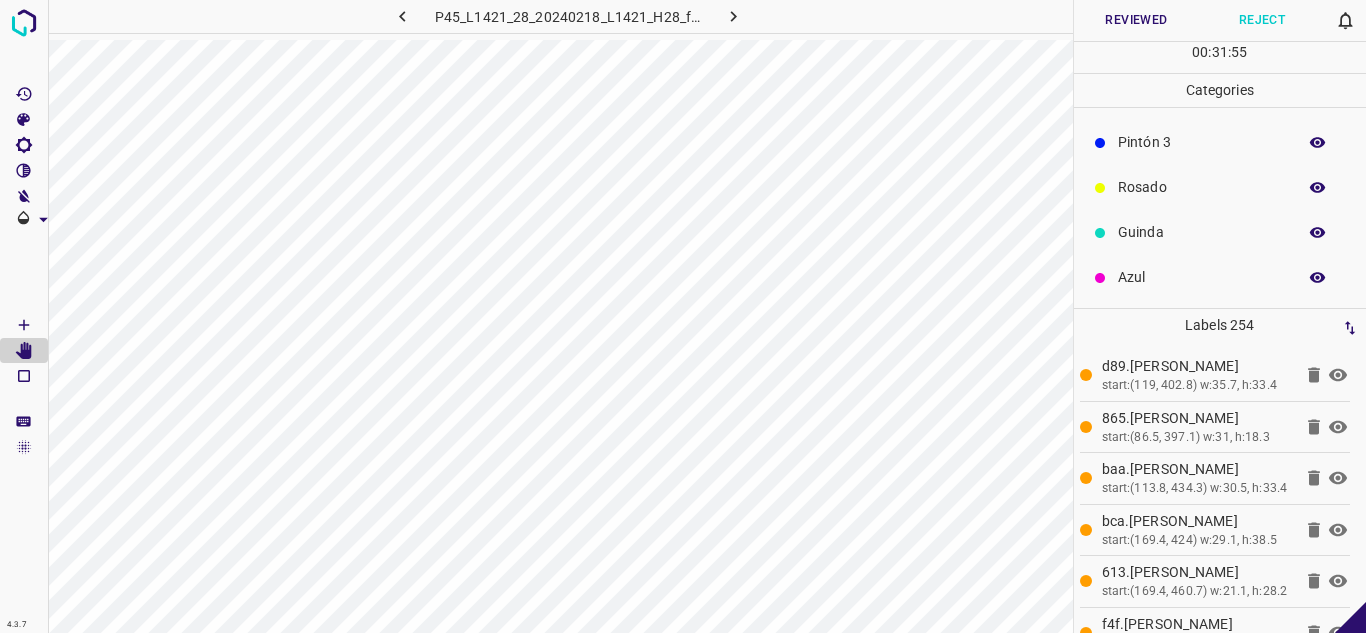 click 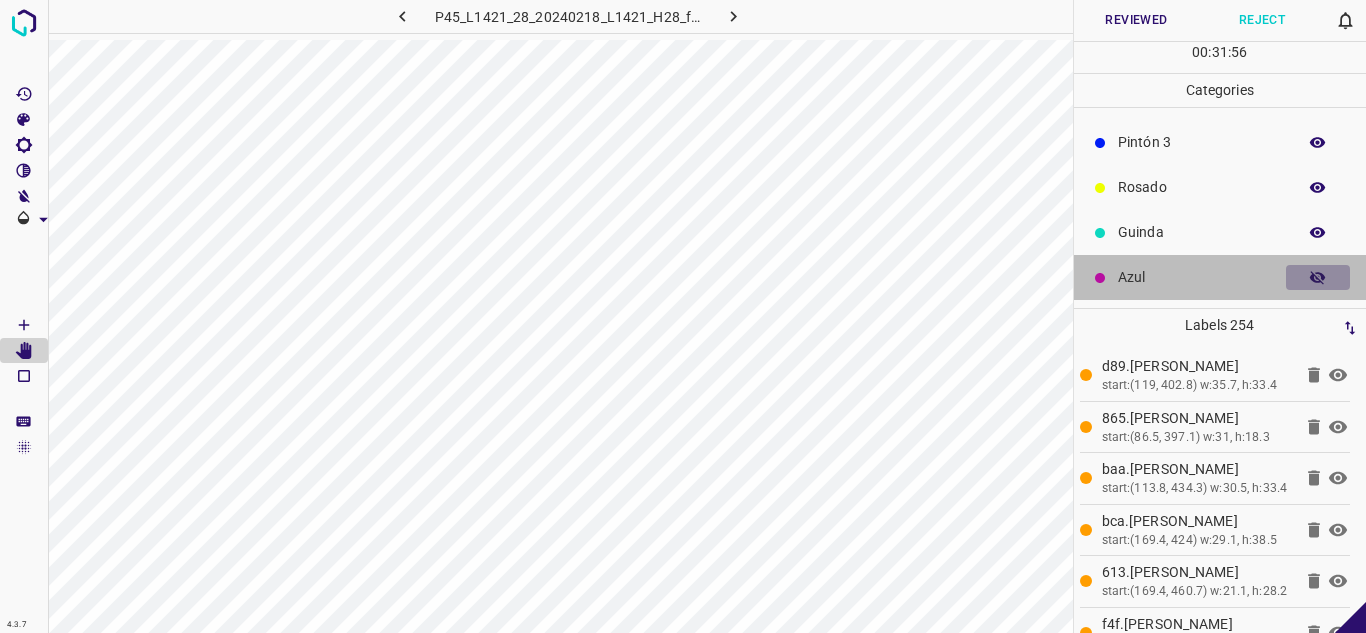click 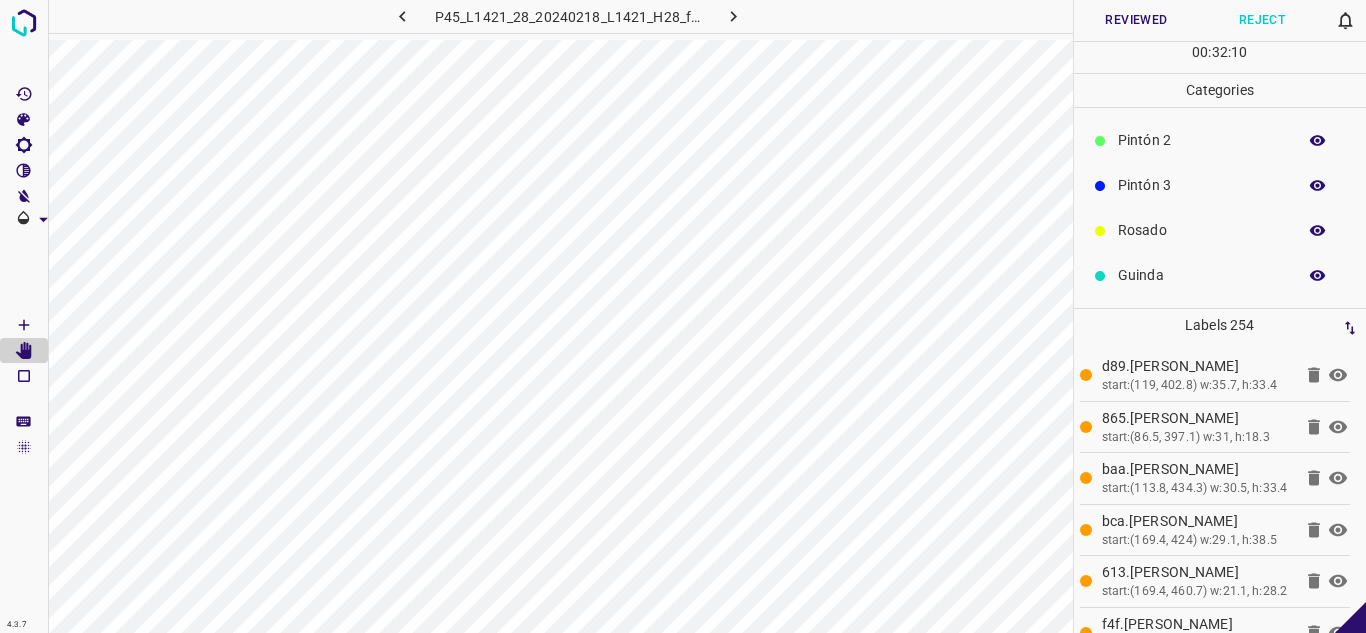 scroll, scrollTop: 0, scrollLeft: 0, axis: both 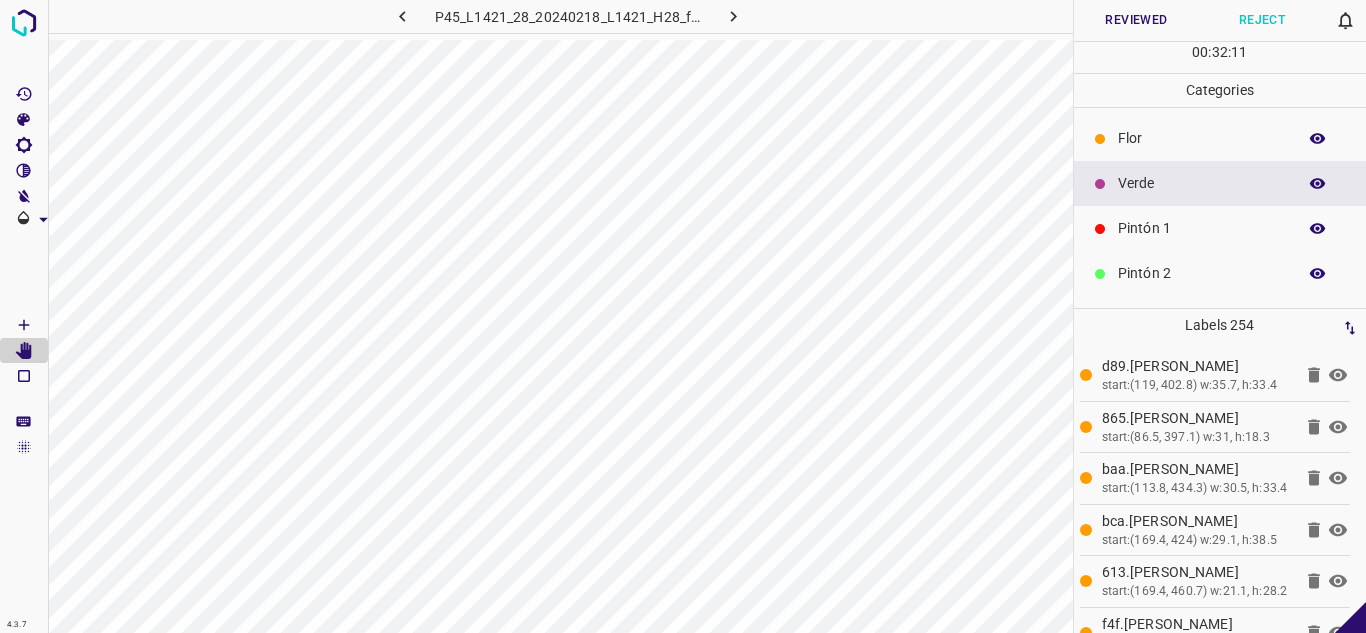 click 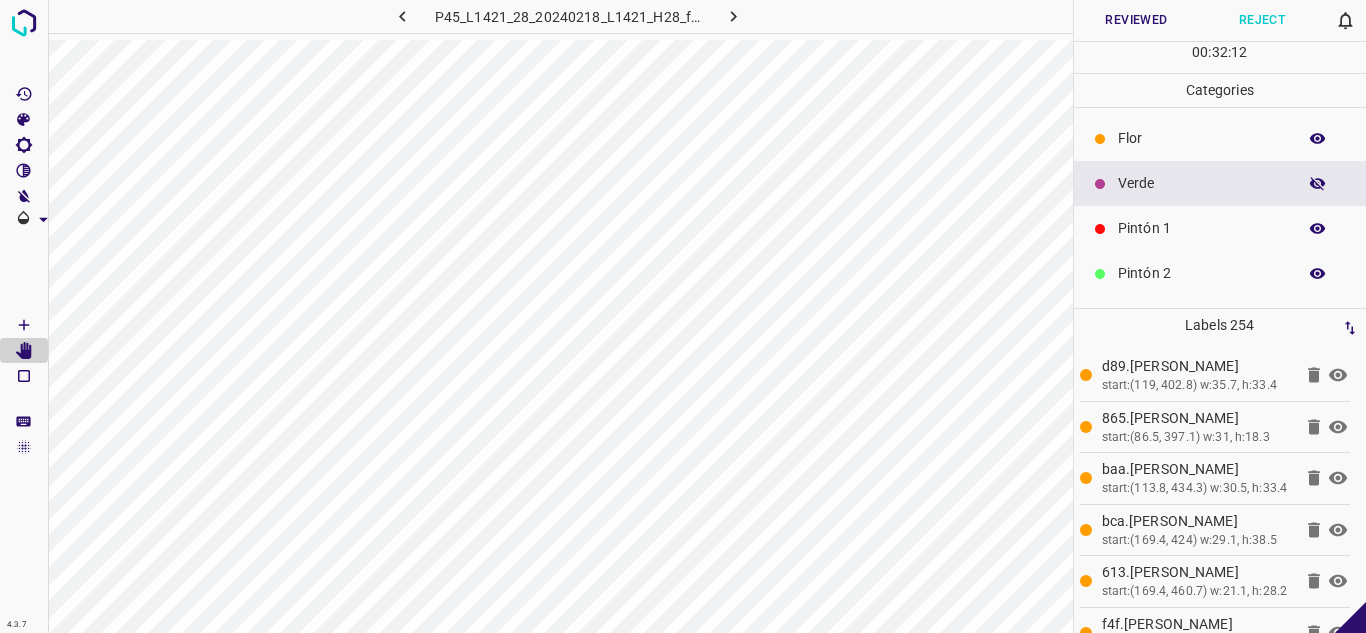 click 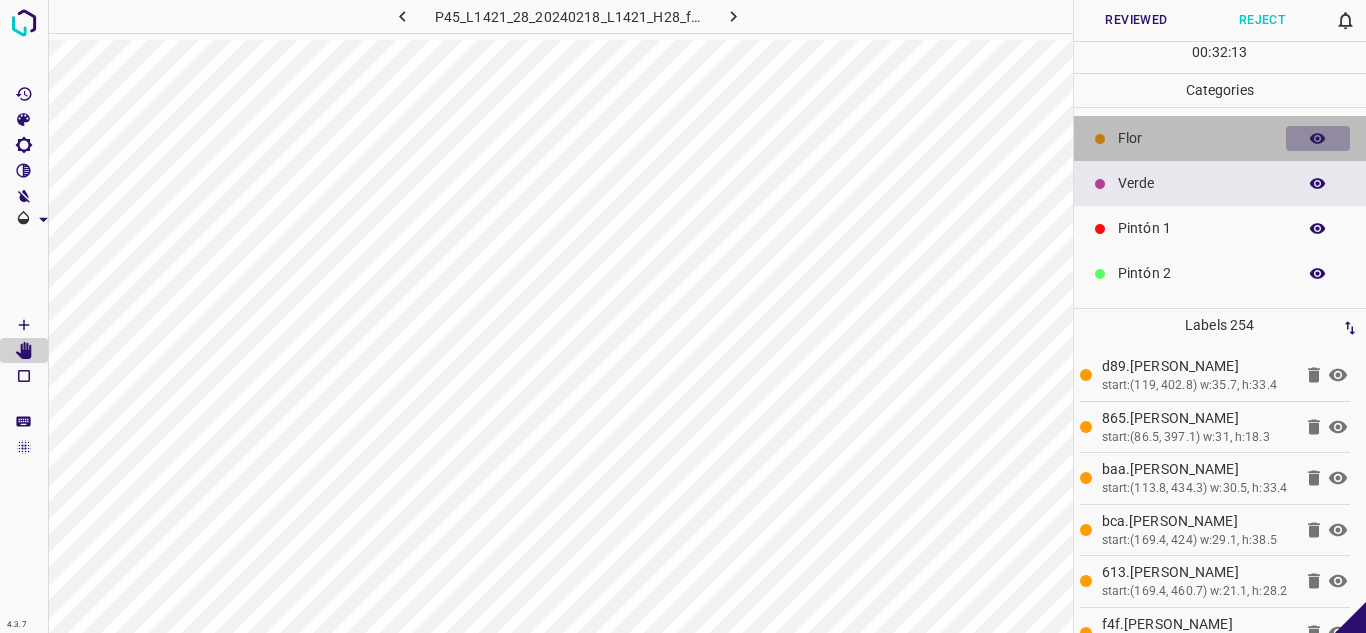 click 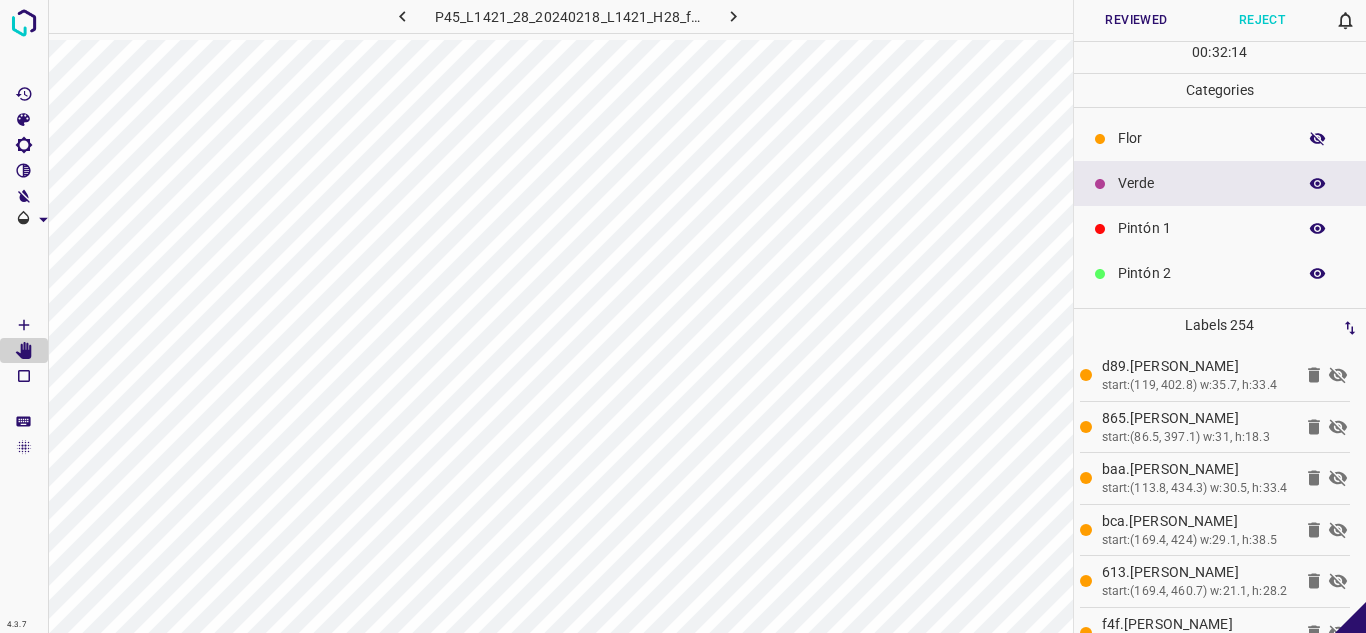 click 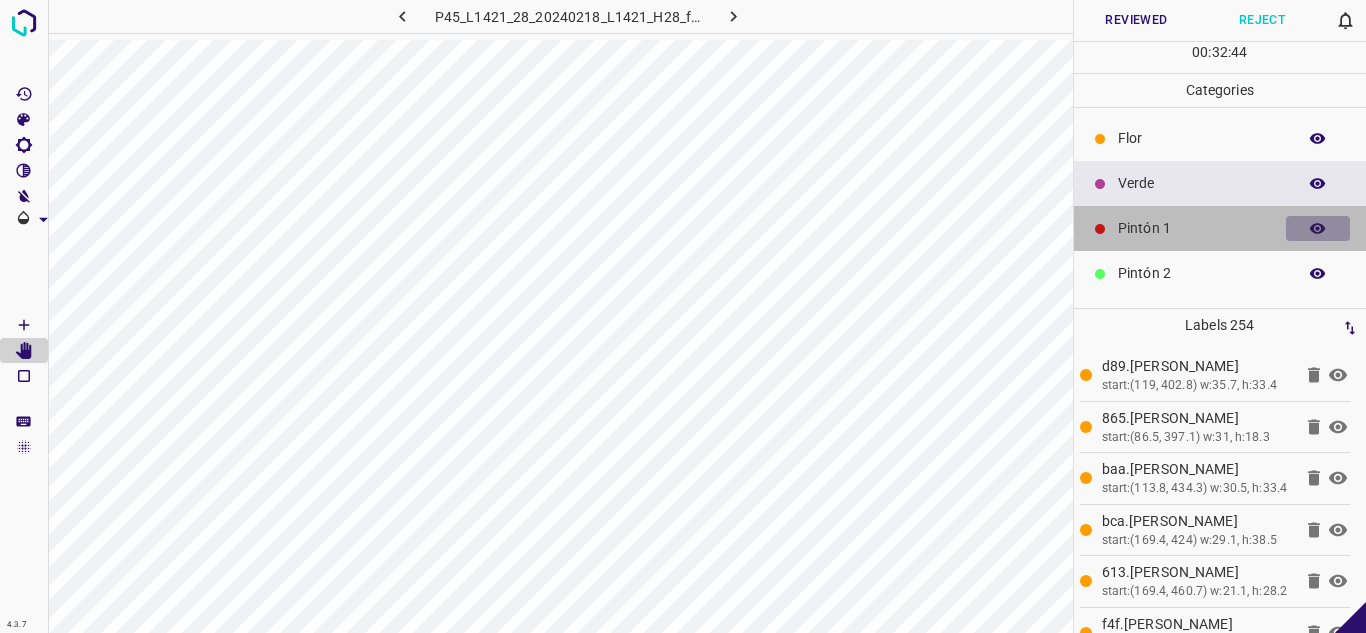 click 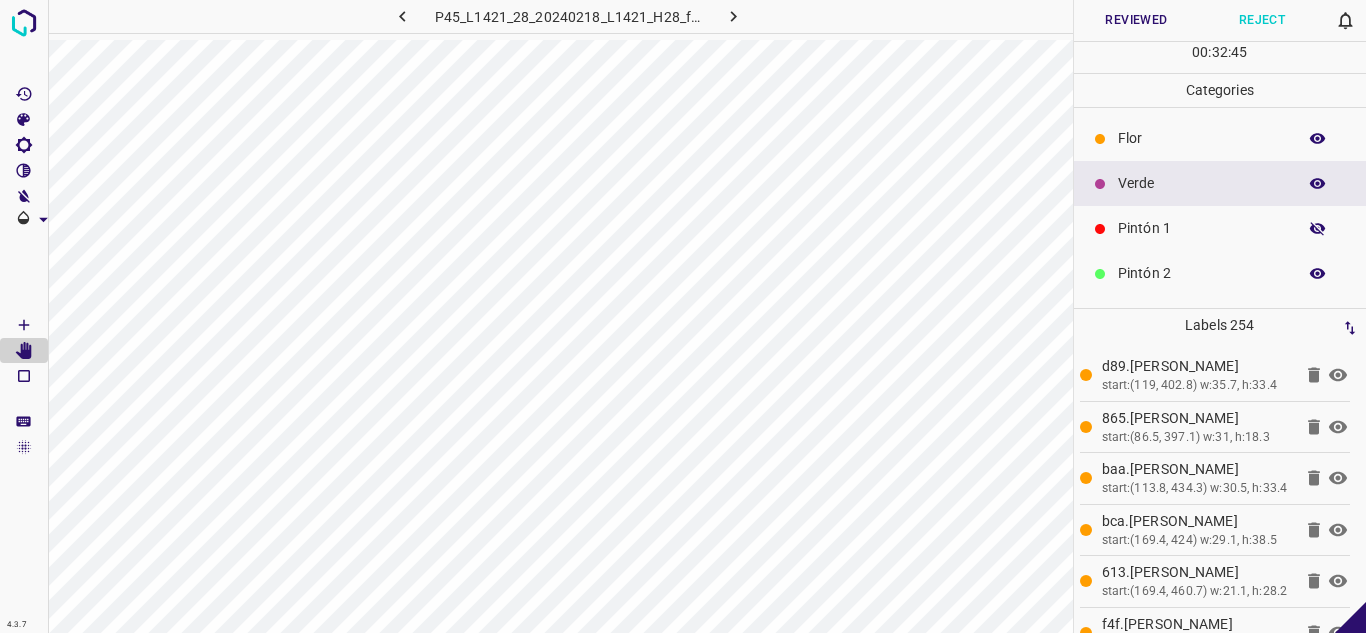 click 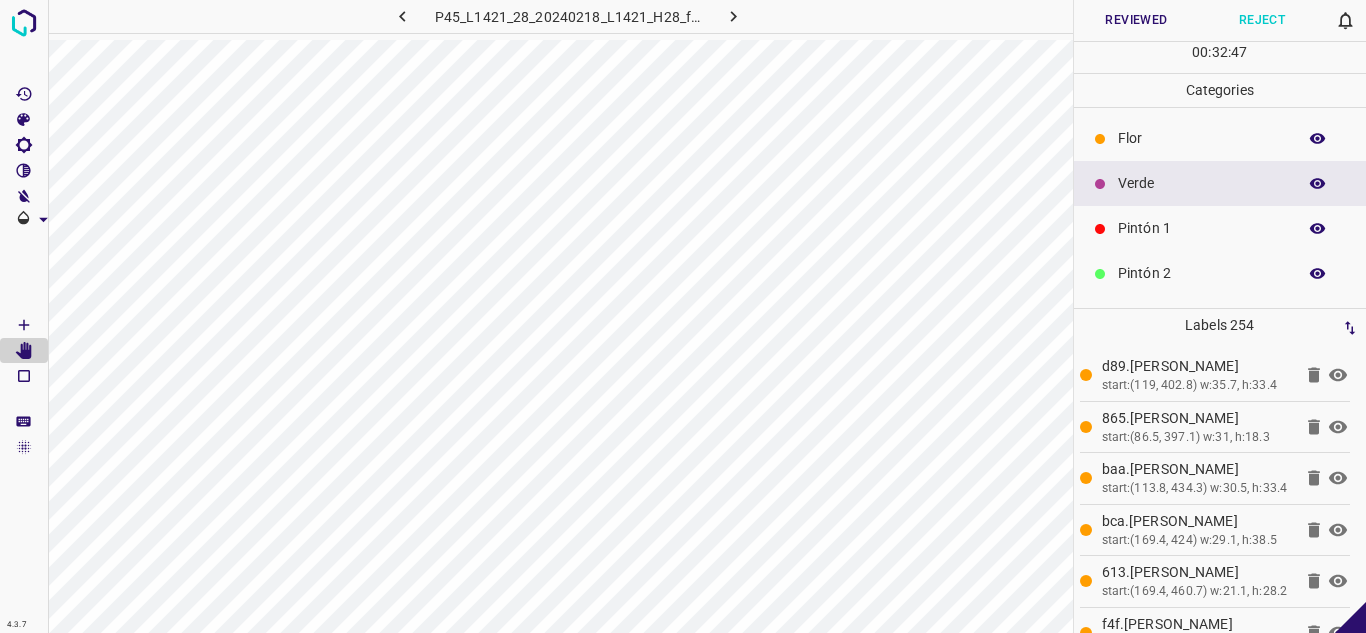 click on "Verde" at bounding box center [1202, 183] 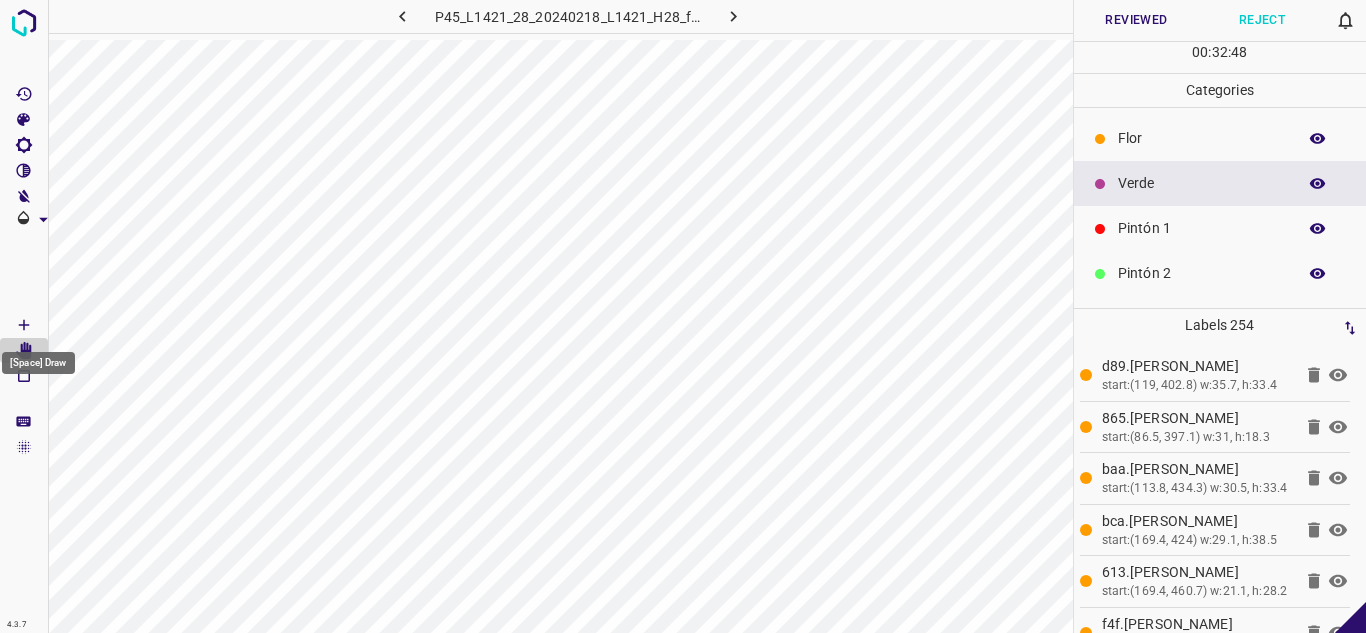 click 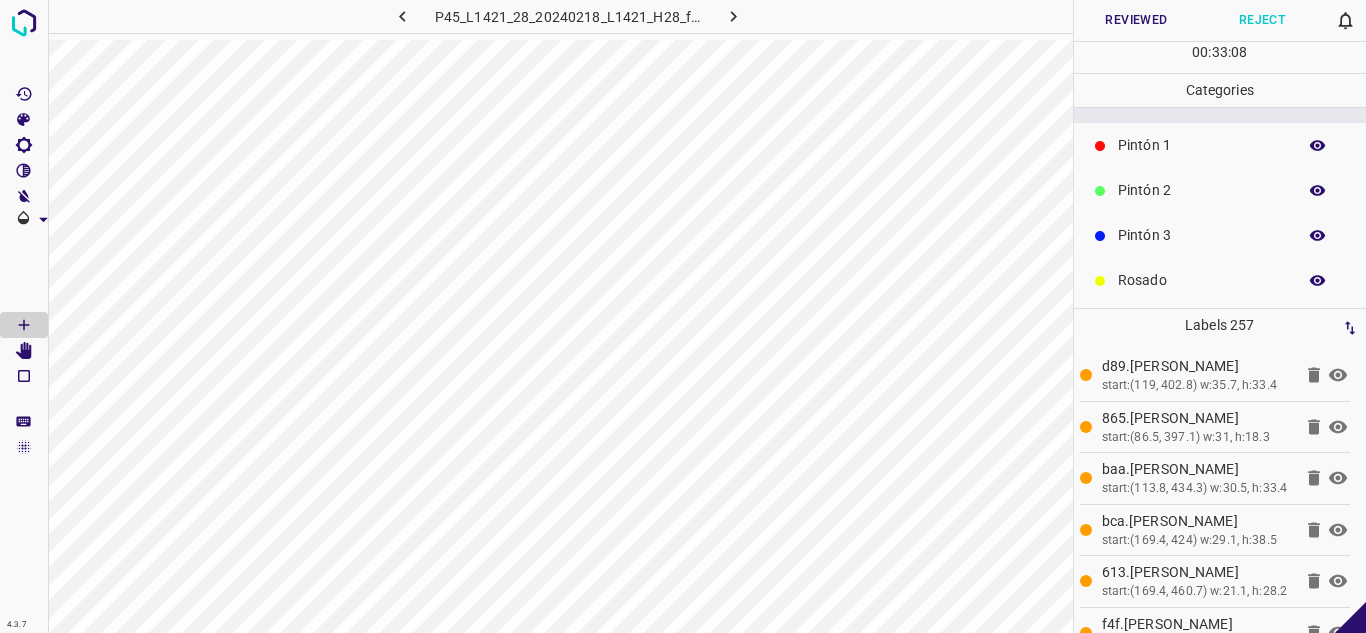 scroll, scrollTop: 176, scrollLeft: 0, axis: vertical 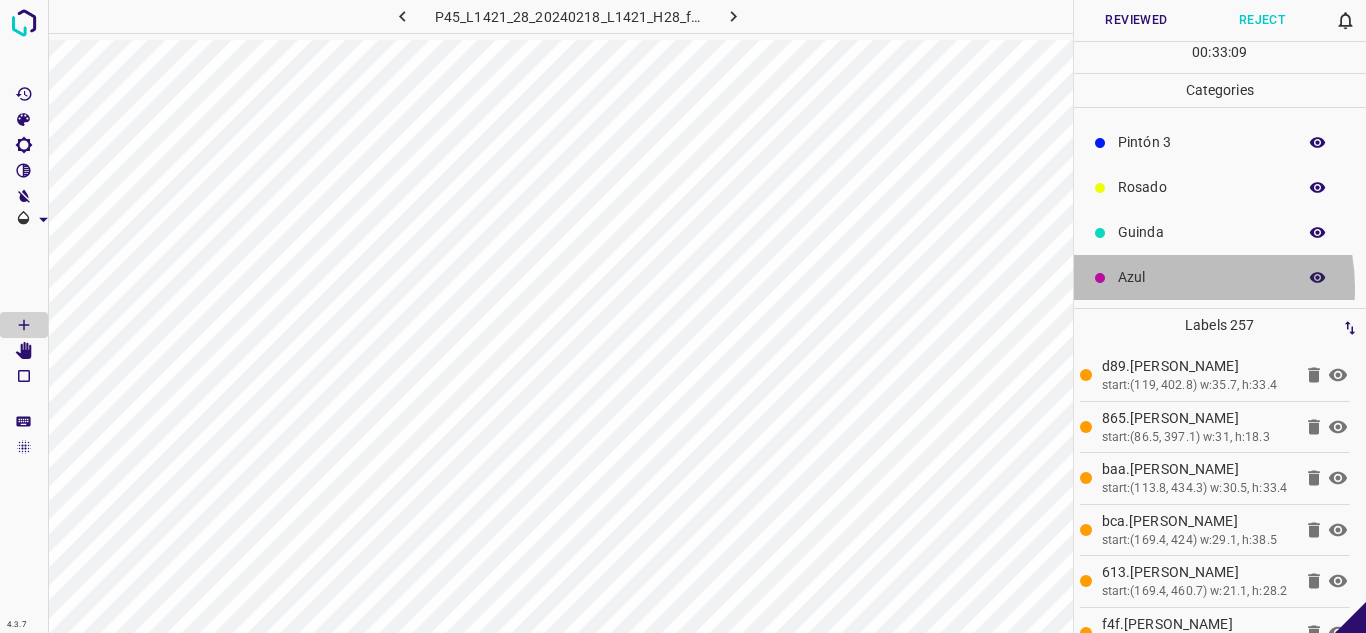 click on "Azul" at bounding box center (1220, 277) 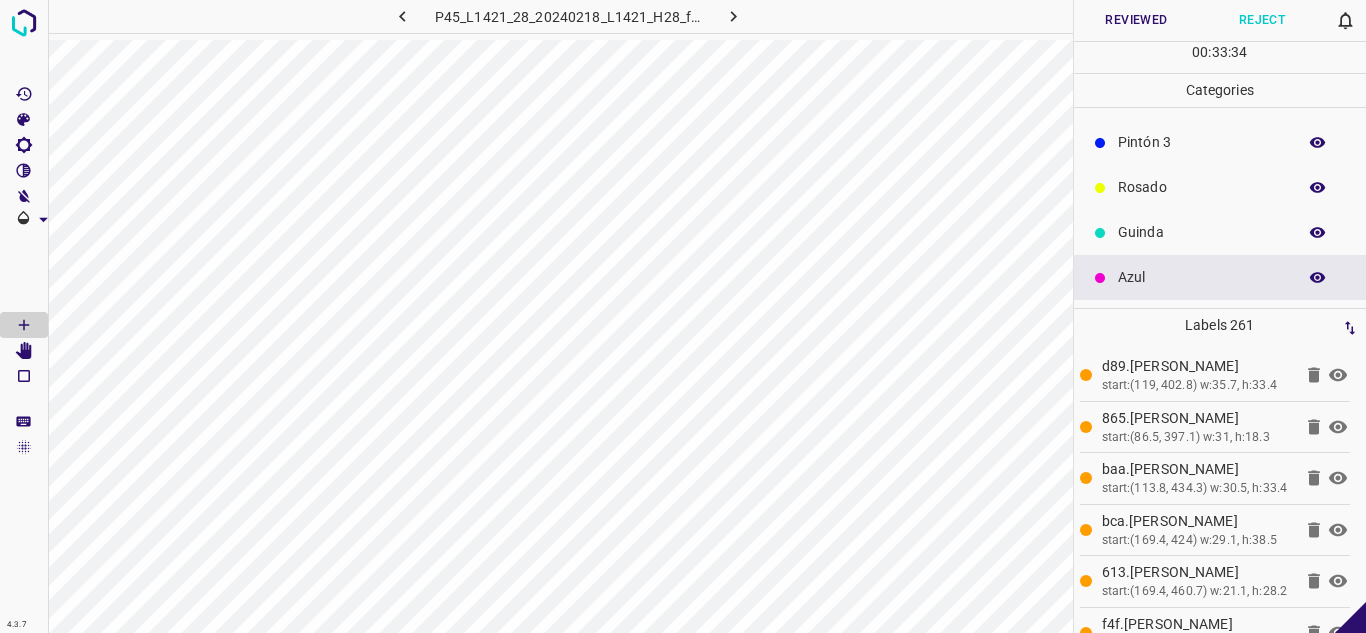 scroll, scrollTop: 0, scrollLeft: 0, axis: both 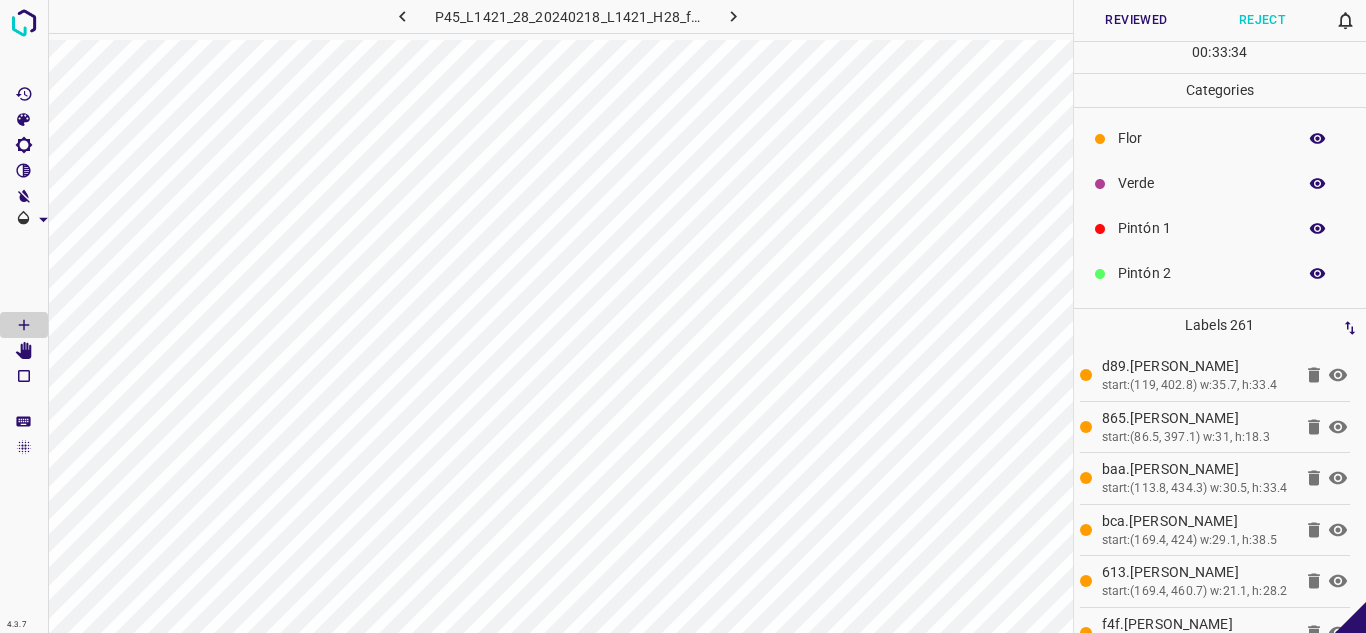 click on "Verde" at bounding box center (1202, 183) 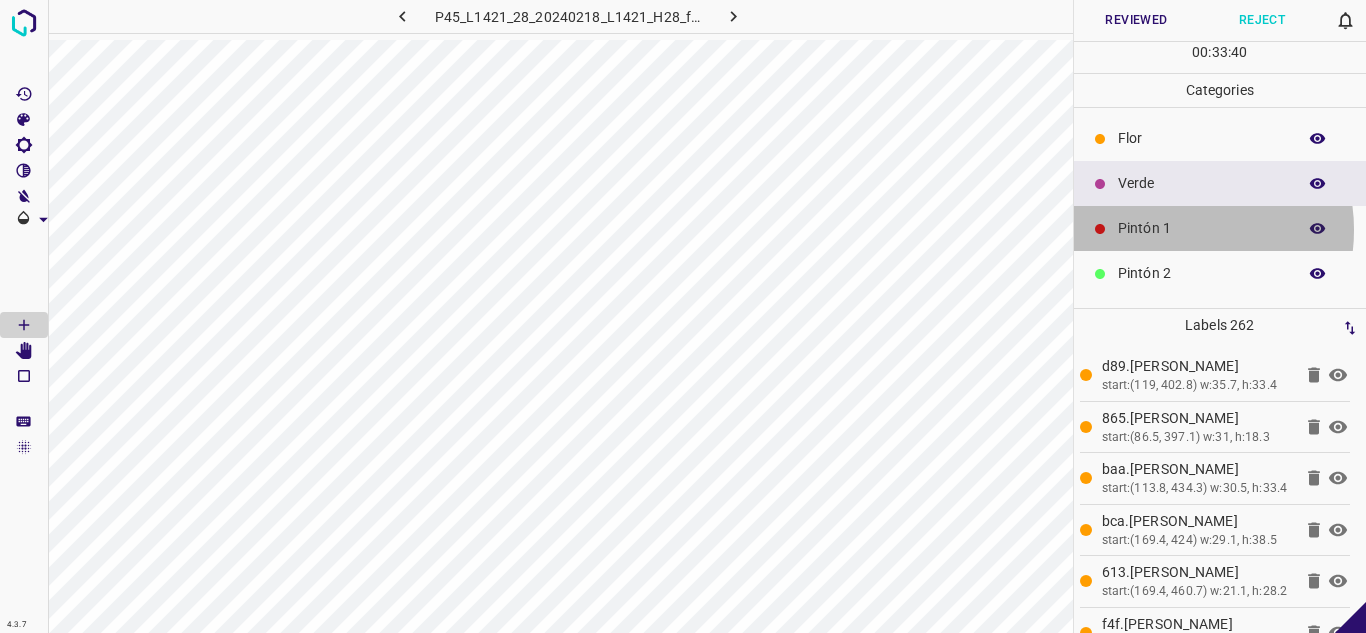 click on "Pintón 1" at bounding box center [1202, 228] 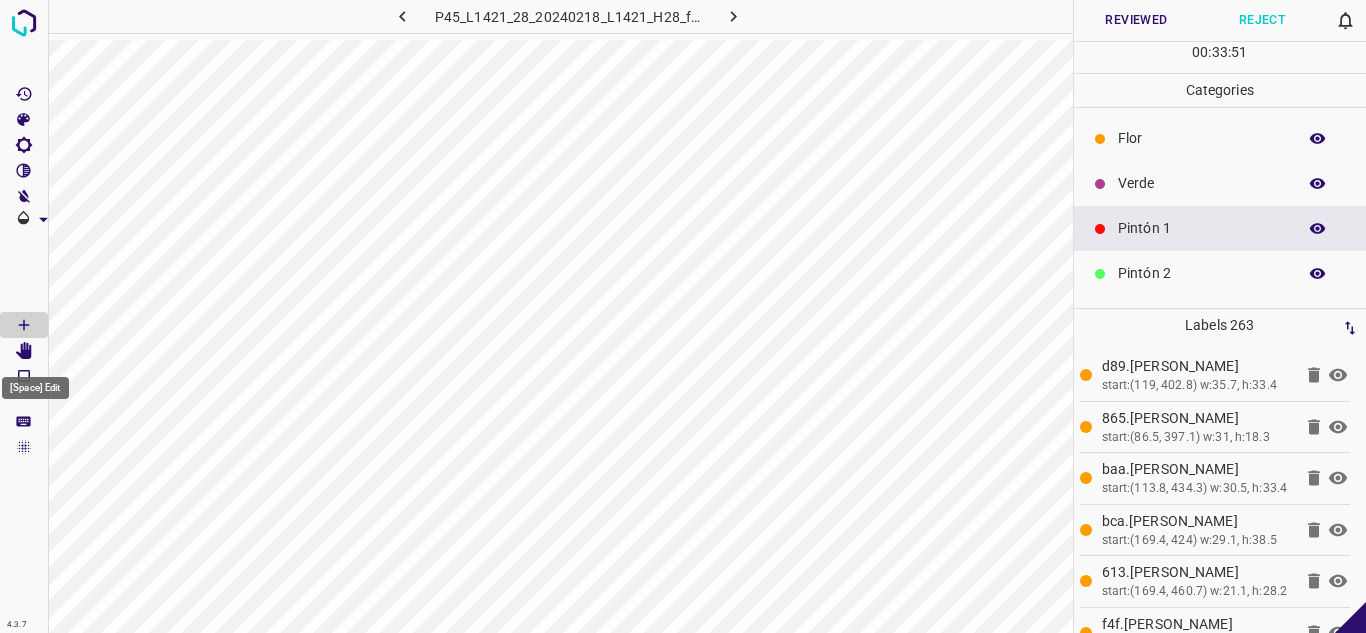 click 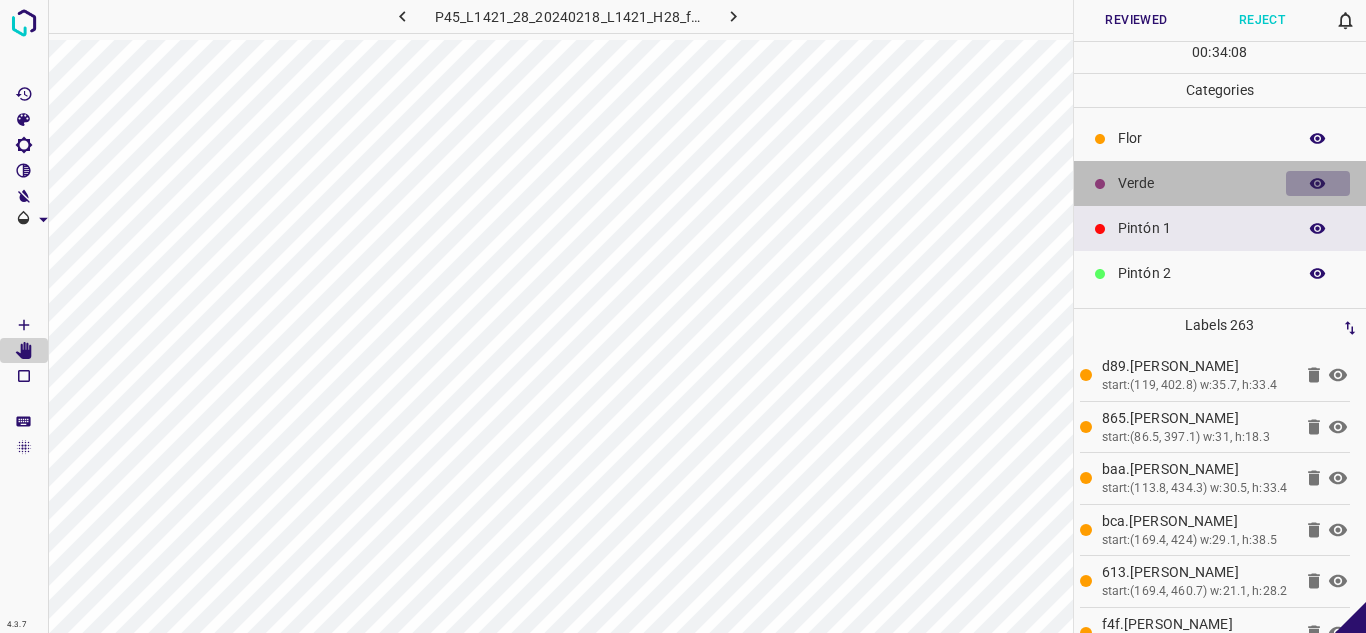 click 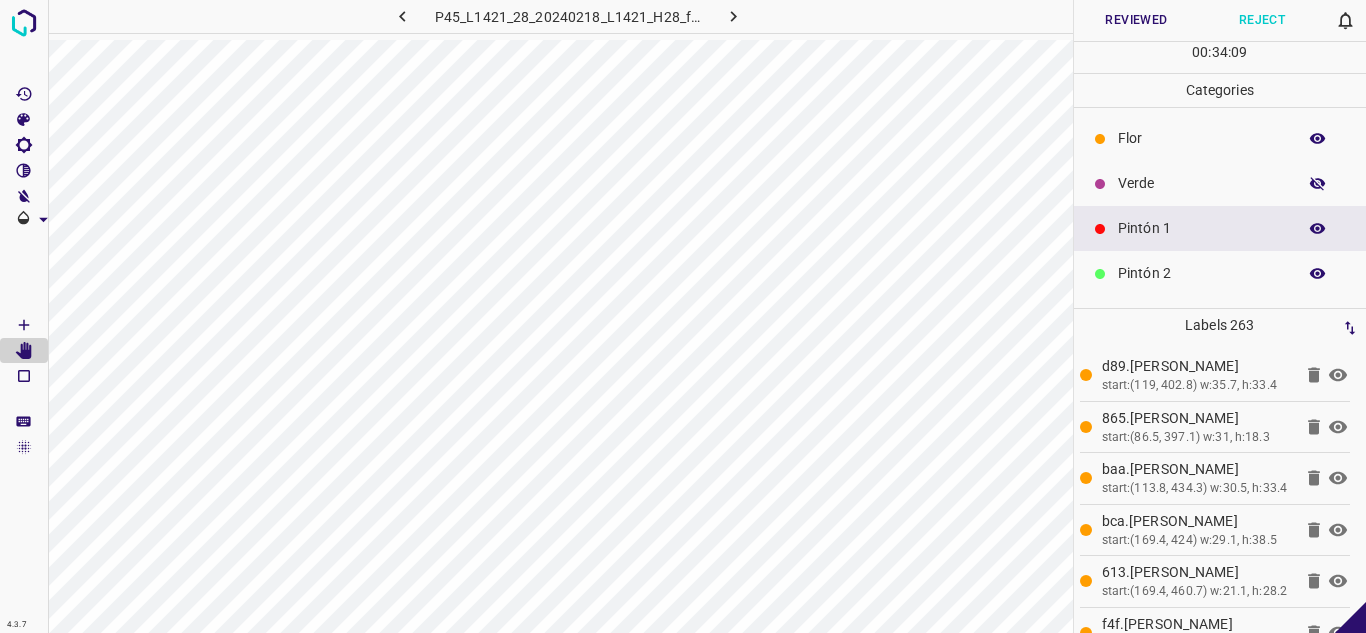 click 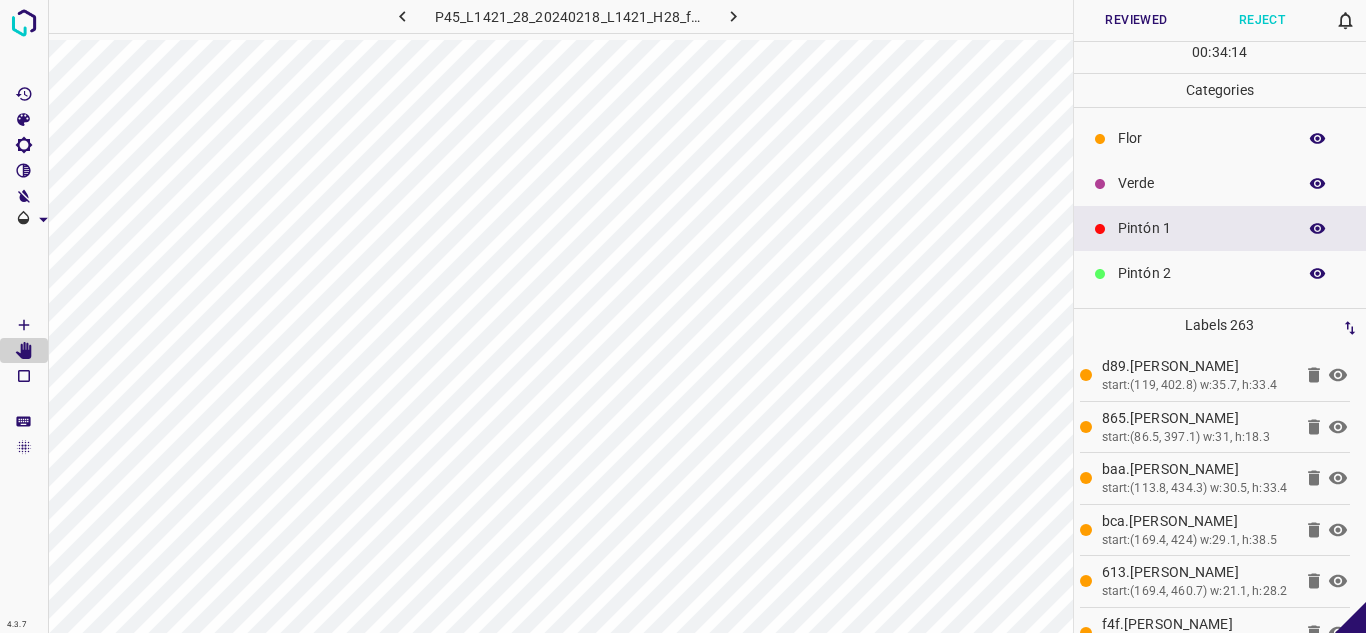 click 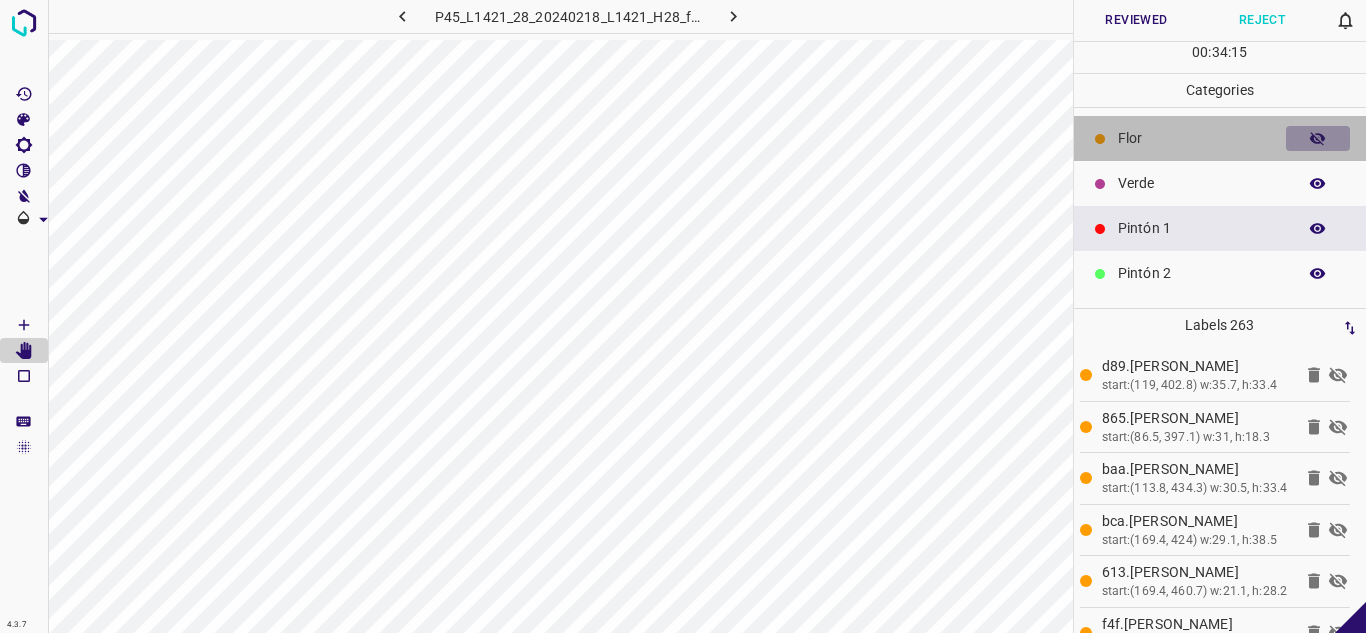 click 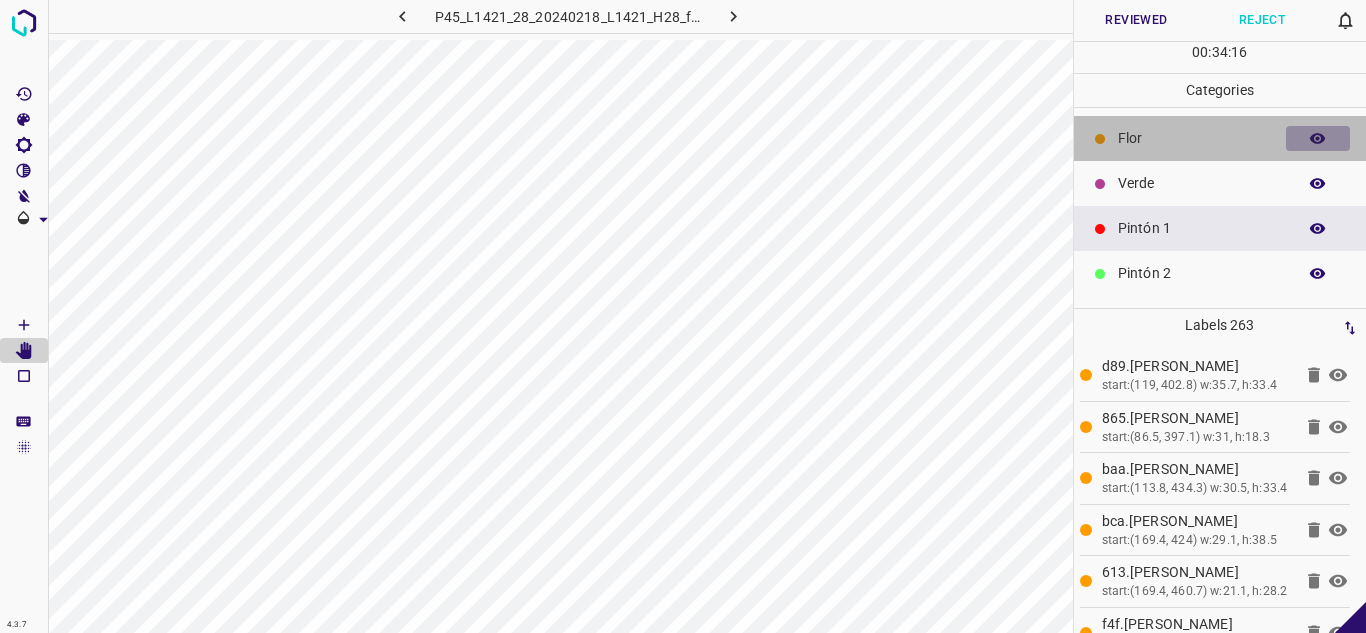 click 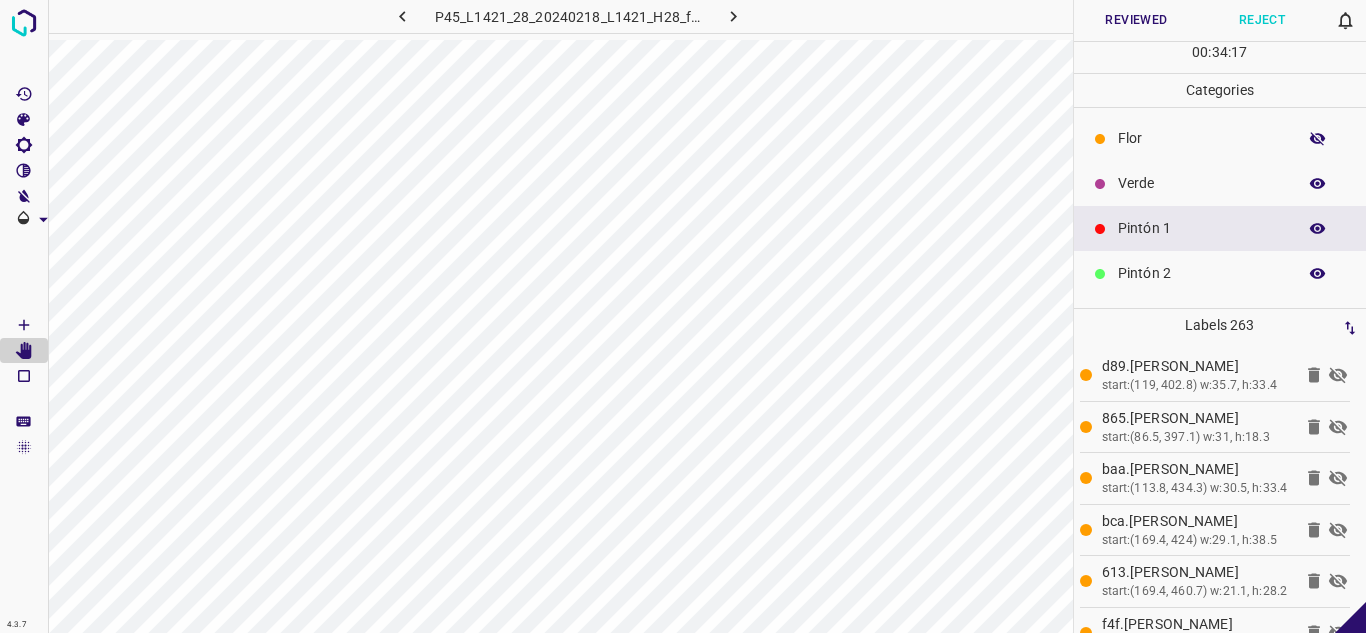 click 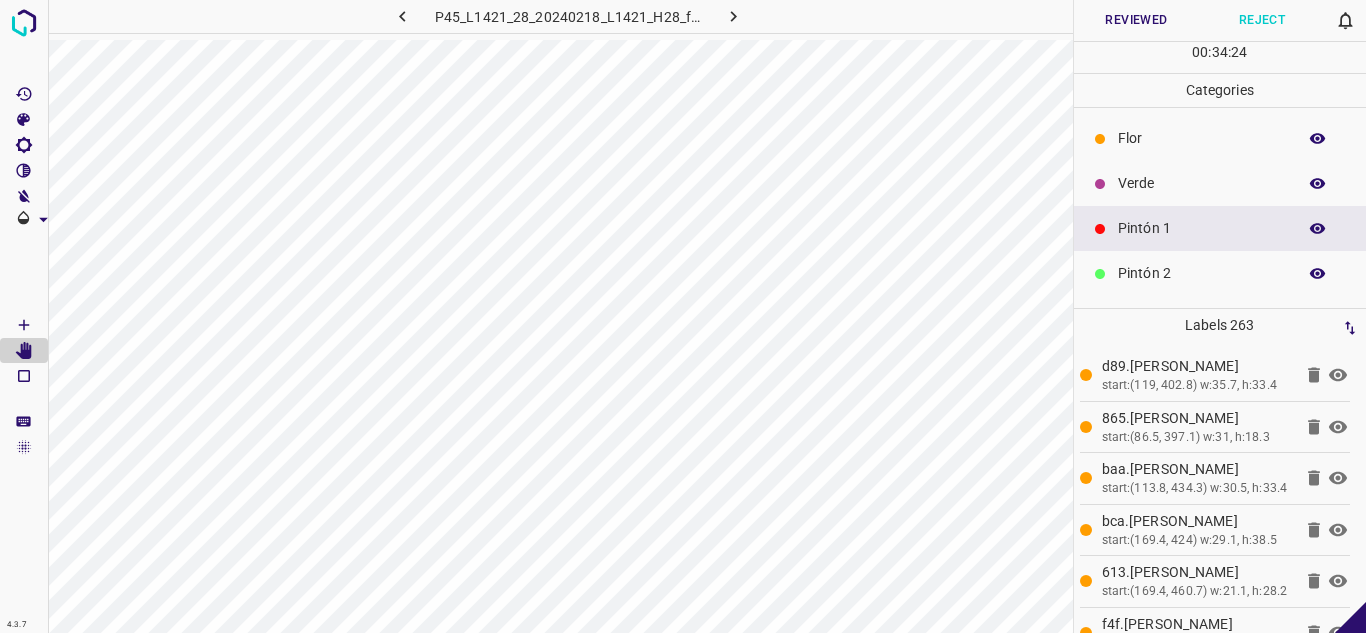 drag, startPoint x: 1247, startPoint y: 284, endPoint x: 1238, endPoint y: 226, distance: 58.694122 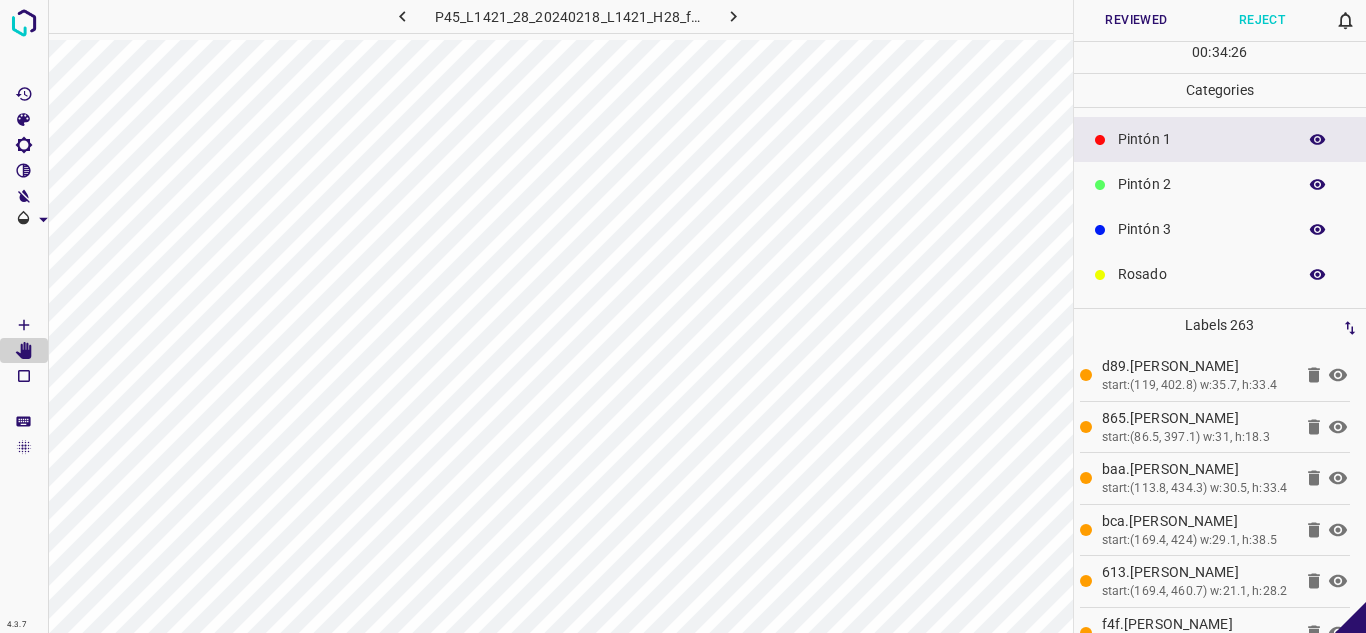 scroll, scrollTop: 176, scrollLeft: 0, axis: vertical 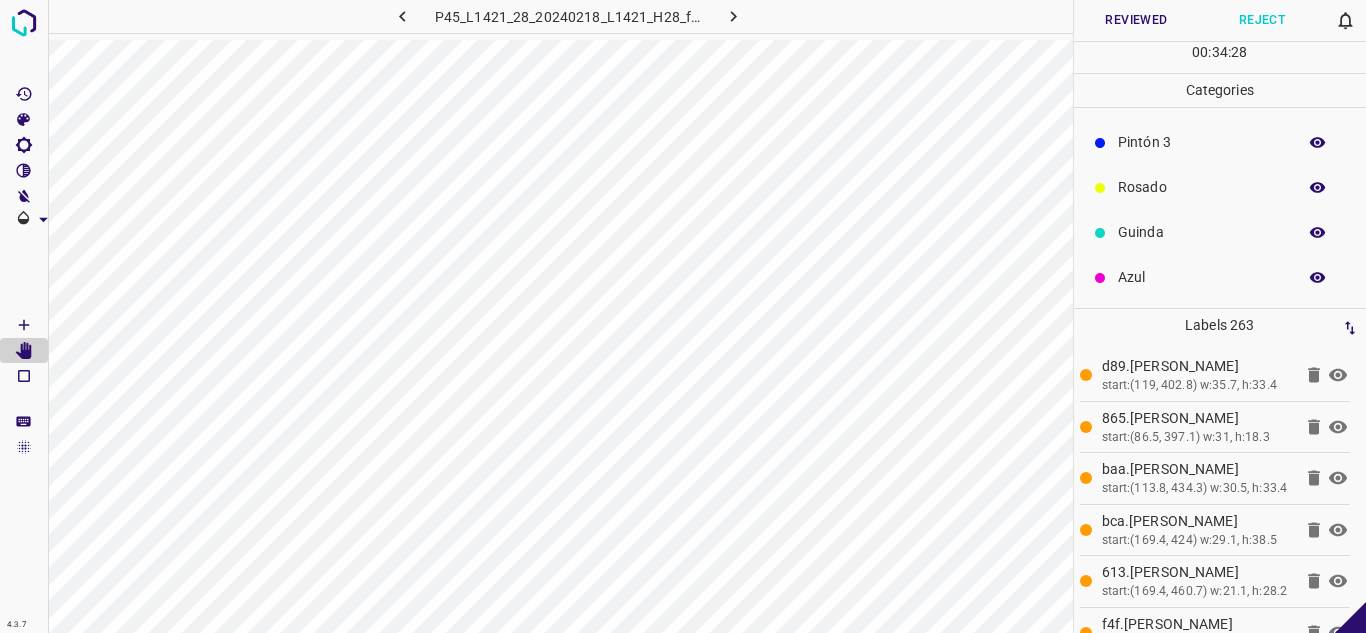 click 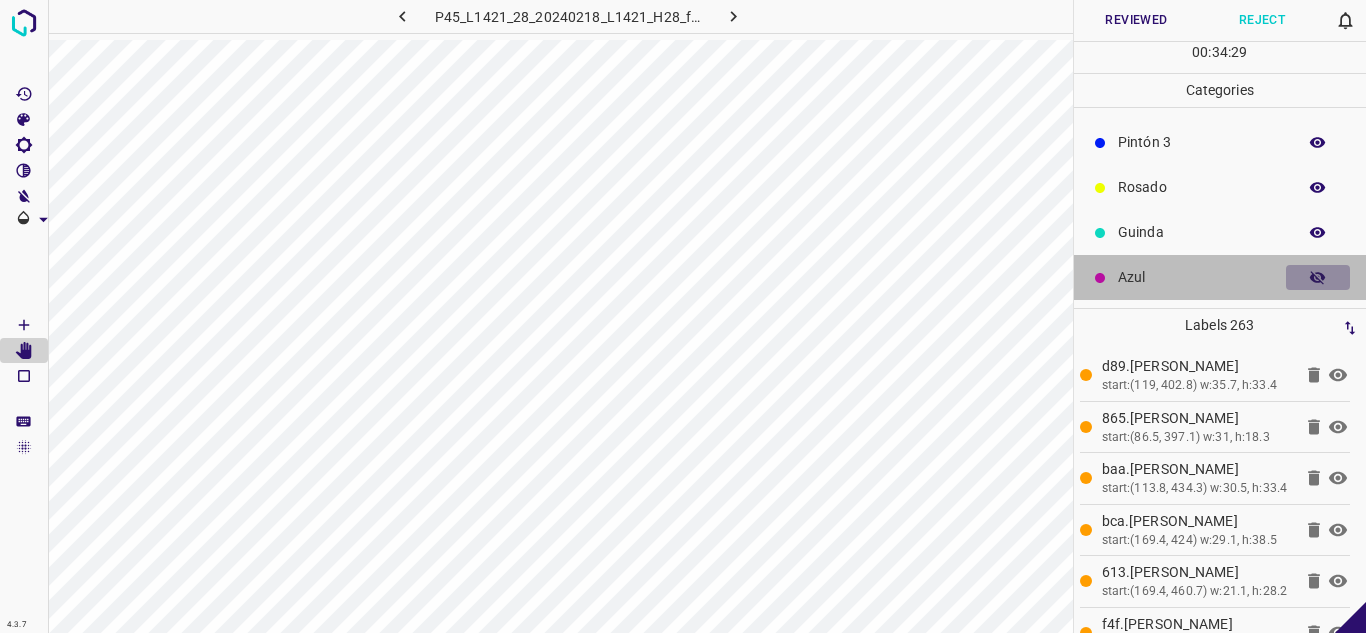 click 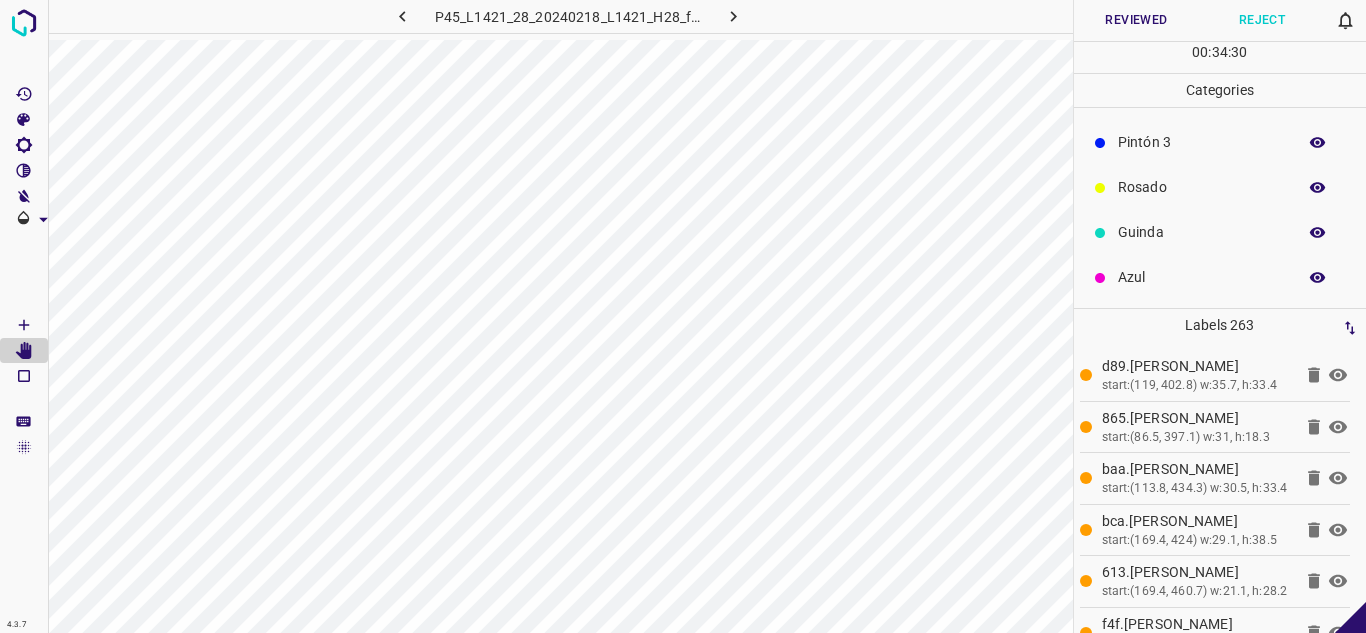 click 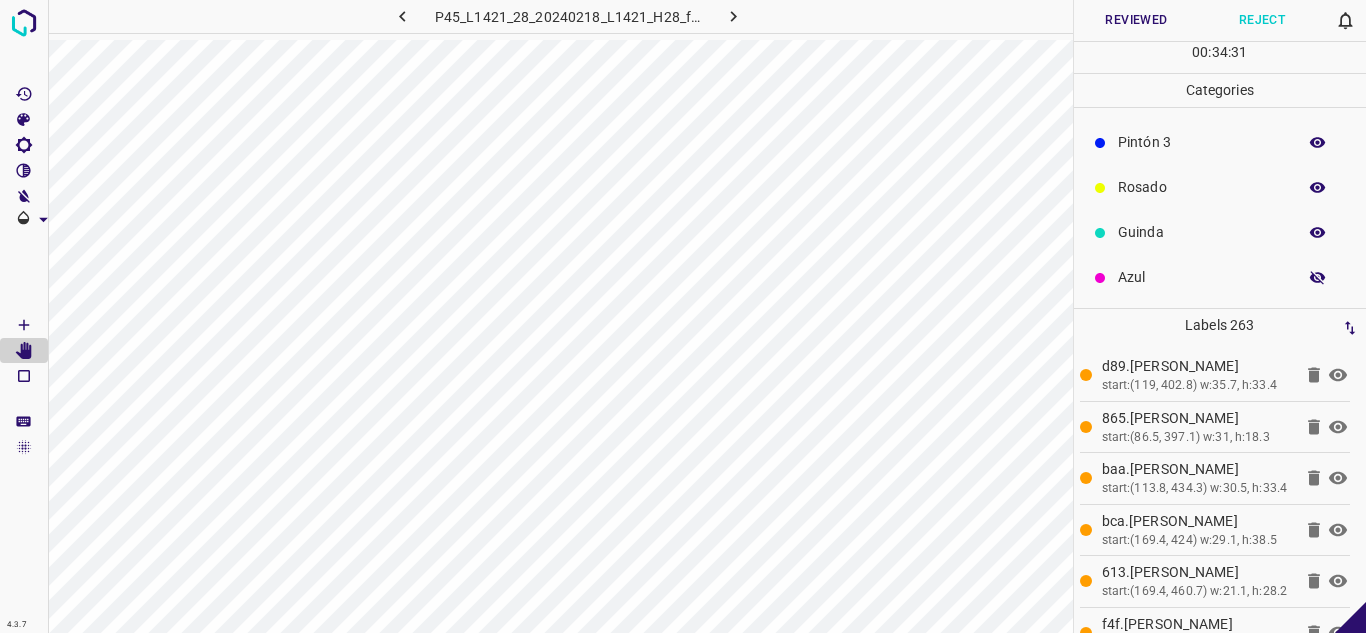 click 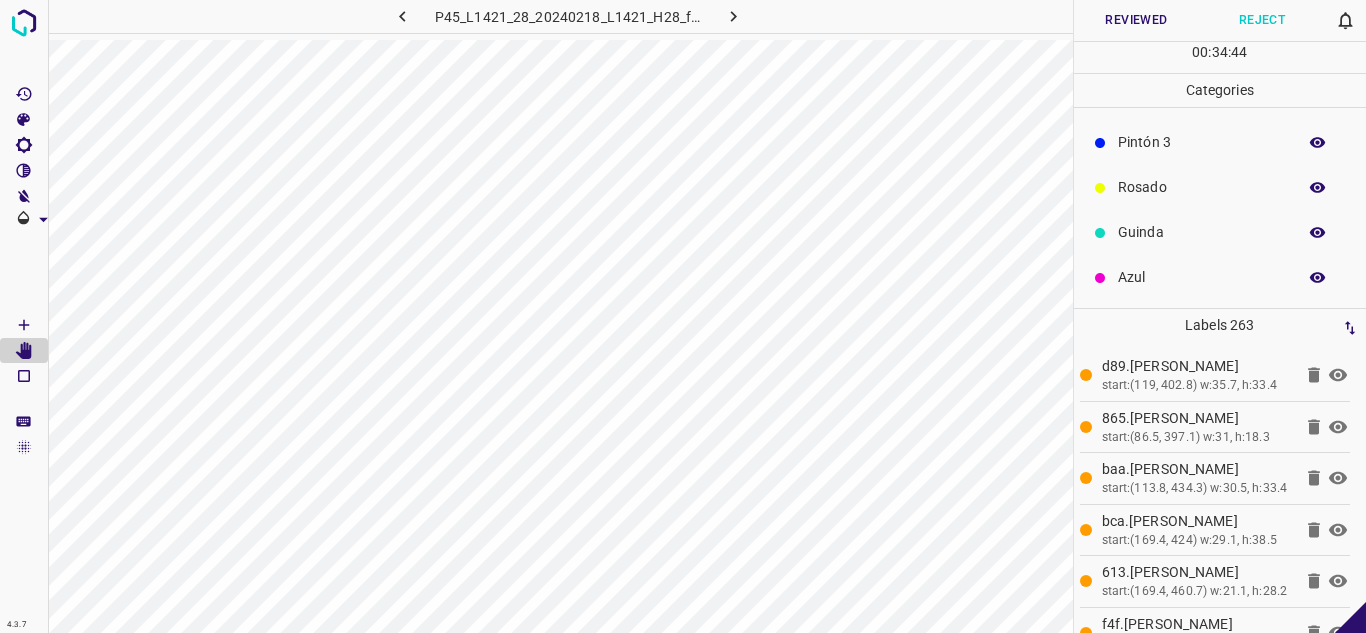scroll, scrollTop: 76, scrollLeft: 0, axis: vertical 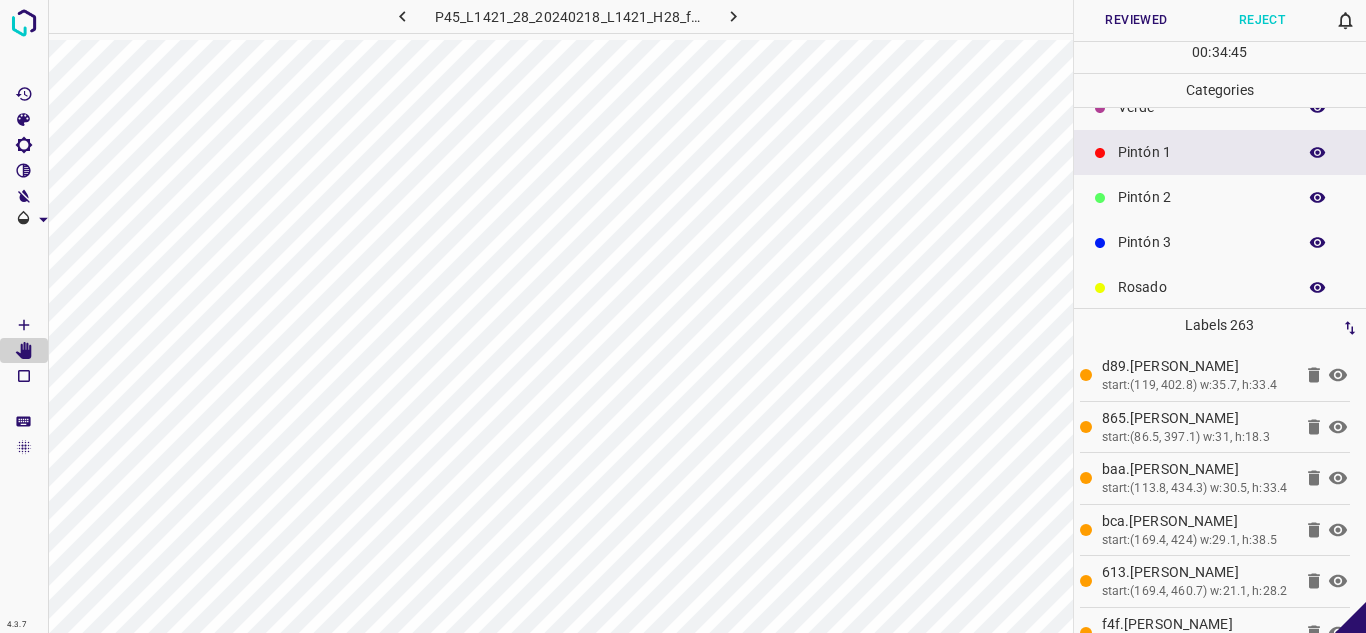 click at bounding box center (1318, 198) 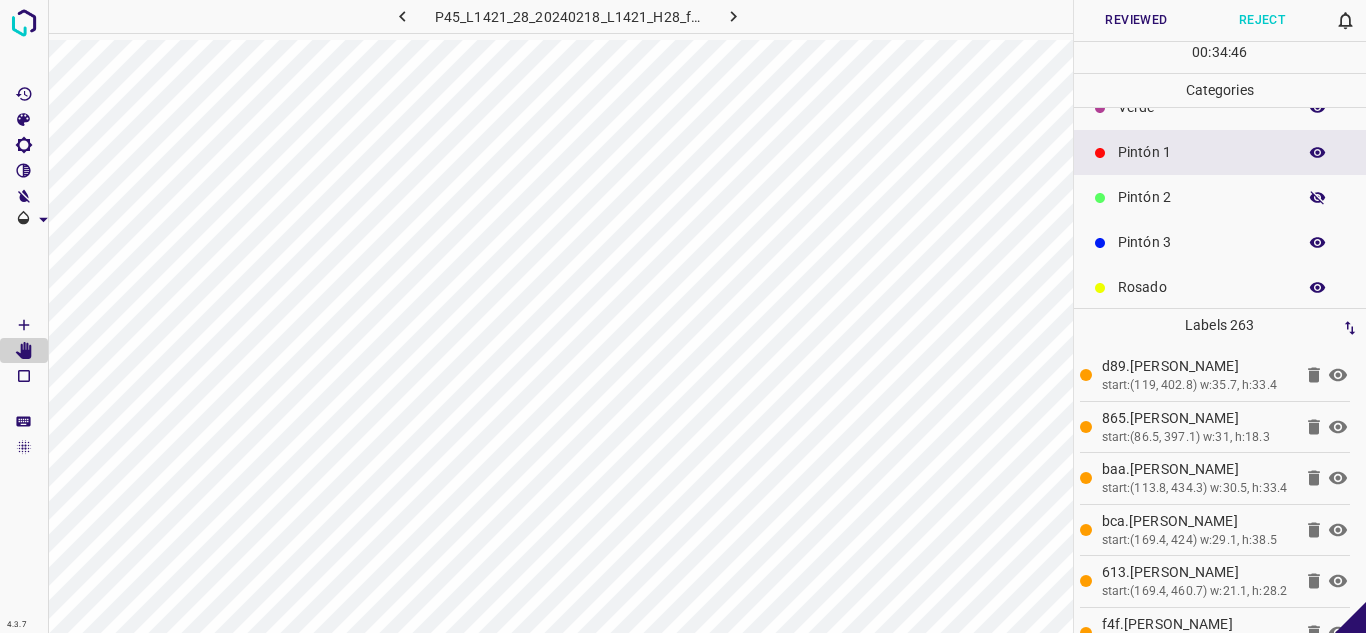 click 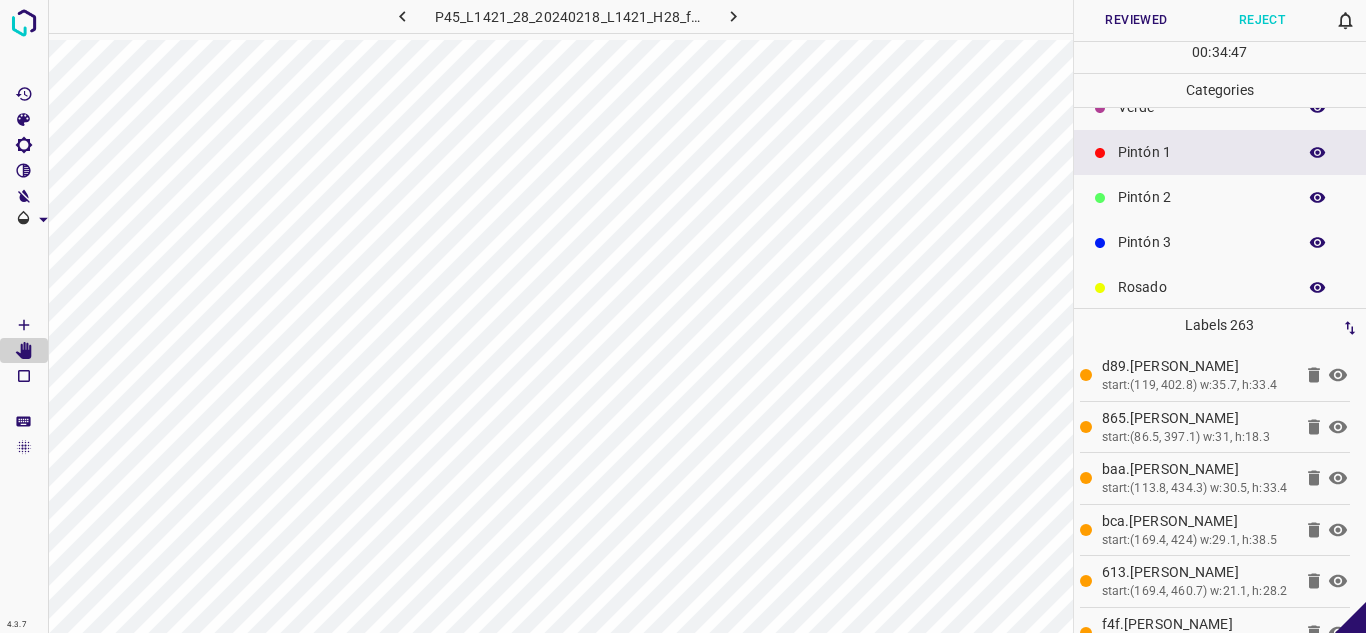 click 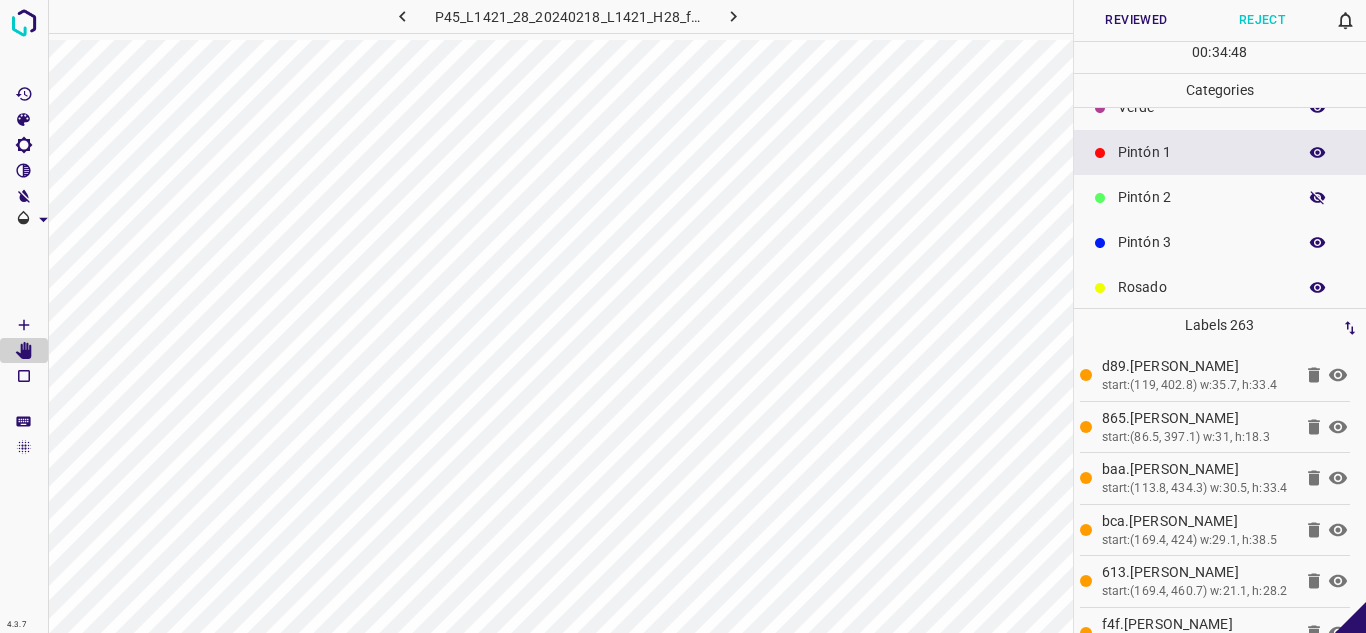 click 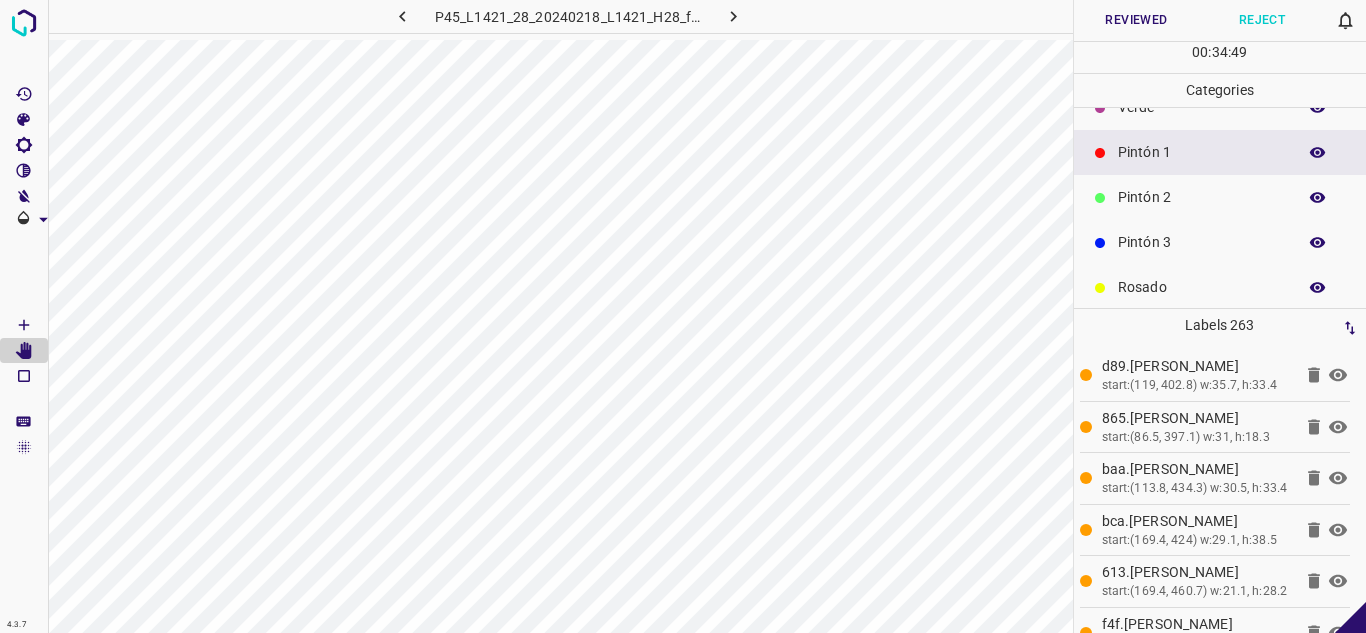 click 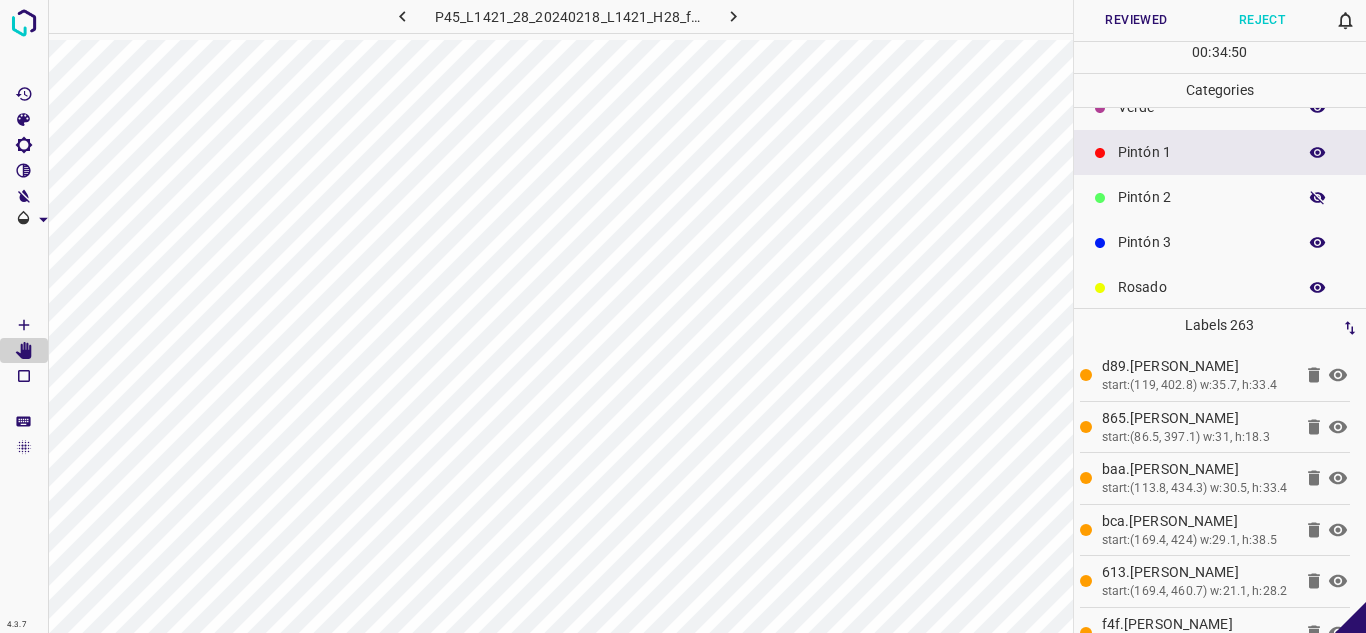 click 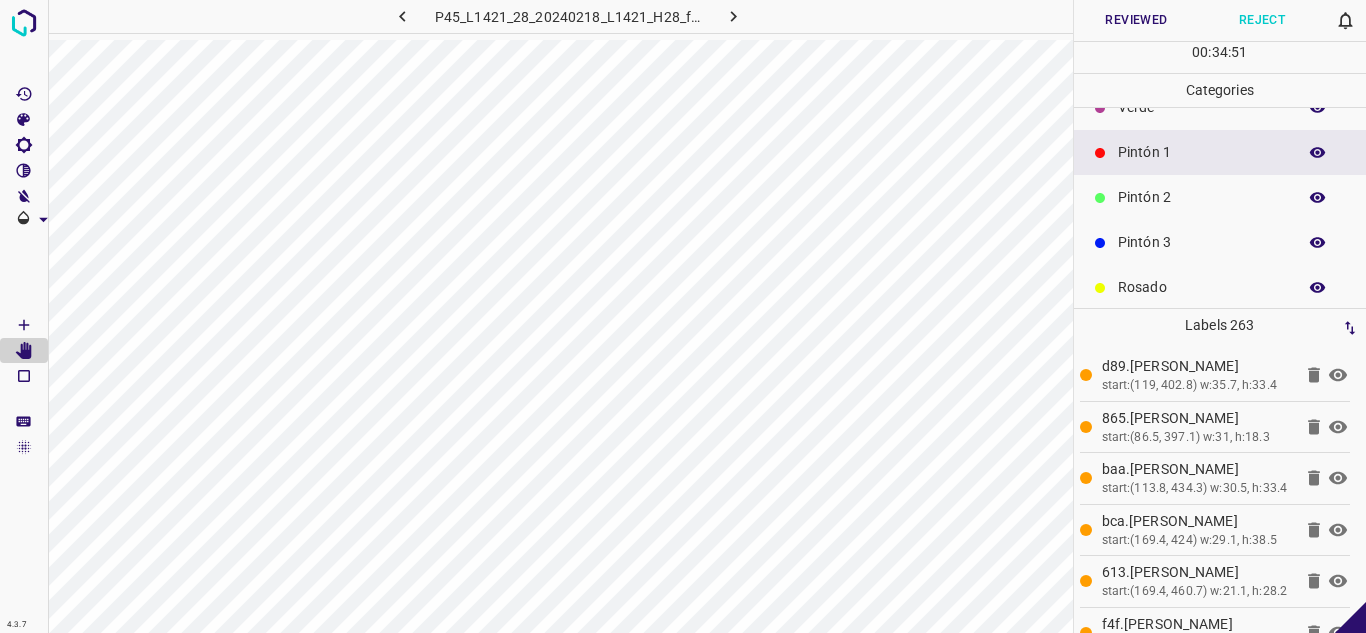 click 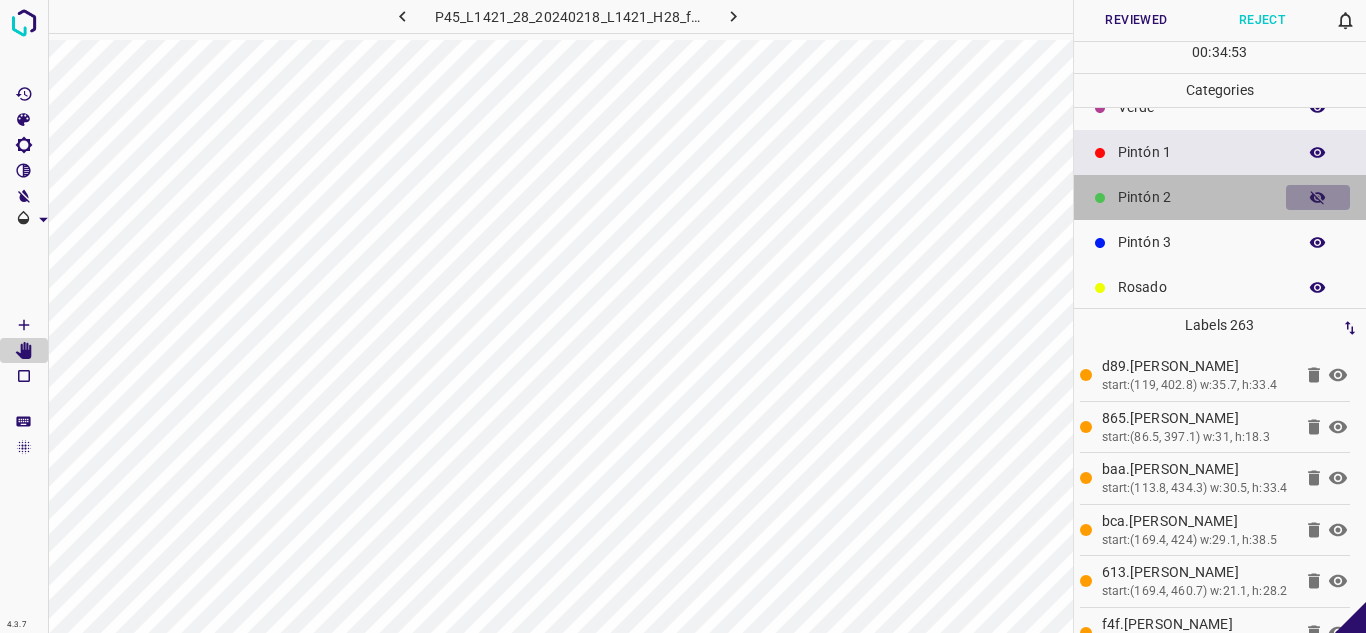 click 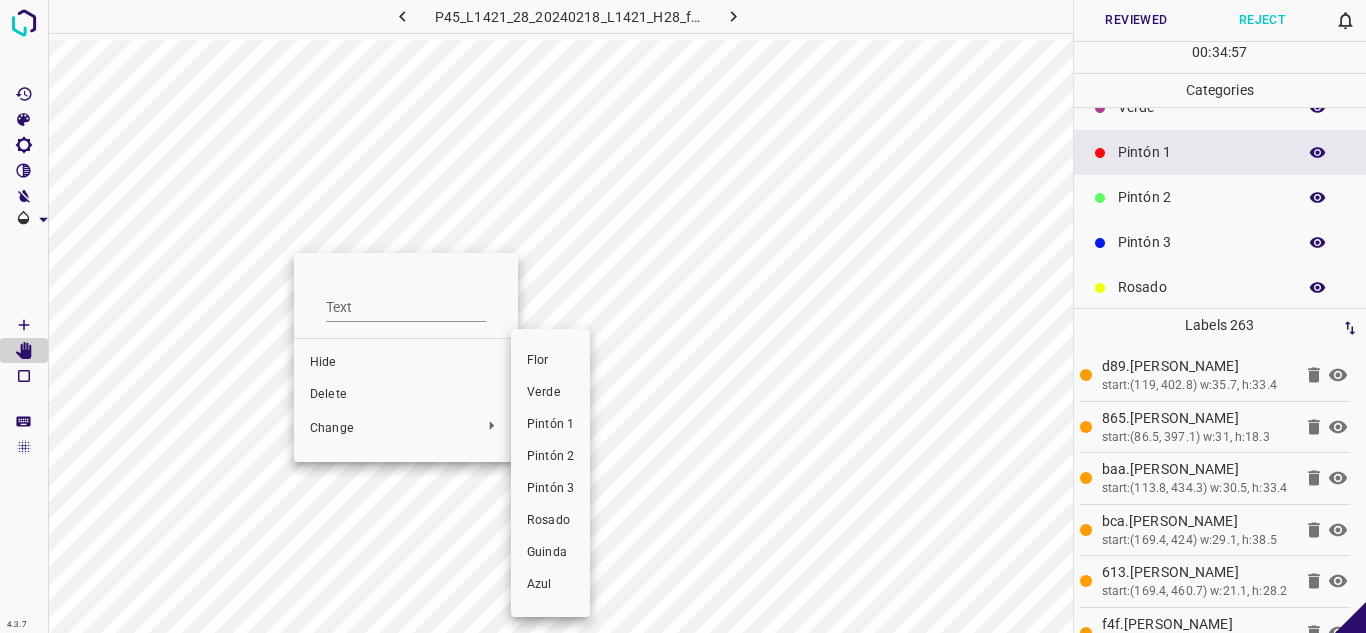 click on "Verde" at bounding box center (550, 393) 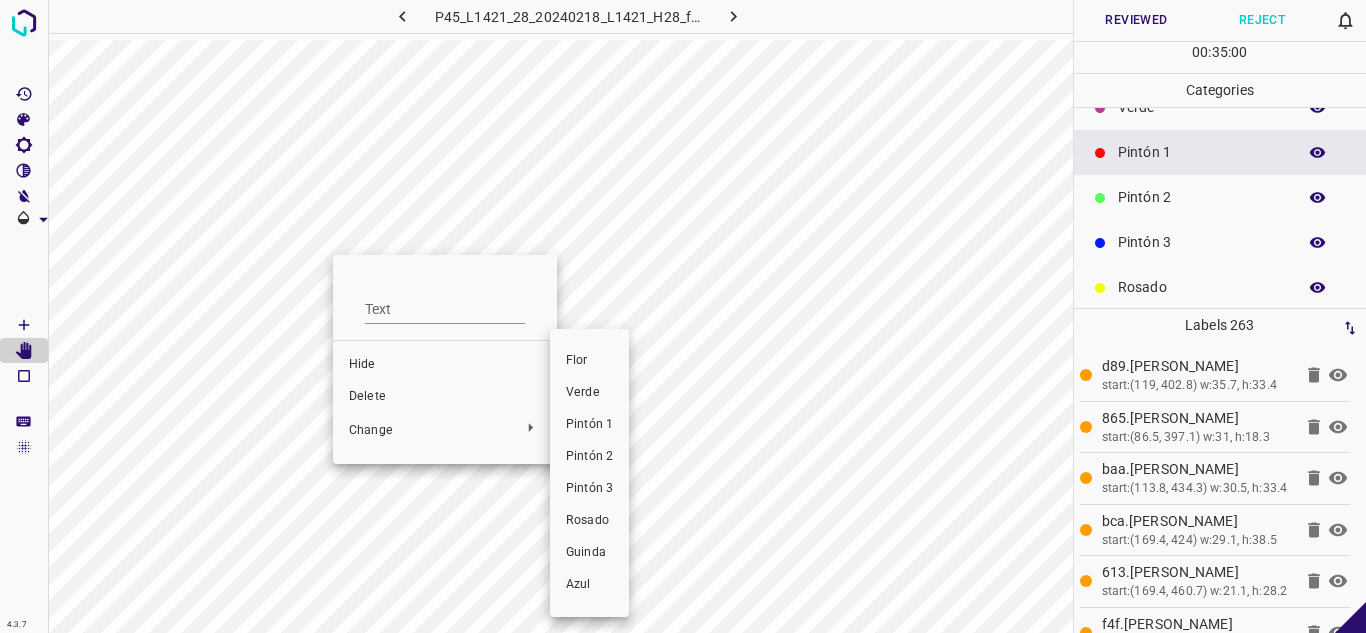click on "Verde" at bounding box center [589, 393] 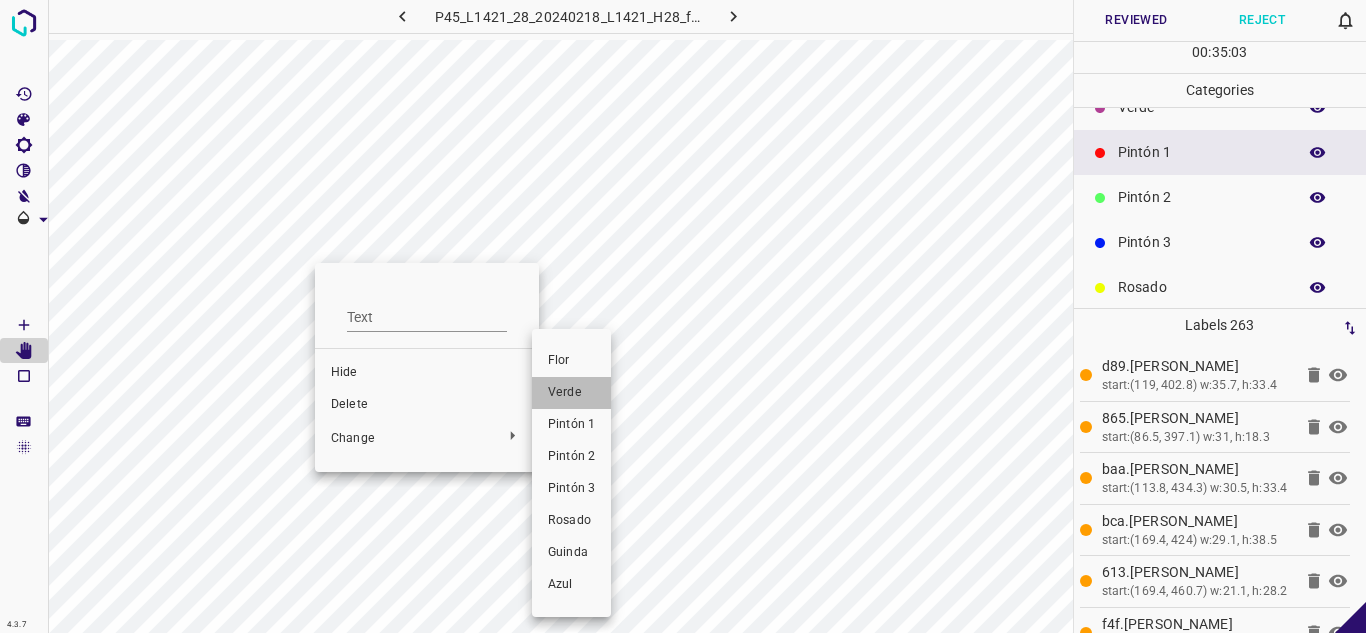 click on "Verde" at bounding box center [571, 393] 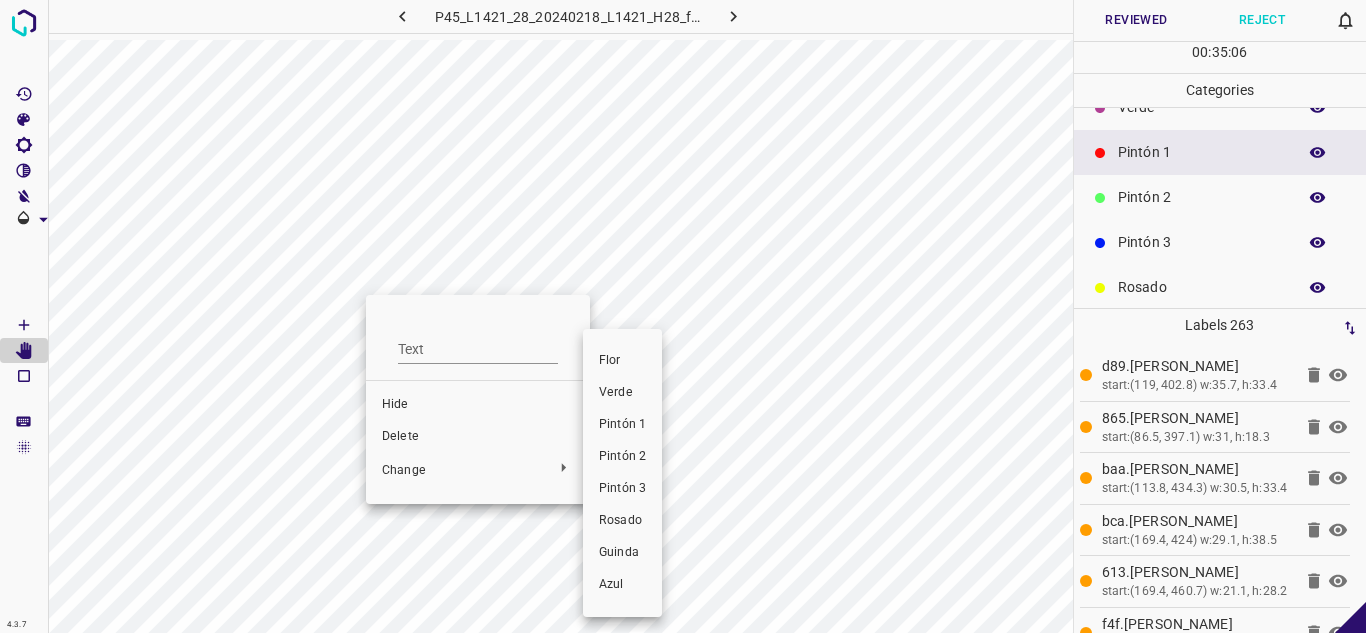 click on "Verde" at bounding box center [622, 393] 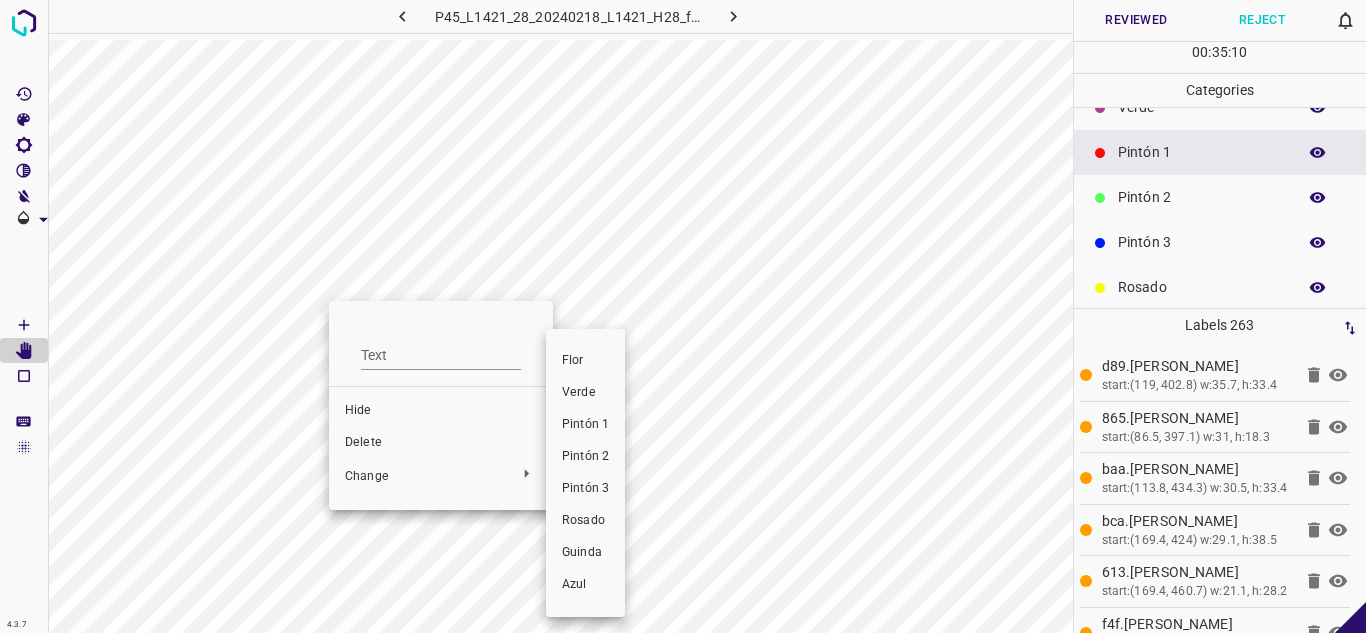 click on "Verde" at bounding box center [585, 393] 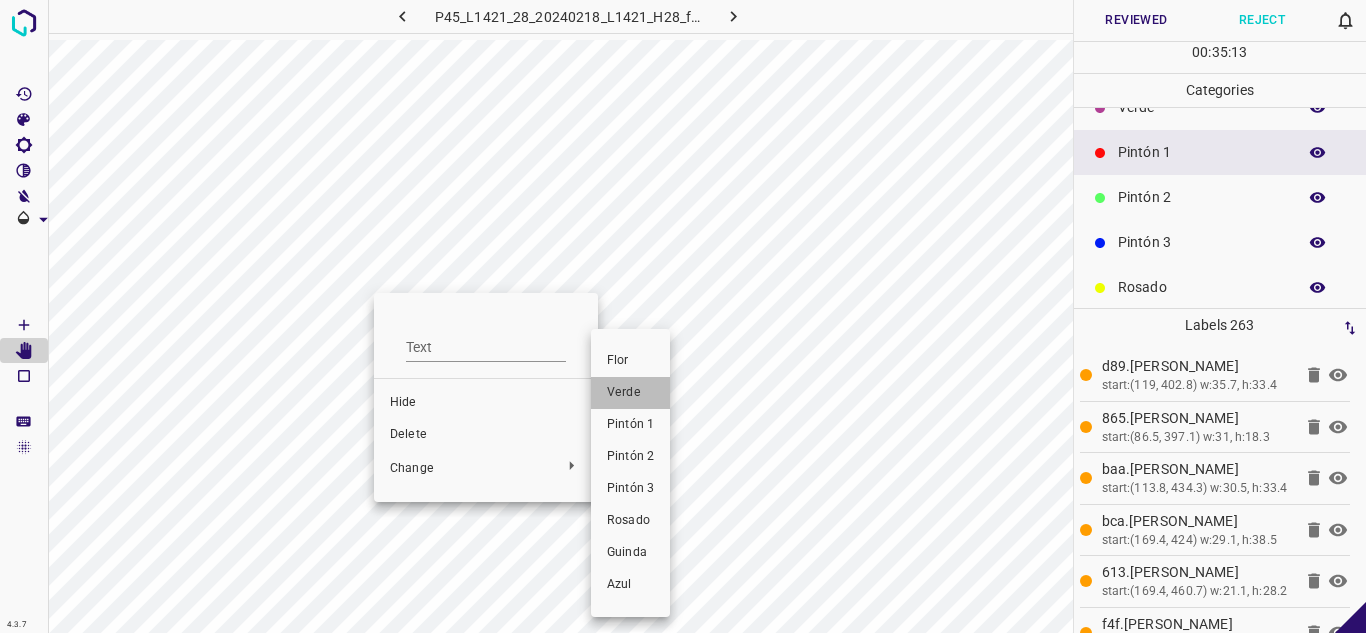 click on "Verde" at bounding box center (630, 393) 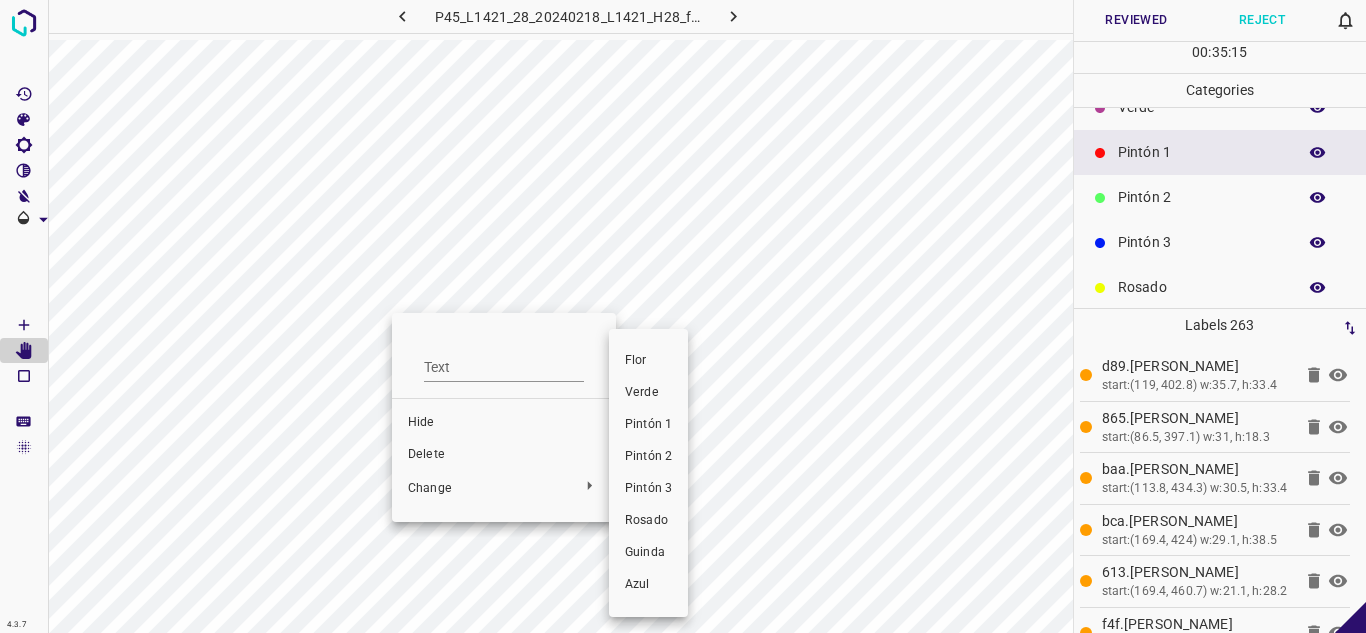 click on "Verde" at bounding box center [648, 393] 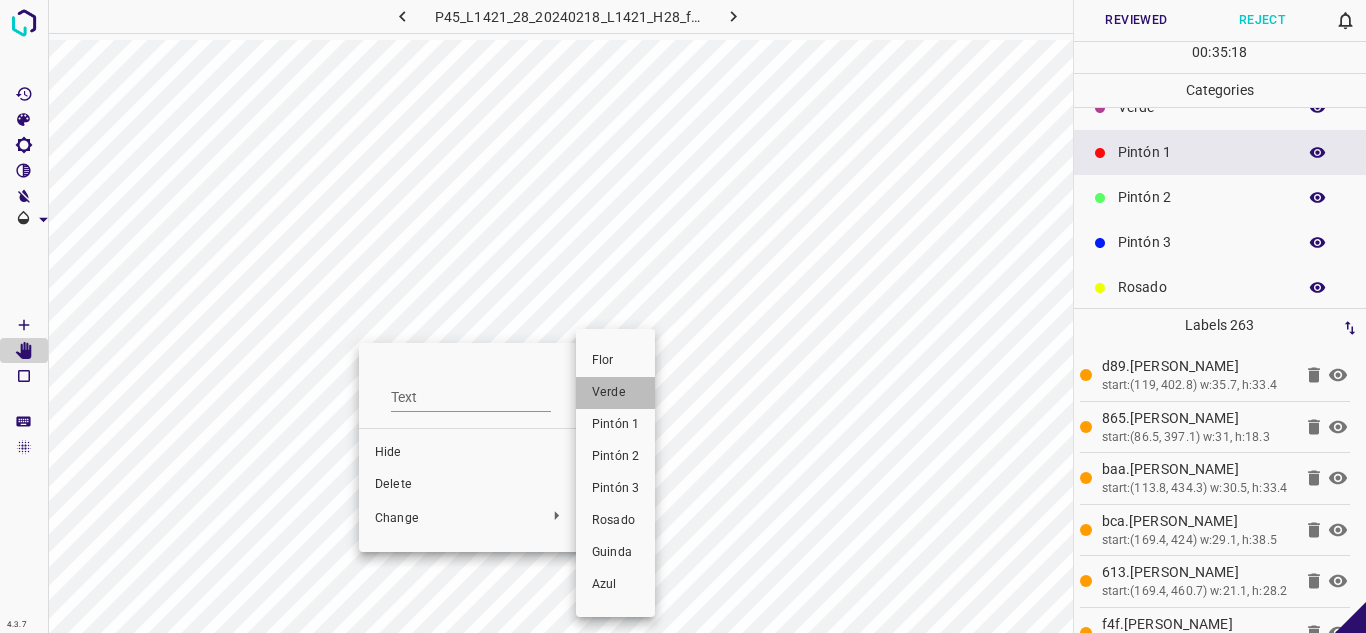click on "Verde" at bounding box center [615, 393] 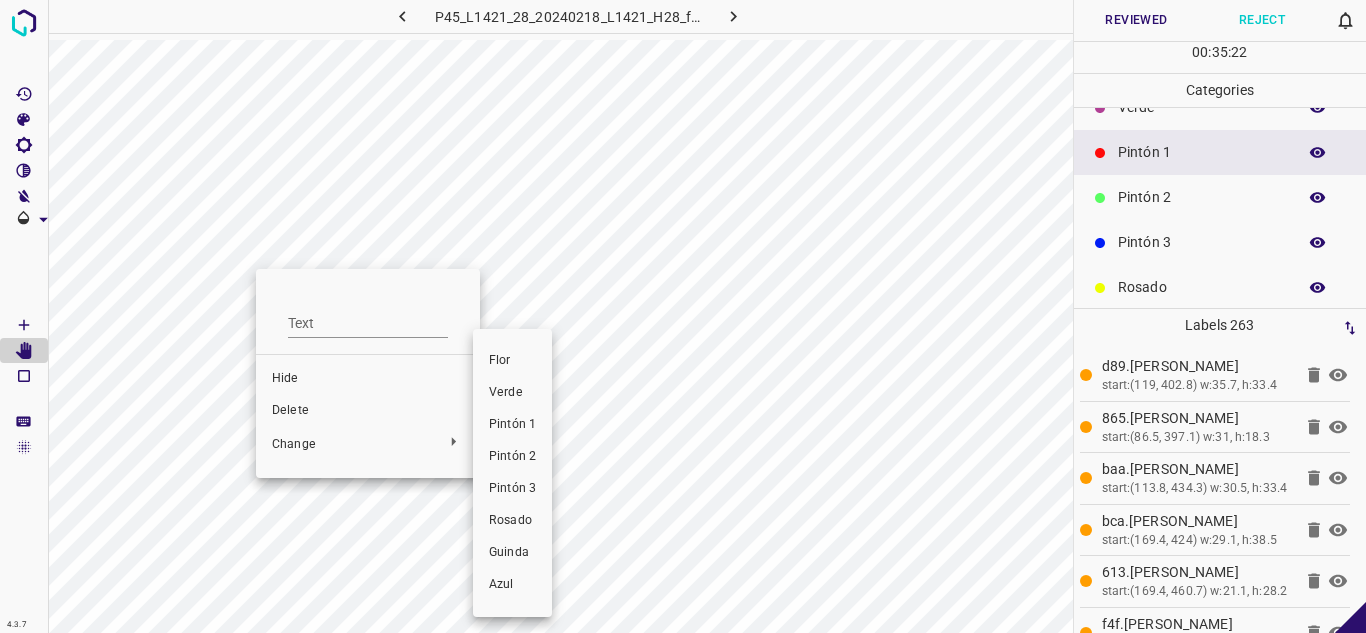 click on "Verde" at bounding box center (512, 393) 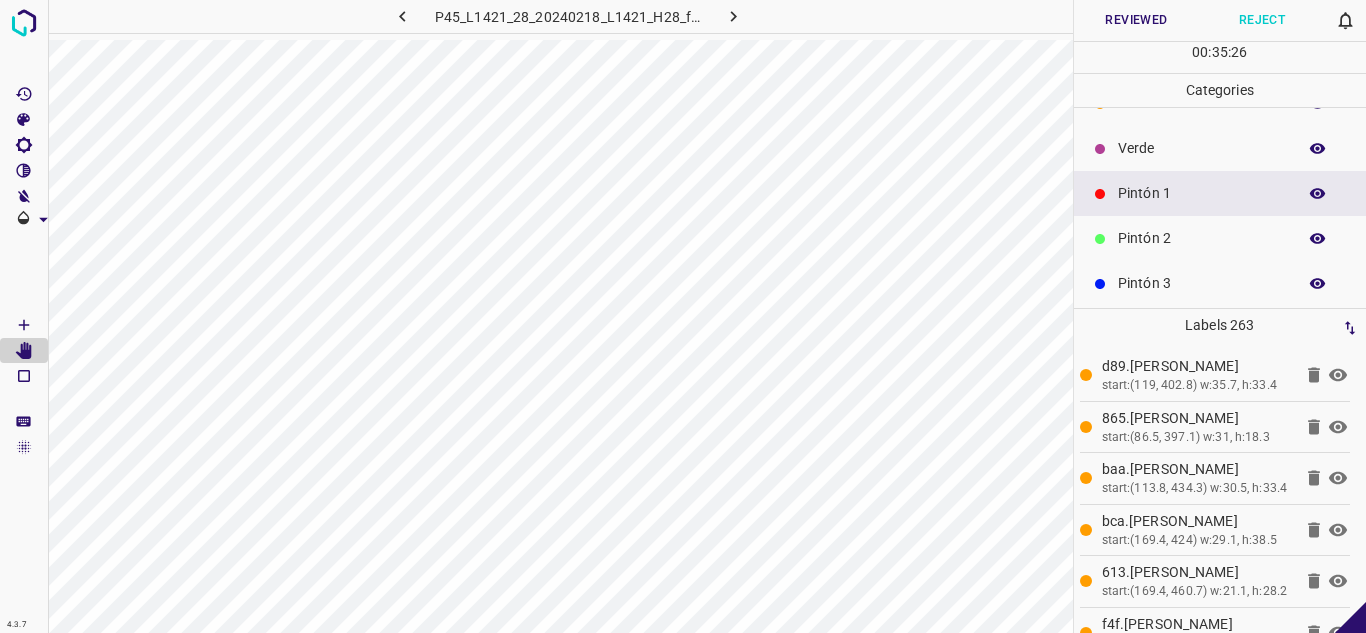 scroll, scrollTop: 0, scrollLeft: 0, axis: both 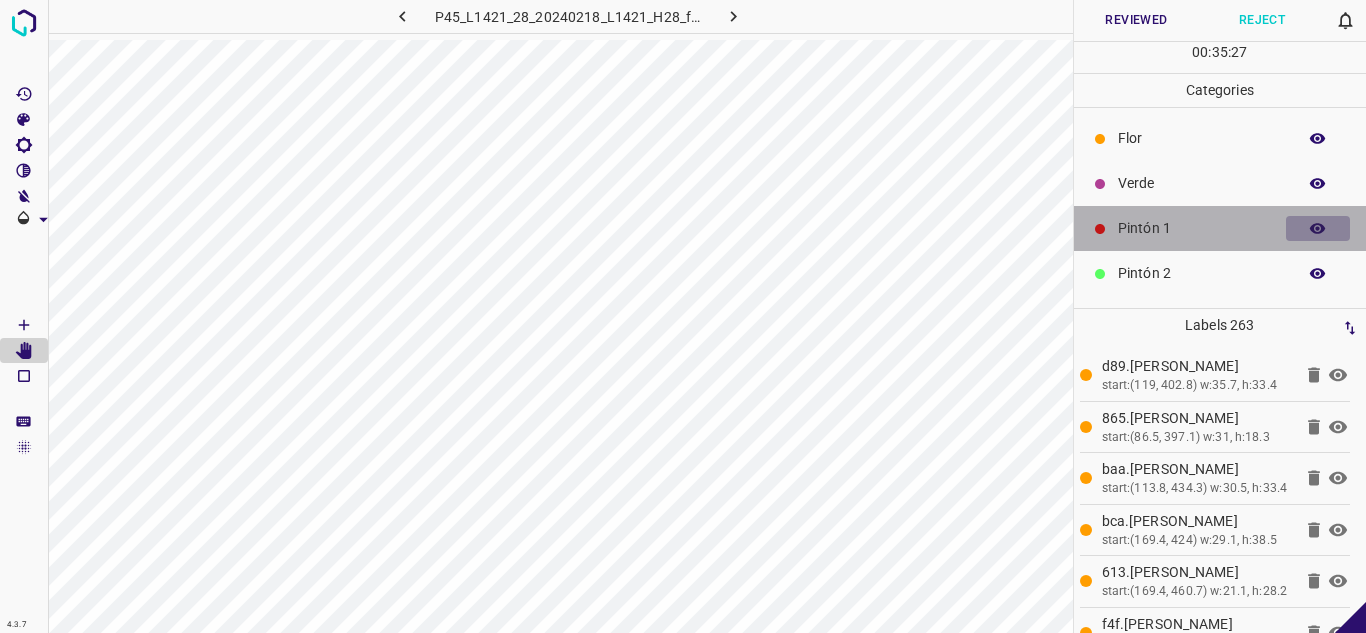 click 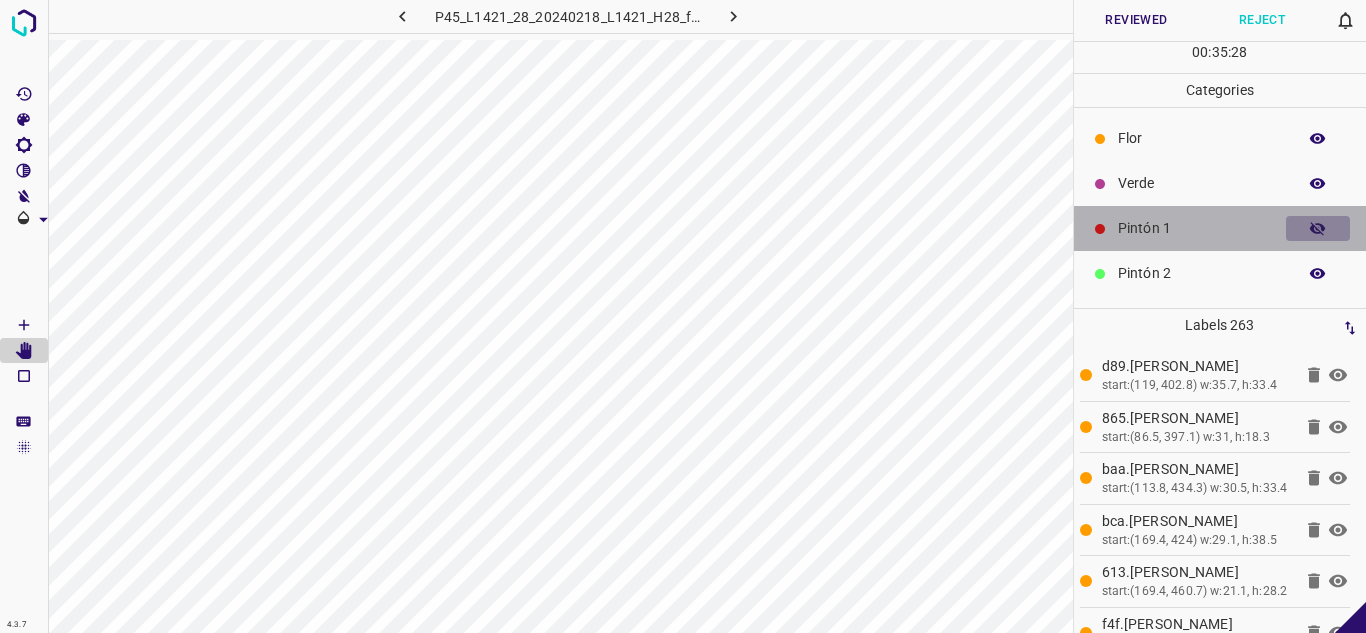click 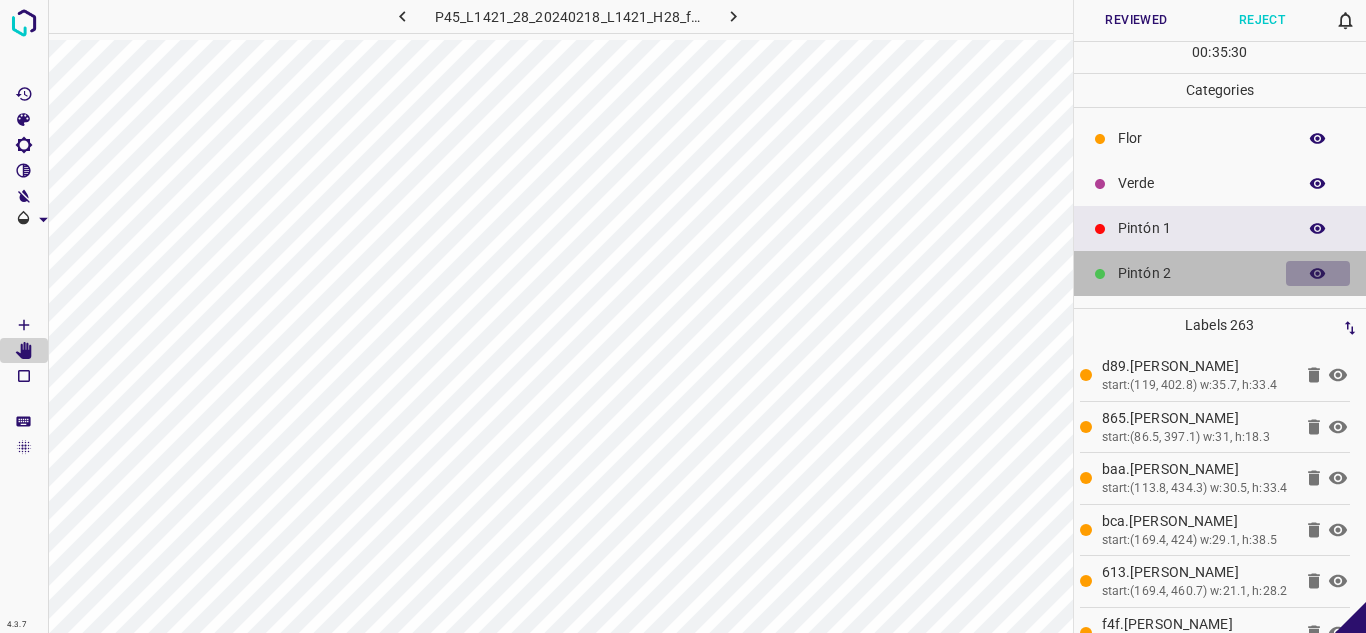 click 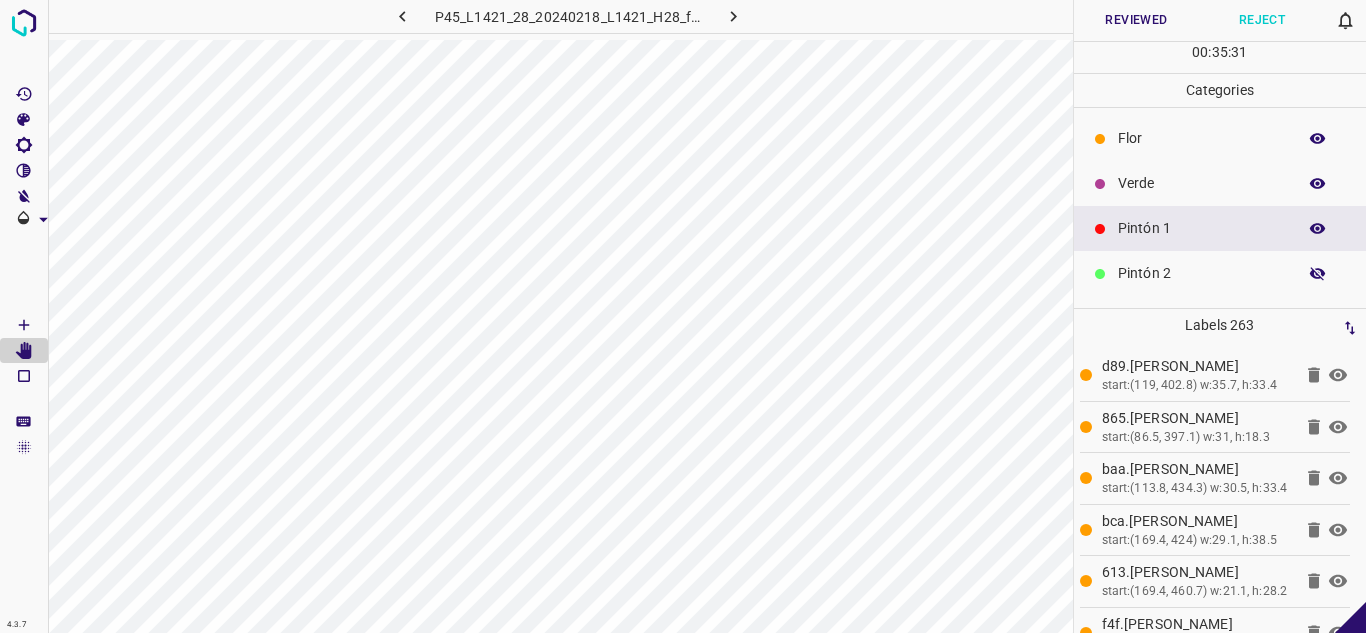 click 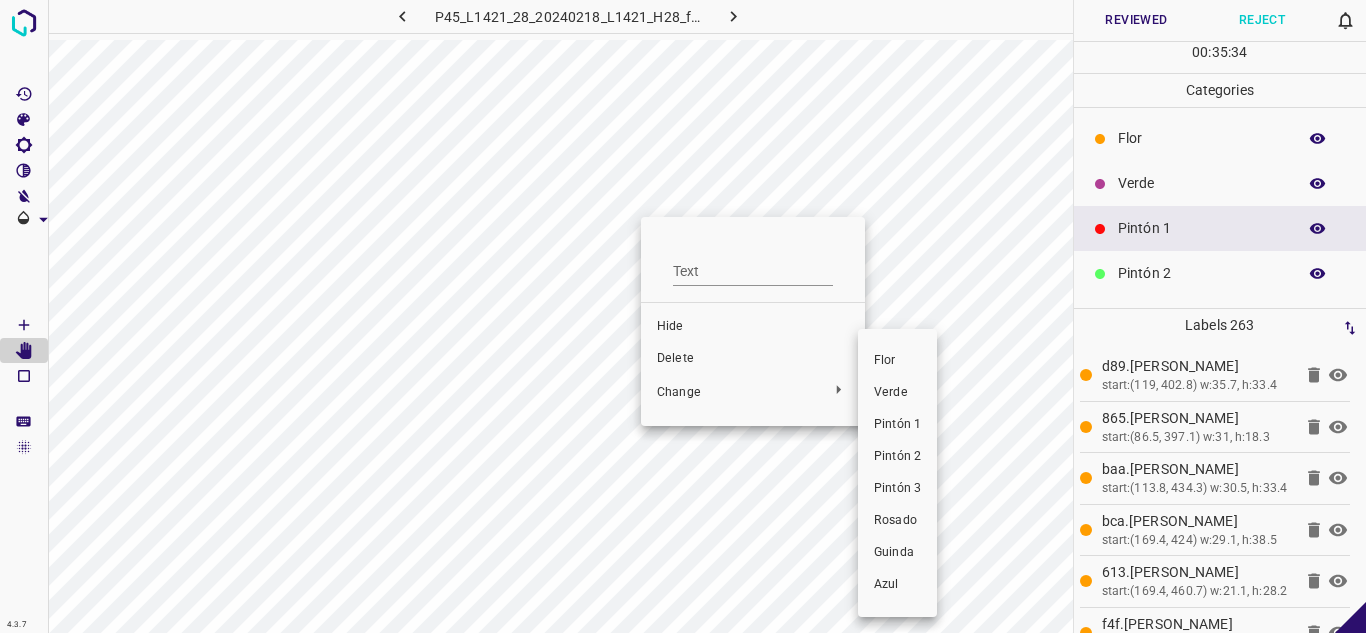 click on "Verde" at bounding box center [897, 393] 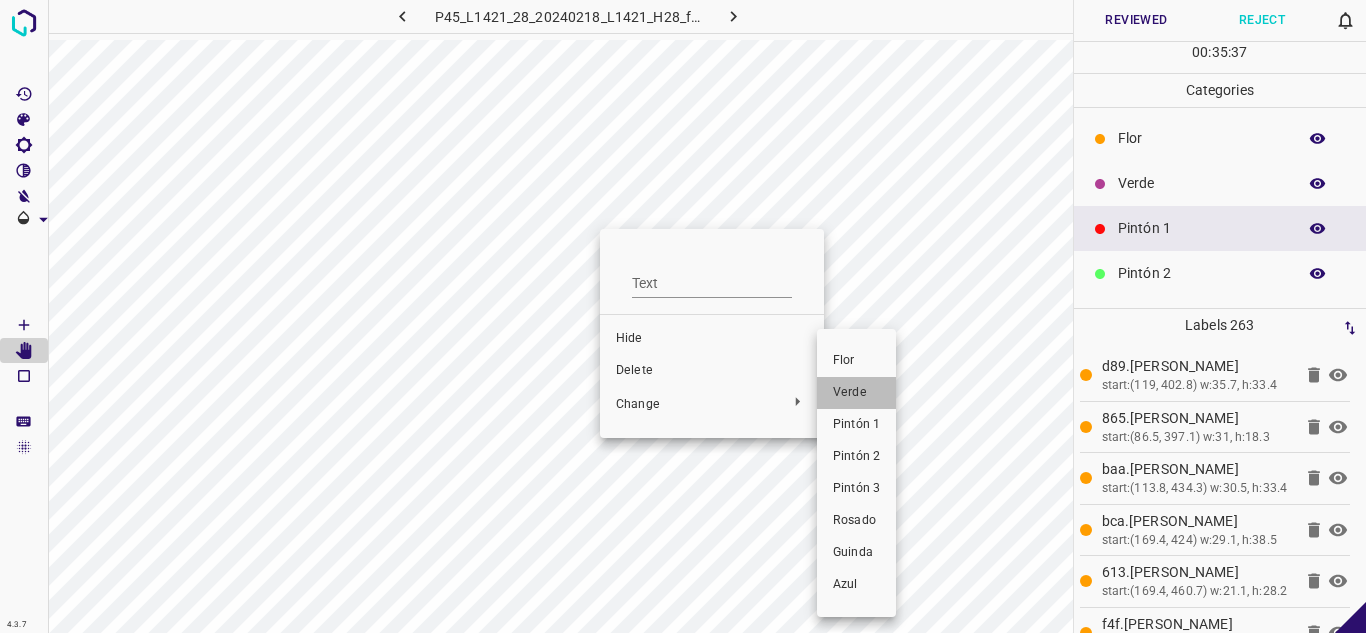 click on "Verde" at bounding box center (856, 393) 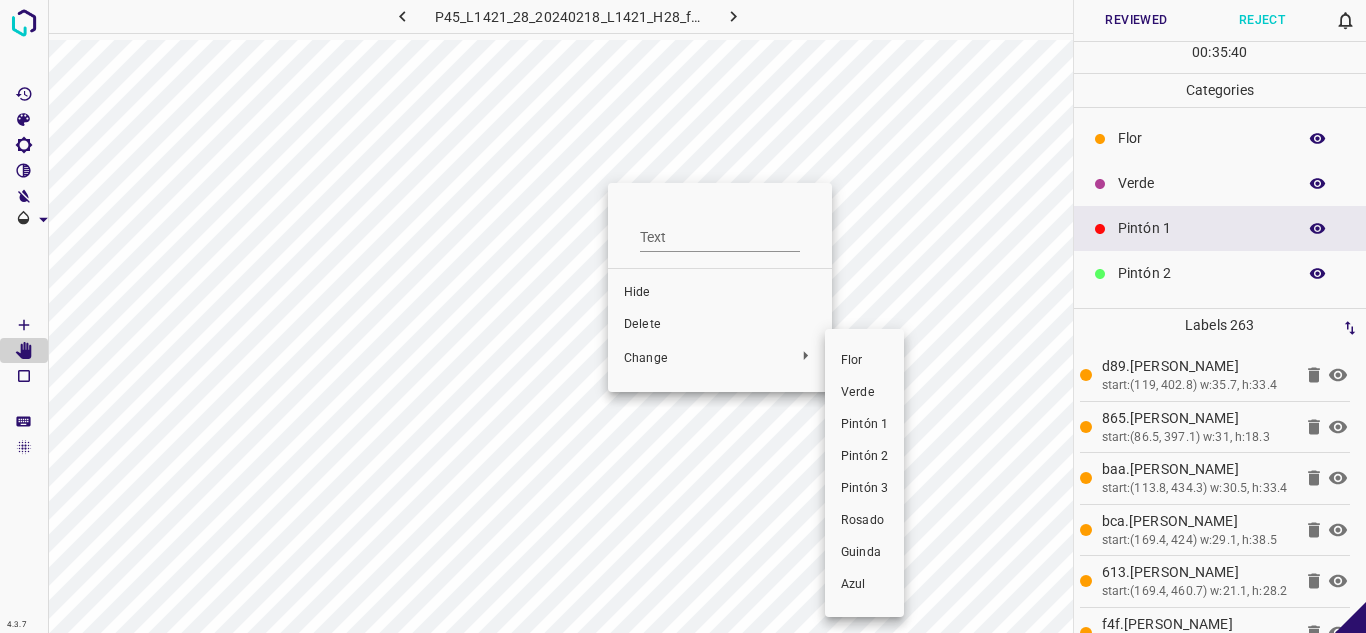 click on "Verde" at bounding box center [864, 393] 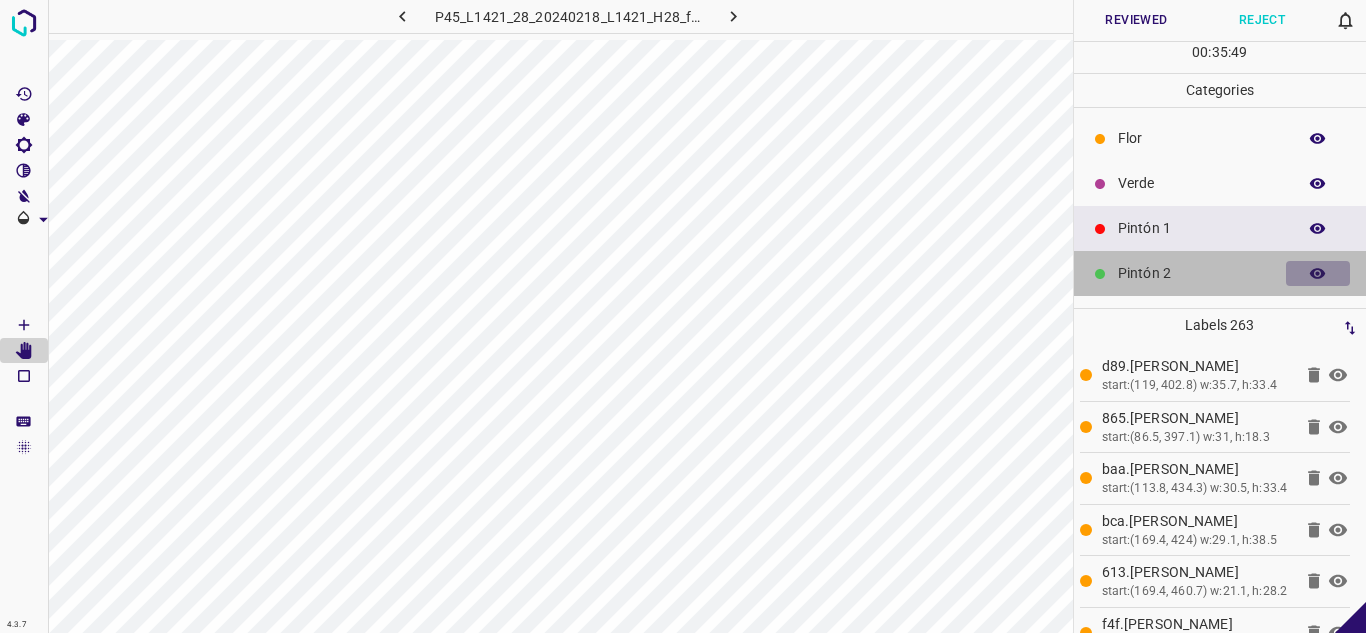 click 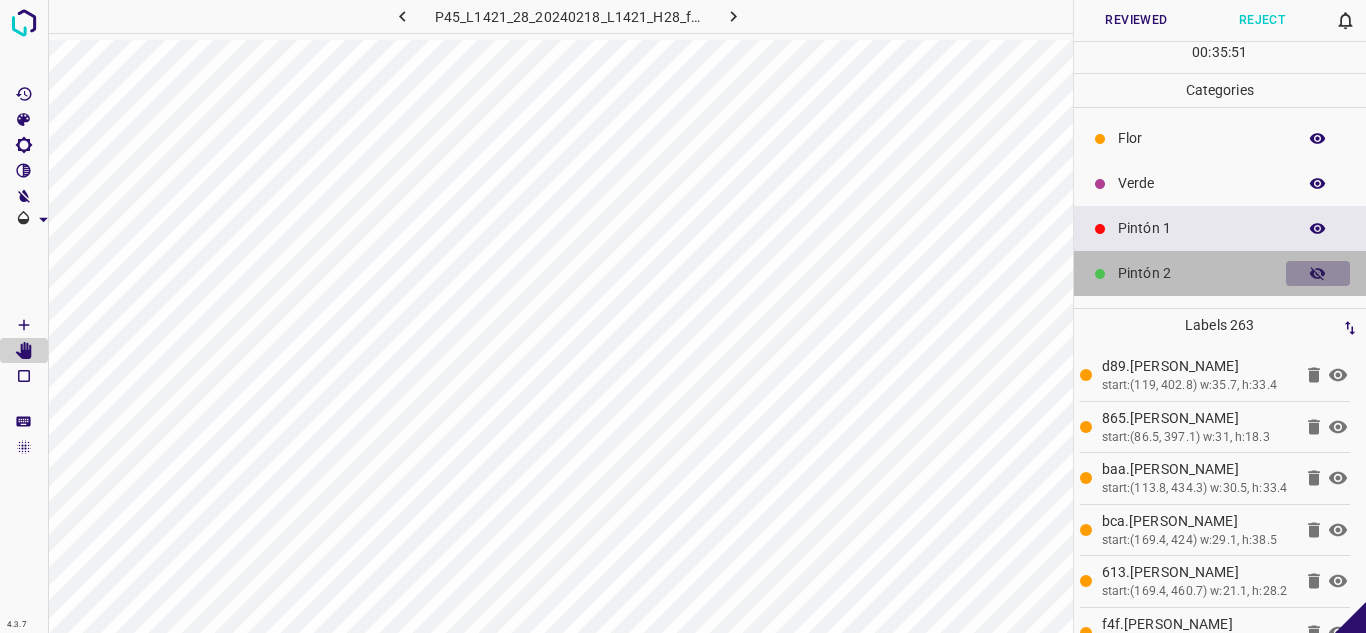 click 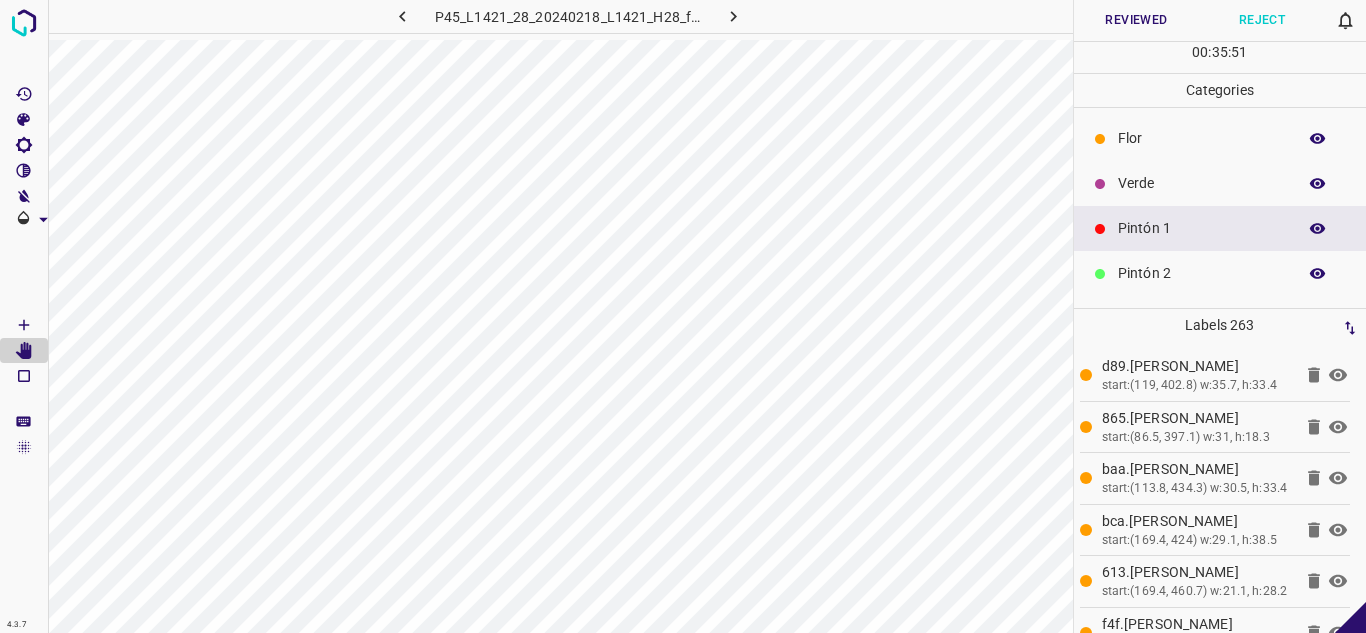 click 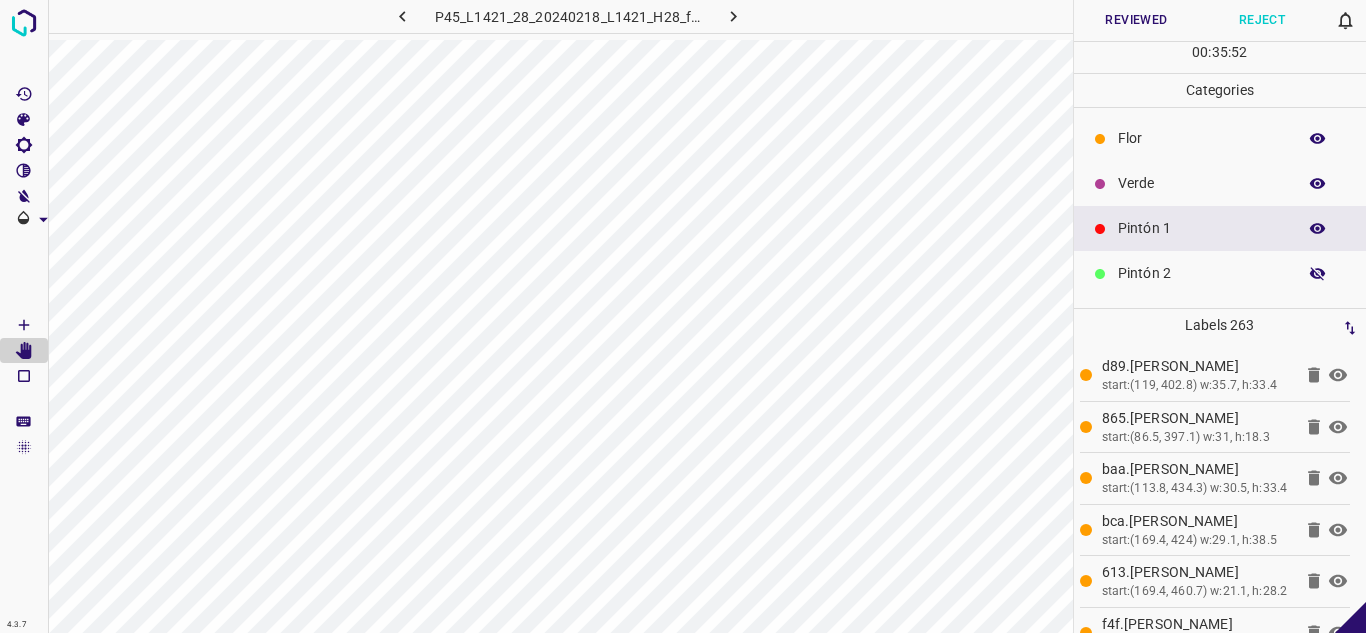 click 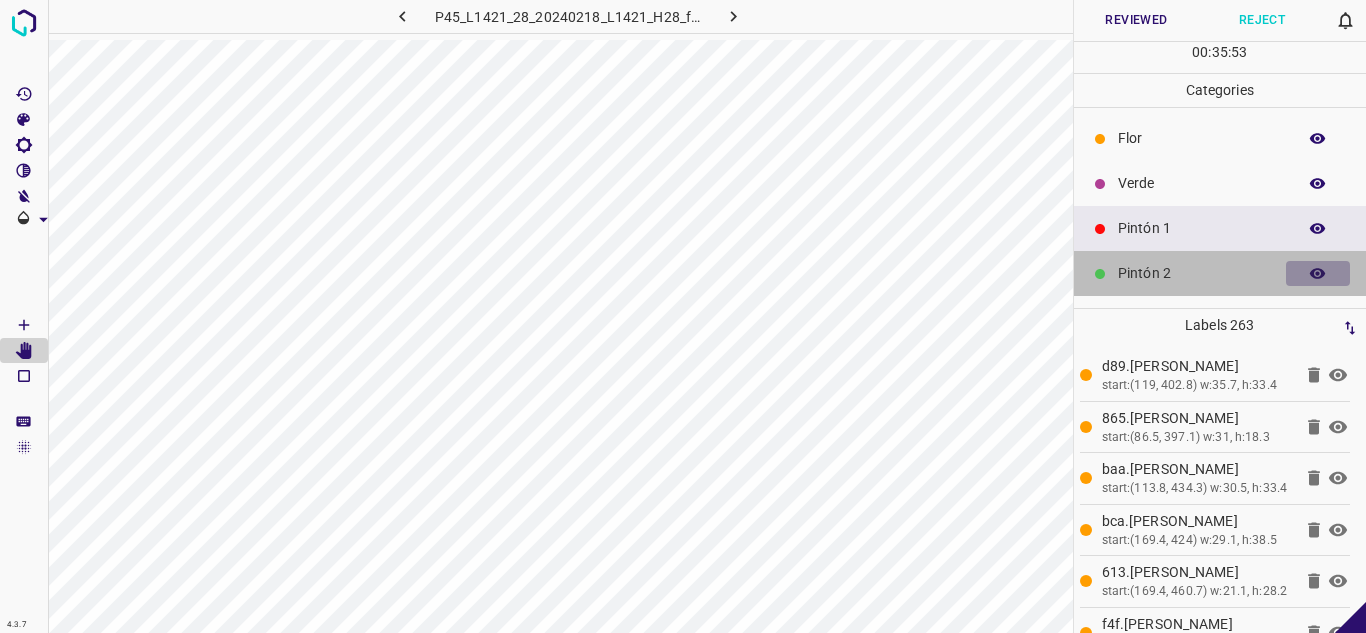 click 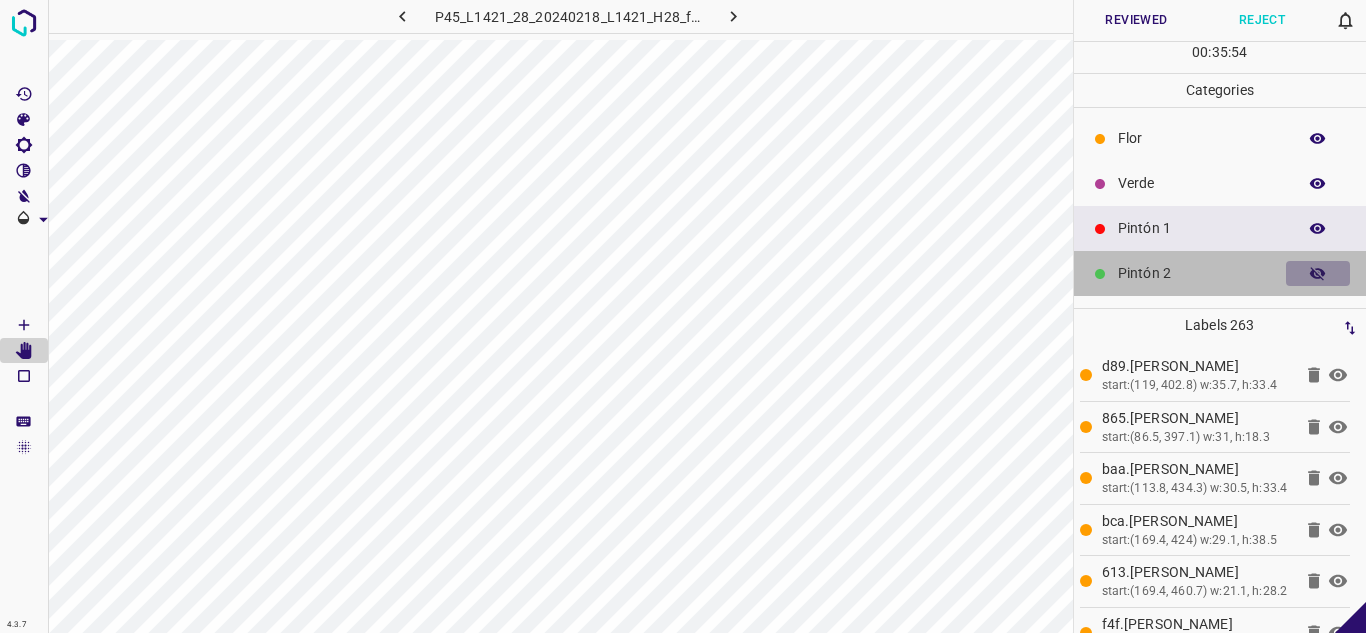 click 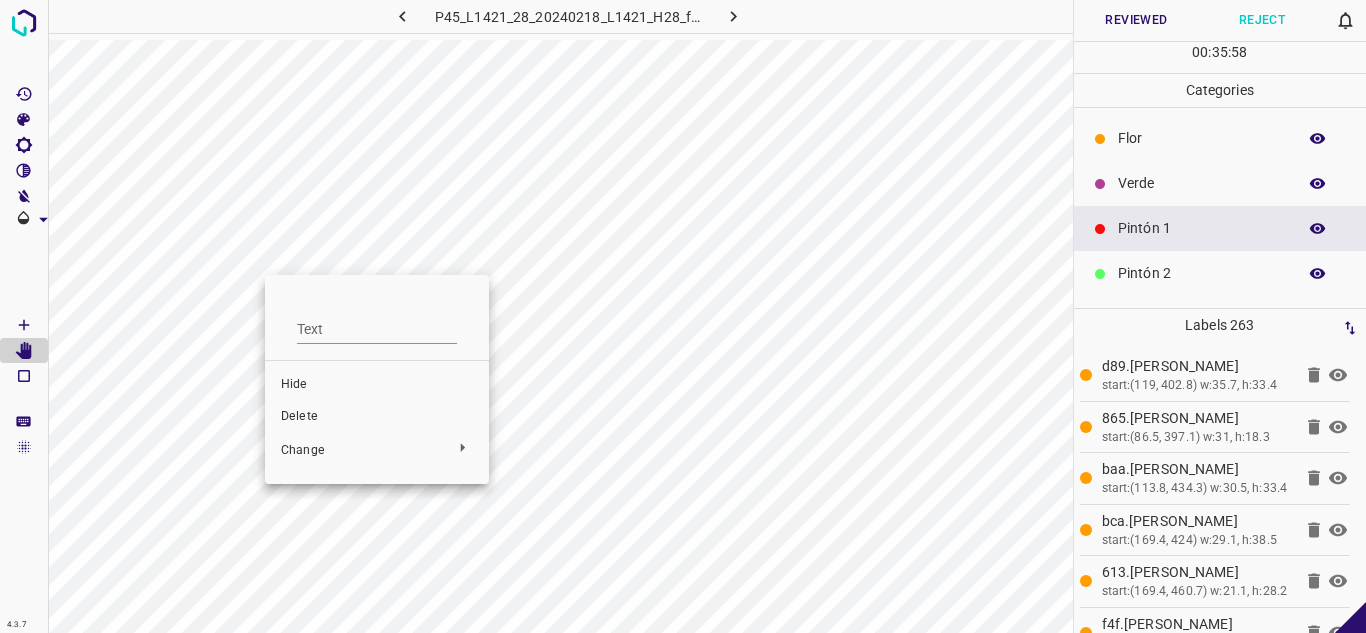 click on "Delete" at bounding box center (377, 417) 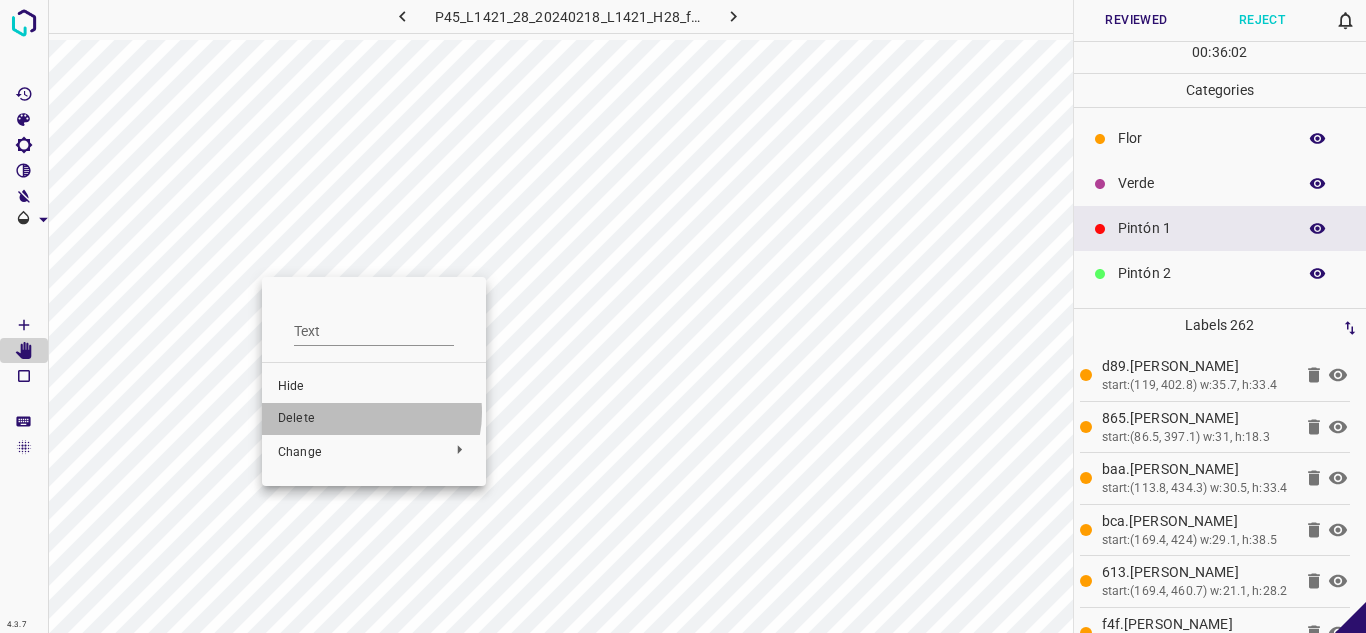 click on "Delete" at bounding box center (374, 419) 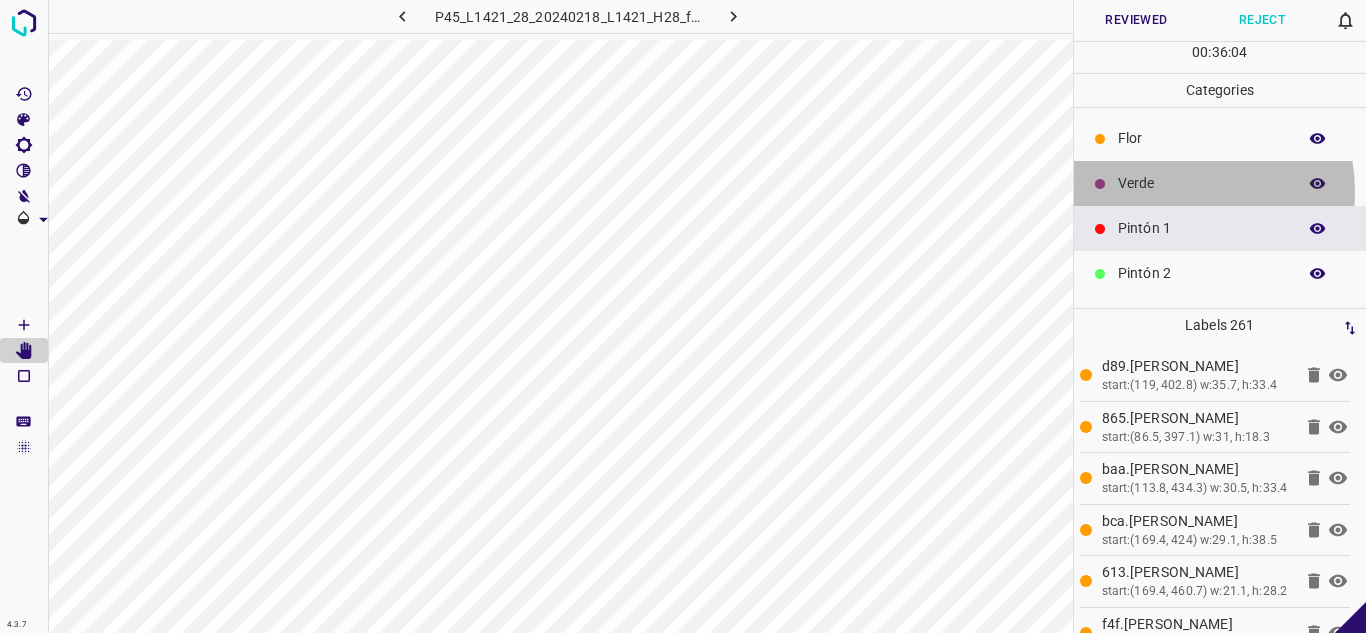 click on "Verde" at bounding box center [1202, 183] 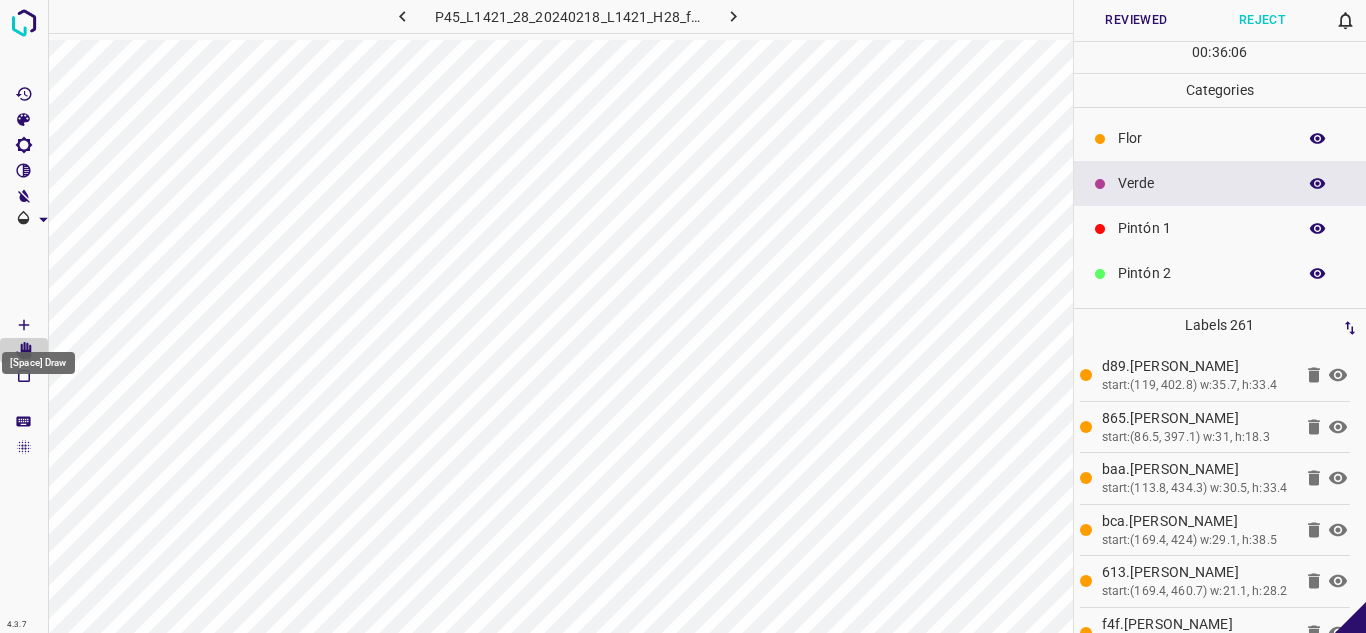 click 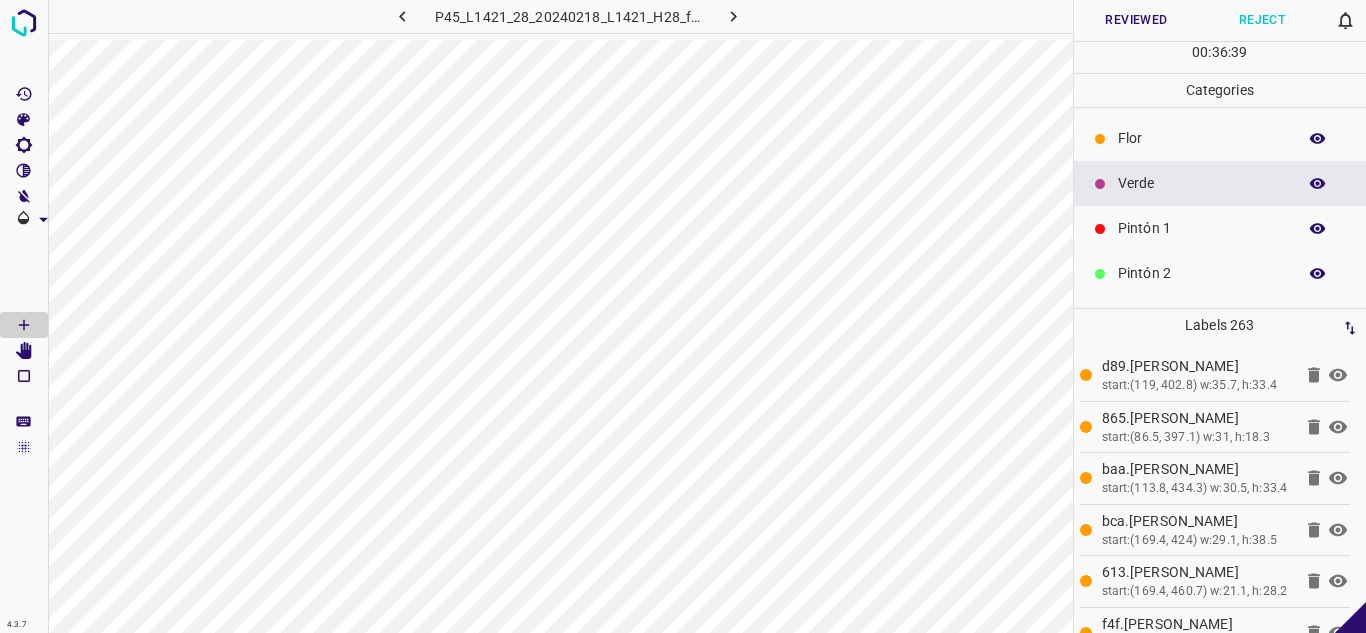 click 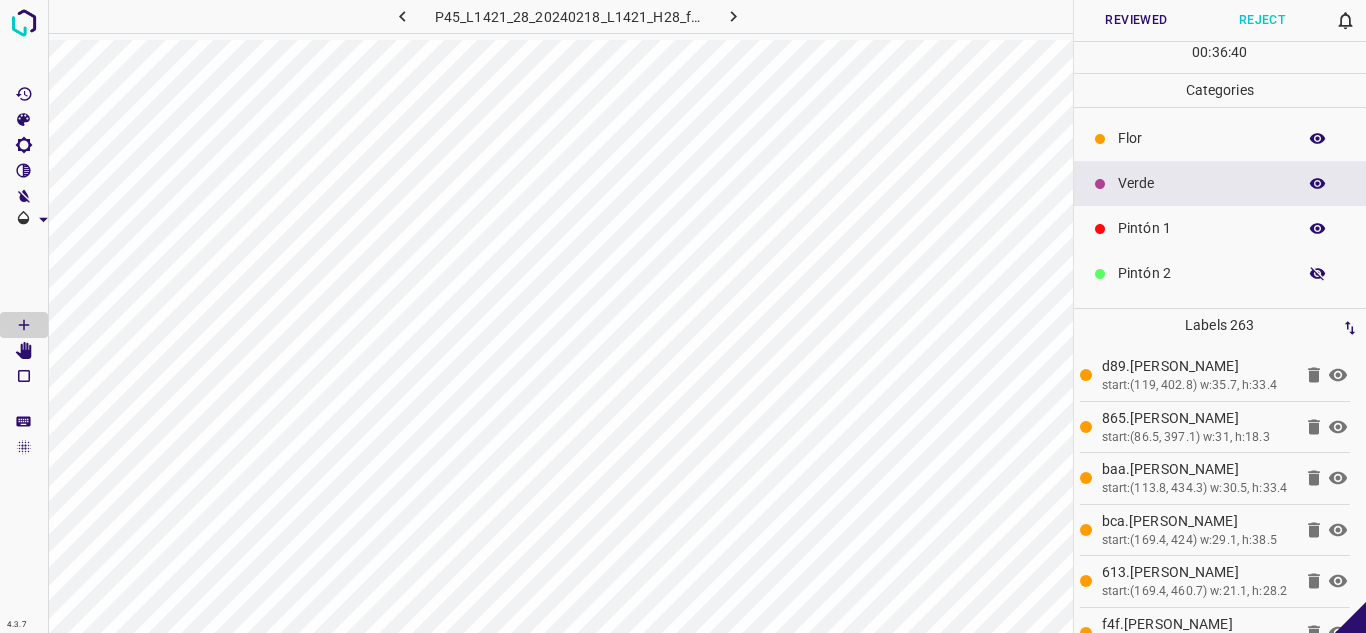 click 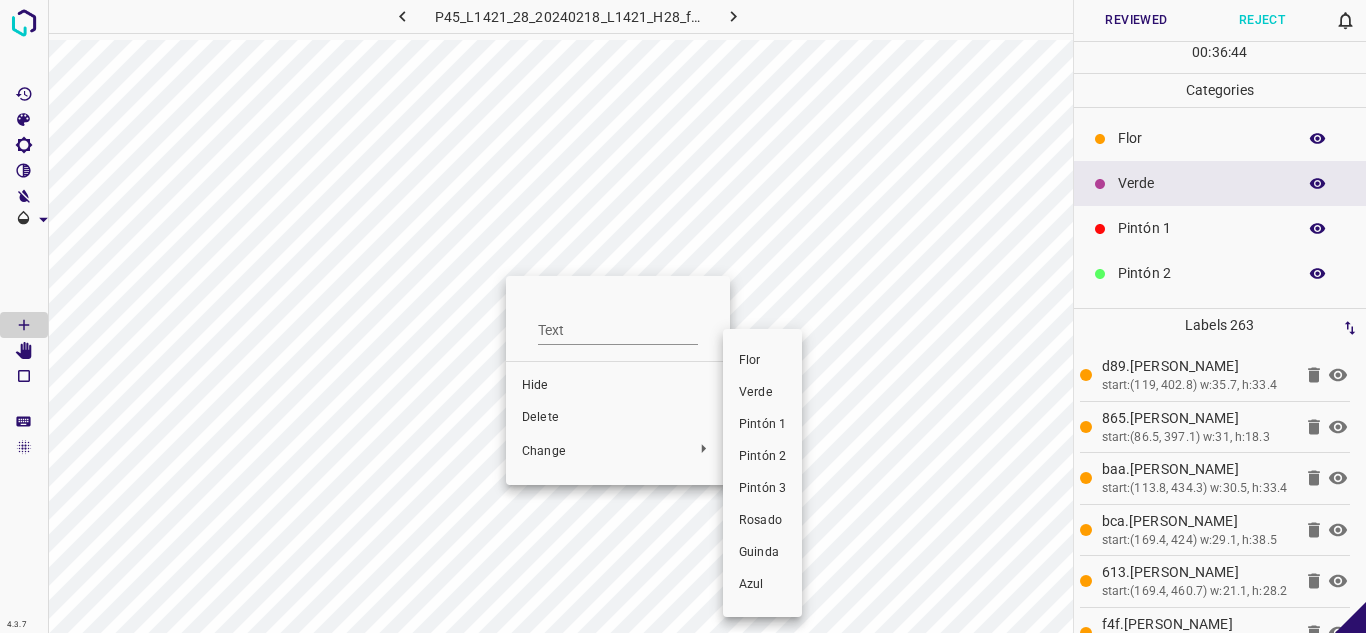drag, startPoint x: 770, startPoint y: 422, endPoint x: 584, endPoint y: 337, distance: 204.50183 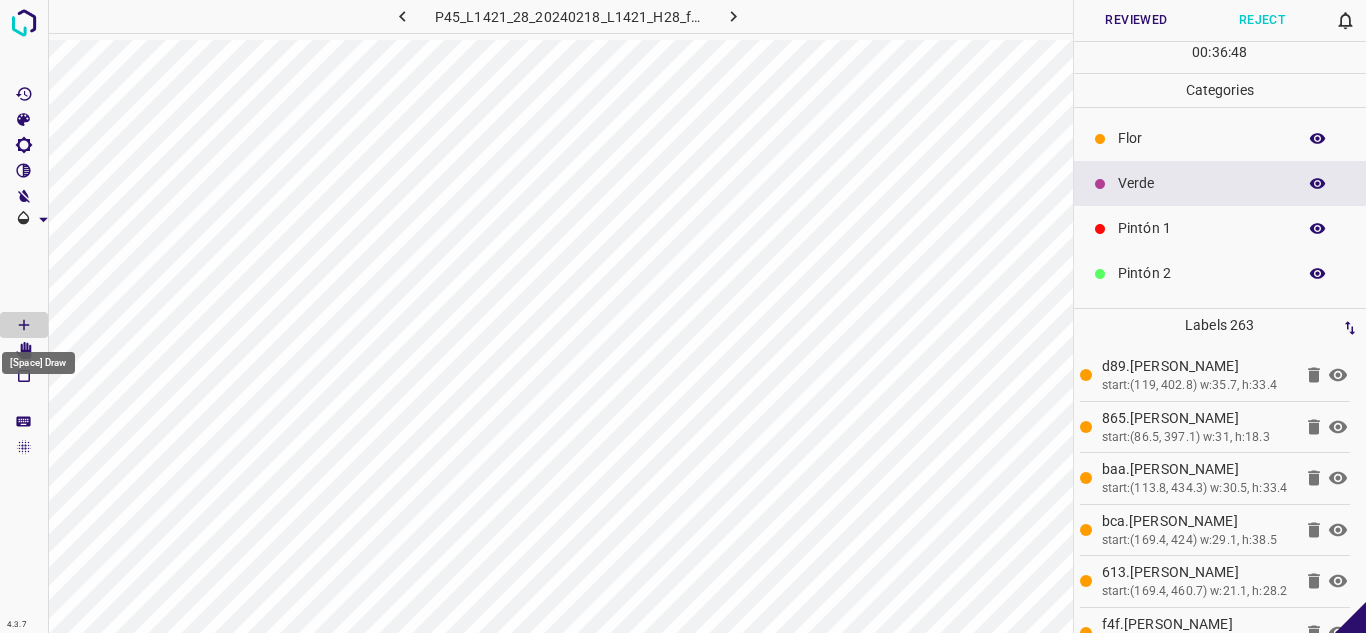 click on "[Space] Draw" at bounding box center (38, 357) 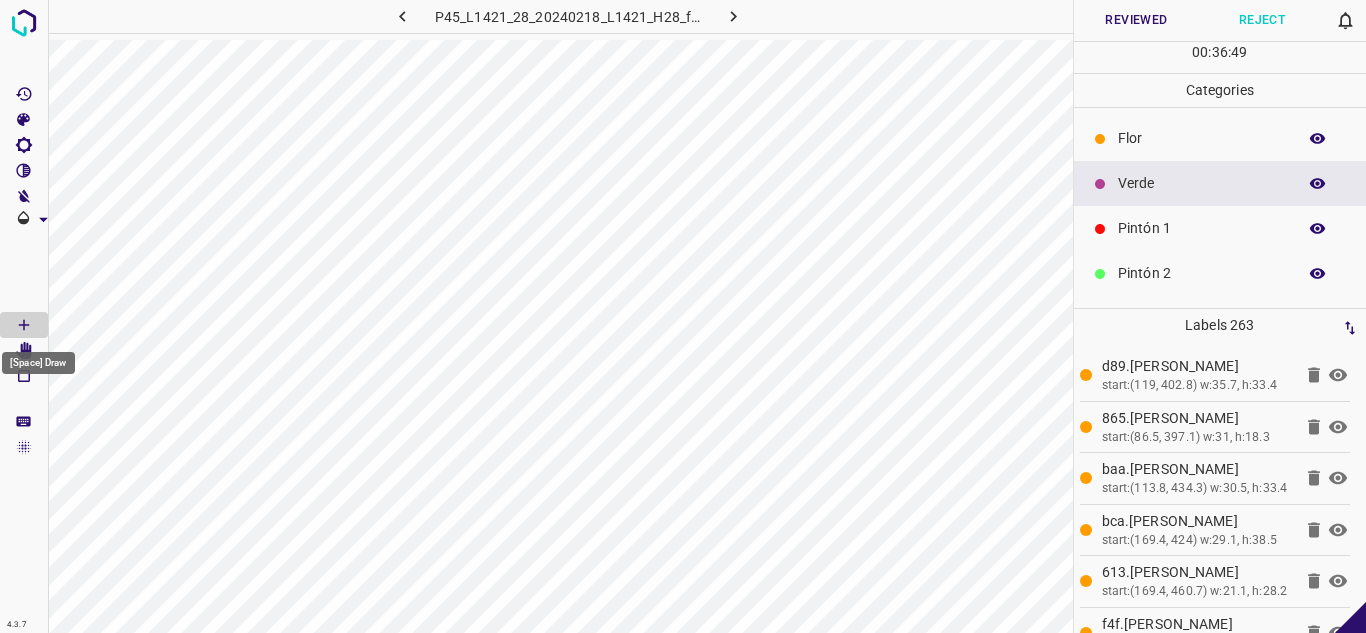 click on "[Space] Draw" at bounding box center (38, 357) 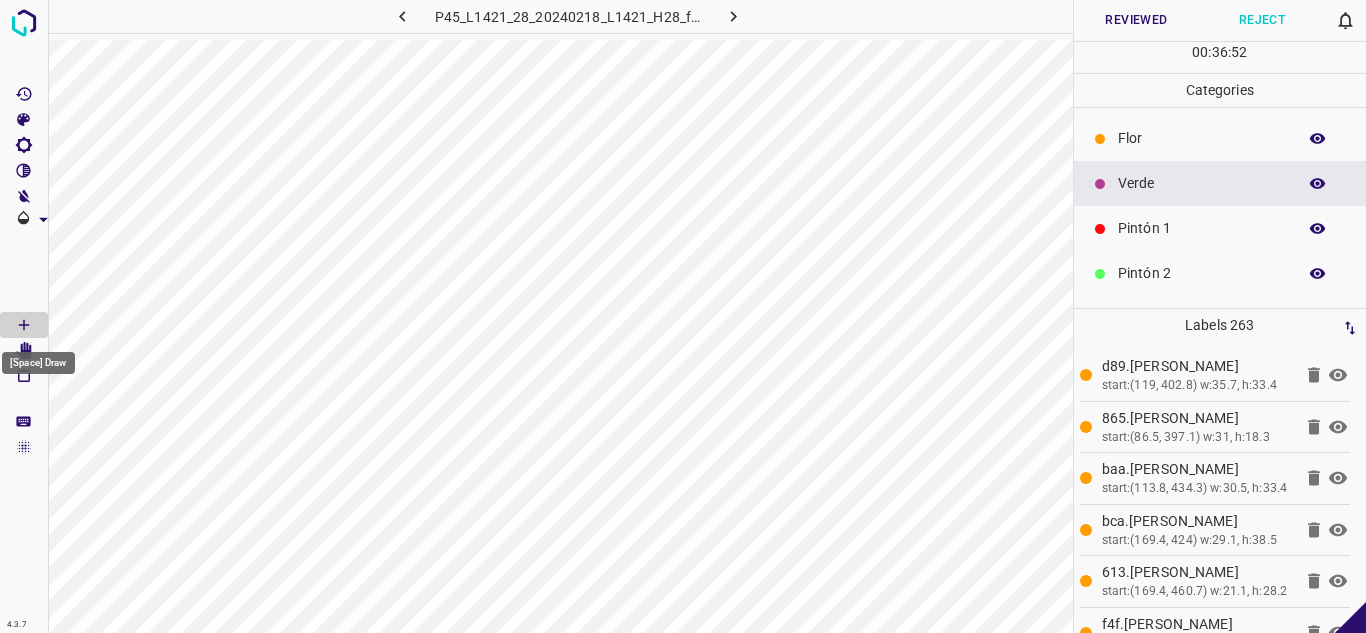 click on "[Space] Draw" at bounding box center [38, 357] 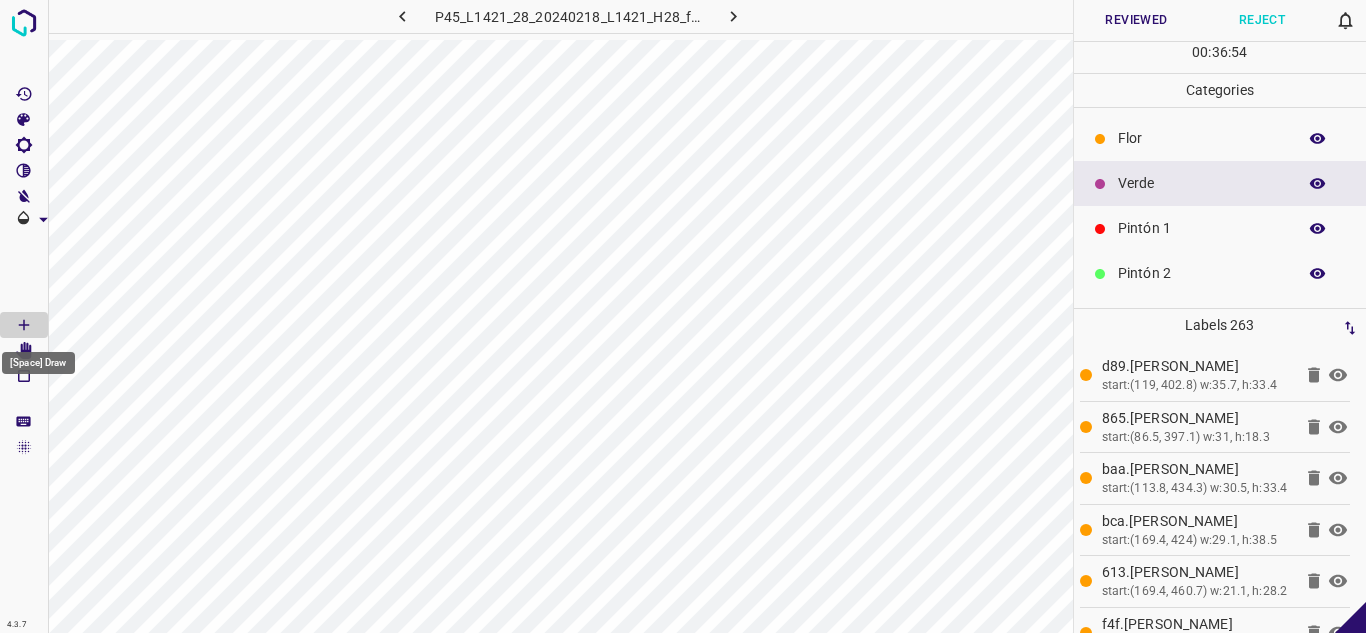 click on "[Space] Draw" at bounding box center (38, 357) 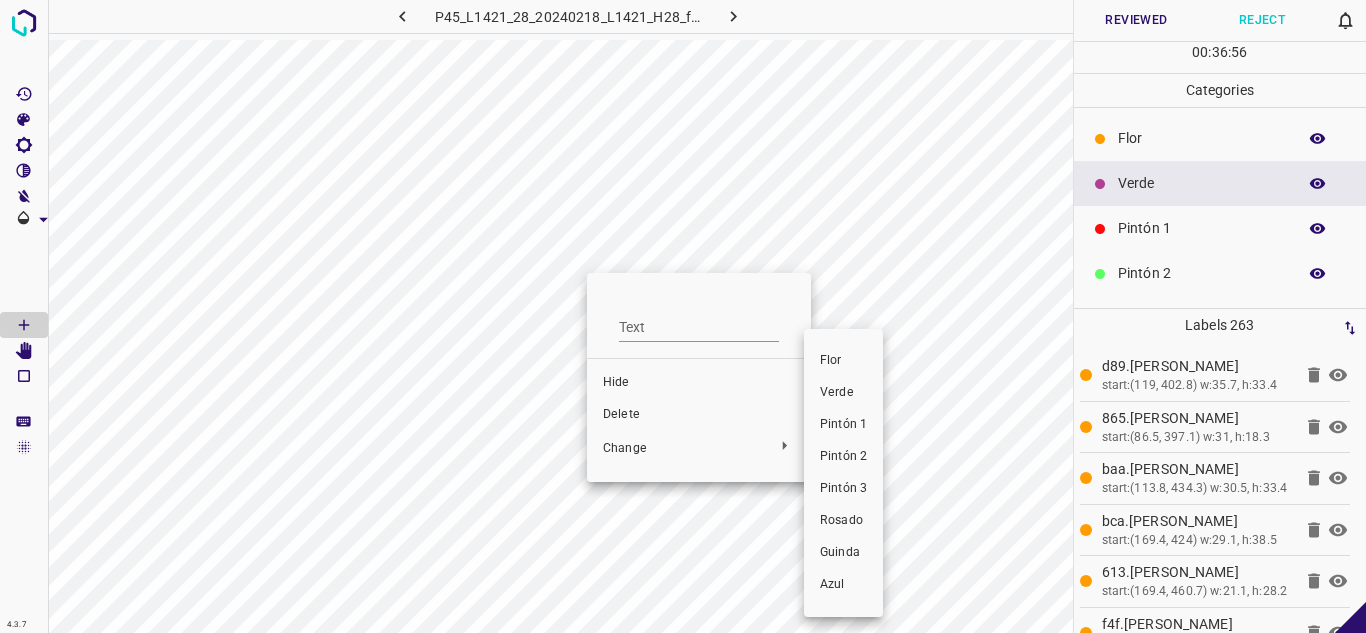 click on "Pintón 1" at bounding box center (843, 425) 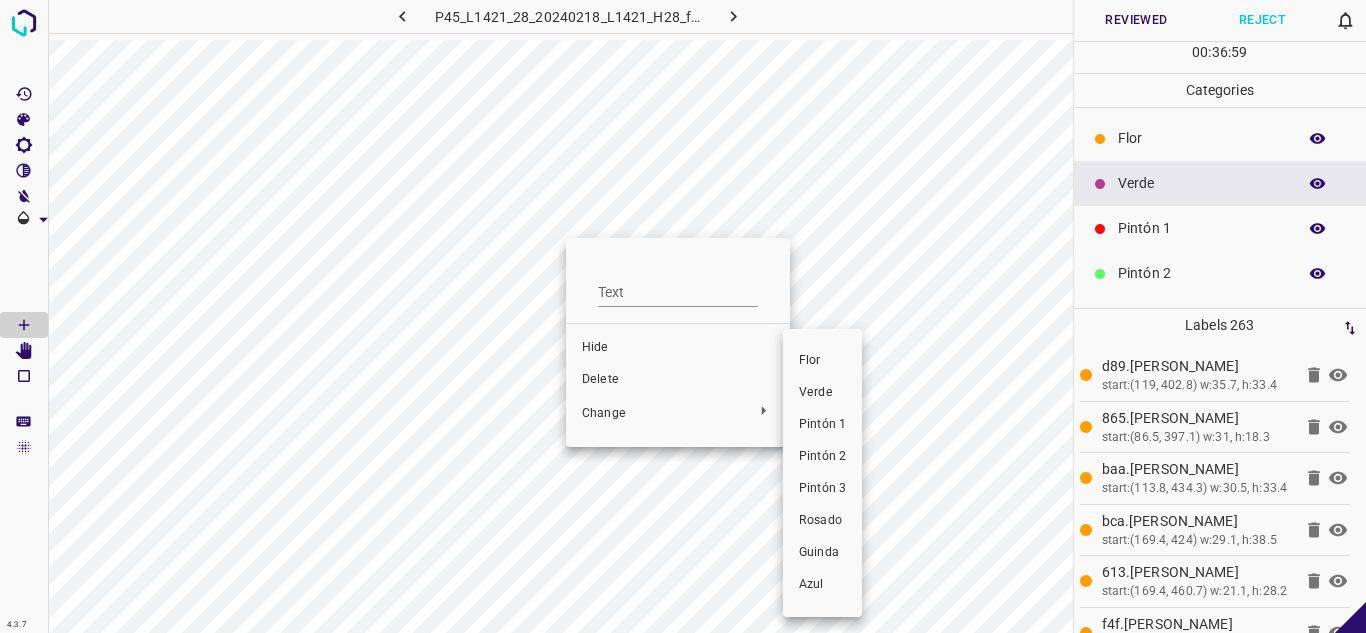 click on "Pintón 1" at bounding box center (822, 425) 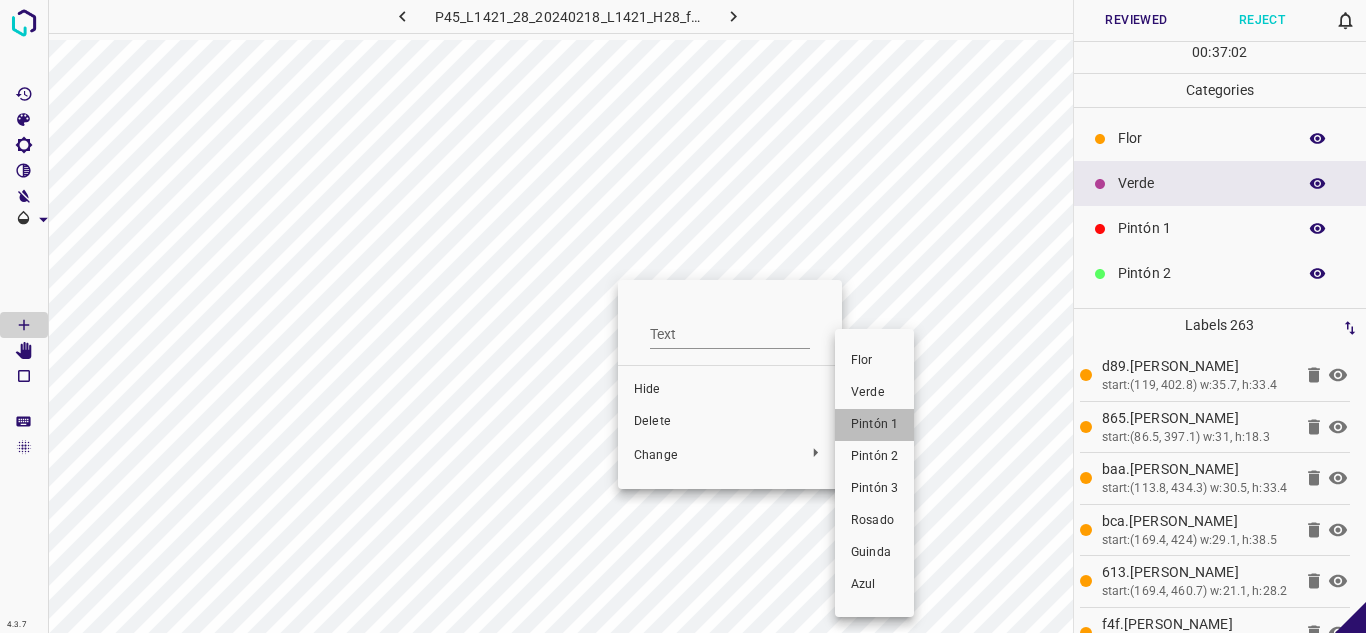 click on "Pintón 1" at bounding box center [874, 425] 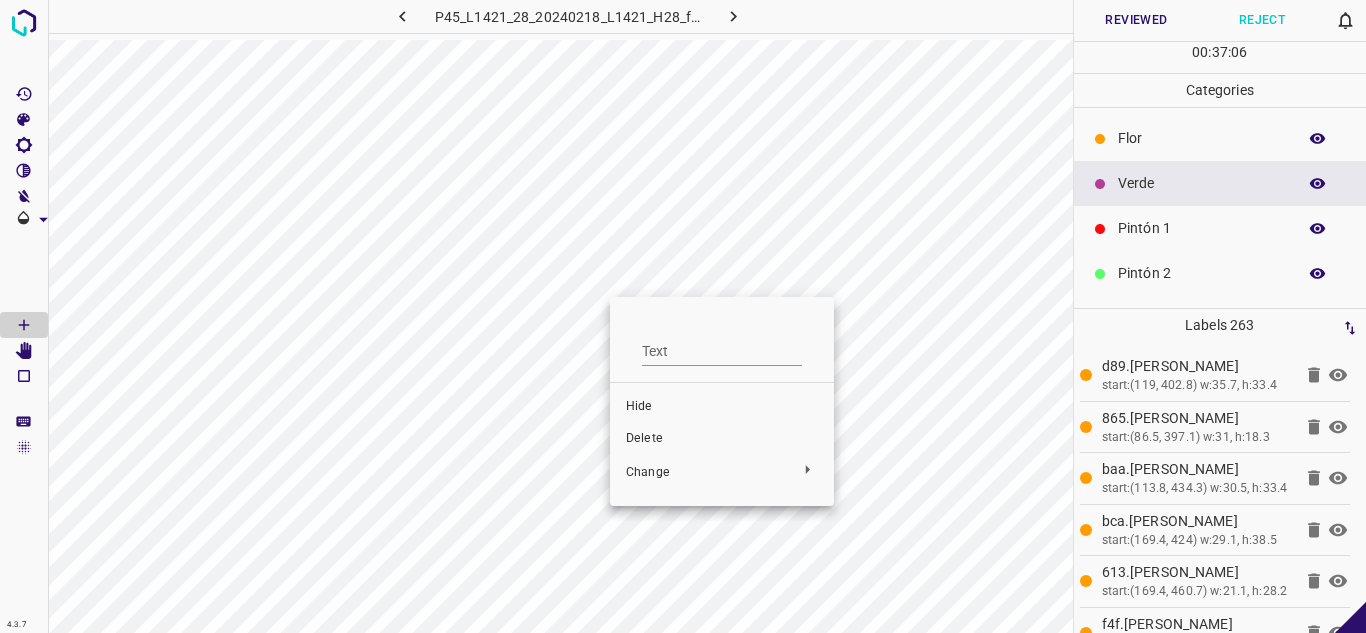 click at bounding box center (683, 316) 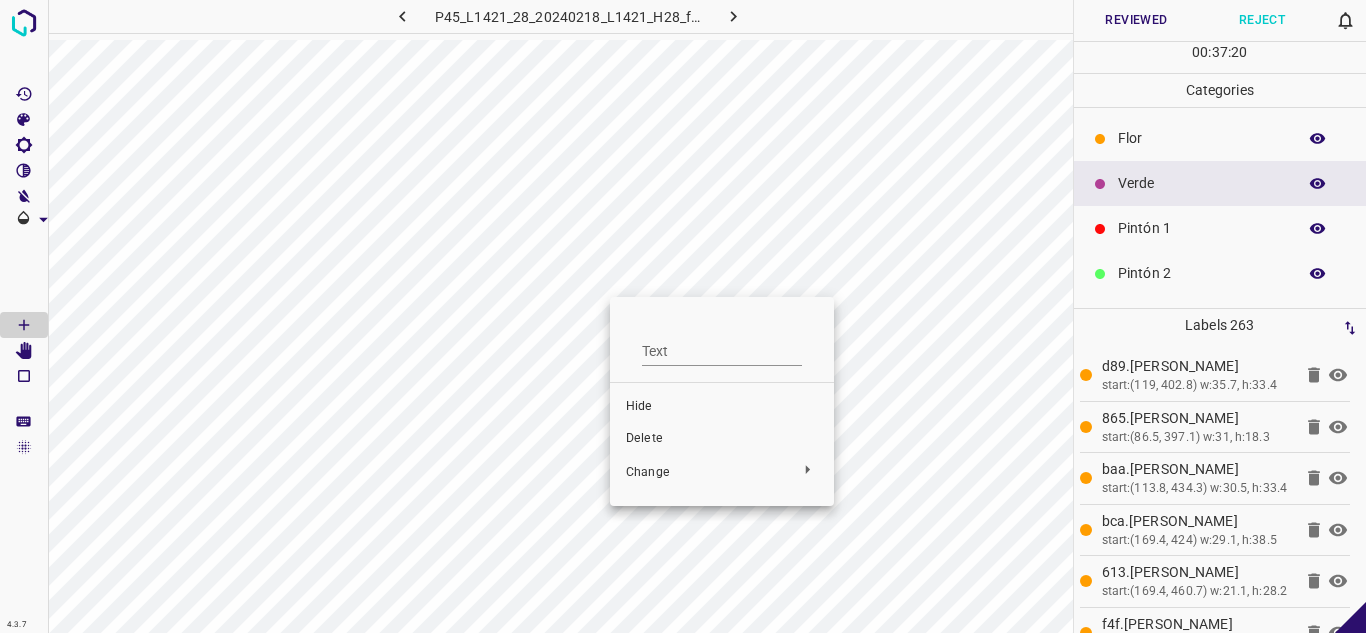 click at bounding box center (683, 316) 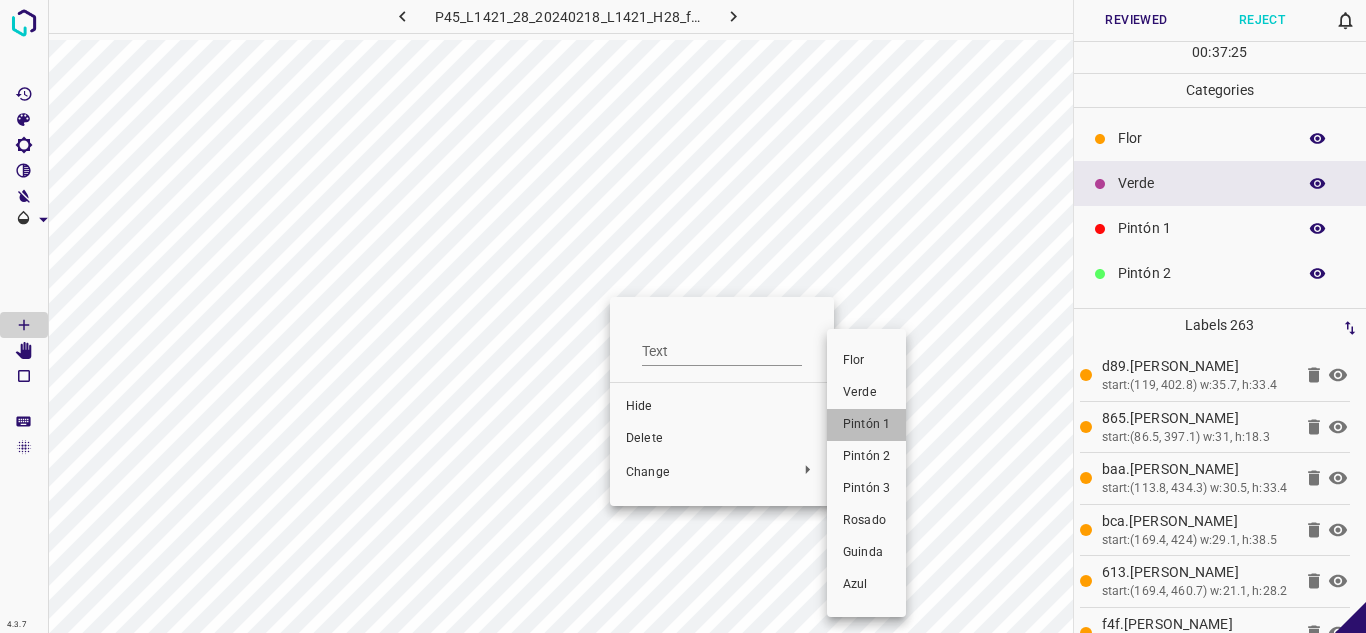 click on "Pintón 1" at bounding box center [866, 425] 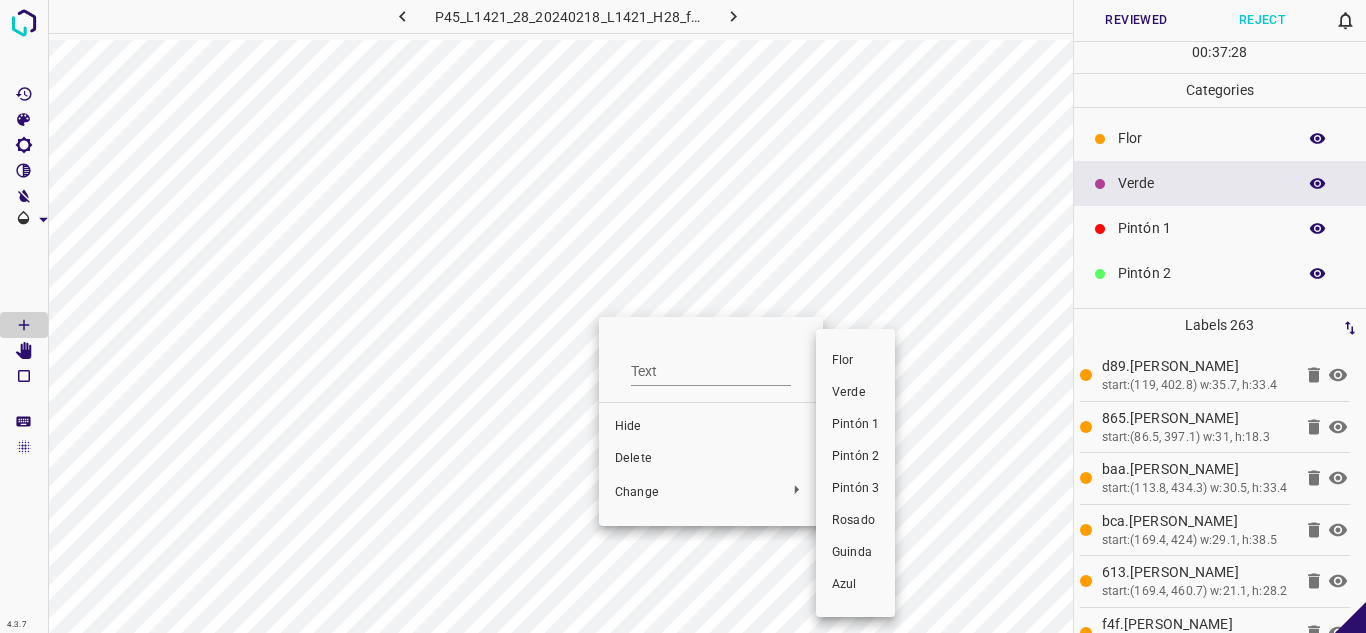 click on "Pintón 1" at bounding box center (855, 425) 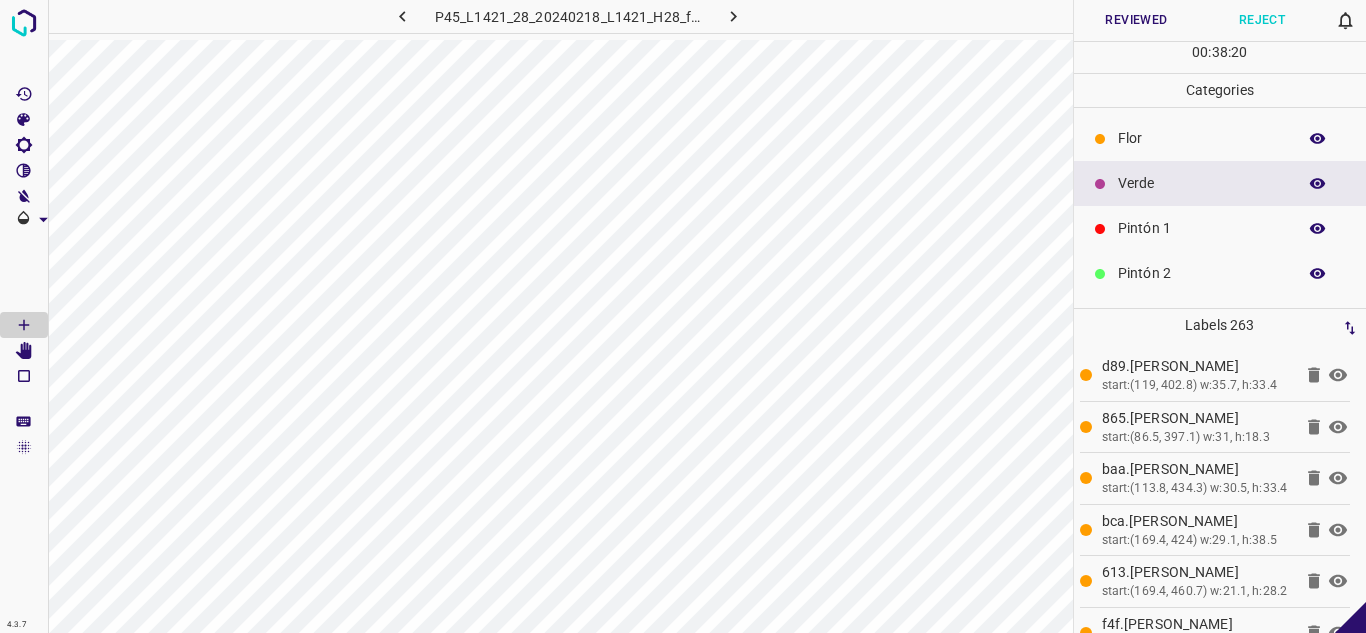 click 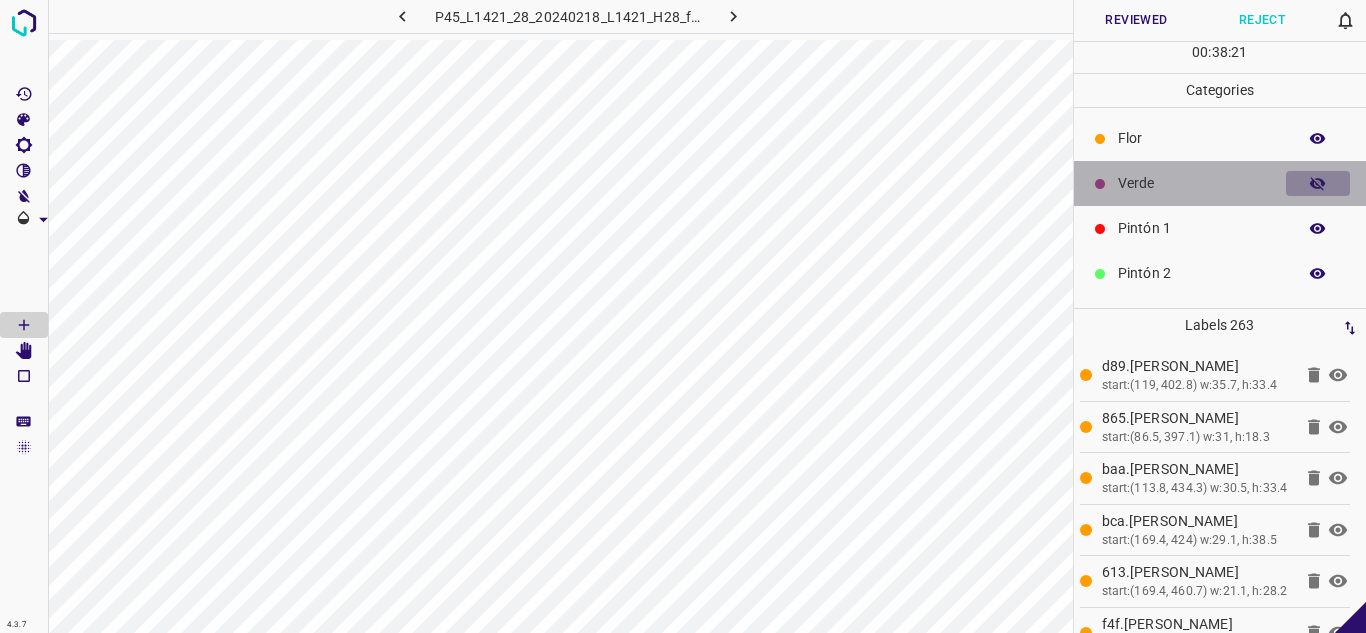 click 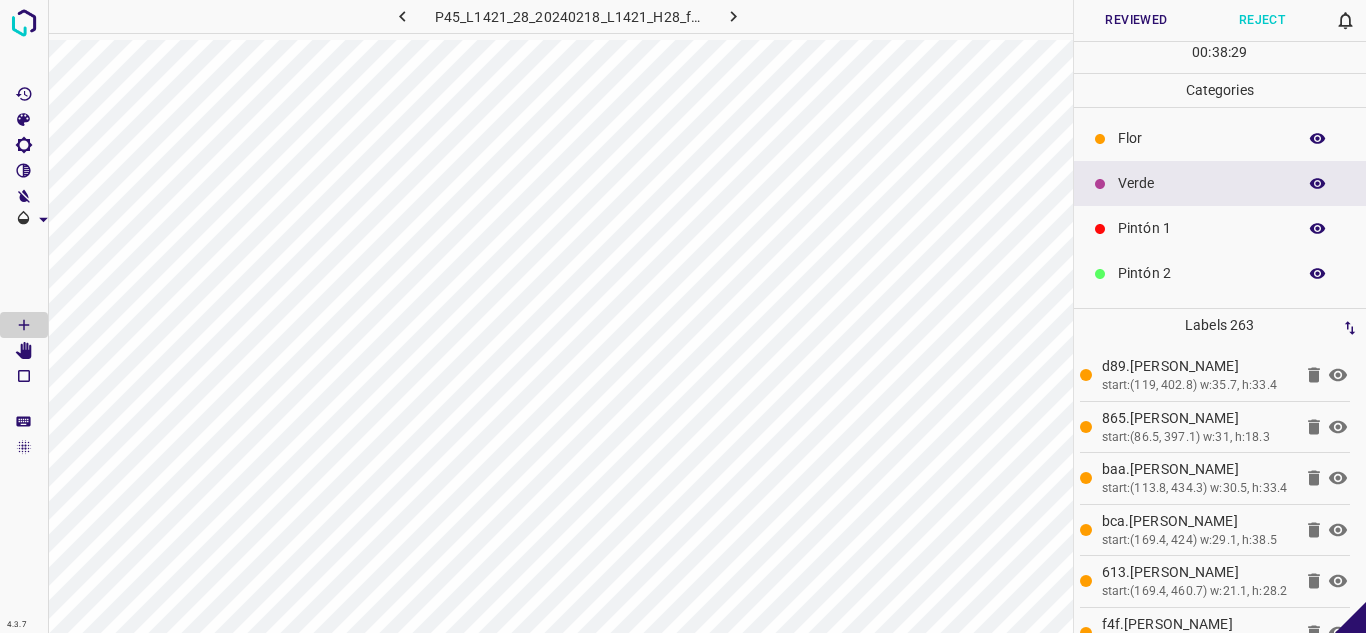 click on "Reviewed" at bounding box center [1137, 20] 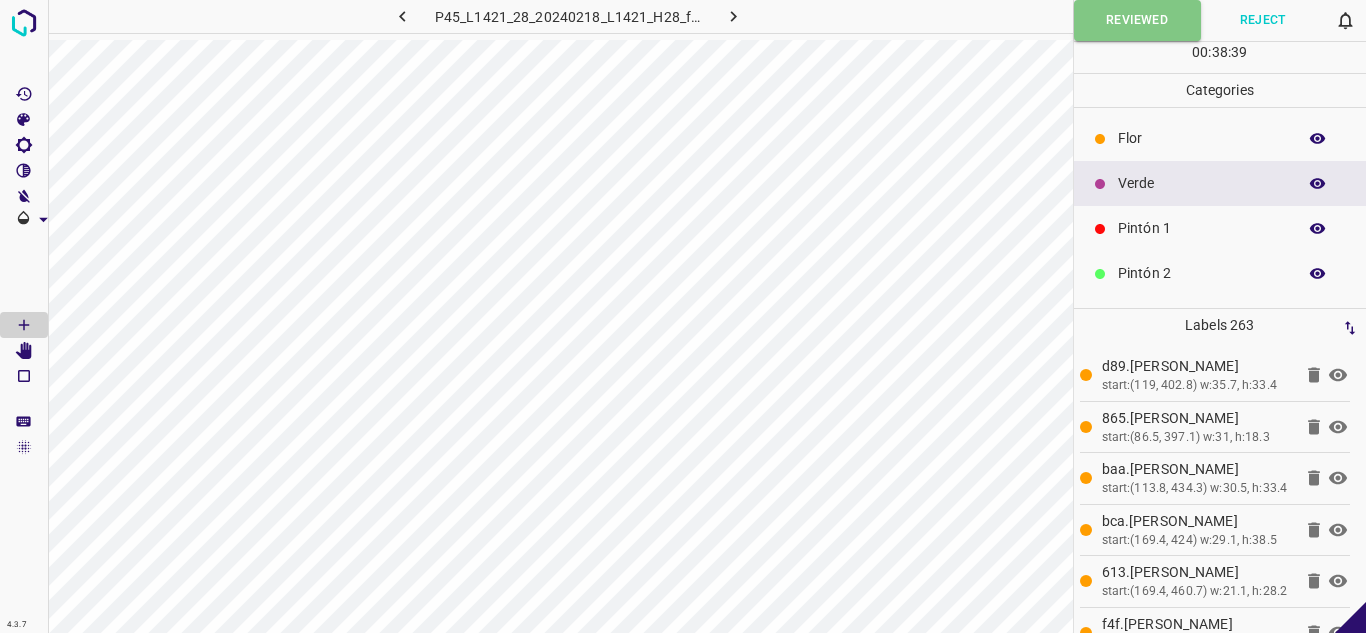 click 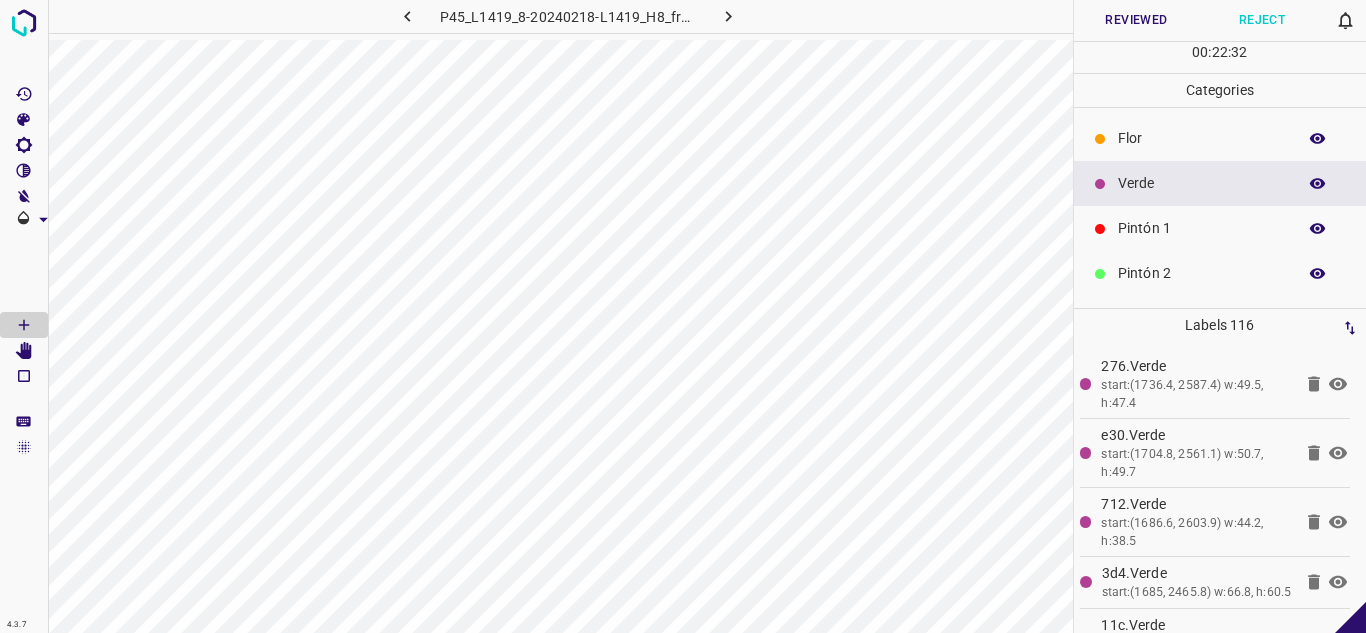 click 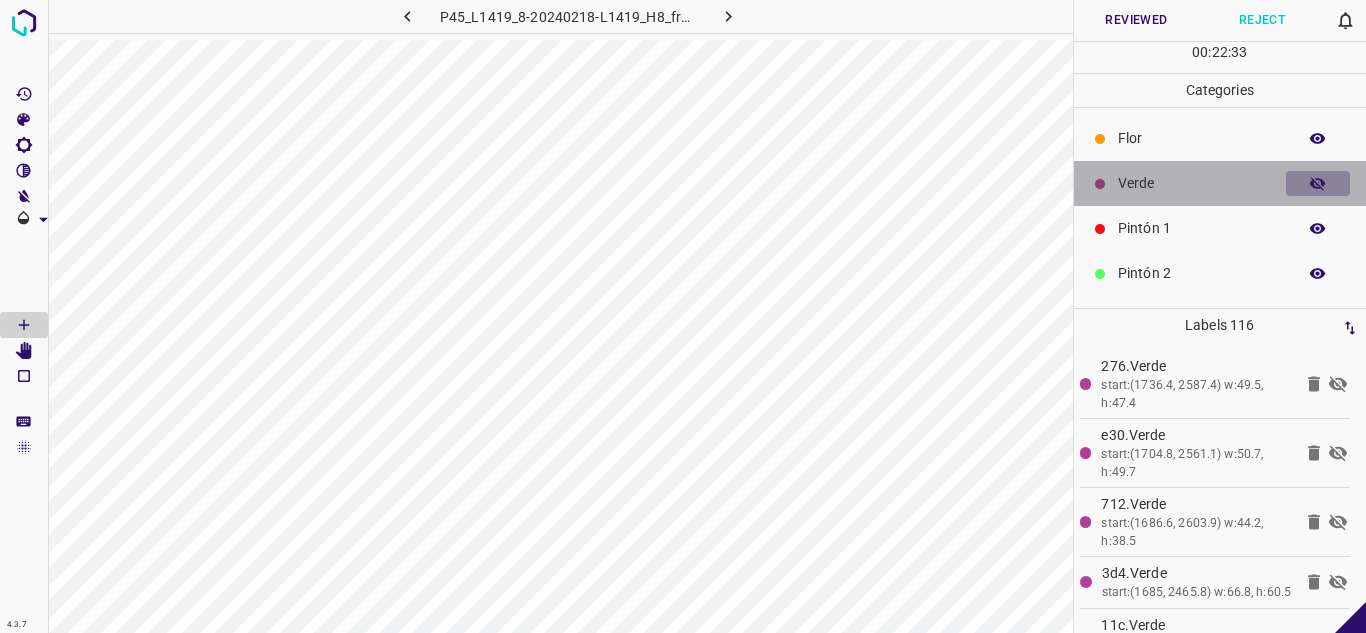 click 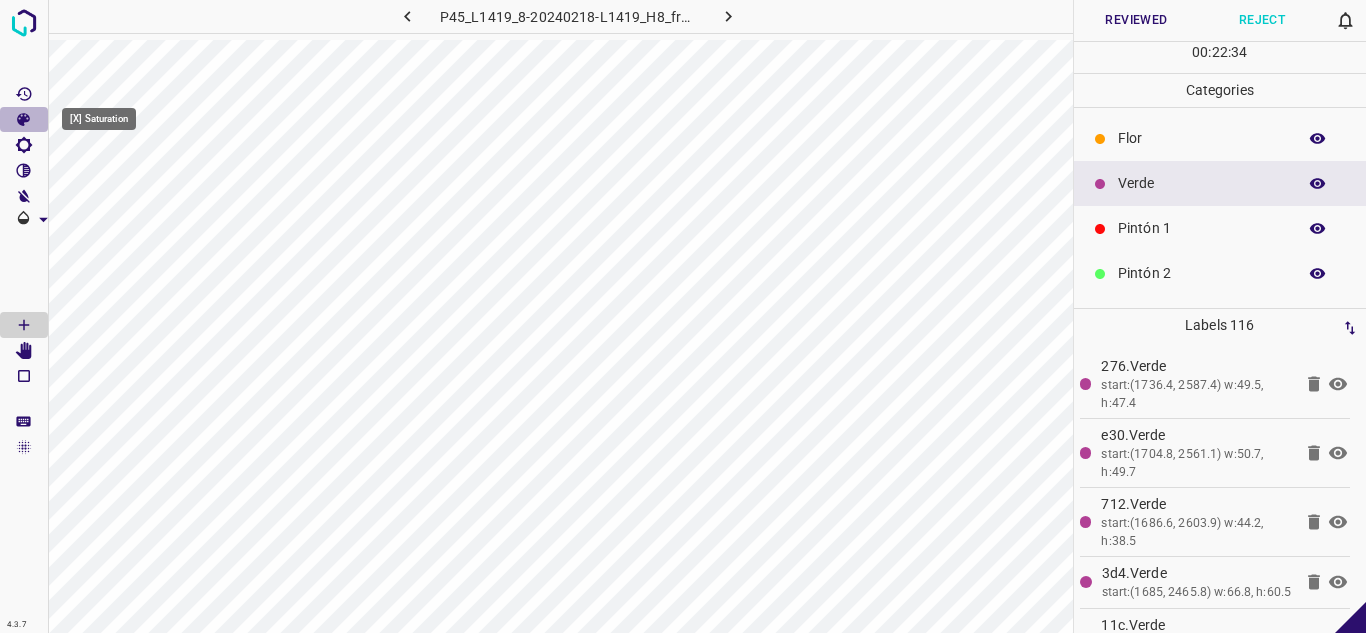click 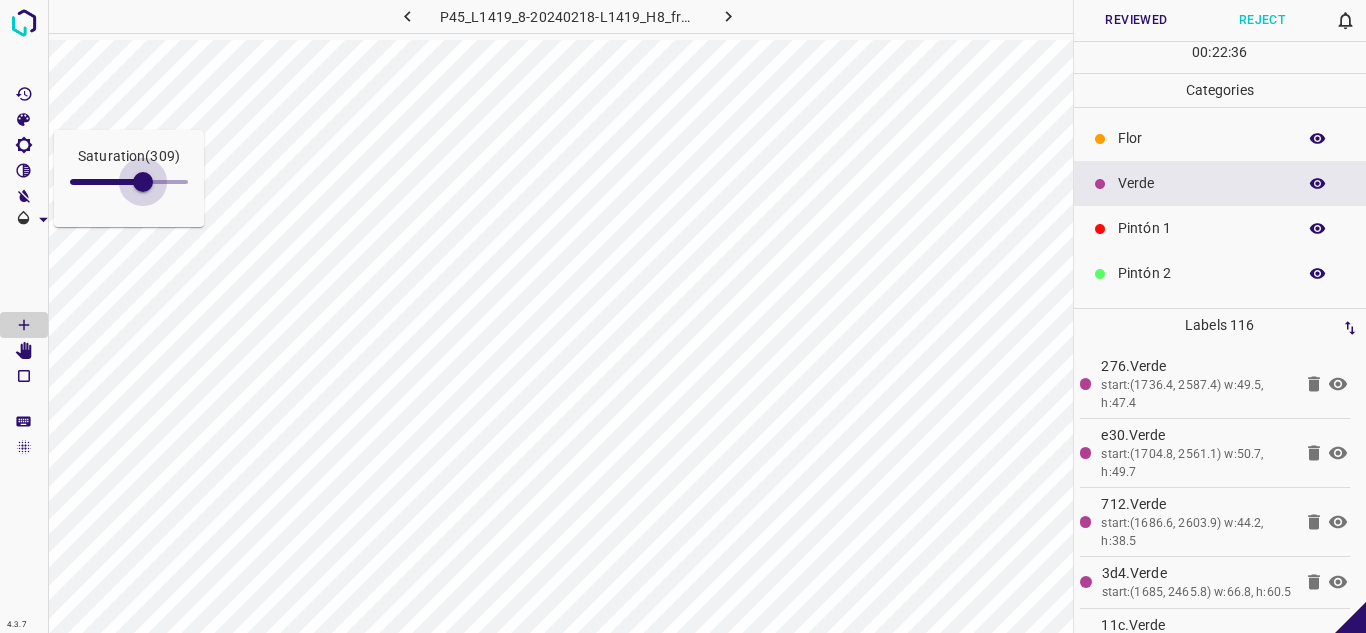 type on "309" 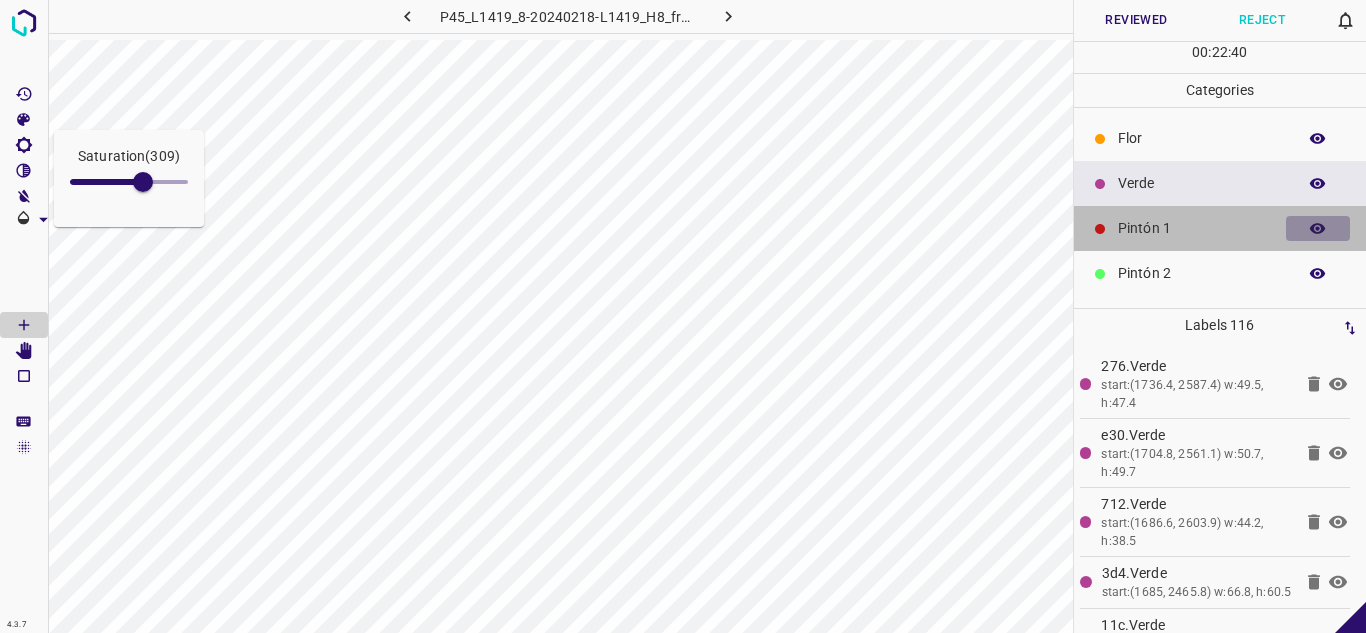 click 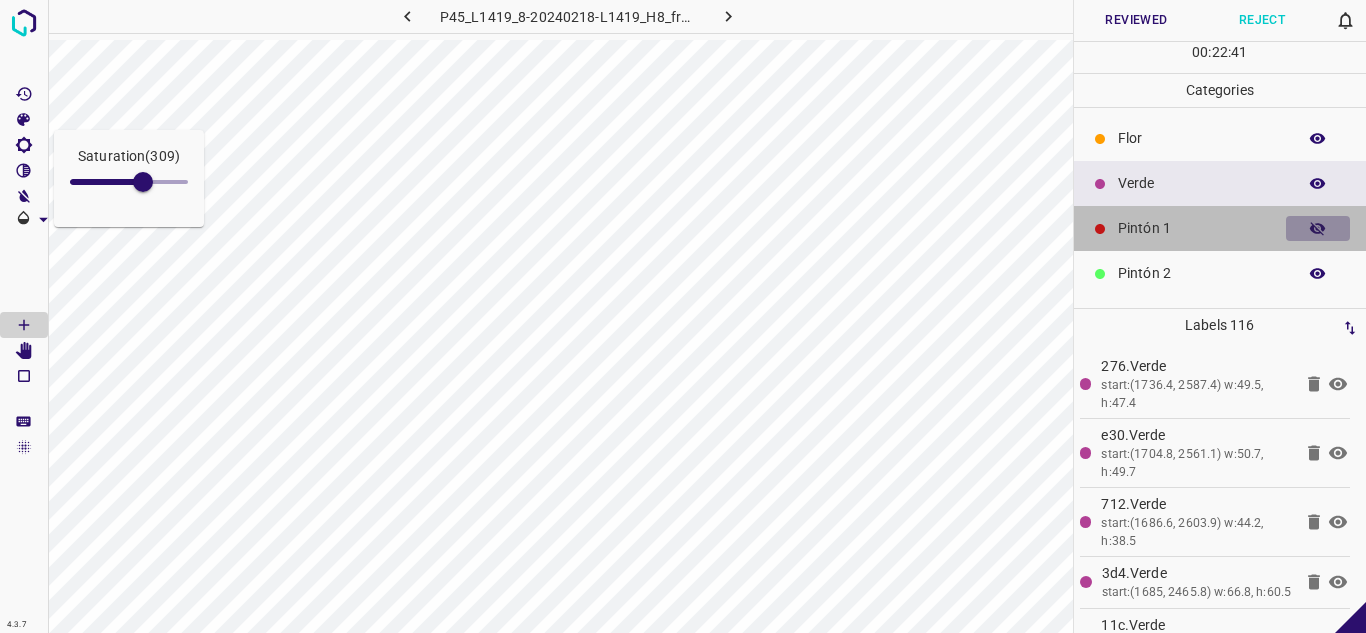 click 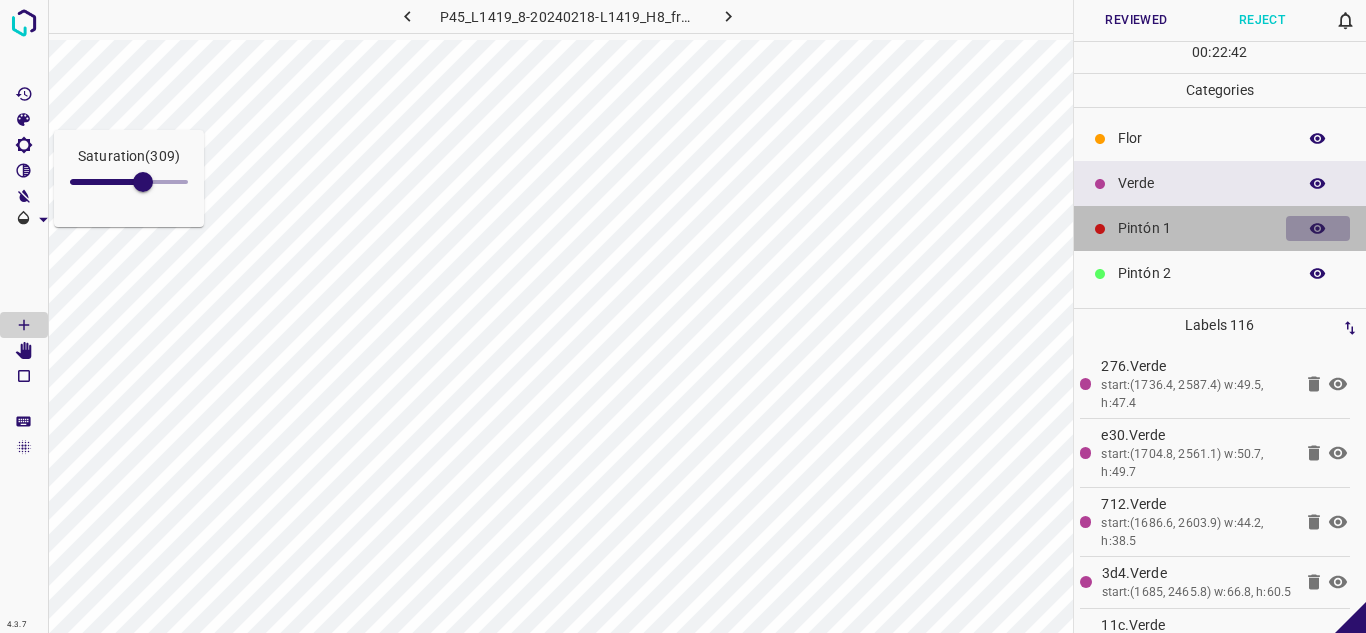click 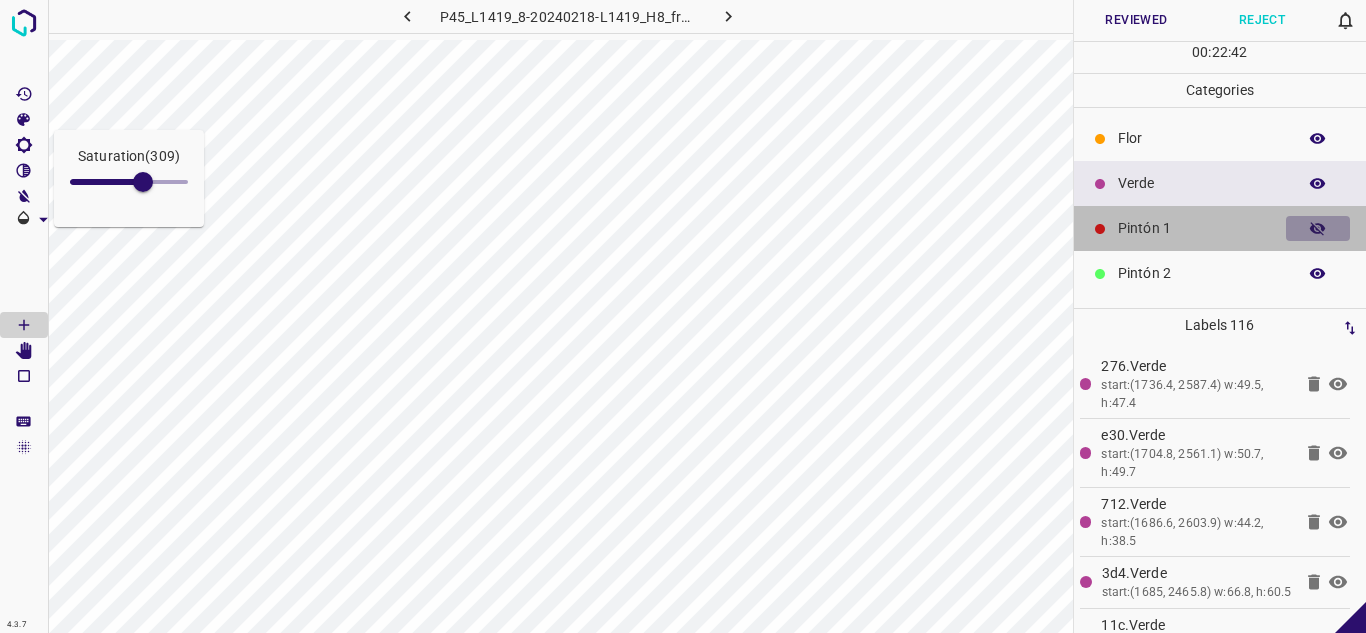 click 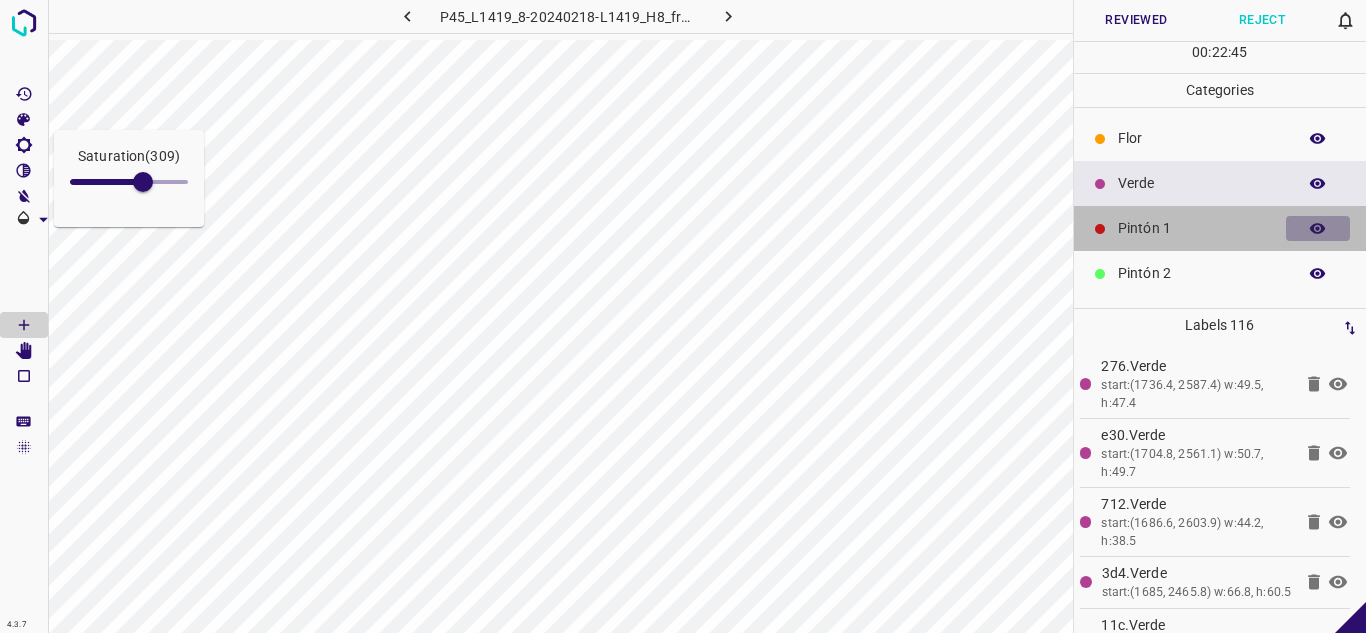 click 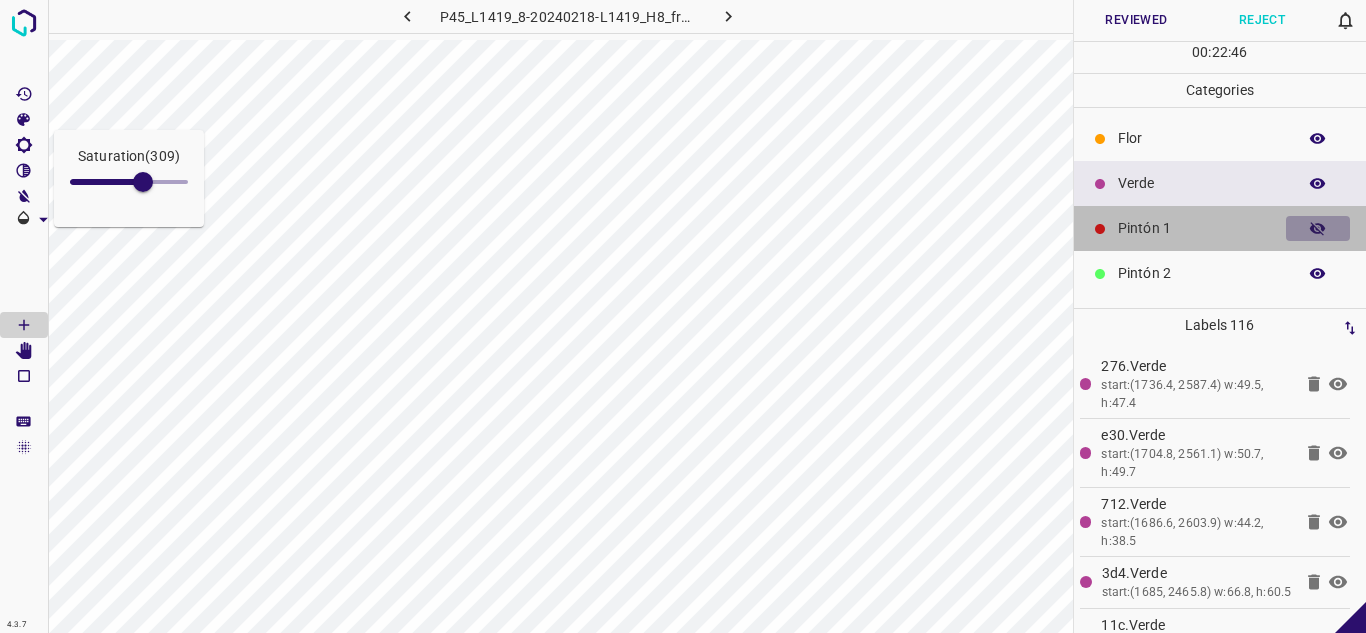 click 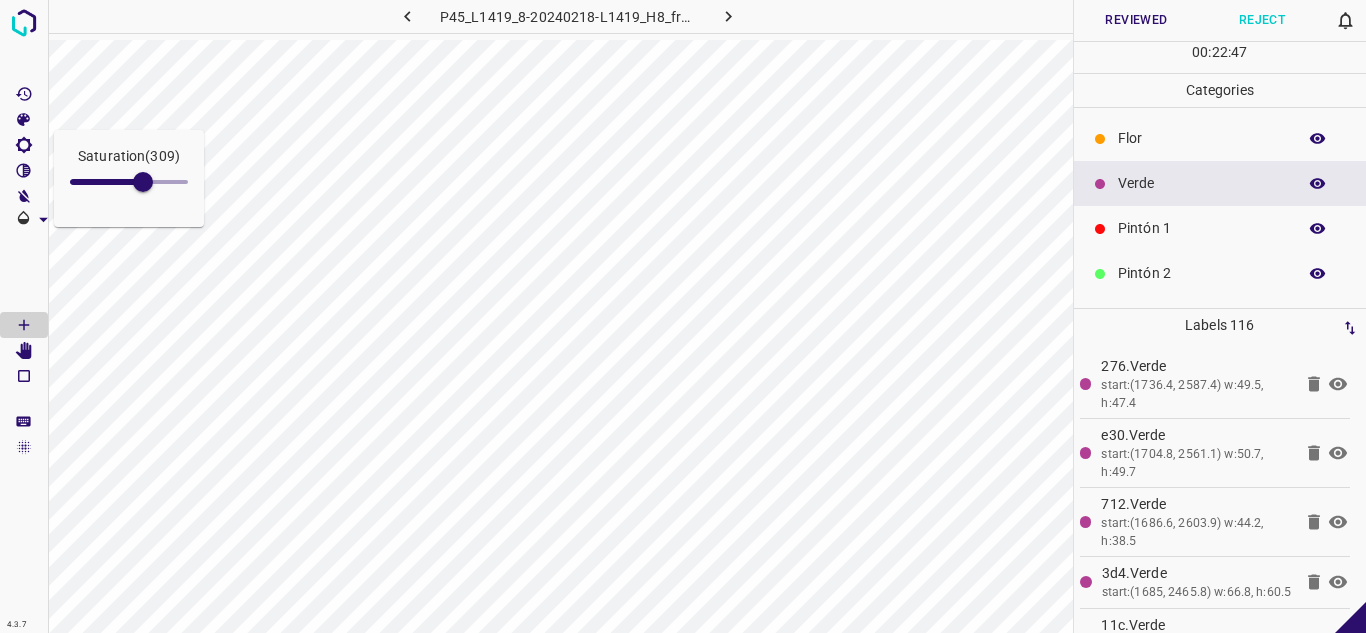 click 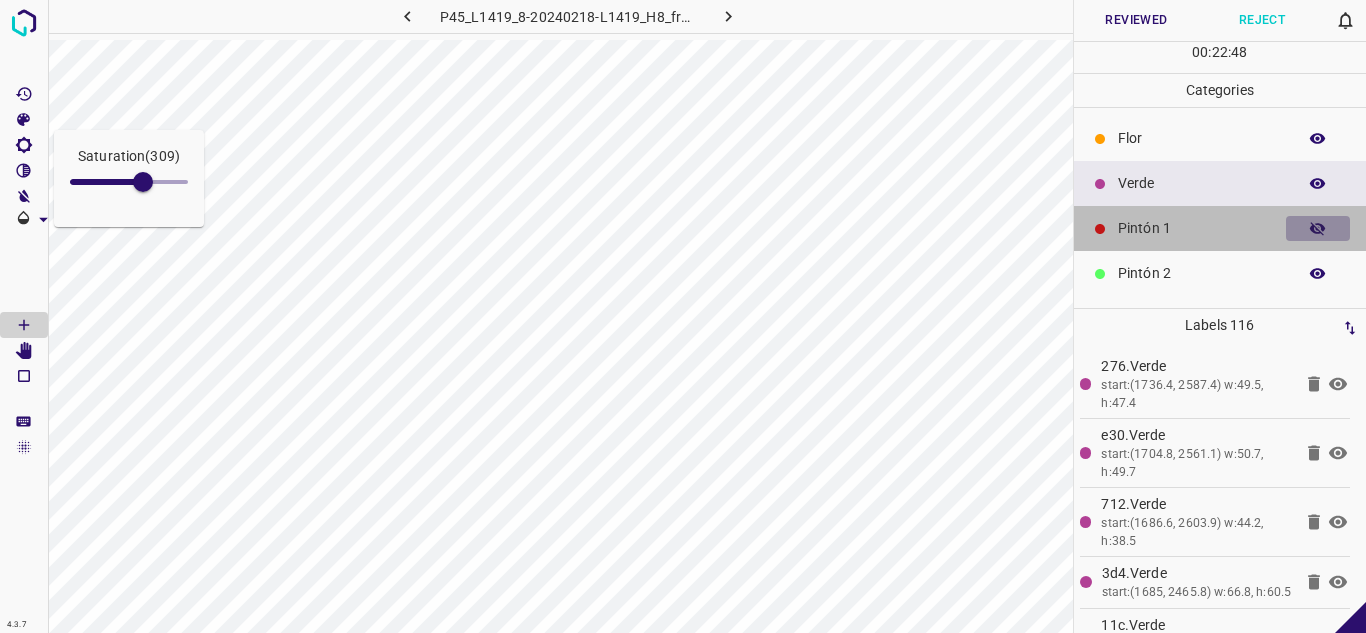 click 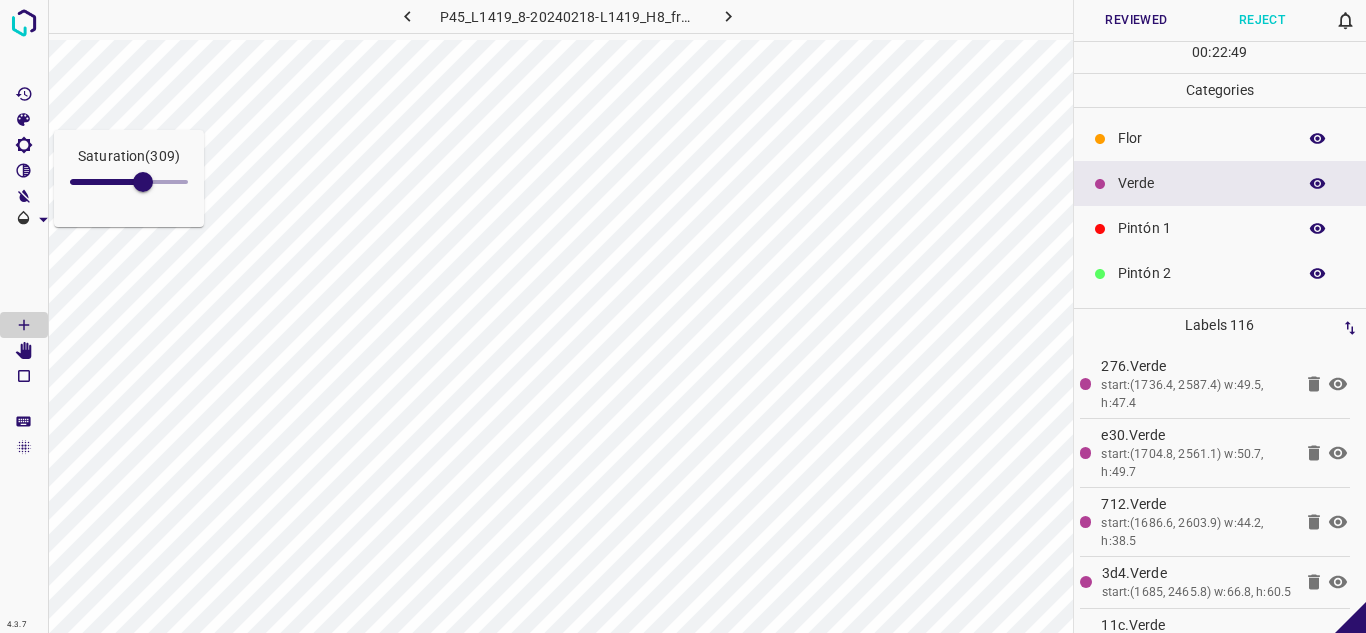 click 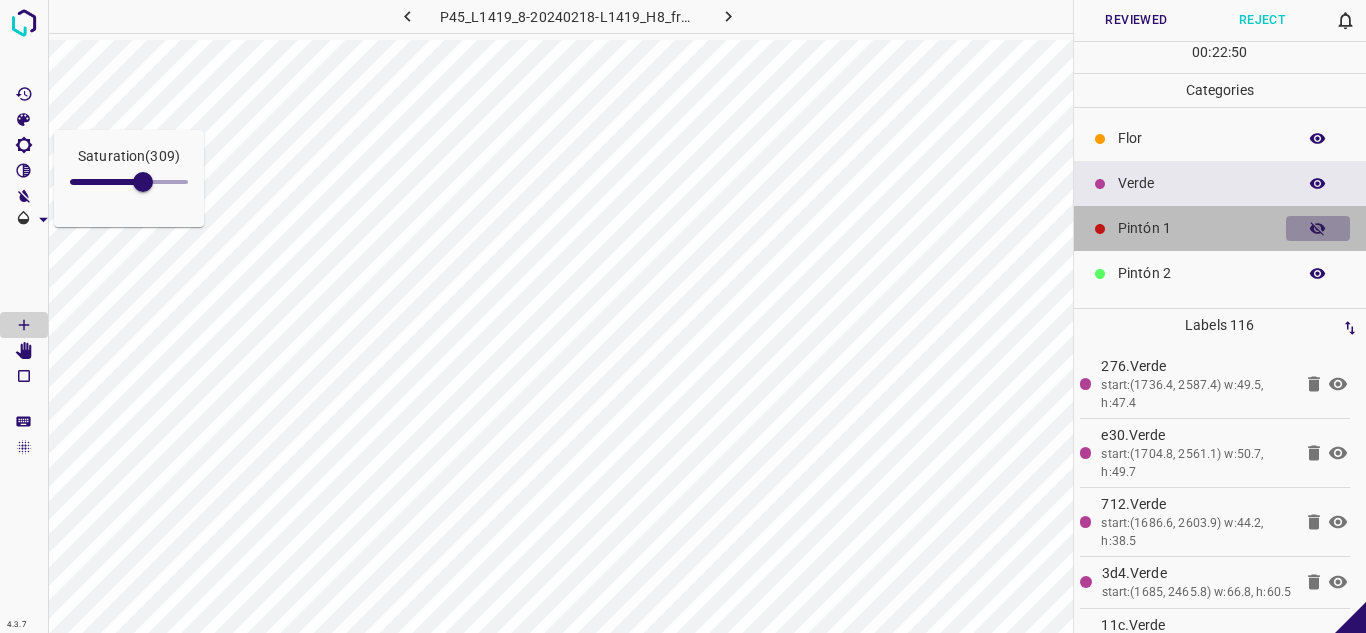 click 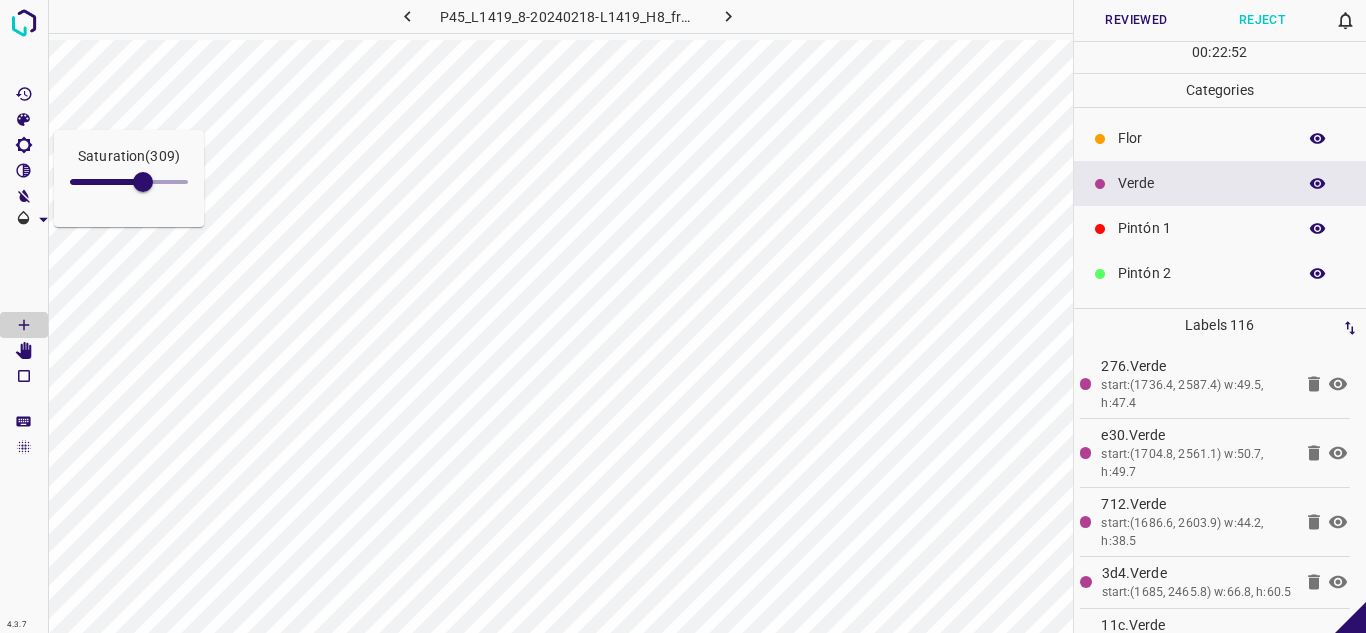 click 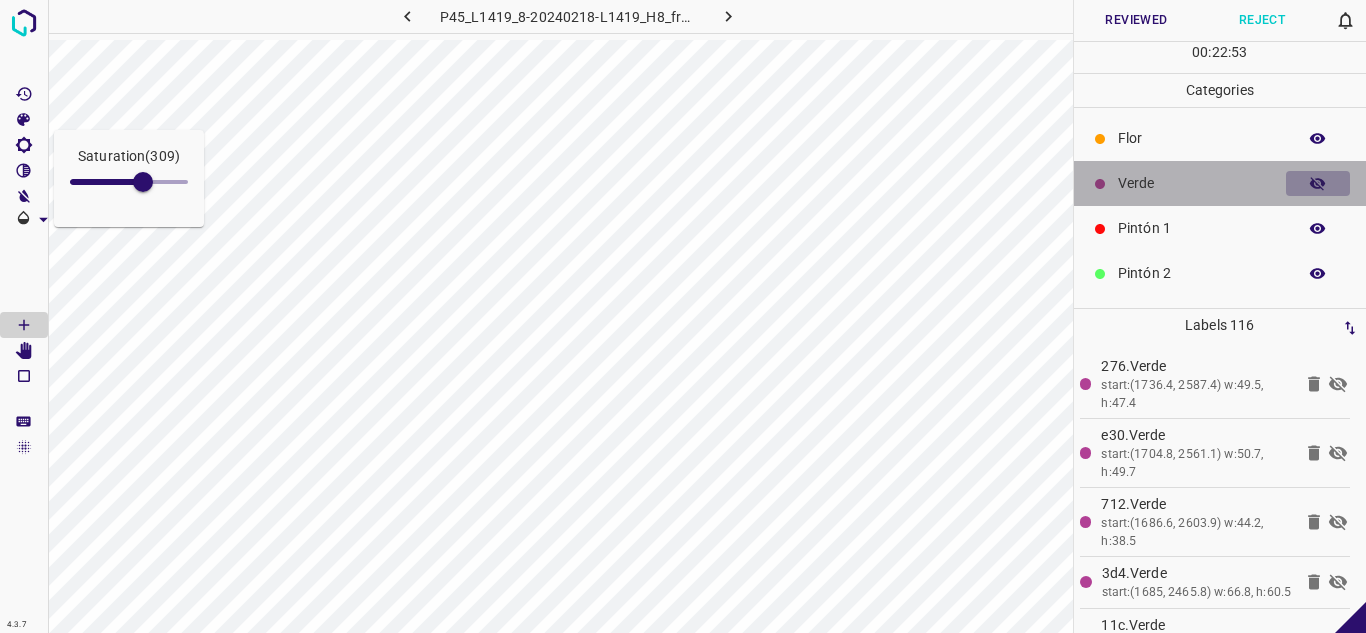 click 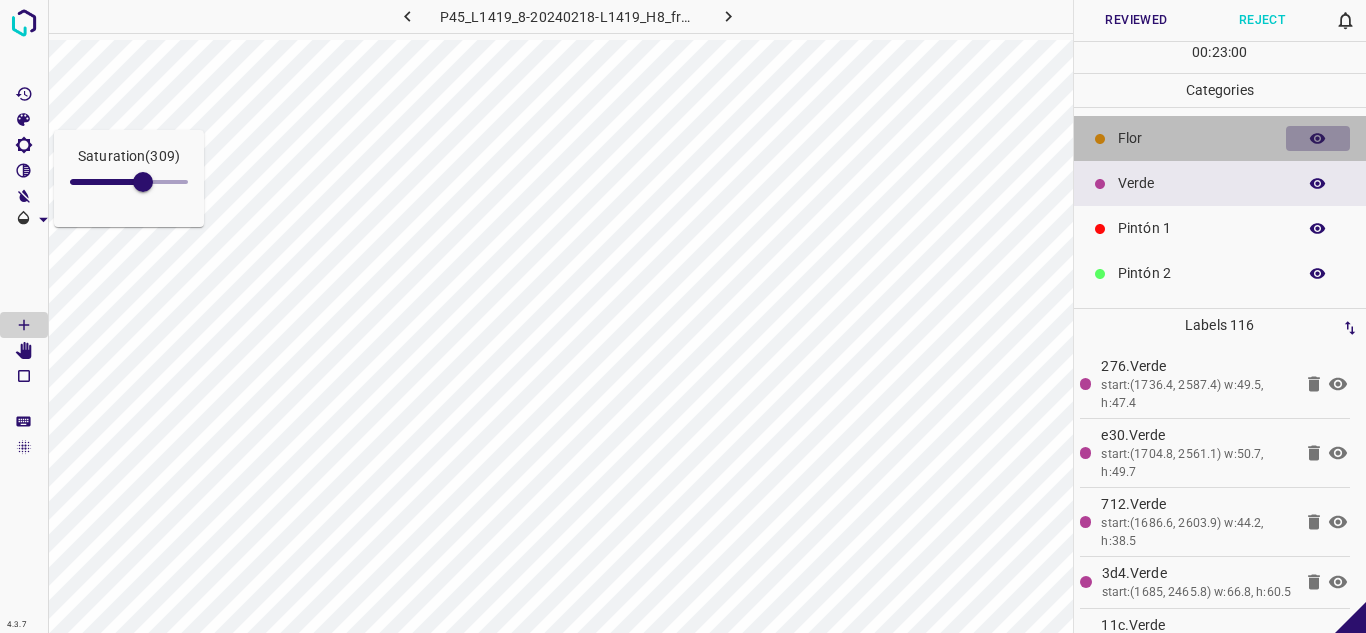 click 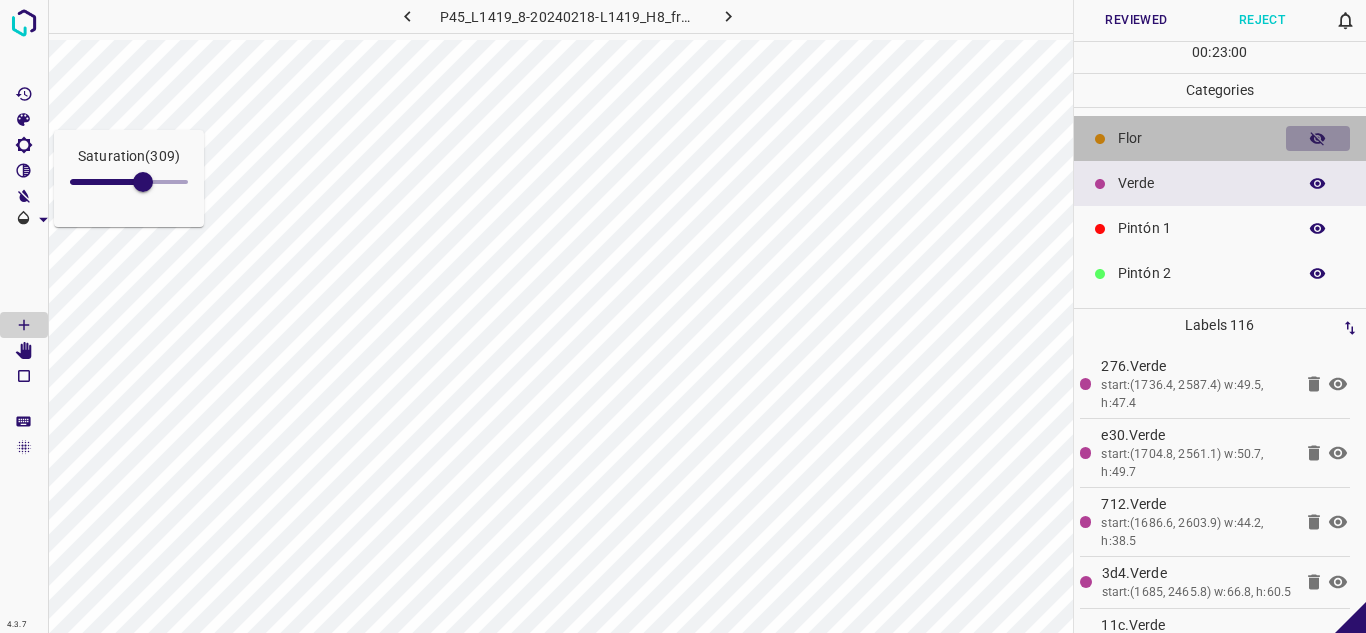click 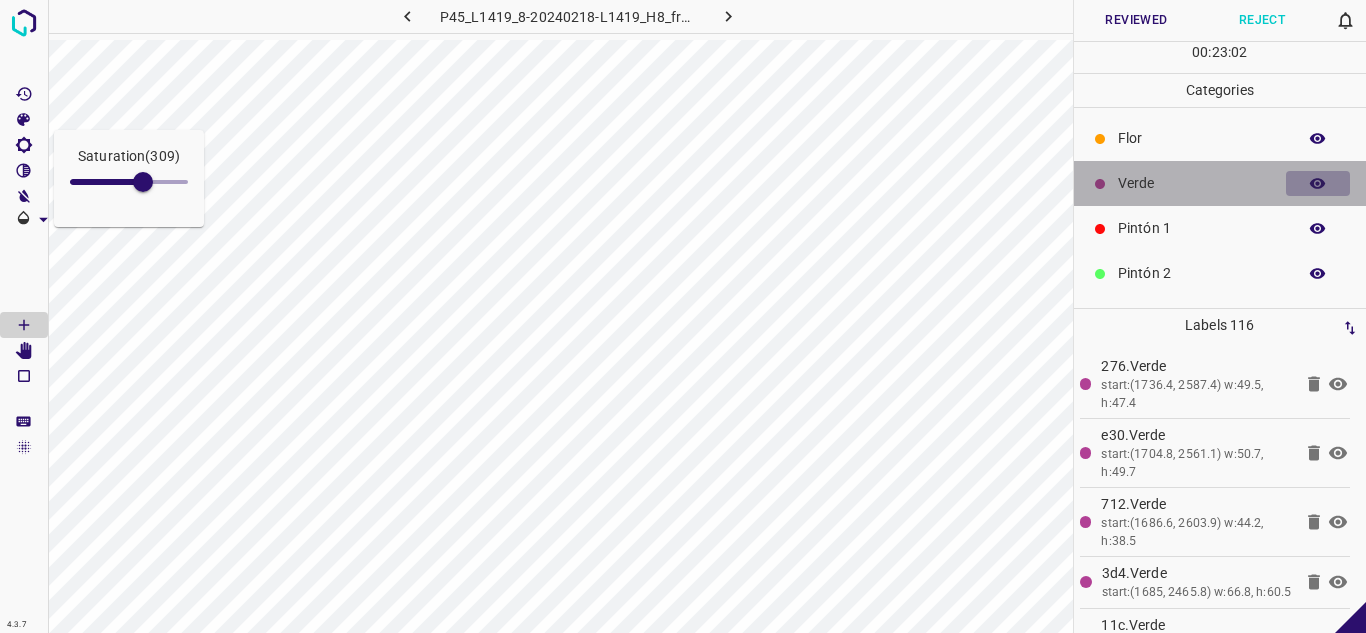 click 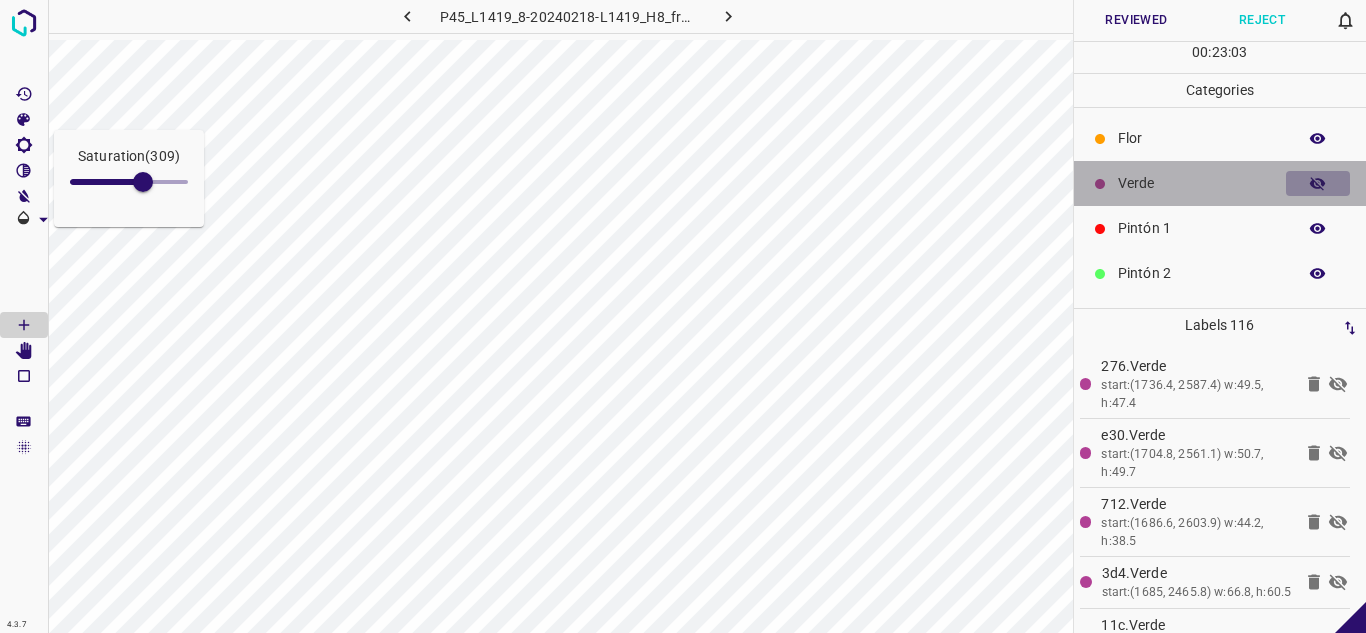 click 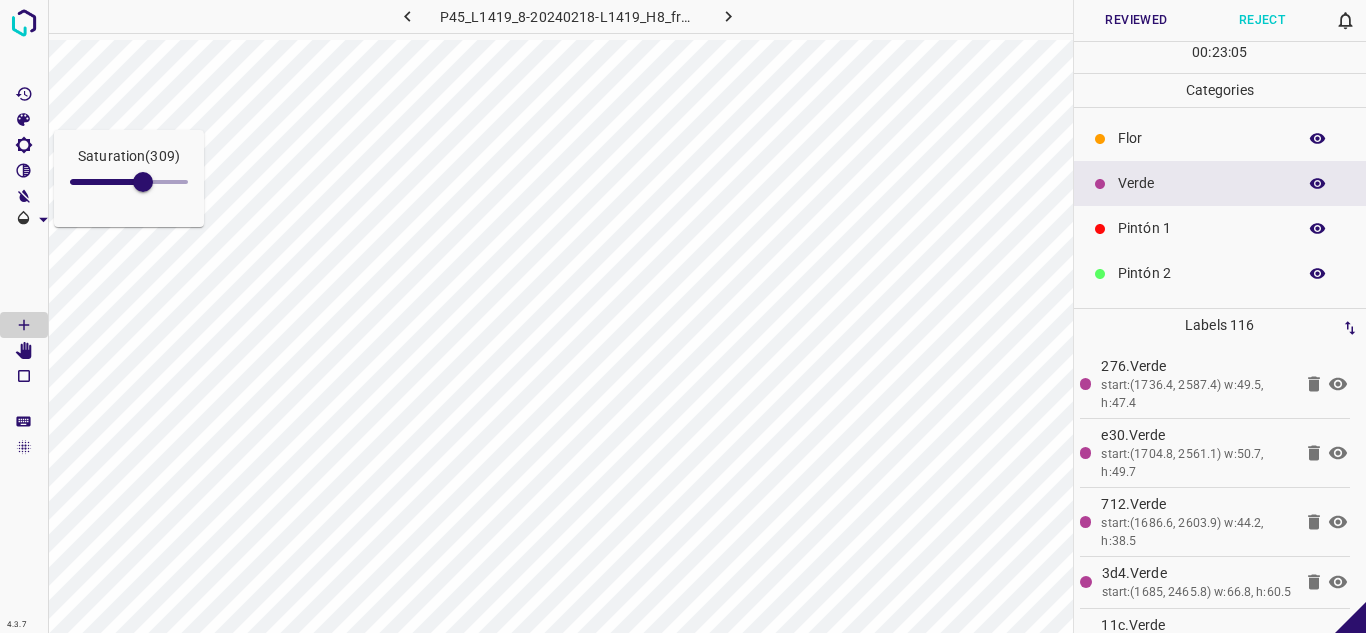 click at bounding box center [1318, 184] 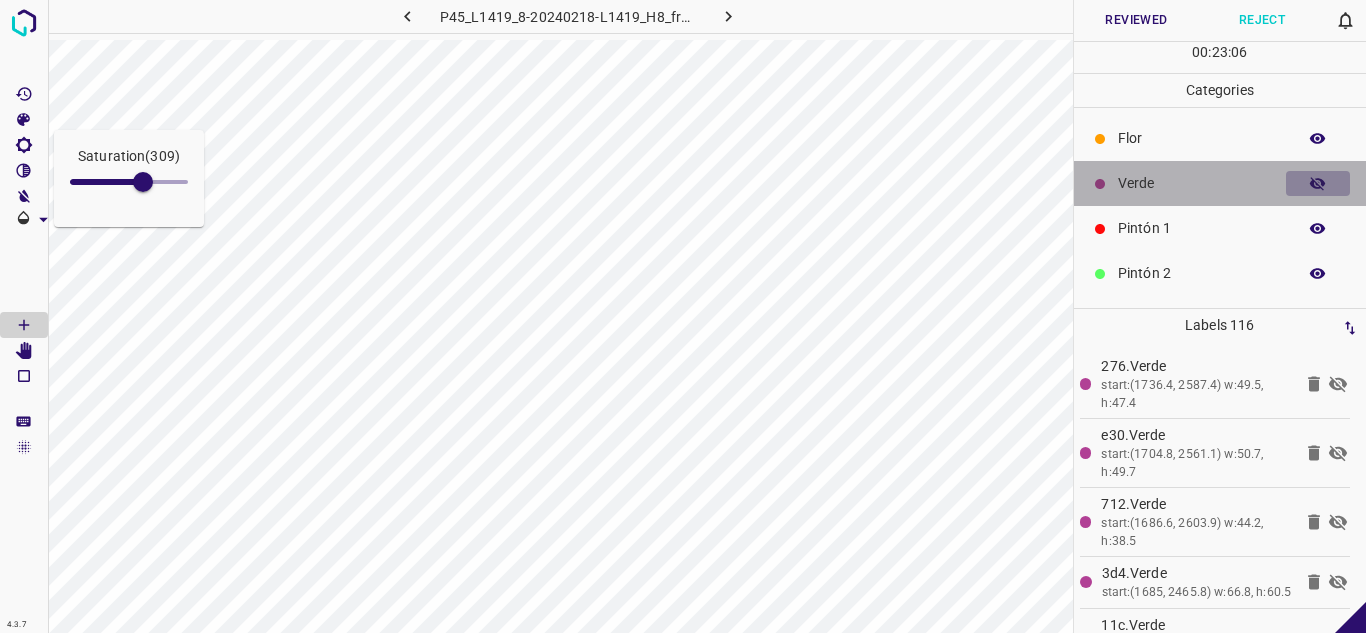 click at bounding box center (1318, 184) 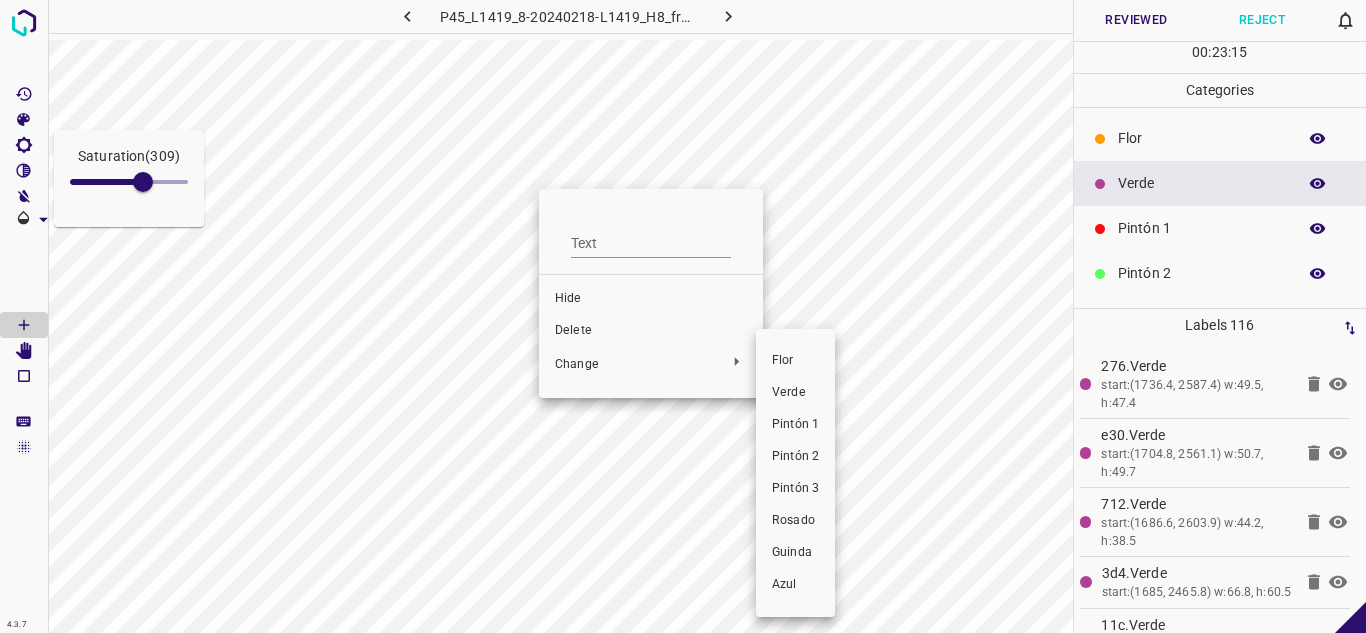 click on "Verde" at bounding box center (795, 393) 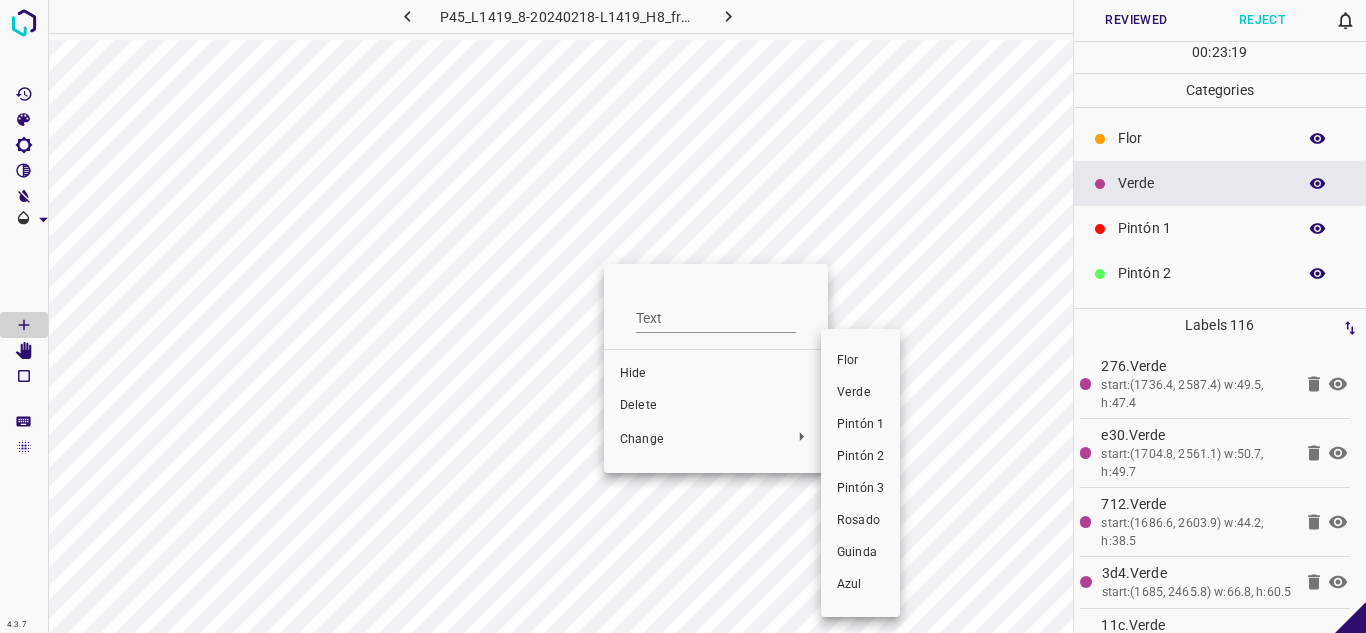 click on "Flor" at bounding box center (860, 361) 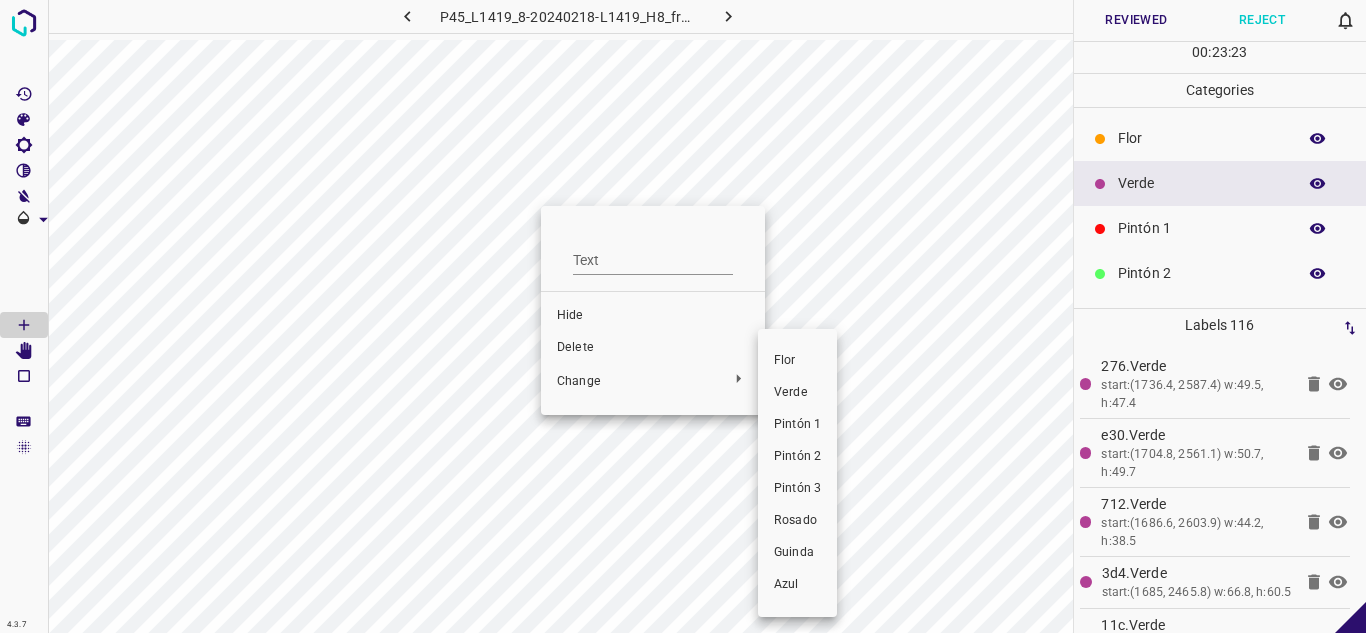click on "Flor" at bounding box center (797, 361) 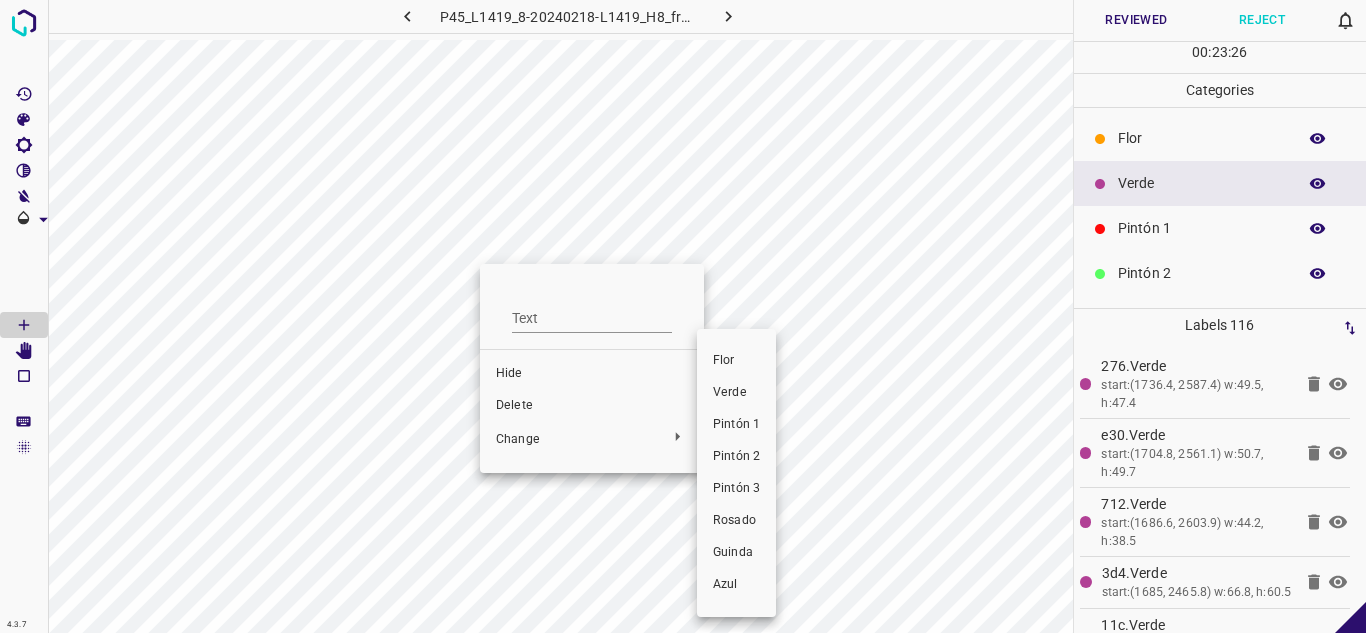 click on "Flor" at bounding box center (736, 361) 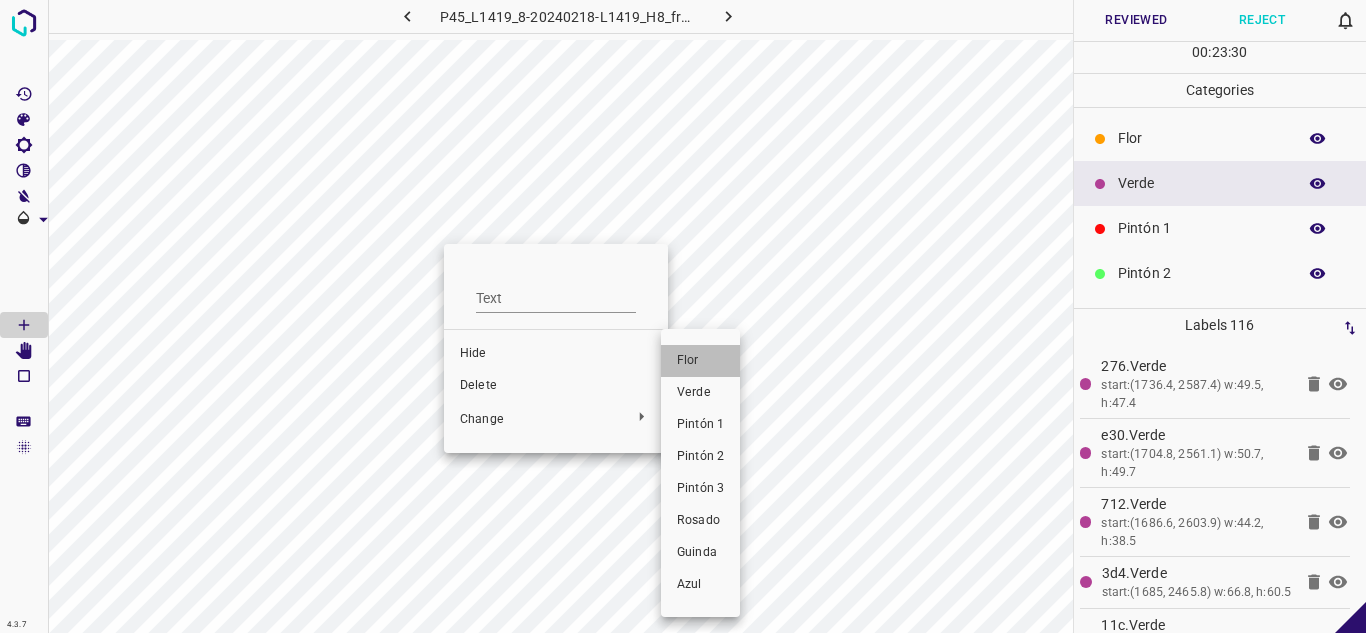 click on "Flor" at bounding box center (700, 361) 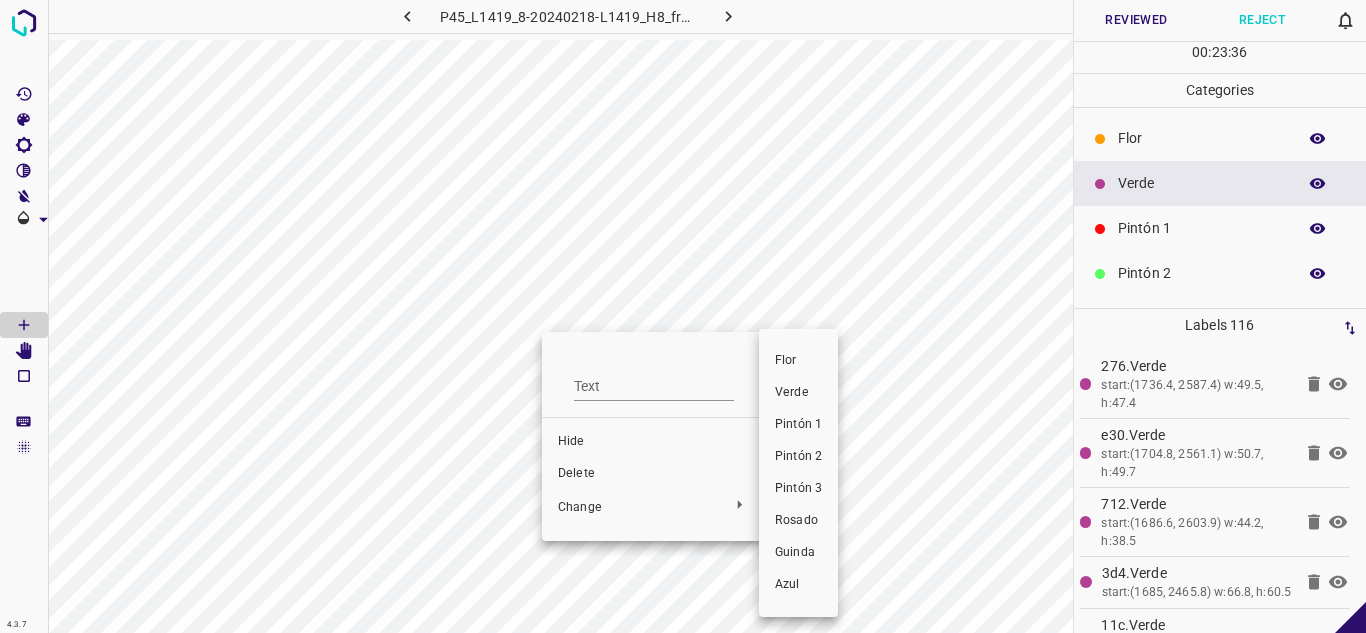 click on "Flor" at bounding box center [798, 361] 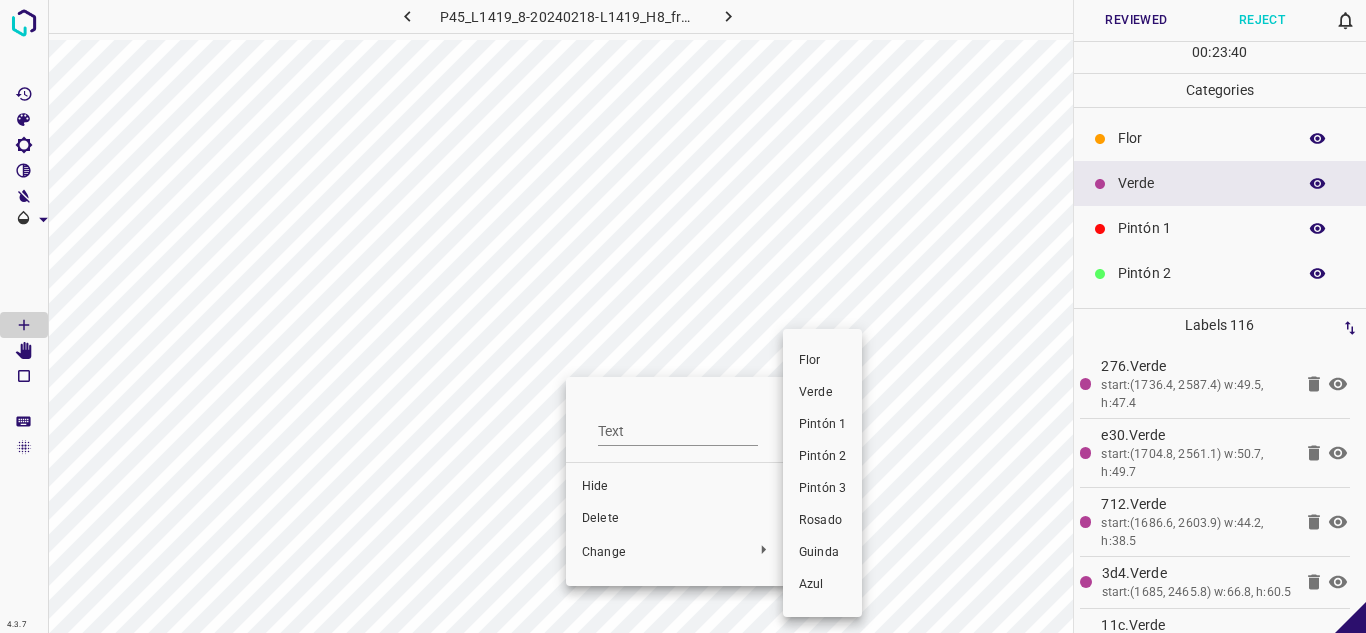 click on "Flor" at bounding box center (822, 361) 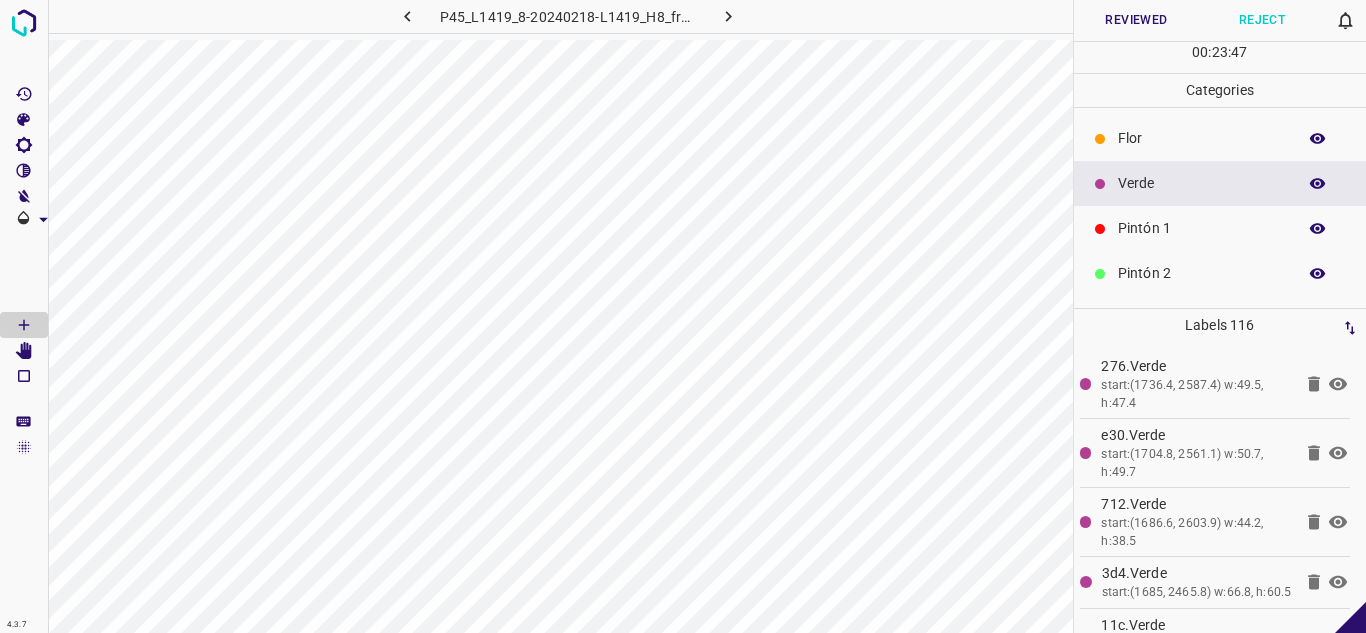 click 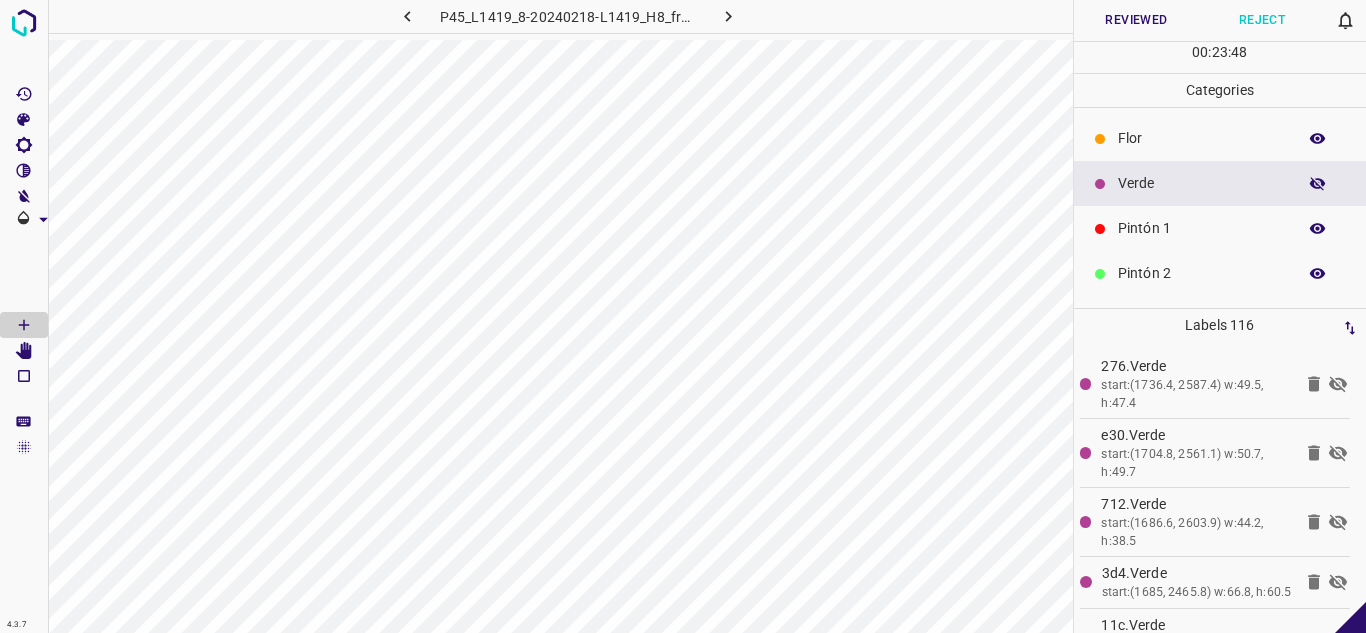 click 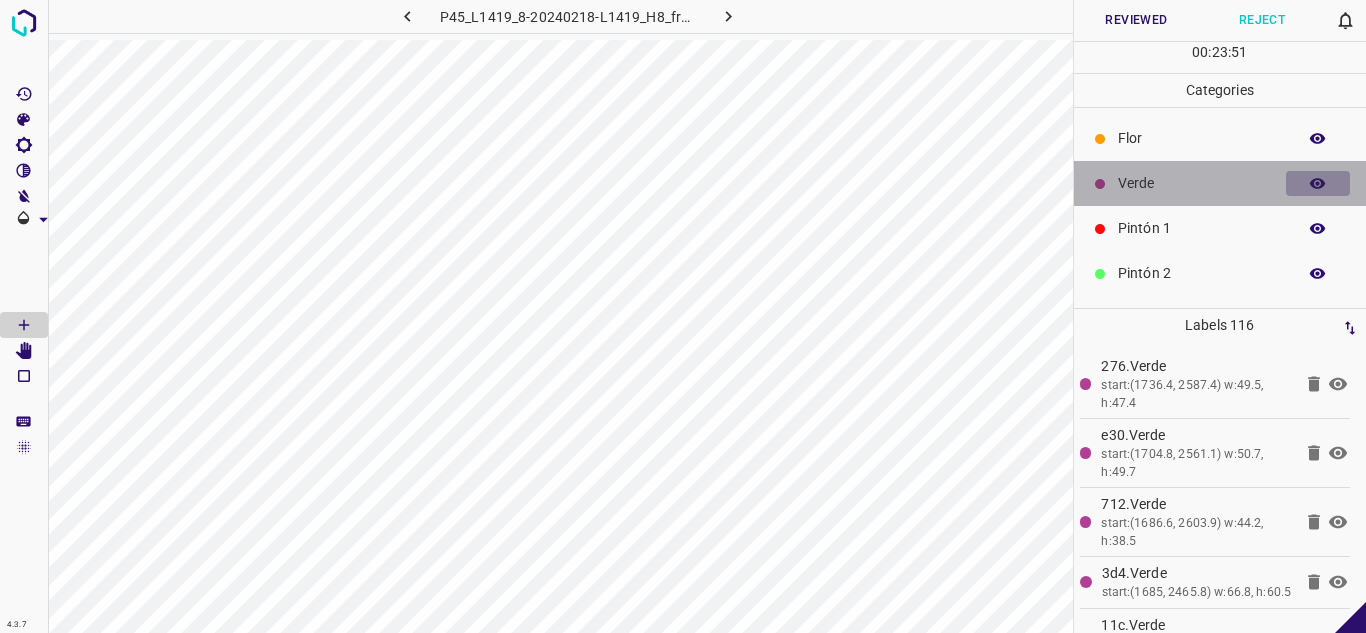 click at bounding box center (1318, 184) 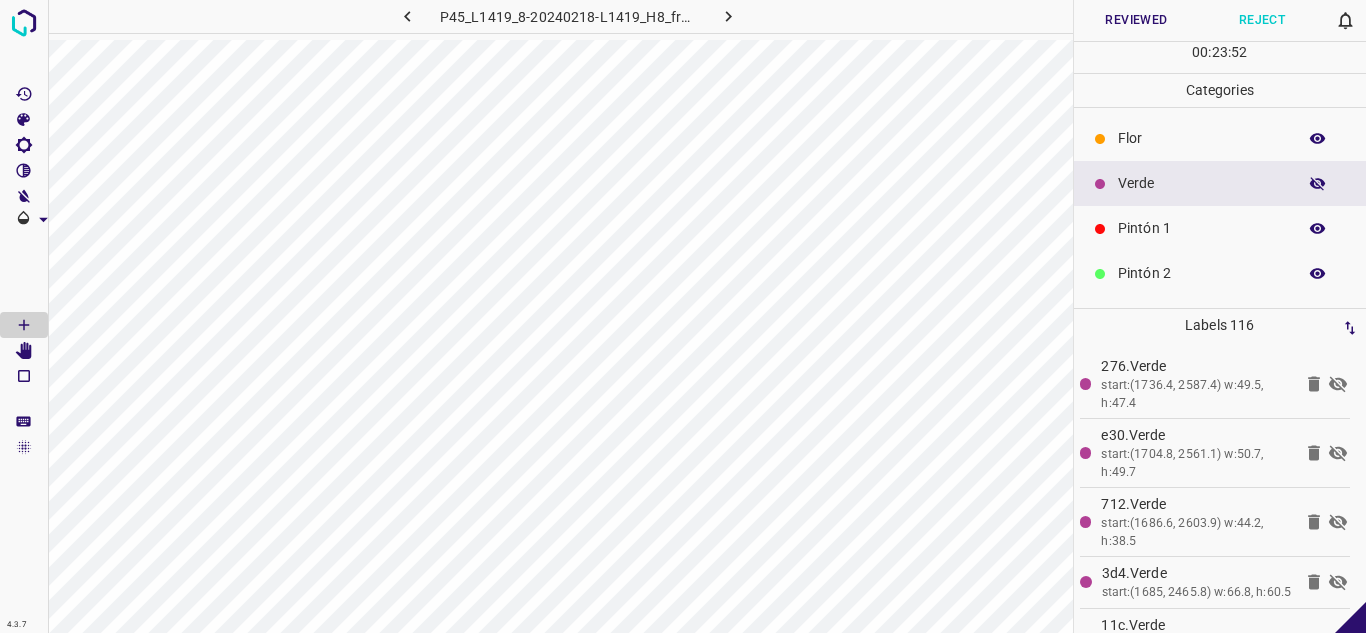 click at bounding box center (1318, 184) 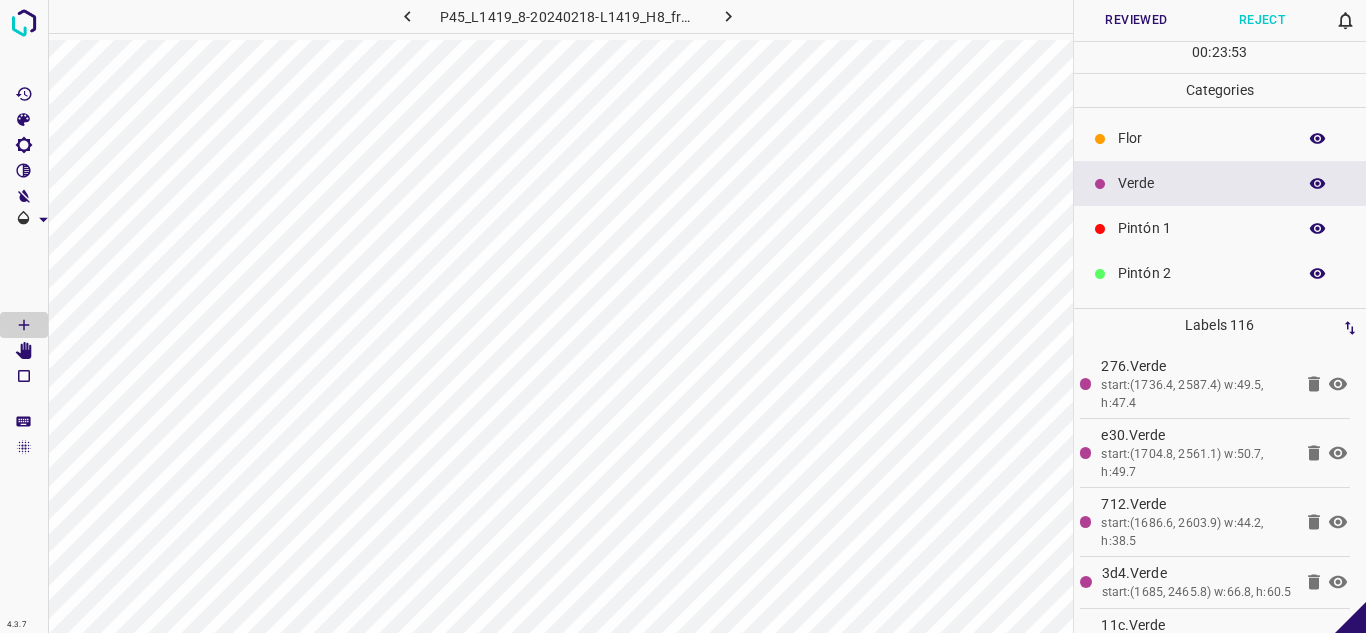 click at bounding box center [1318, 184] 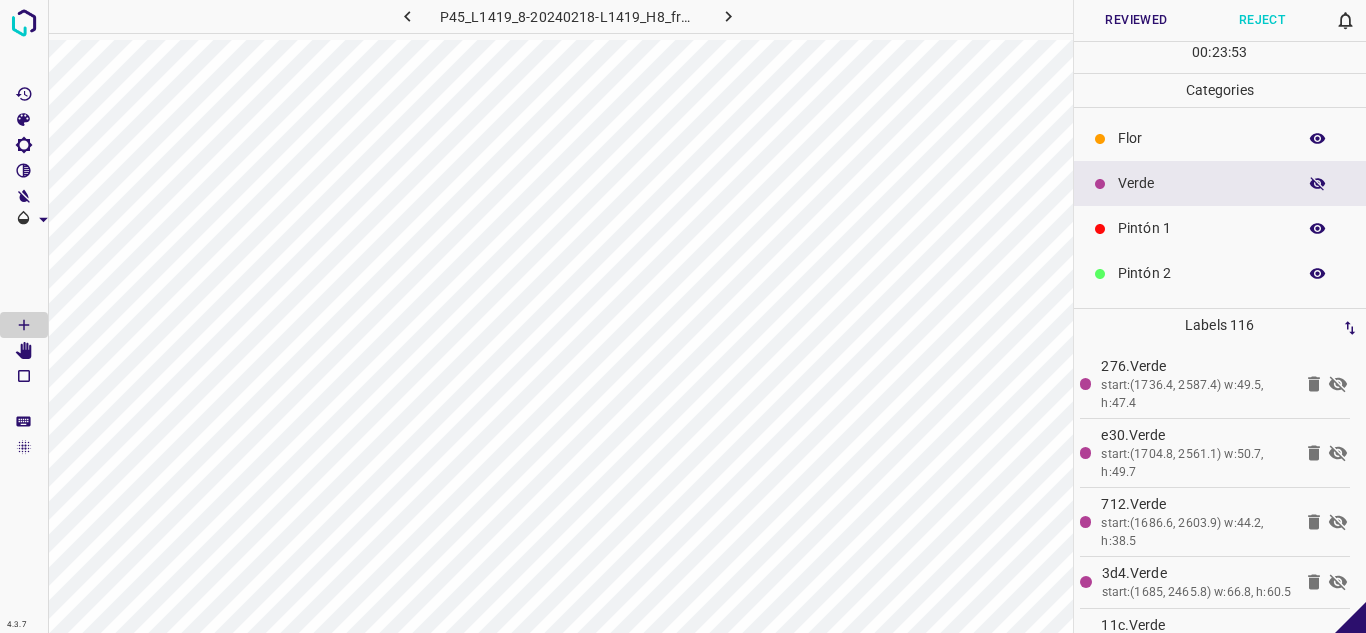 click 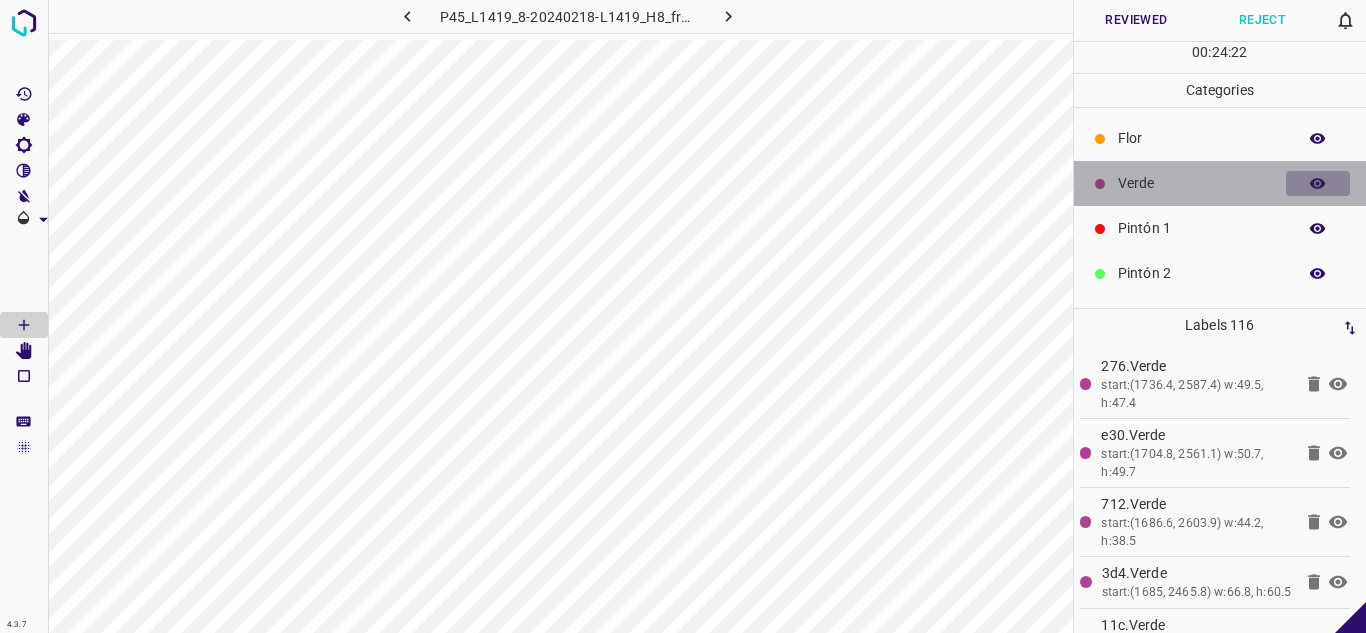 click 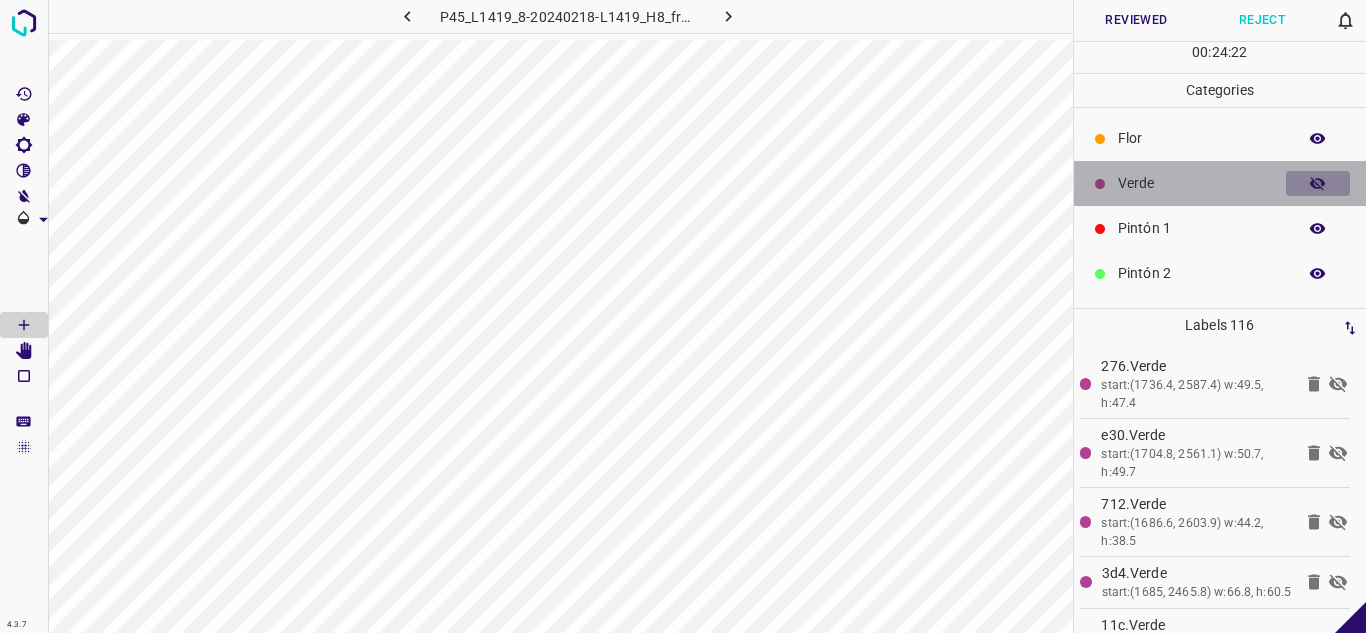 click 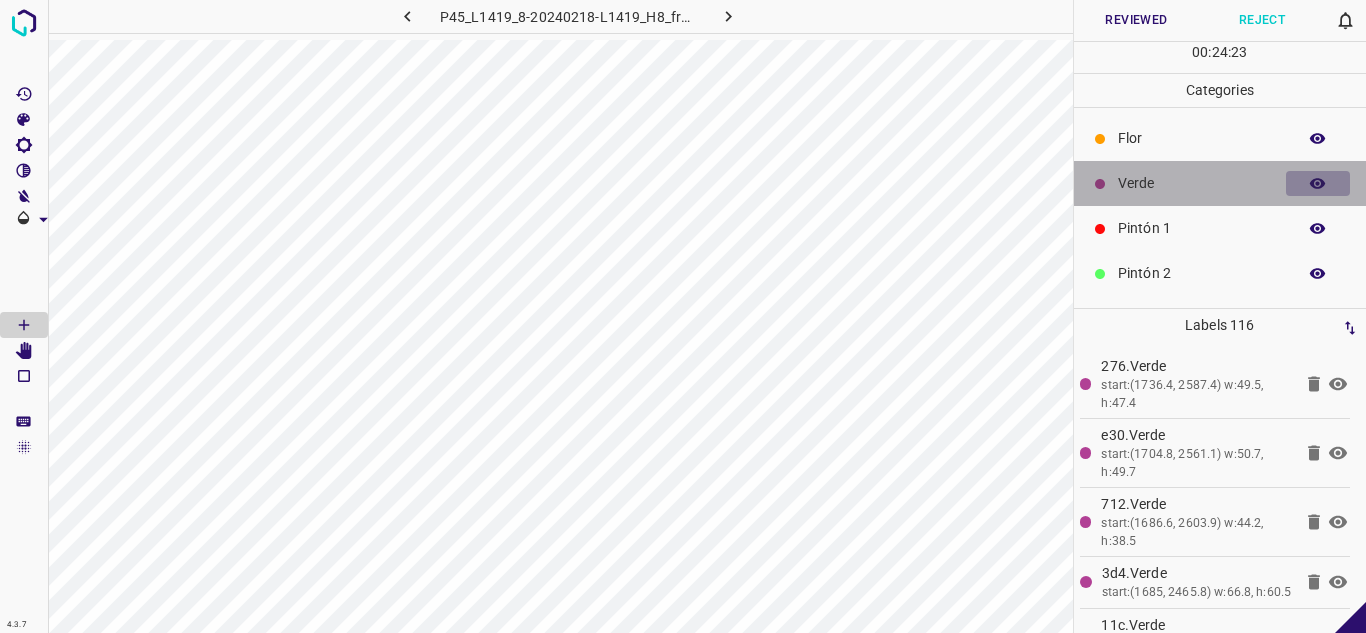 click 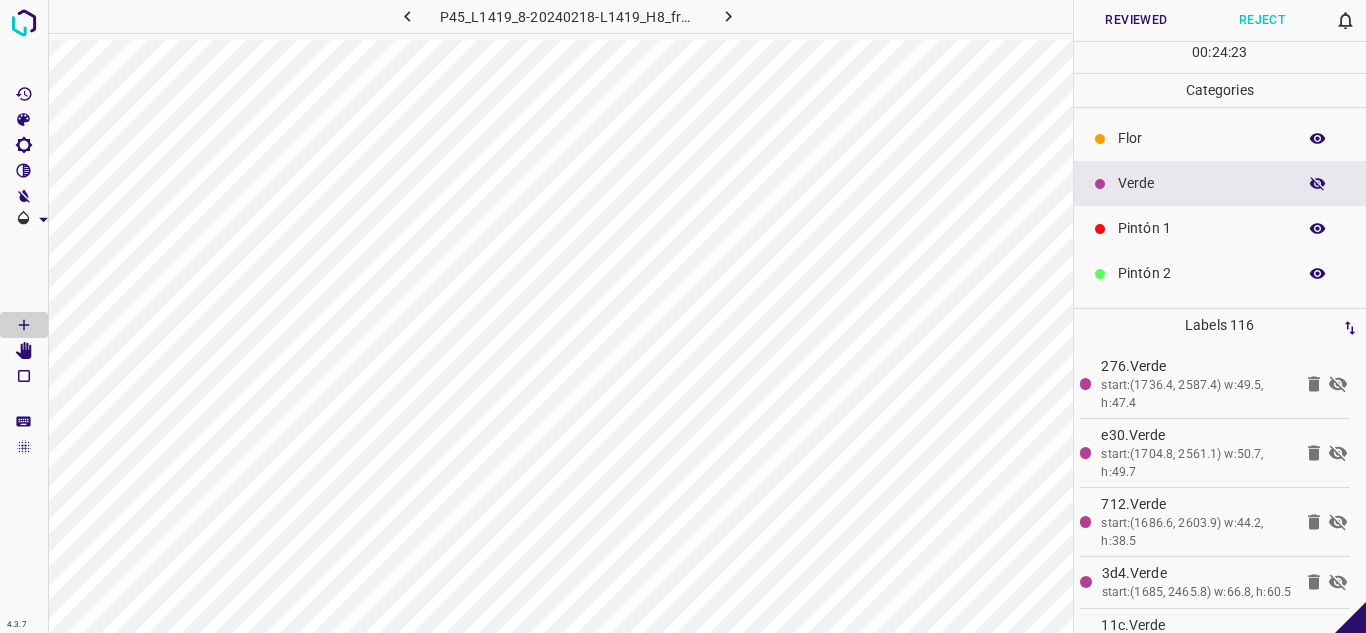 click 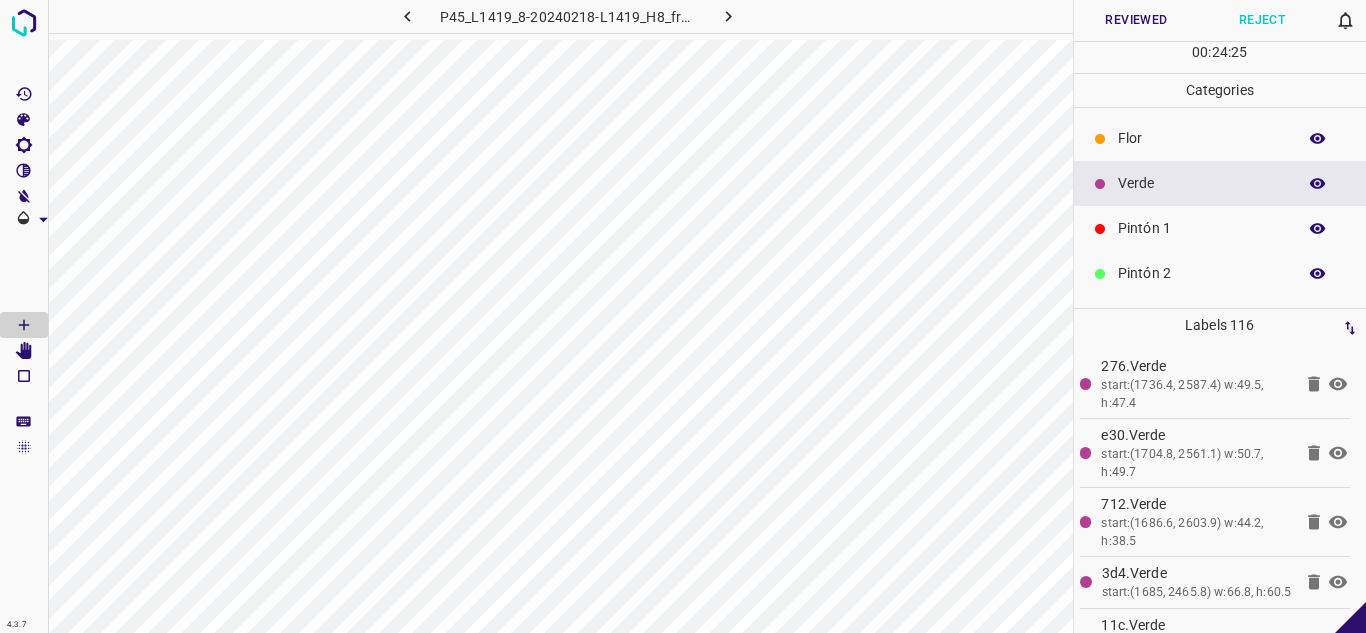 click at bounding box center [1318, 139] 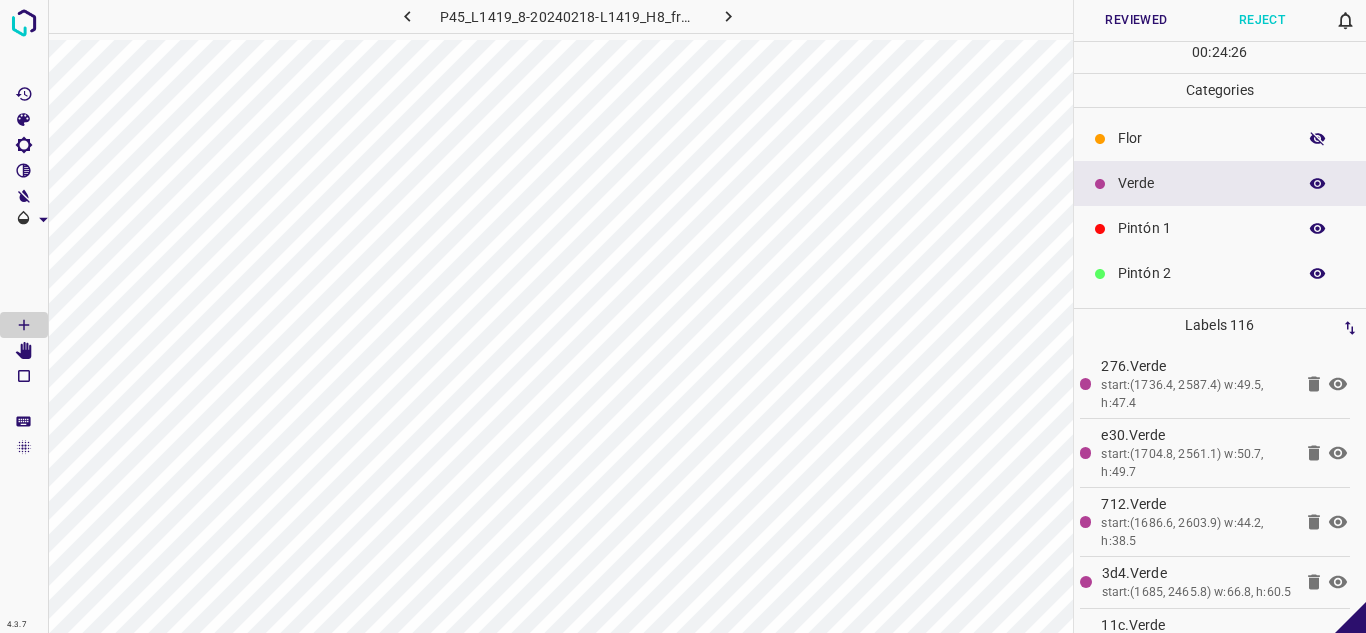 click at bounding box center (1318, 139) 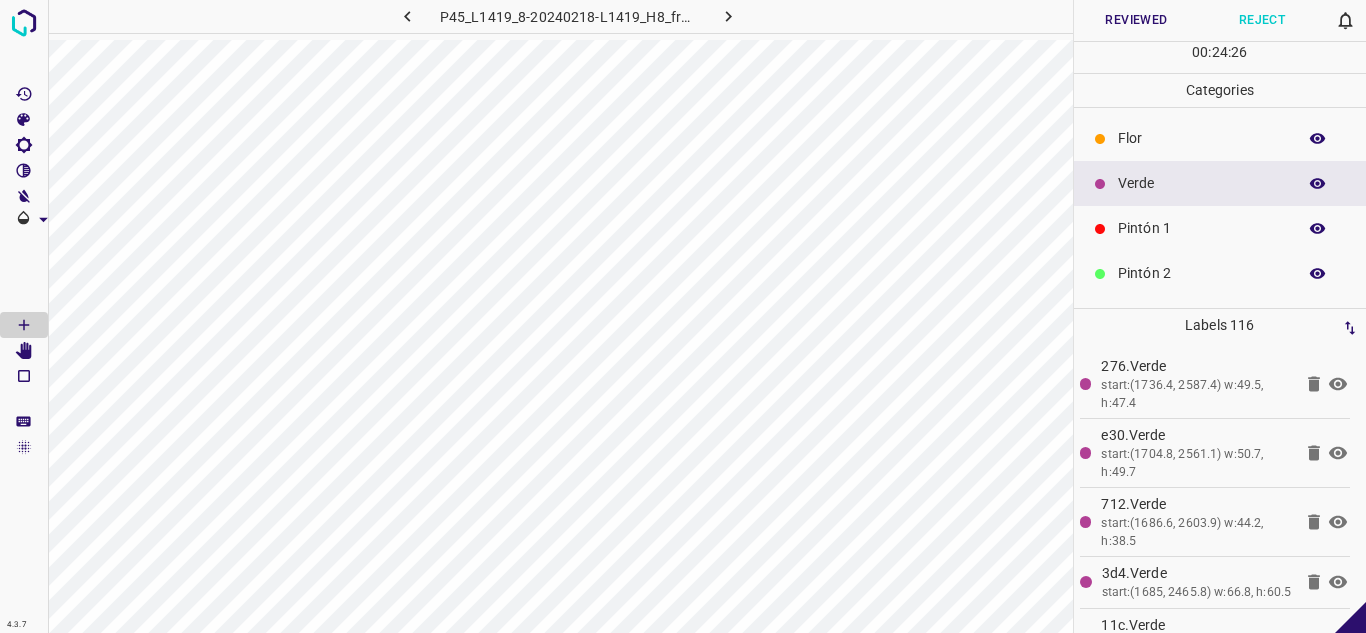 click at bounding box center (1318, 139) 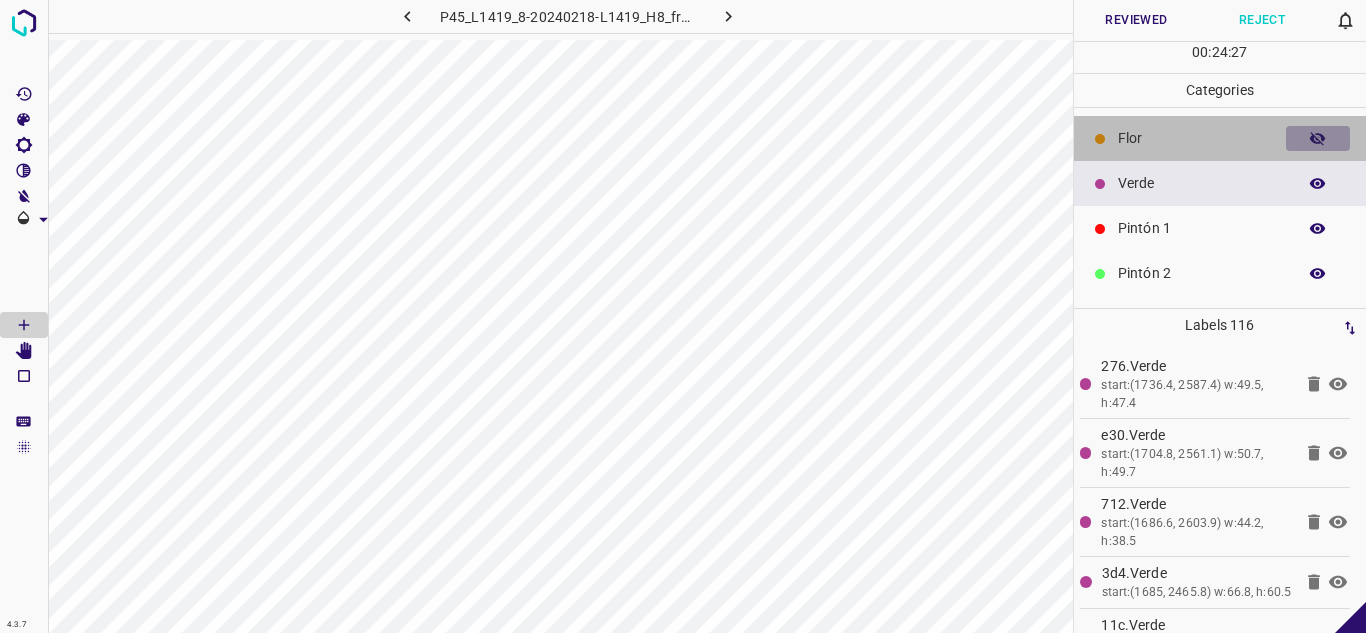 click at bounding box center [1318, 139] 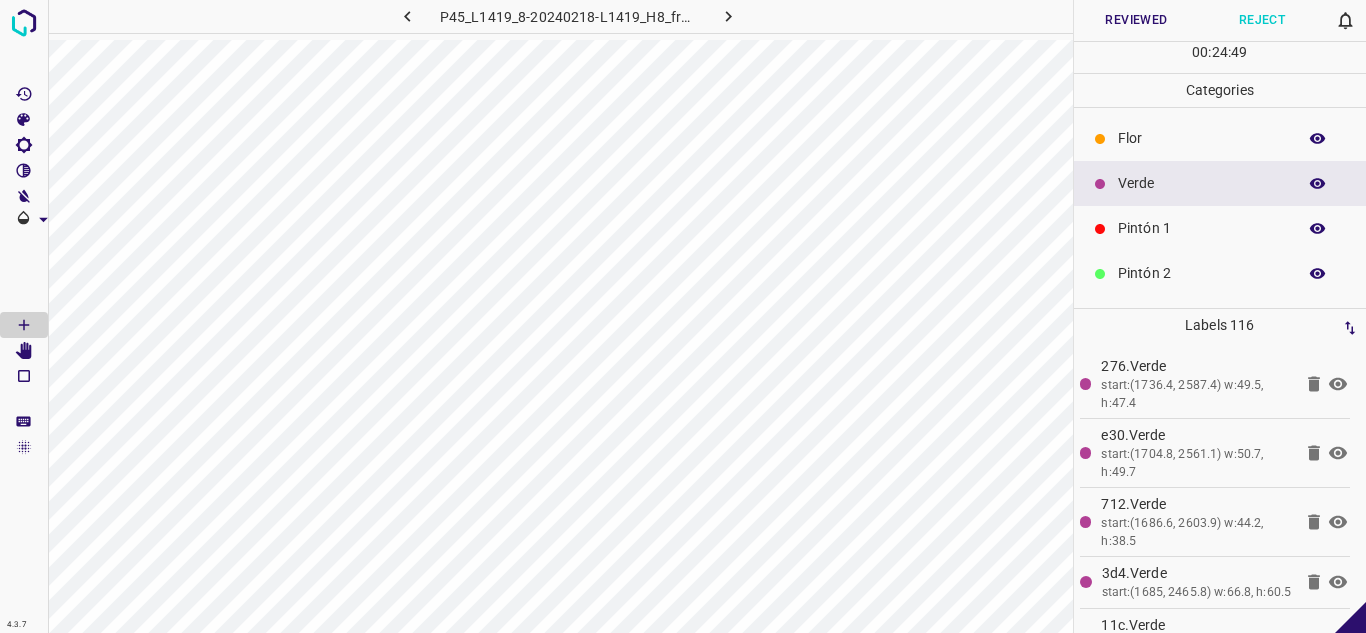 click 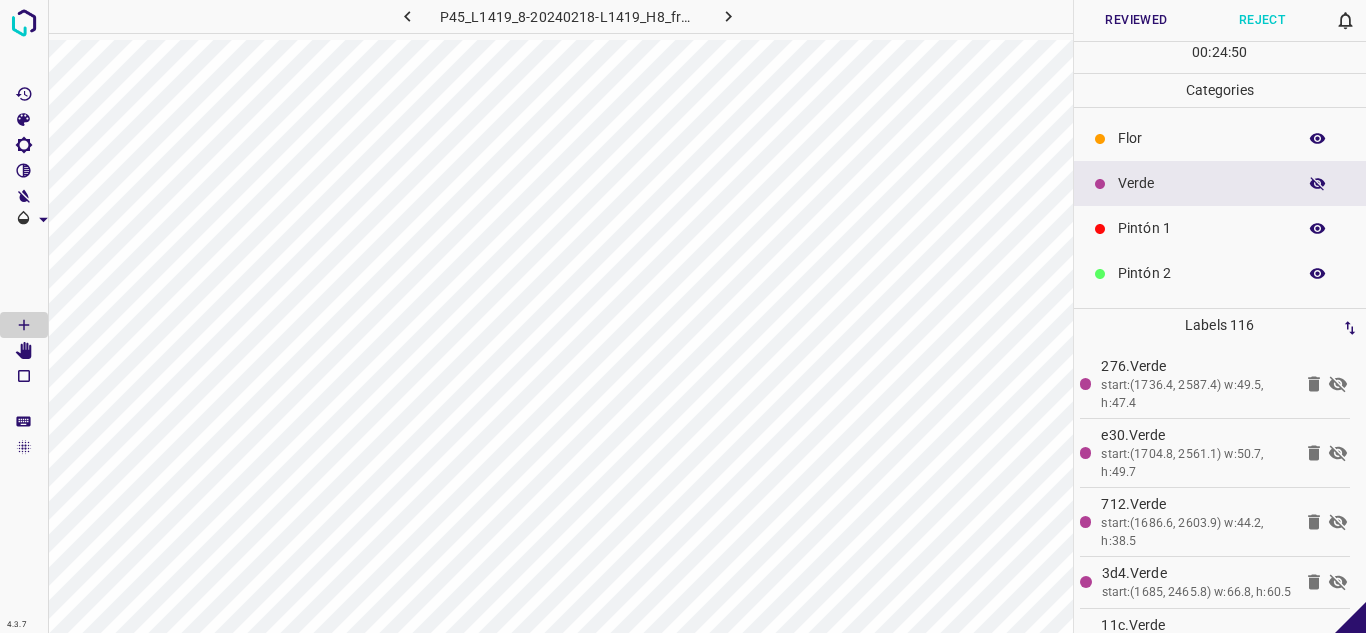 click 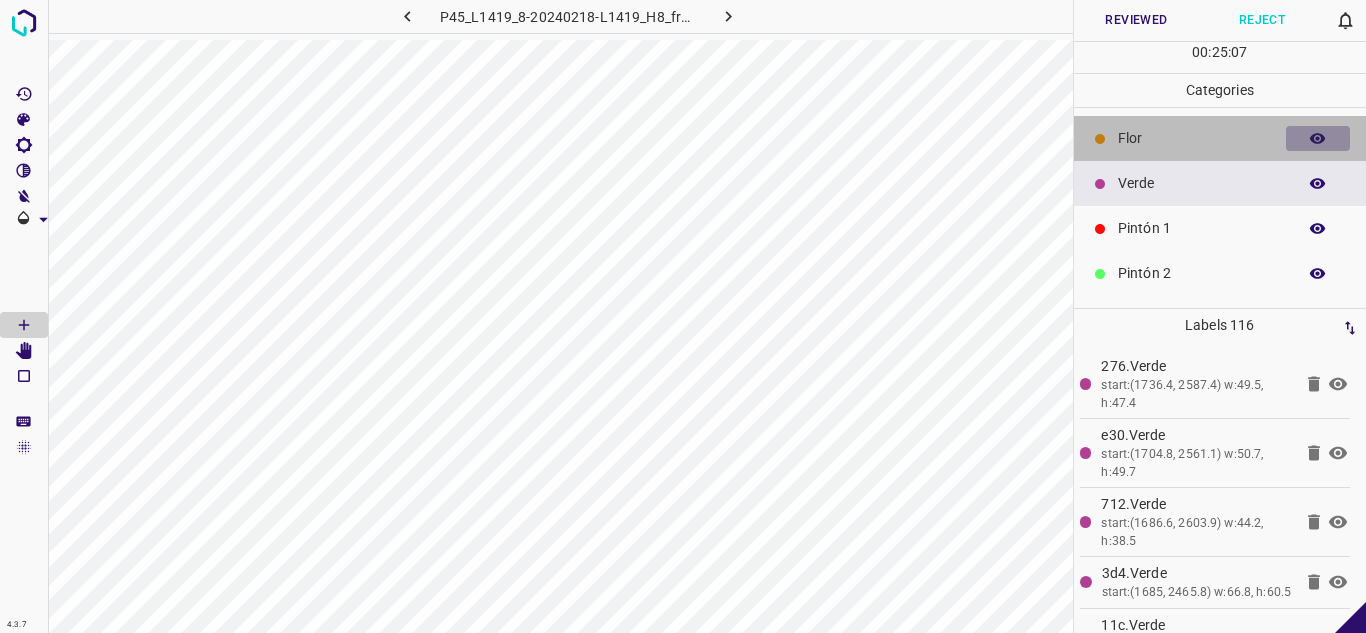 click 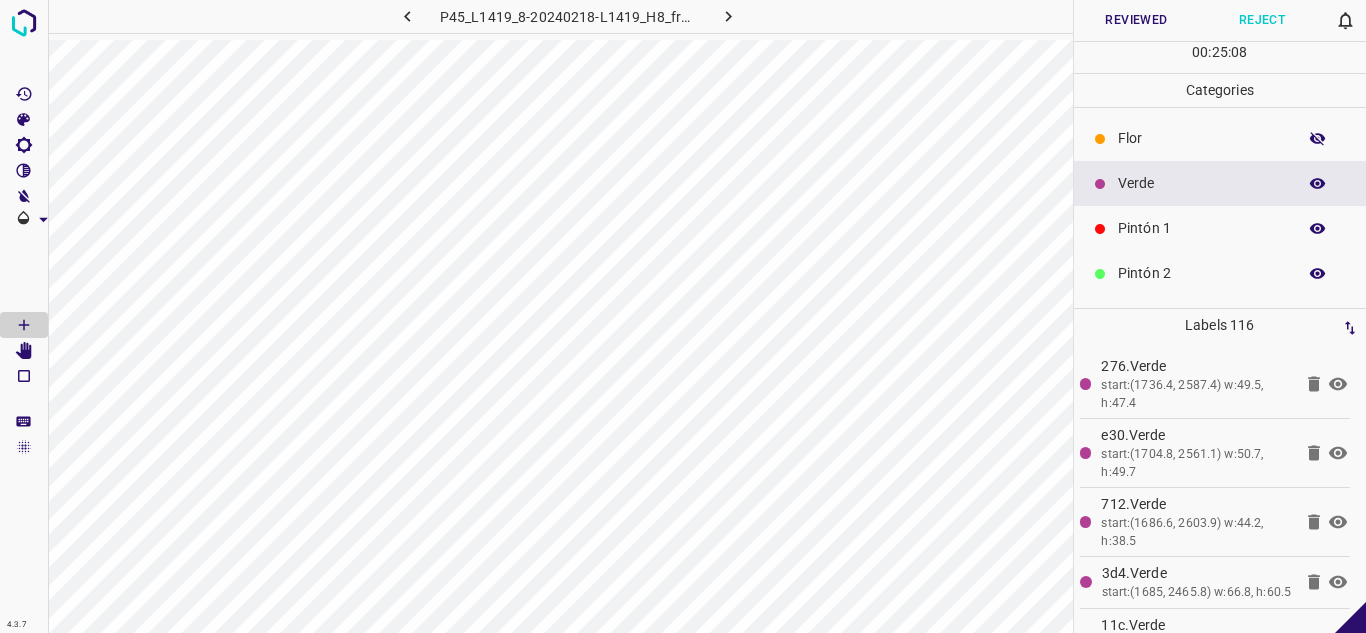 click 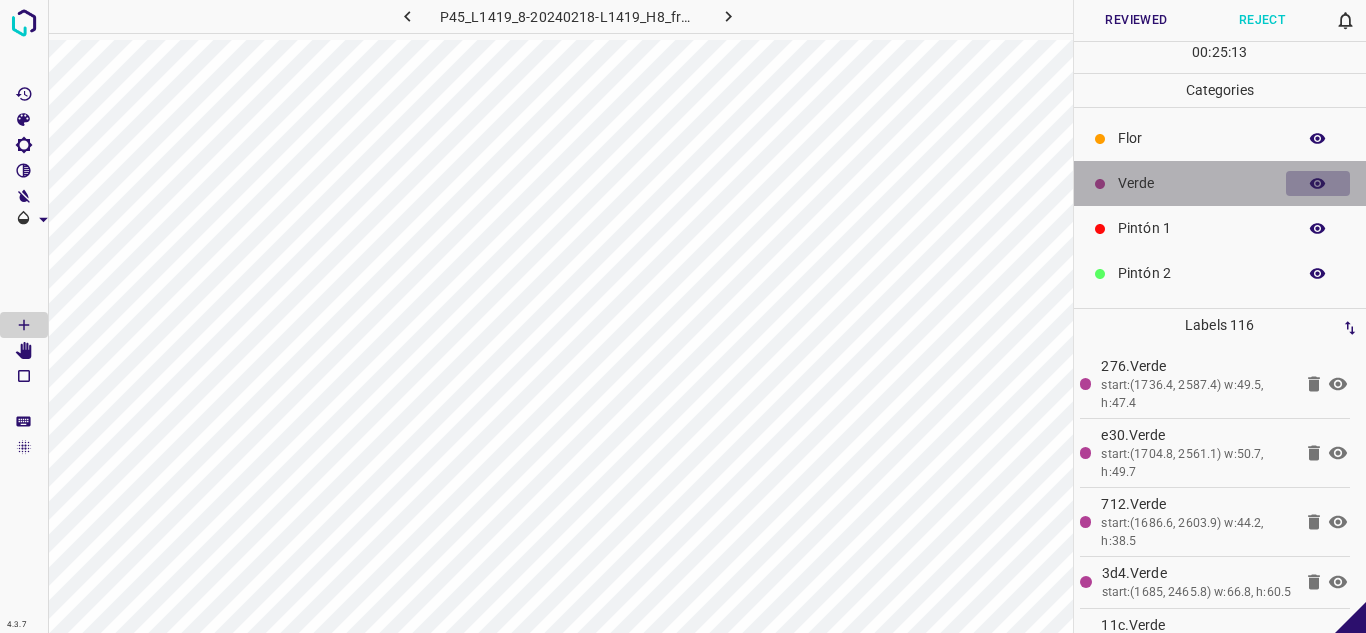 click 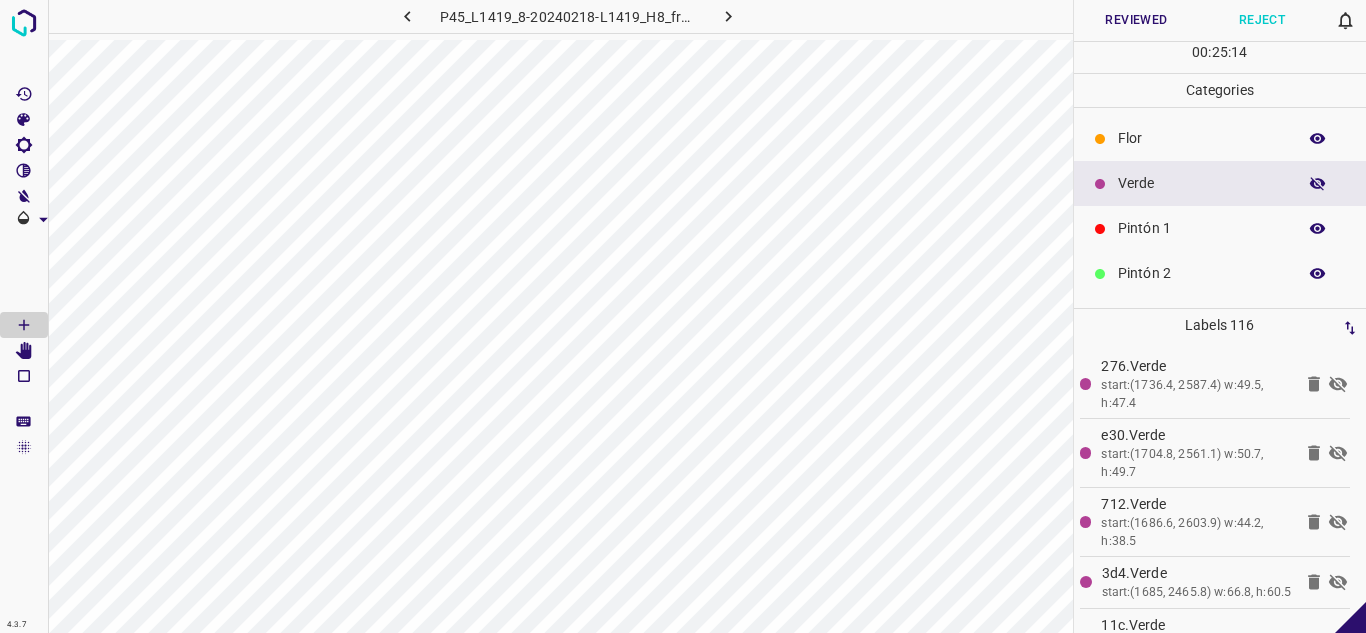click 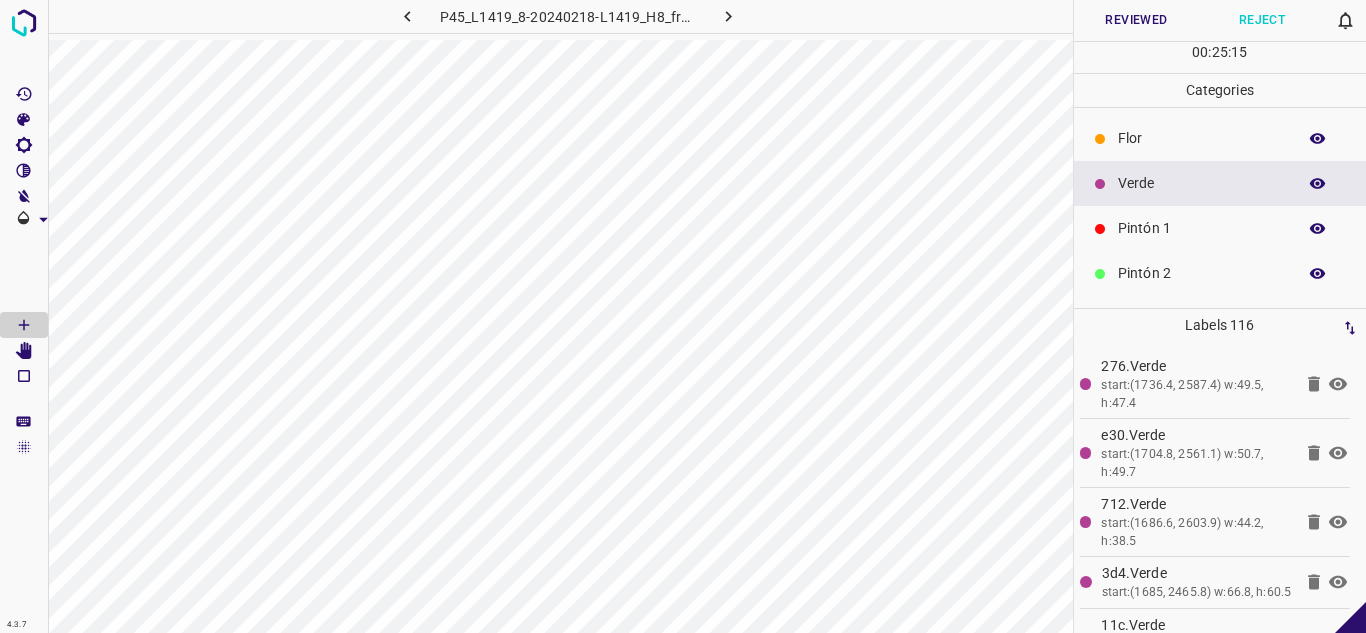 click 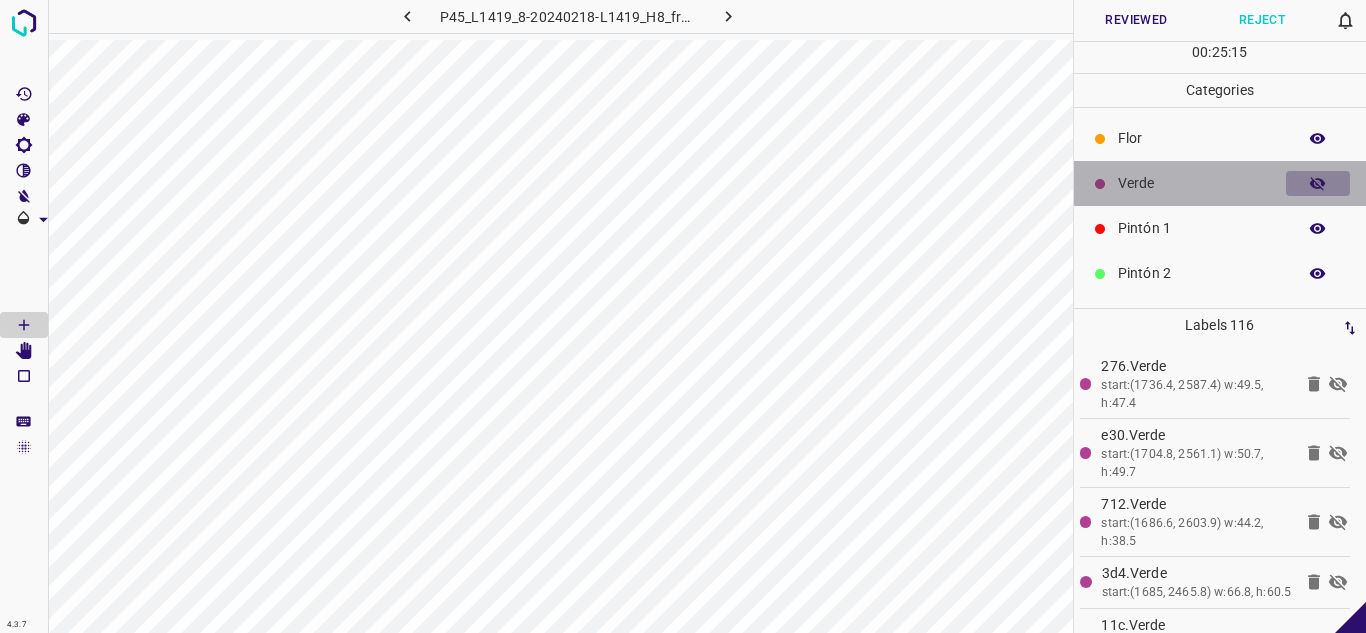 click 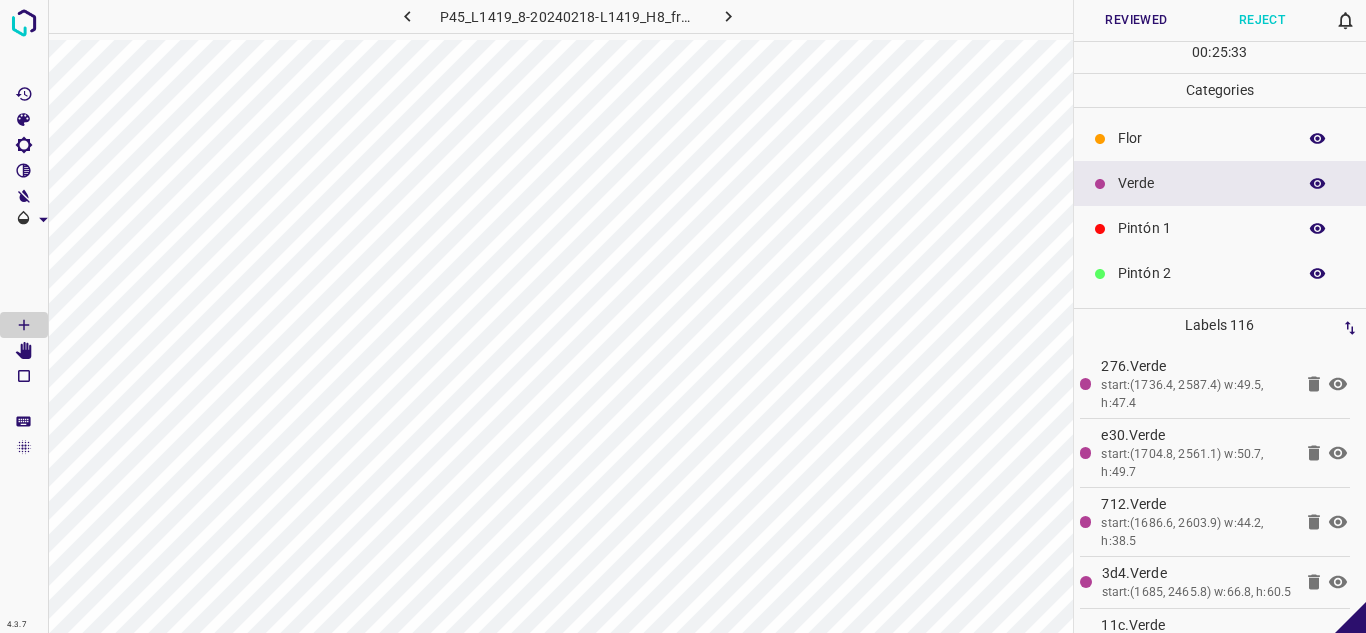 click 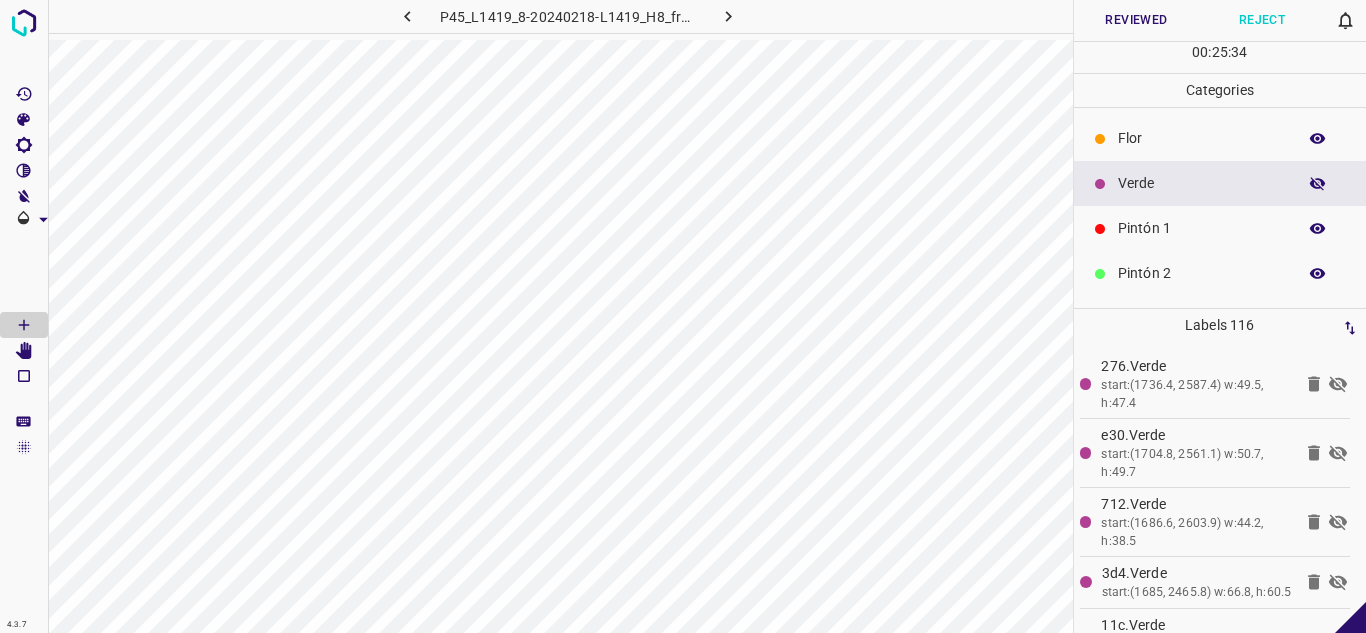 click 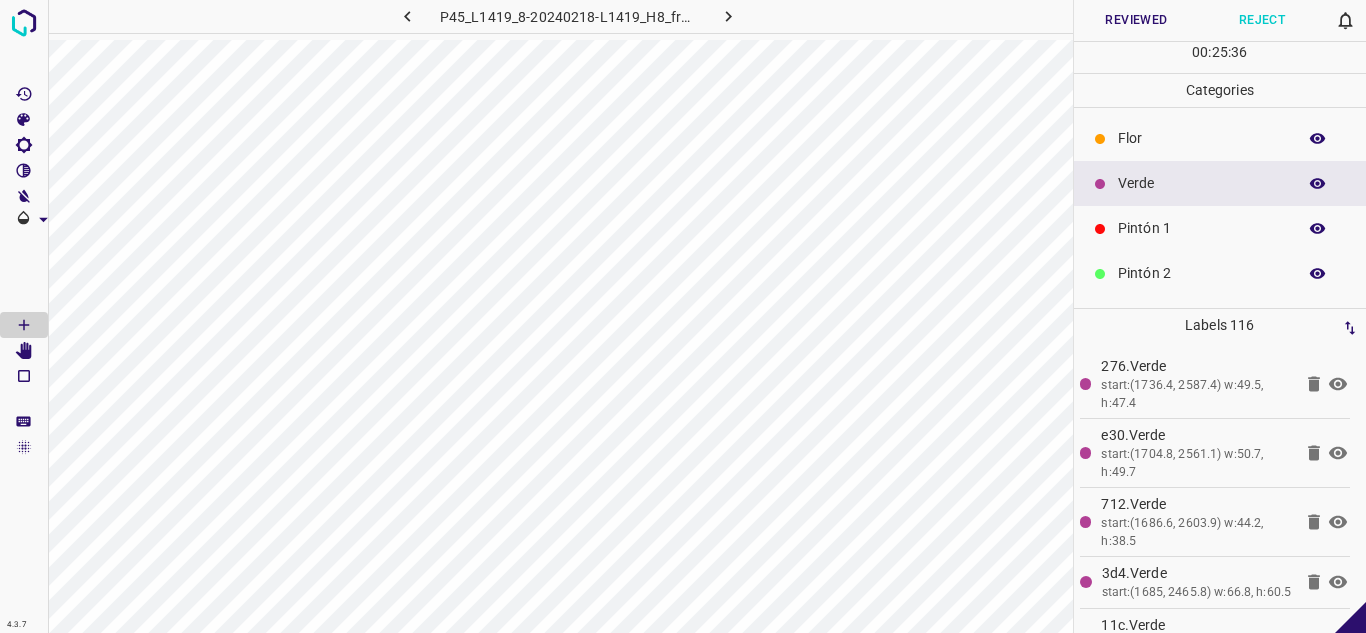 scroll, scrollTop: 176, scrollLeft: 0, axis: vertical 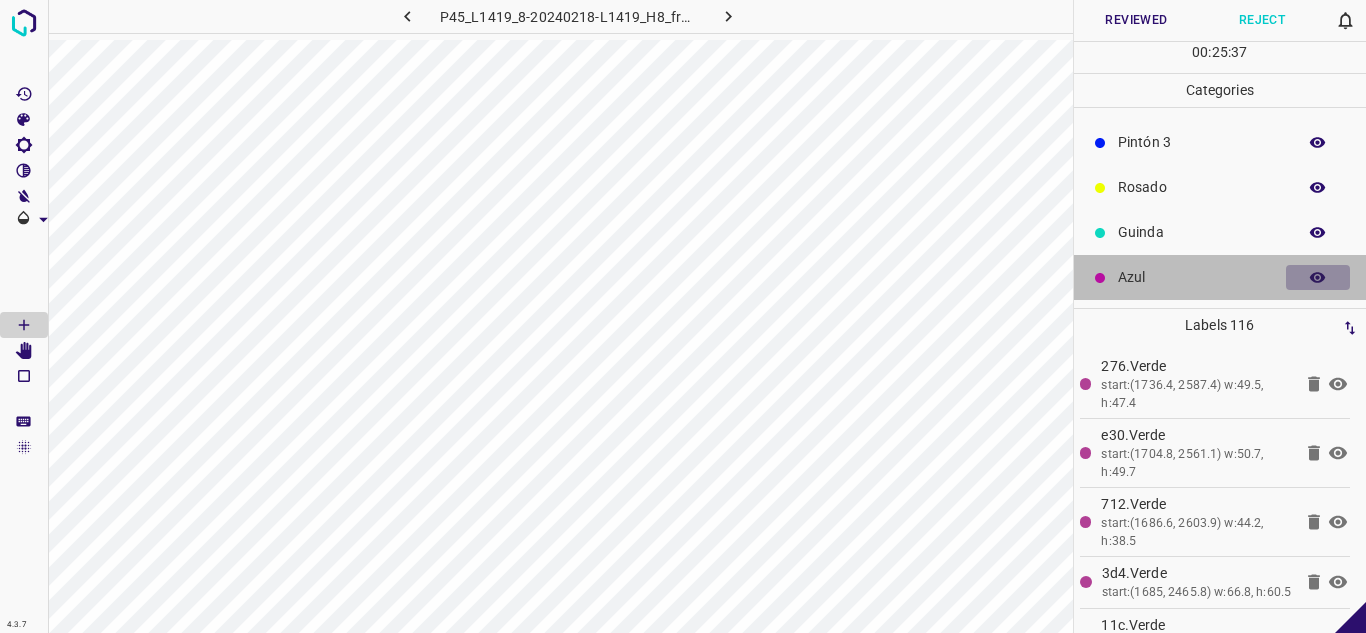 click 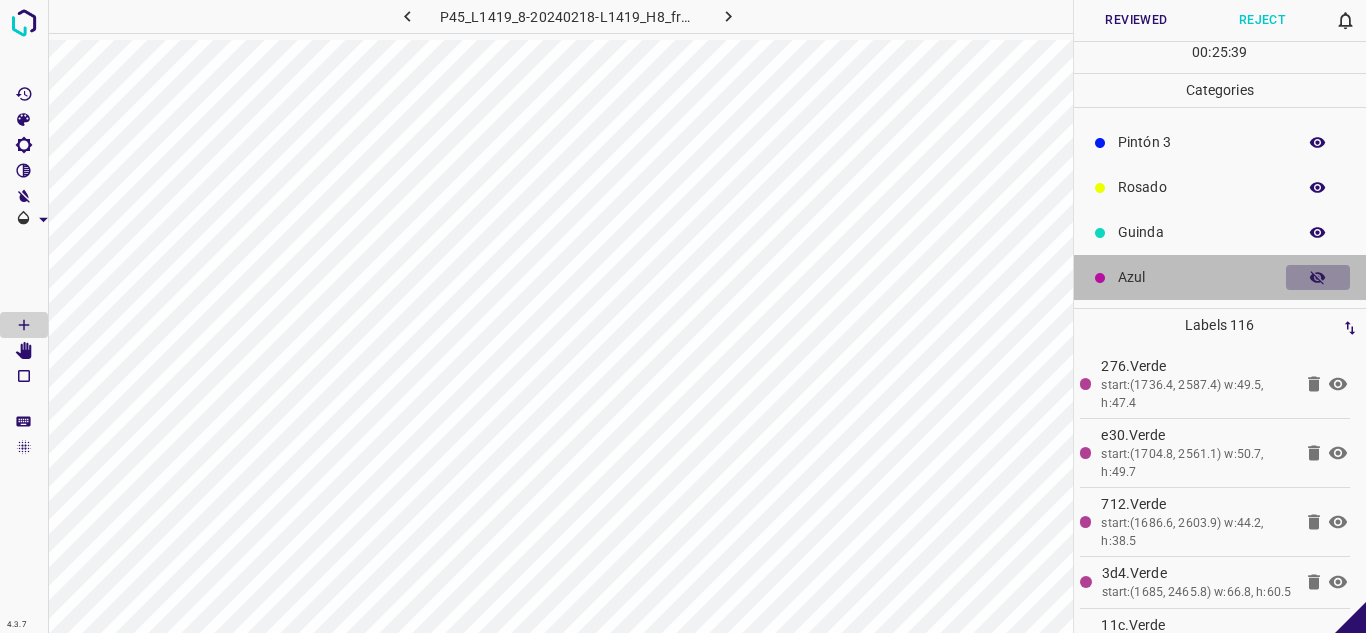click 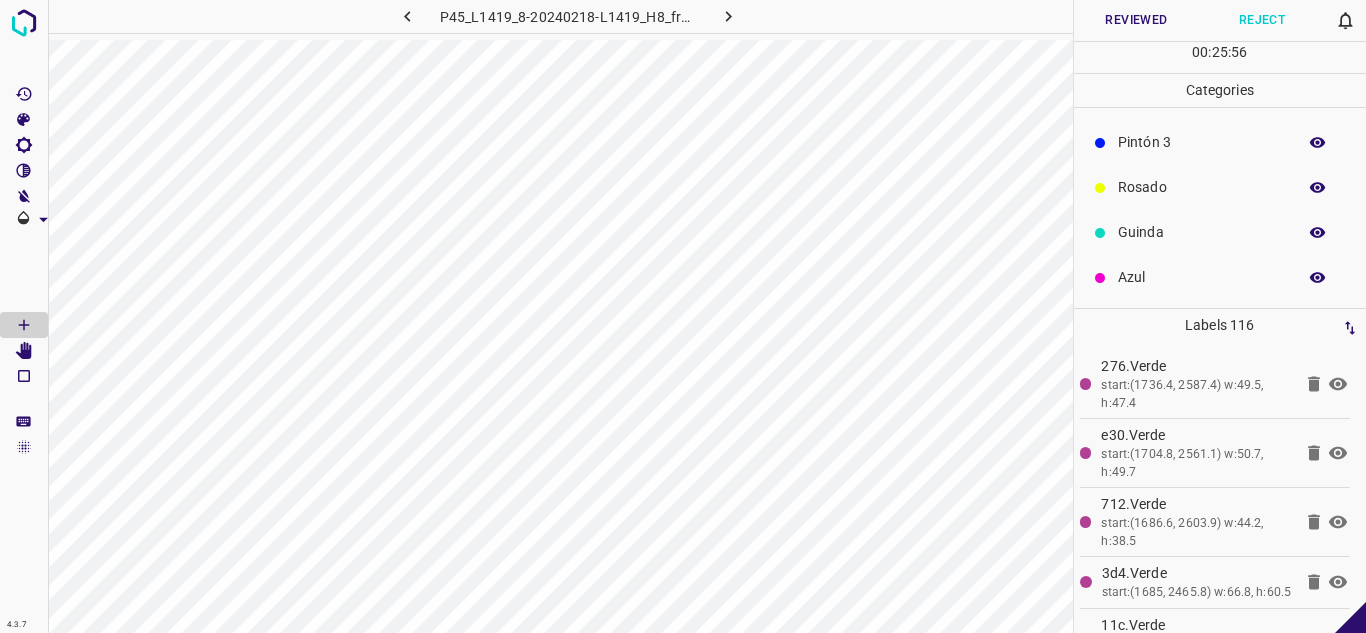 scroll, scrollTop: 0, scrollLeft: 0, axis: both 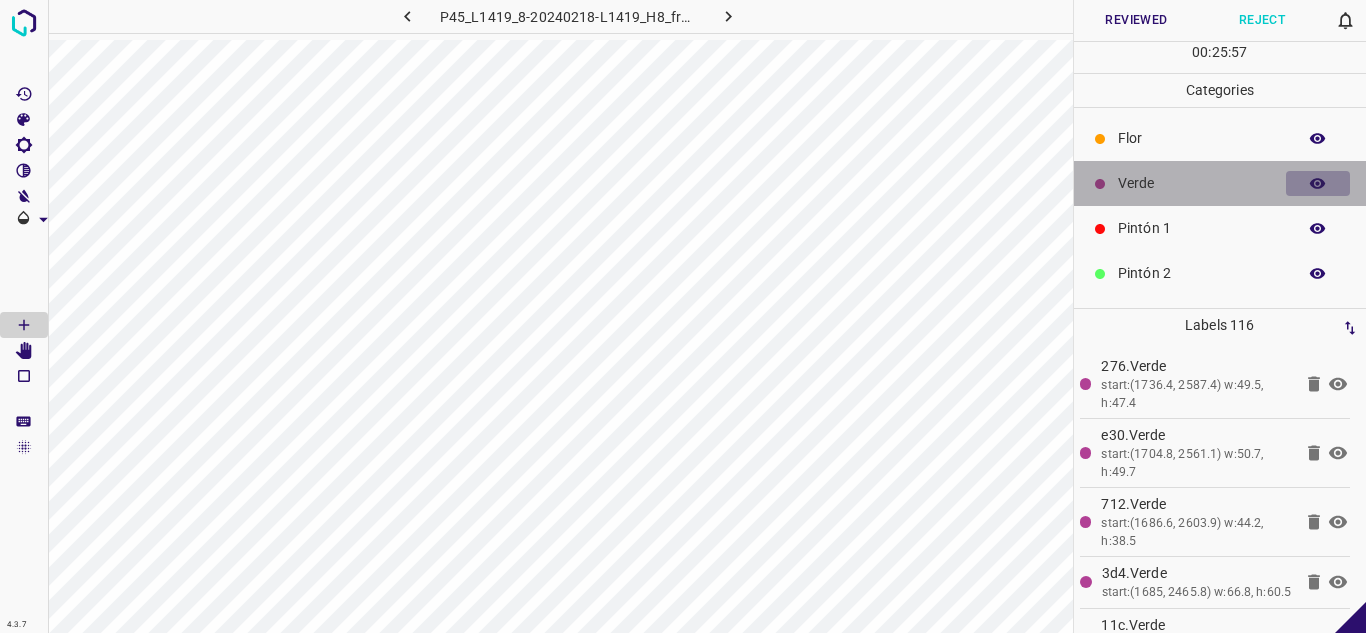 click 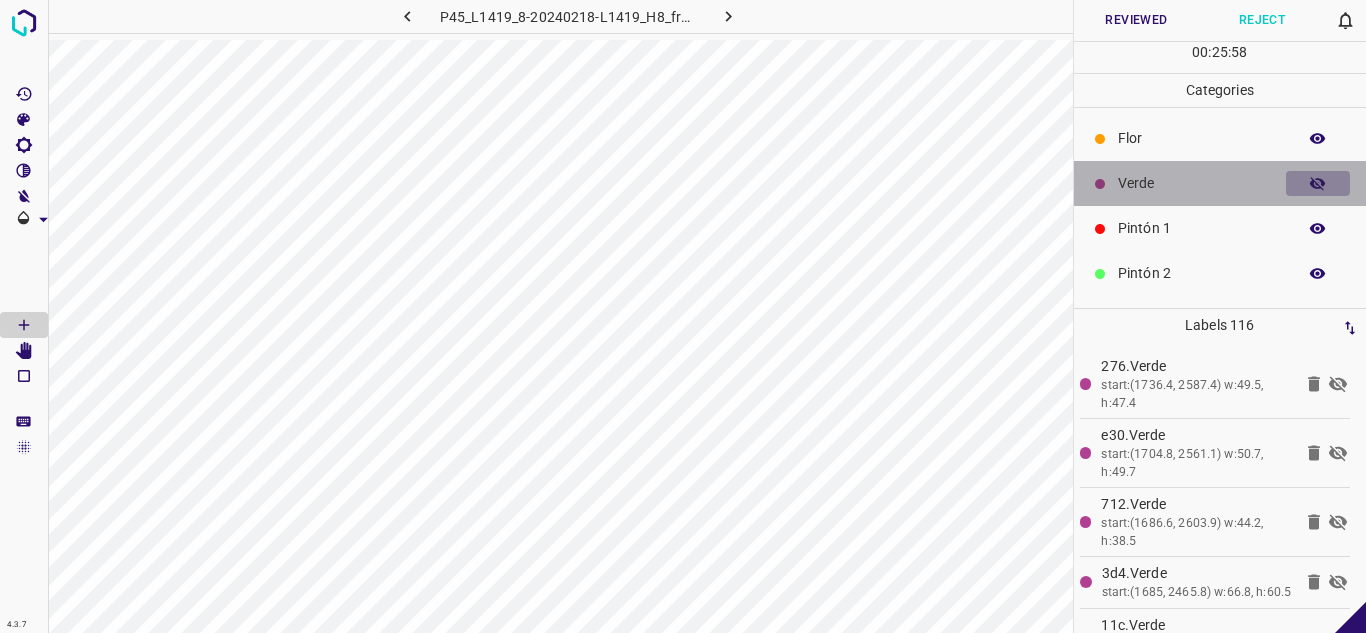 click 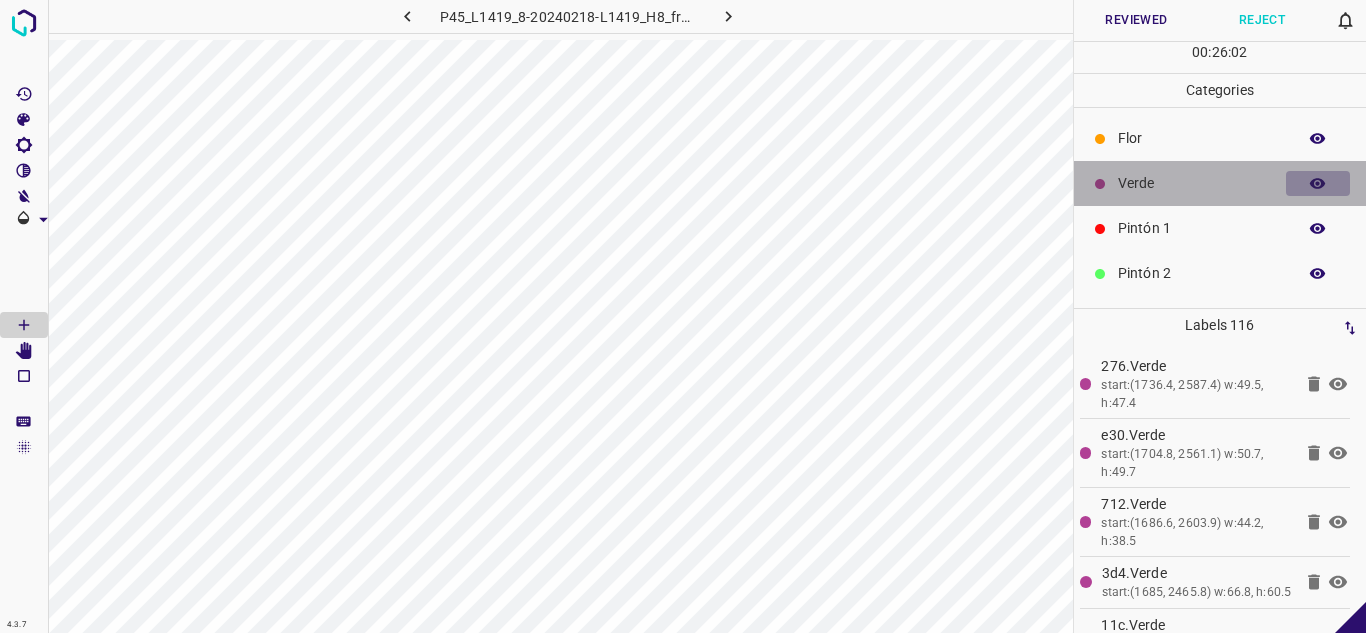 click 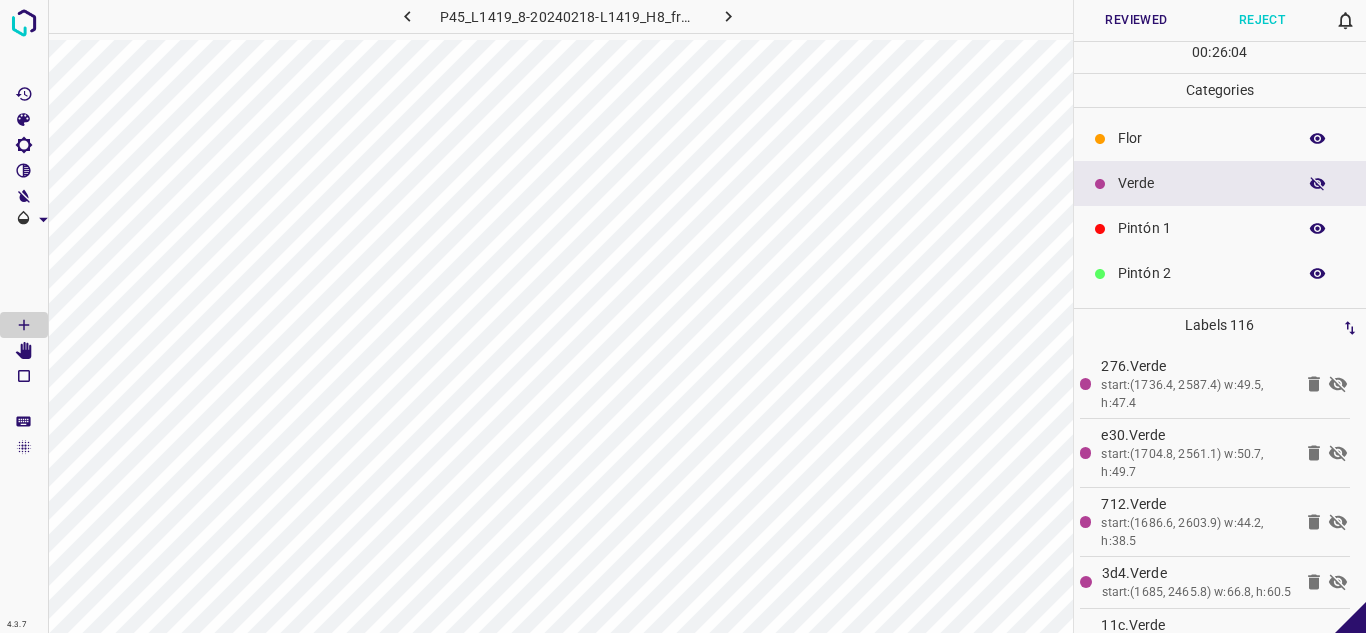 click 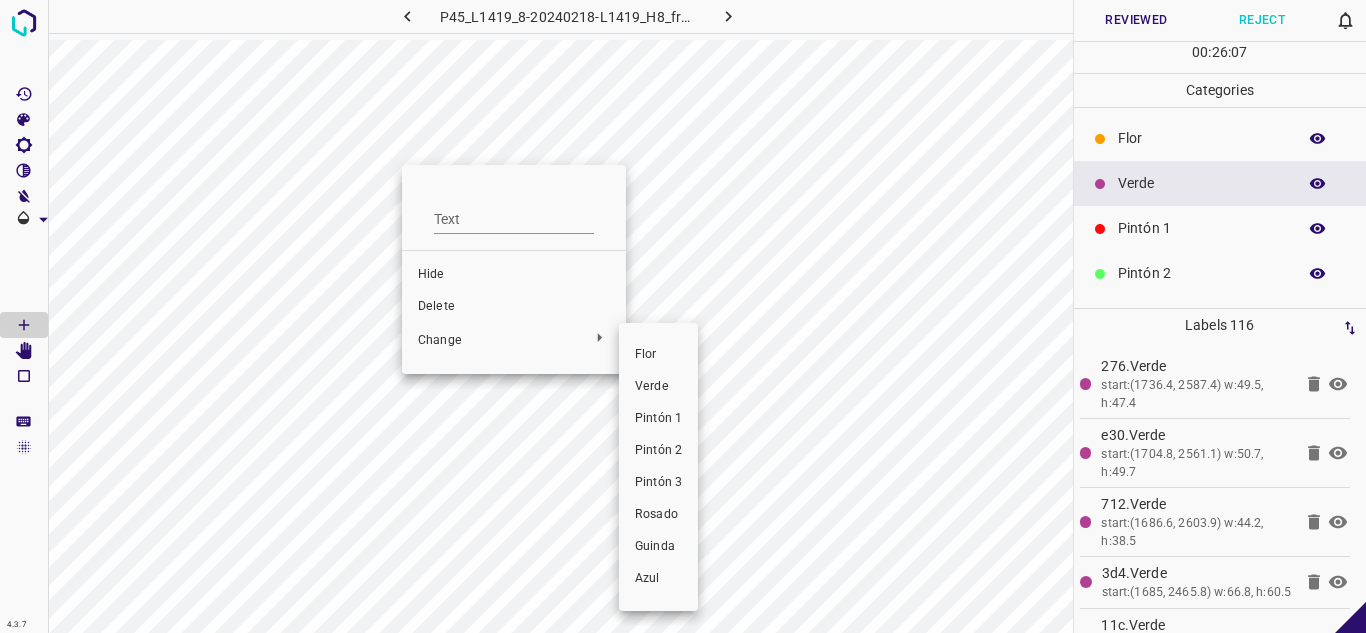 click on "Pintón 1" at bounding box center [658, 419] 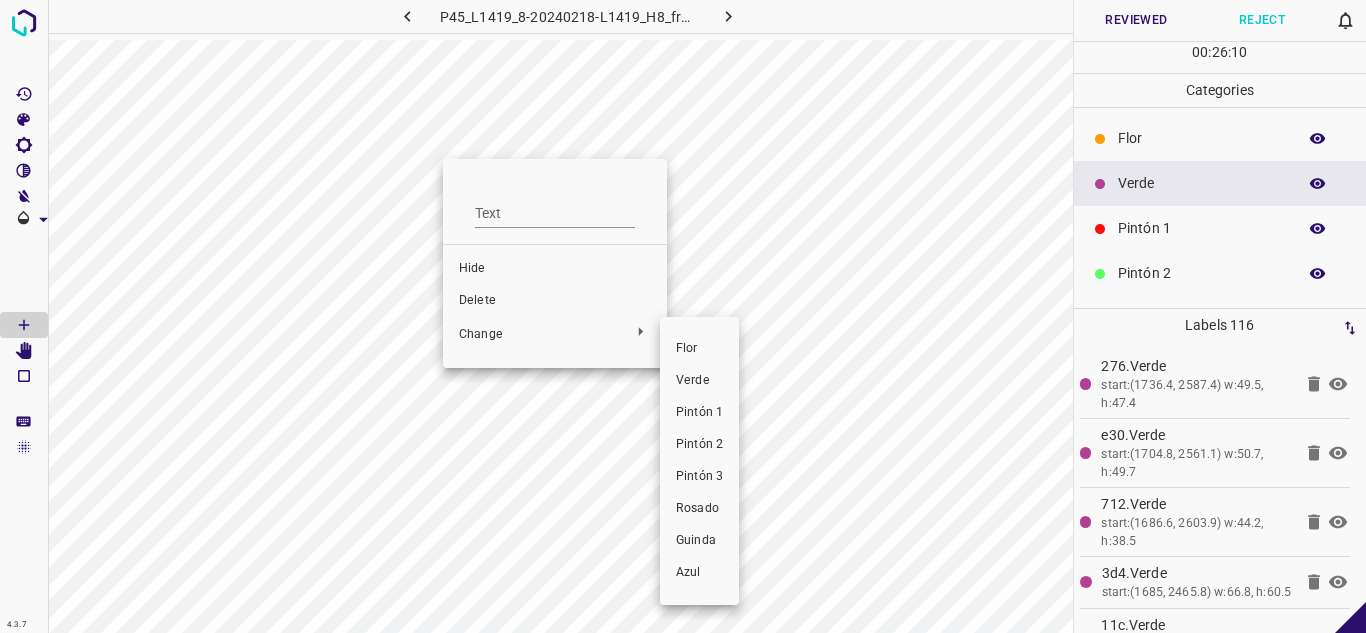 click on "Pintón 1" at bounding box center [699, 413] 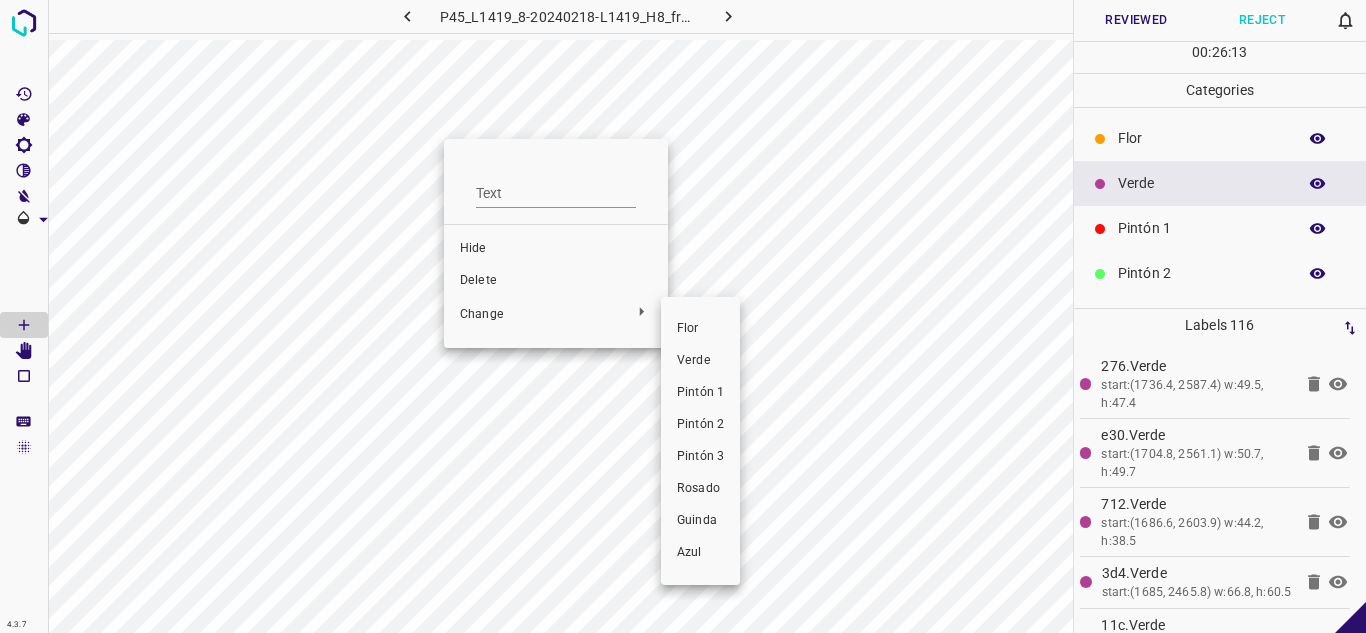 click on "Pintón 1" at bounding box center (700, 393) 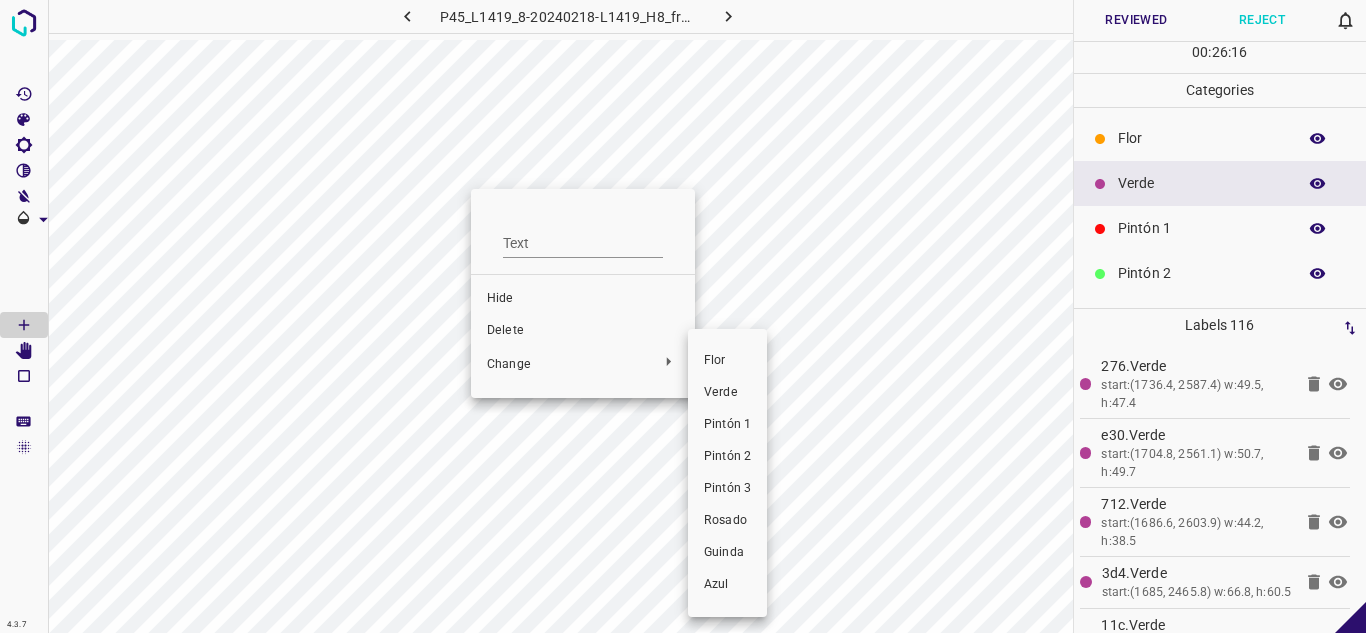 click on "Pintón 1" at bounding box center [727, 425] 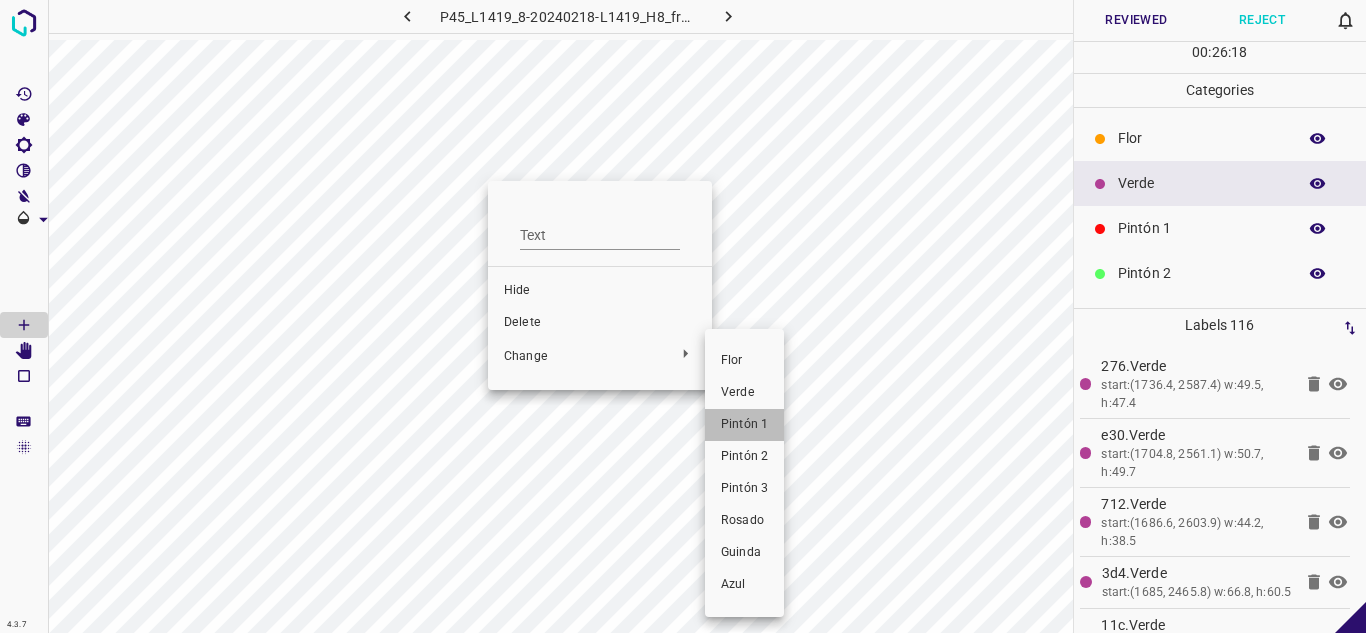 click on "Pintón 1" at bounding box center (744, 425) 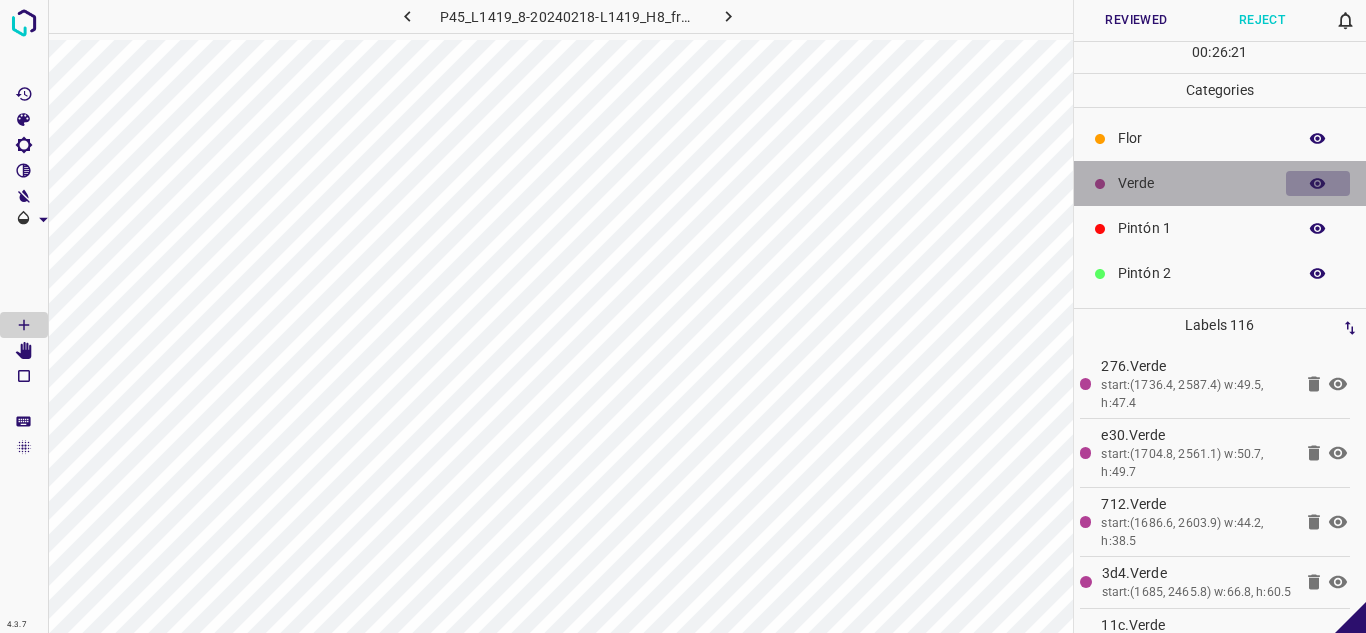 click 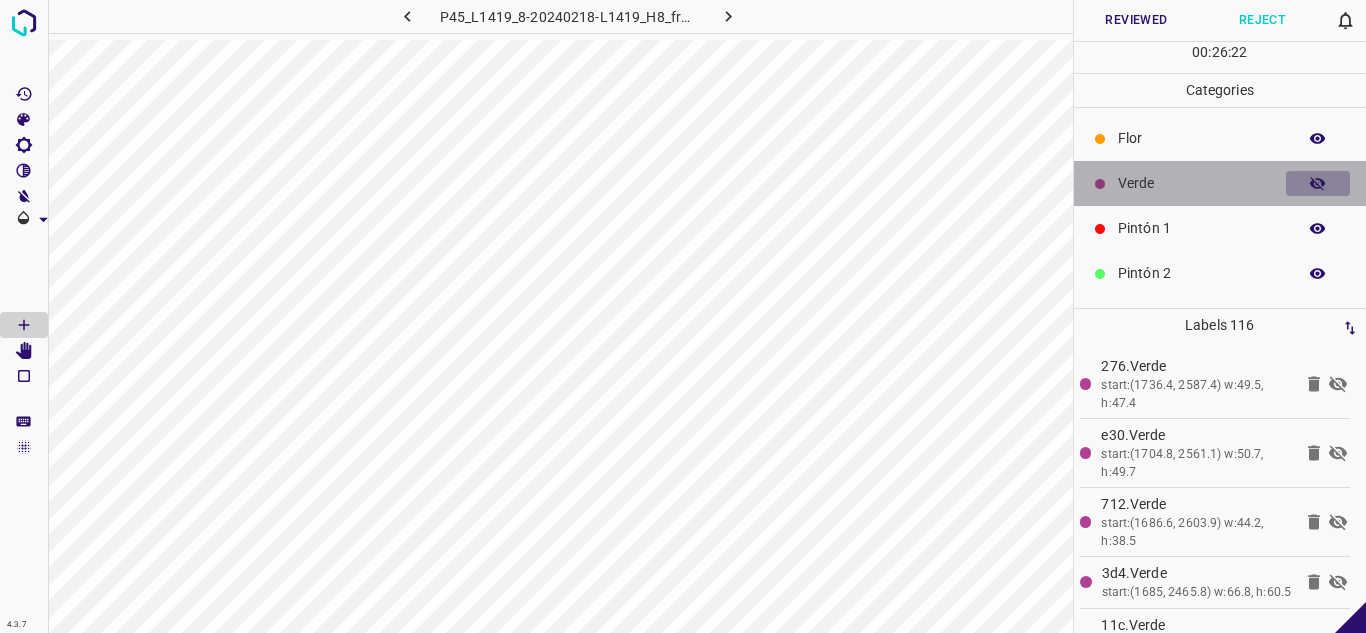 click 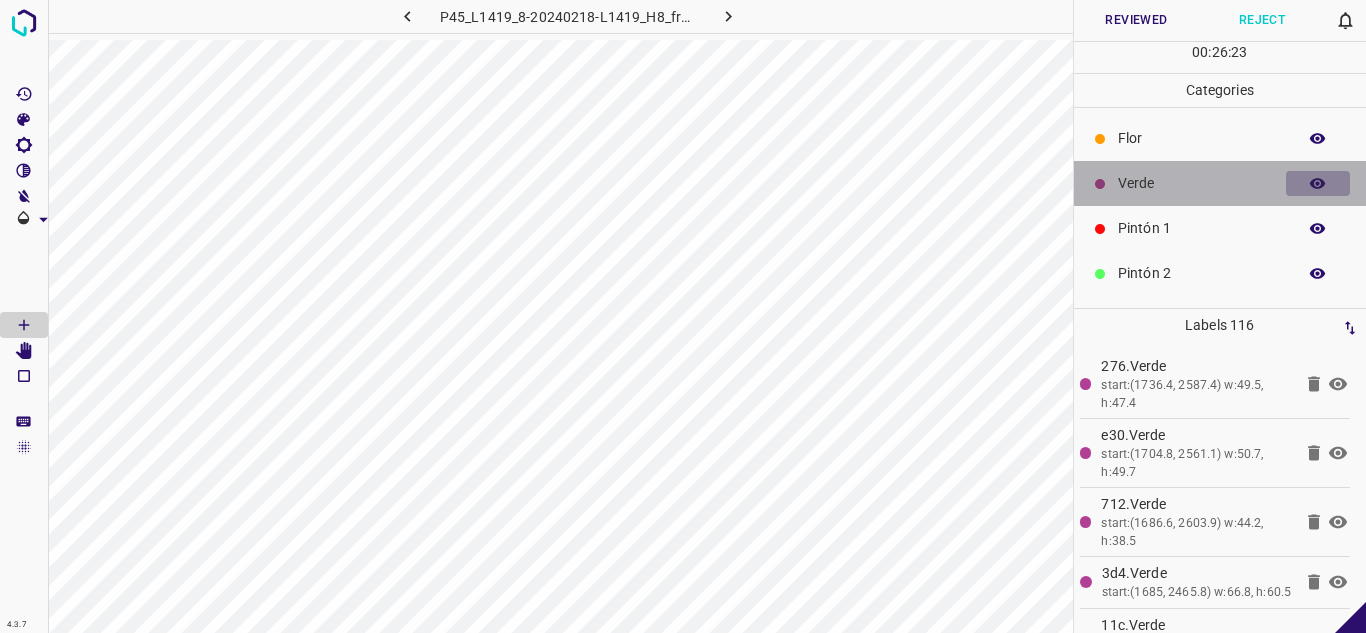 click 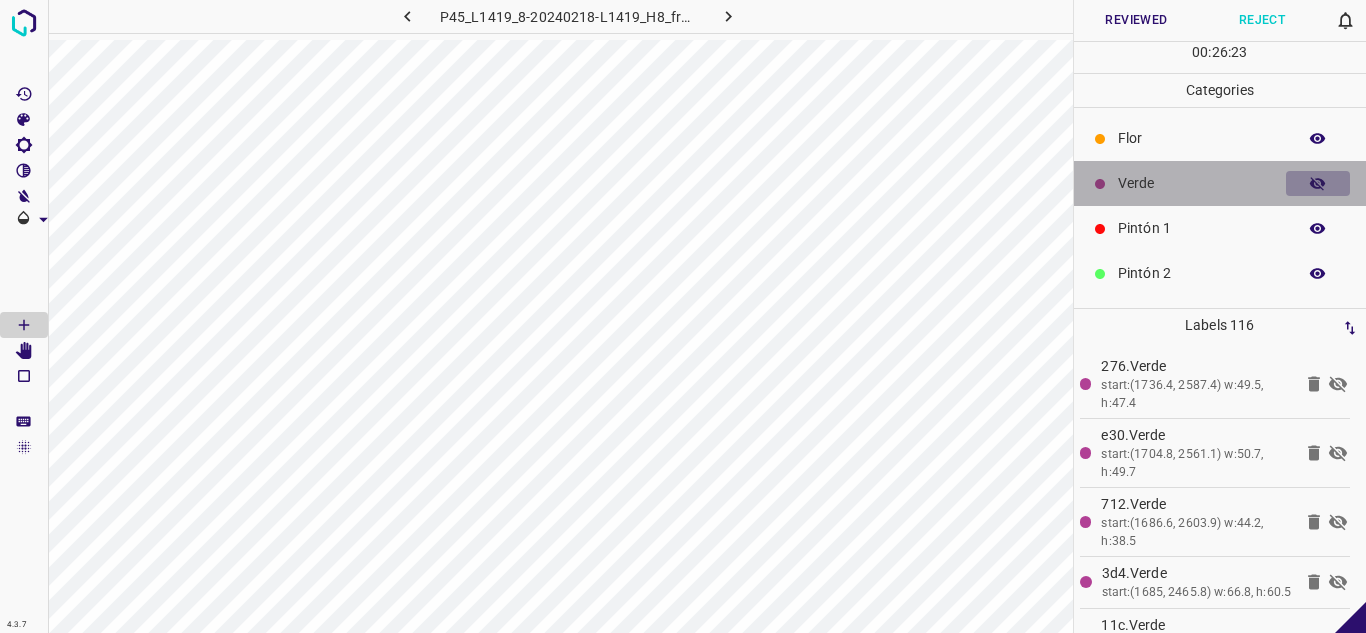 click 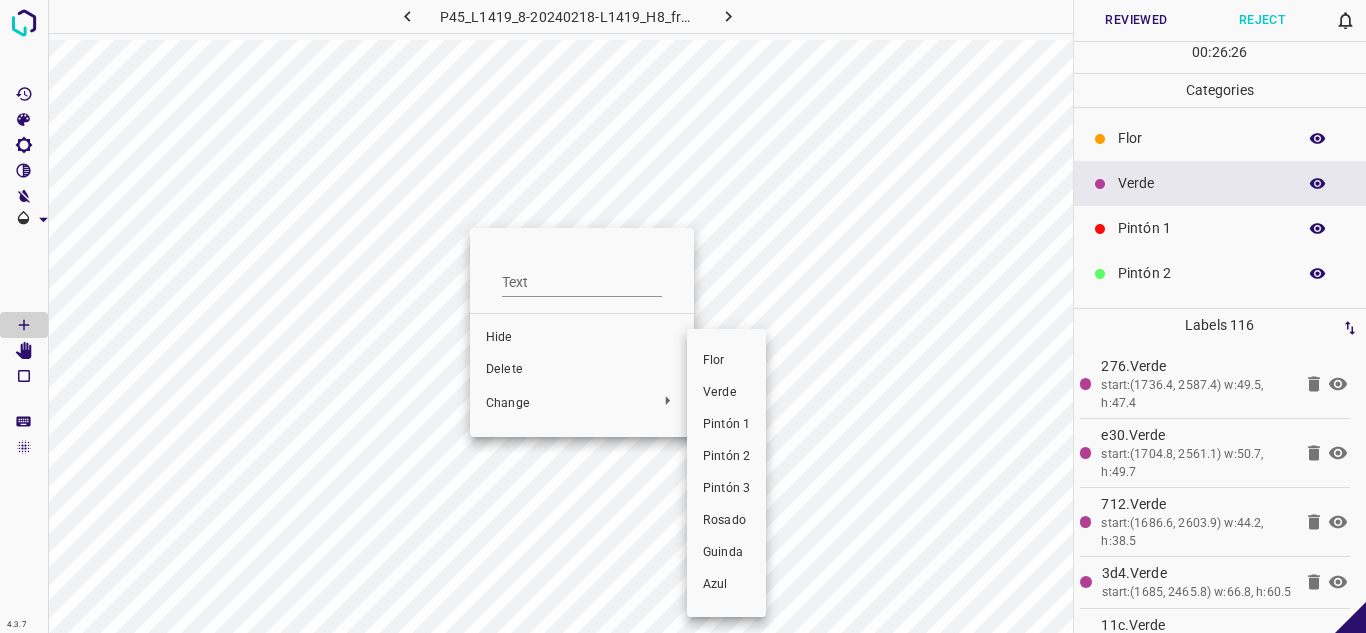 click on "Pintón 1" at bounding box center (726, 425) 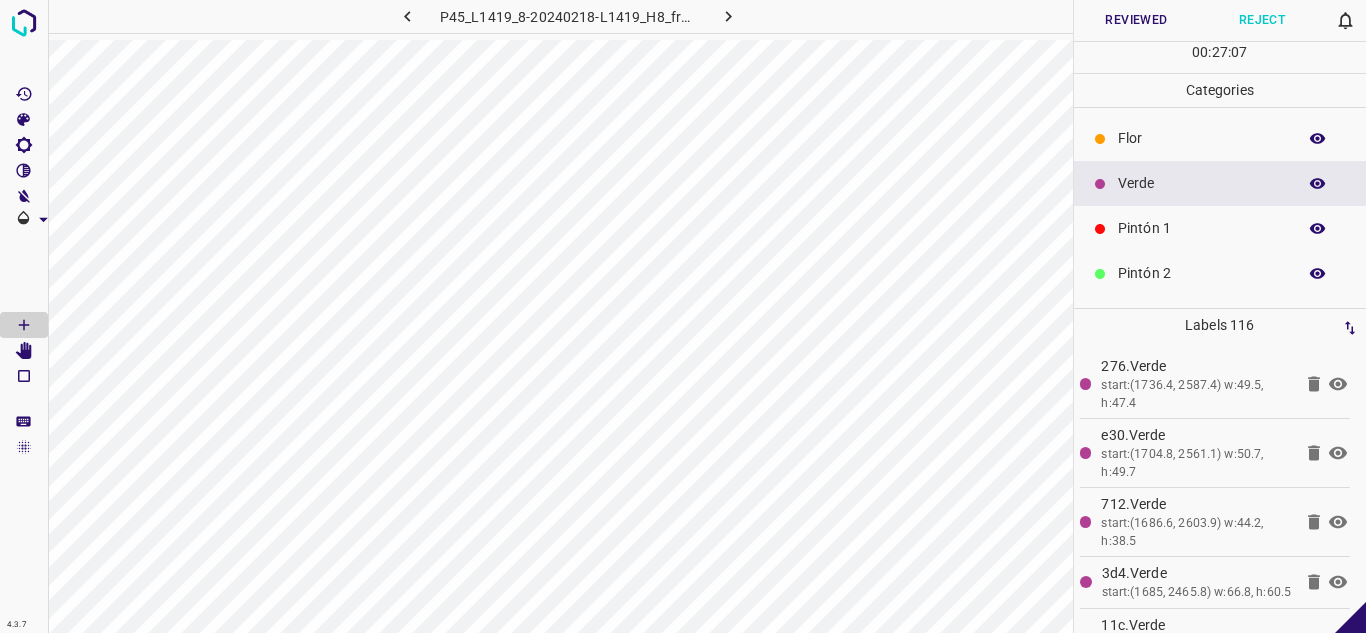 click 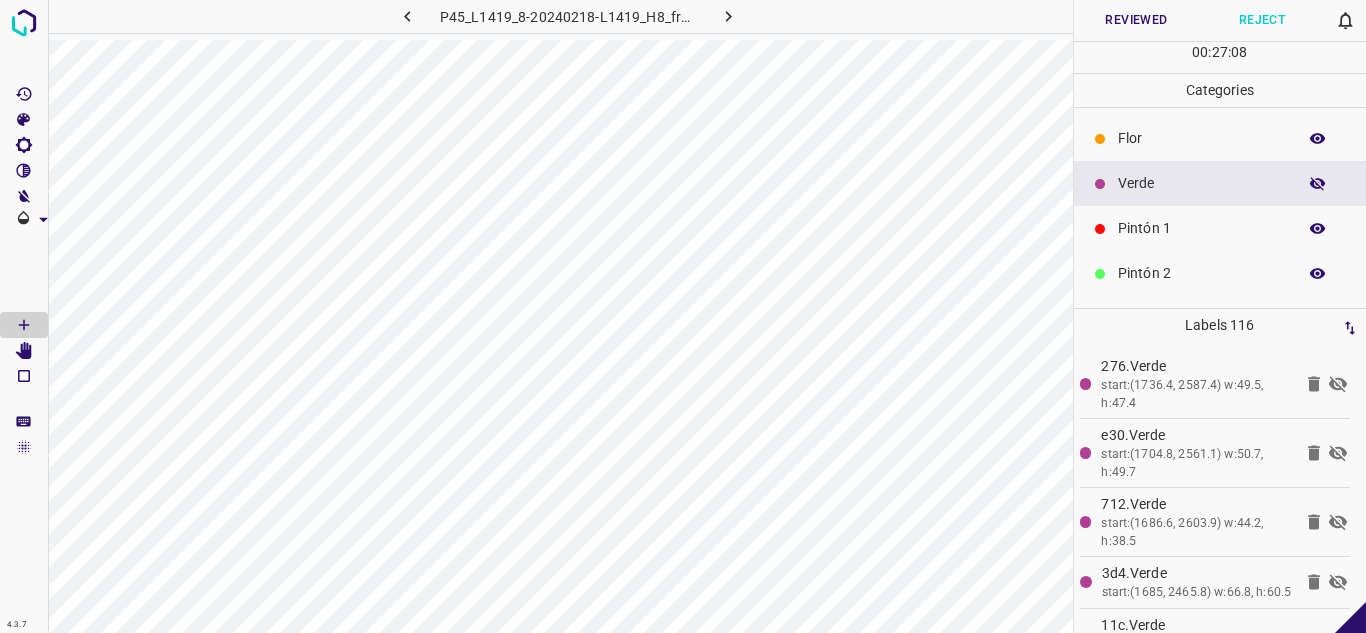 click 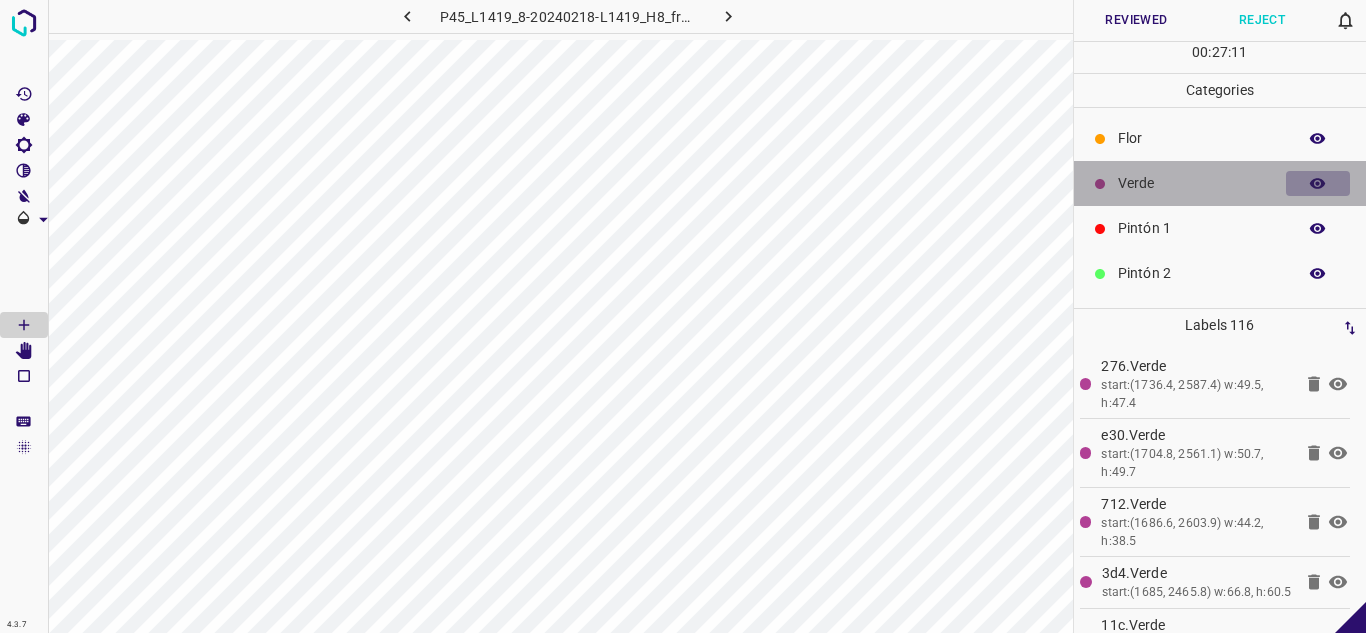 click 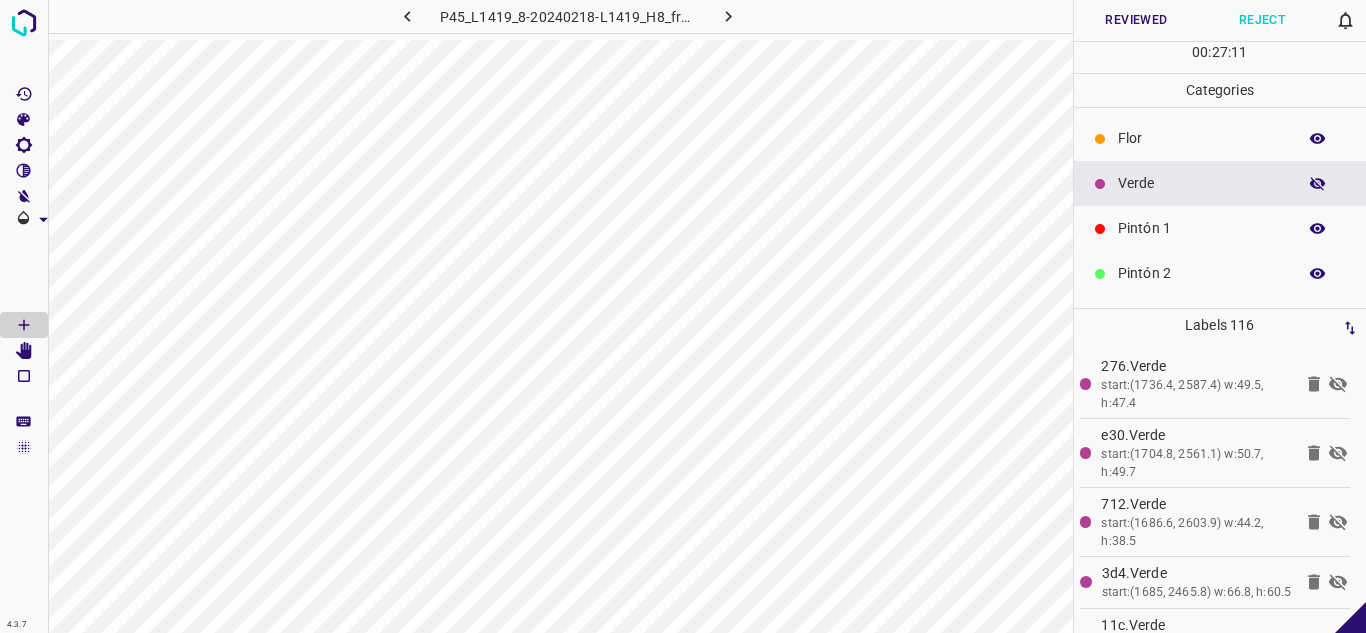 click 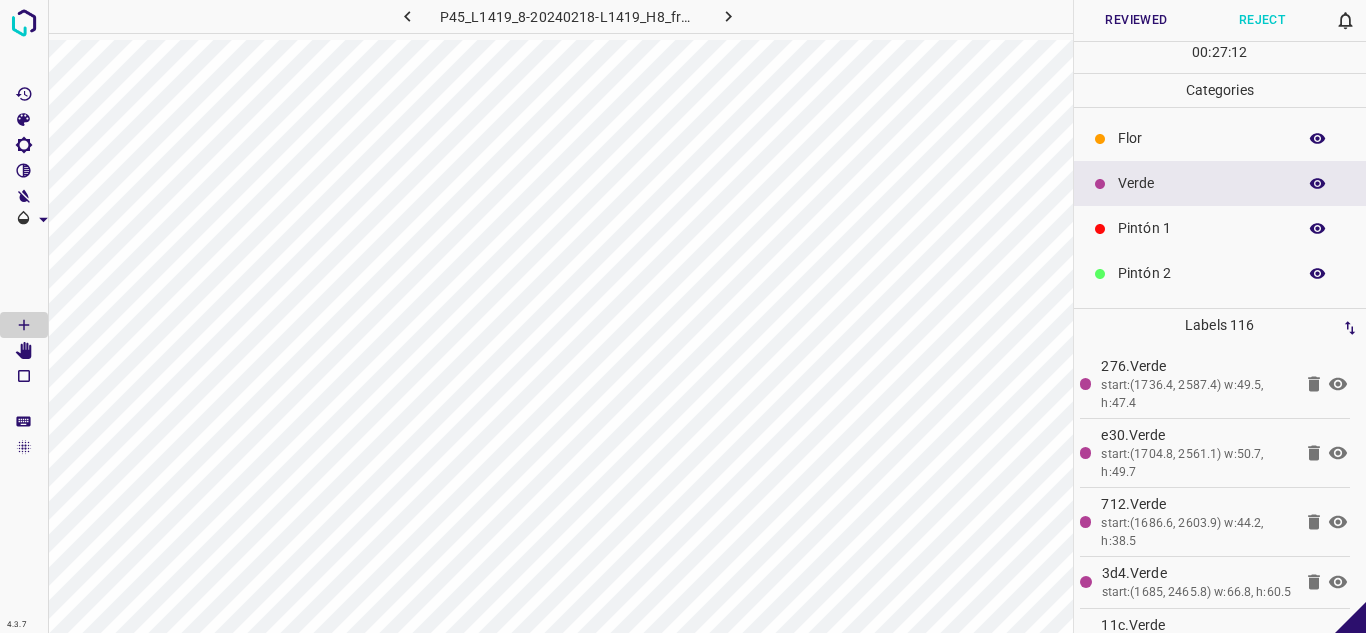 click 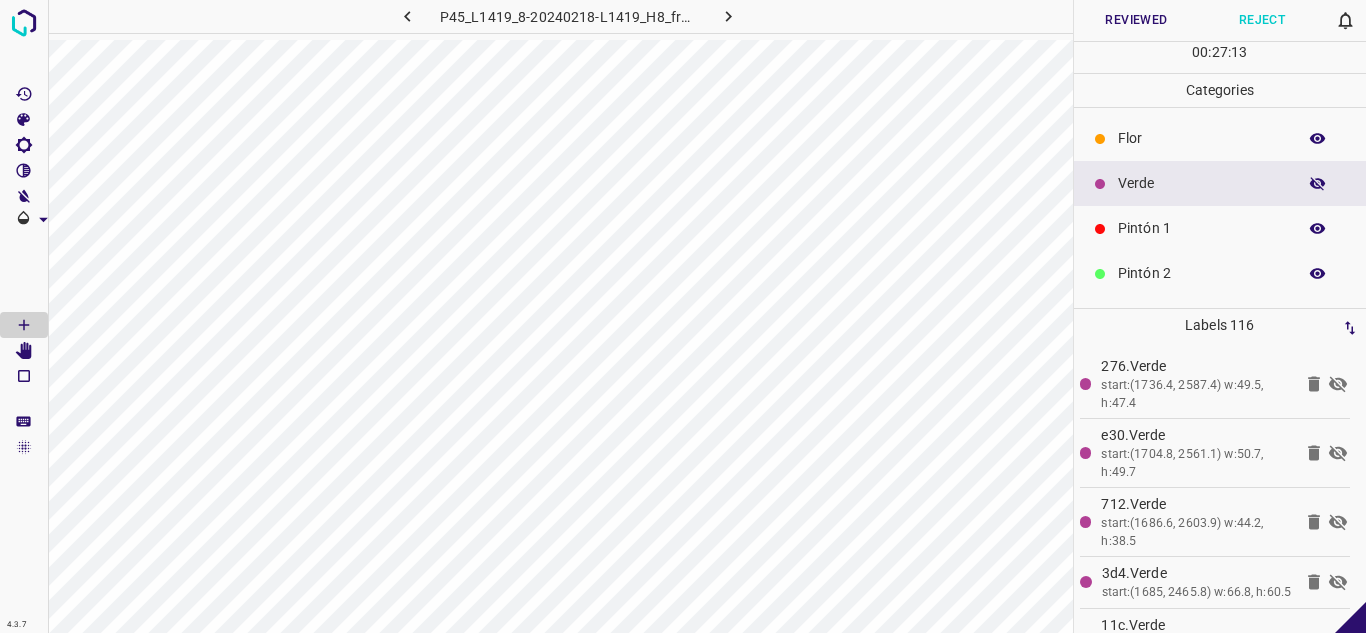 click 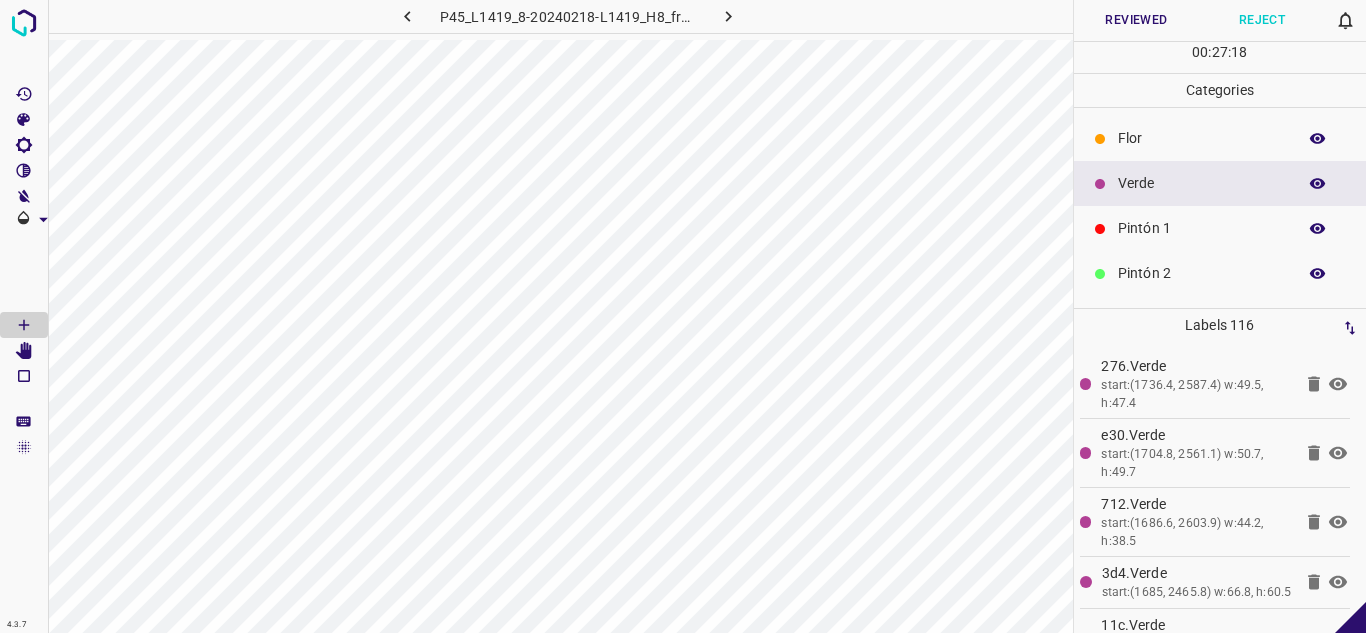 click on "Reviewed" at bounding box center [1137, 20] 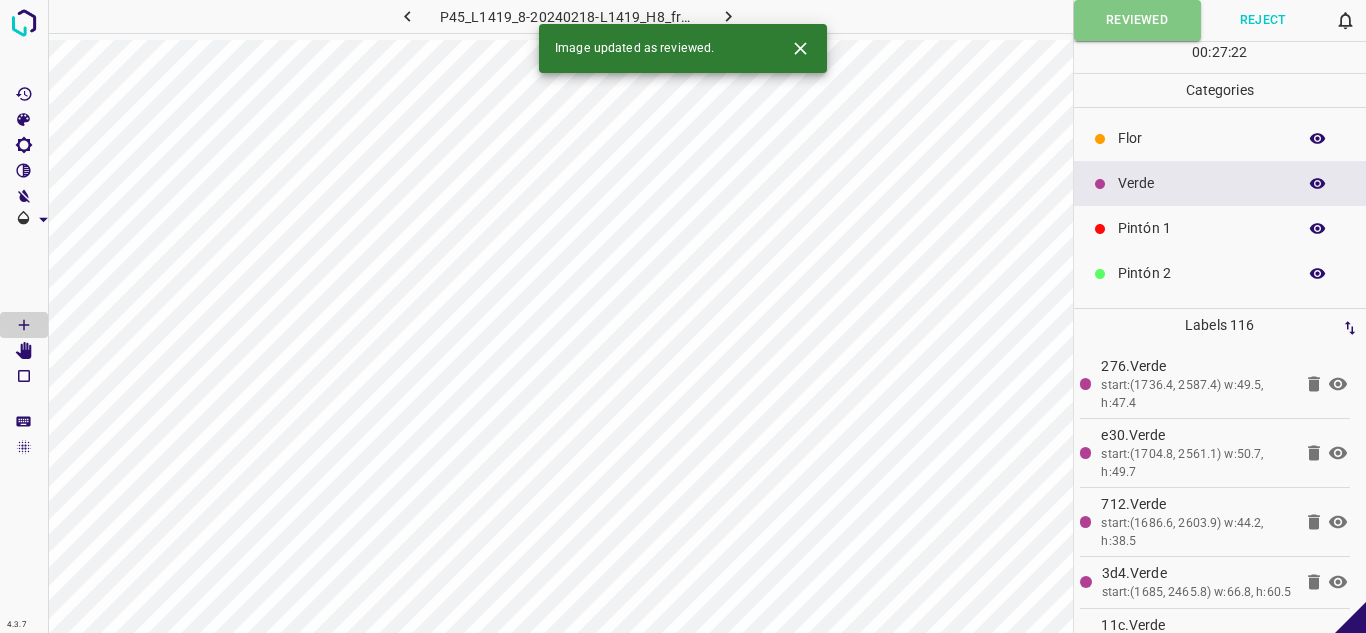 click 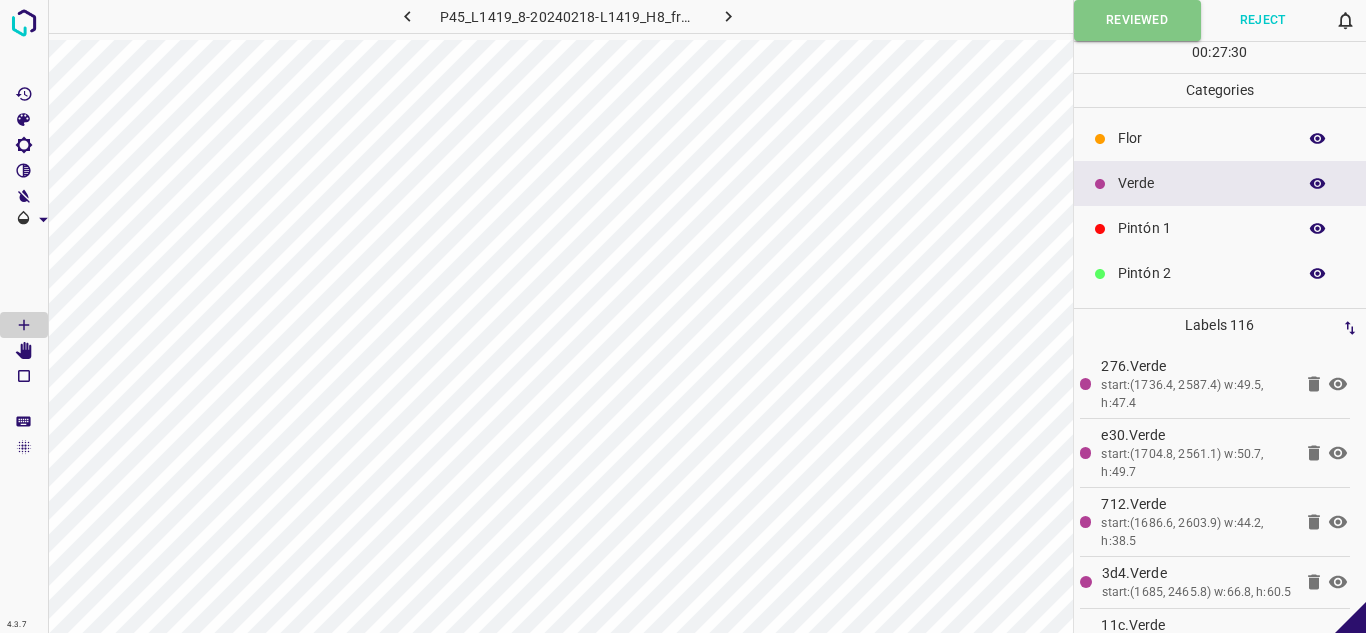 click 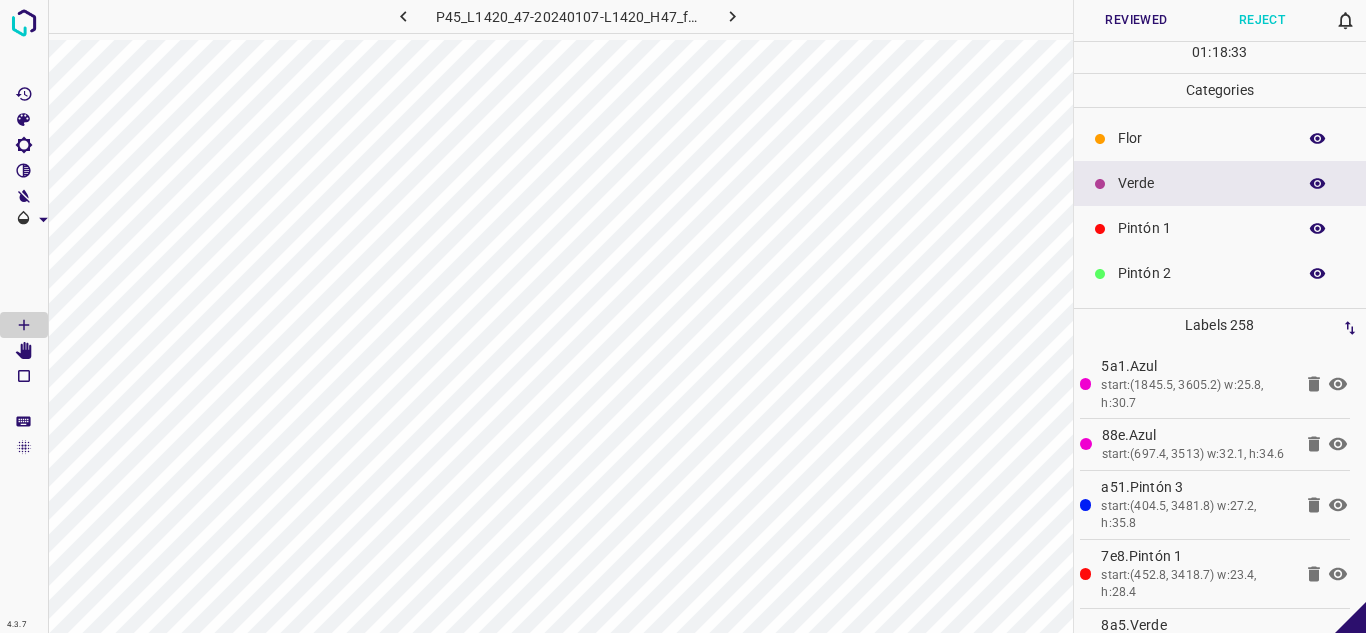 click 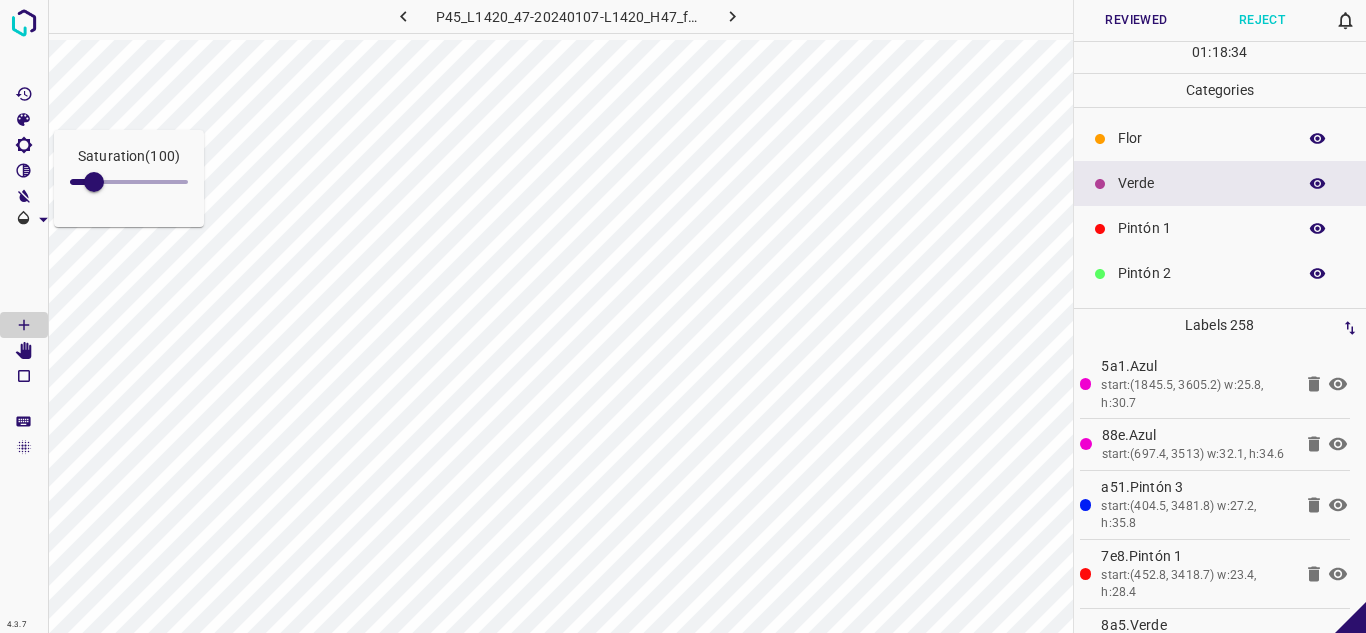click at bounding box center [129, 182] 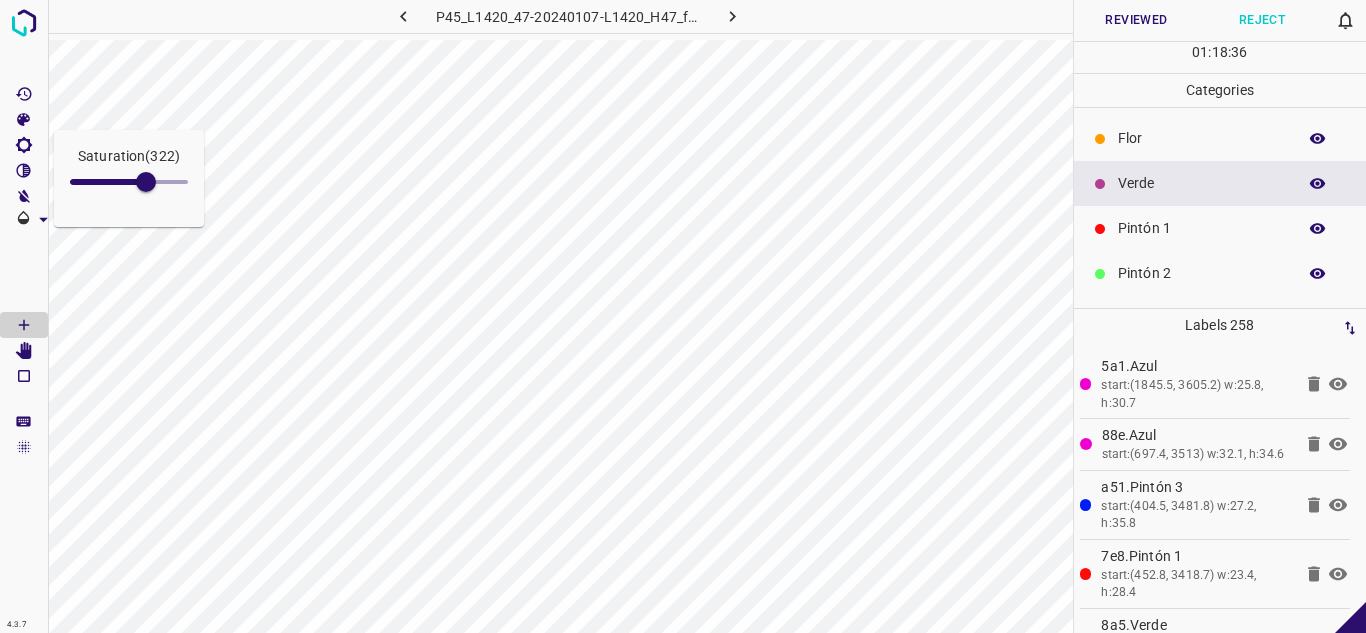 scroll, scrollTop: 176, scrollLeft: 0, axis: vertical 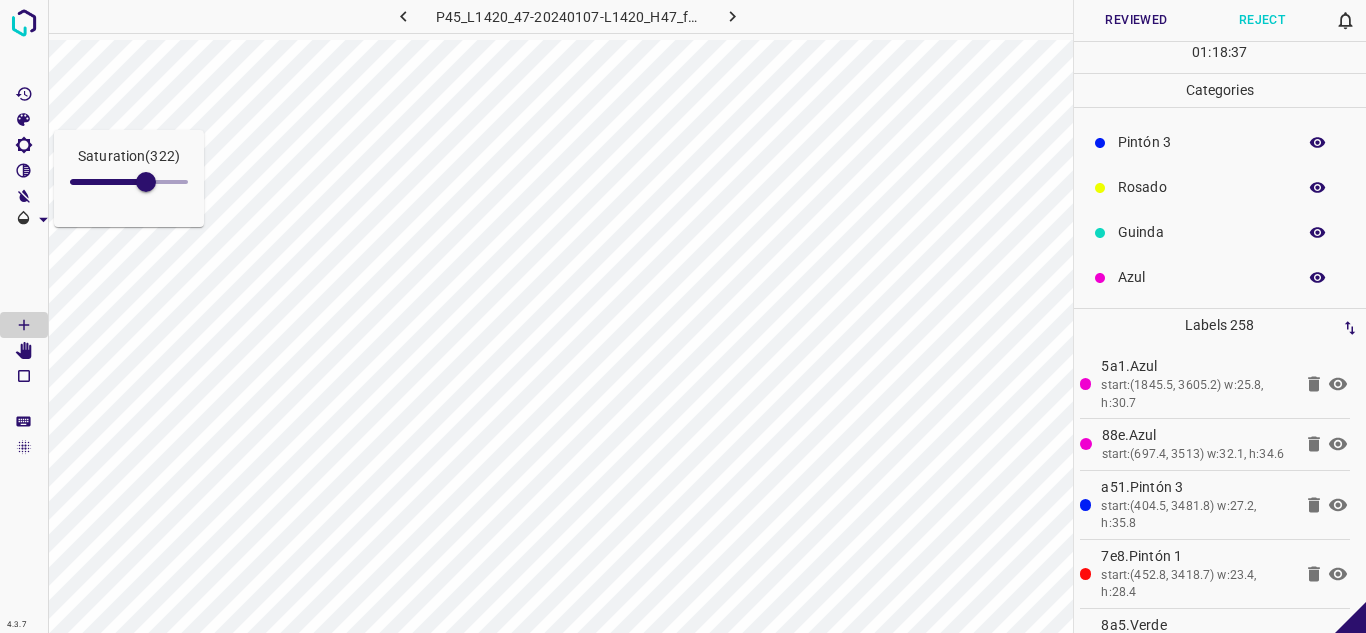 click 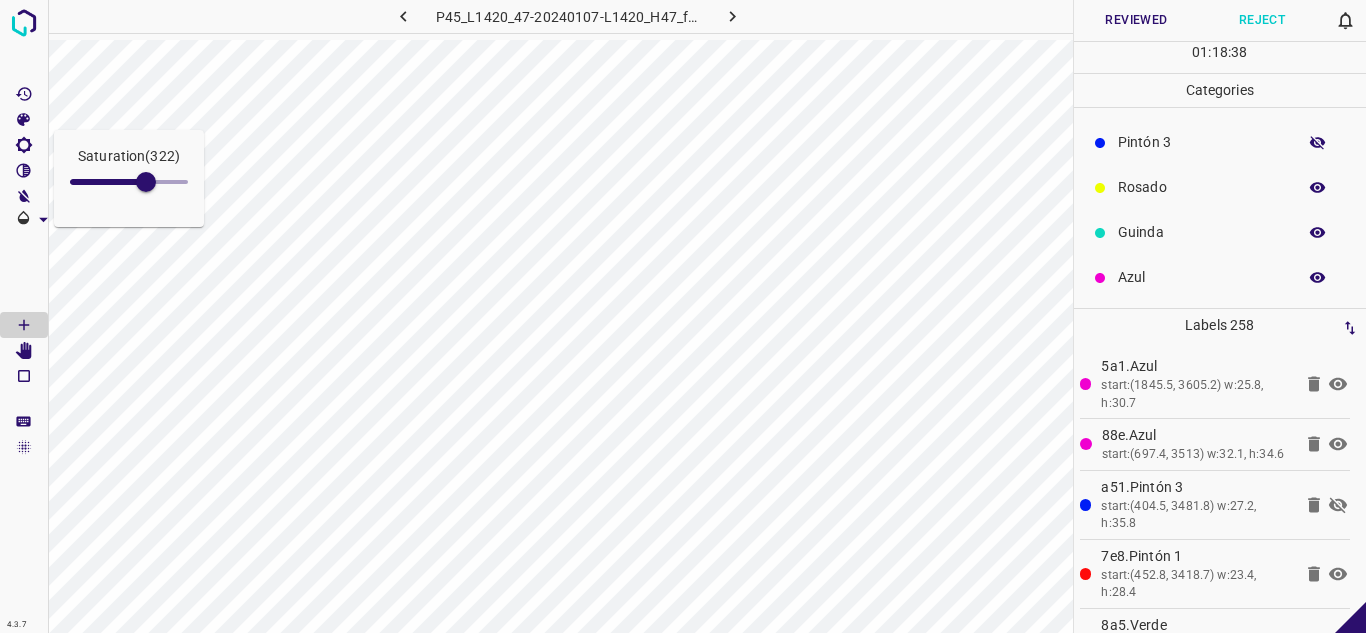 click 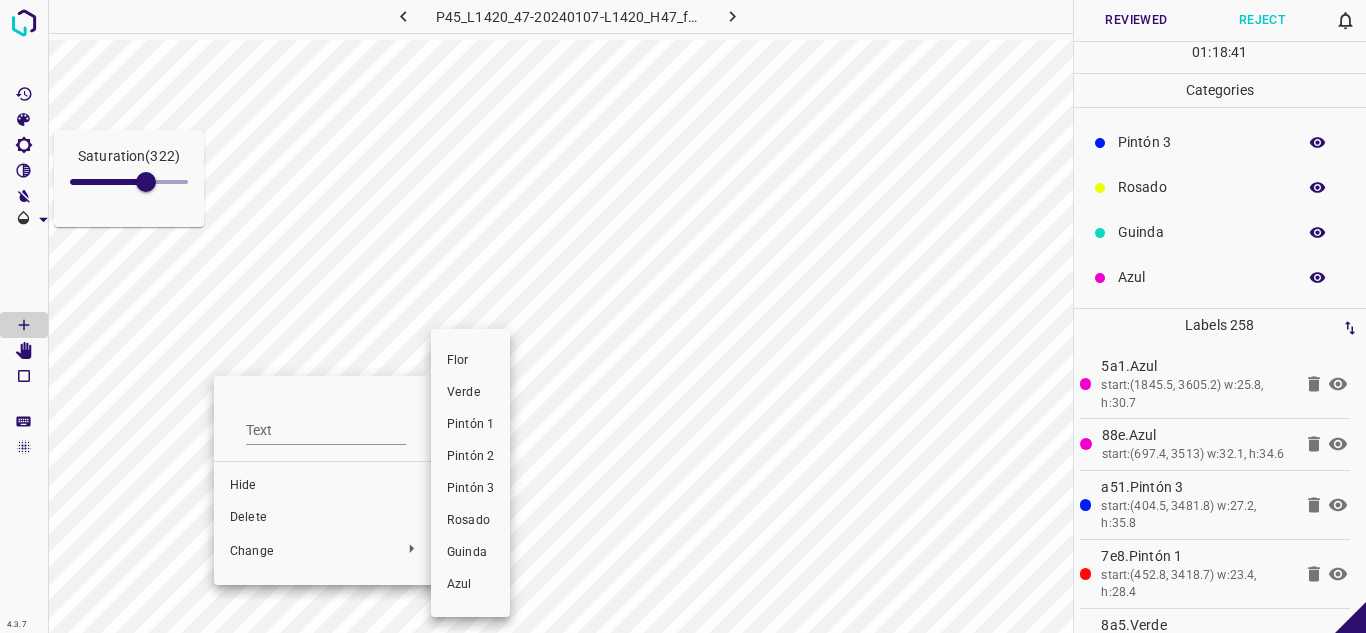 click on "Pintón 1" at bounding box center [470, 425] 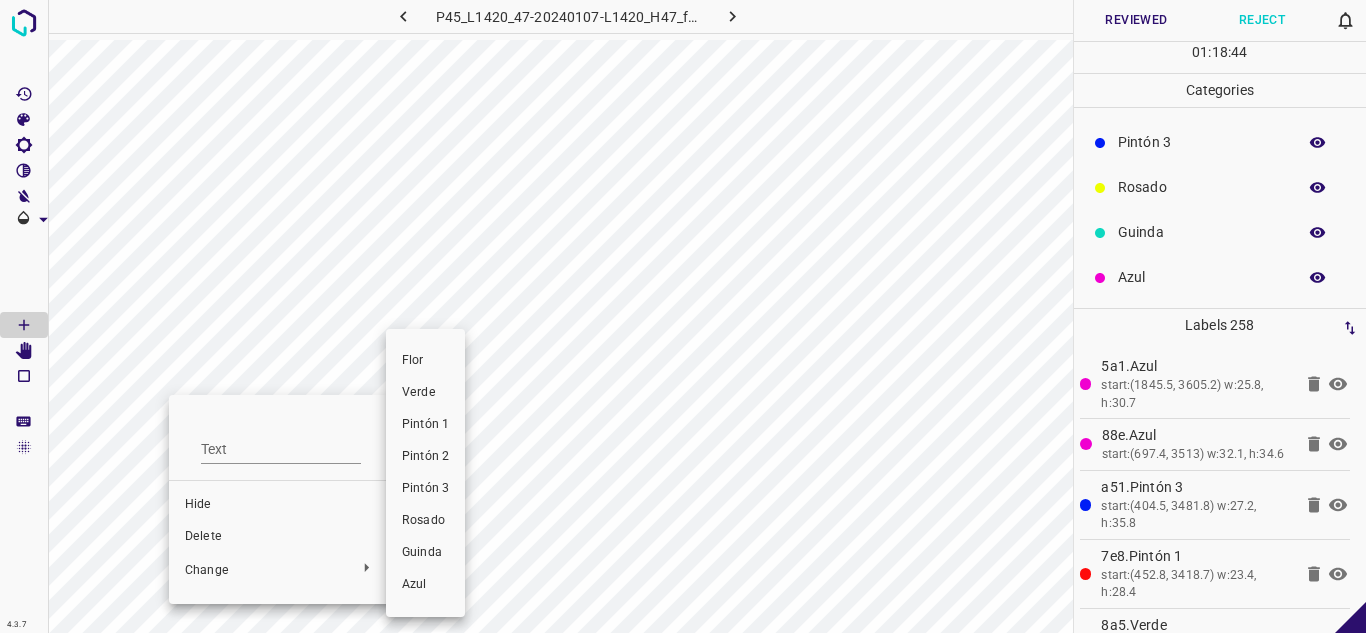 click on "Pintón 1" at bounding box center [425, 425] 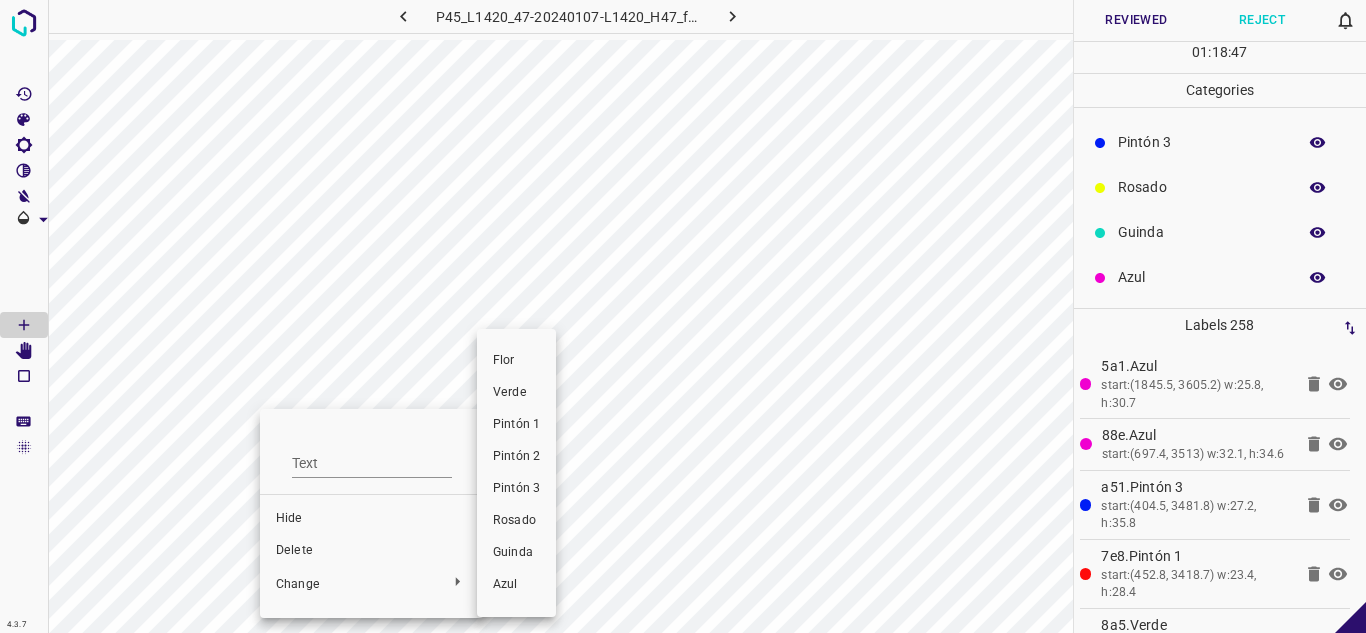 click on "Pintón 1" at bounding box center [516, 425] 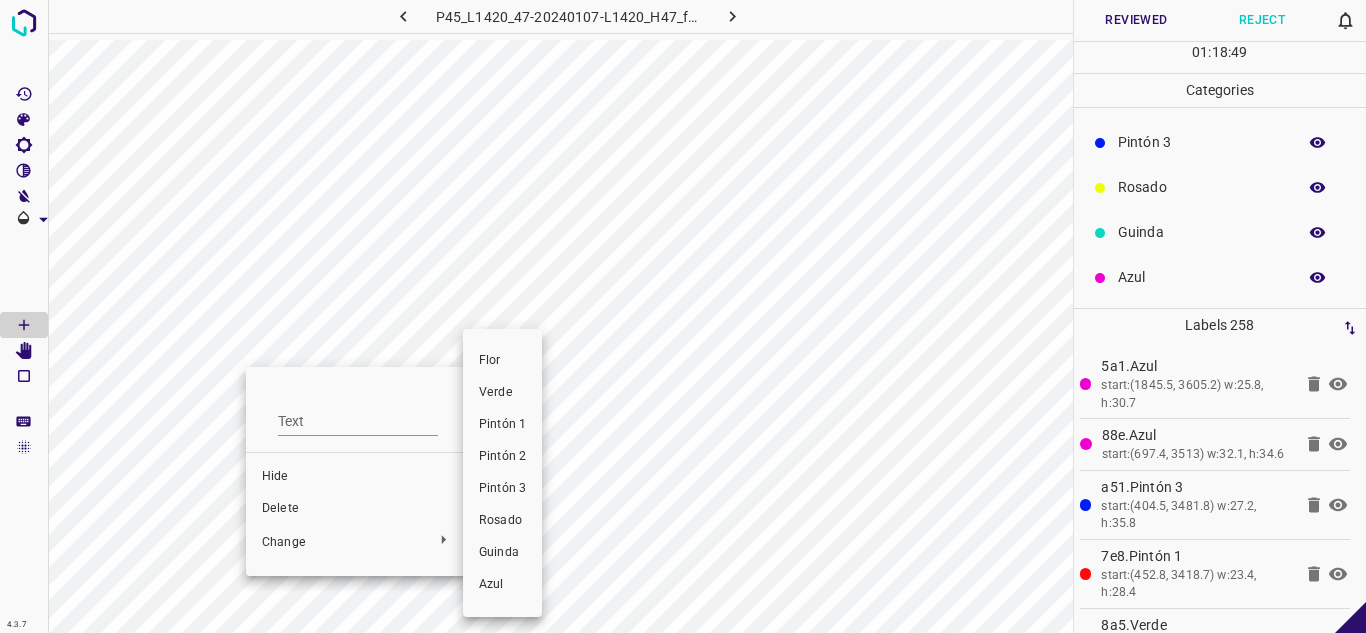 click on "Pintón 1" at bounding box center [502, 425] 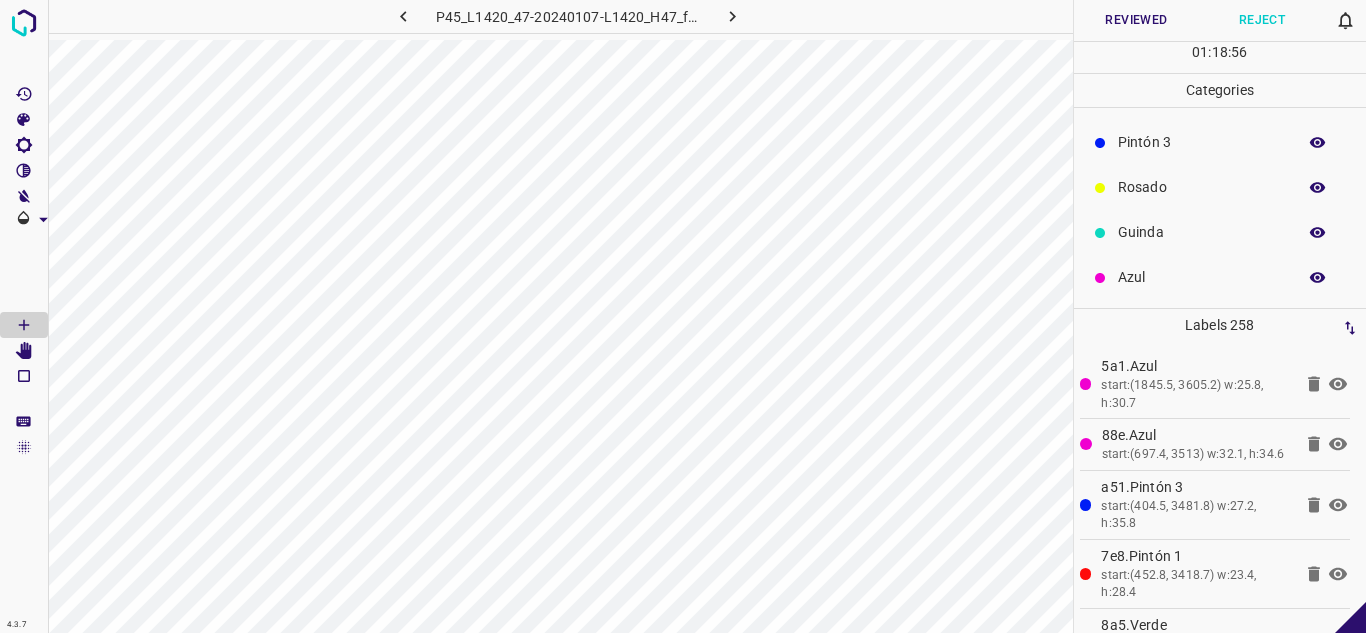 click 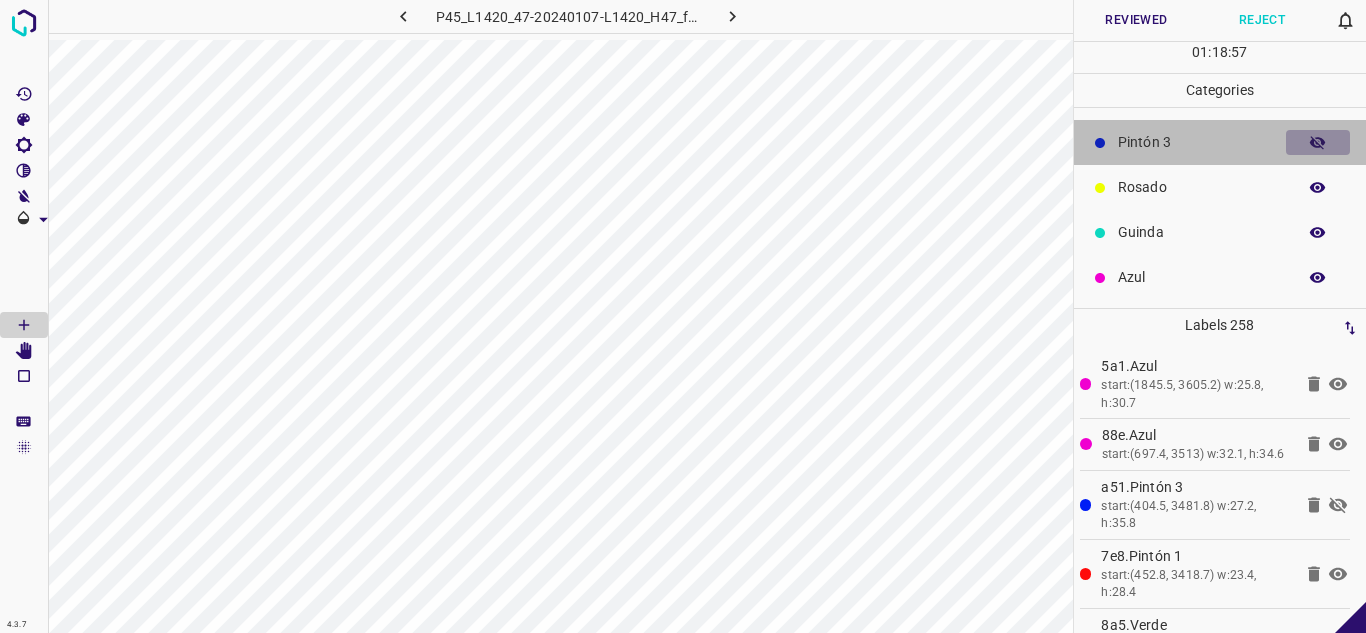 click 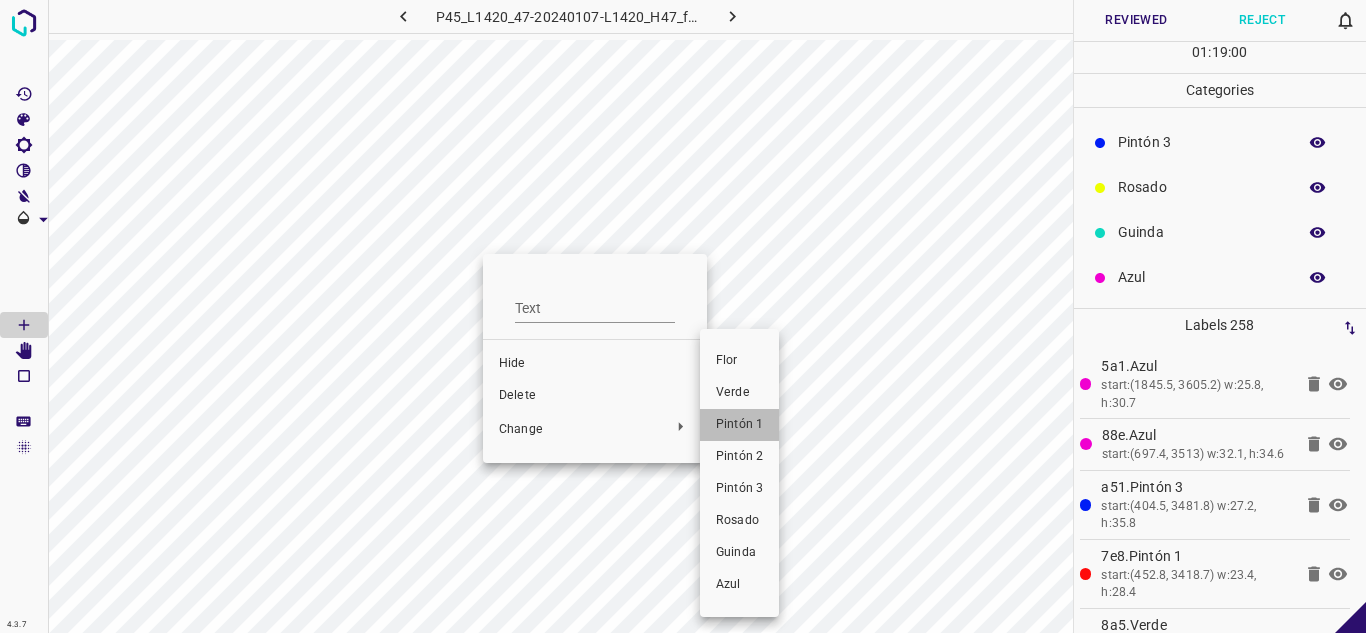 click on "Pintón 1" at bounding box center [739, 425] 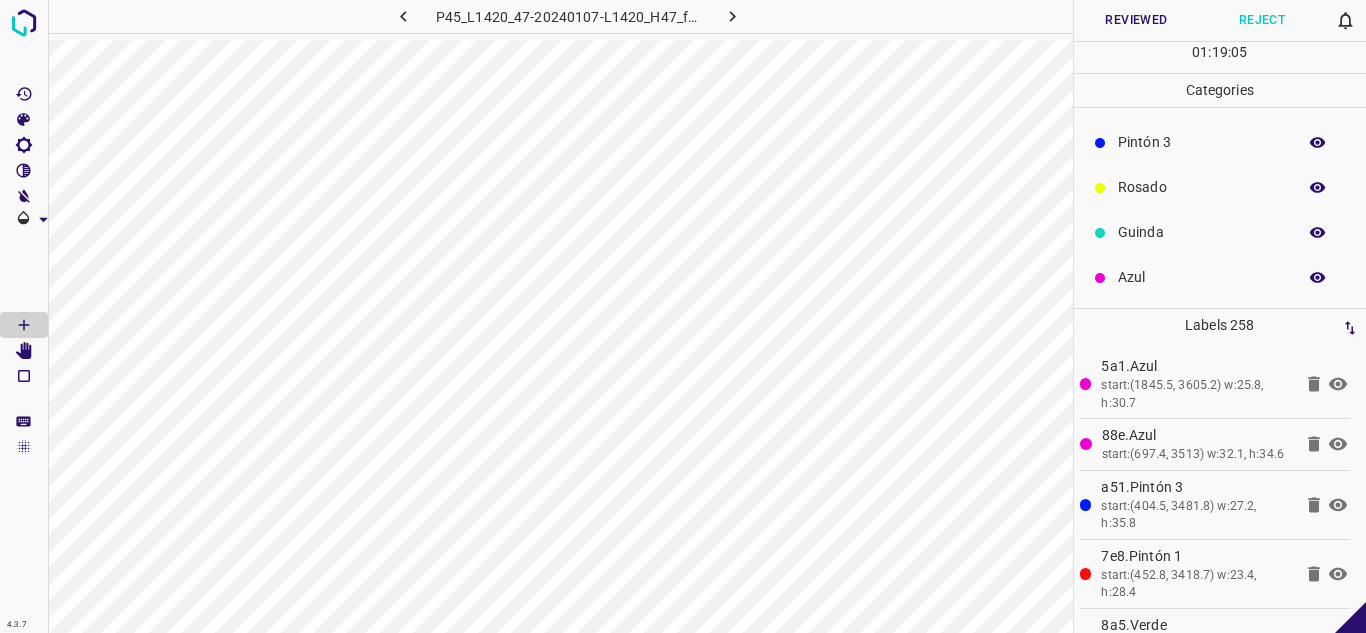click 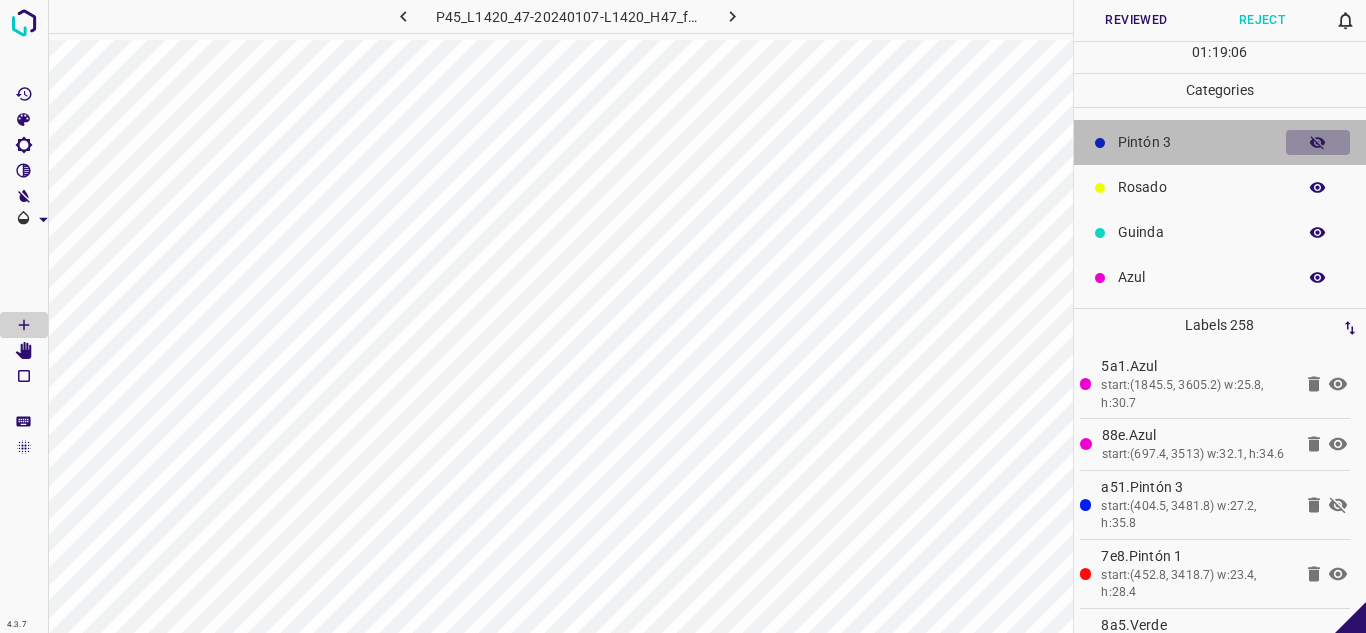 click 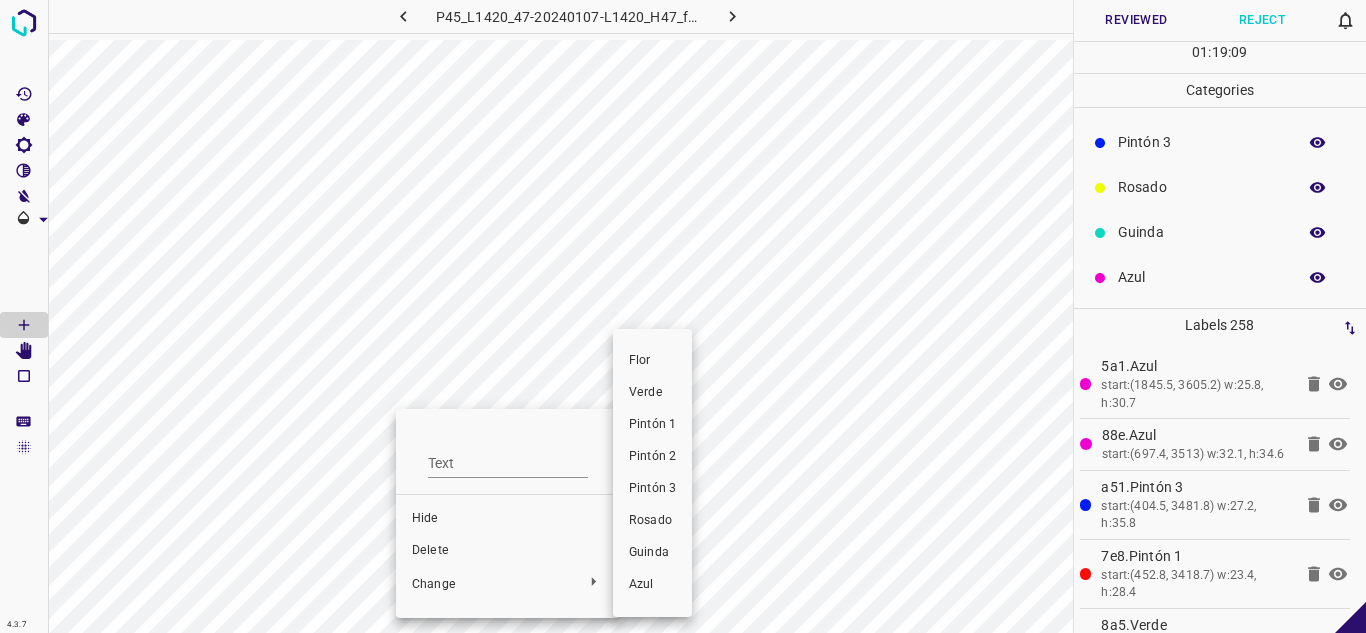 click on "Pintón 1" at bounding box center [652, 425] 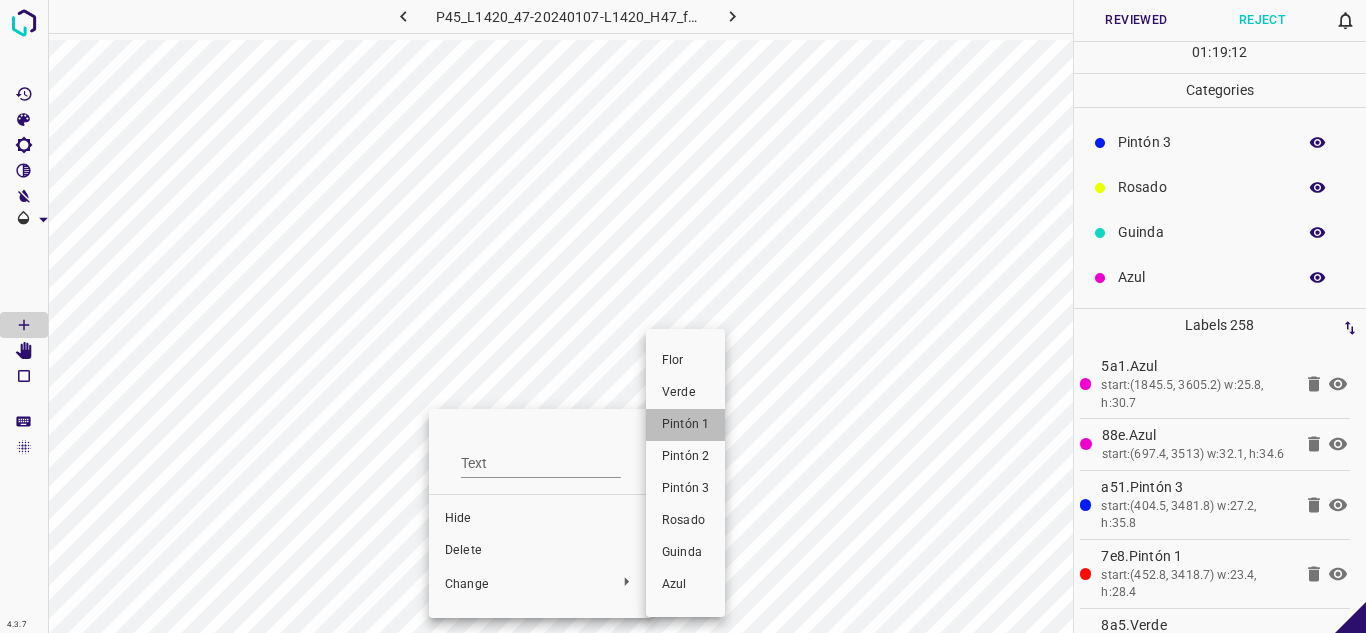click on "Pintón 1" at bounding box center [685, 425] 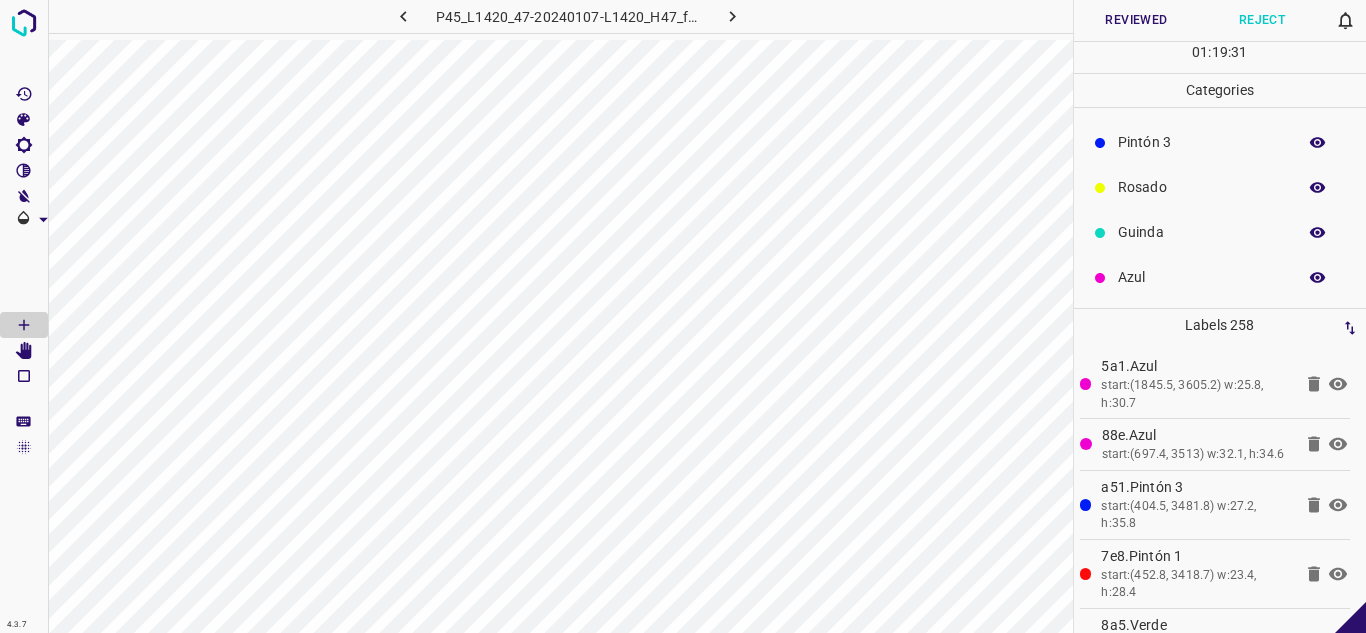 scroll, scrollTop: 0, scrollLeft: 0, axis: both 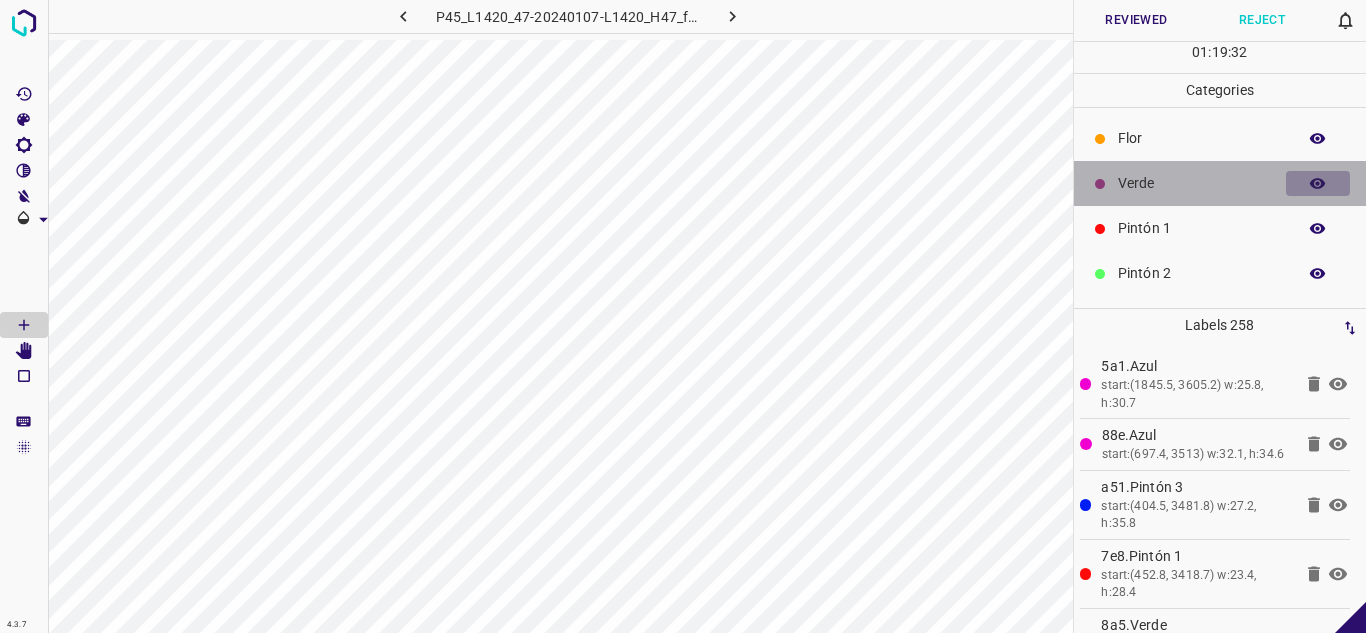 click 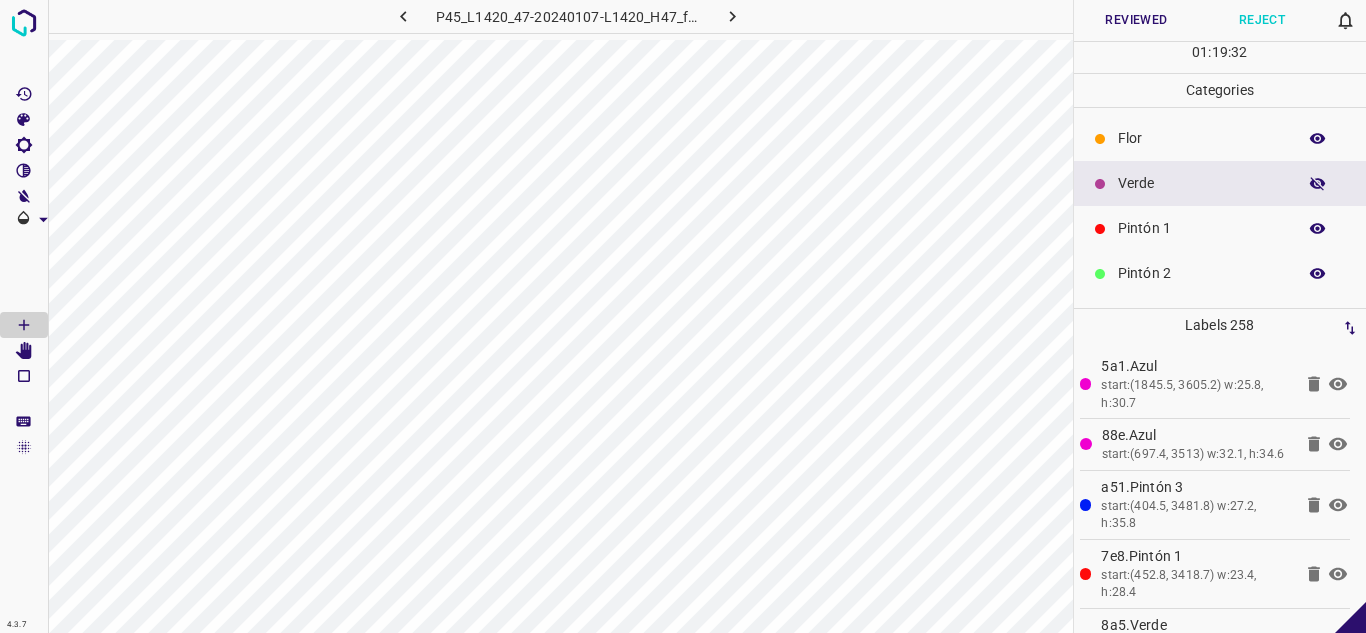 click 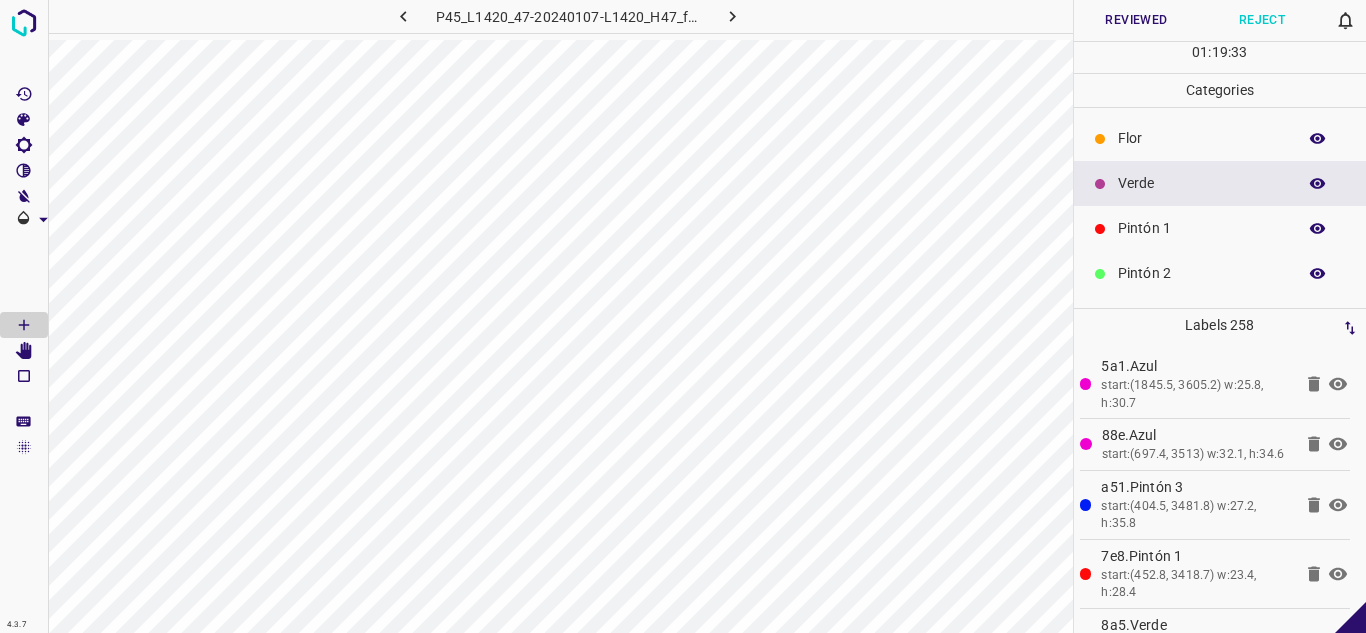 click 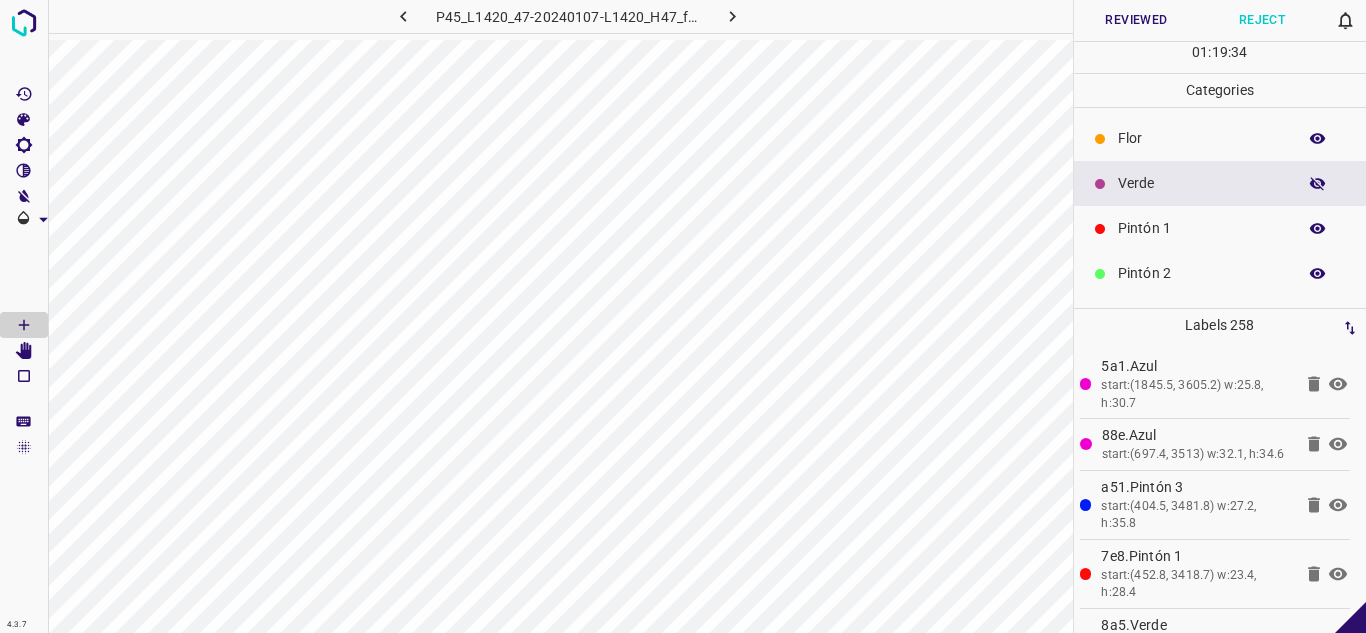 click 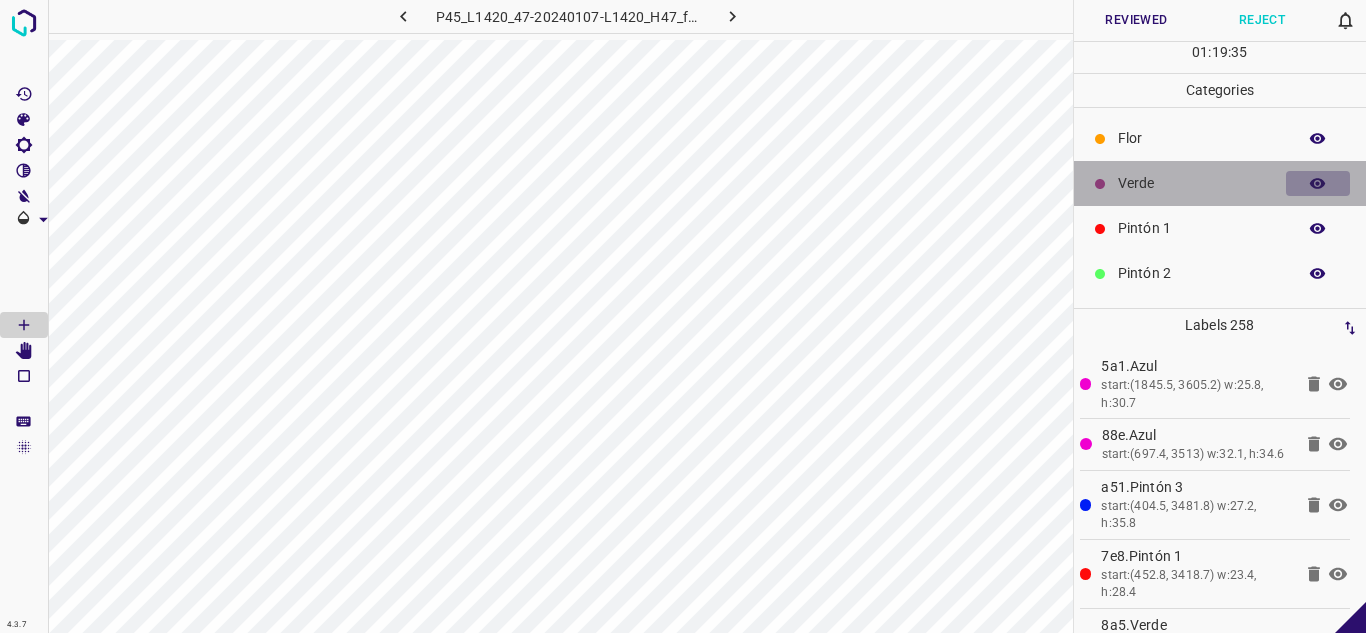 click 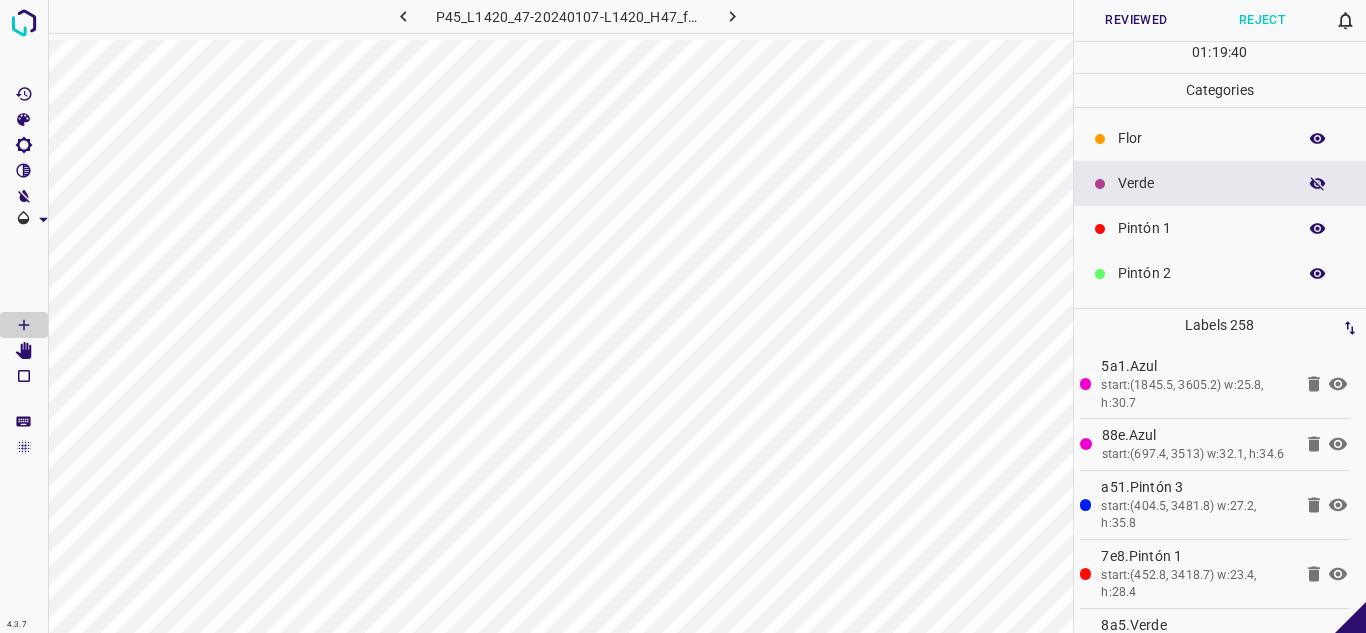 click 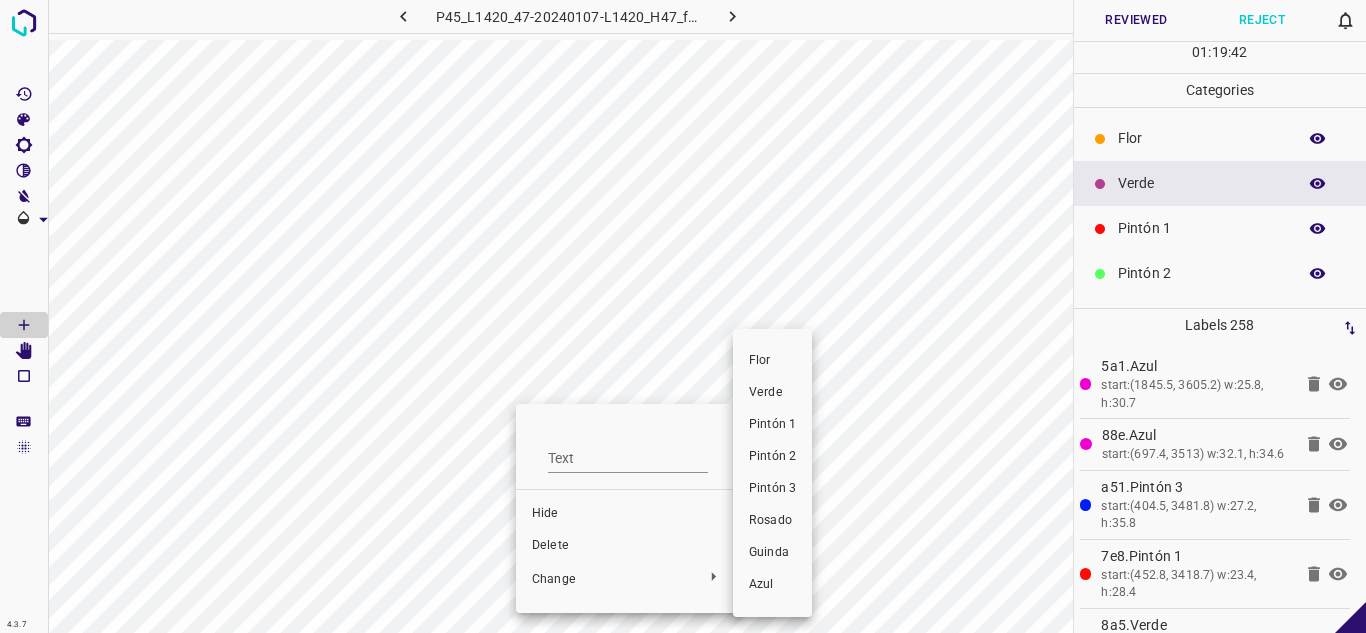 click at bounding box center [683, 316] 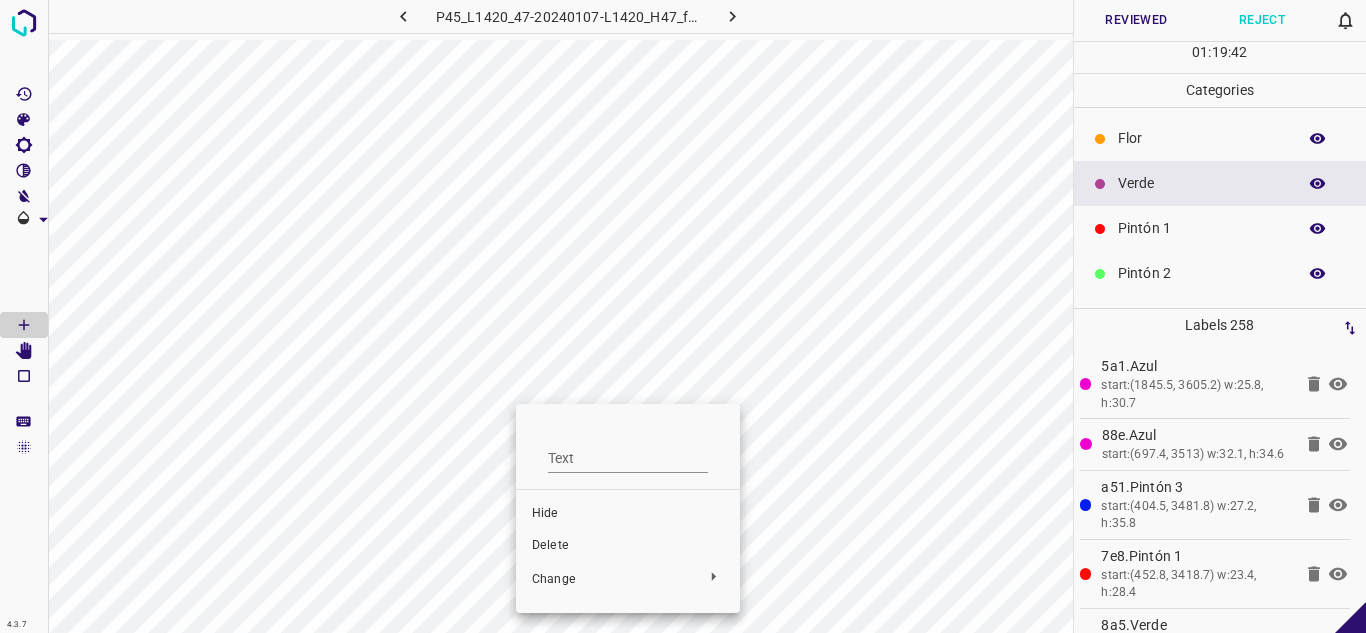 click on "[PERSON_NAME] Verde Pintón 1 Pintón 2 Pintón 3 [PERSON_NAME] Azul" at bounding box center [683, 316] 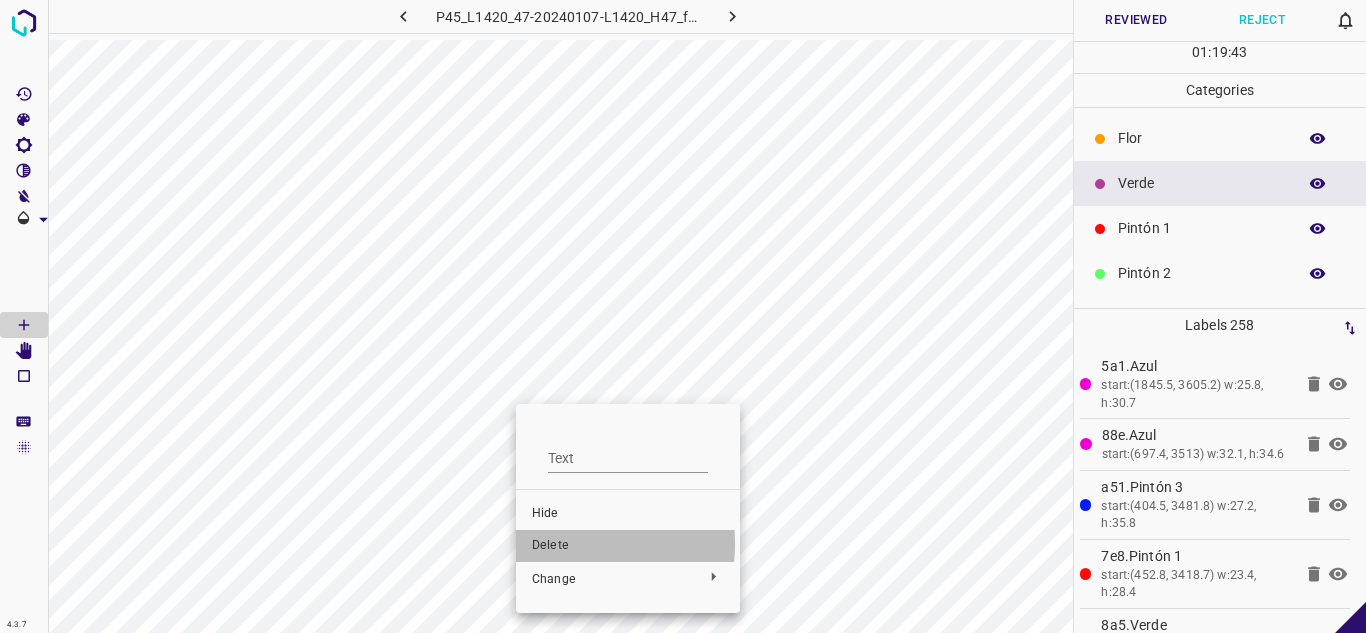 click on "Delete" at bounding box center (628, 546) 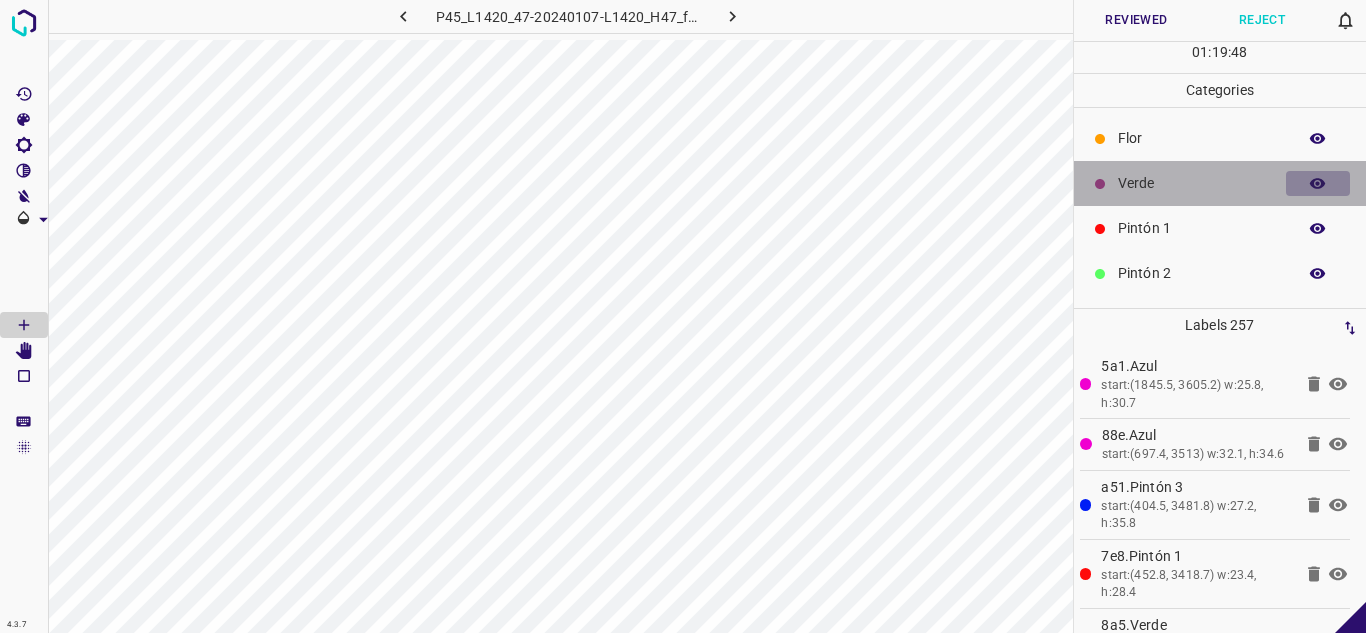 click 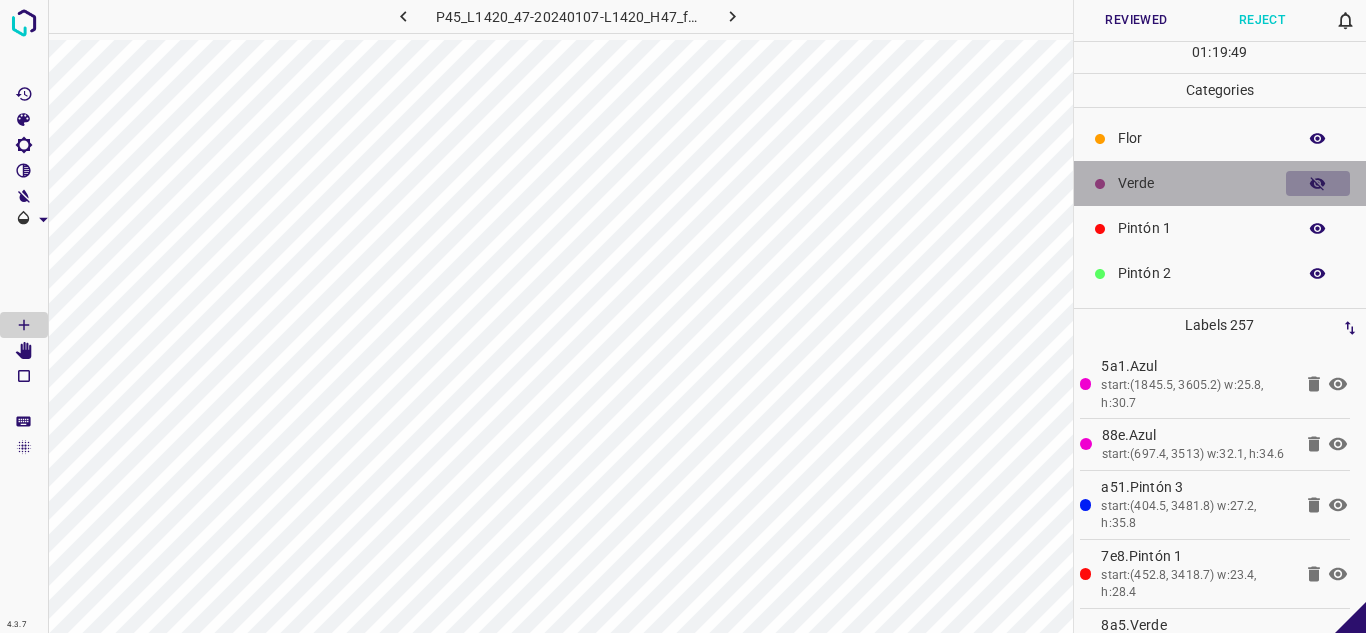 click 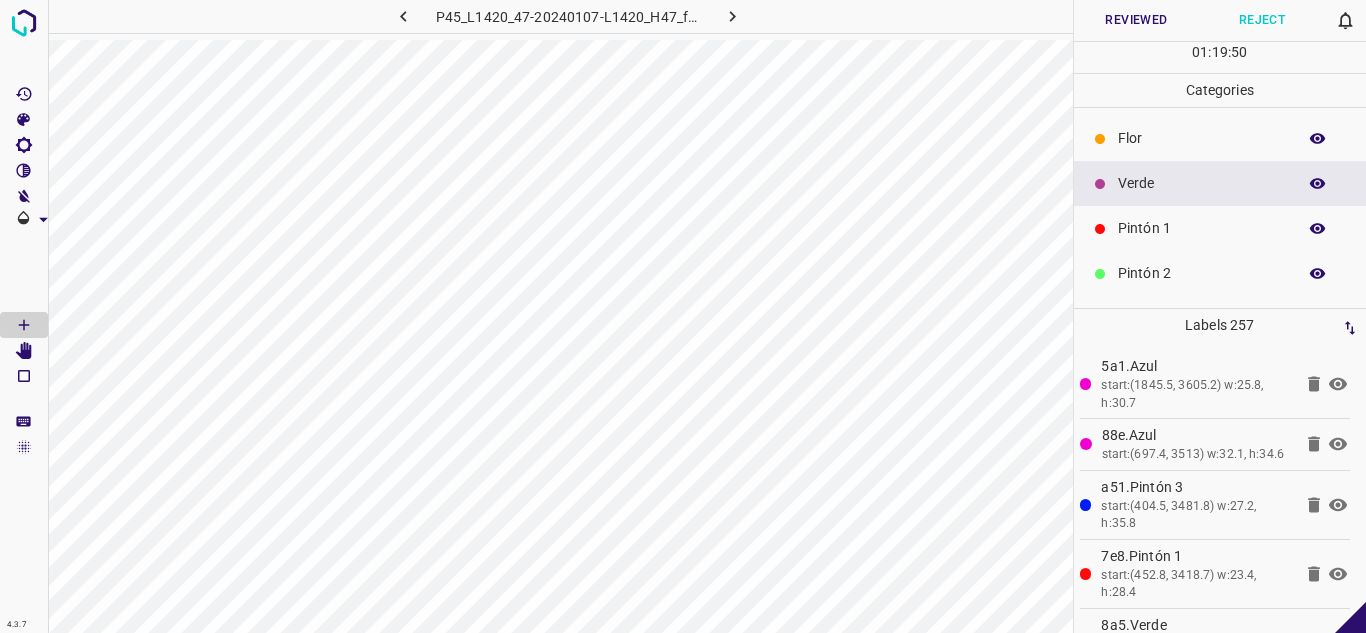 click 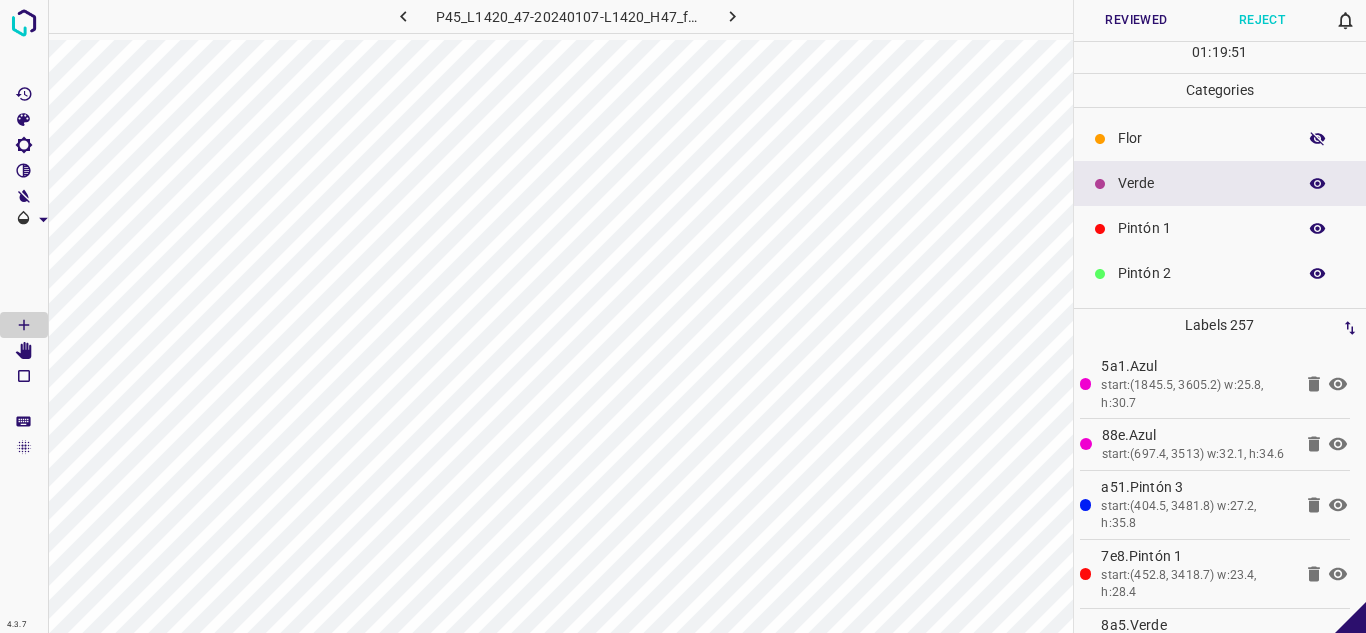 click 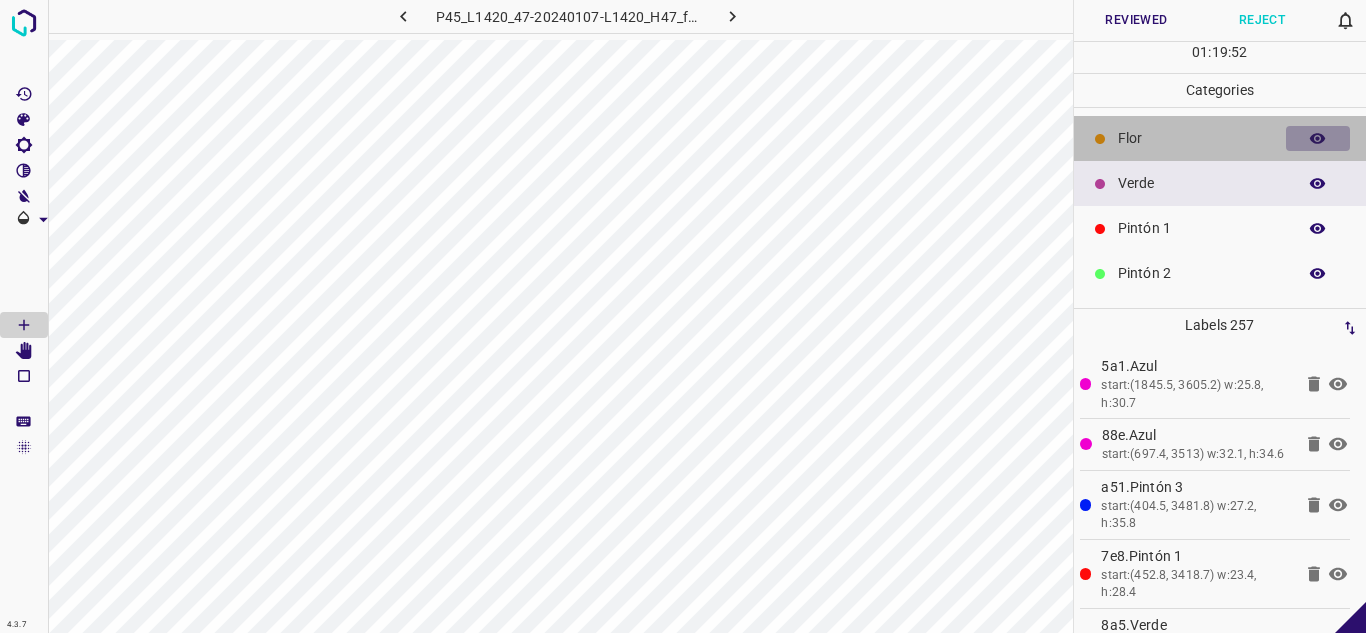 click 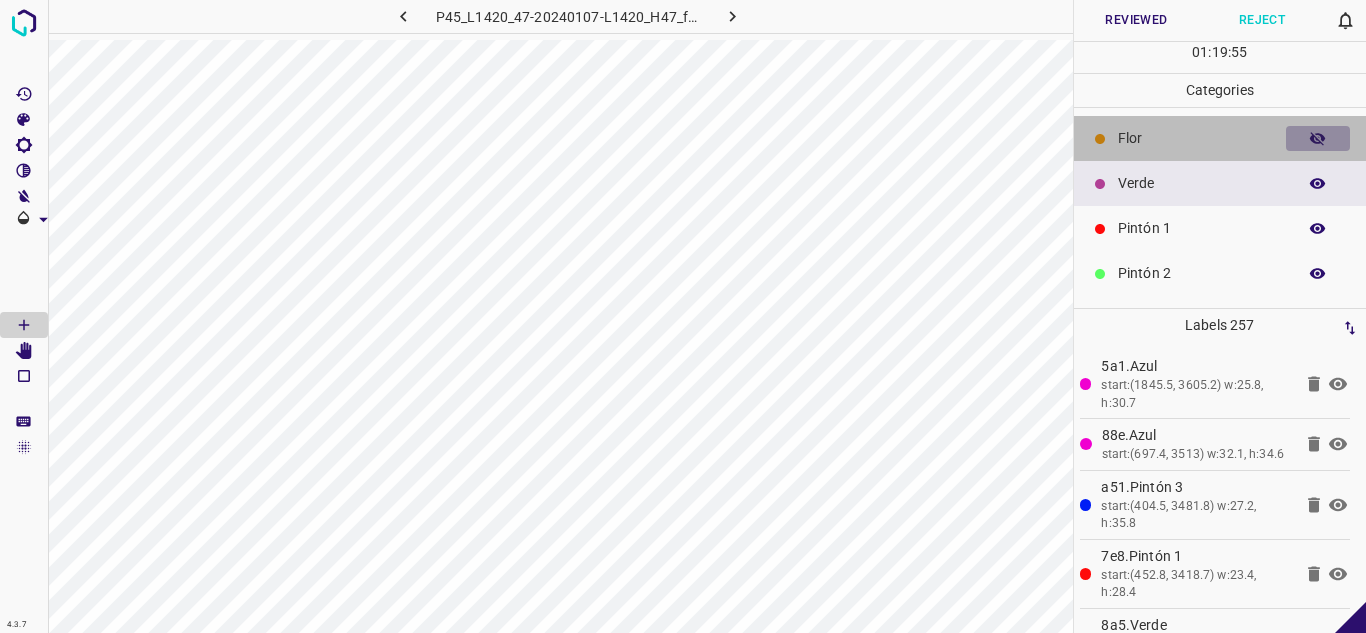 click 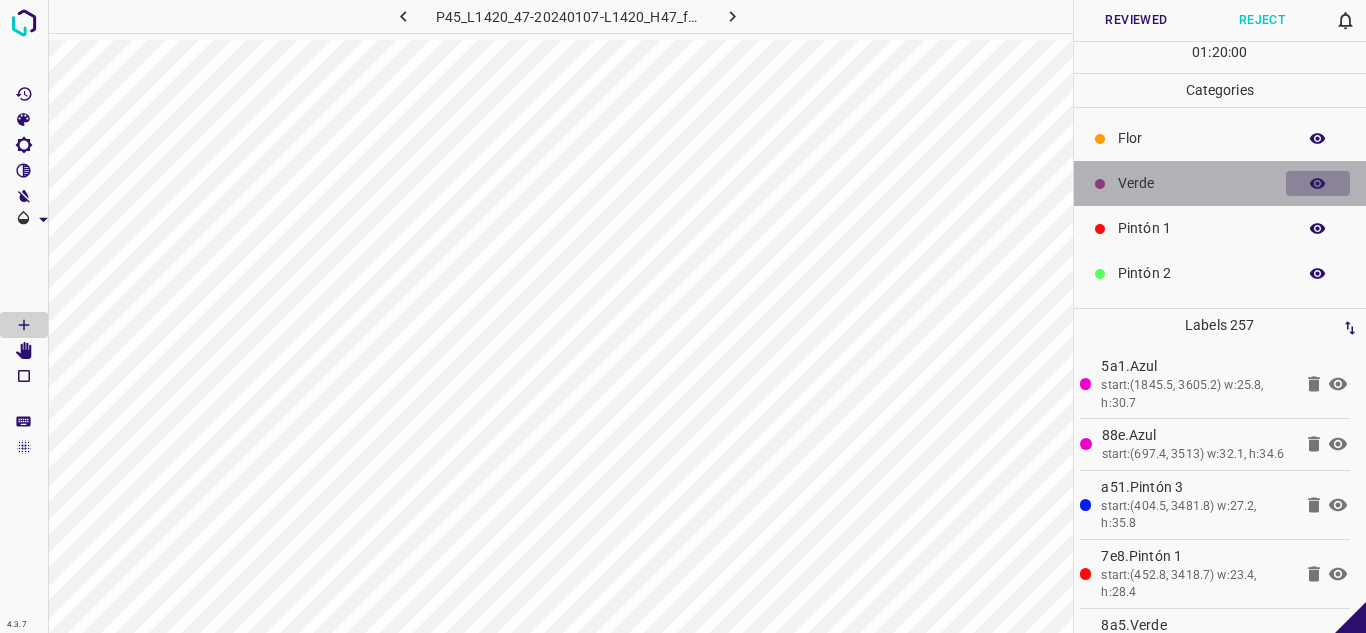 click 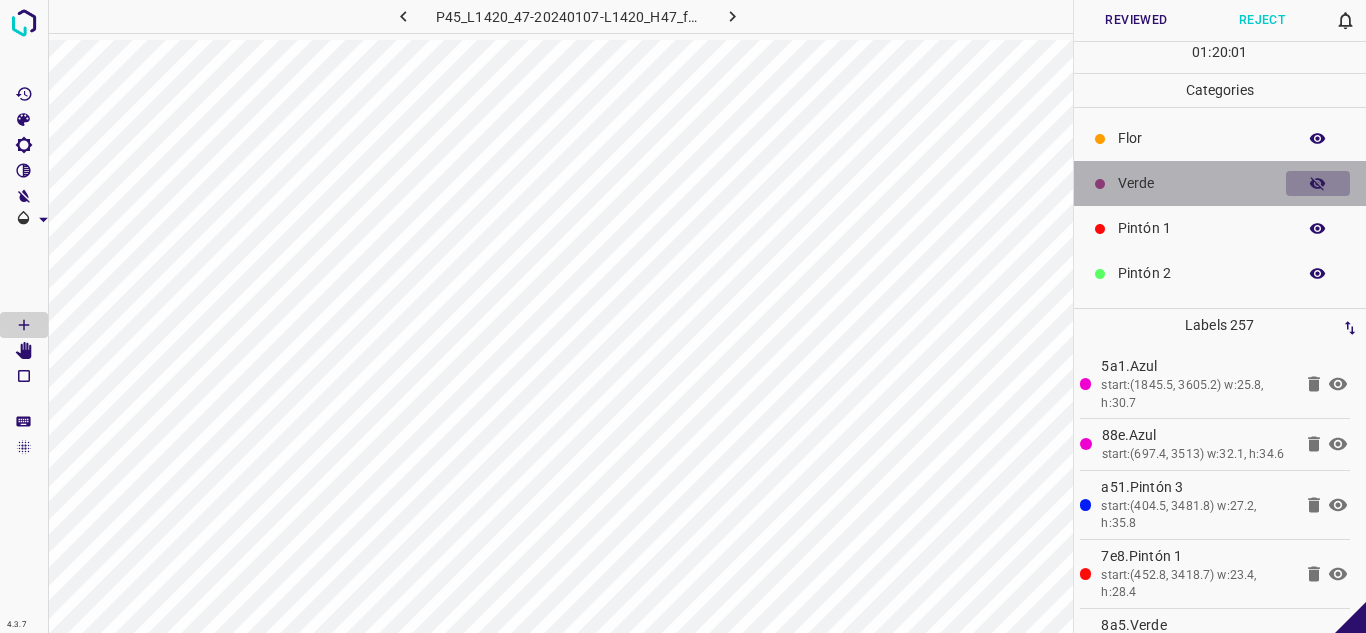 click 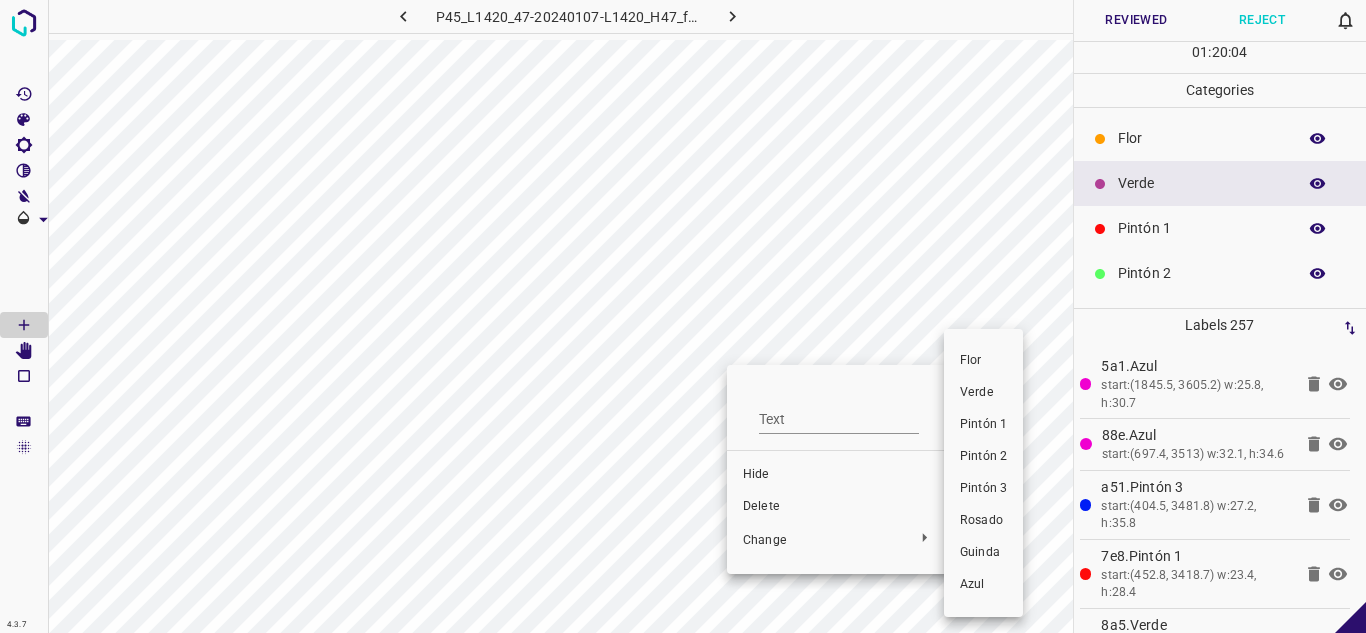 click at bounding box center (683, 316) 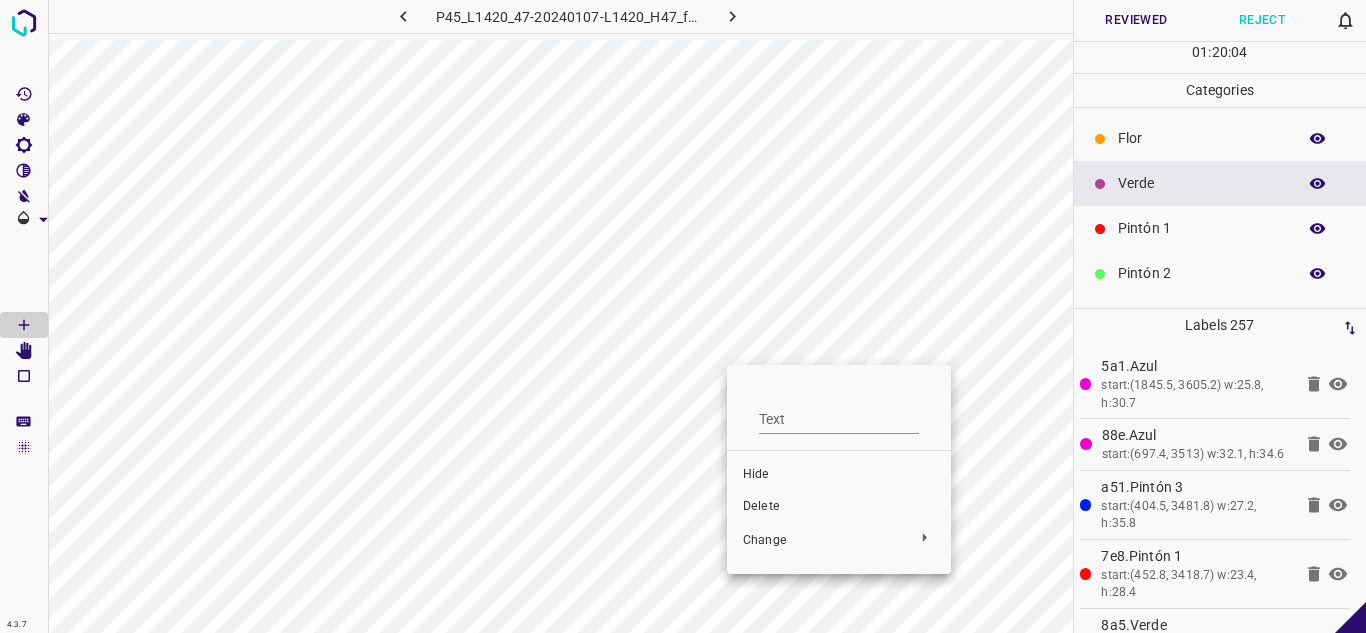 click on "Delete" at bounding box center [839, 507] 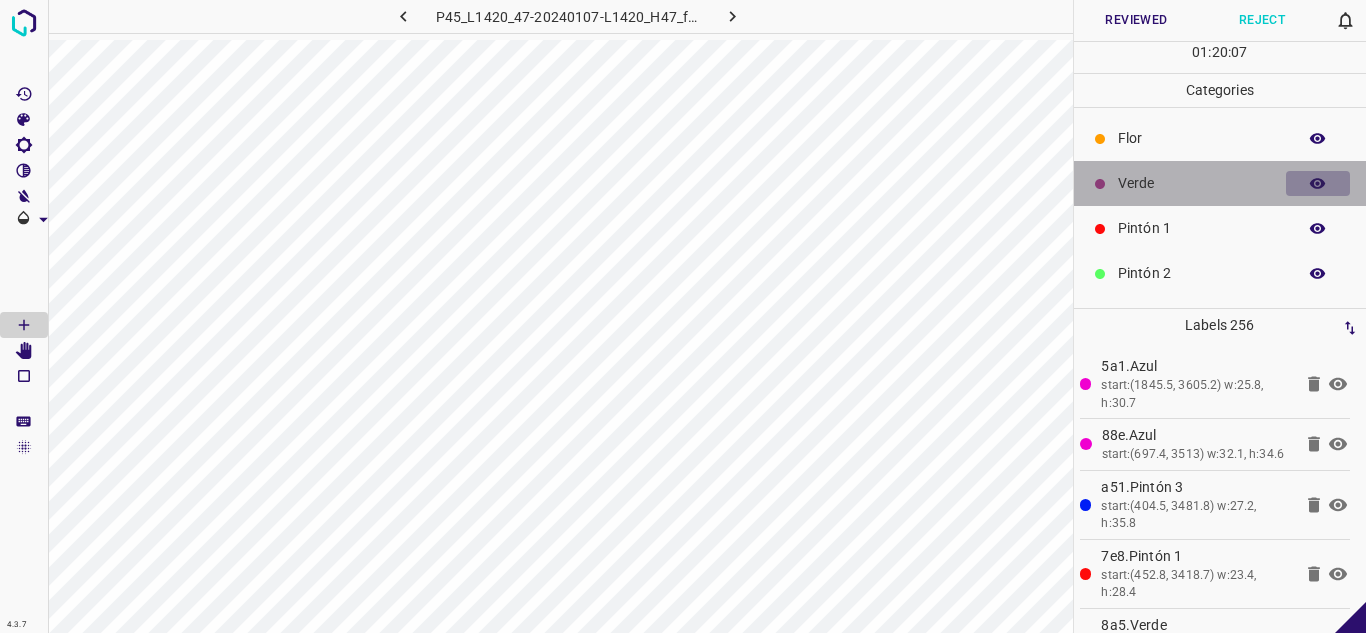 click 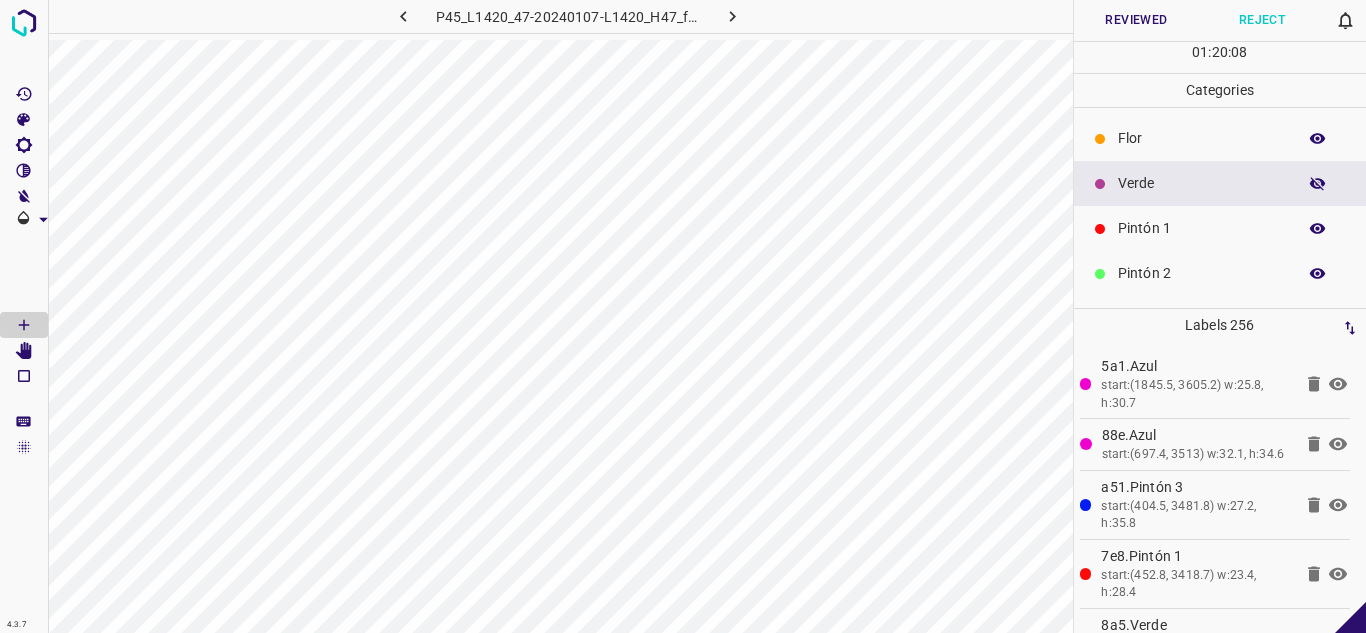 click 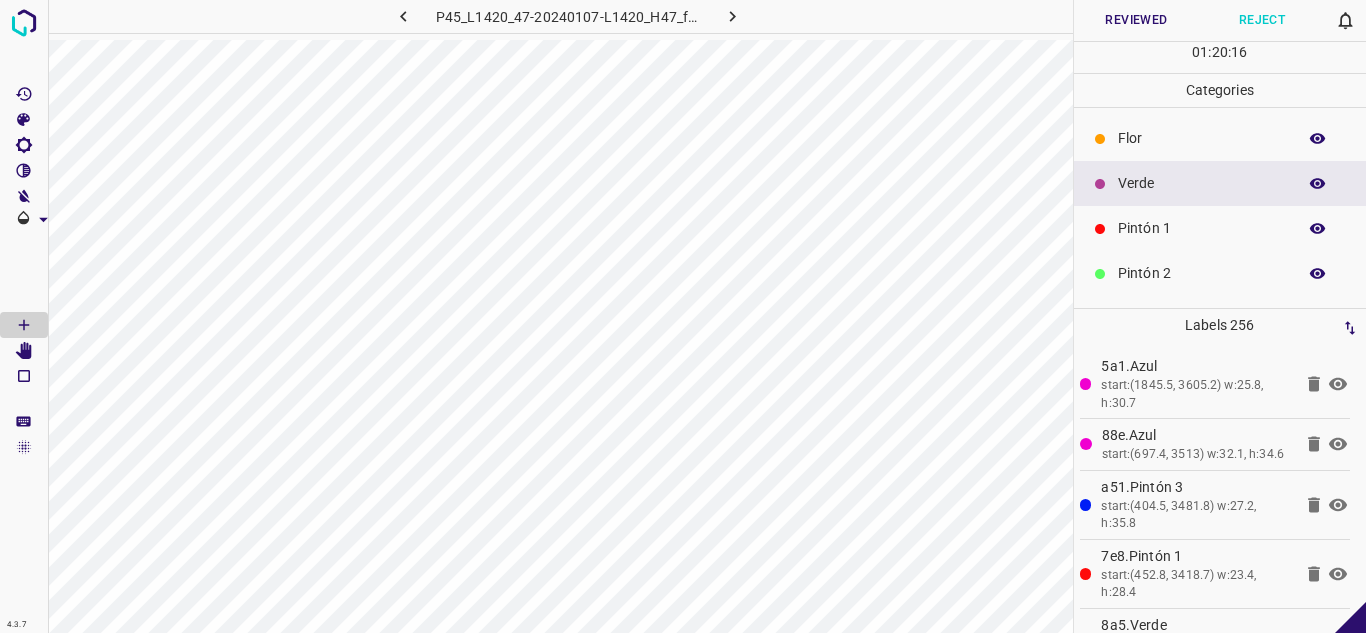 click 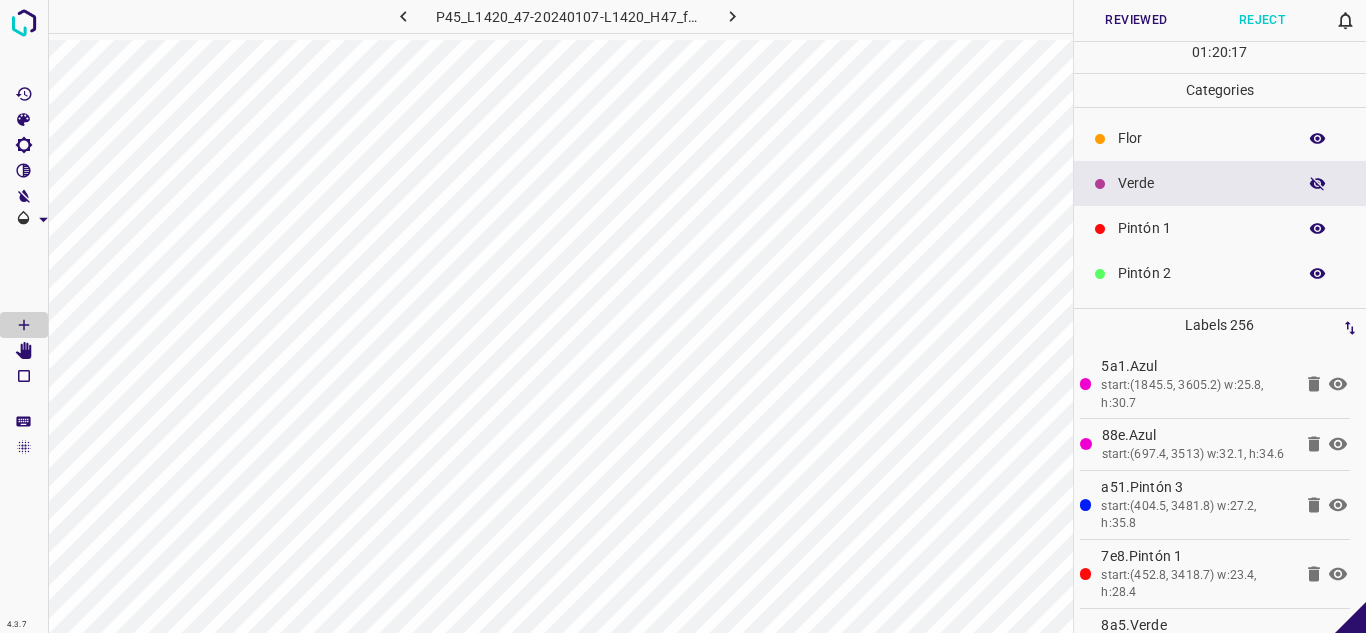 click 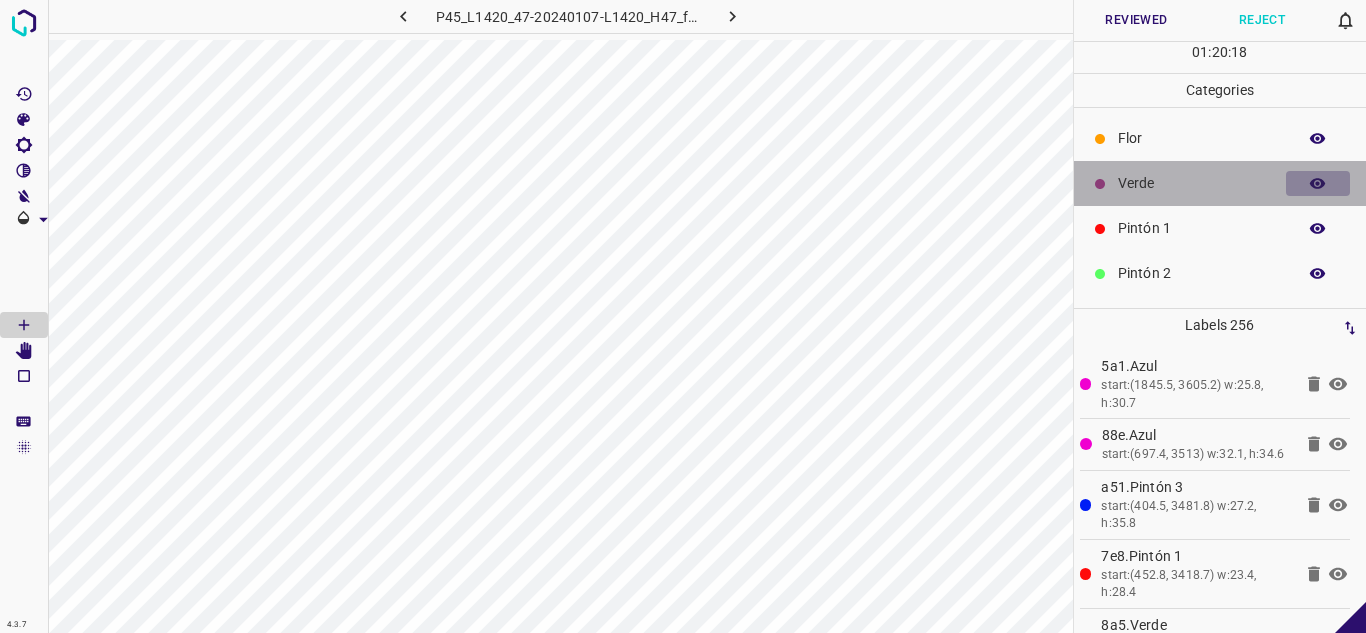 click 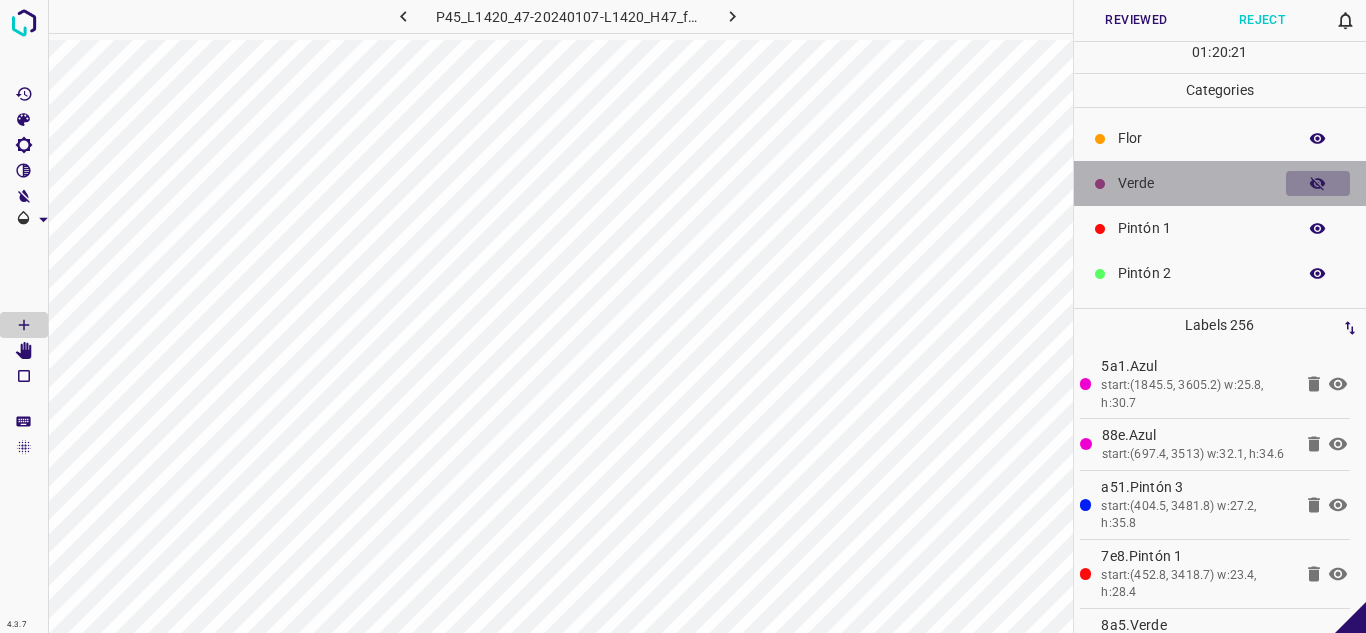 click 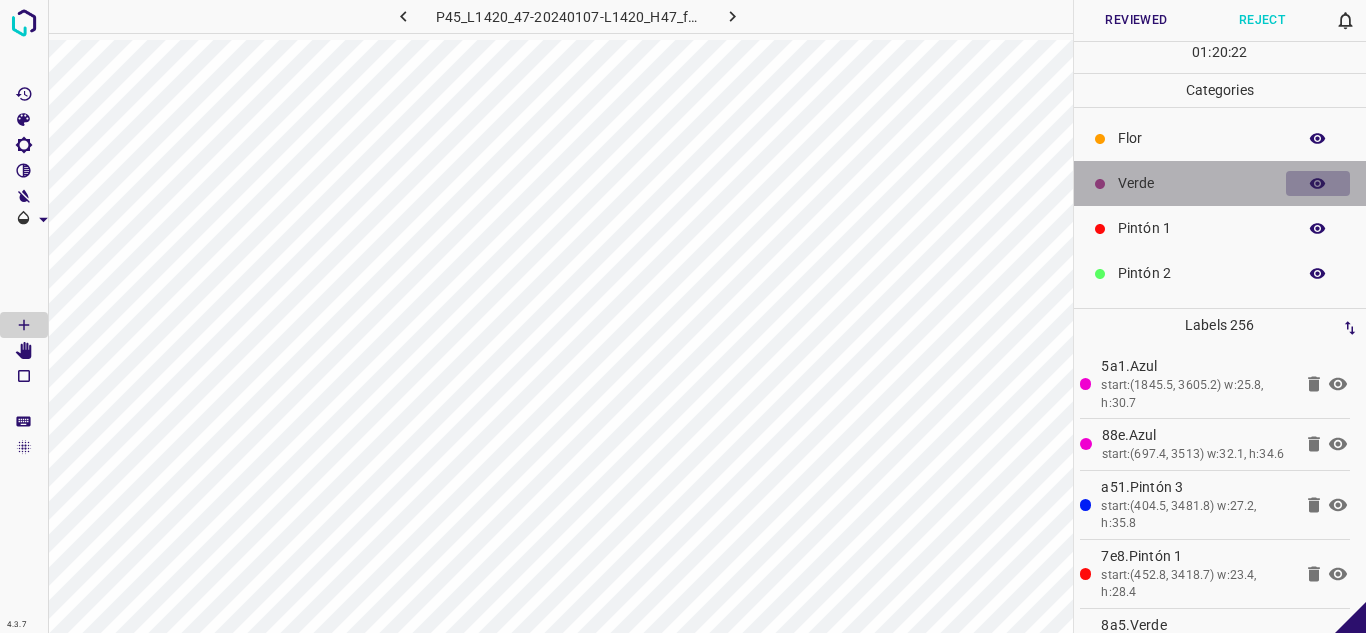 click 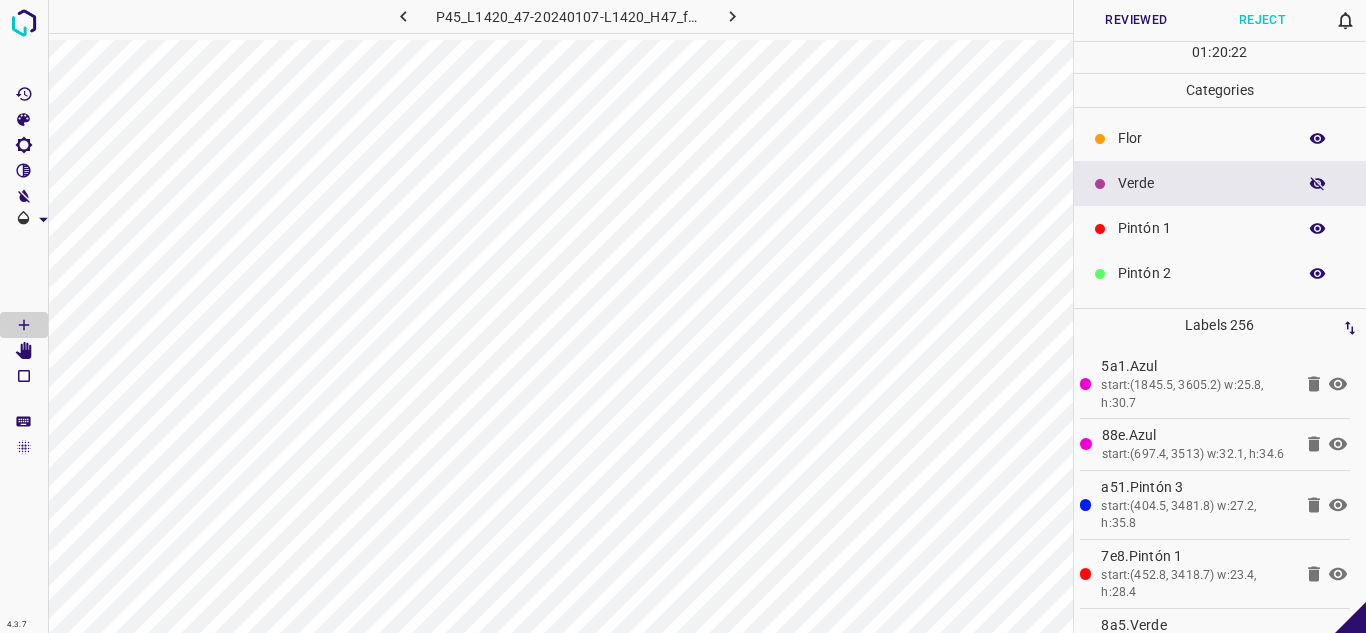 click 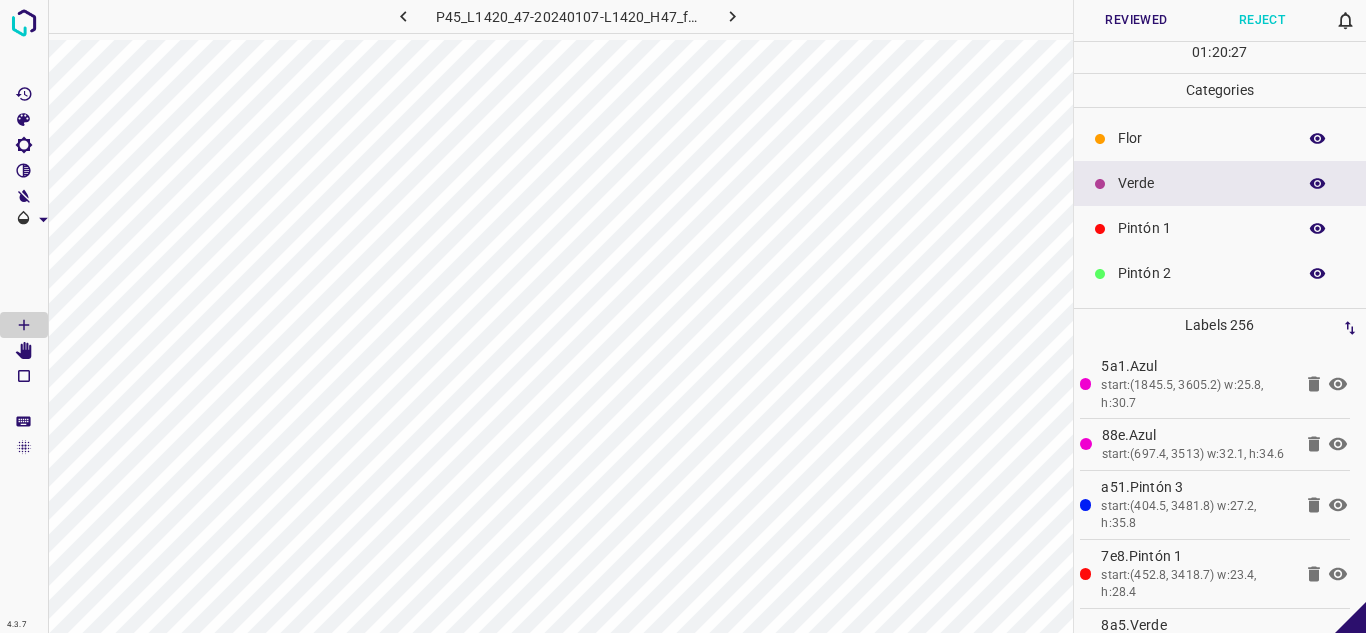 click 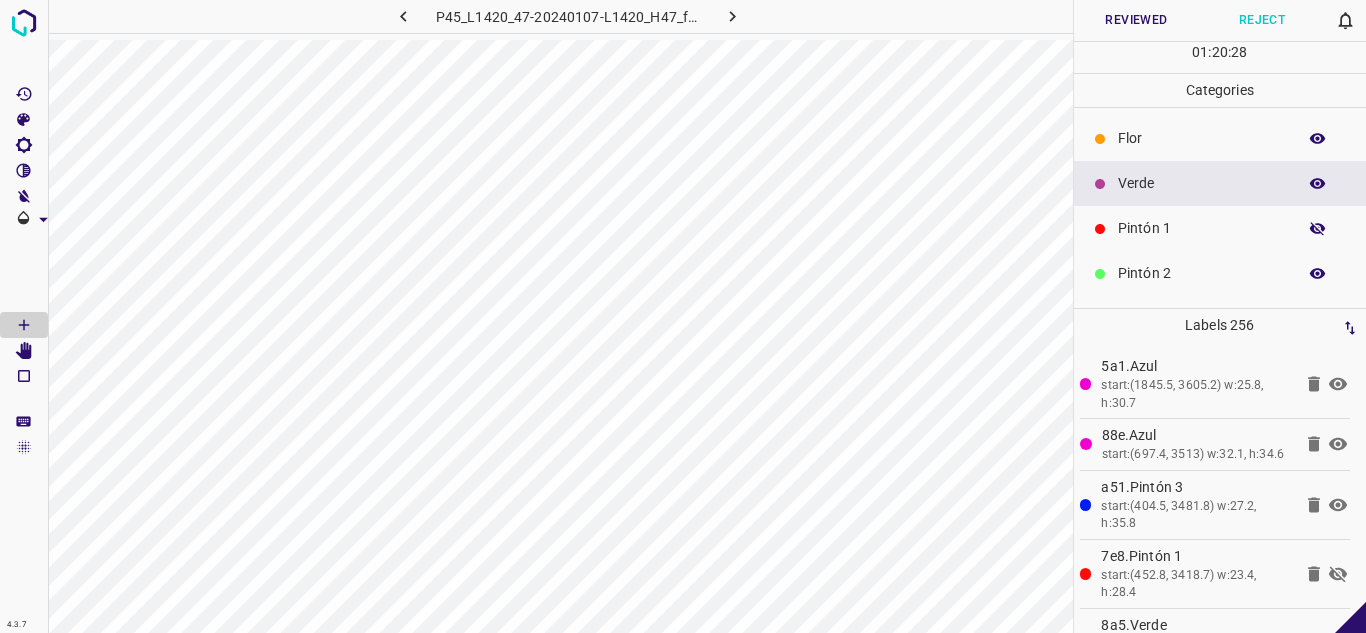 click 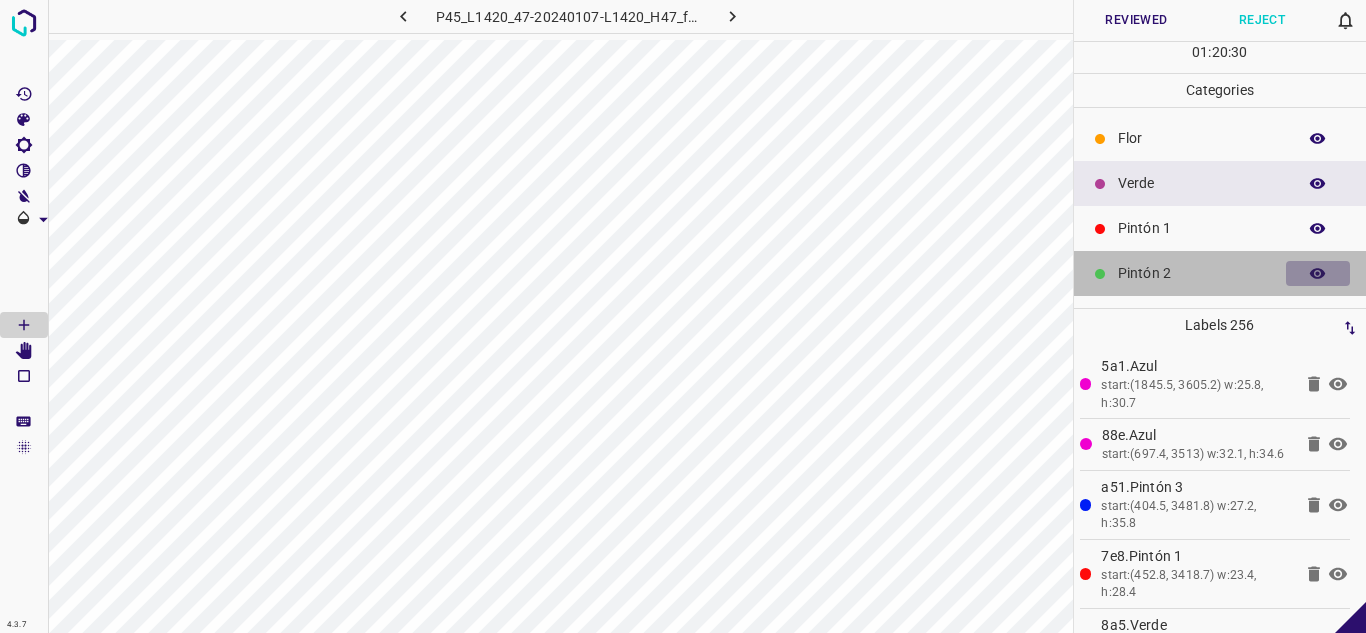 click 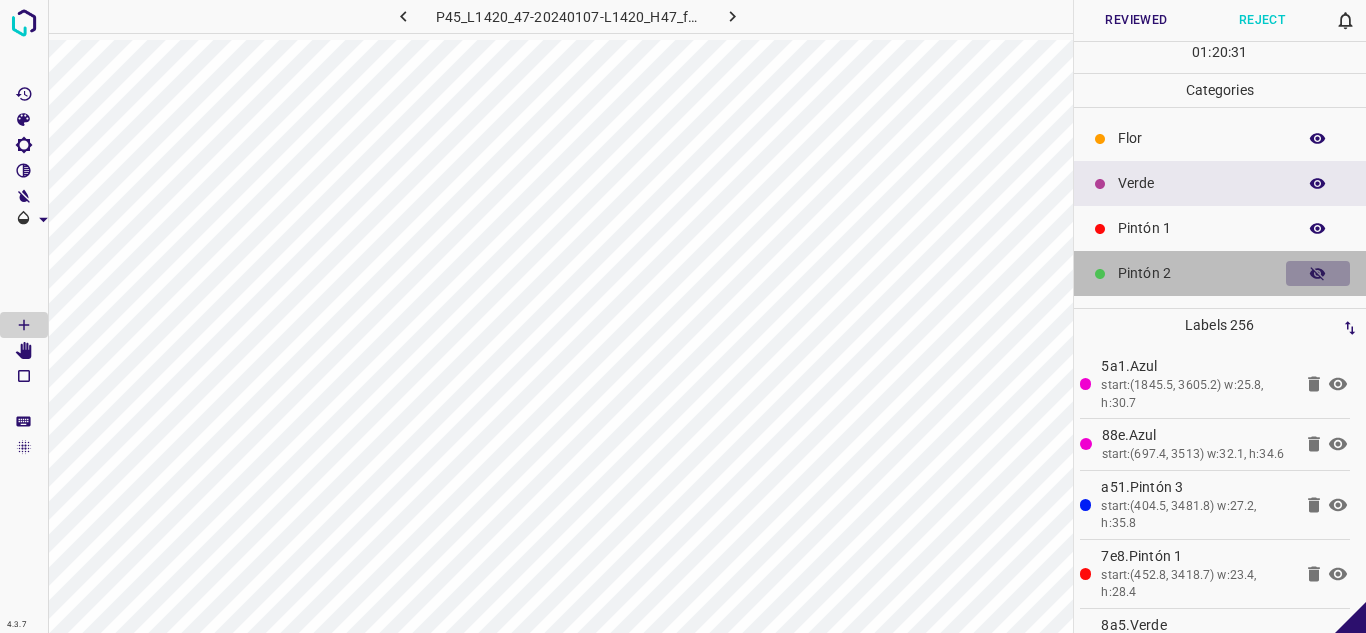 click 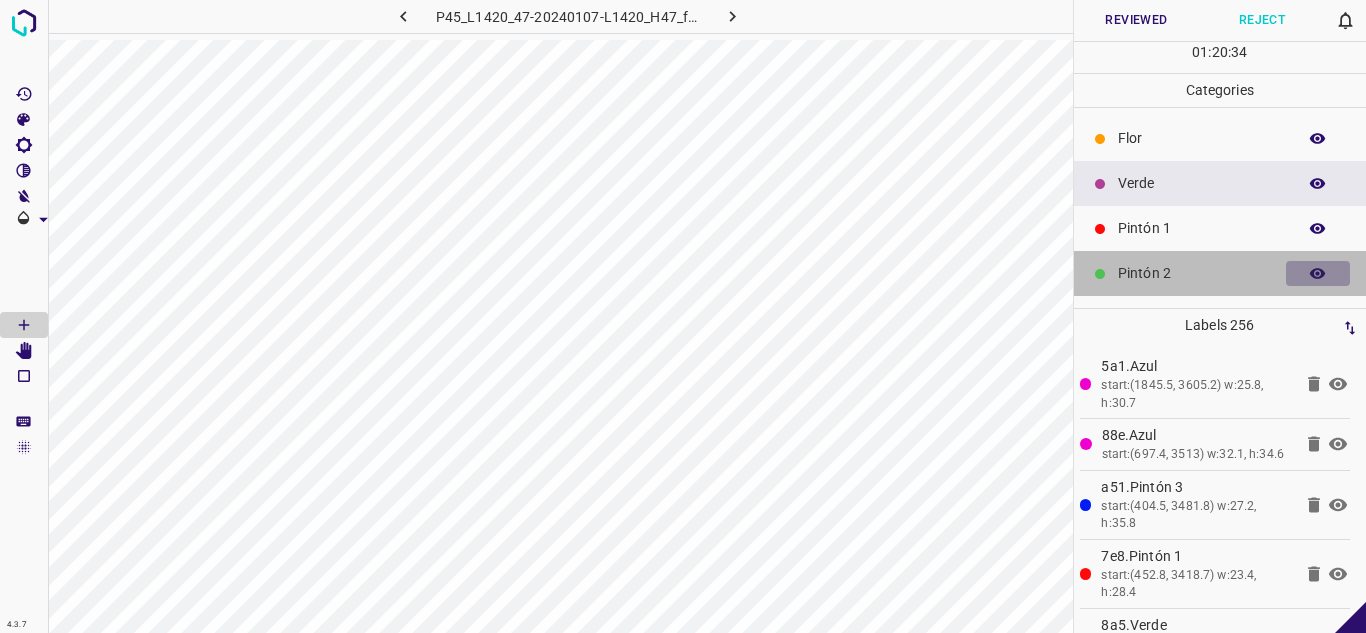 click 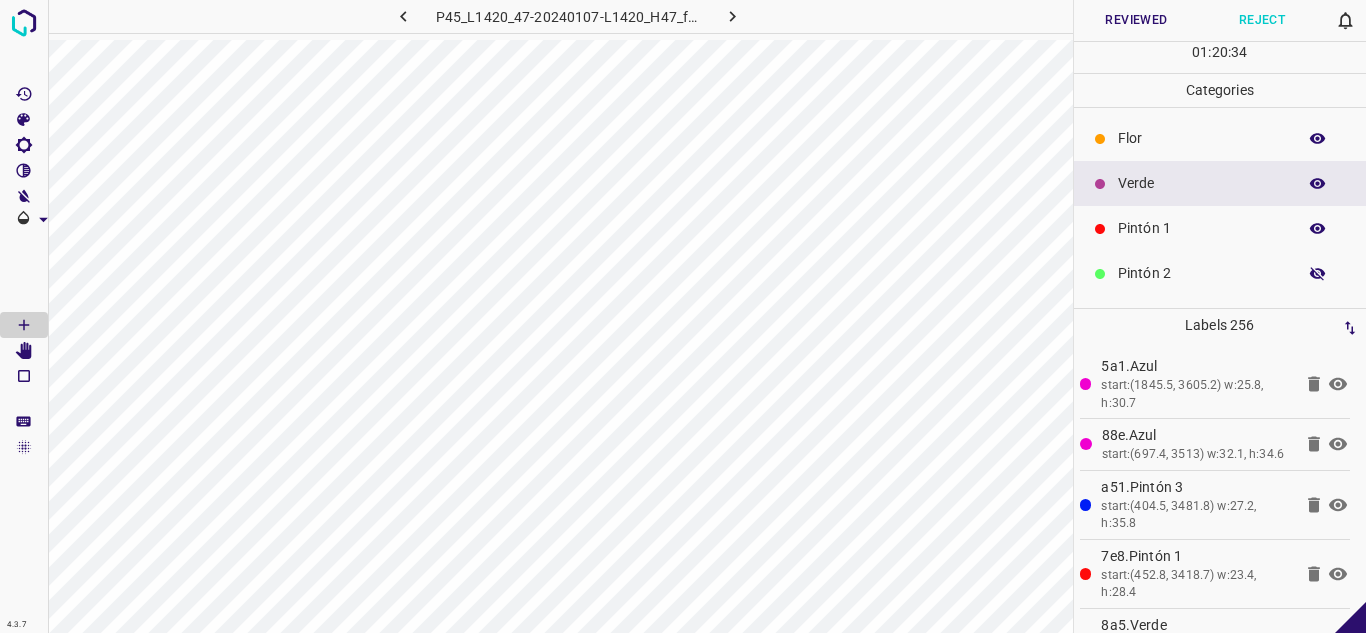 click 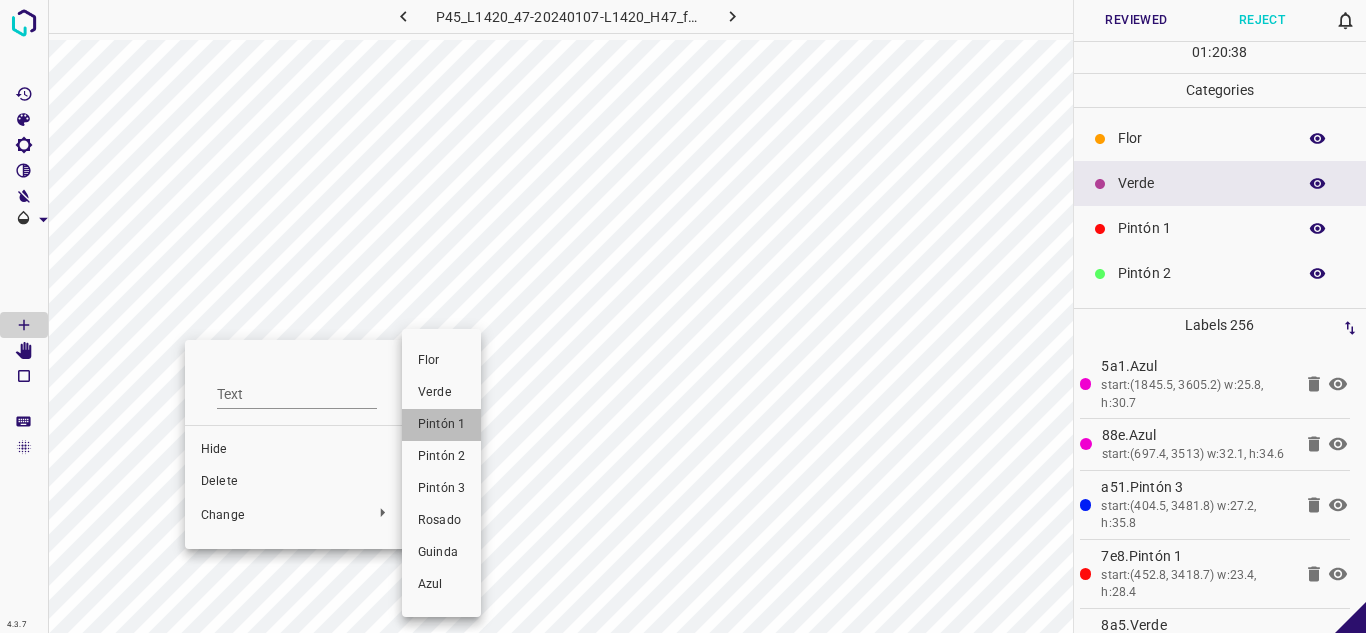 click on "Pintón 1" at bounding box center [441, 425] 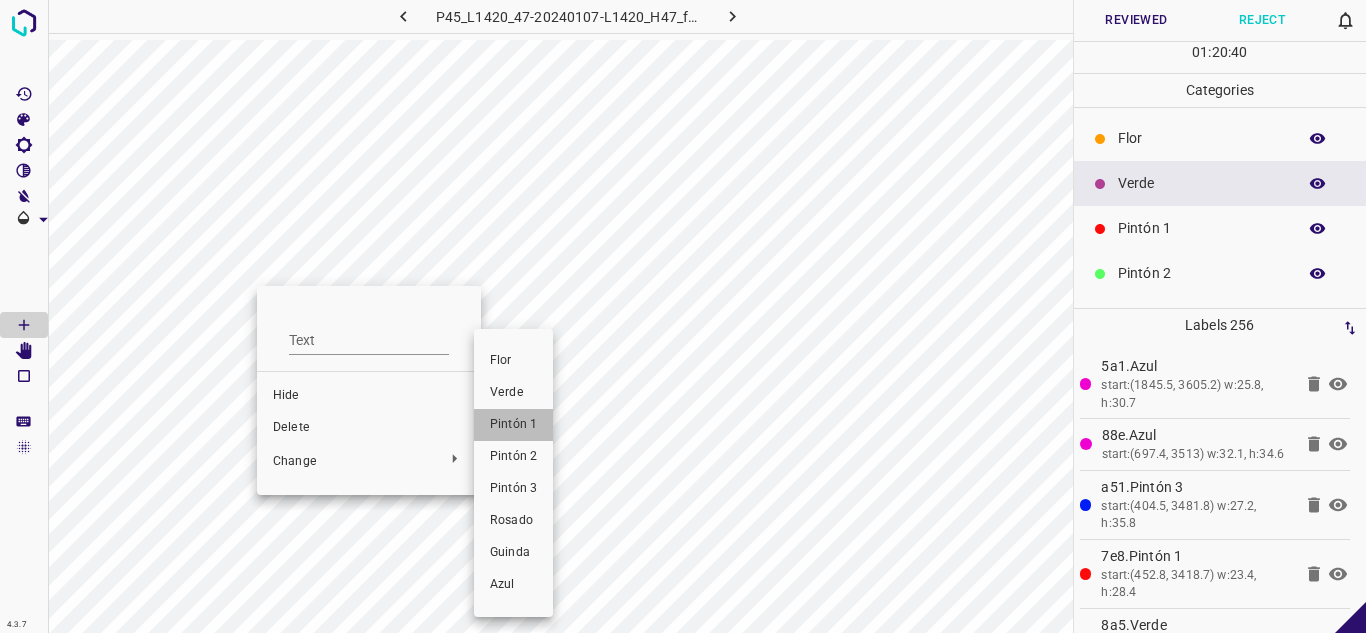 click on "Pintón 1" at bounding box center [513, 425] 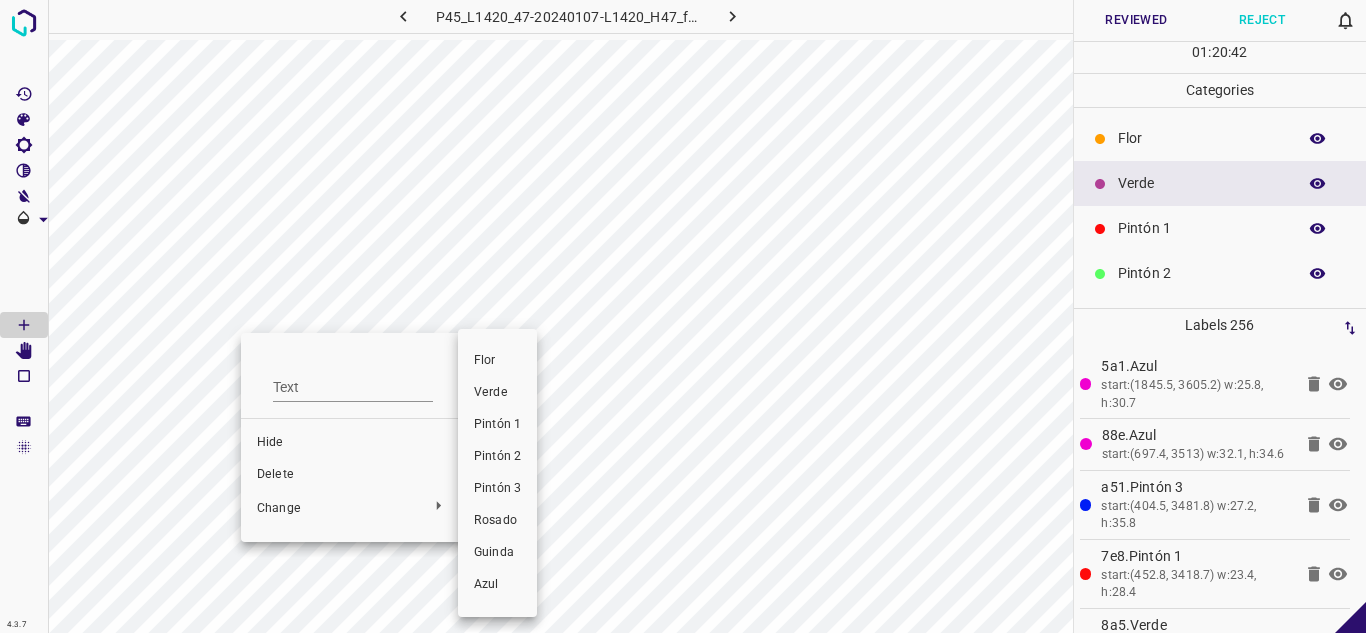 click on "Pintón 1" at bounding box center [497, 425] 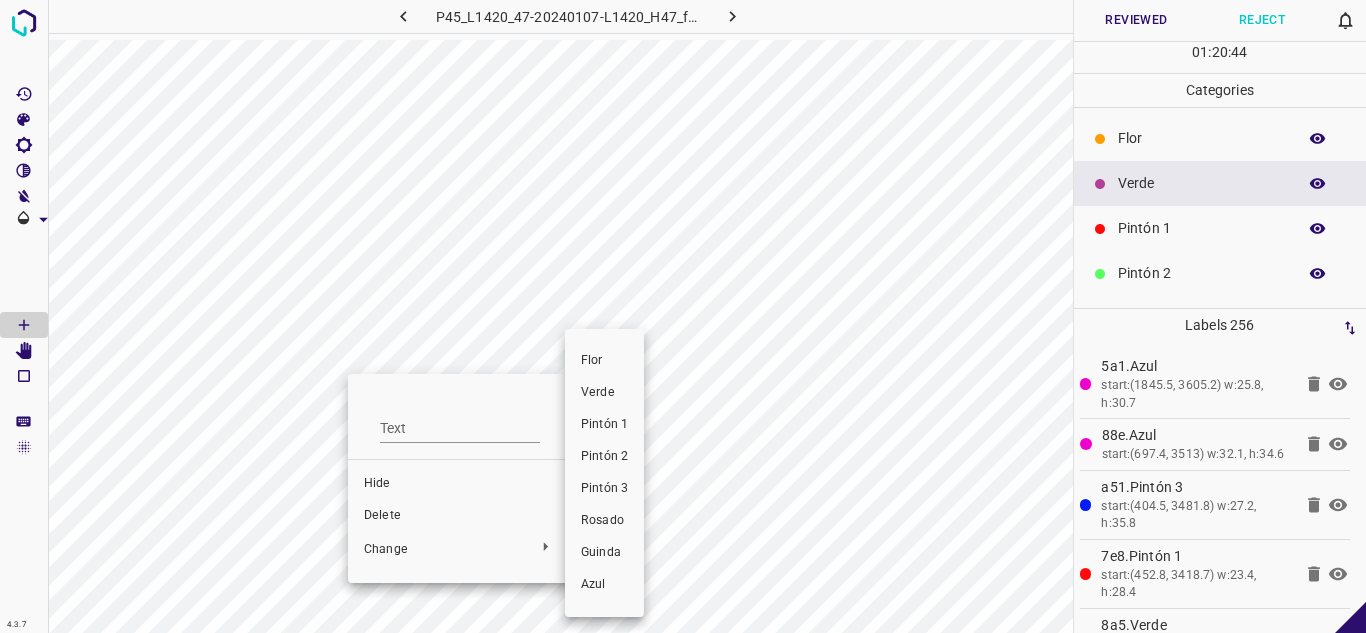 click on "Pintón 1" at bounding box center (604, 425) 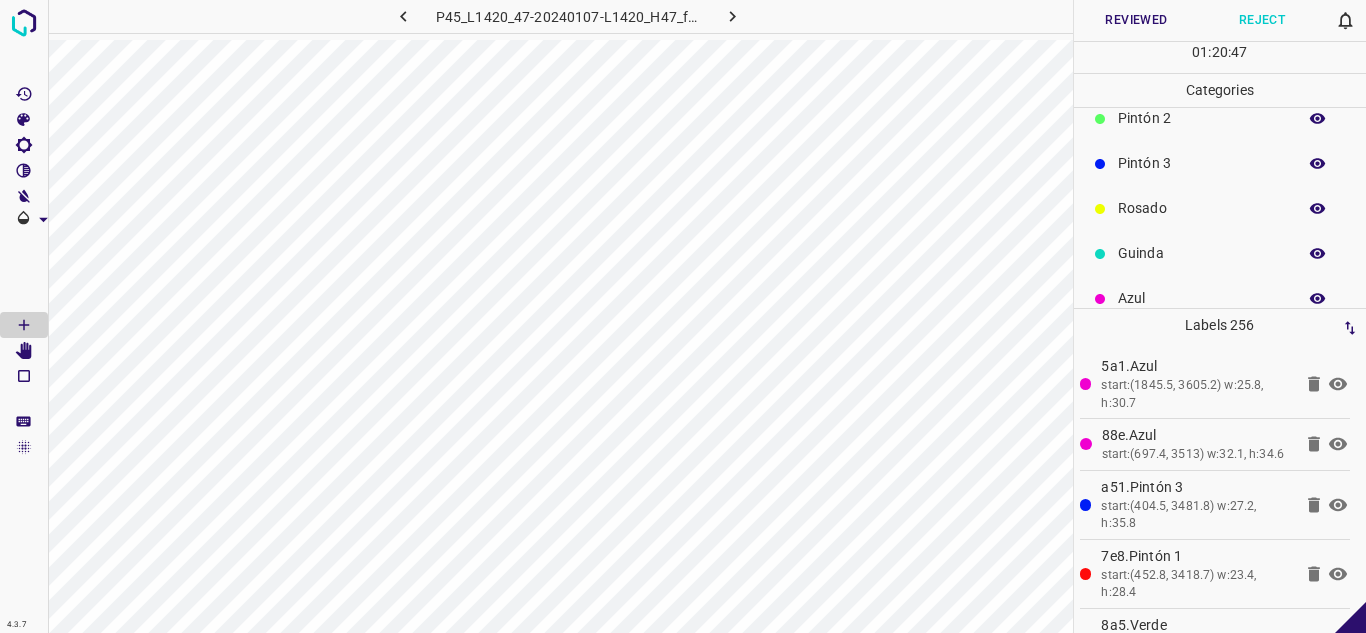 scroll, scrollTop: 176, scrollLeft: 0, axis: vertical 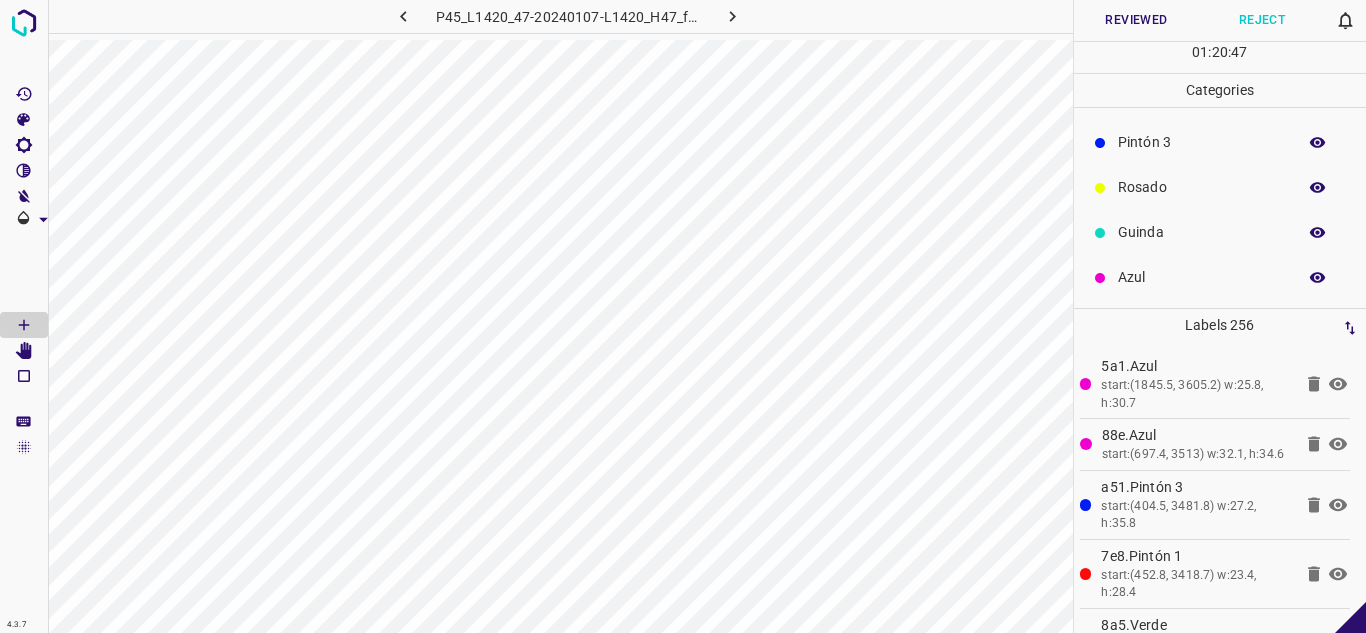 click 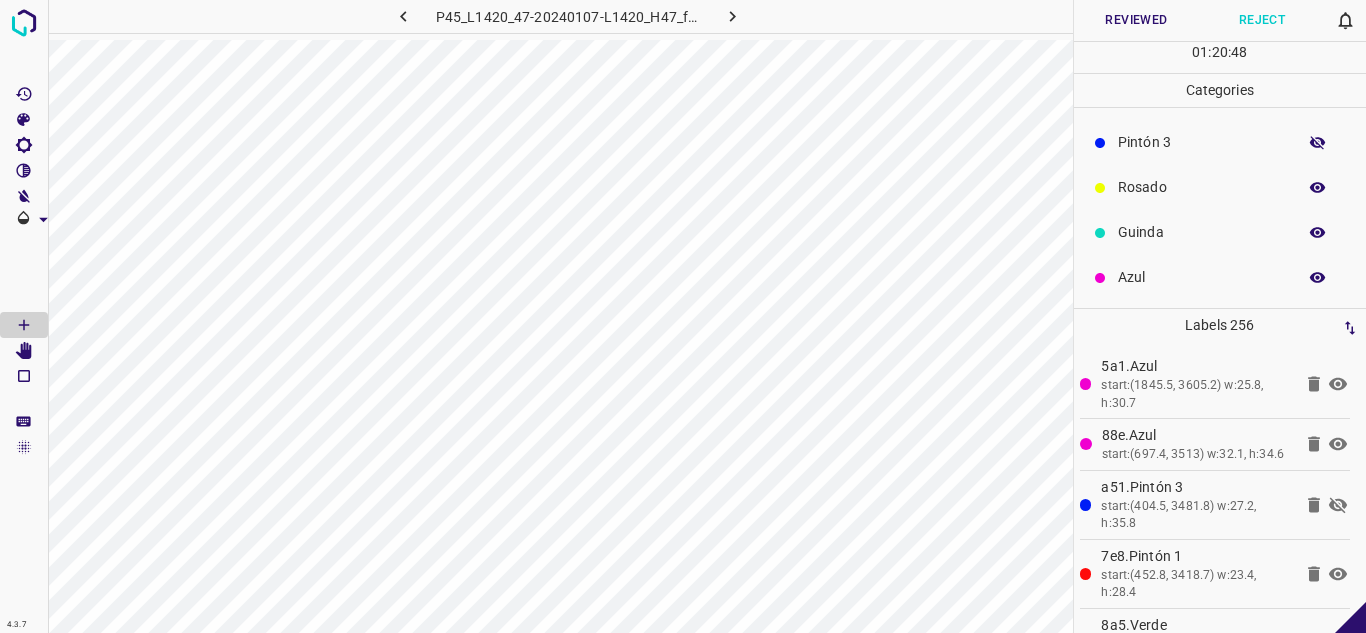 click 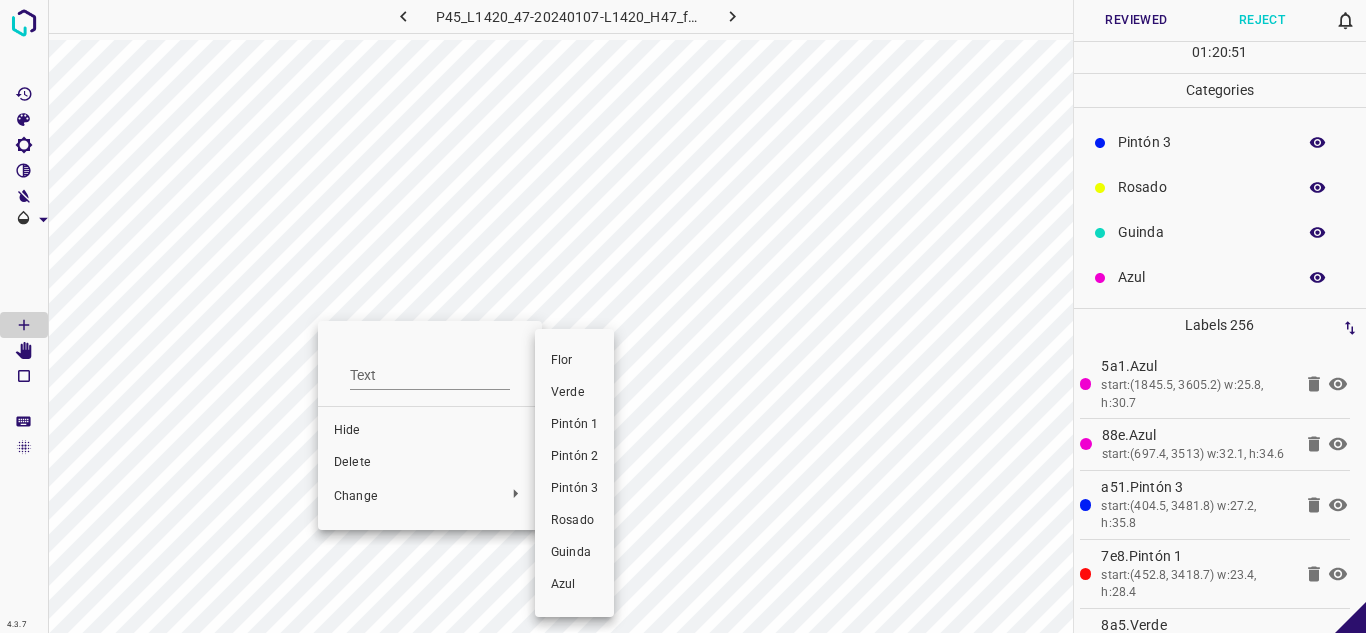 click on "Pintón 1" at bounding box center [574, 425] 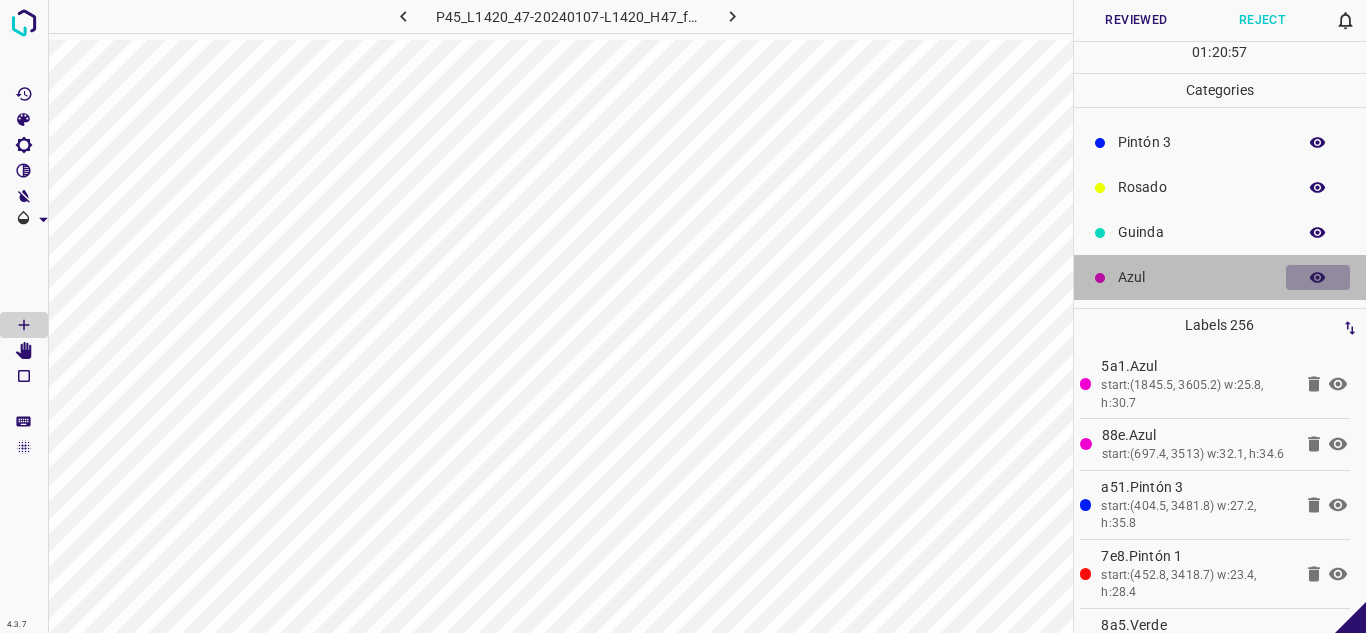 click 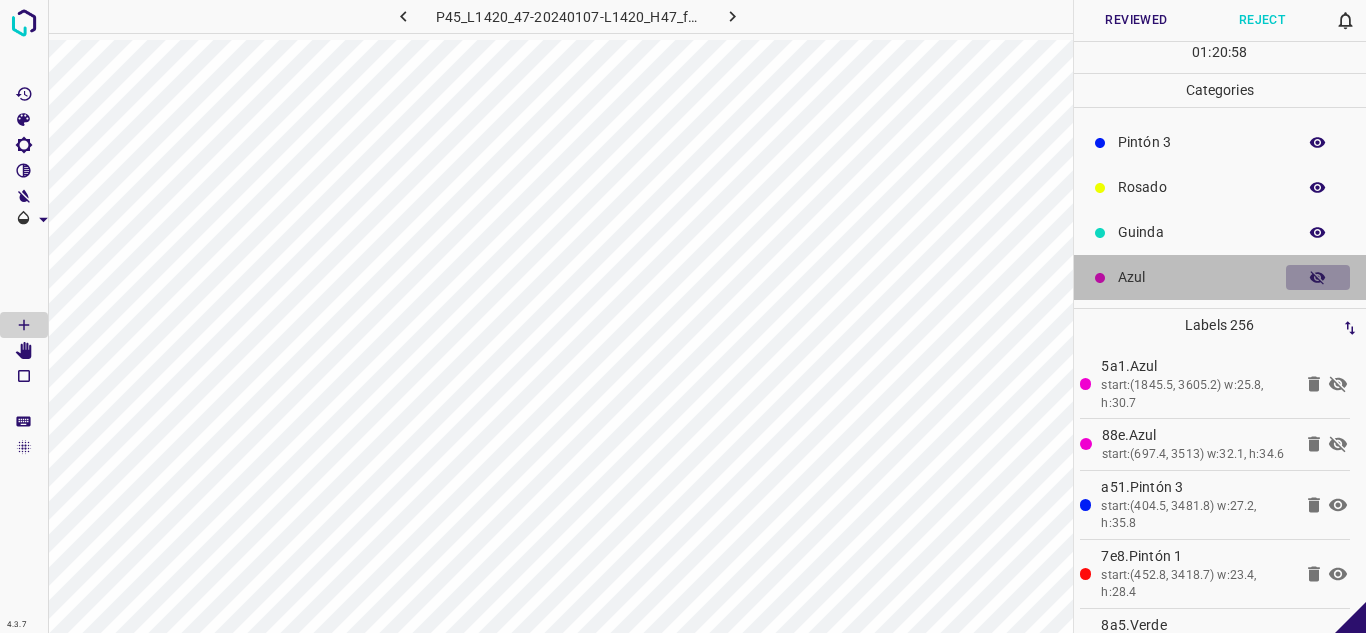 click 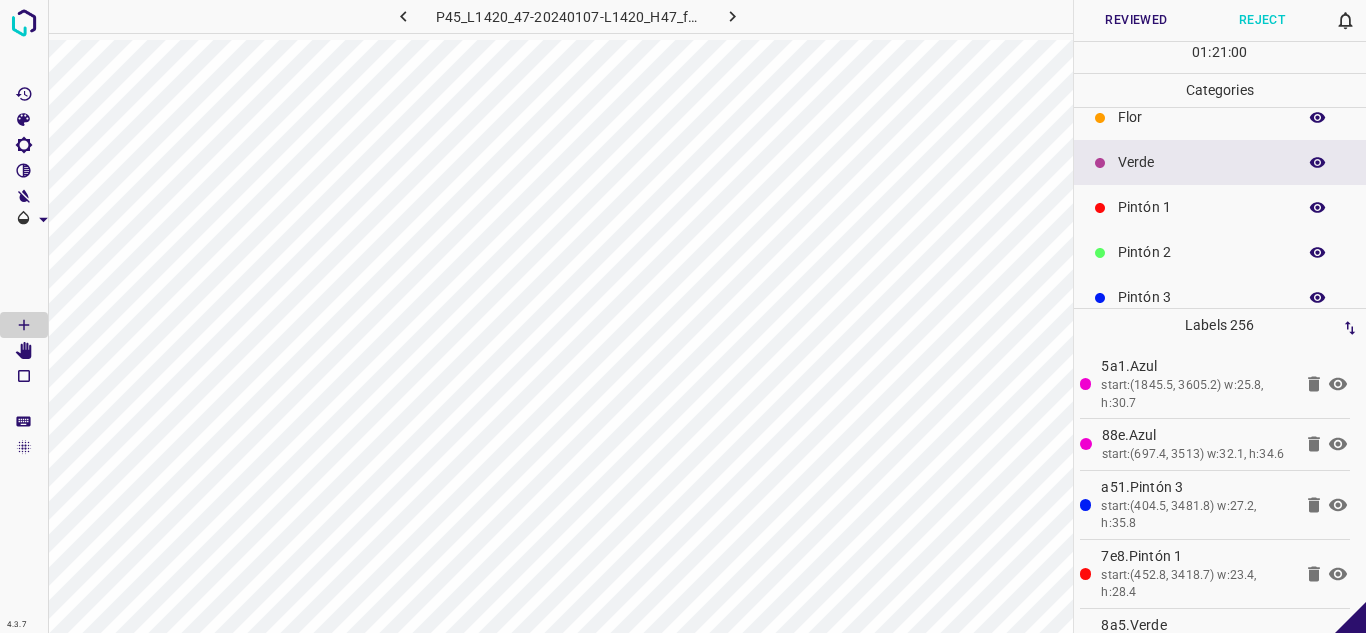 scroll, scrollTop: 0, scrollLeft: 0, axis: both 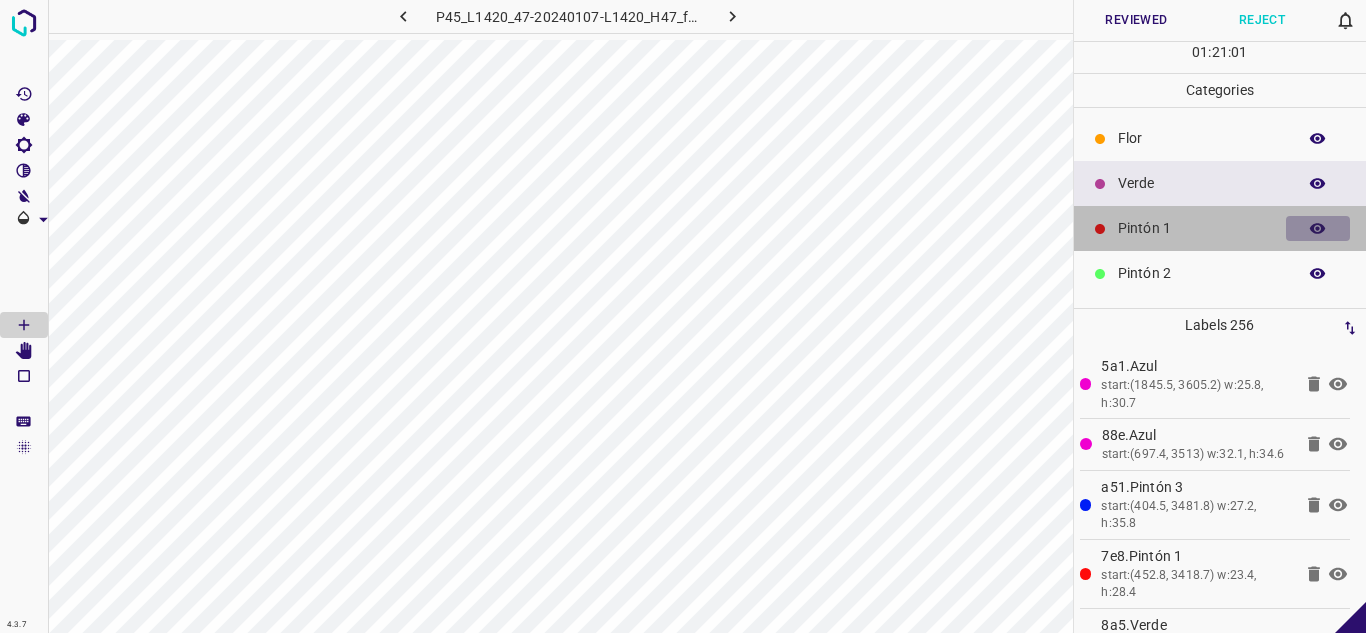 click 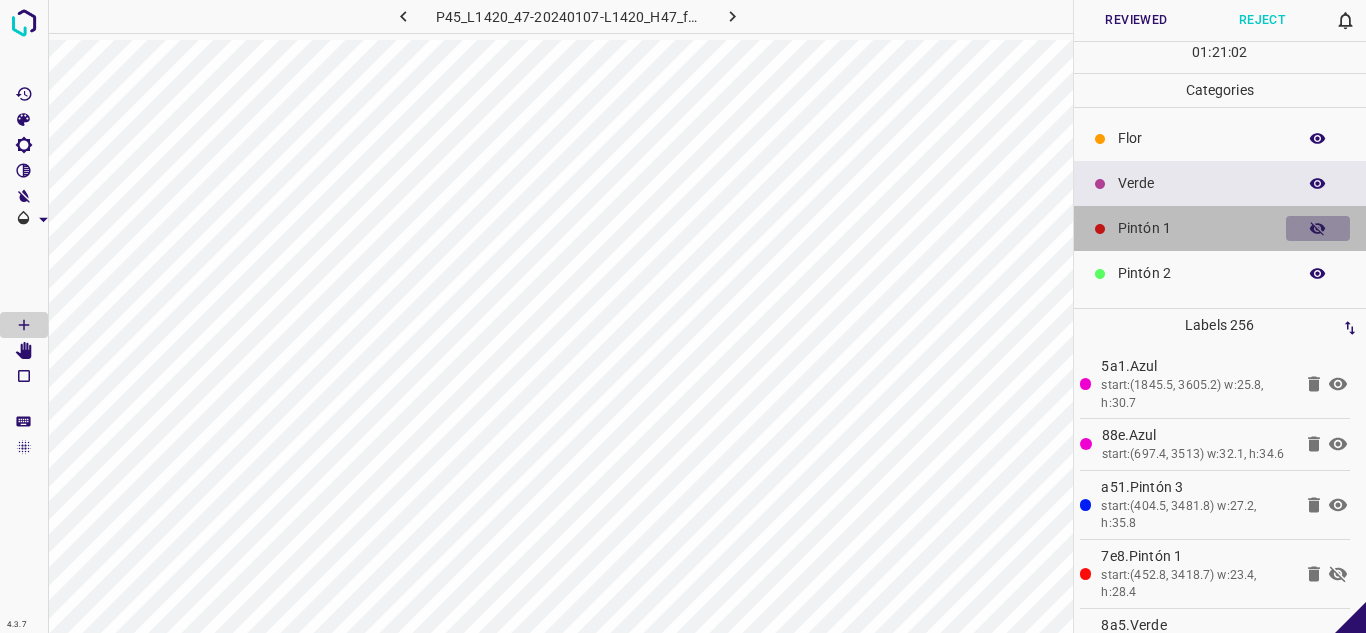 click 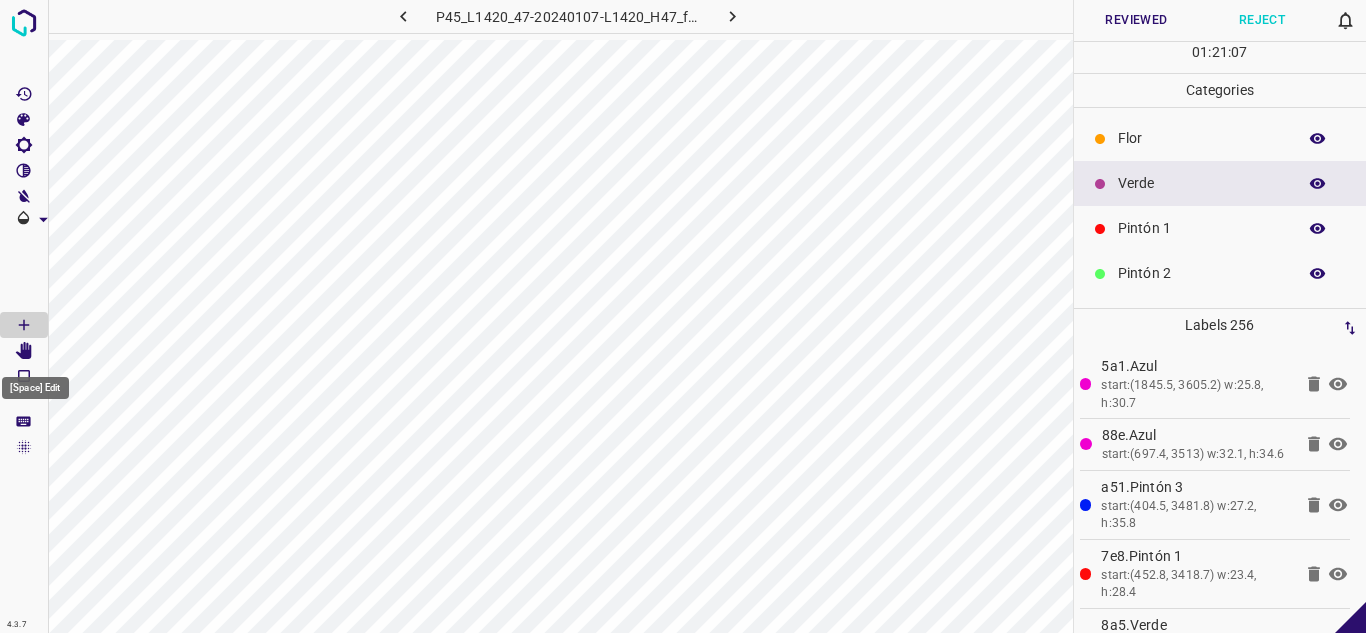 click 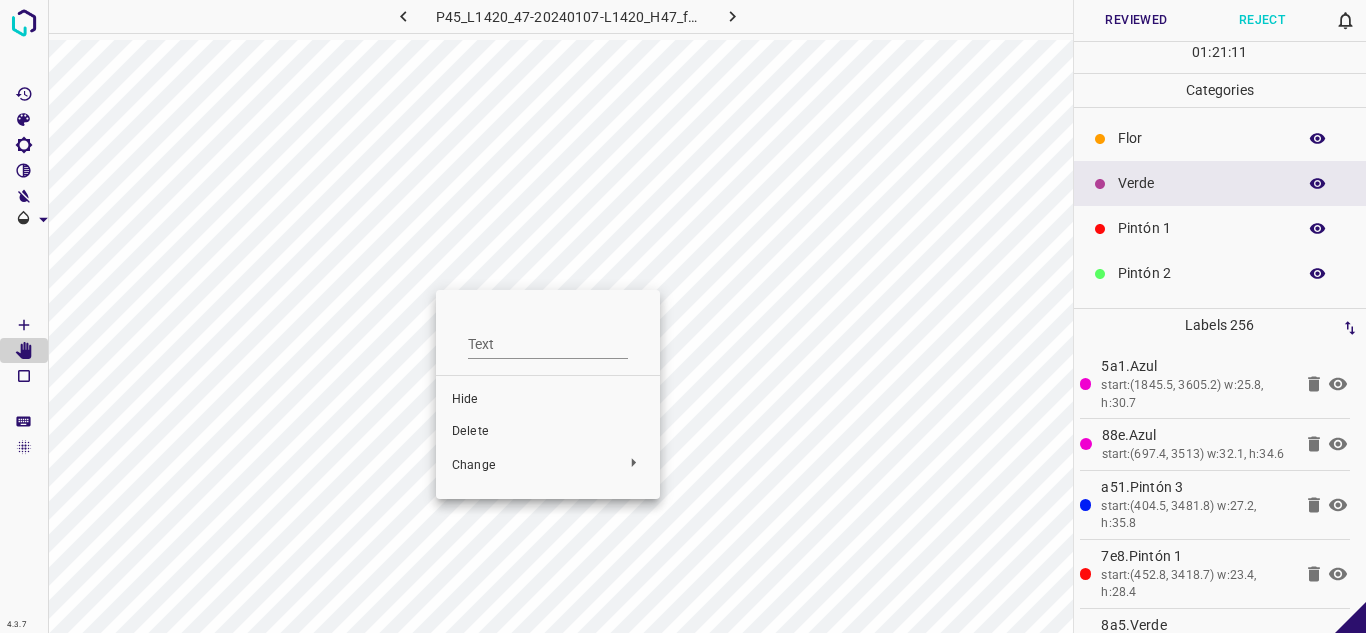 click on "Delete" at bounding box center [548, 432] 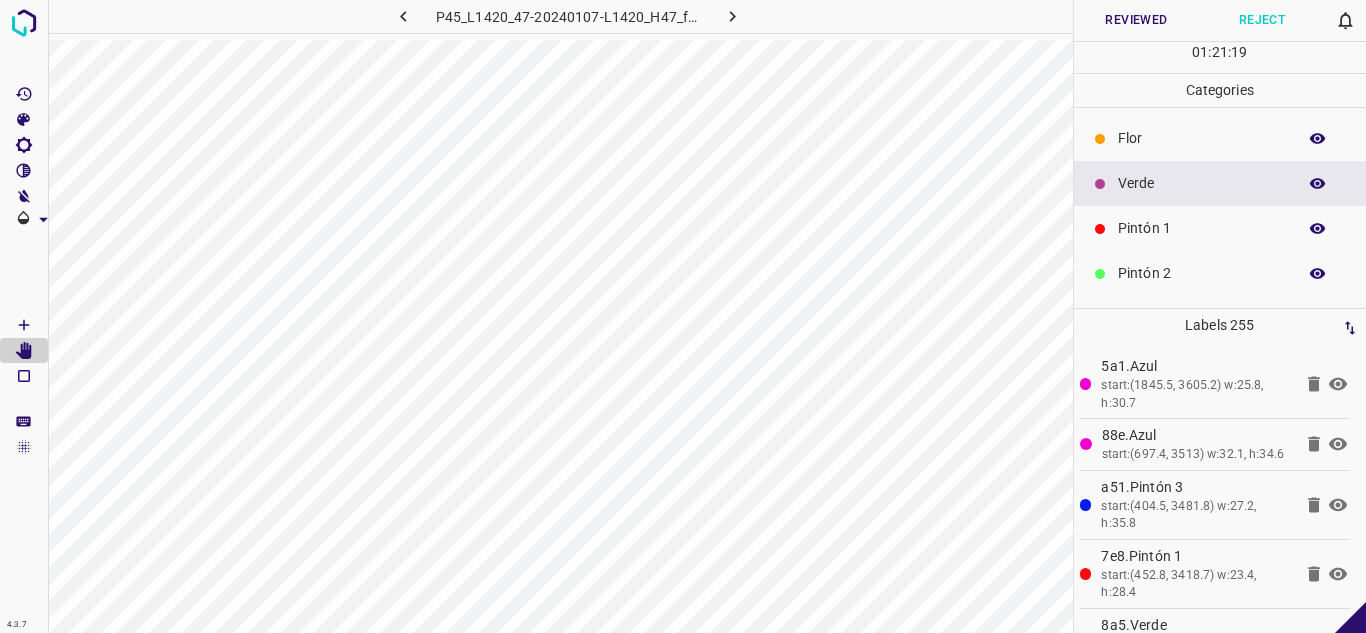 click 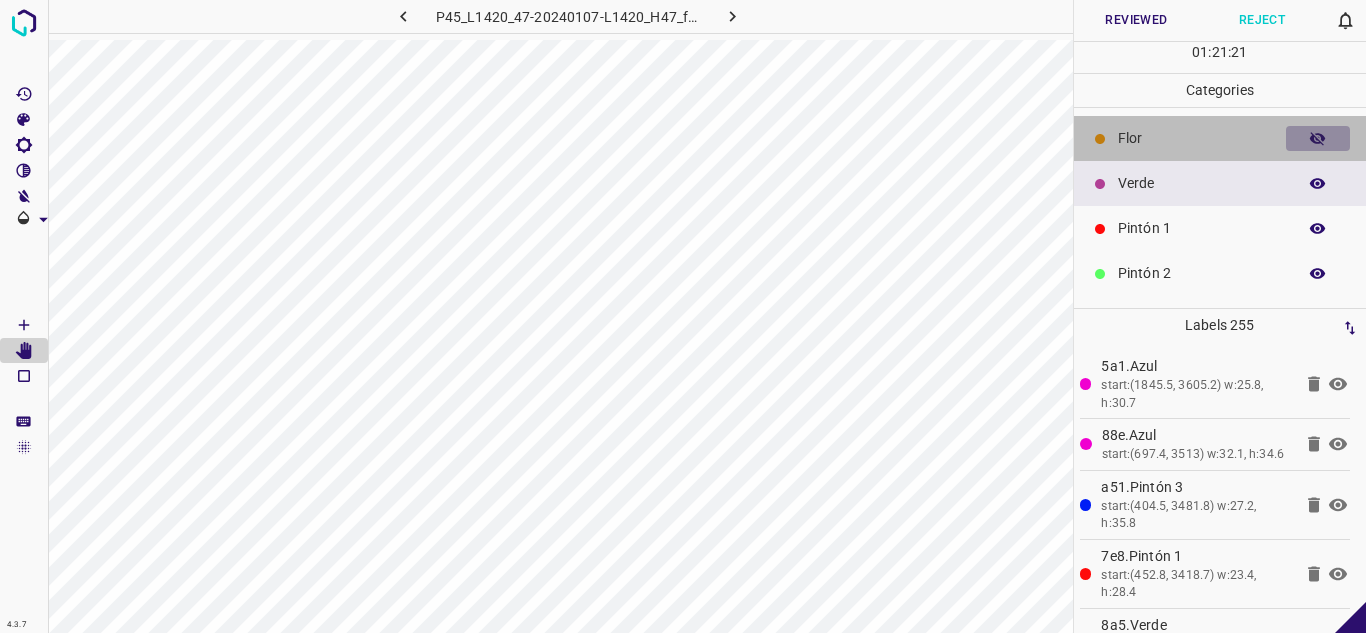click 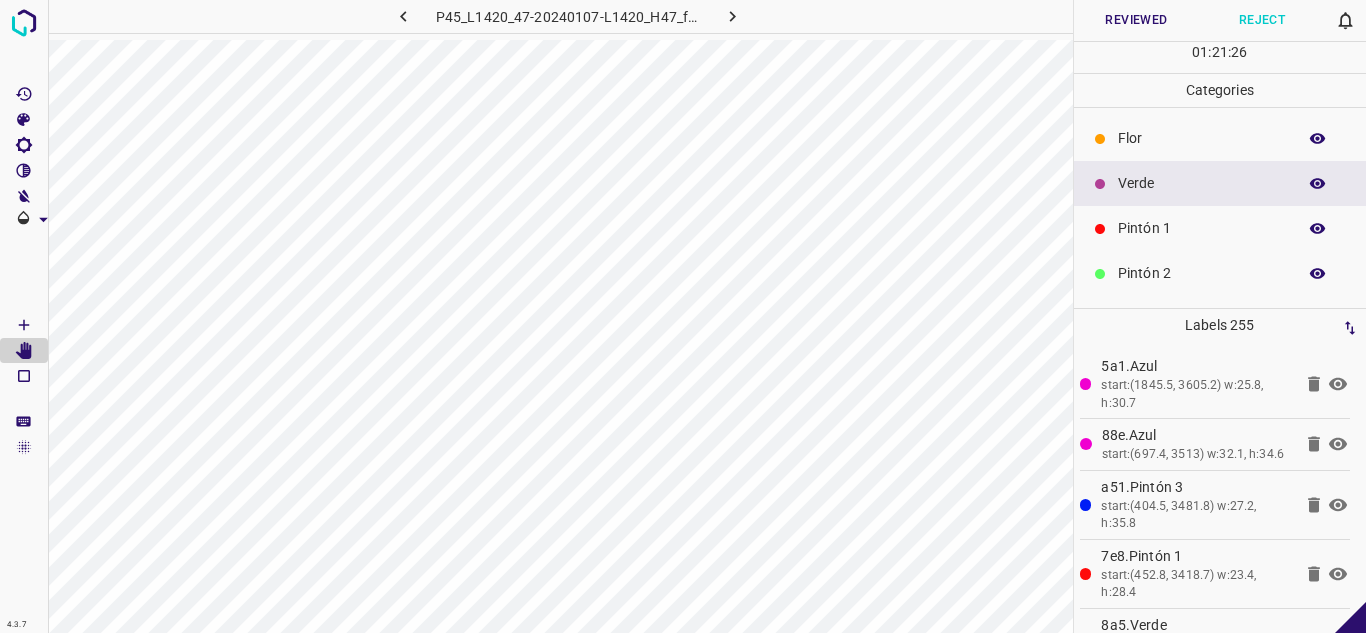 click 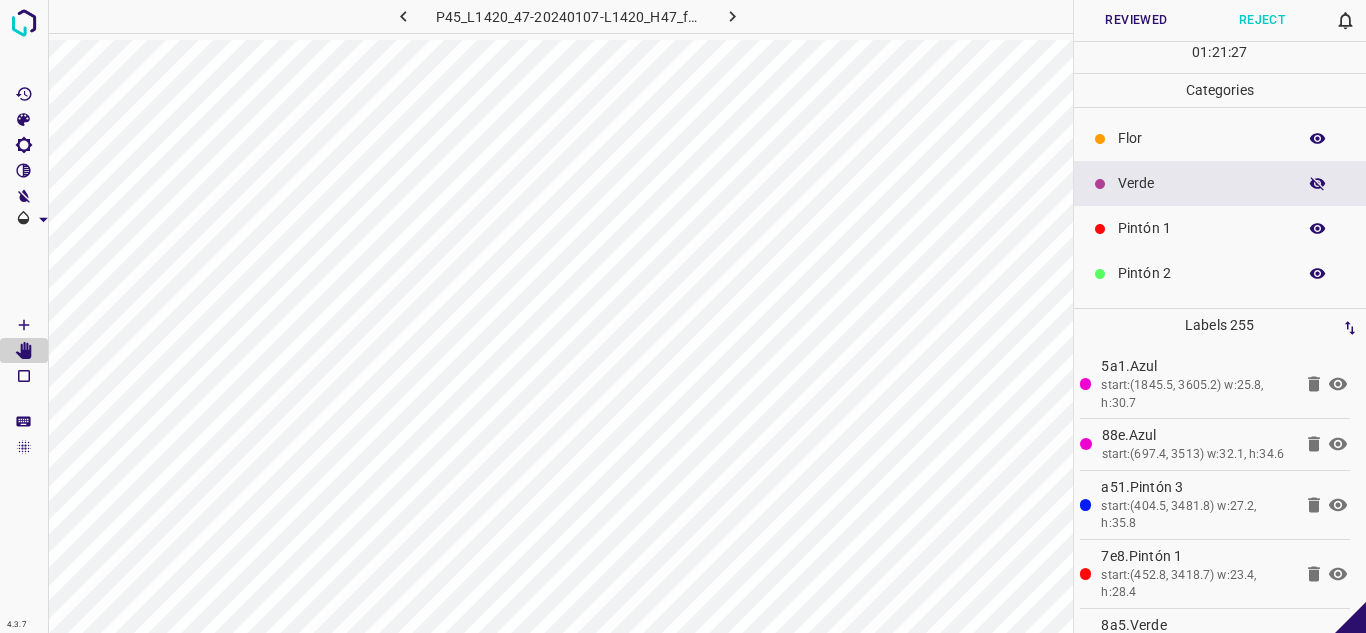 click 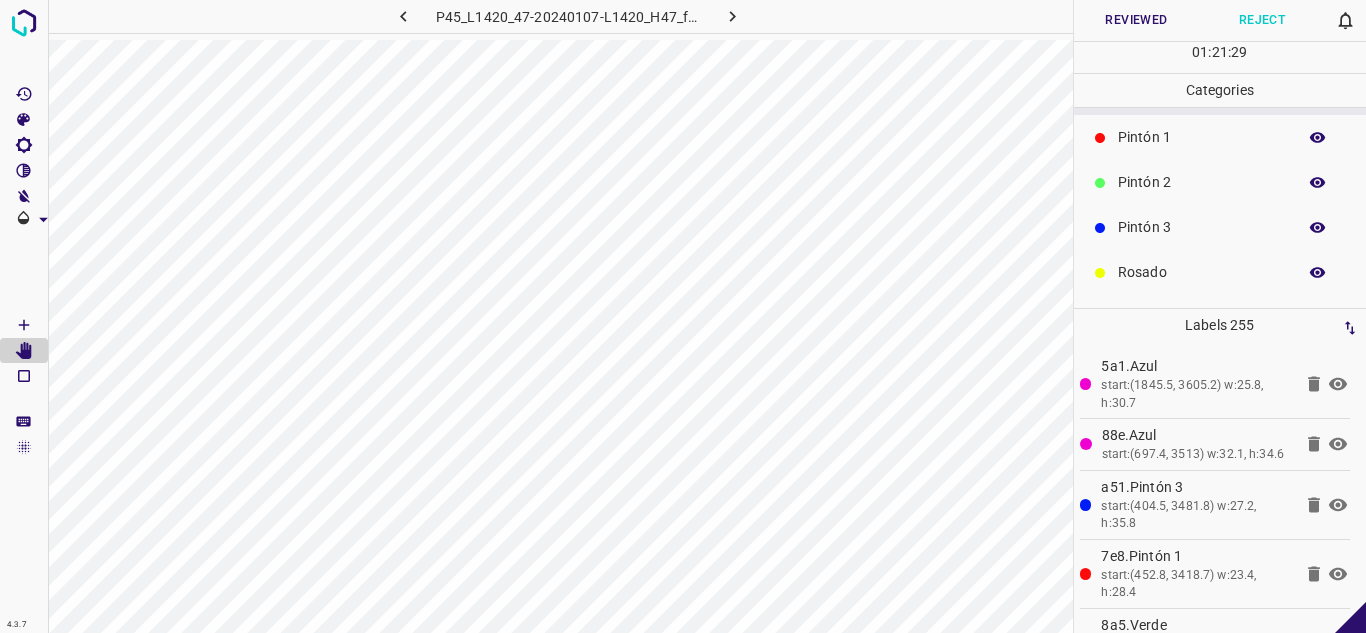 scroll, scrollTop: 176, scrollLeft: 0, axis: vertical 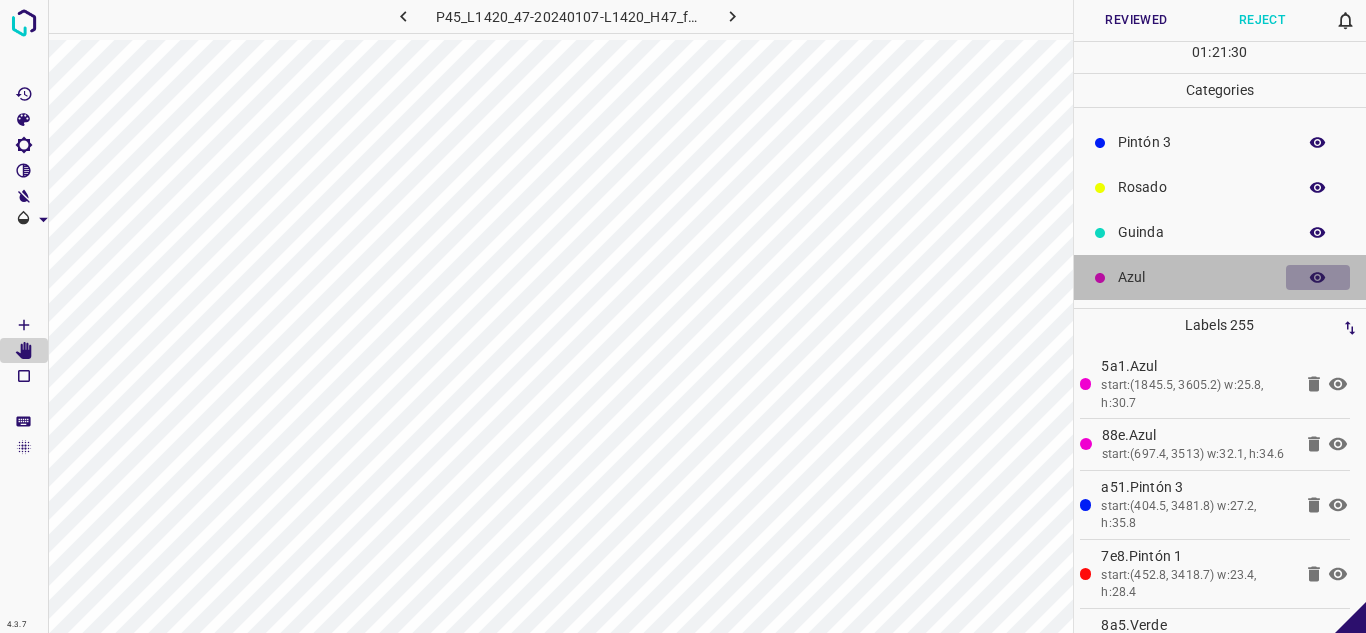 click 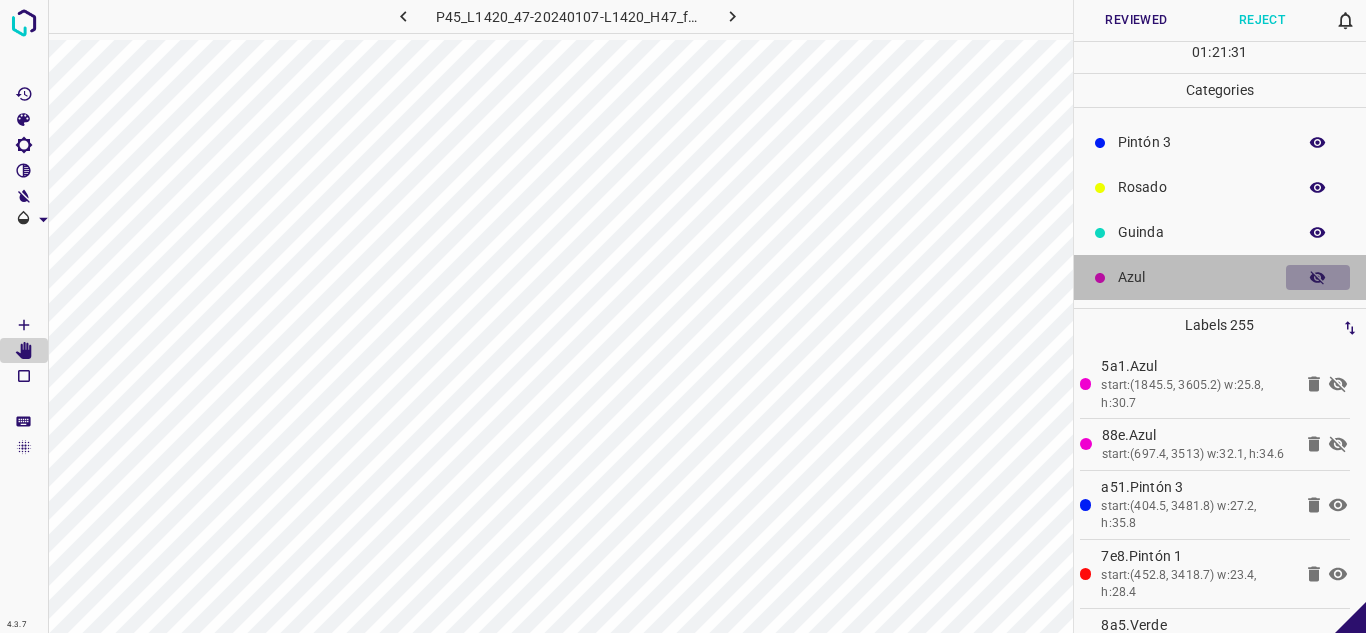 click 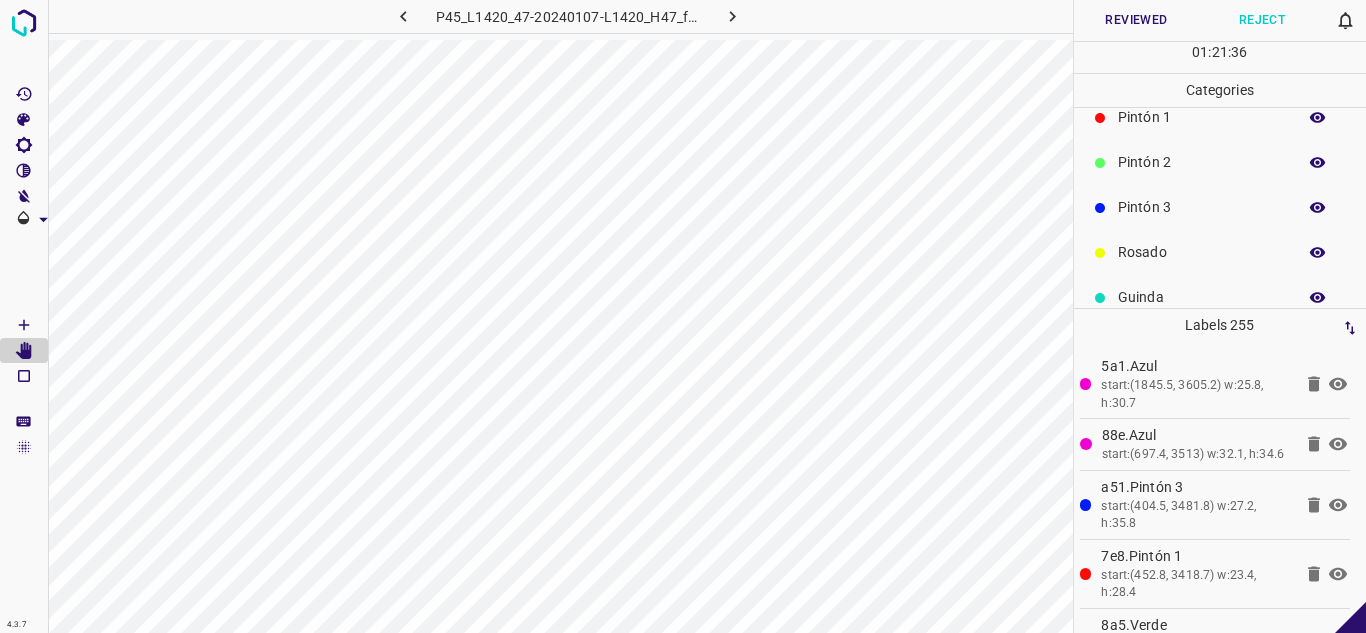 scroll, scrollTop: 76, scrollLeft: 0, axis: vertical 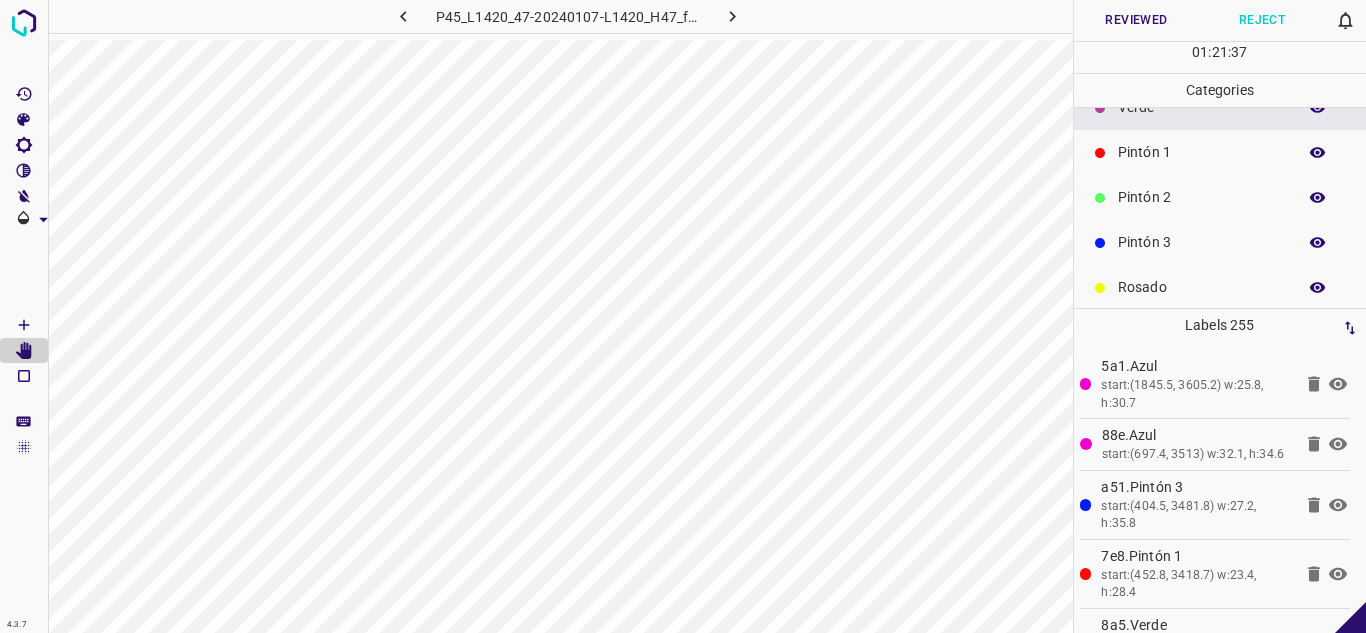 click 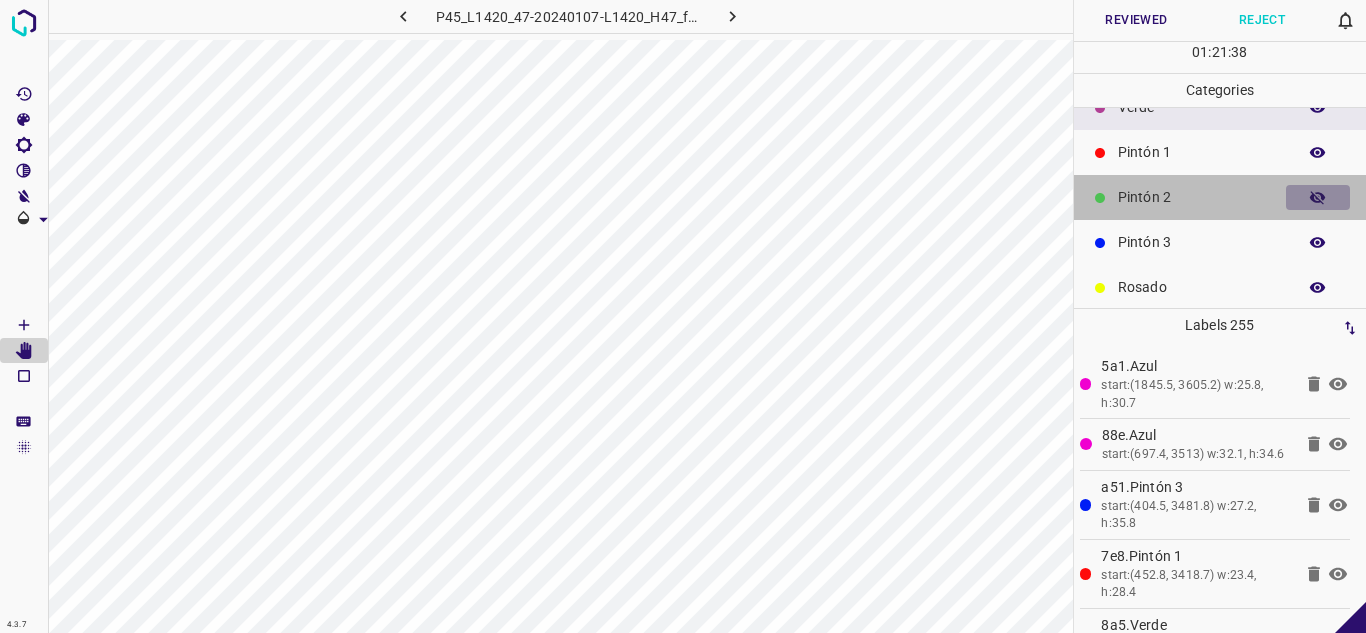 click 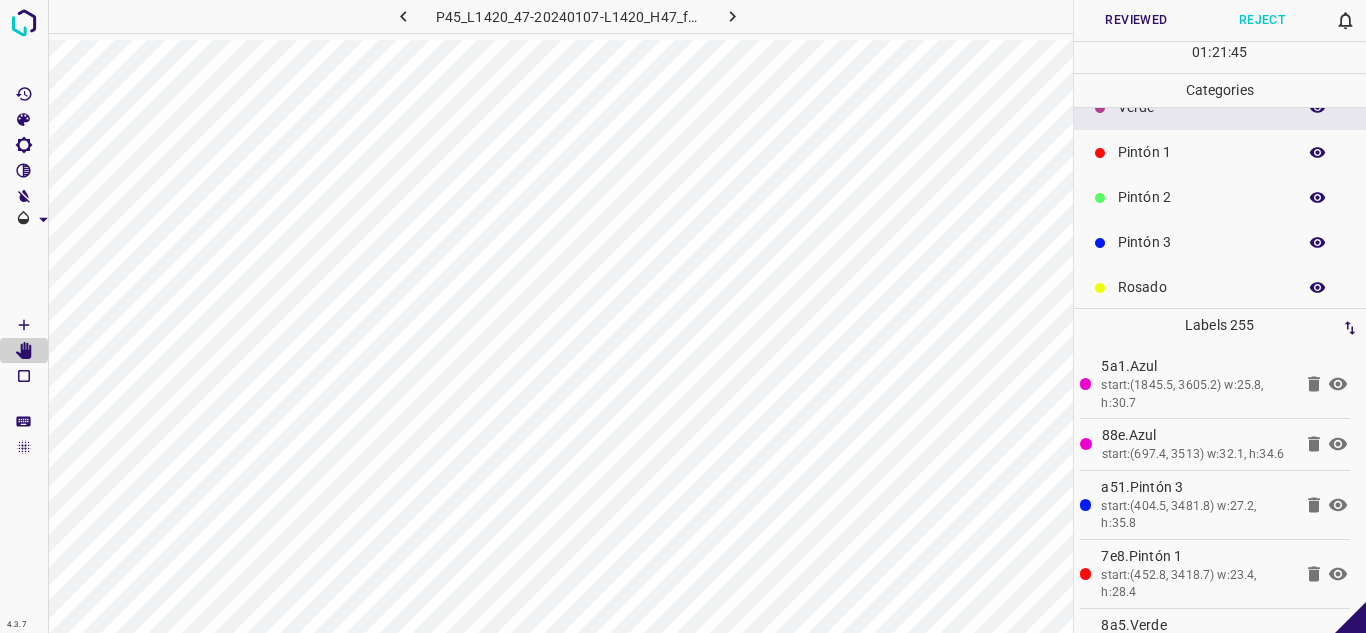 click on "Reviewed" at bounding box center [1137, 20] 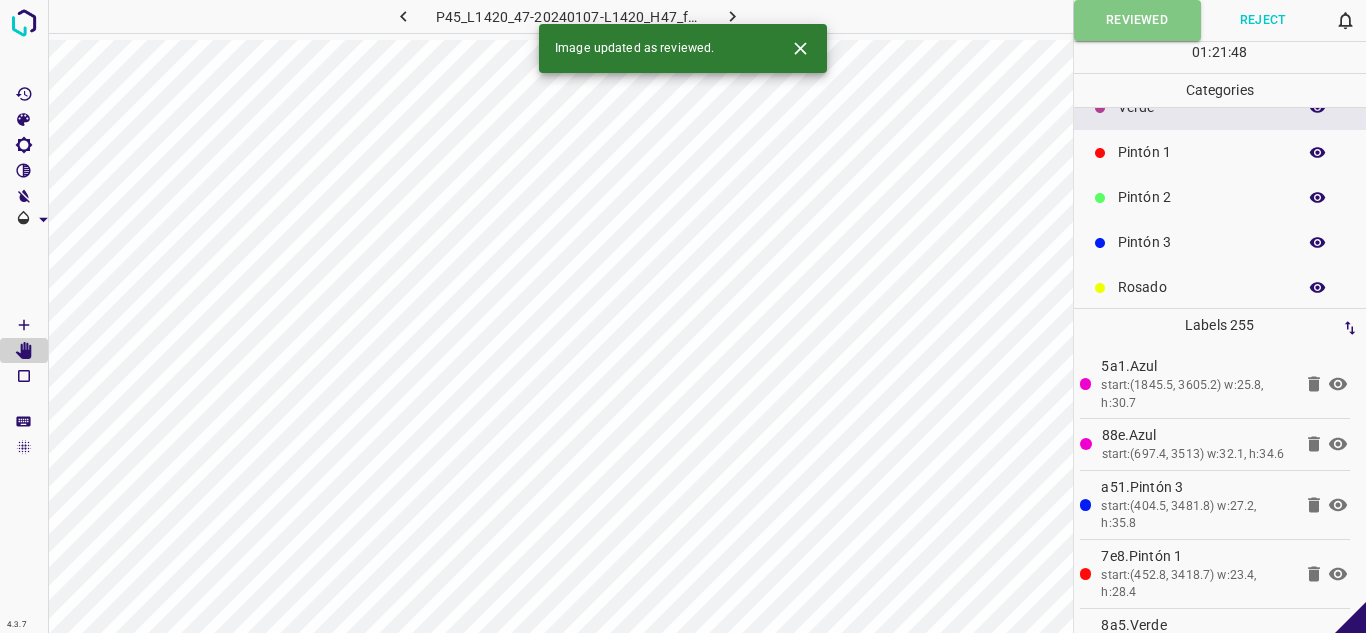 click 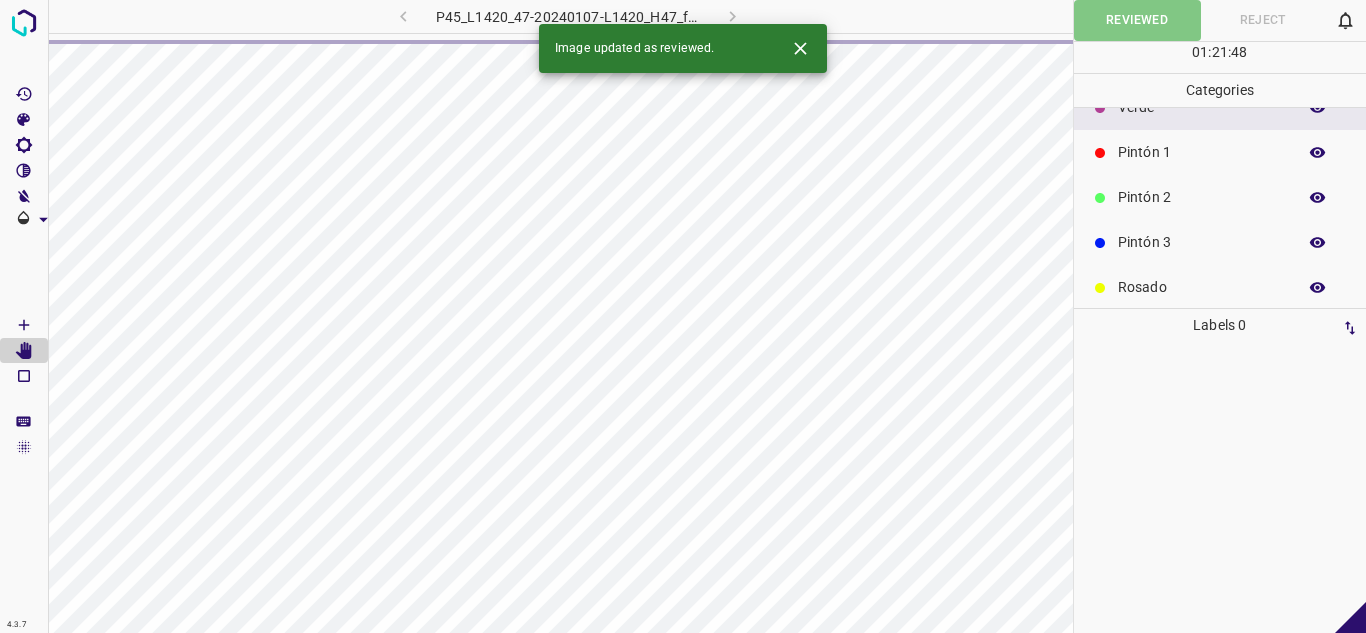 click 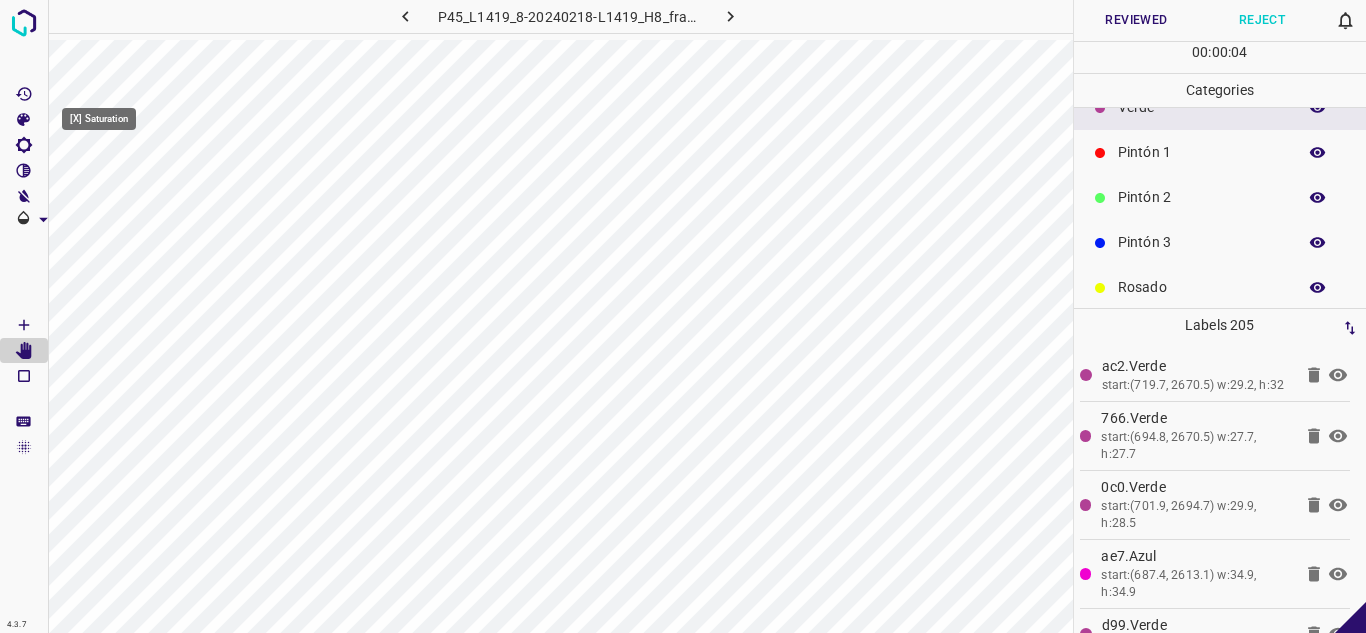 click 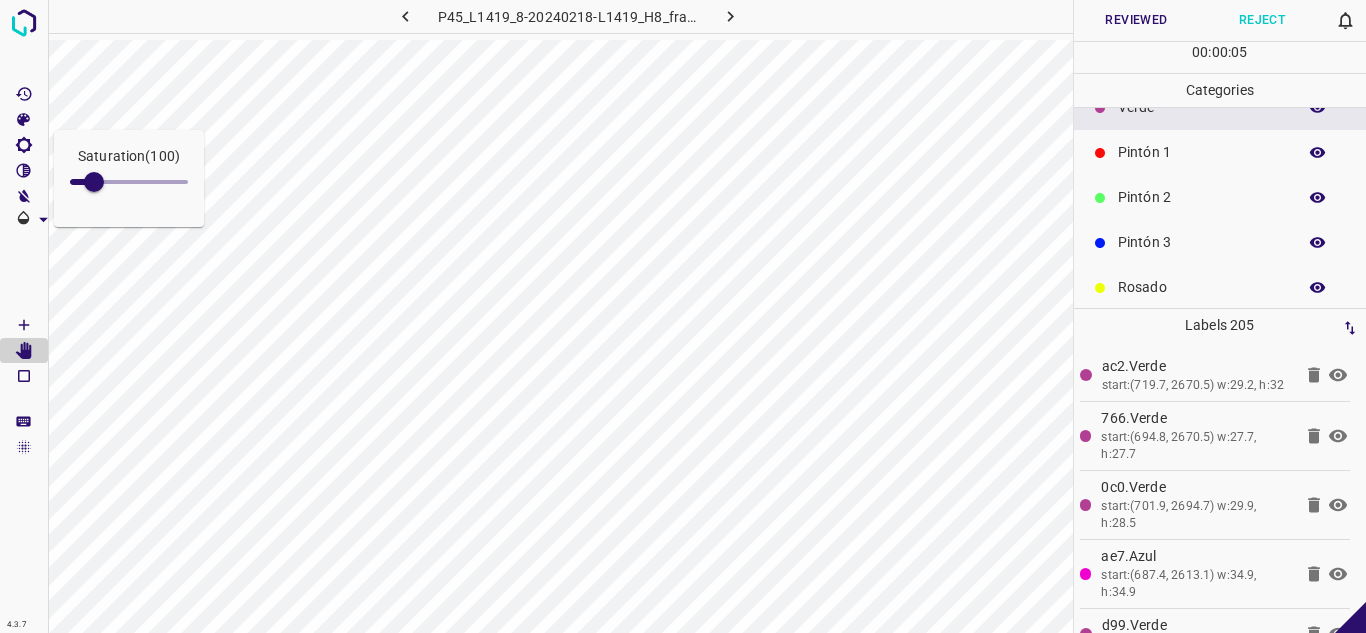 click at bounding box center [129, 182] 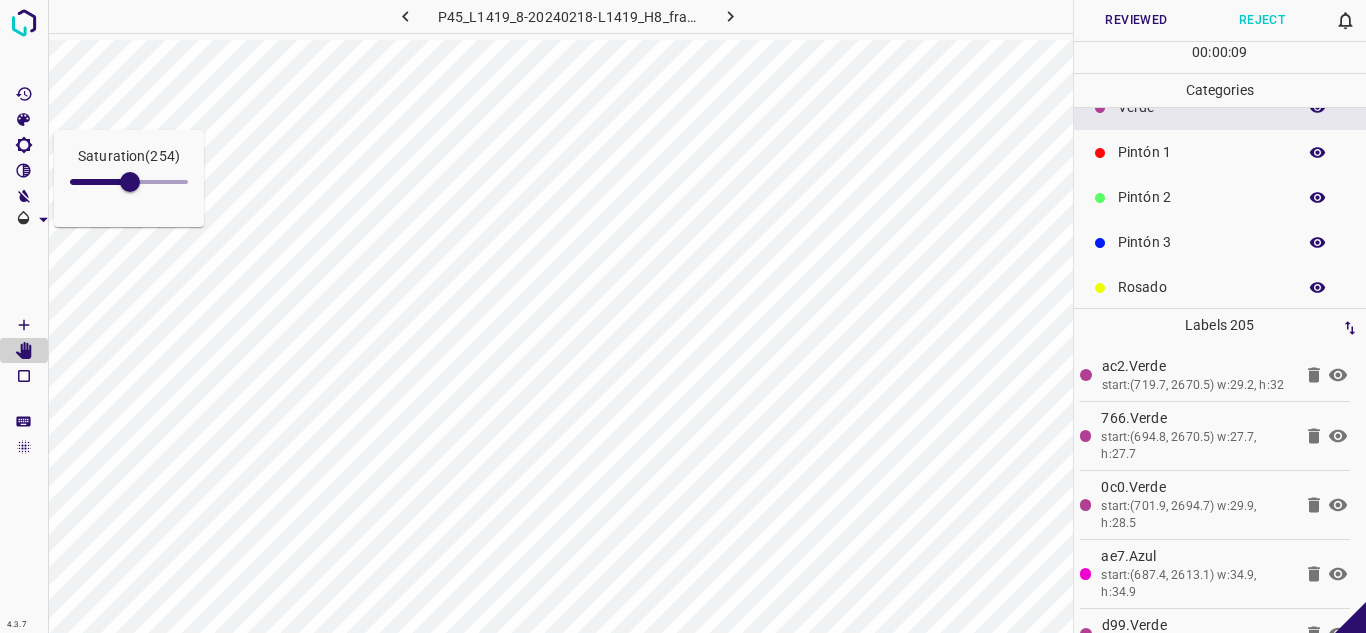 scroll, scrollTop: 0, scrollLeft: 0, axis: both 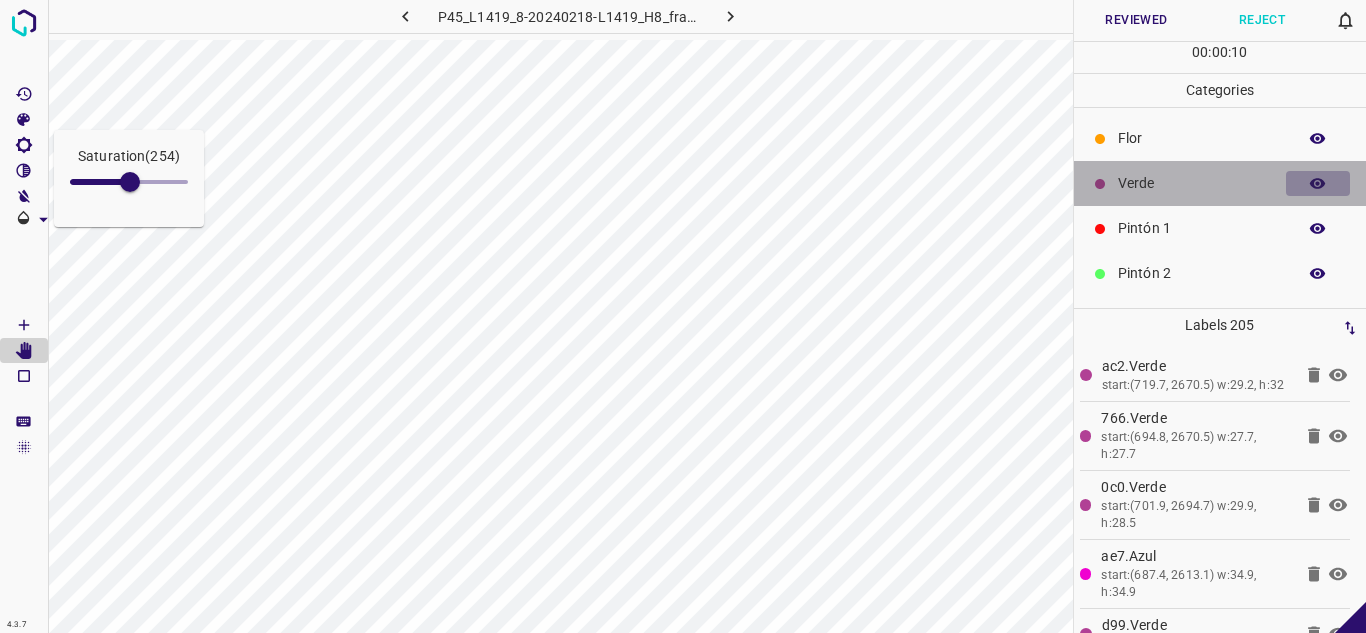 click 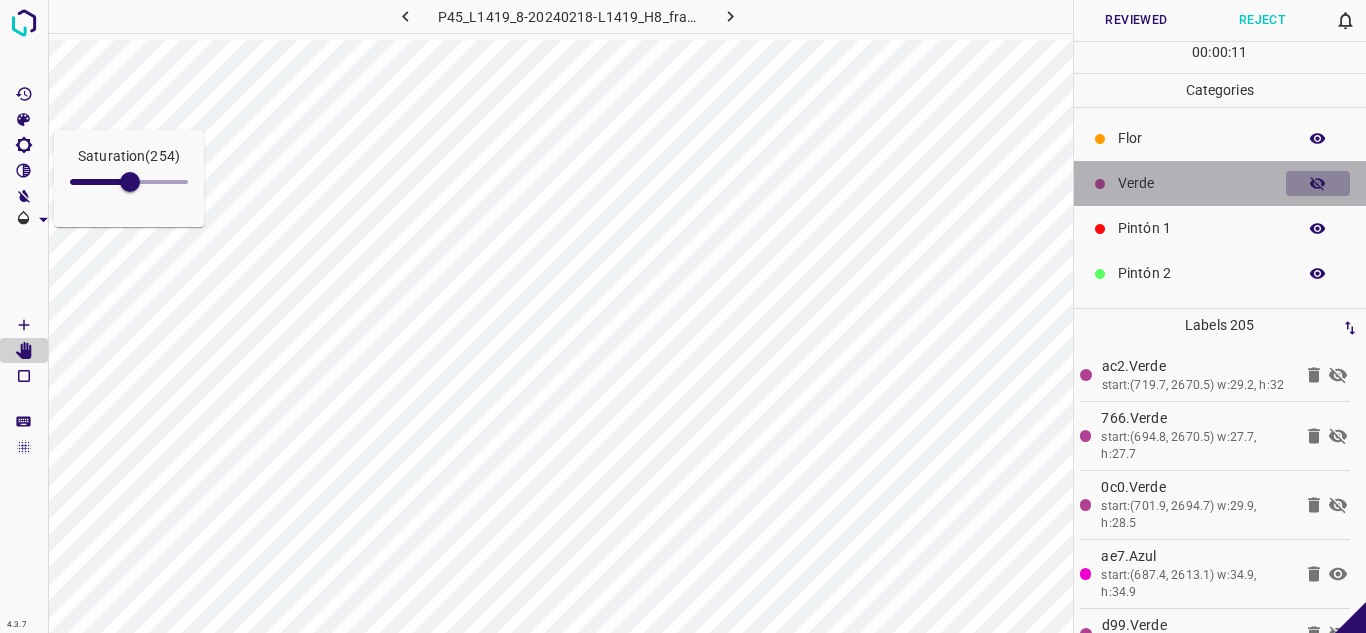click 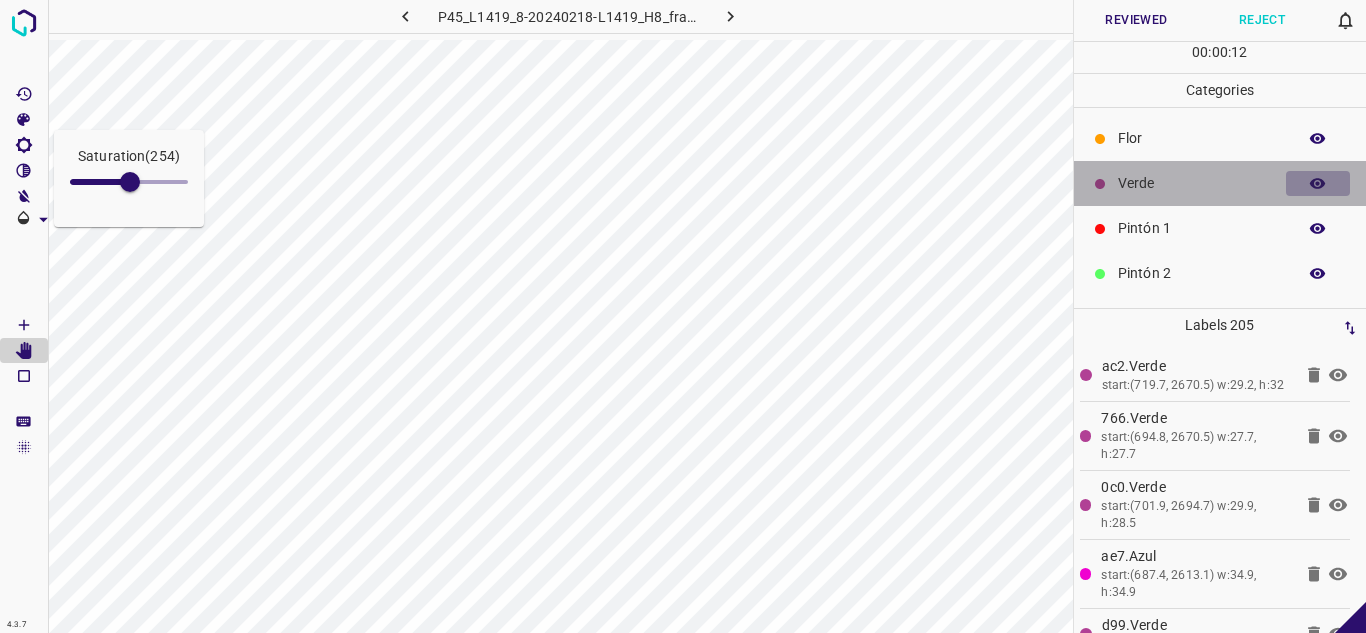 click 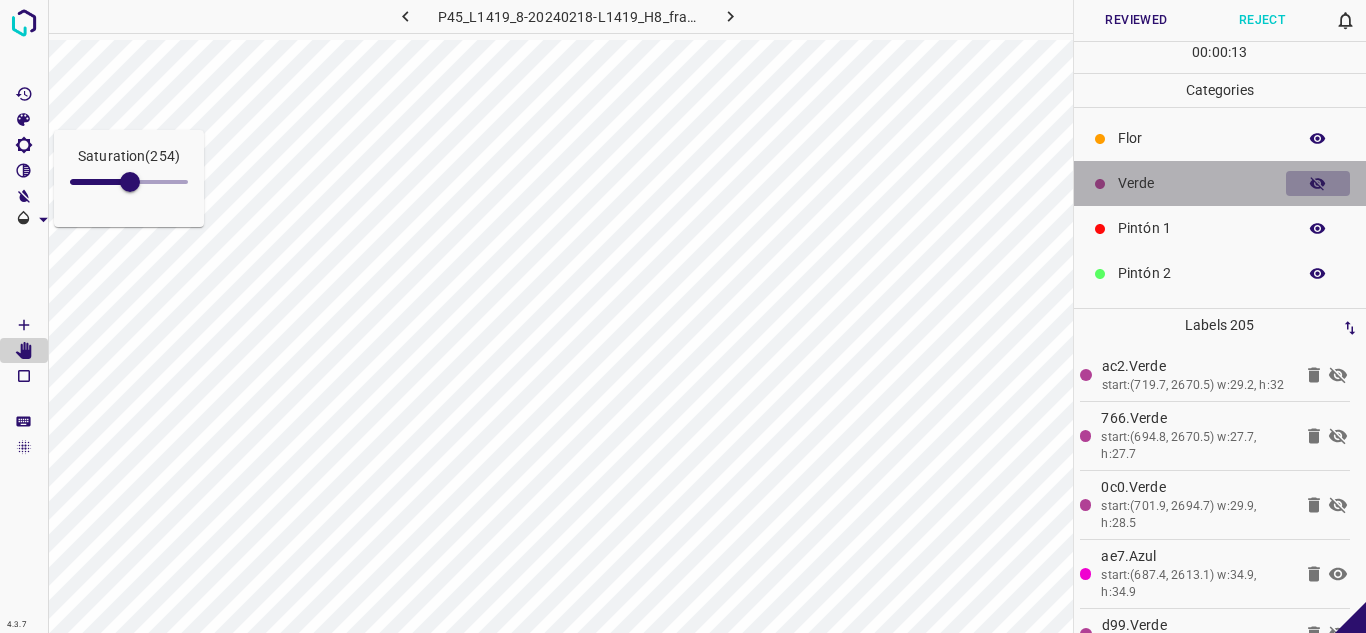 click 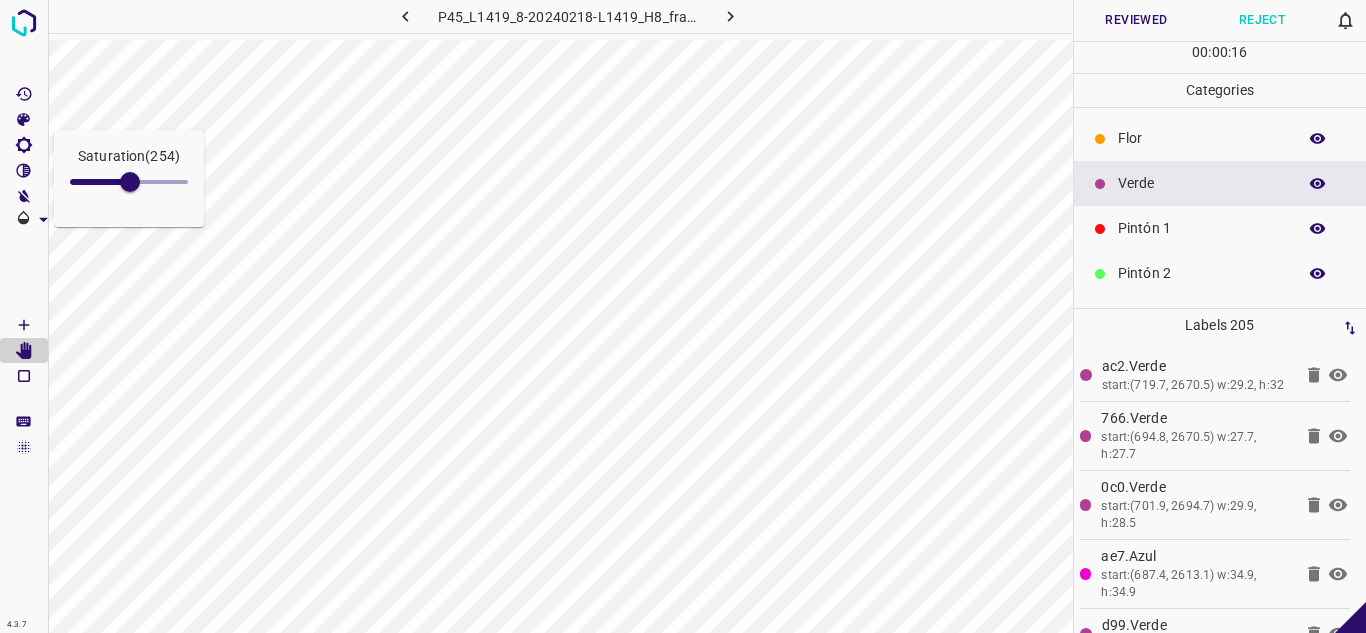 click 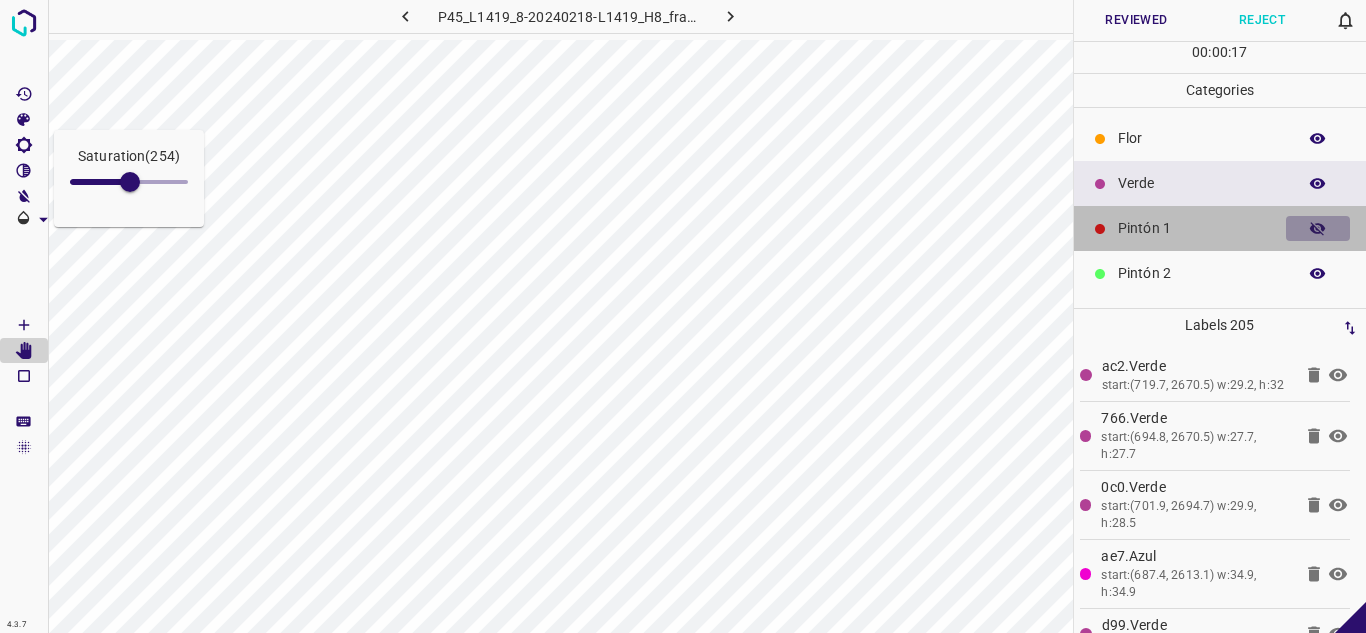 click 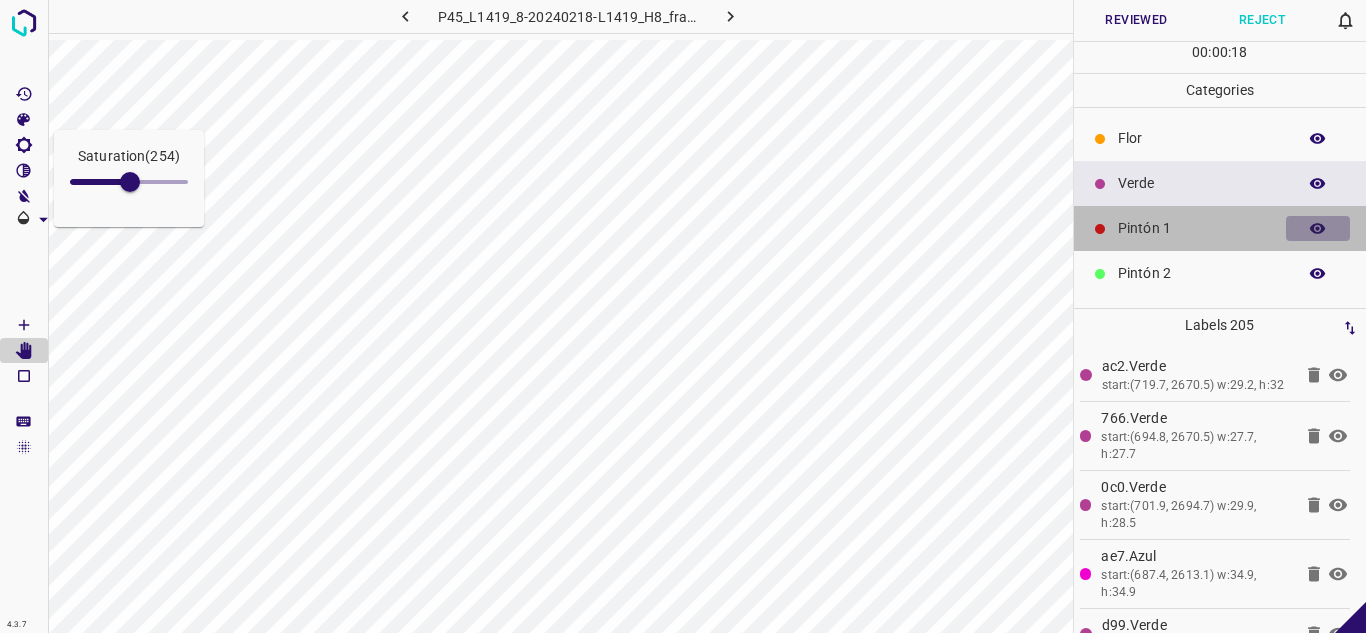 click 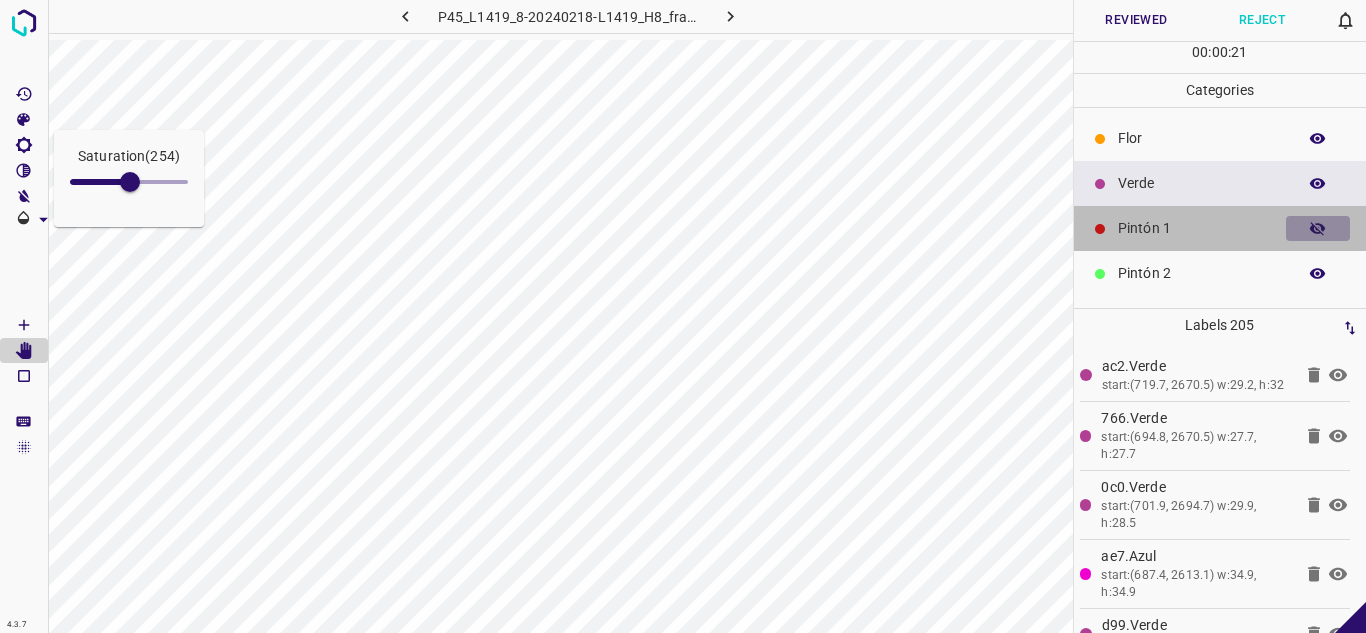 click 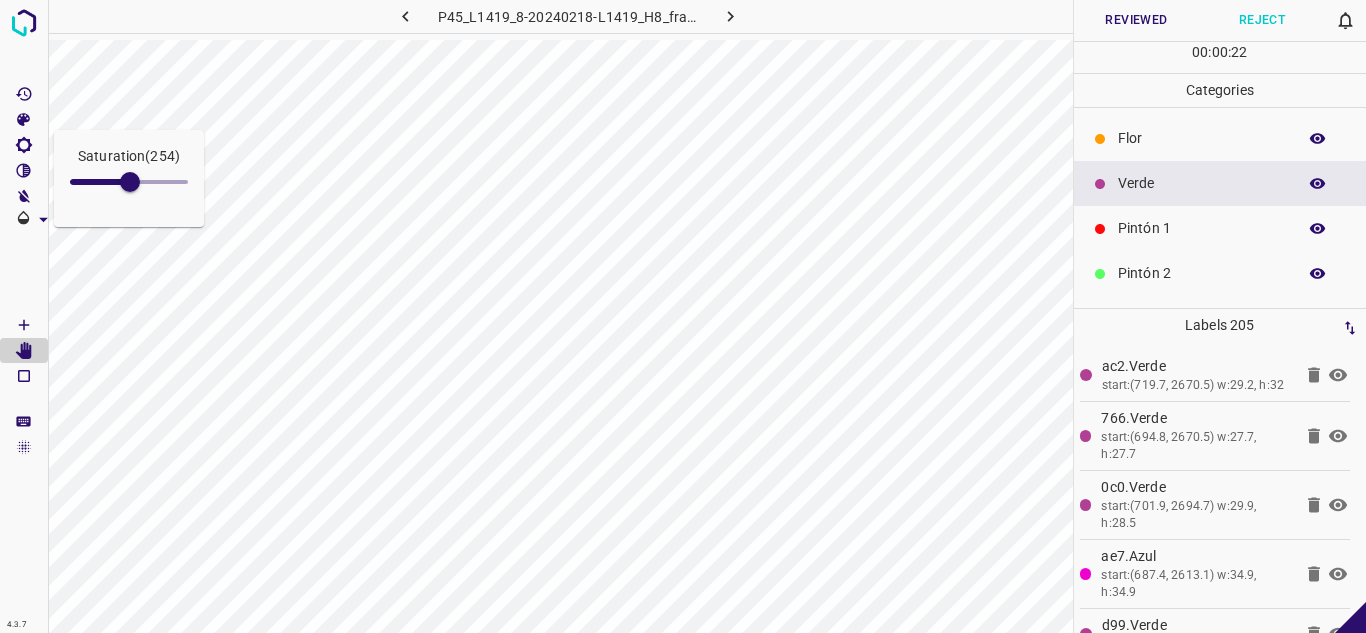 click 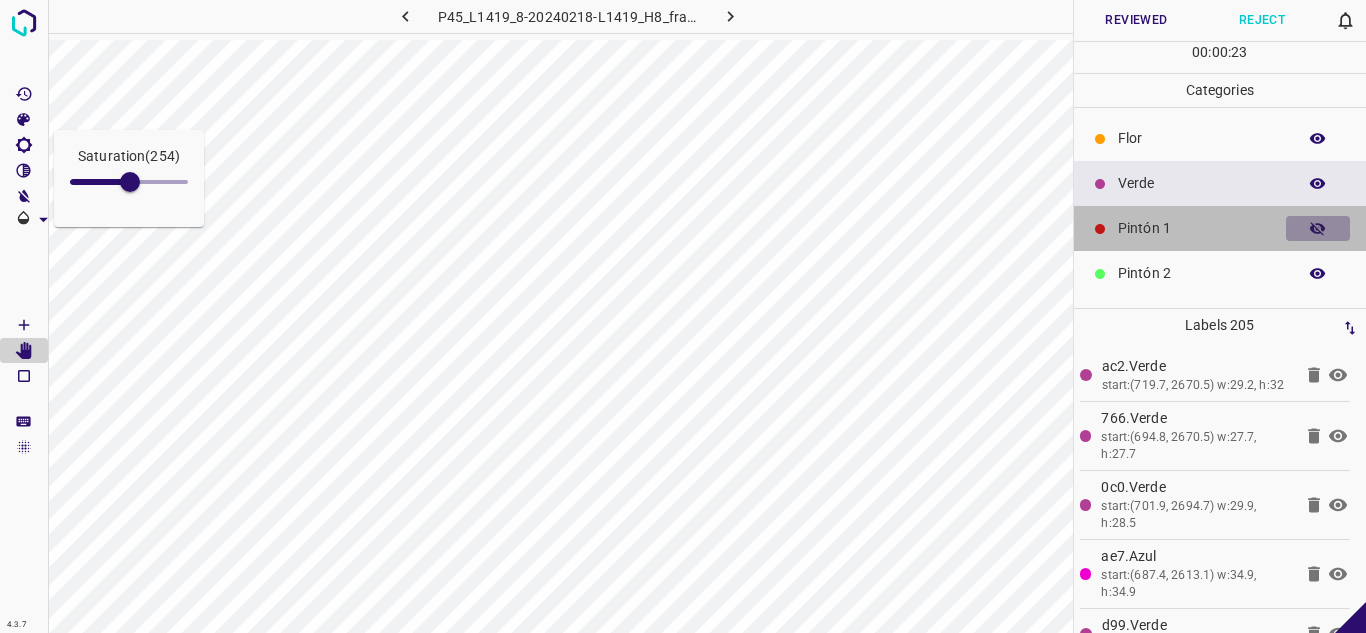 click 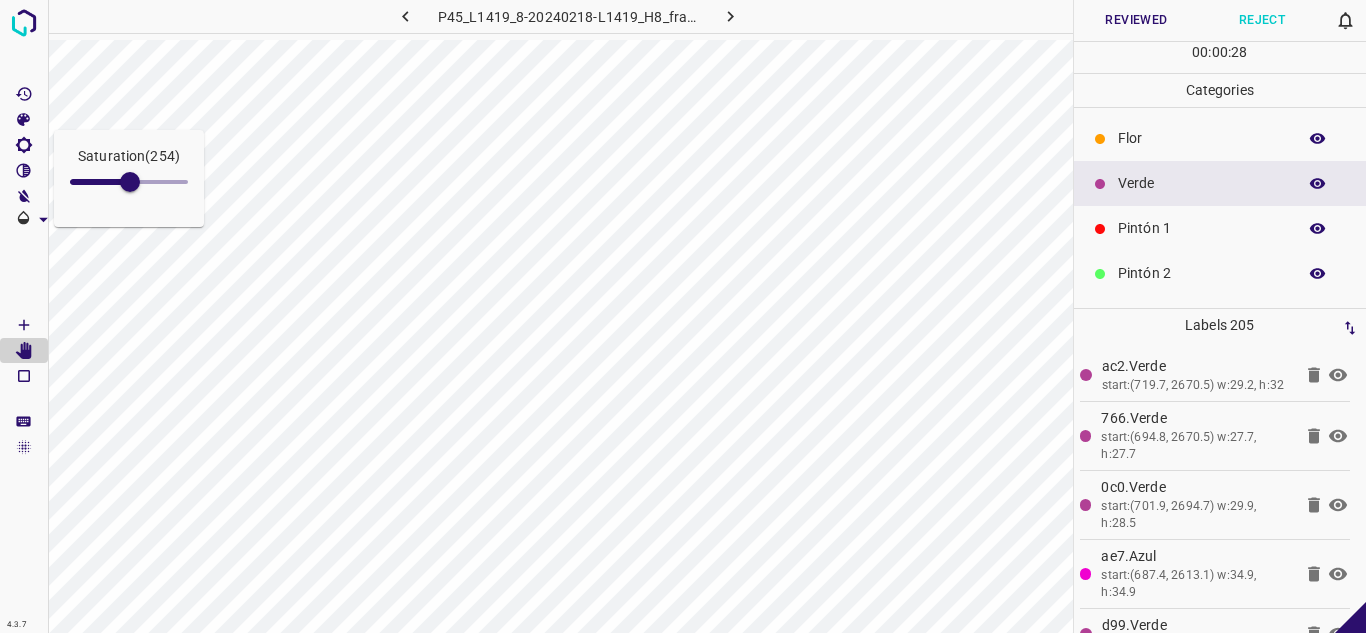 click 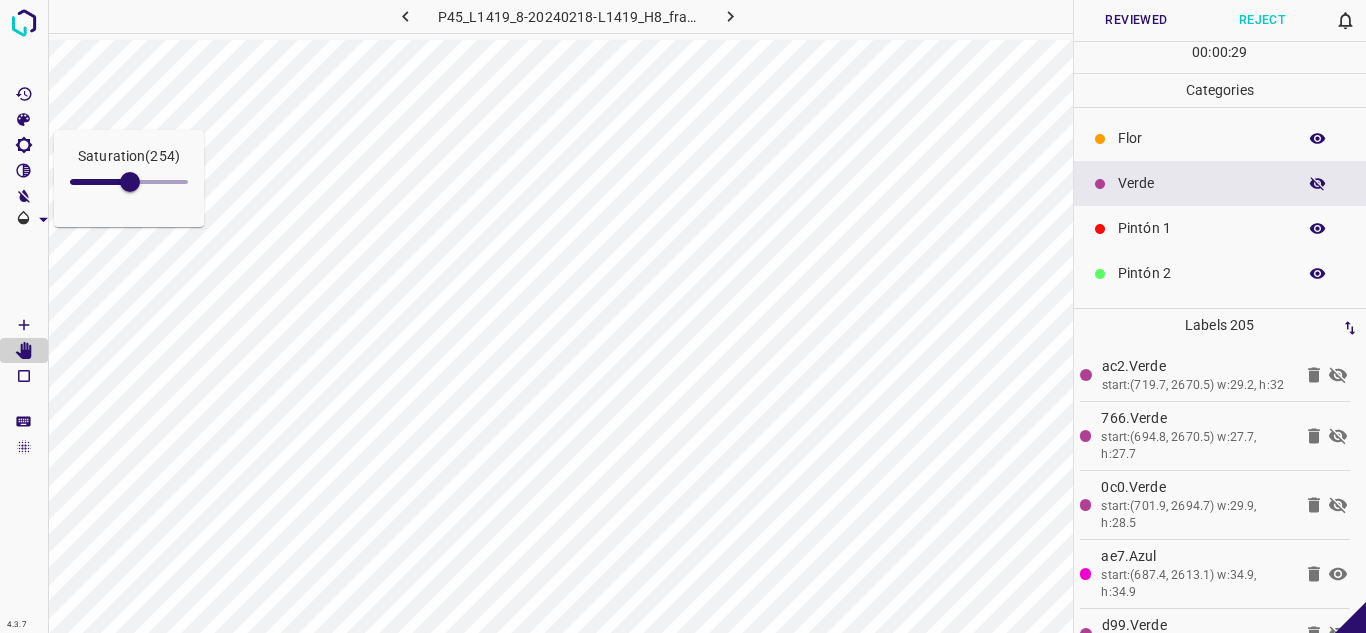click 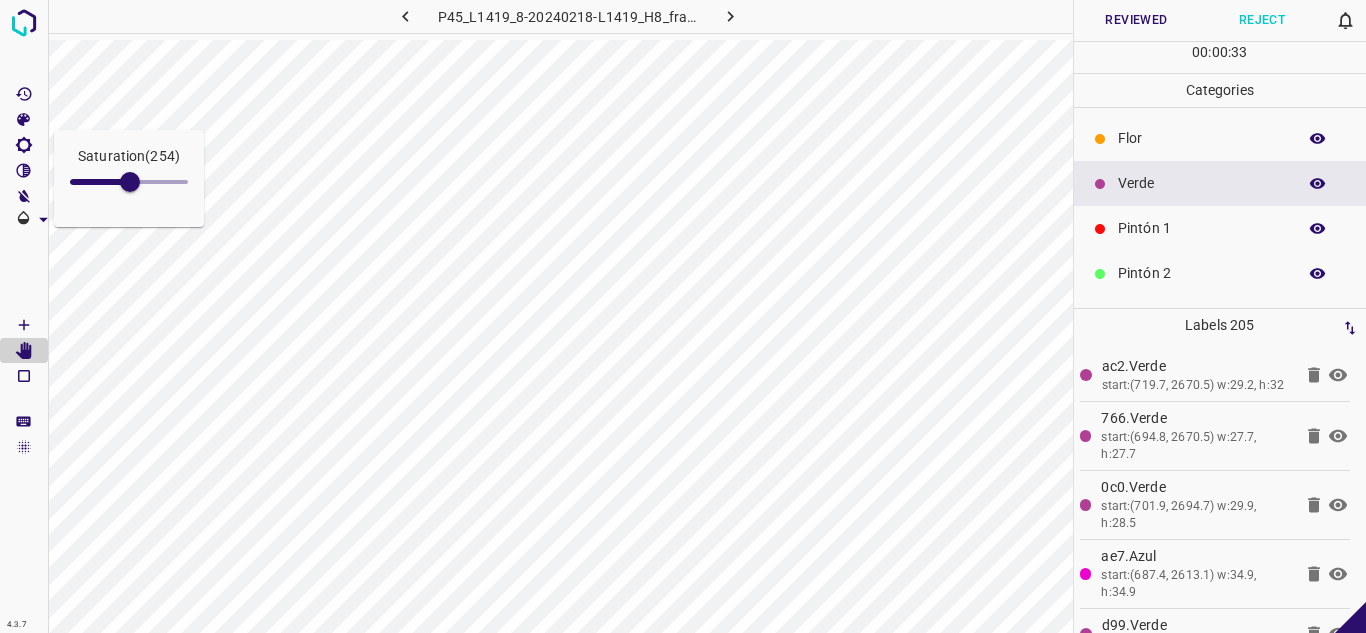 click 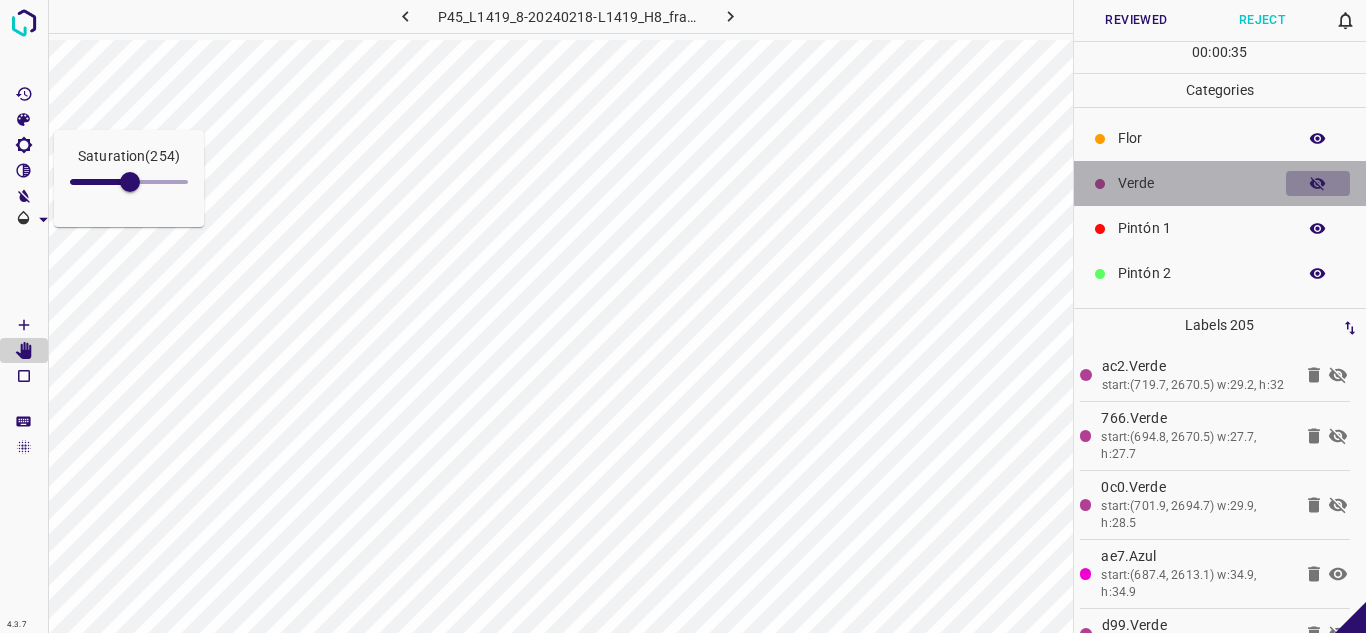 click 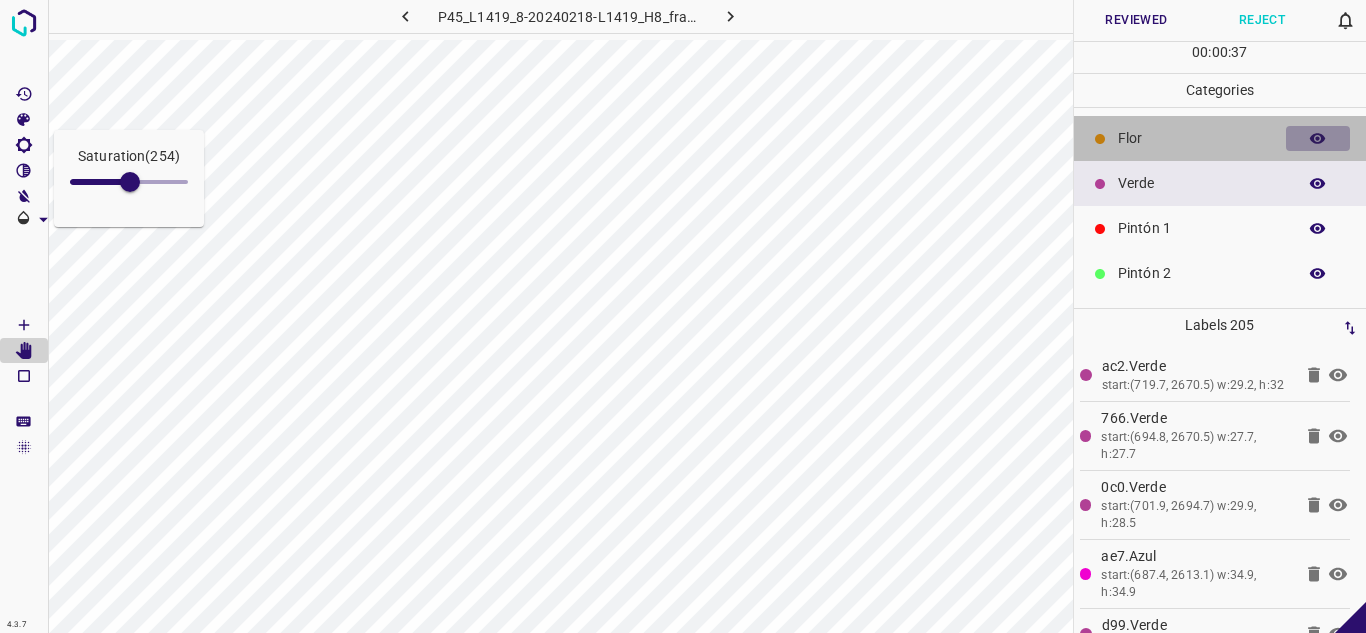 click 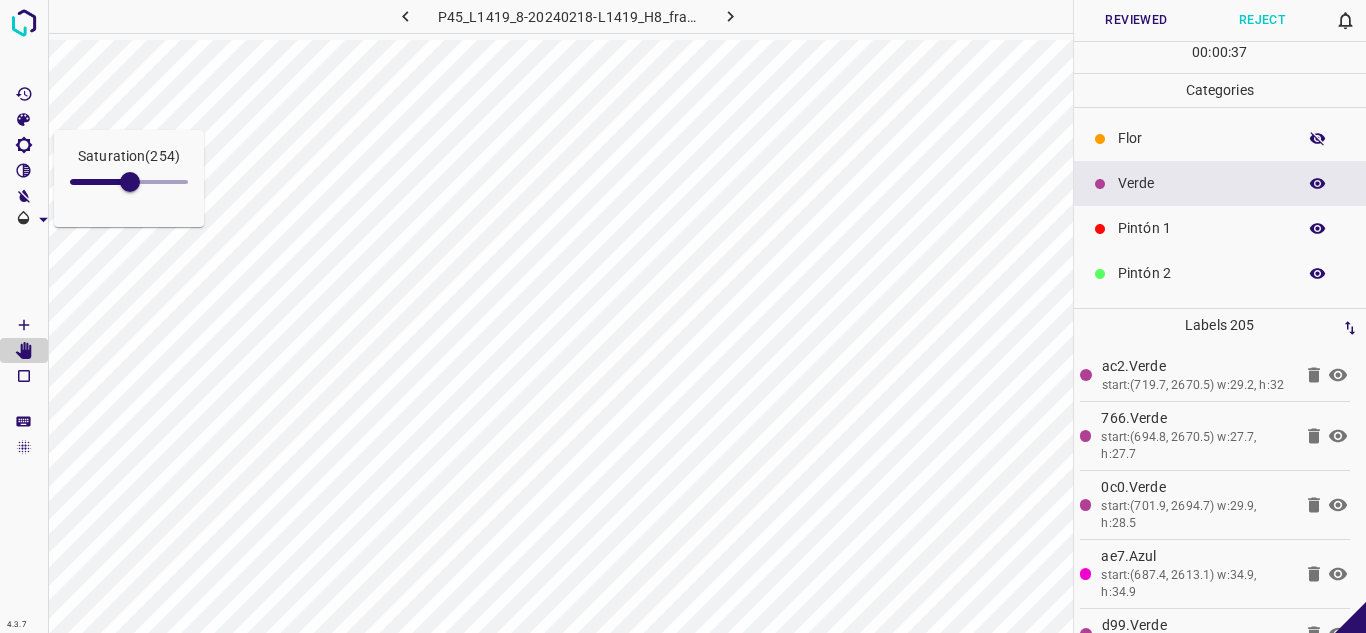 click 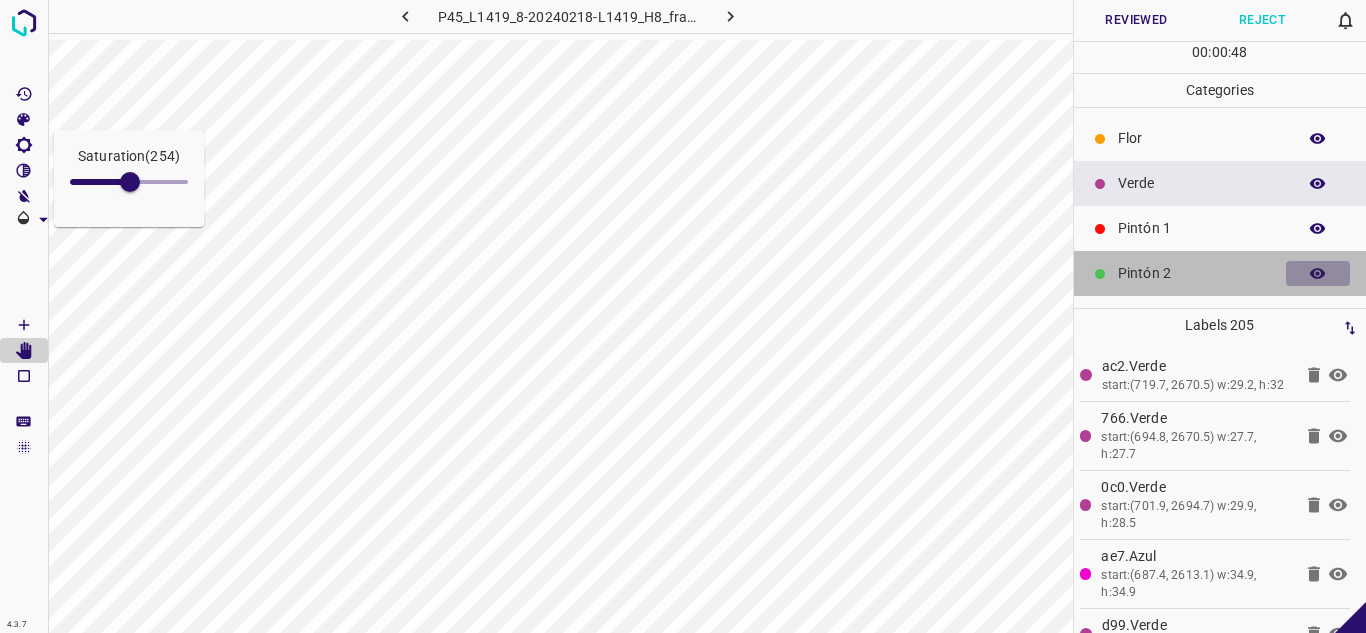 click 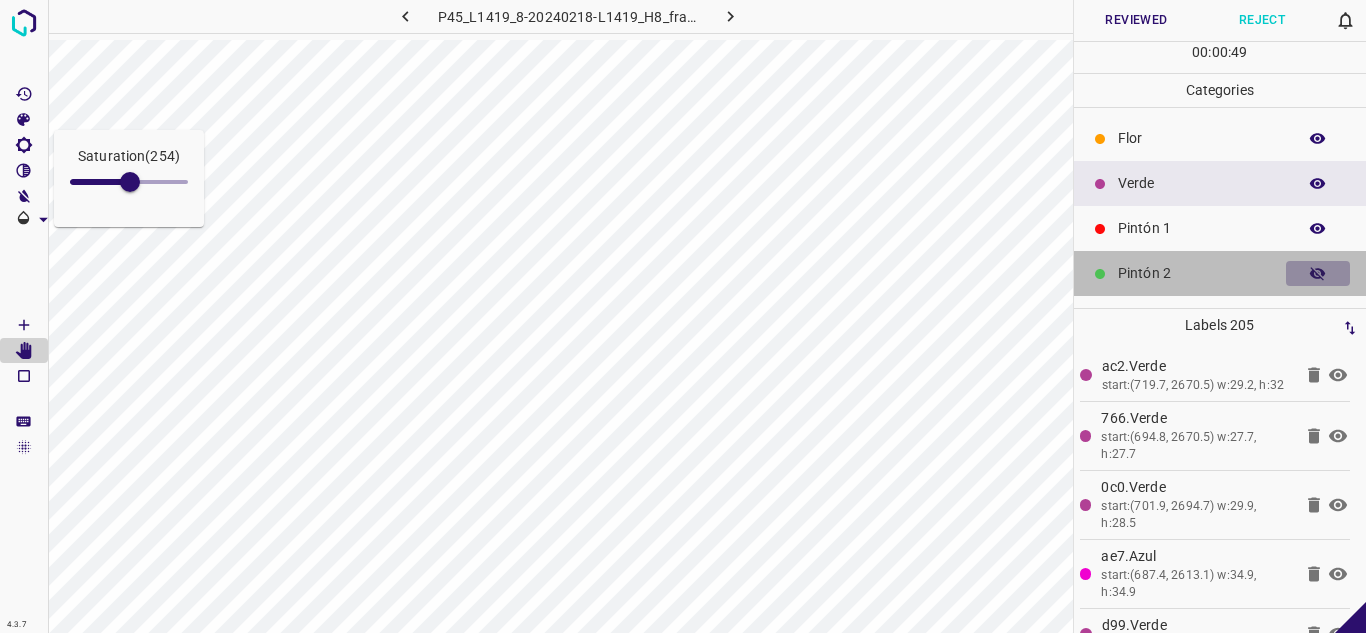 click 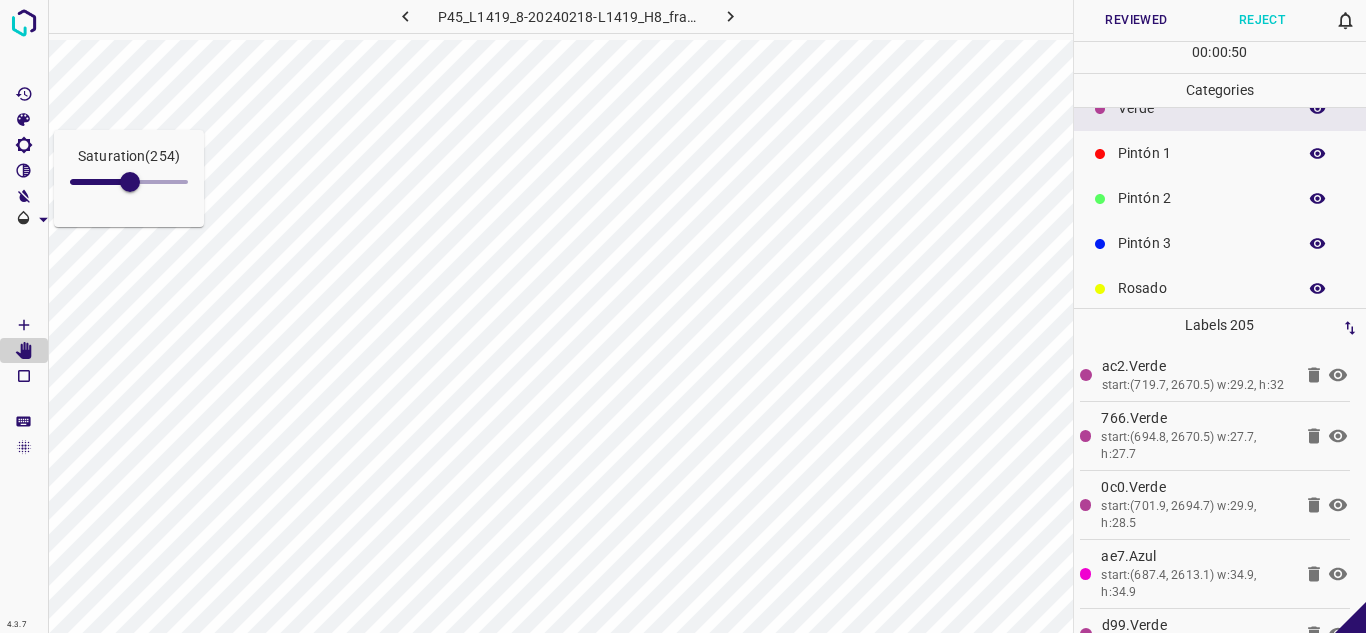 scroll, scrollTop: 176, scrollLeft: 0, axis: vertical 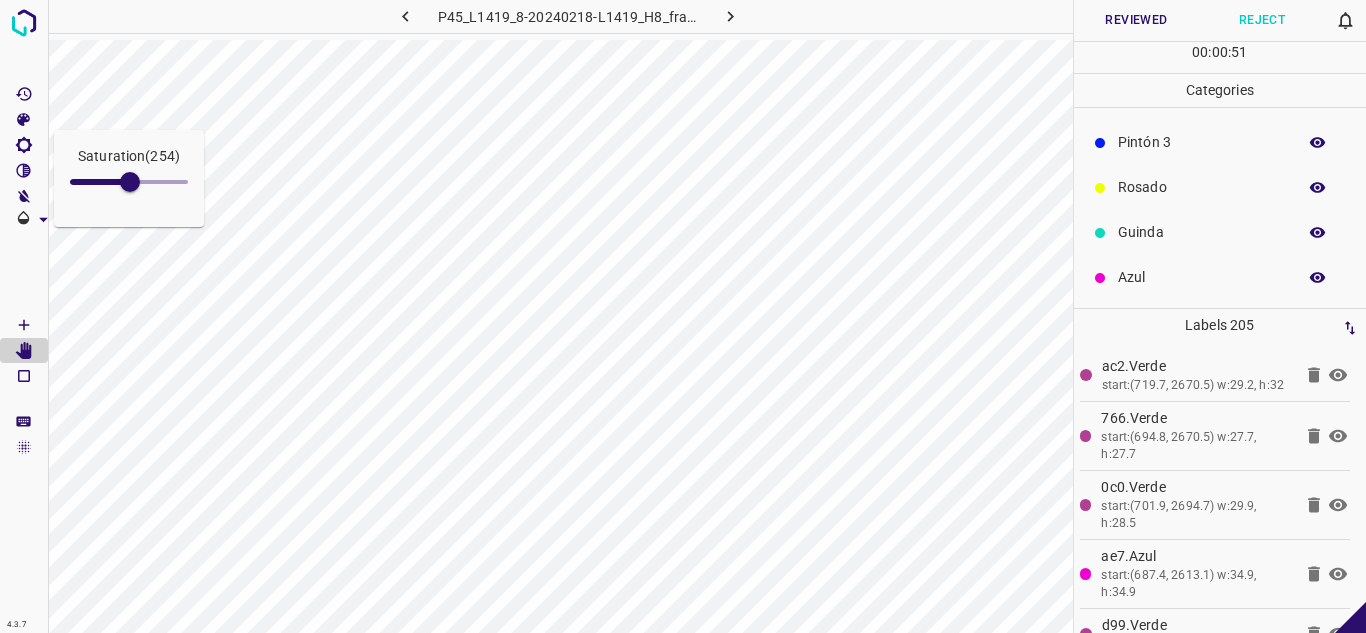 click 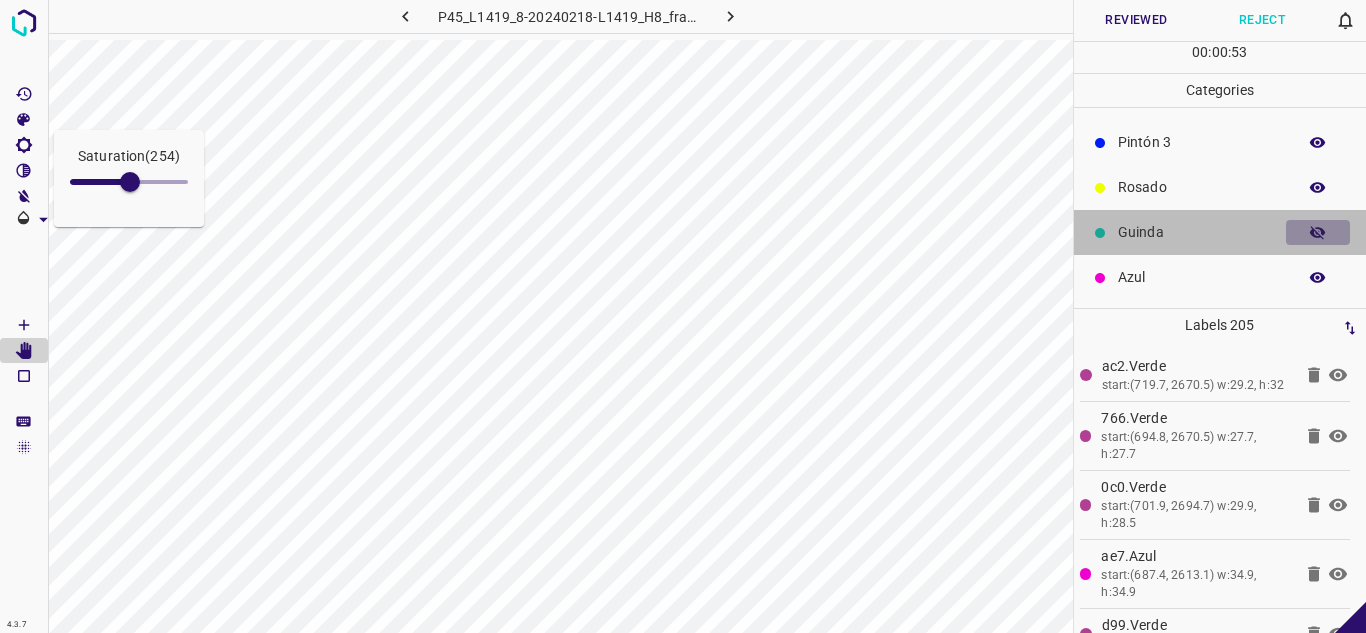 click 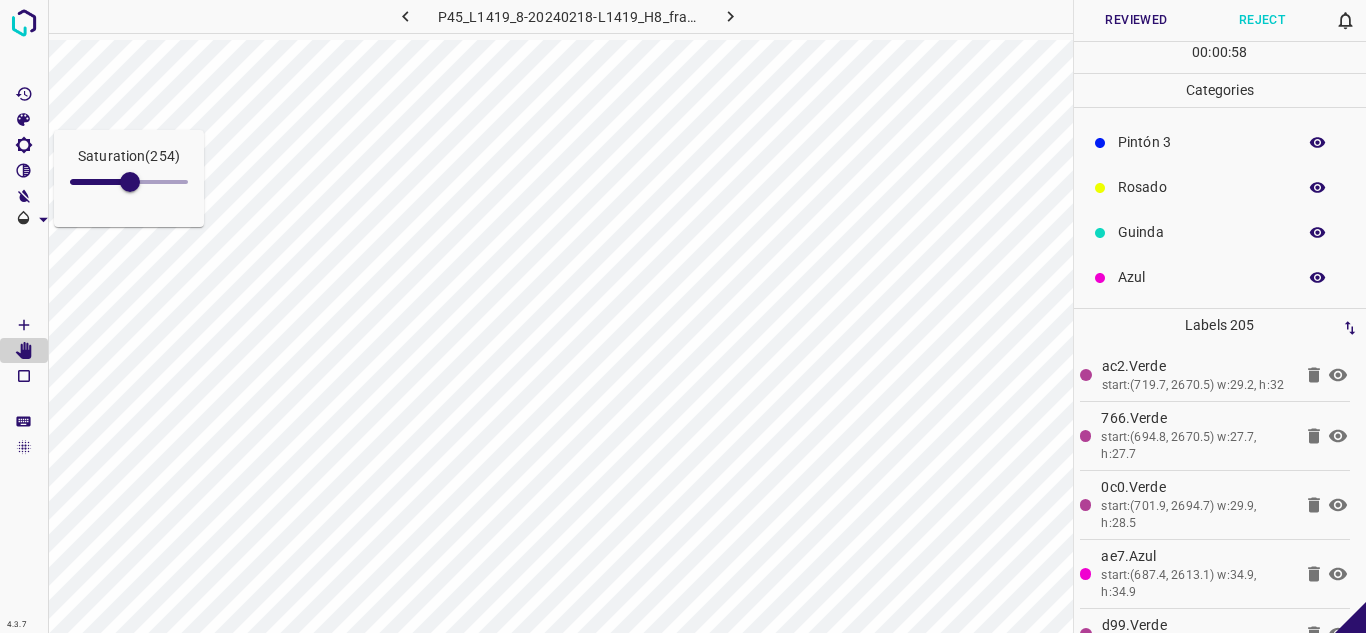 scroll, scrollTop: 0, scrollLeft: 0, axis: both 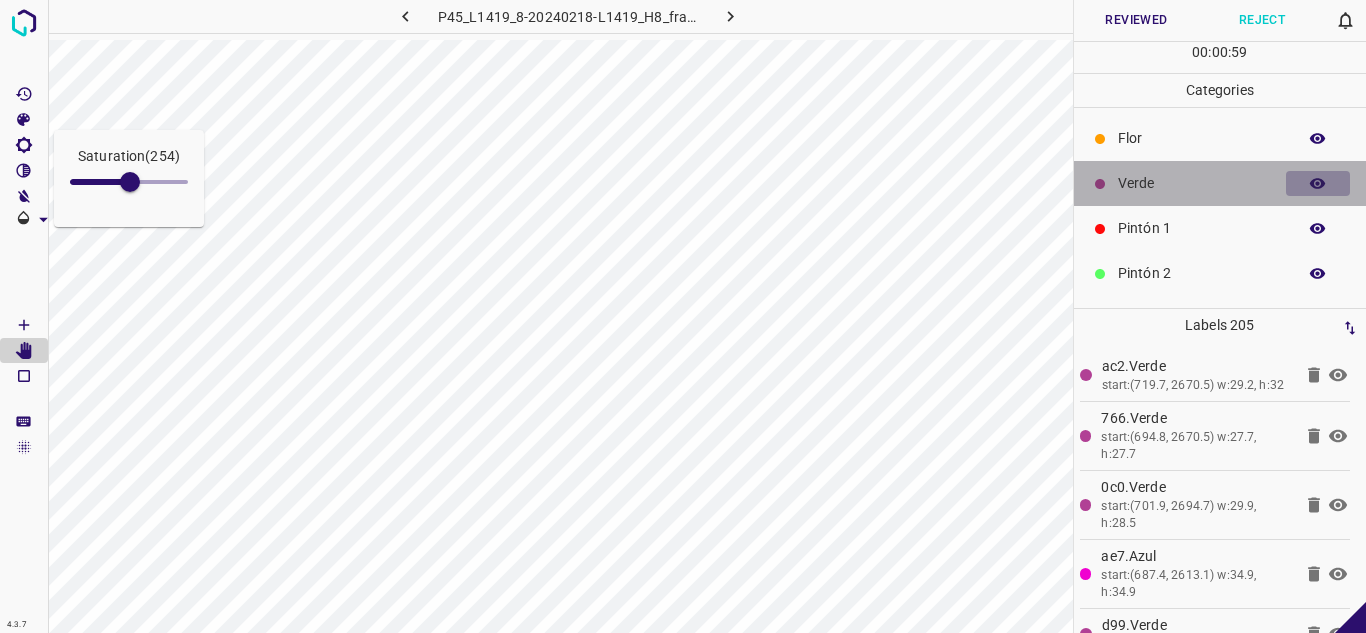 click 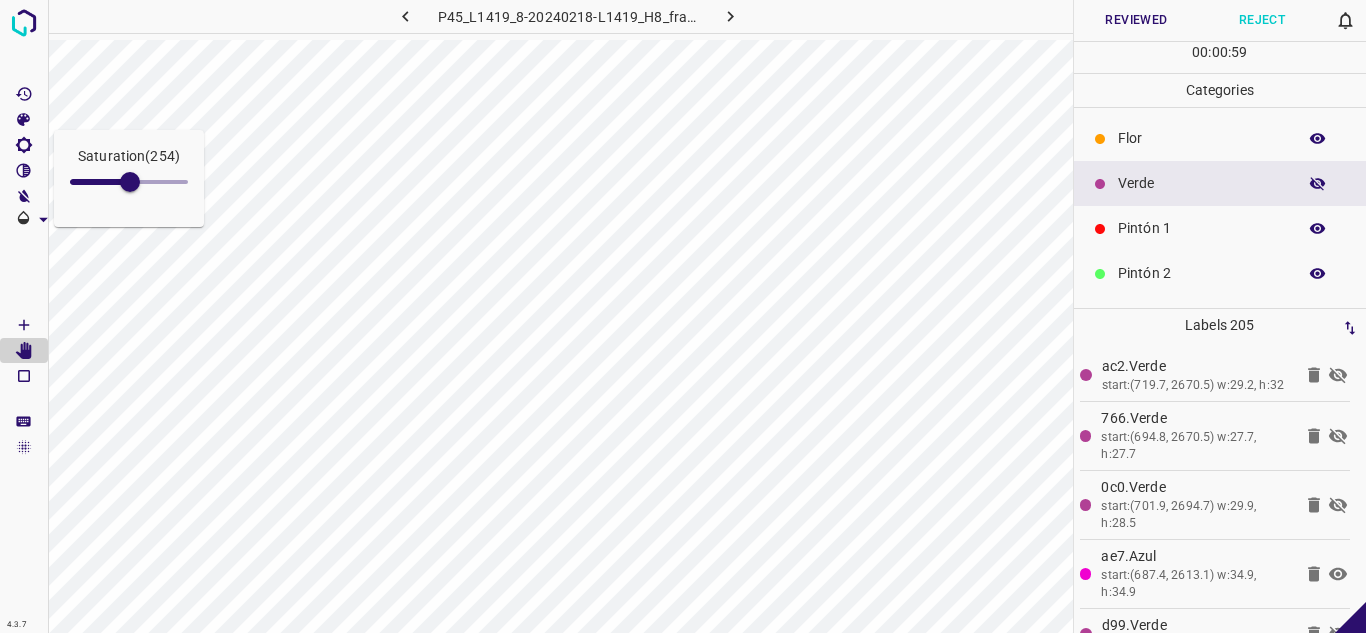 click 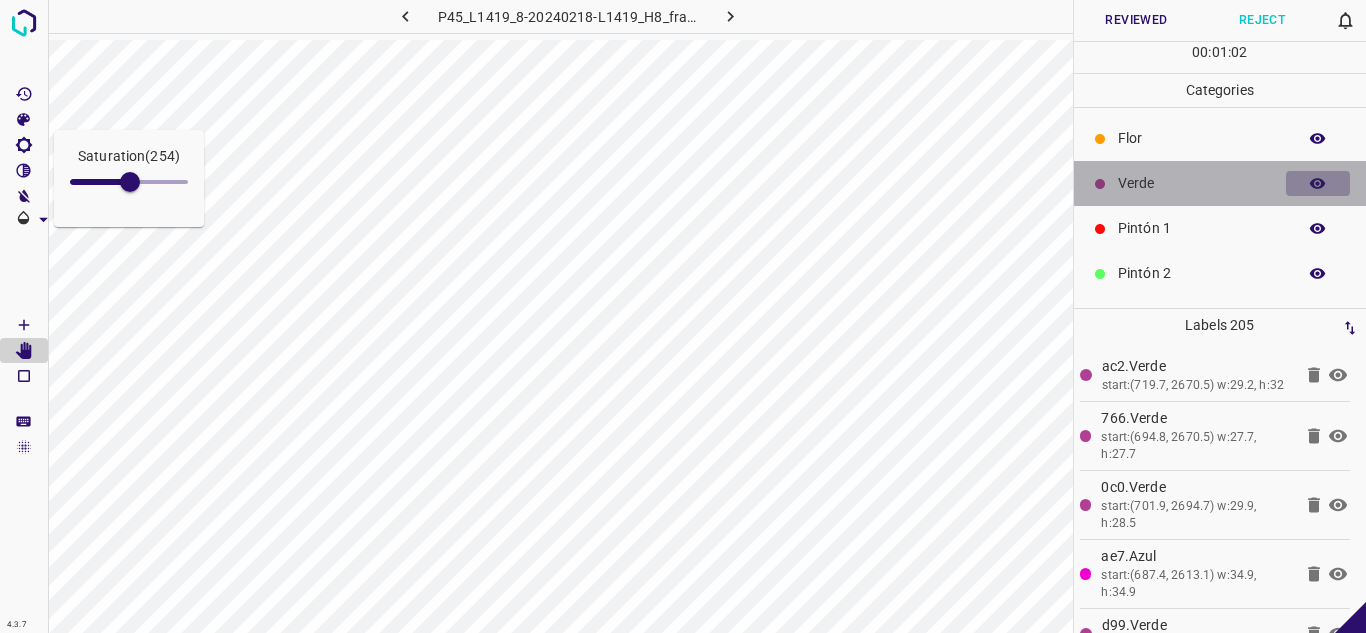 click 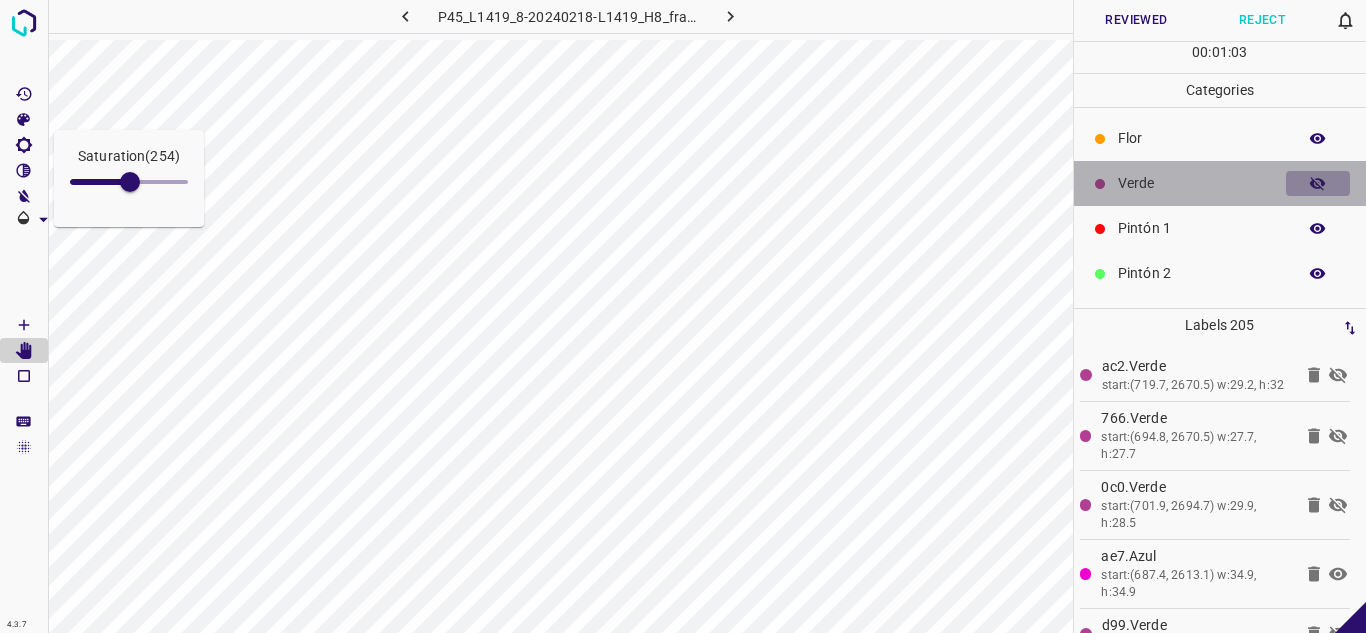 click 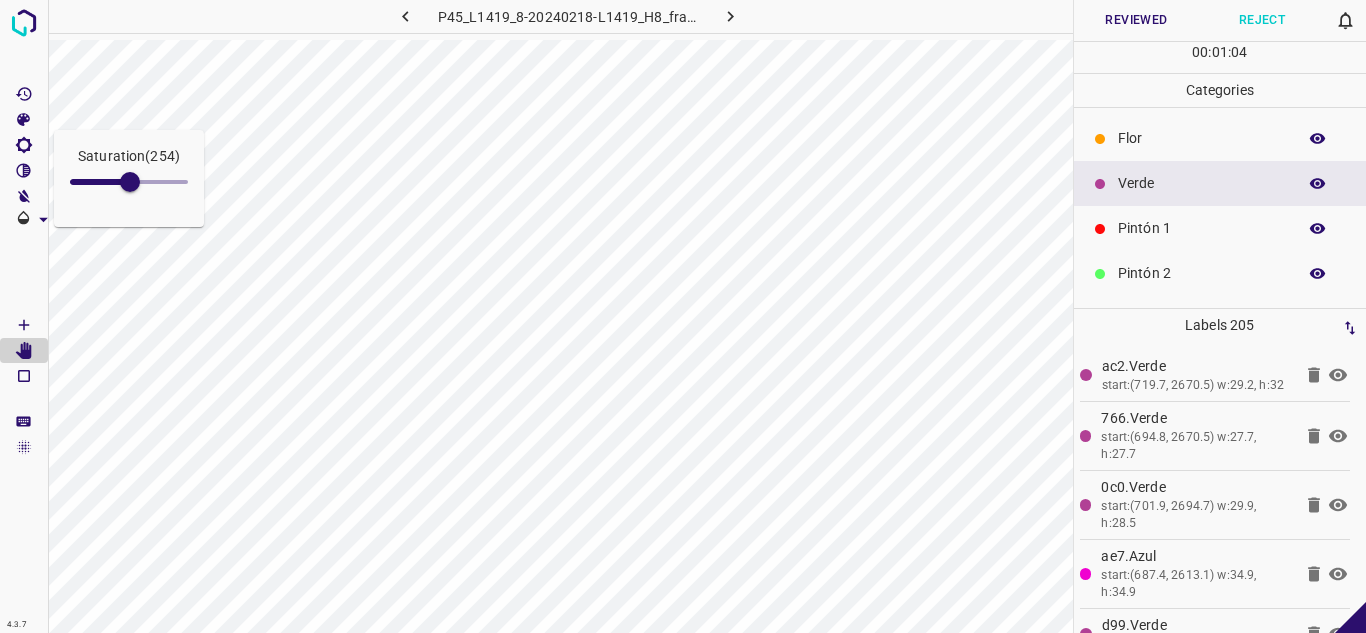 click 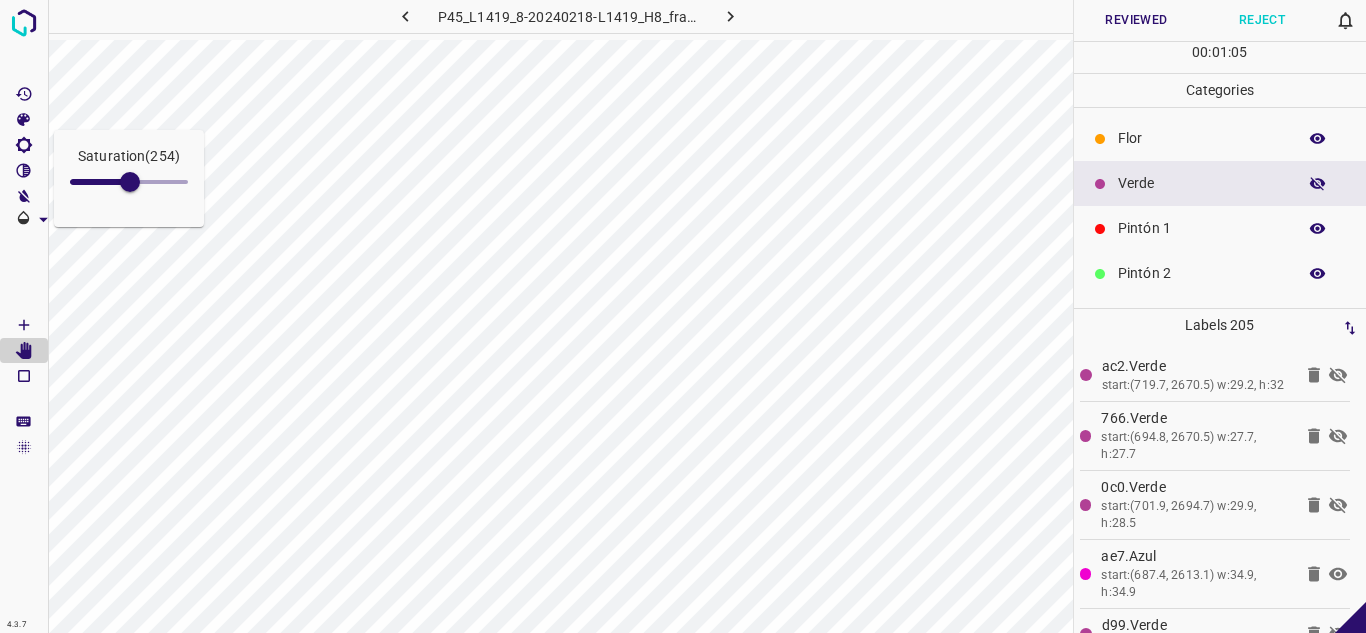 click 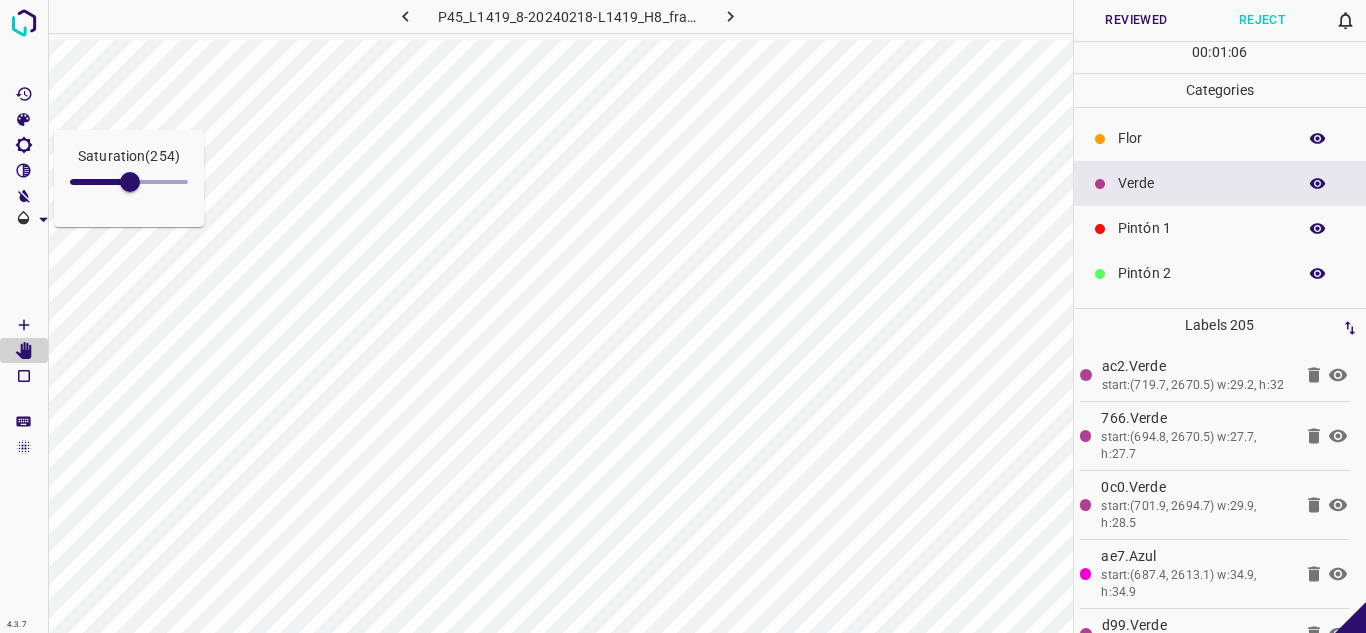 click 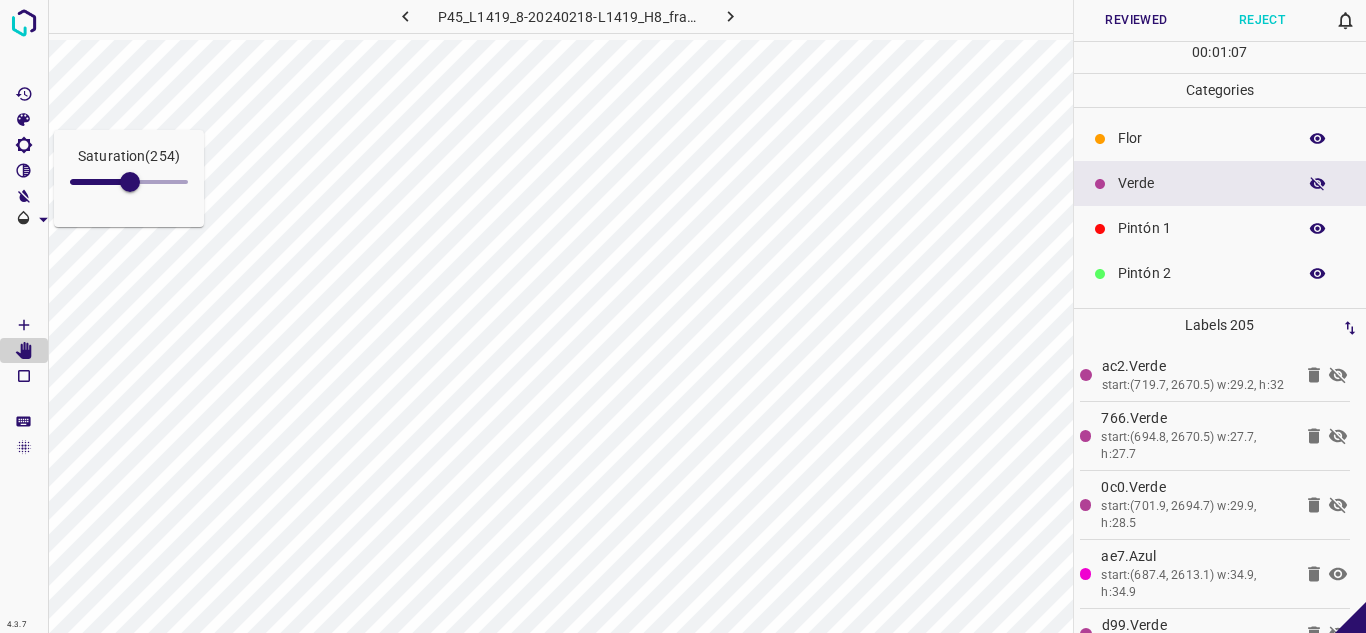 click 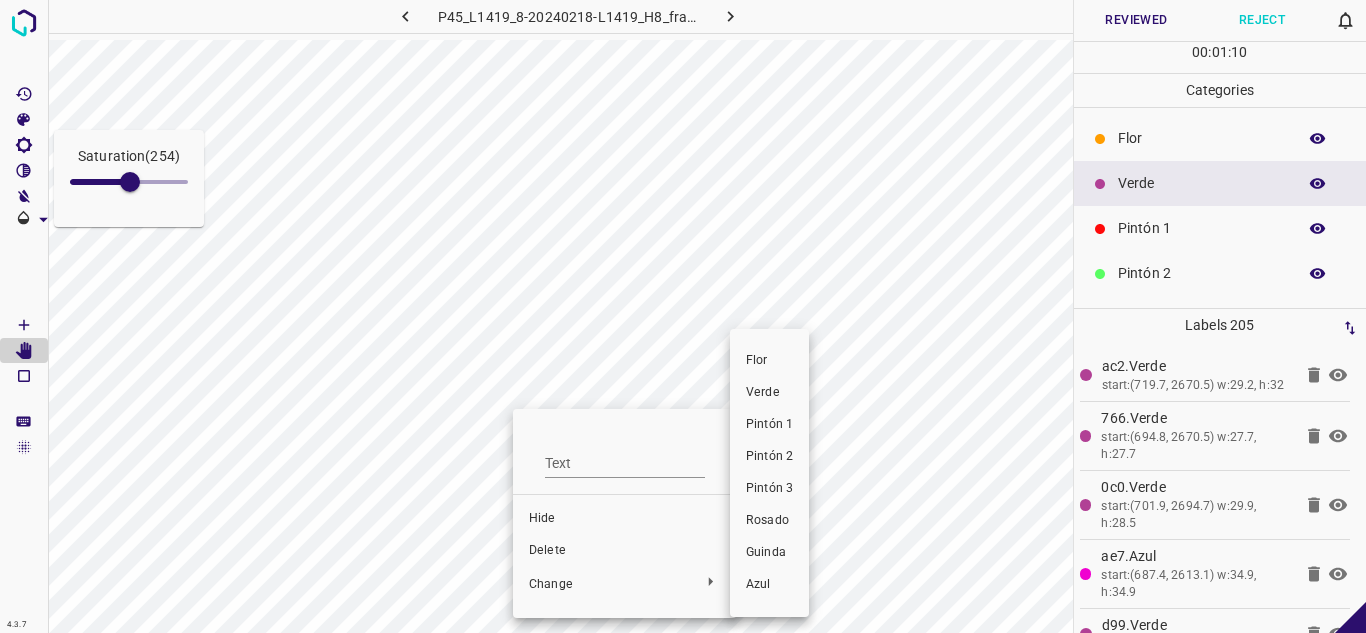 click on "Pintón 1" at bounding box center (769, 425) 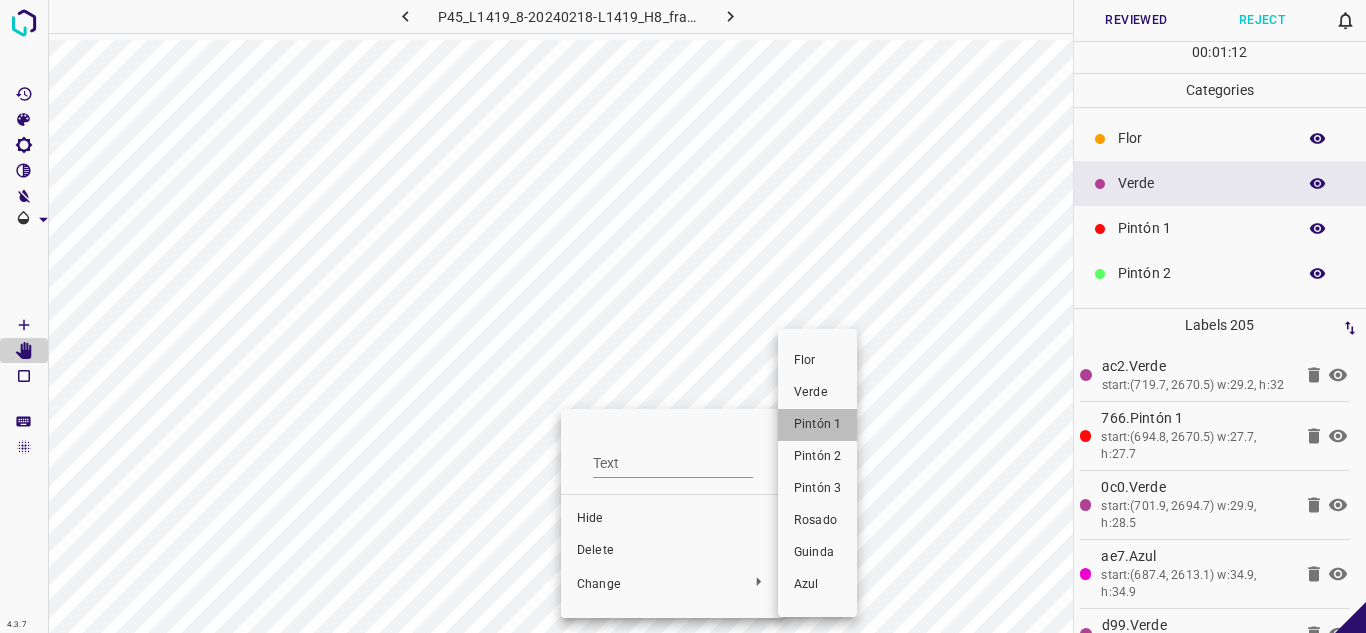 click on "Pintón 1" at bounding box center [817, 425] 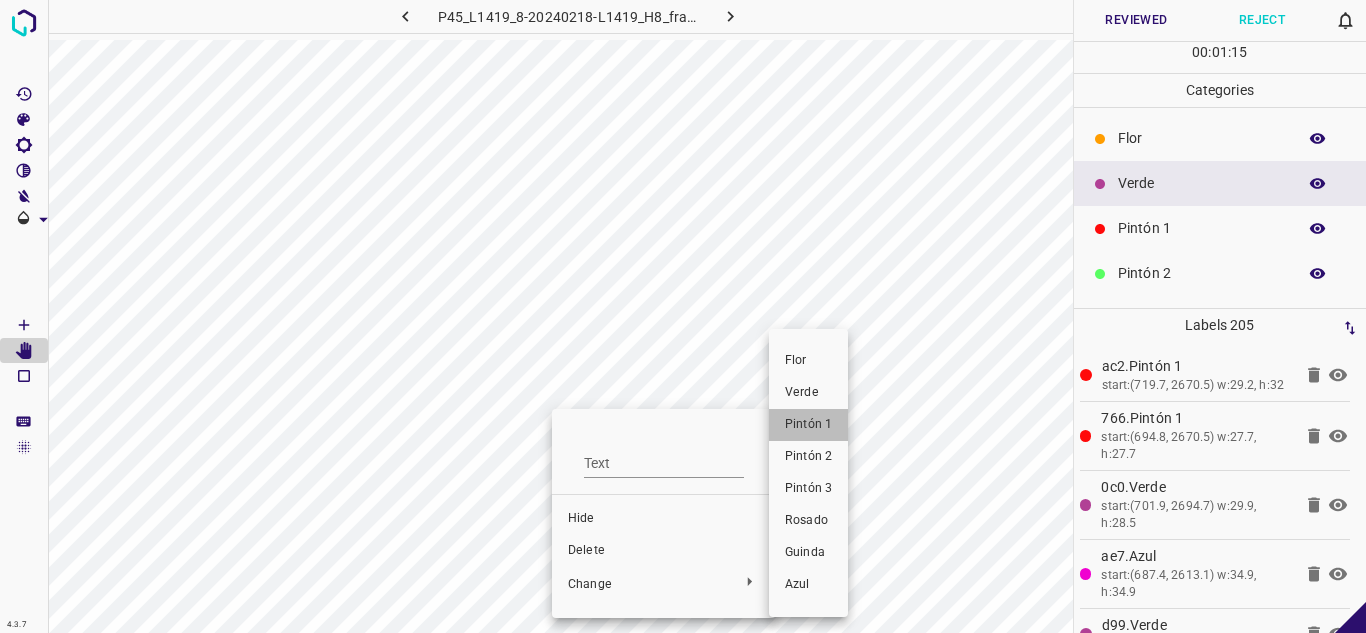 click on "Pintón 1" at bounding box center (808, 425) 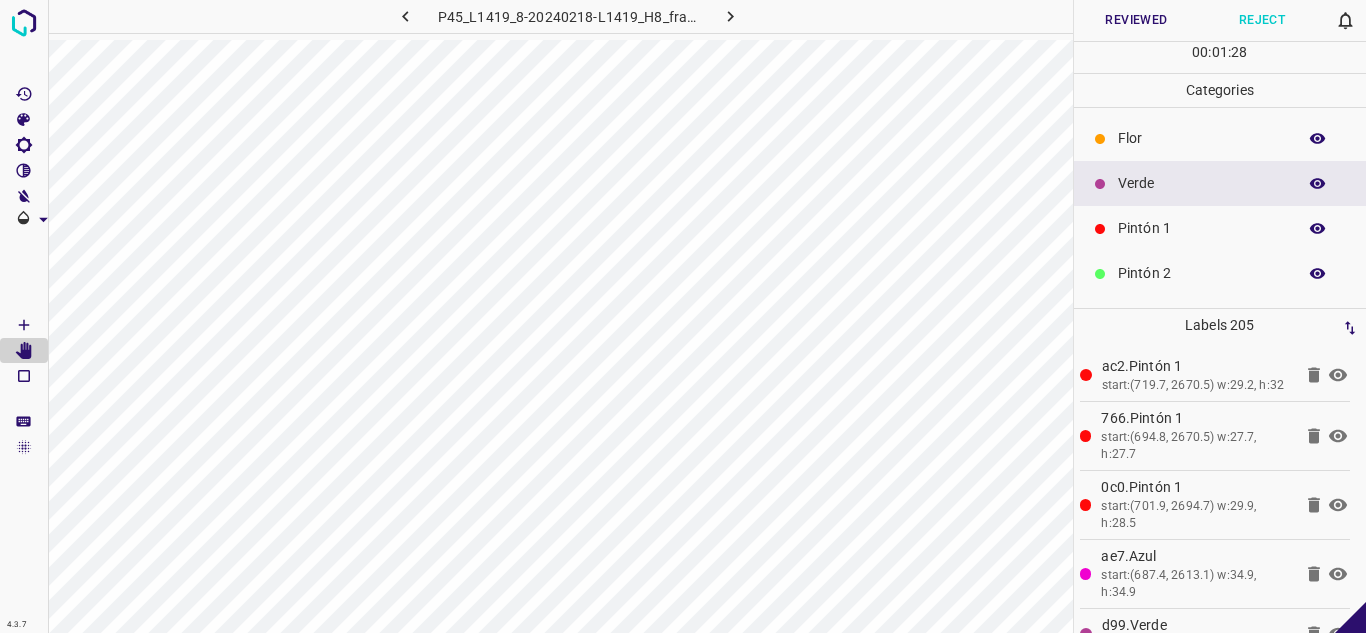 scroll, scrollTop: 176, scrollLeft: 0, axis: vertical 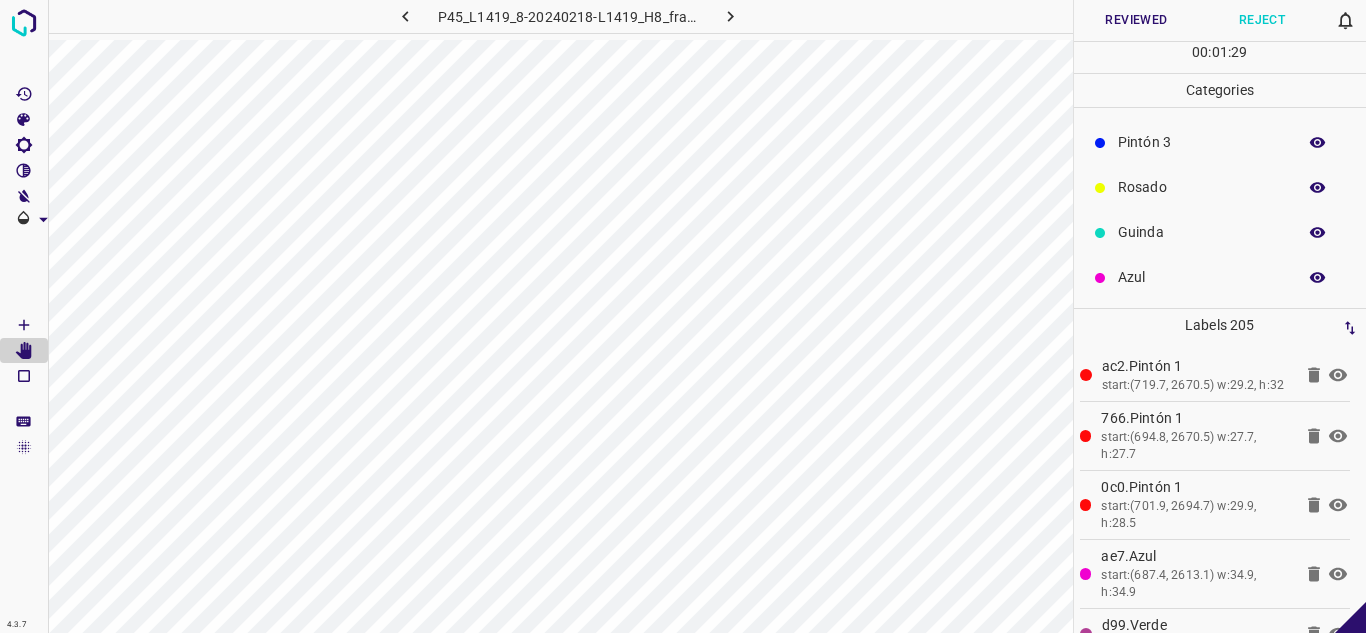 click 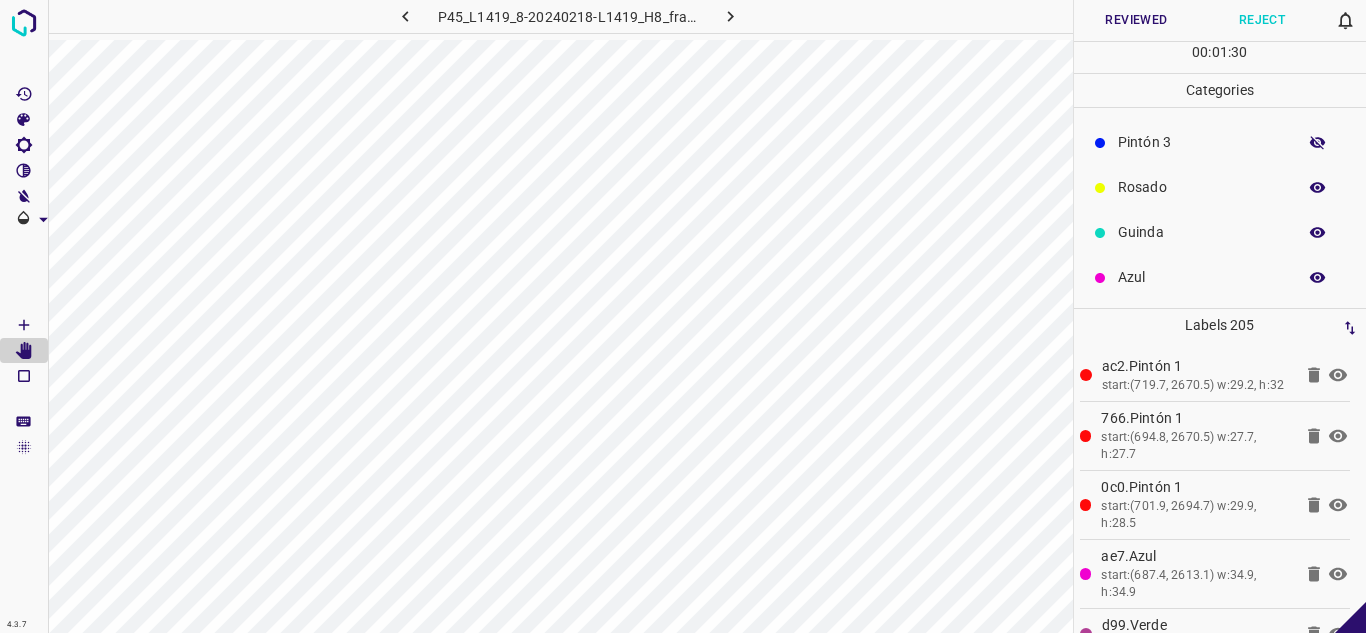 click 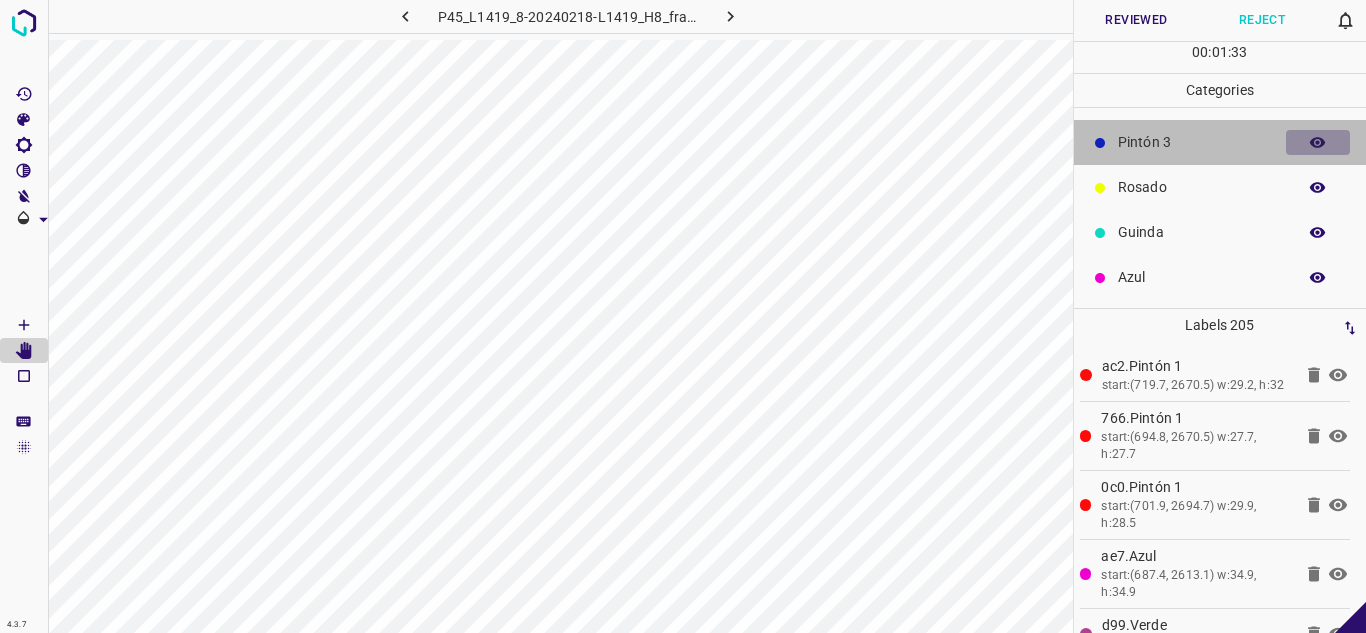 click at bounding box center (1318, 143) 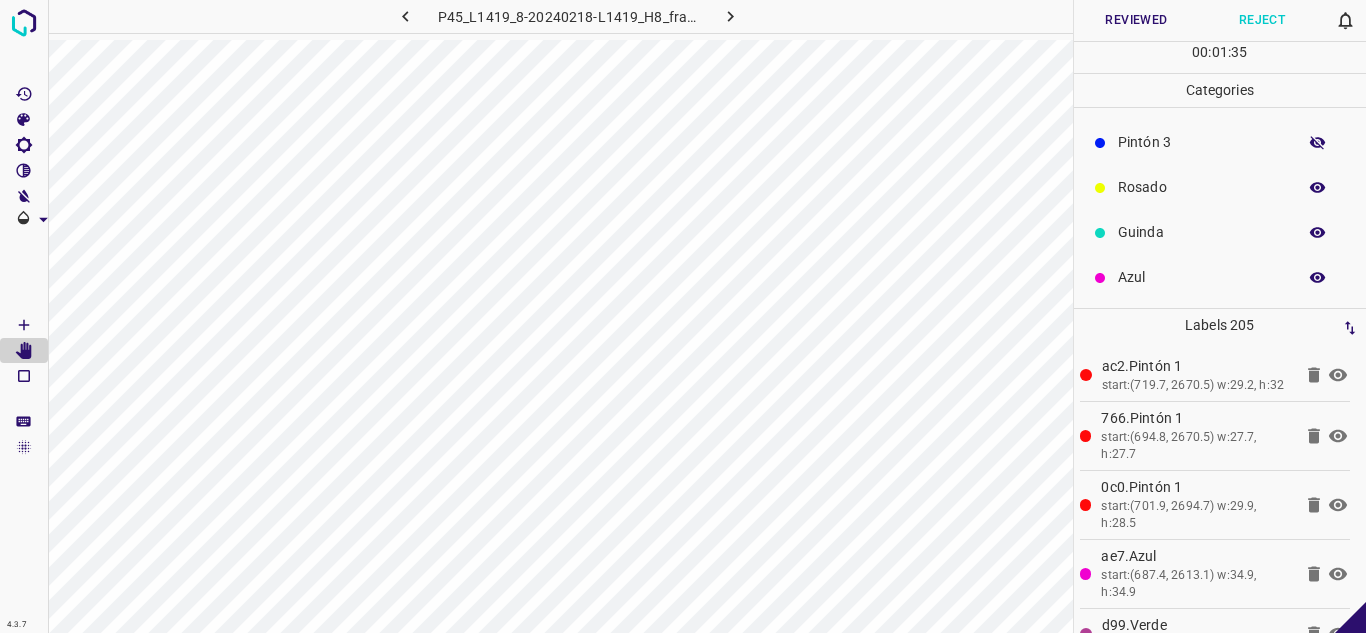 click 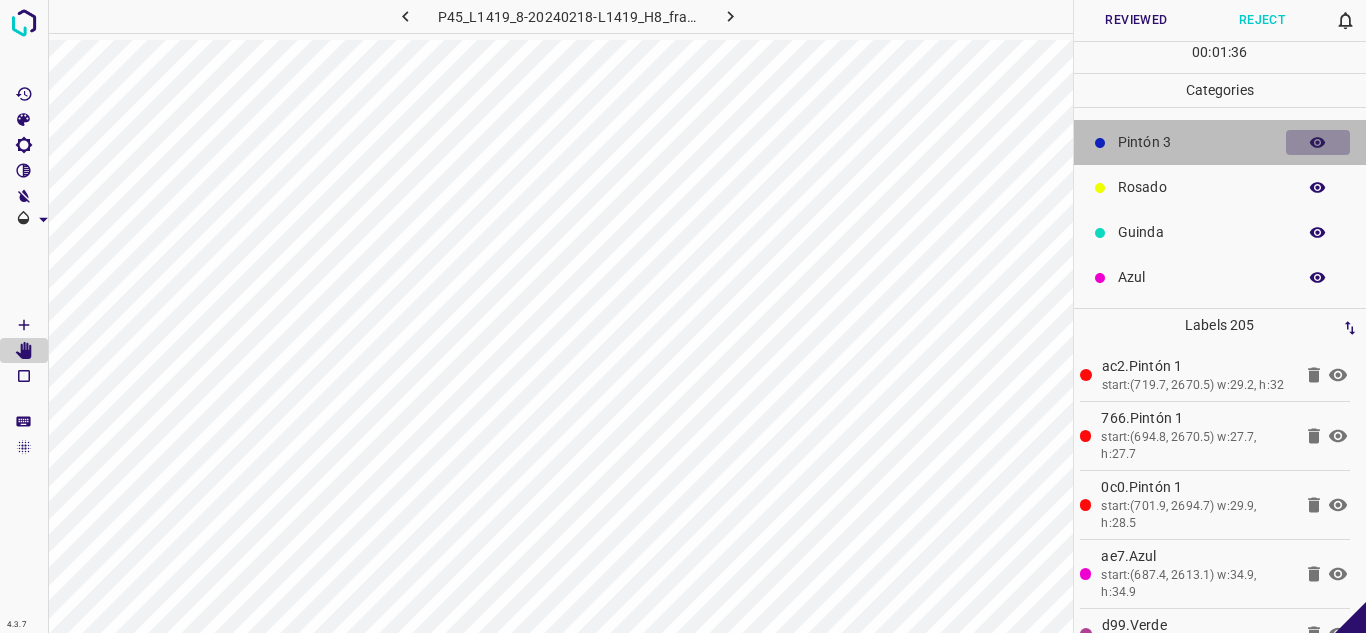 click 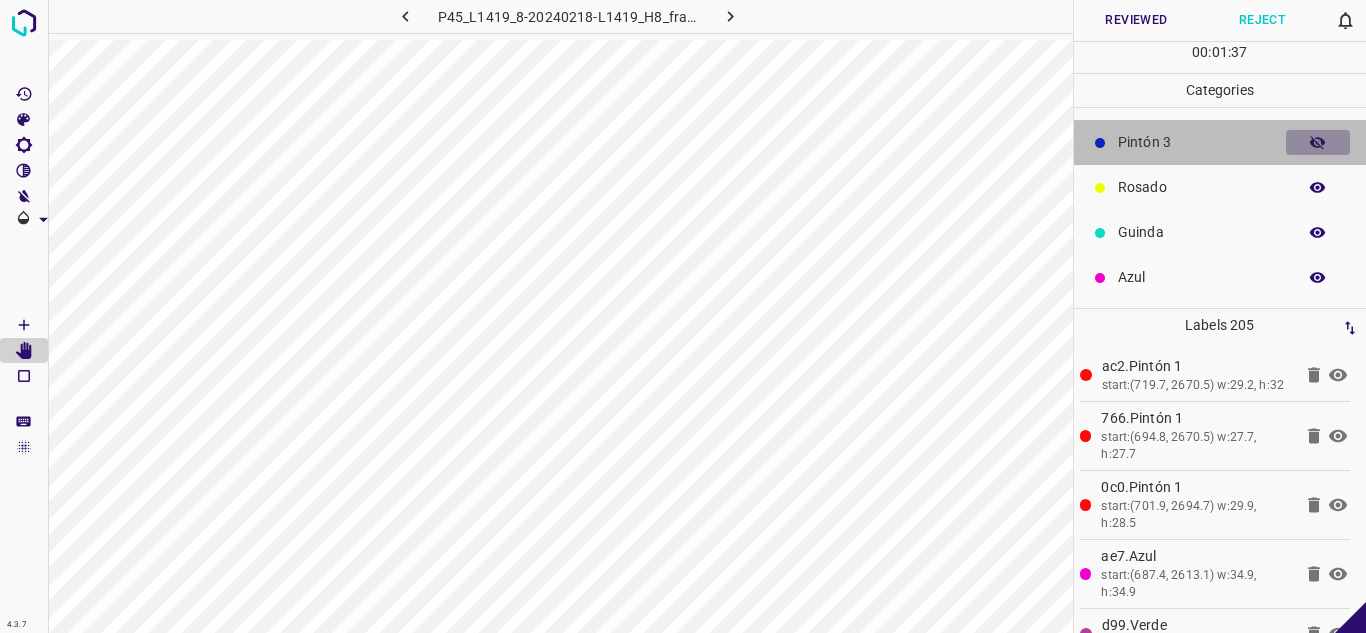 click 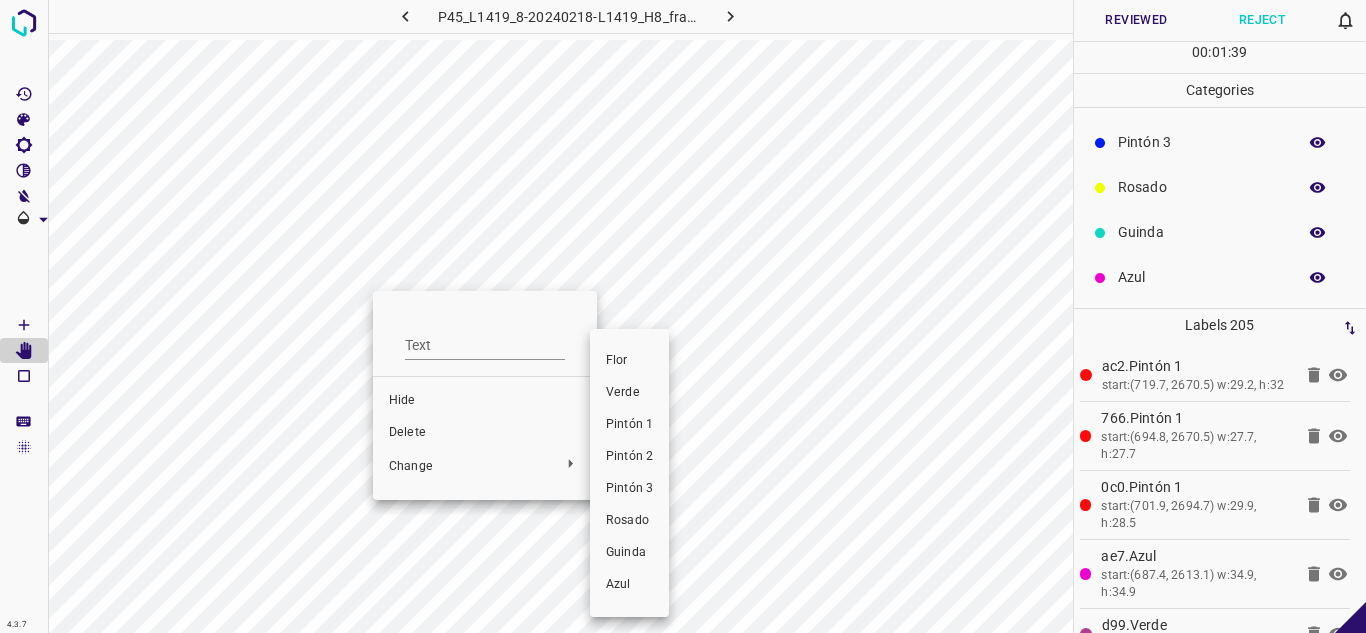 click on "Pintón 1" at bounding box center (629, 425) 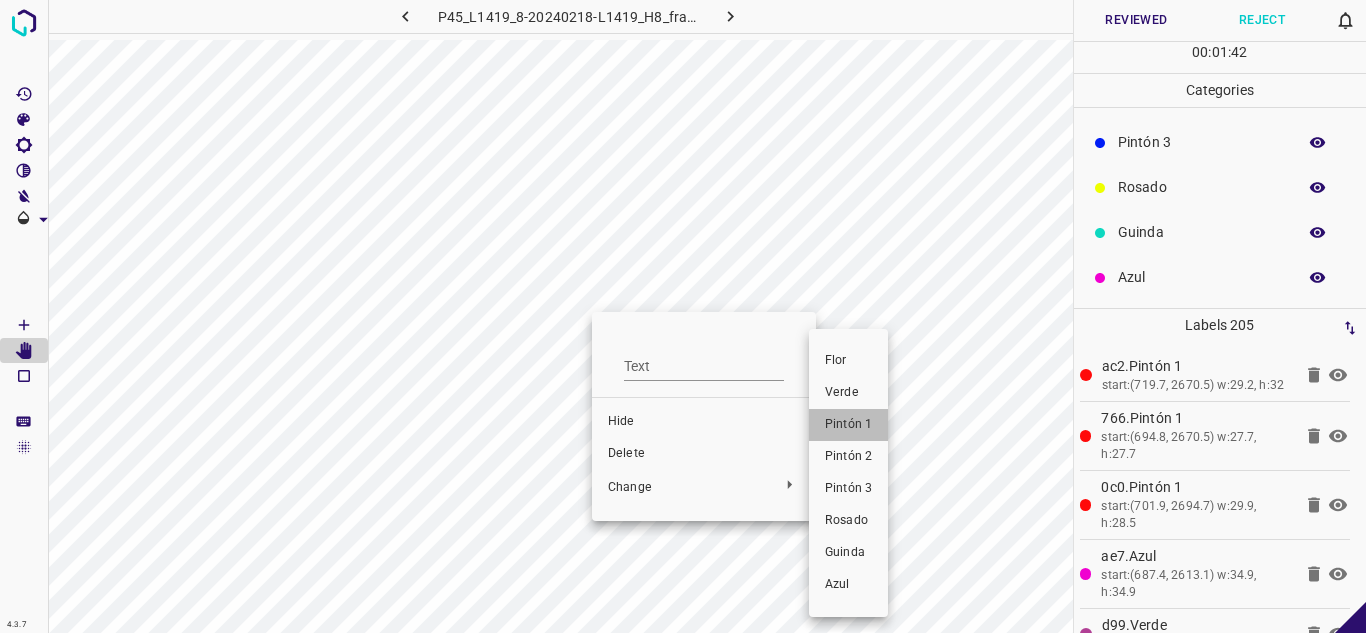 click on "Pintón 1" at bounding box center [848, 425] 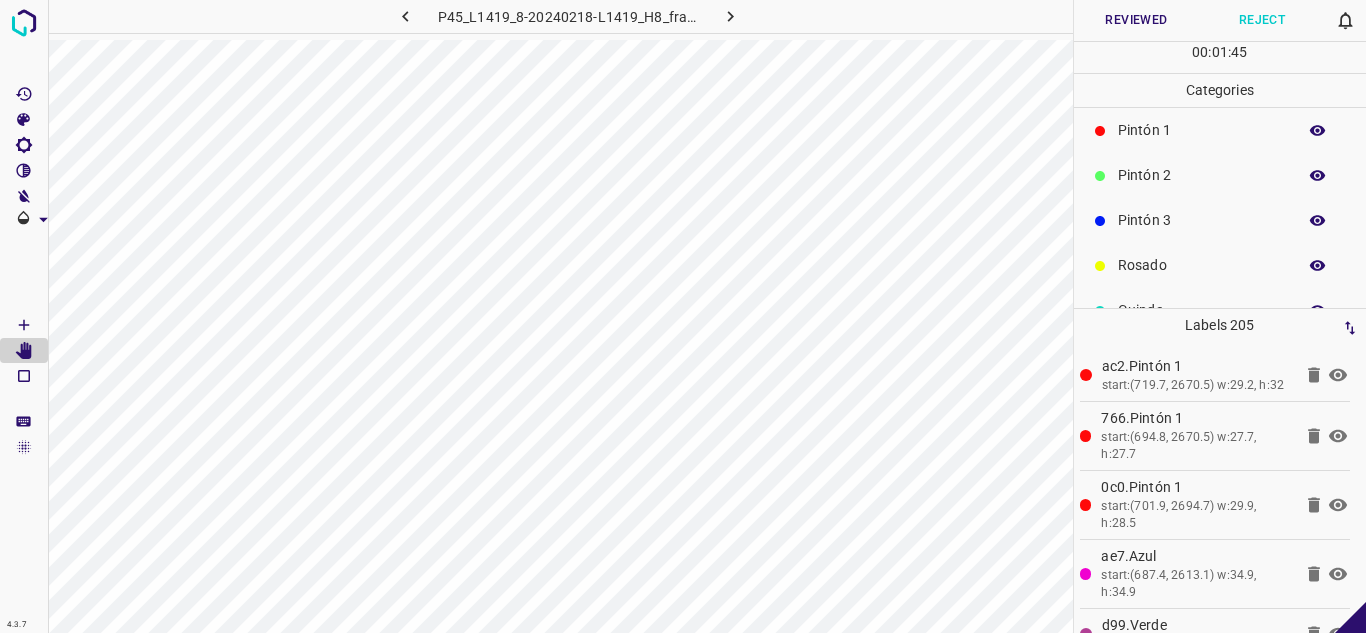 scroll, scrollTop: 0, scrollLeft: 0, axis: both 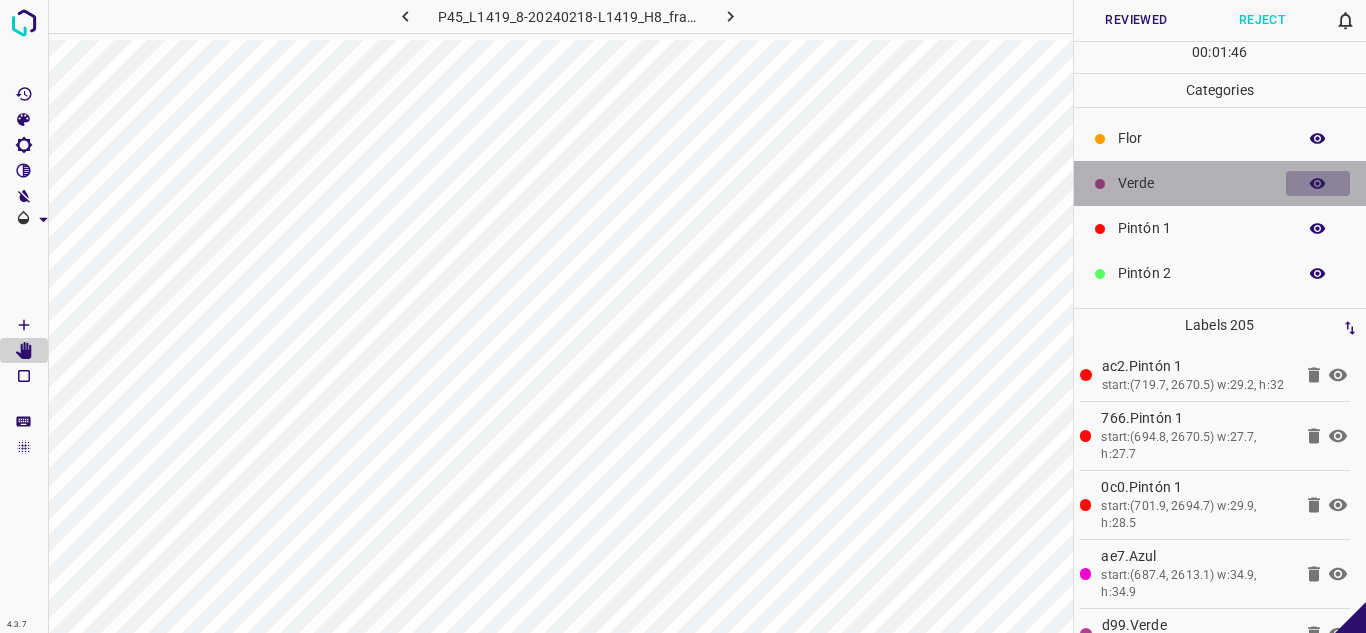 click 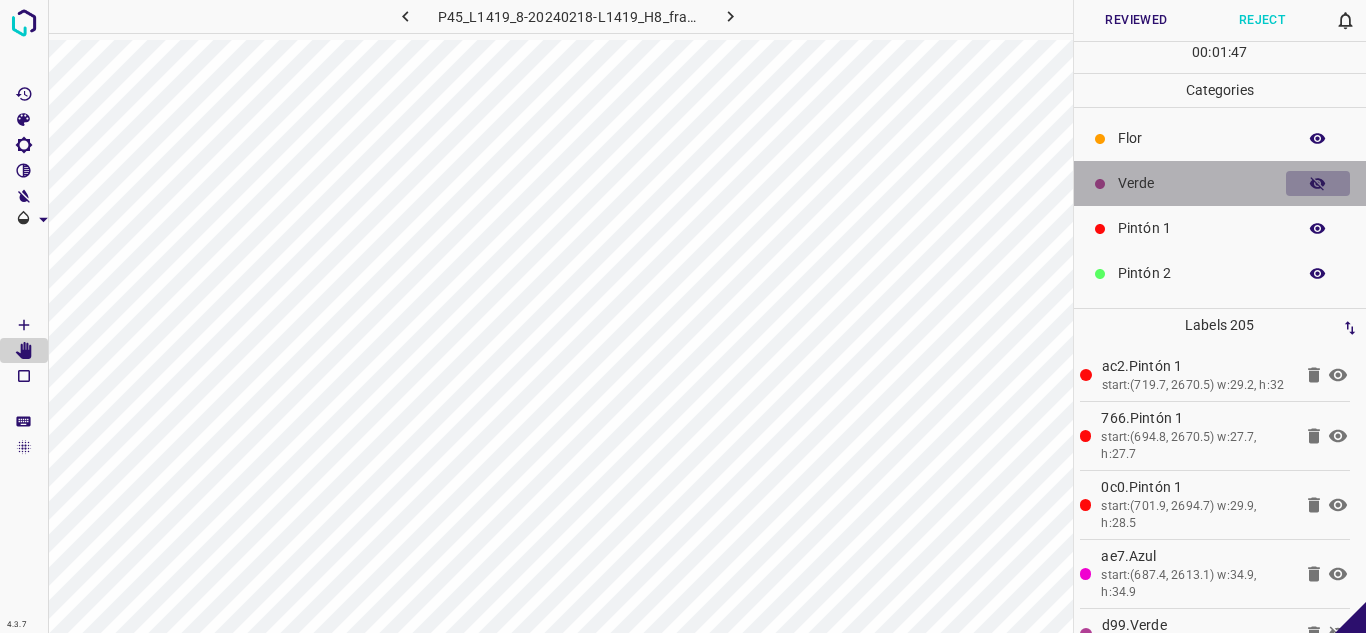 click 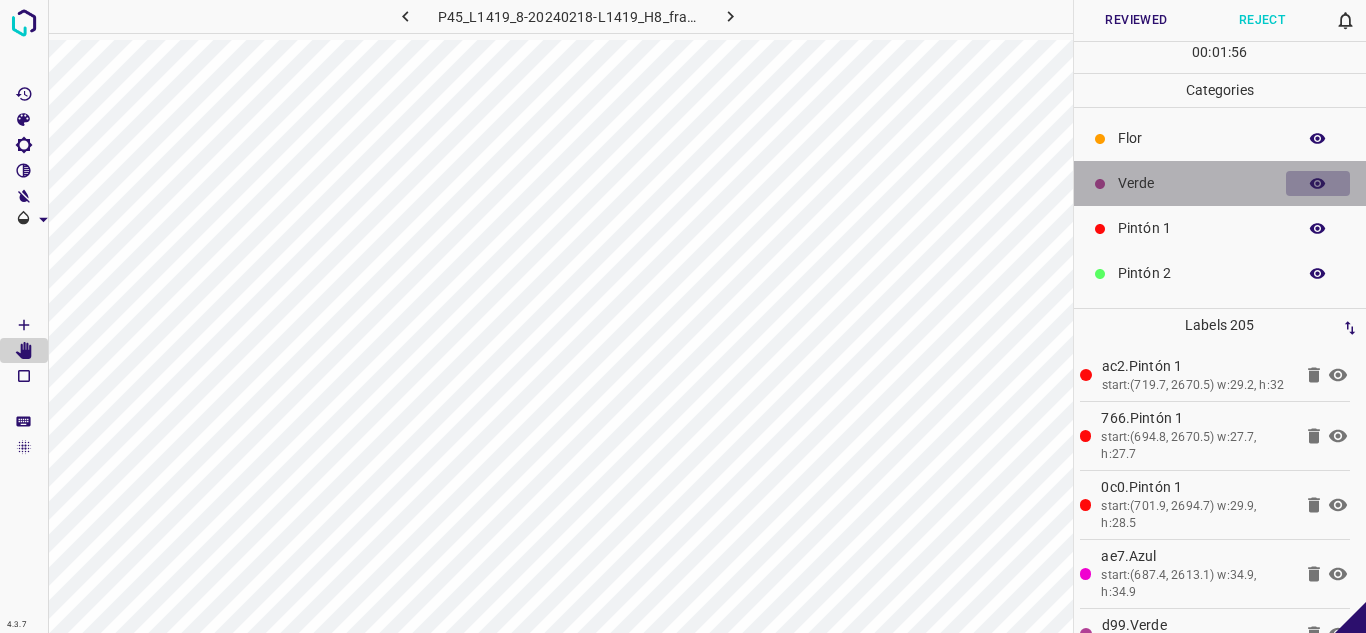 click 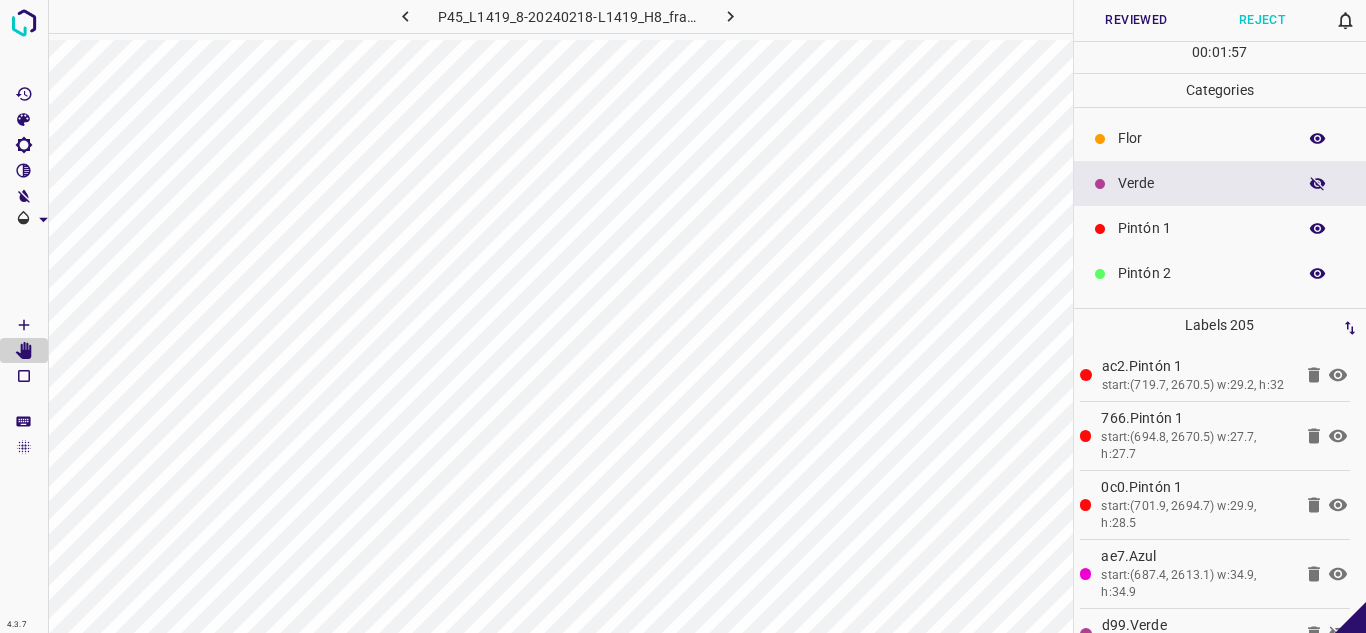 click 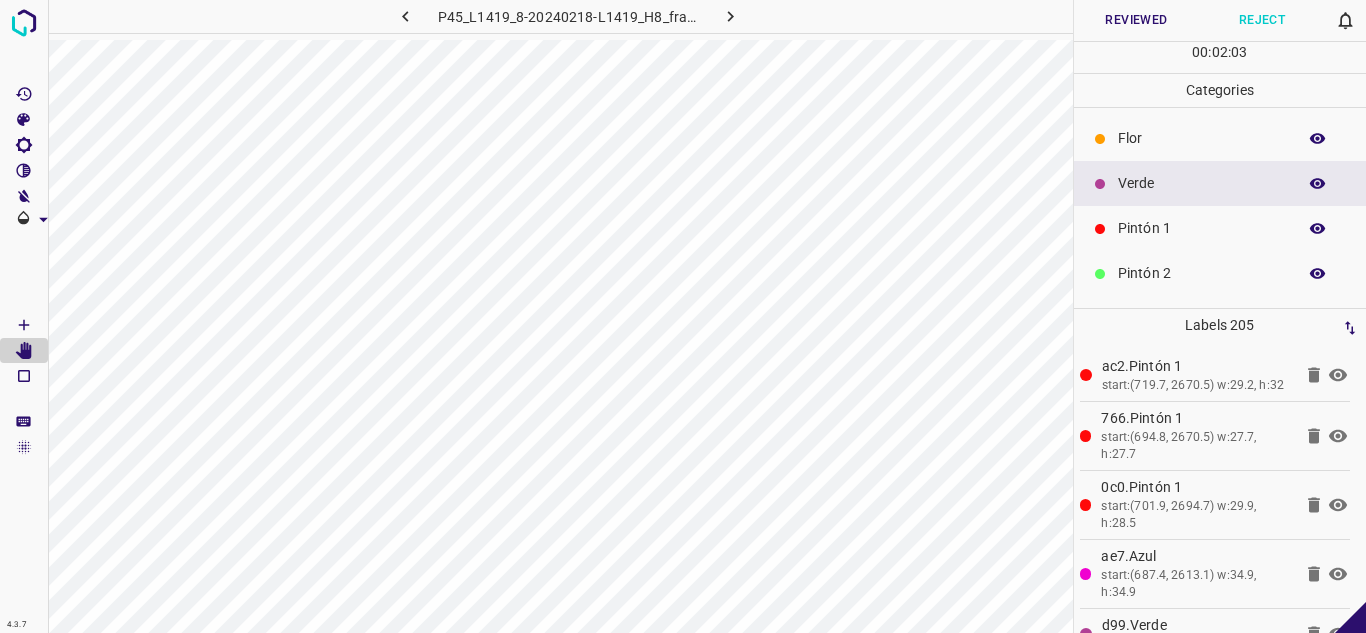click 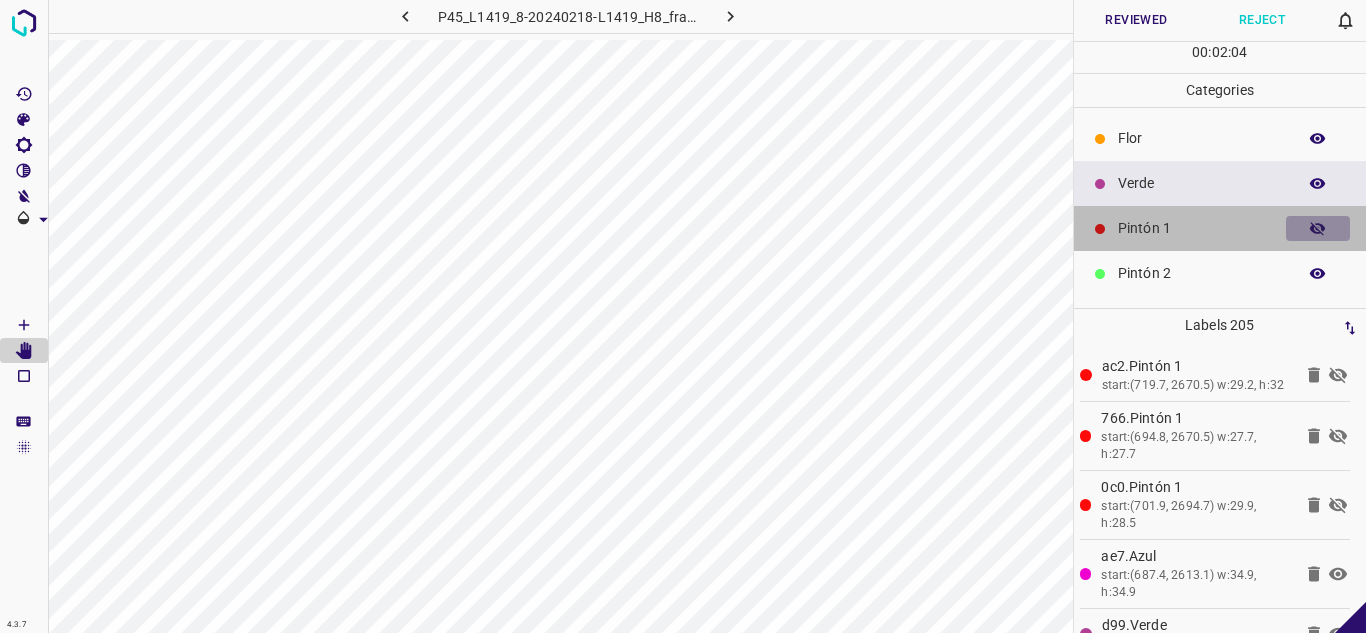 click 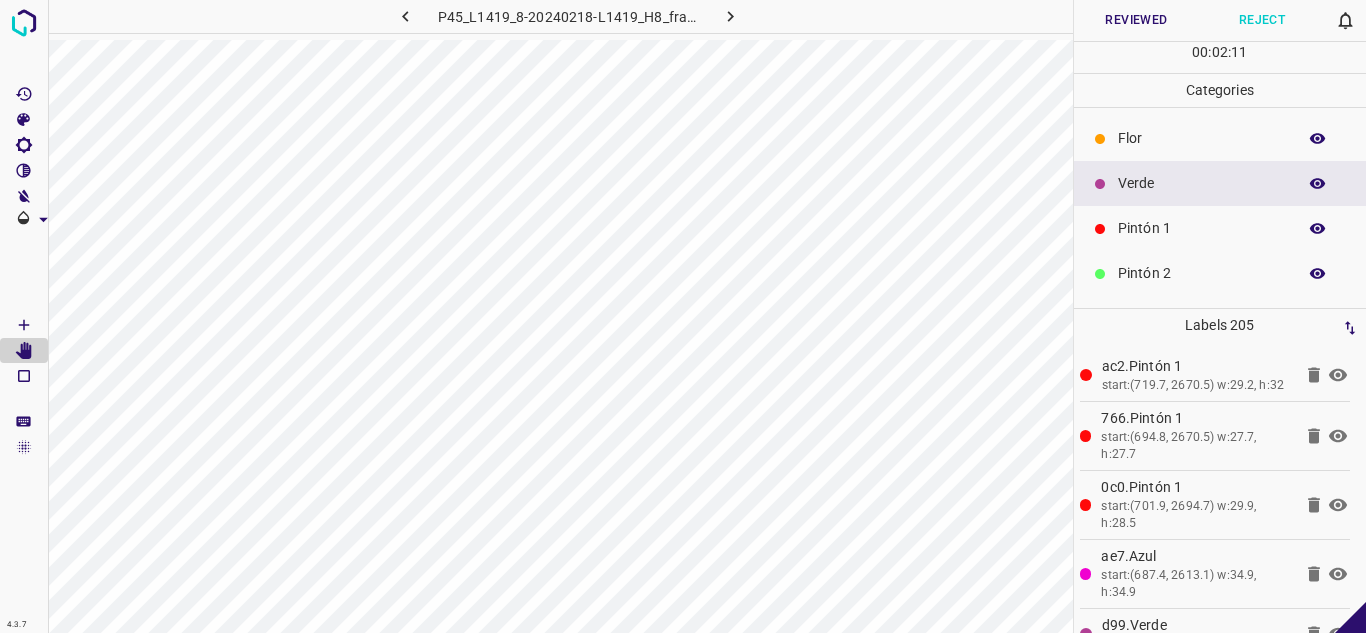 click 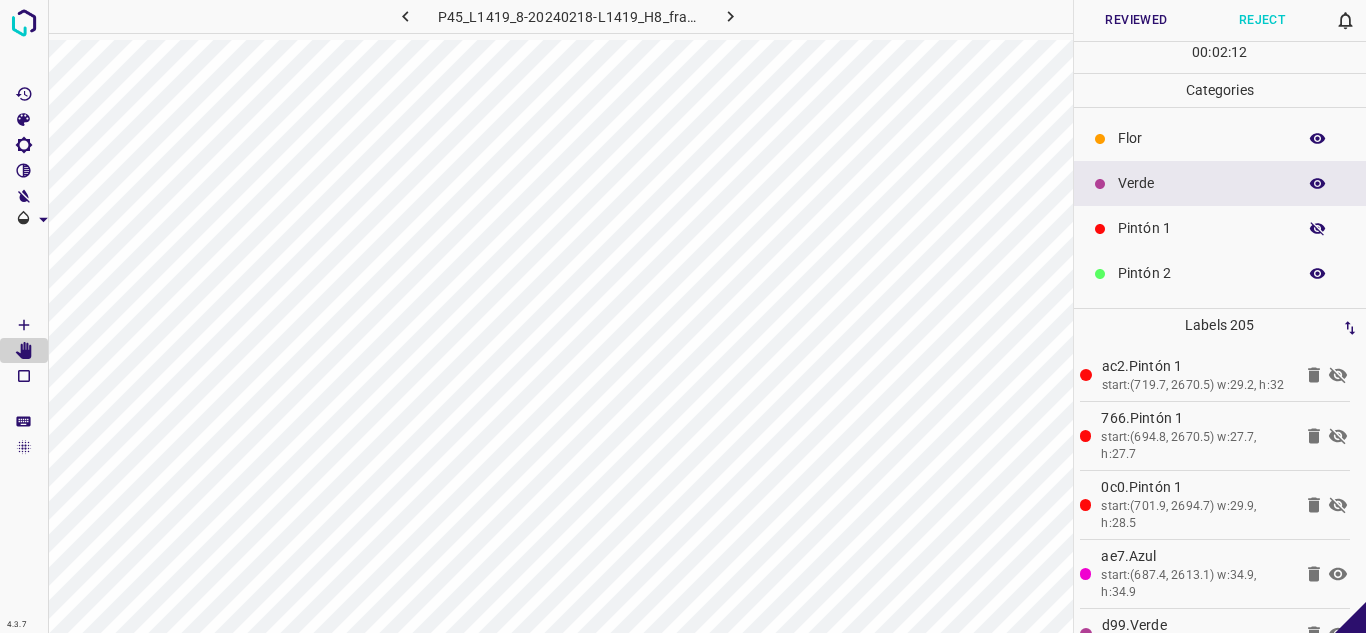 click 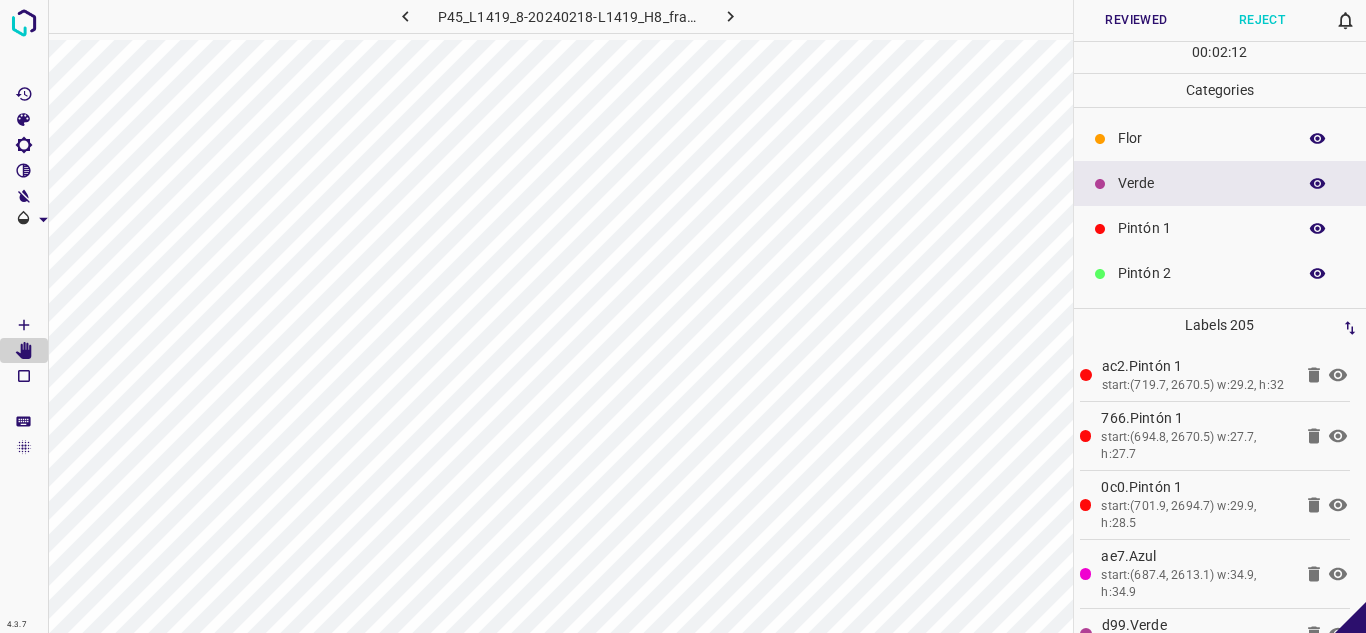 click 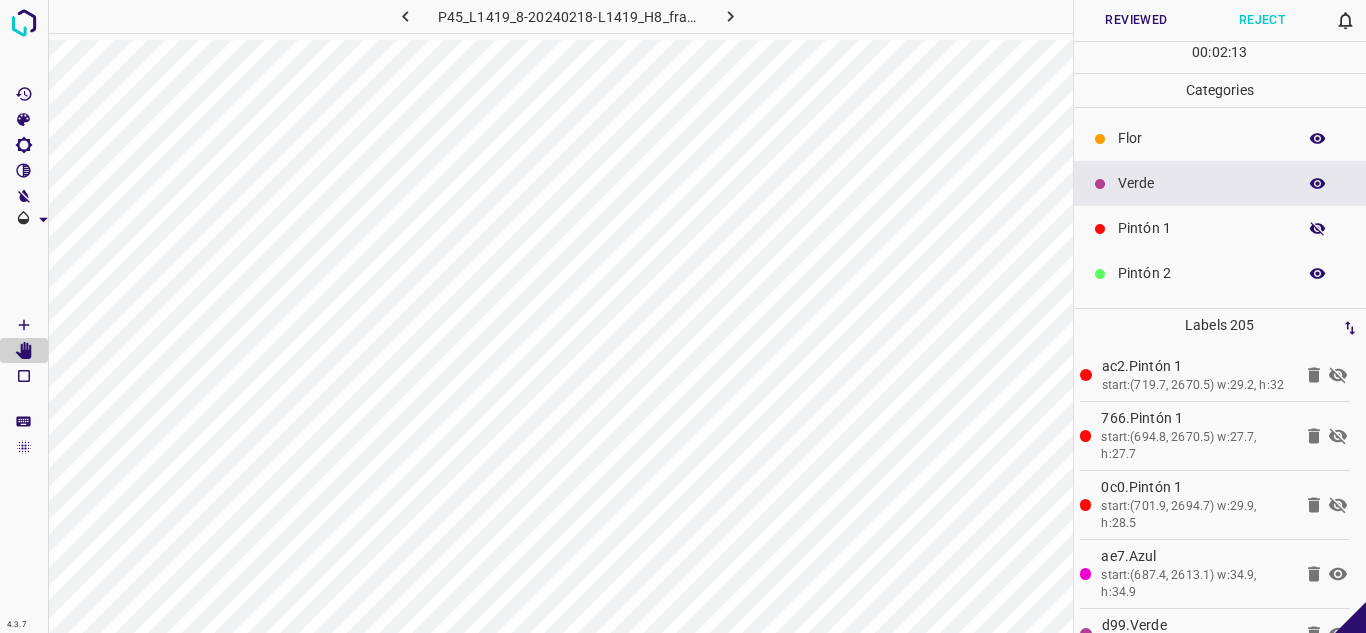 click 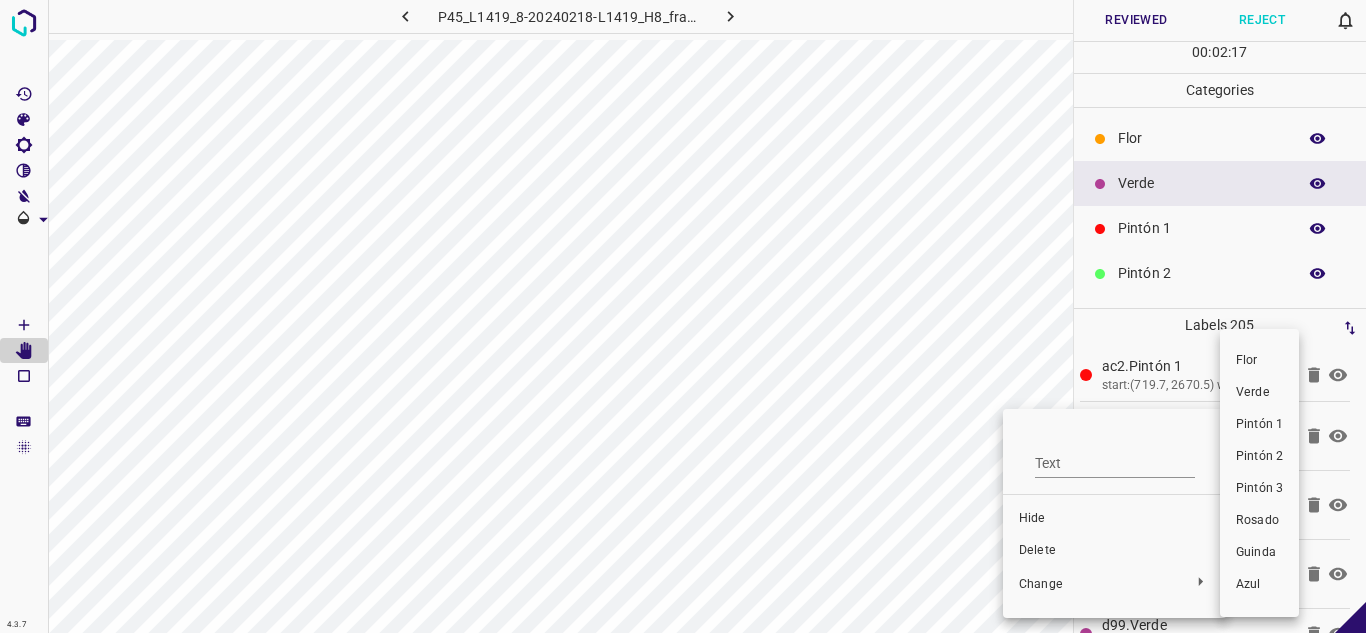 click on "Verde" at bounding box center (1259, 393) 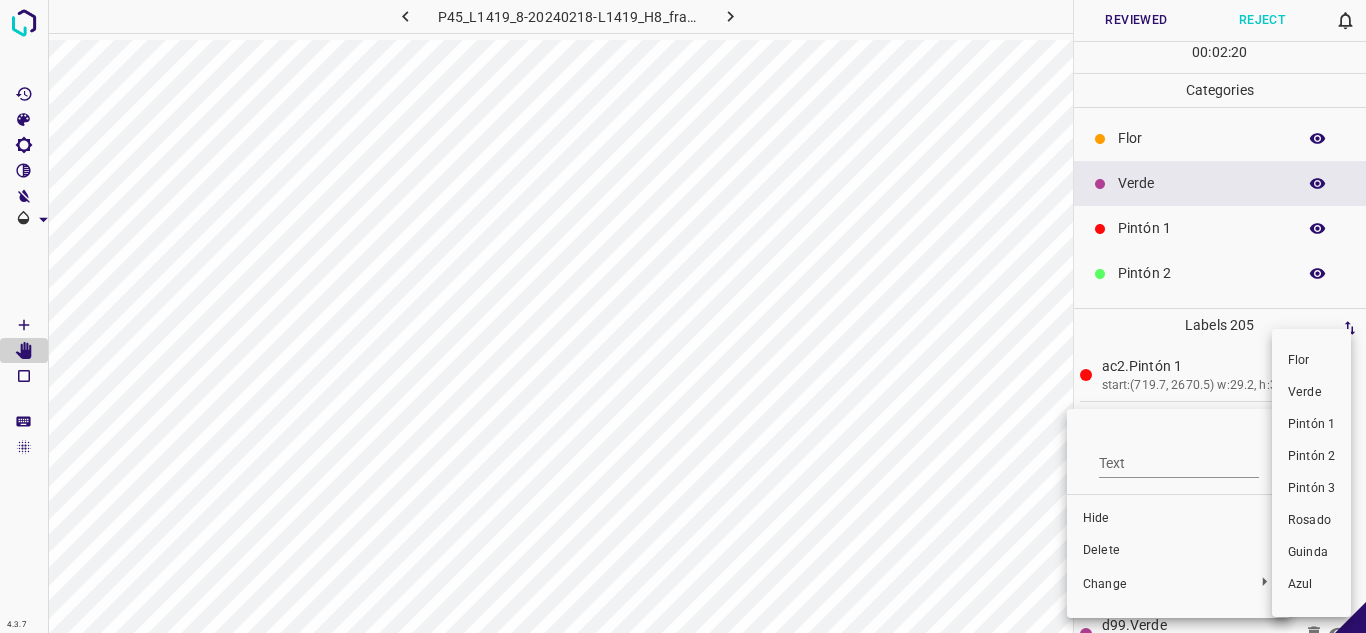 click on "Verde" at bounding box center (1311, 393) 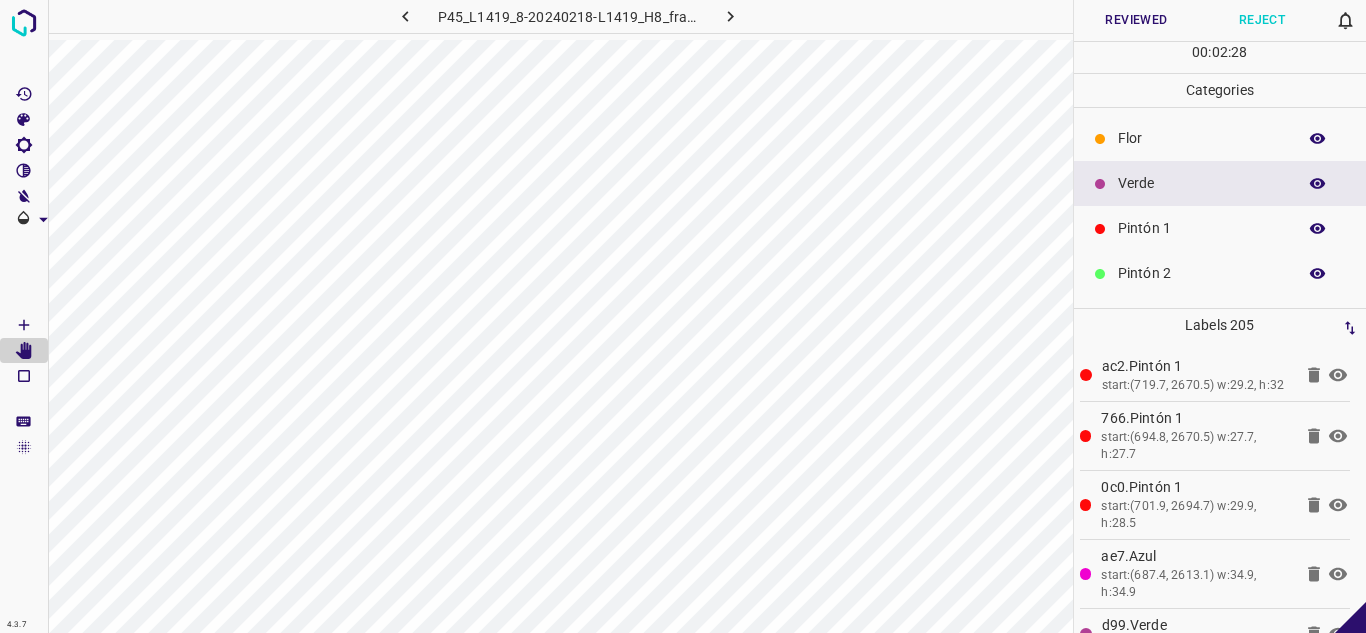 click 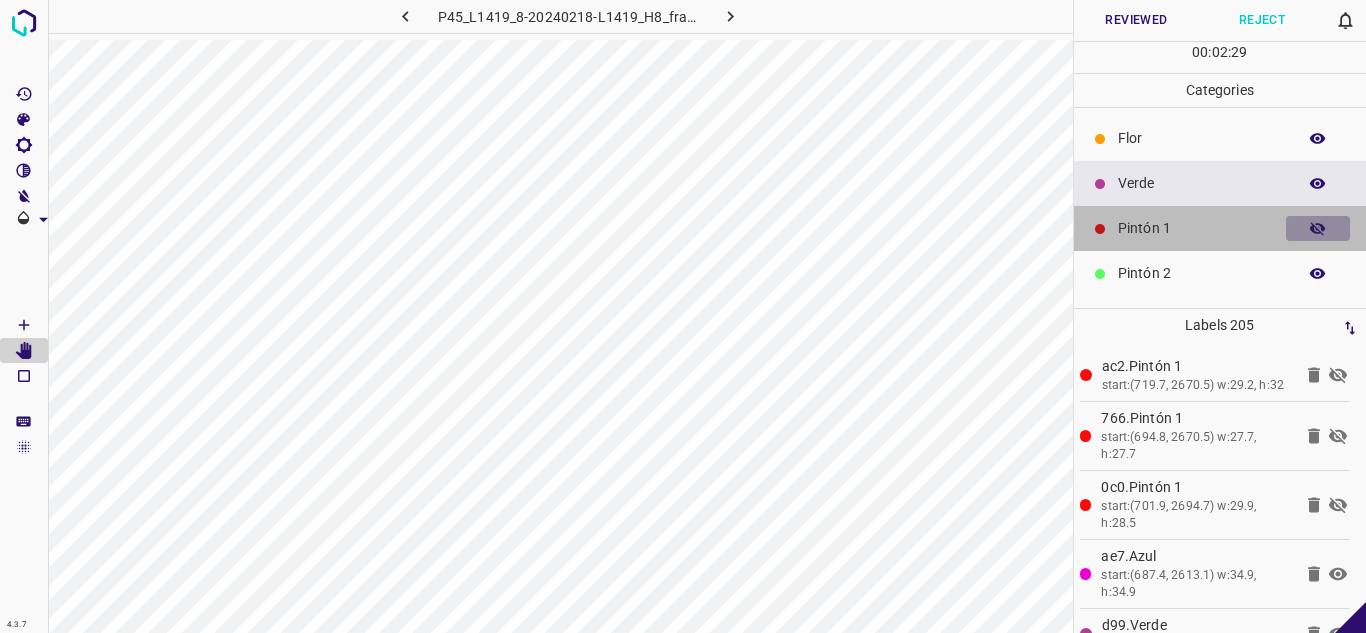 click 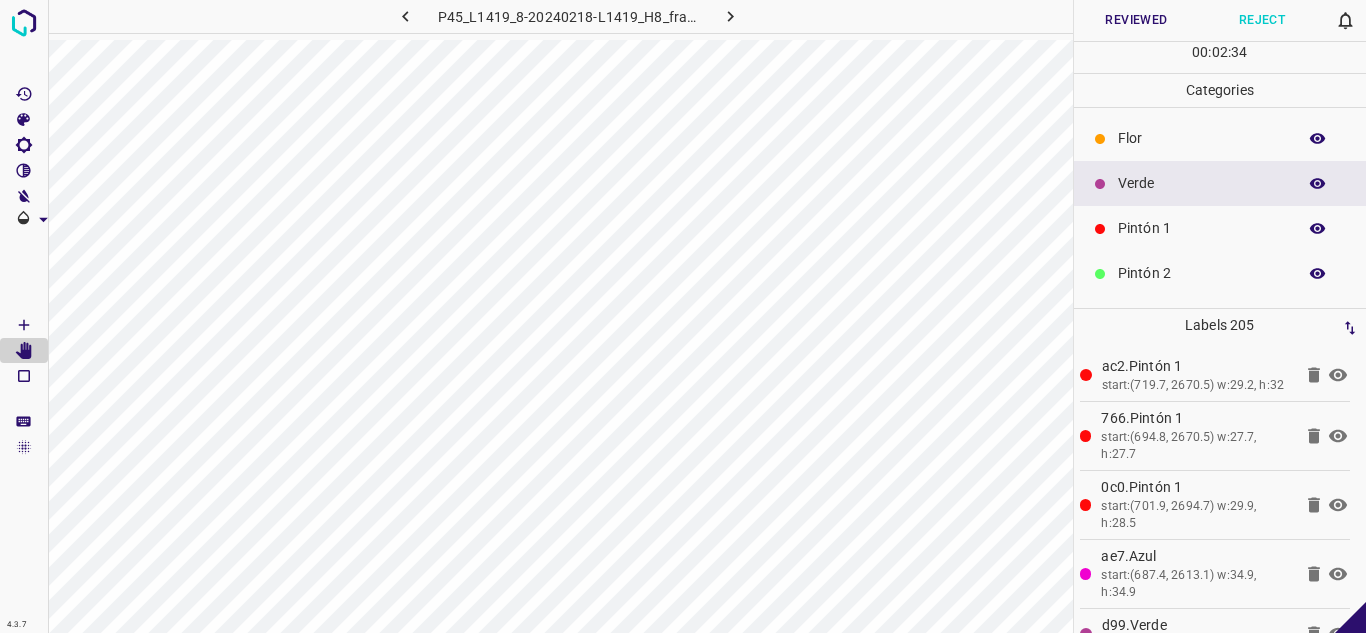 click 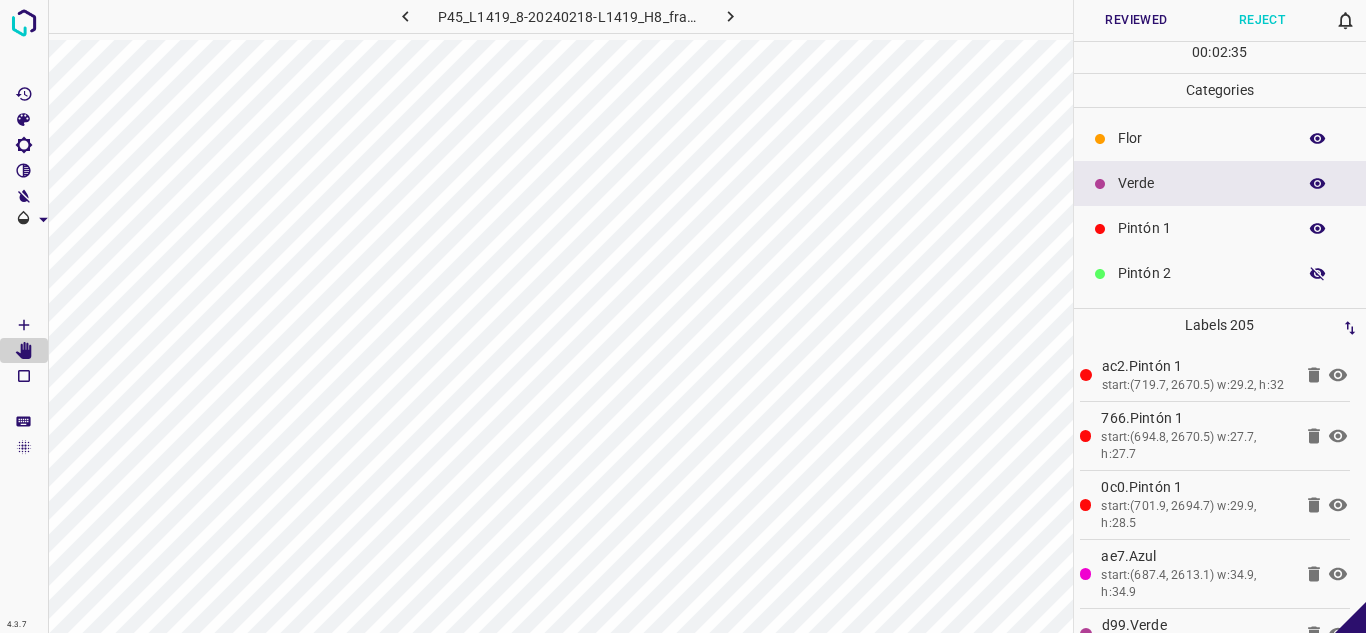 click 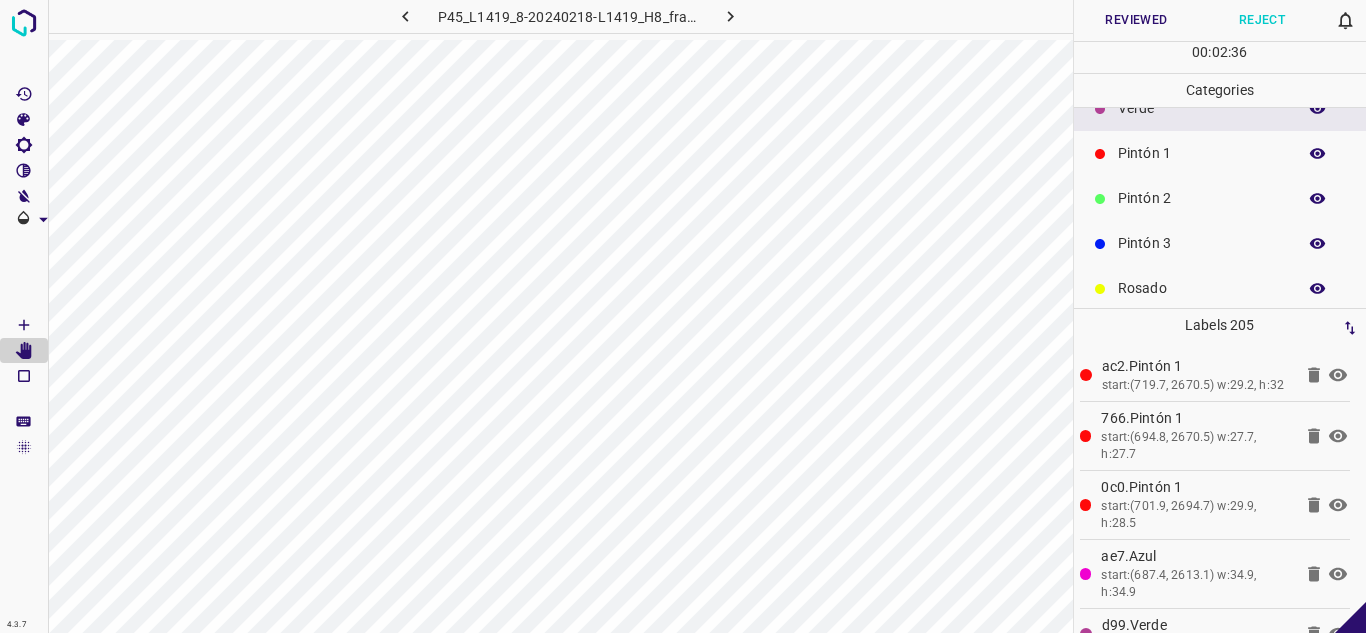 scroll, scrollTop: 176, scrollLeft: 0, axis: vertical 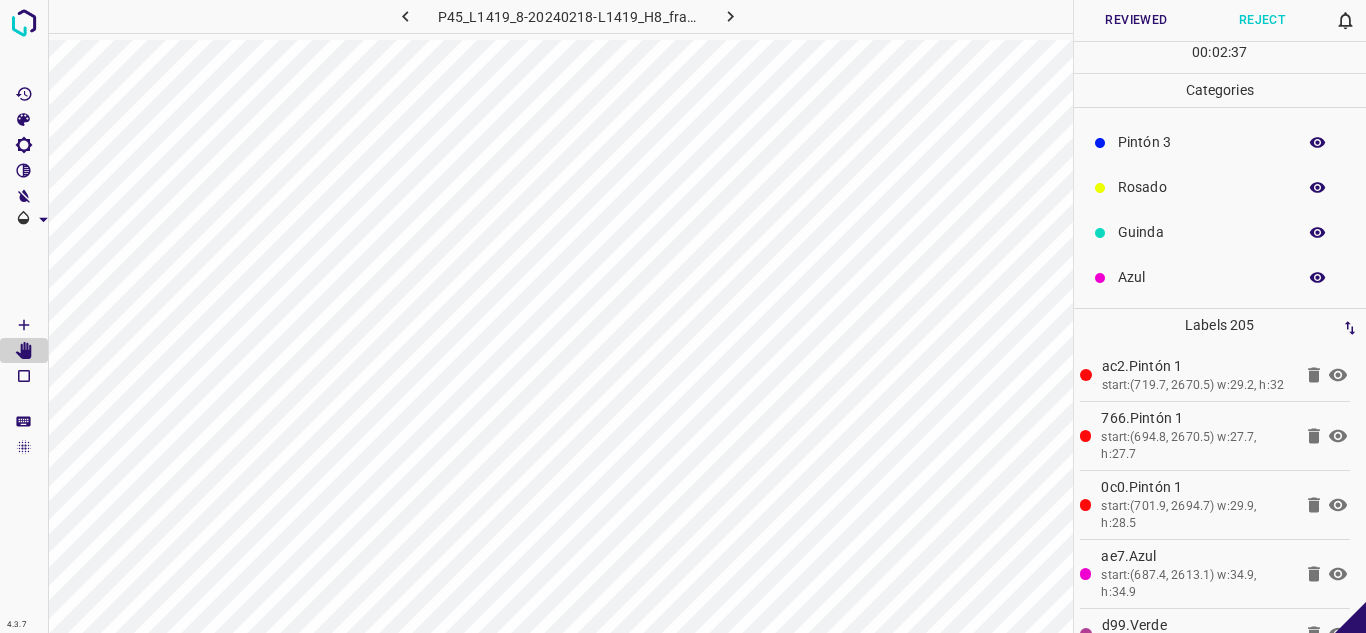 click 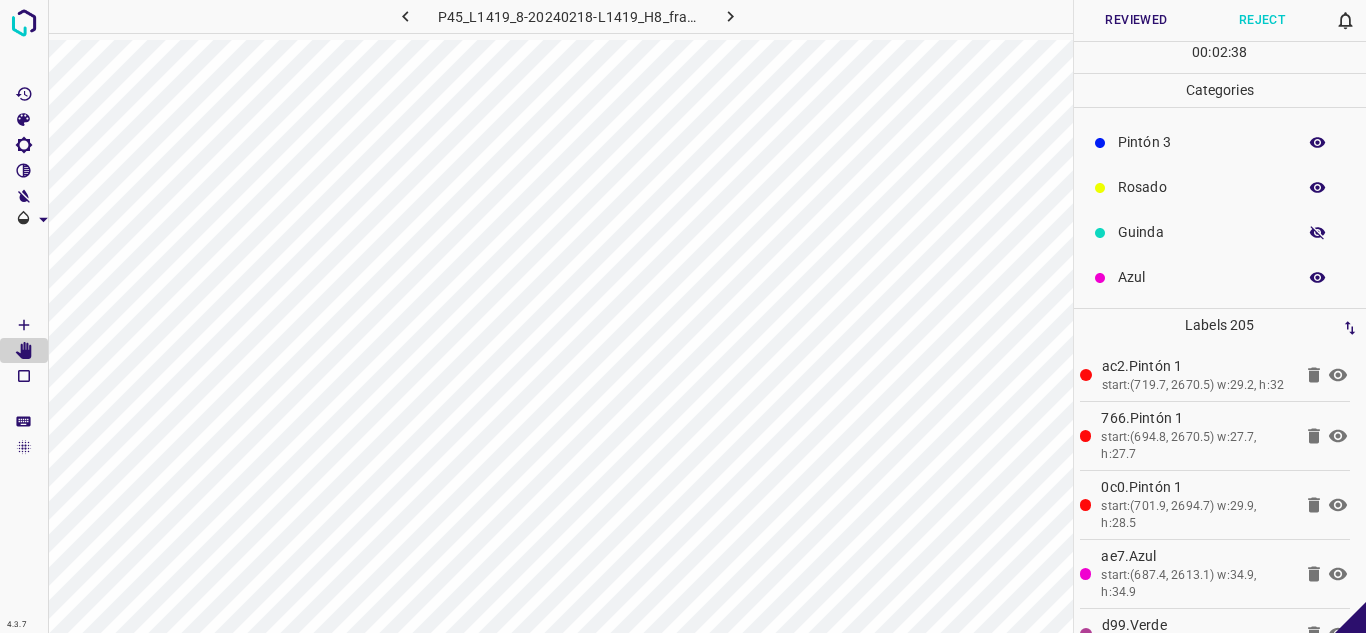 click 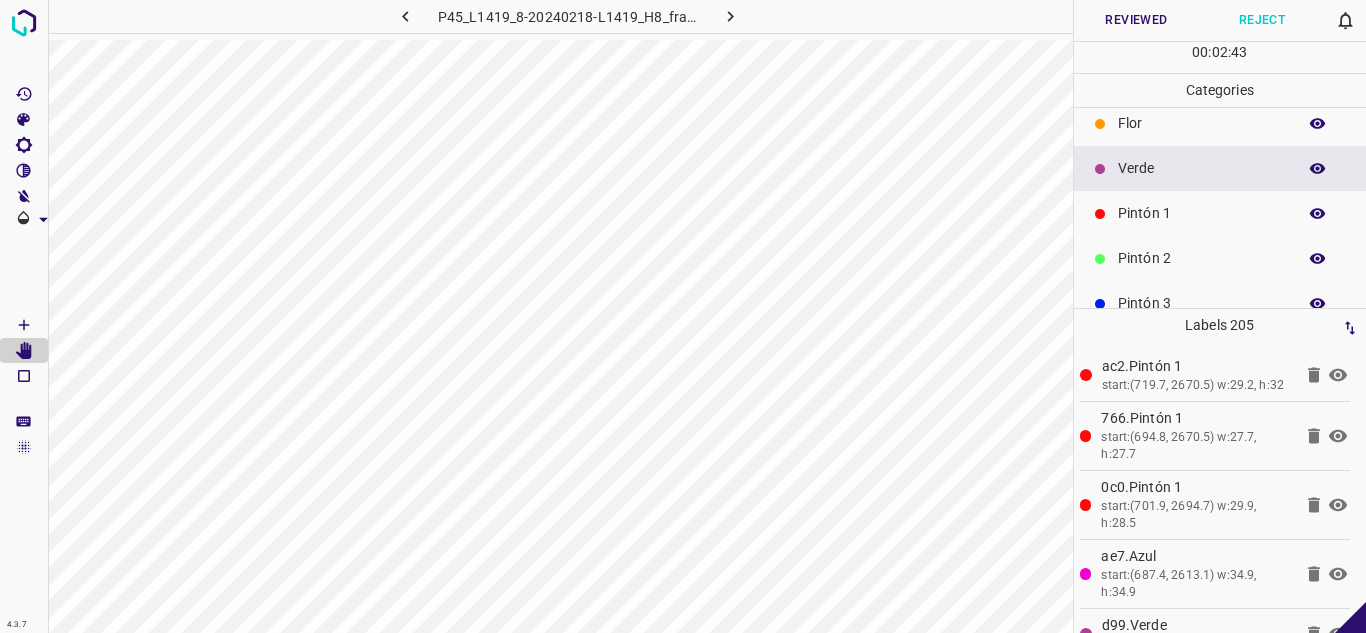 scroll, scrollTop: 0, scrollLeft: 0, axis: both 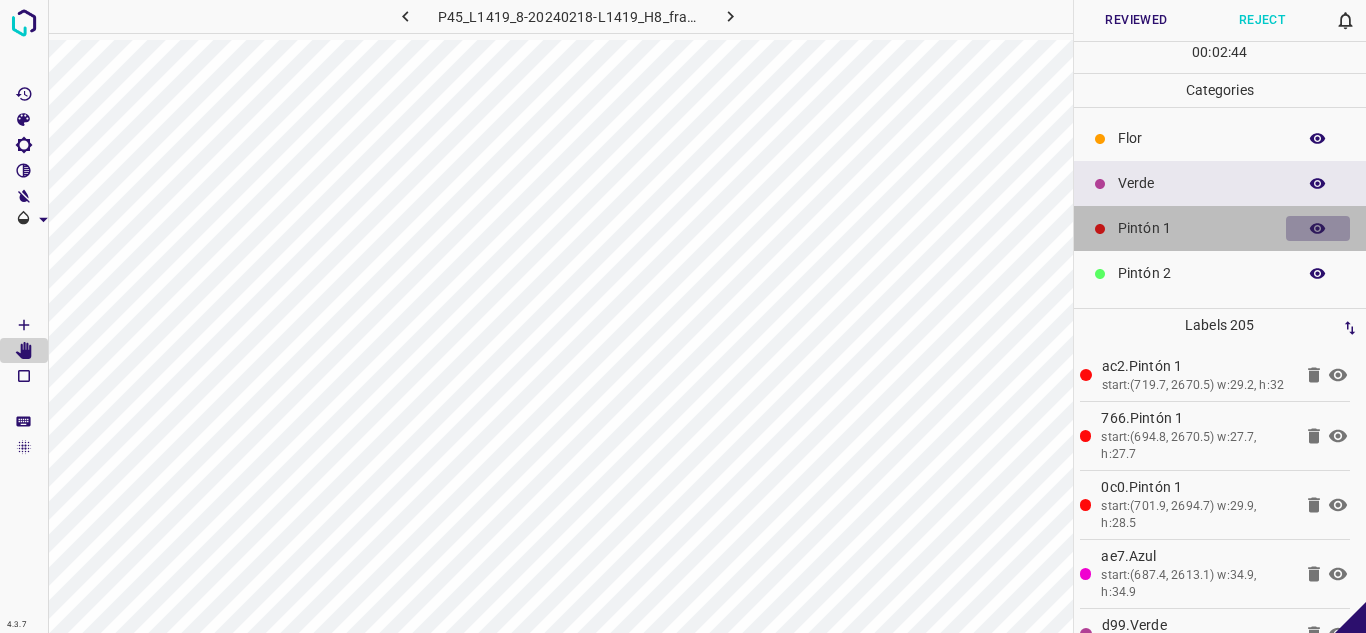 click 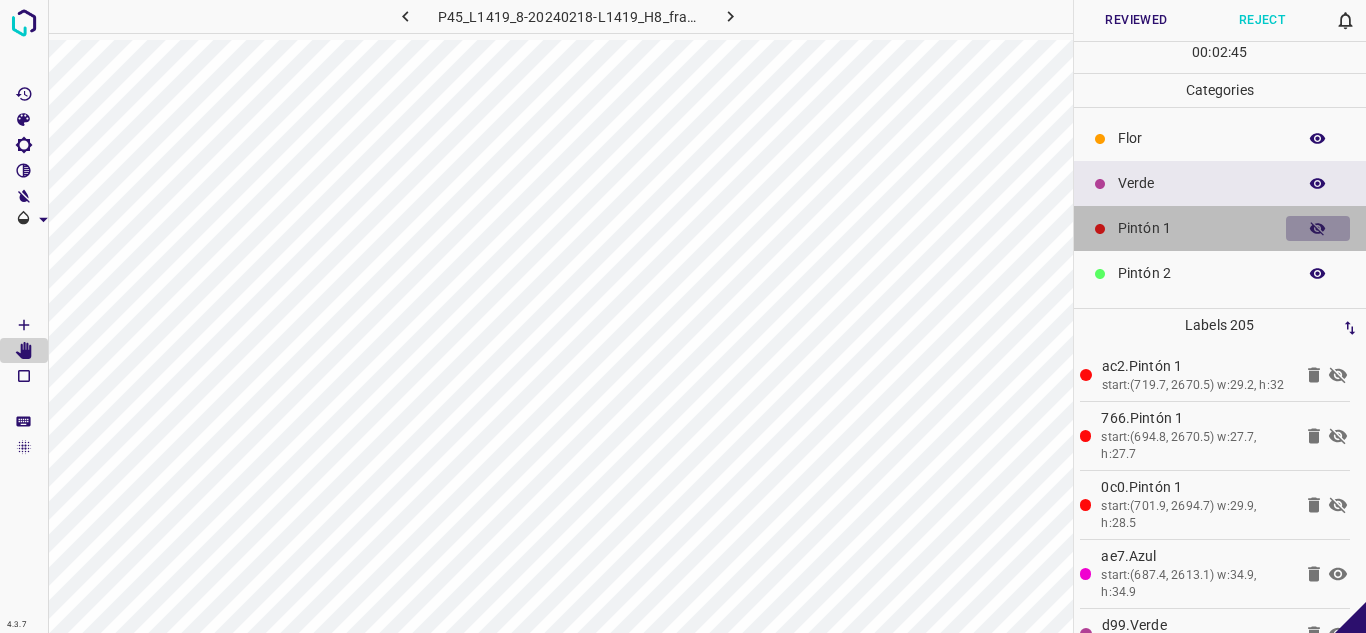 click 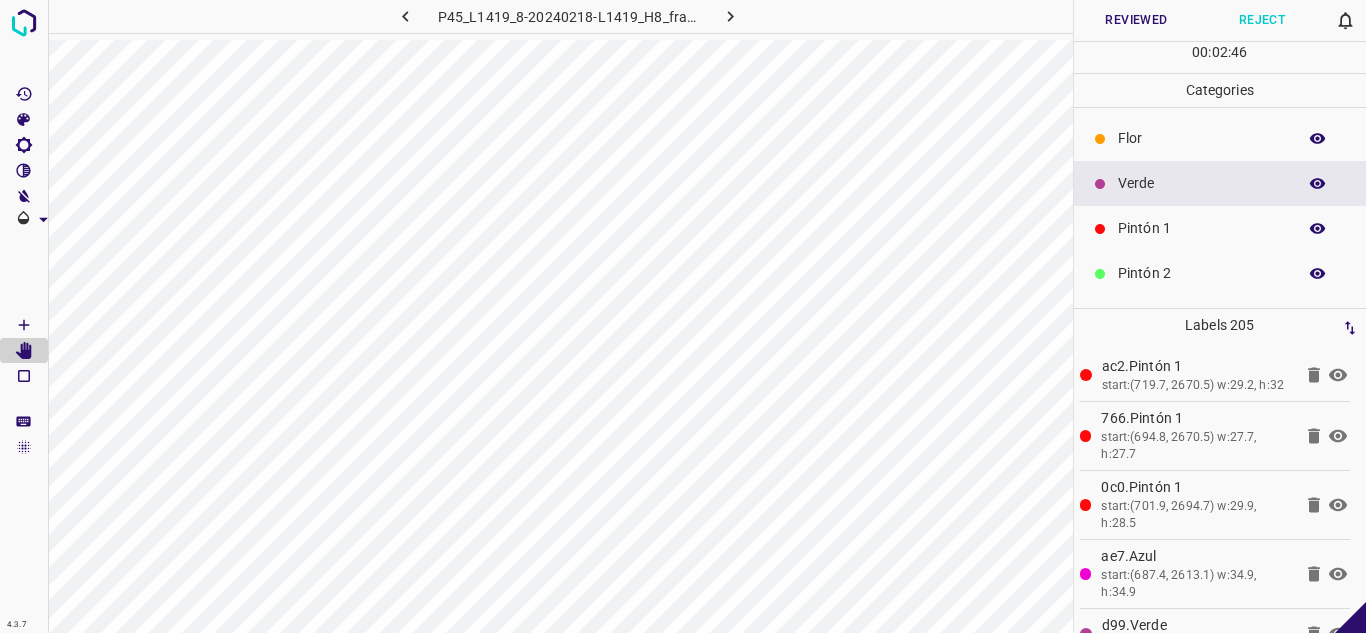 click on "Reviewed" at bounding box center [1137, 20] 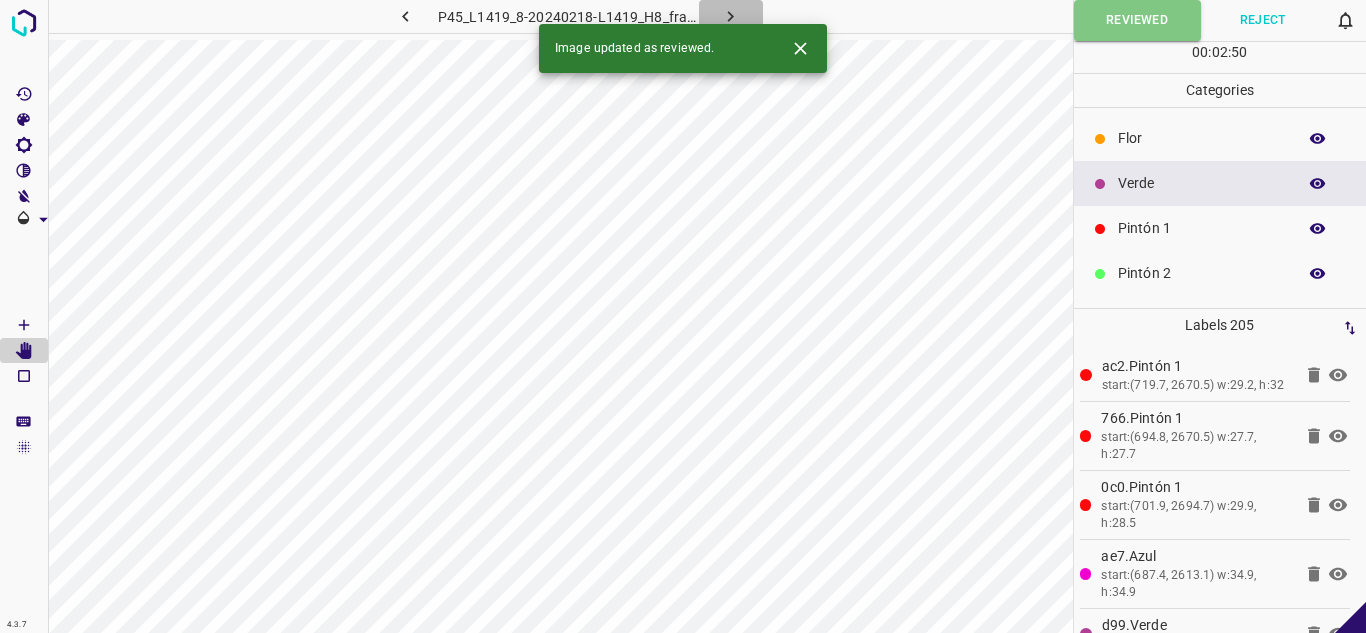 click 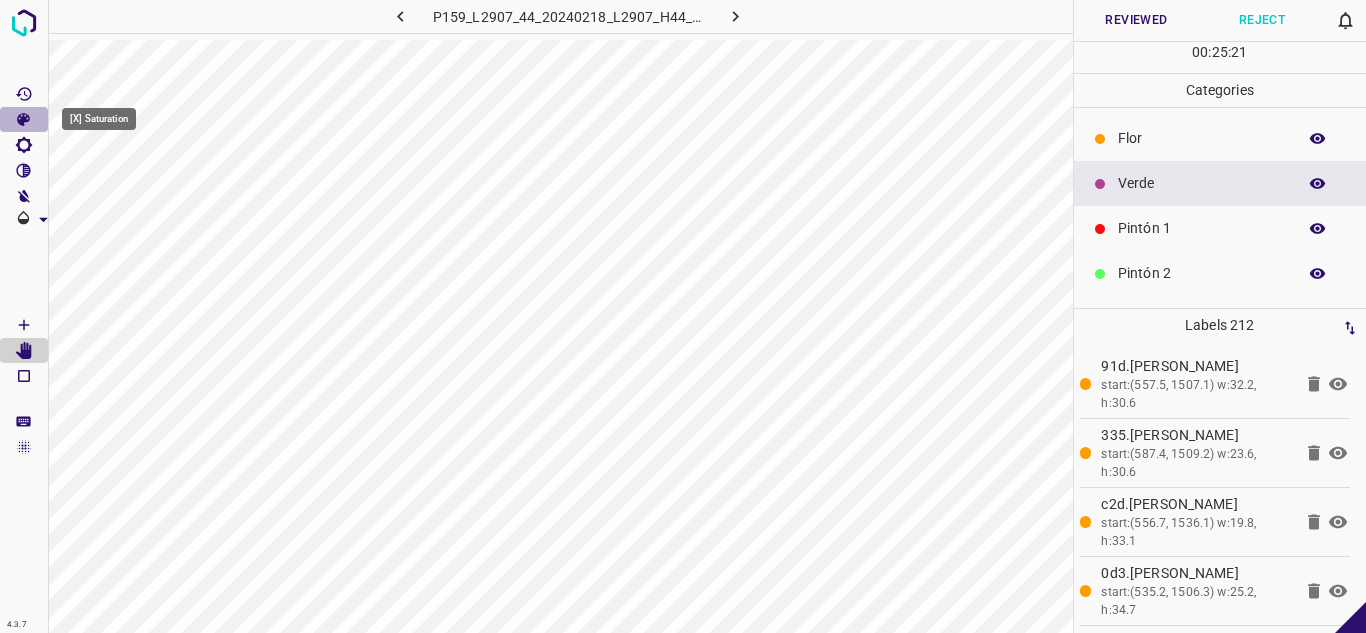 click 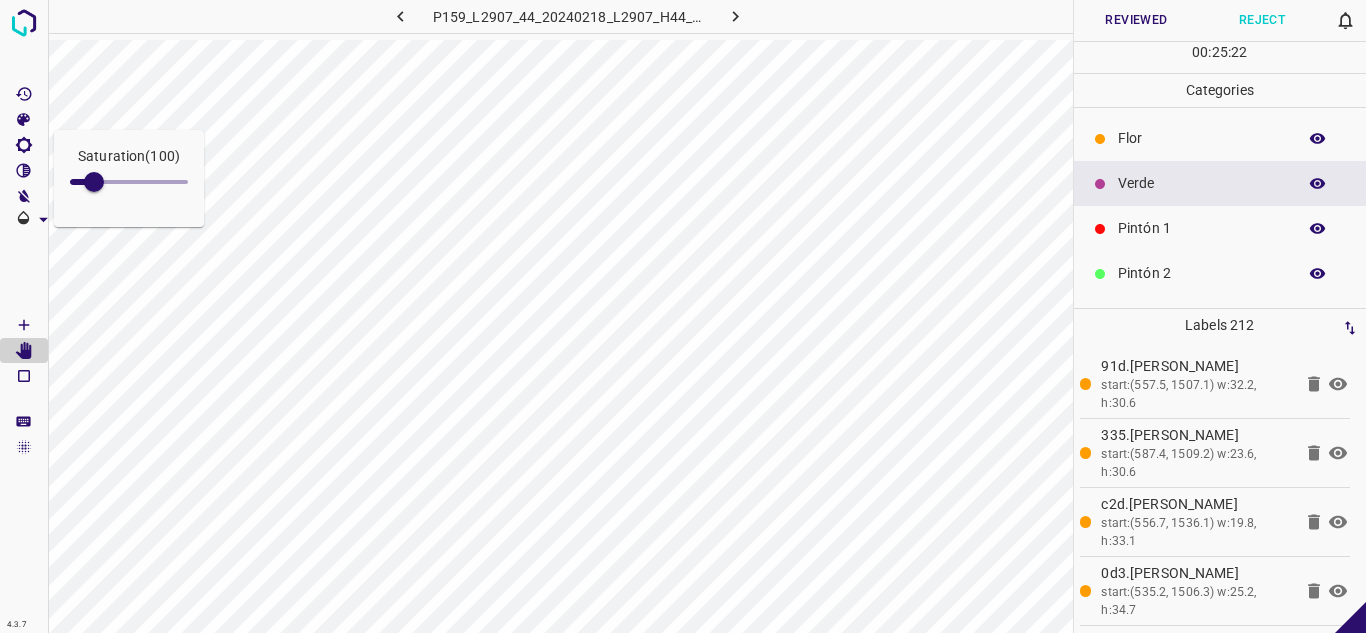 click at bounding box center (129, 182) 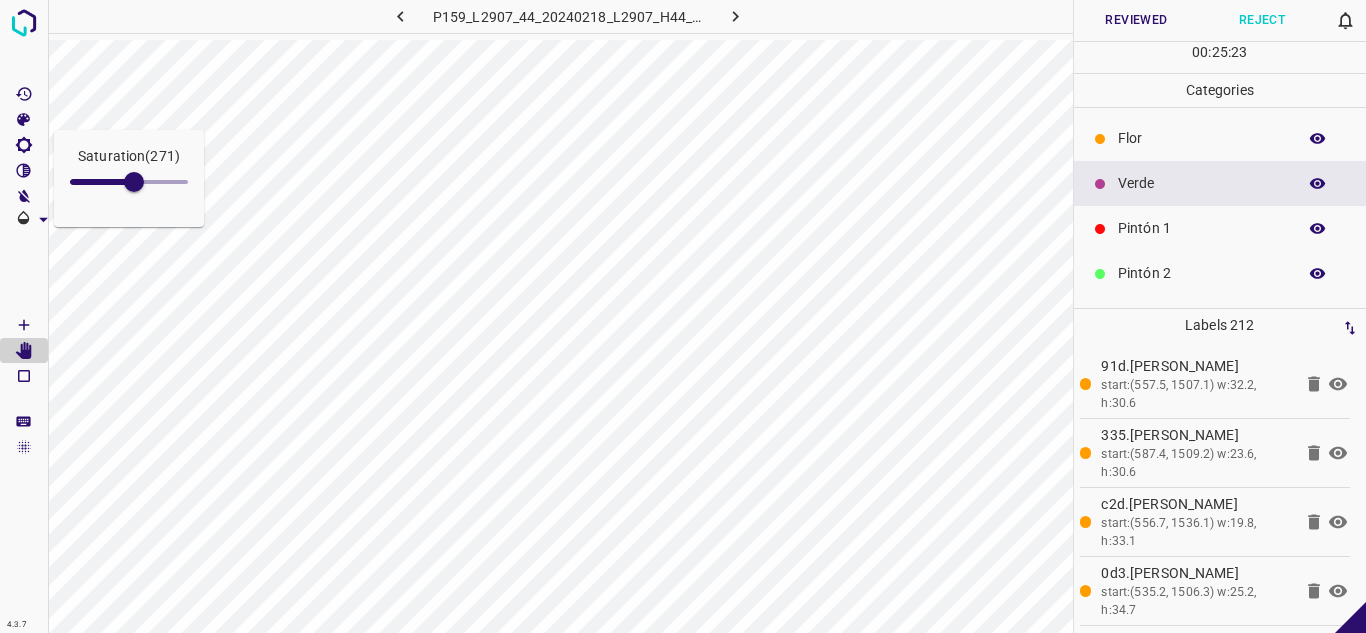 click at bounding box center (129, 182) 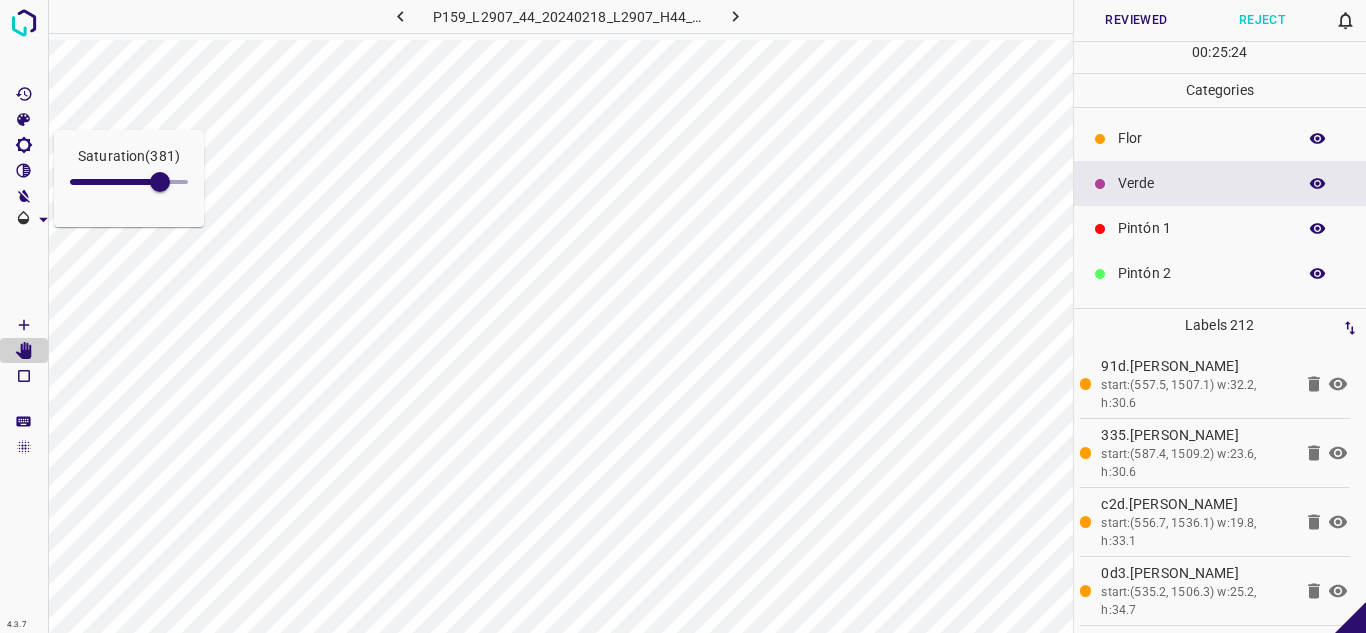 type on "381" 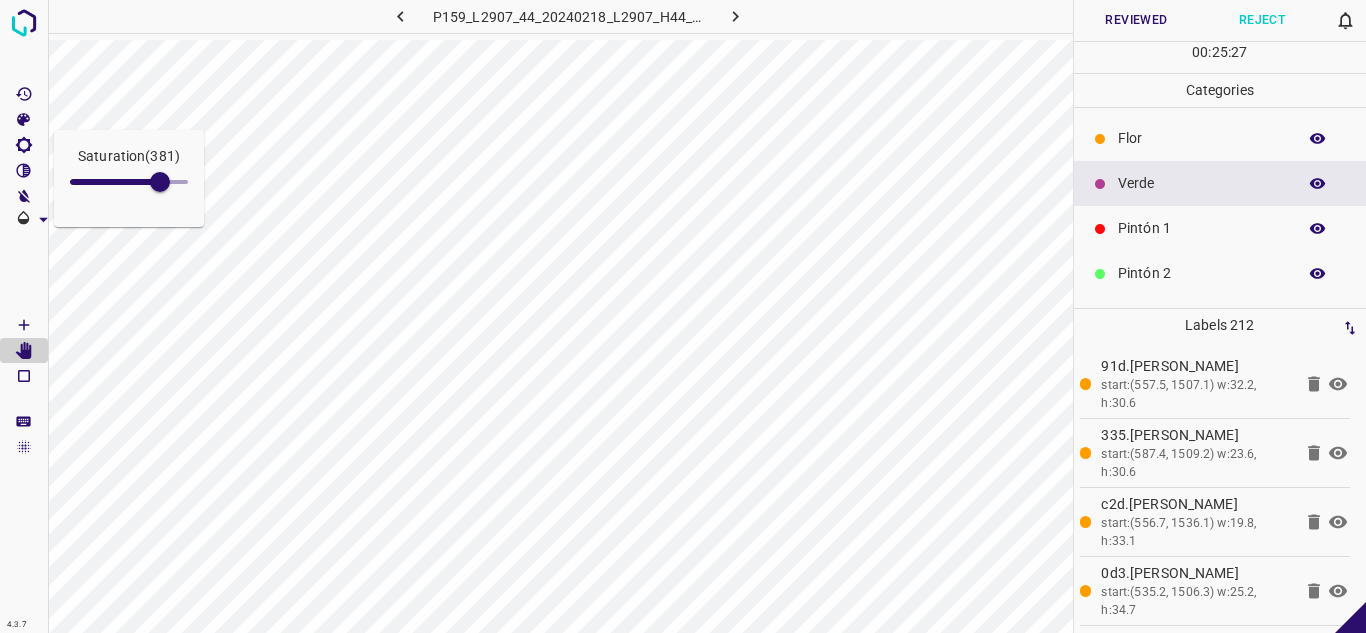 click 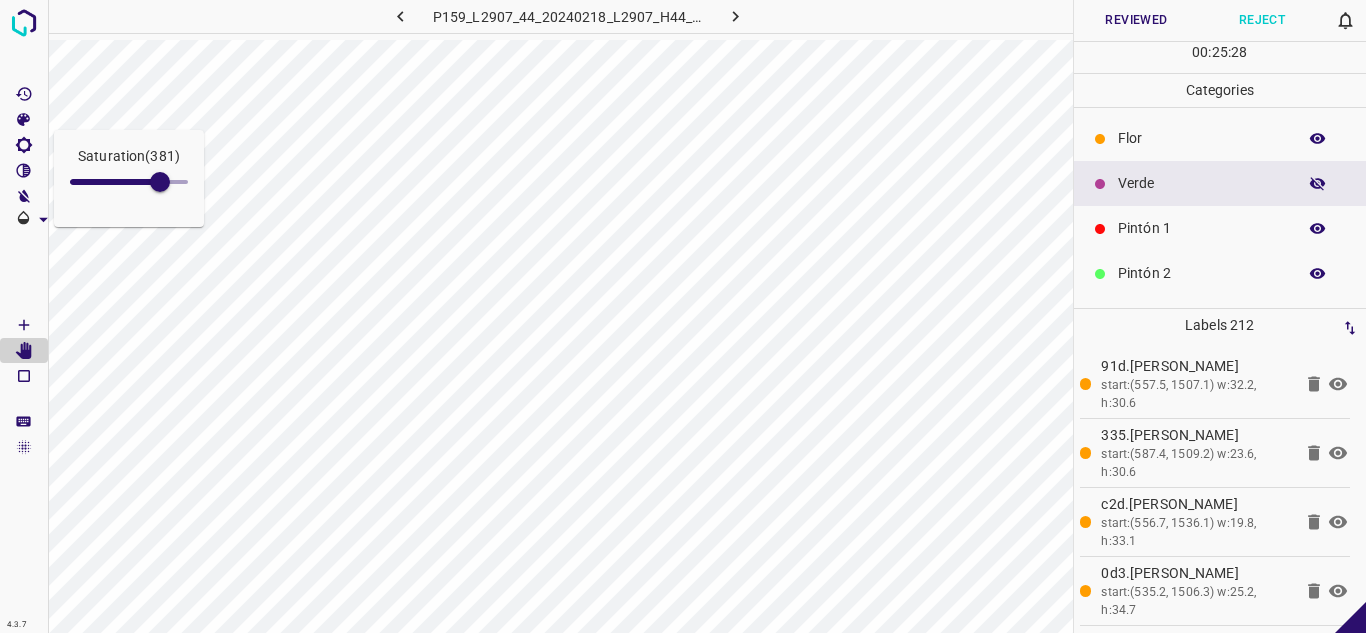 click 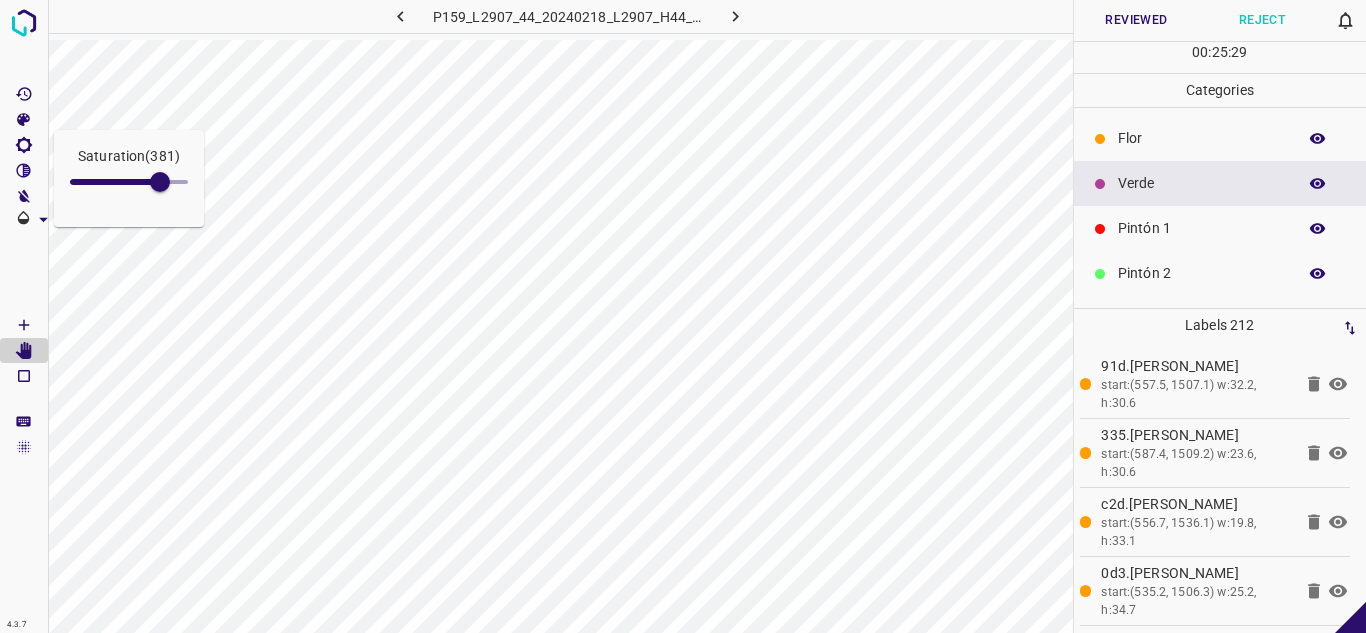 click 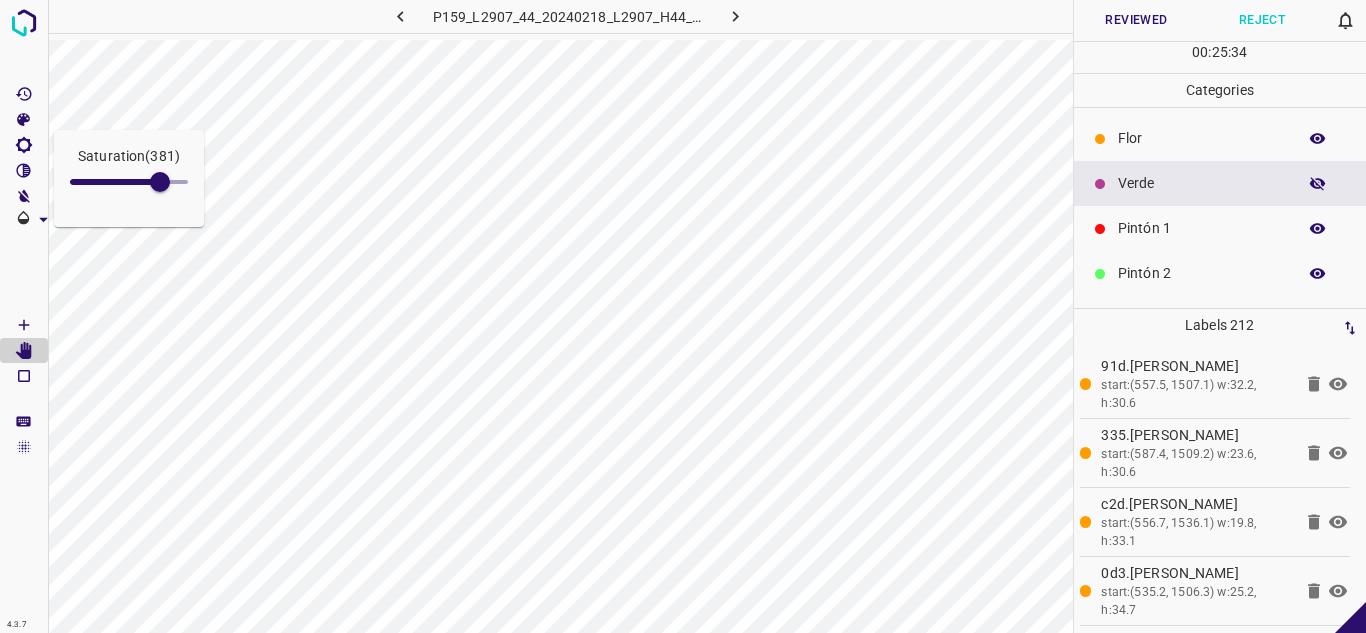 click 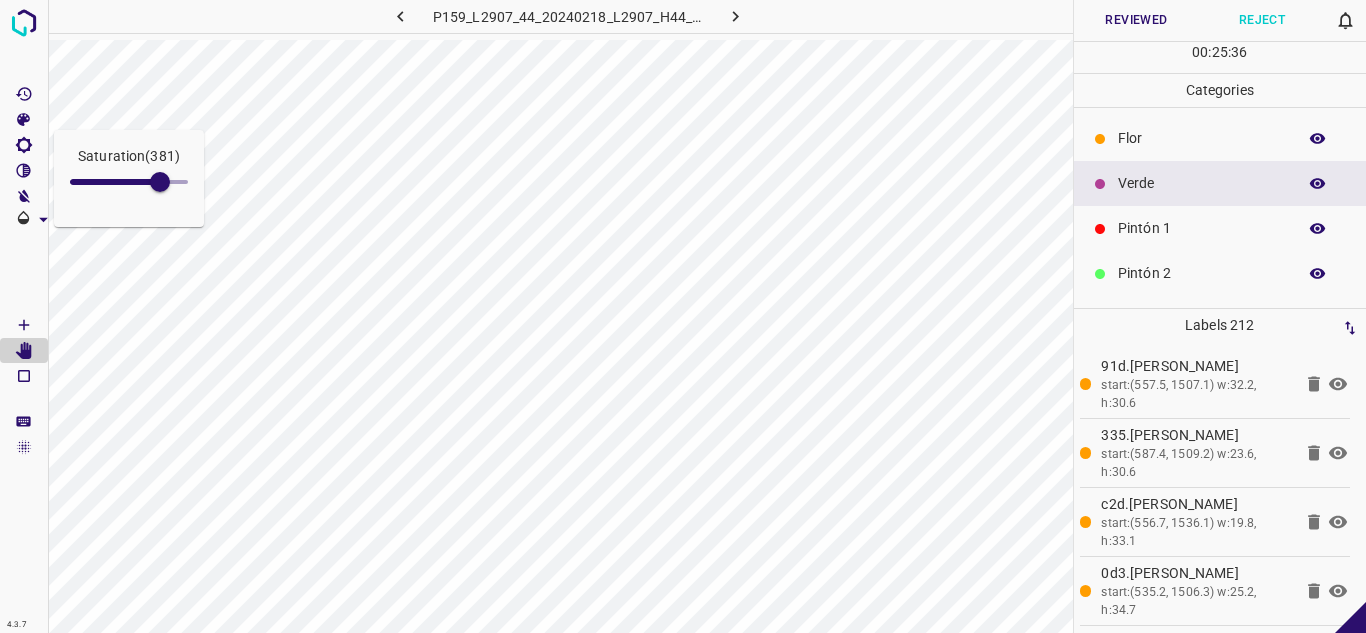 click 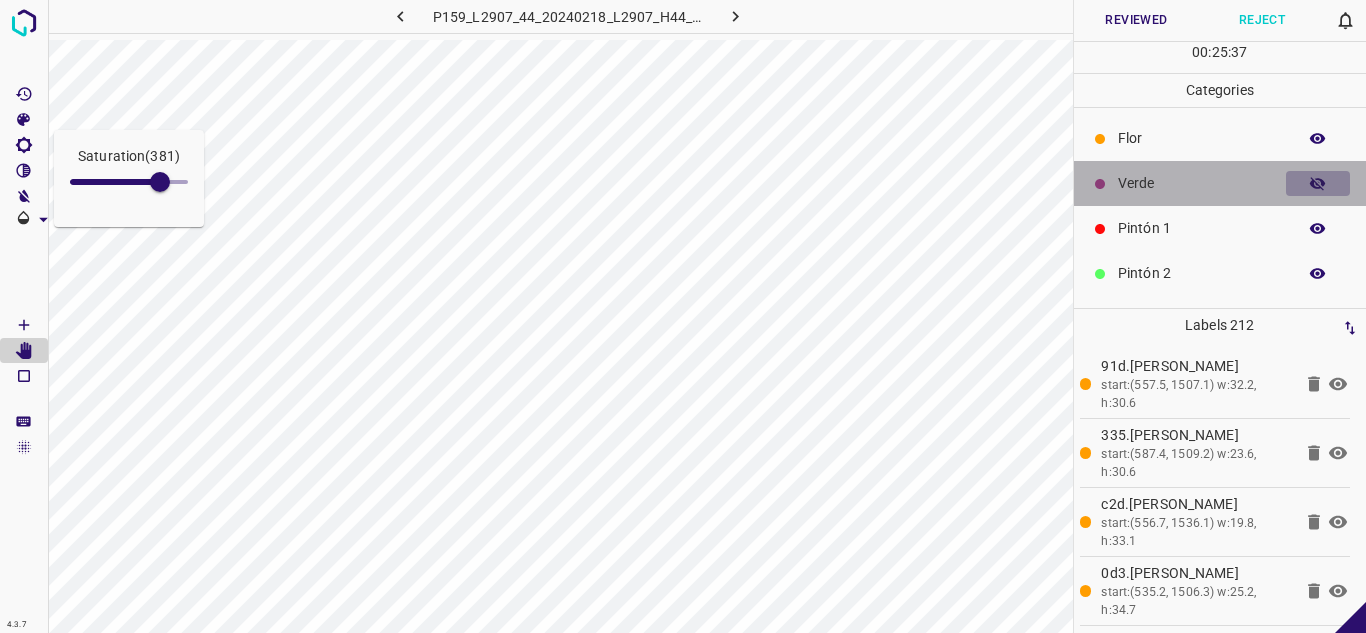 click 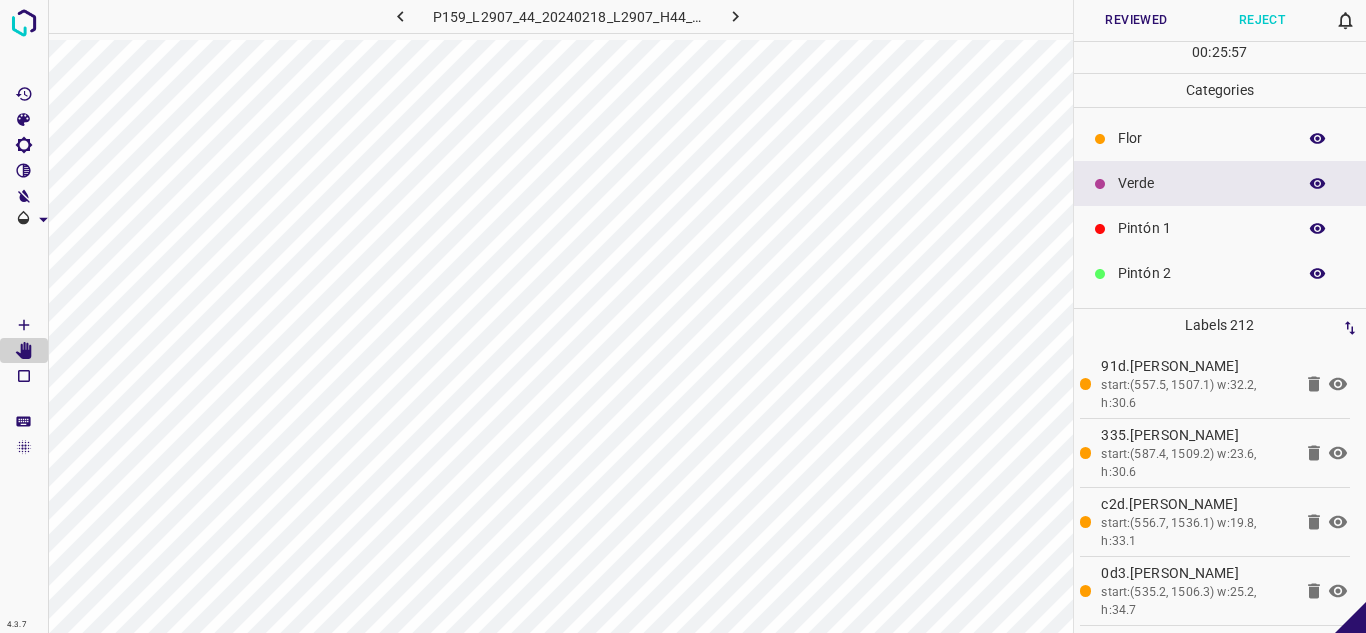 click 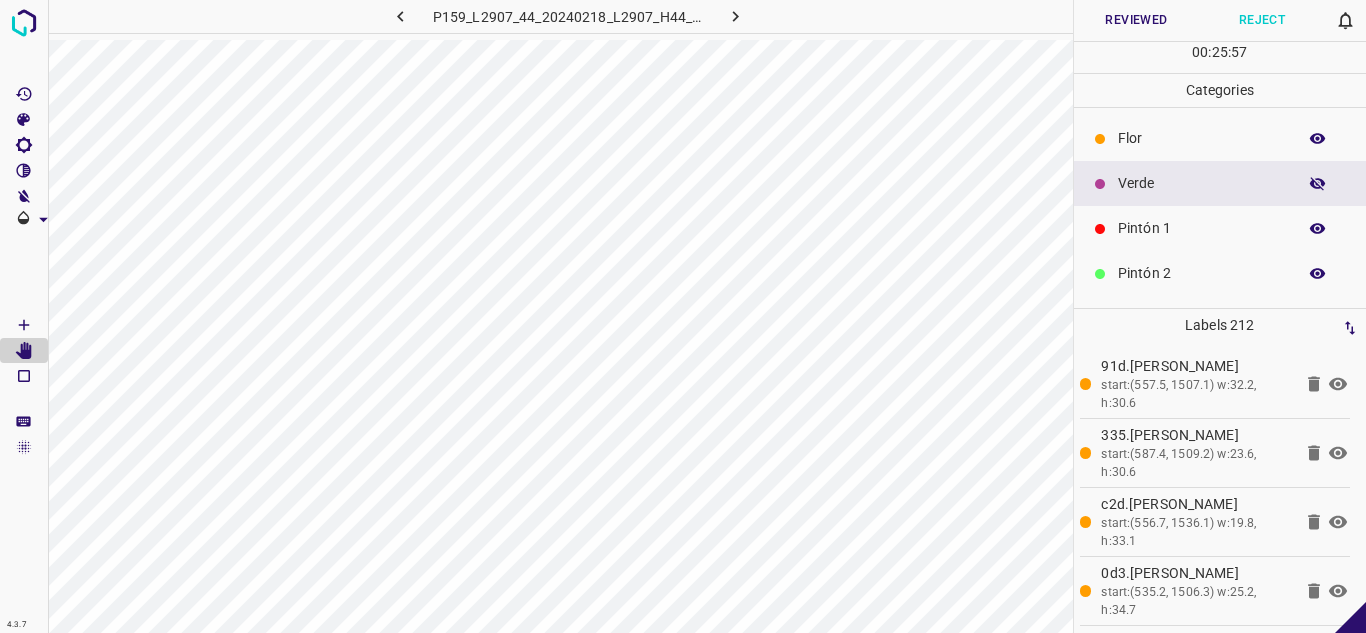 click 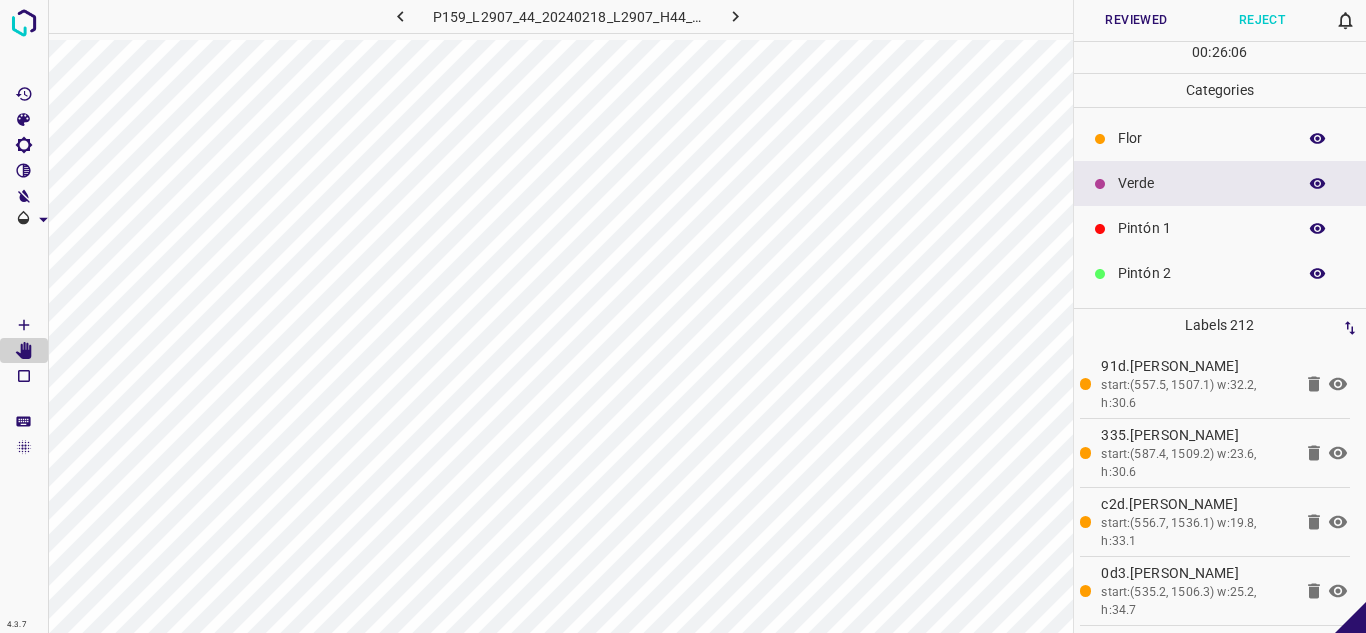 click 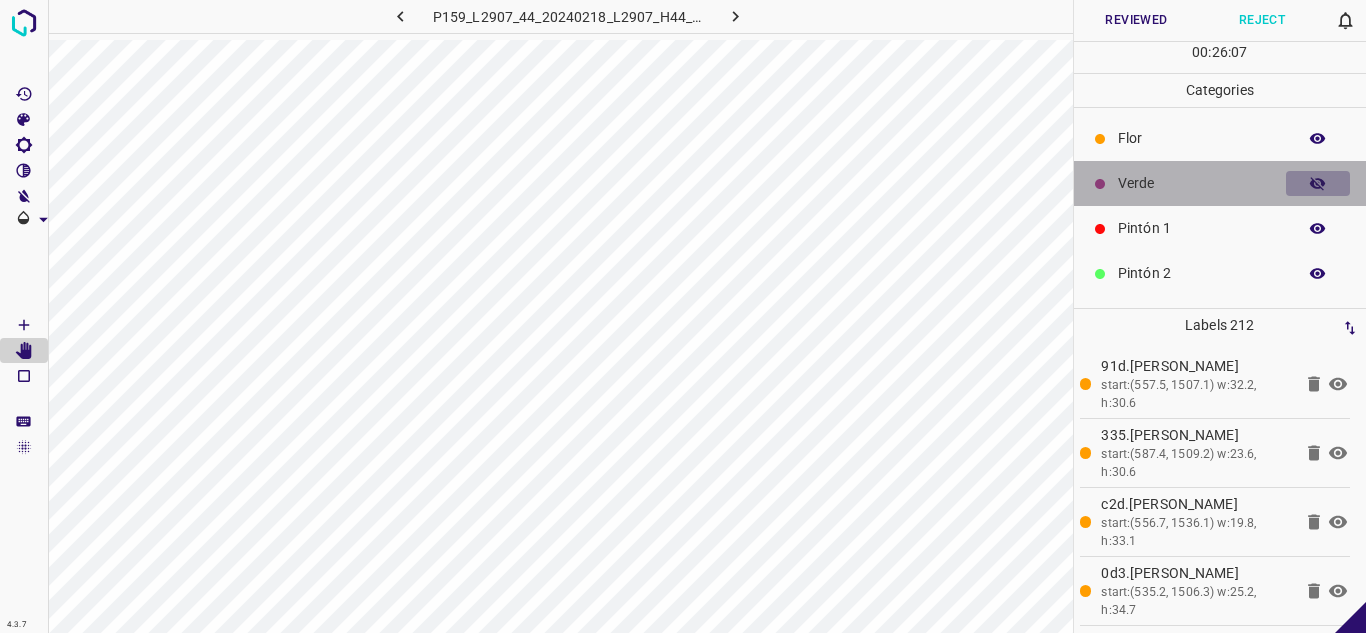click 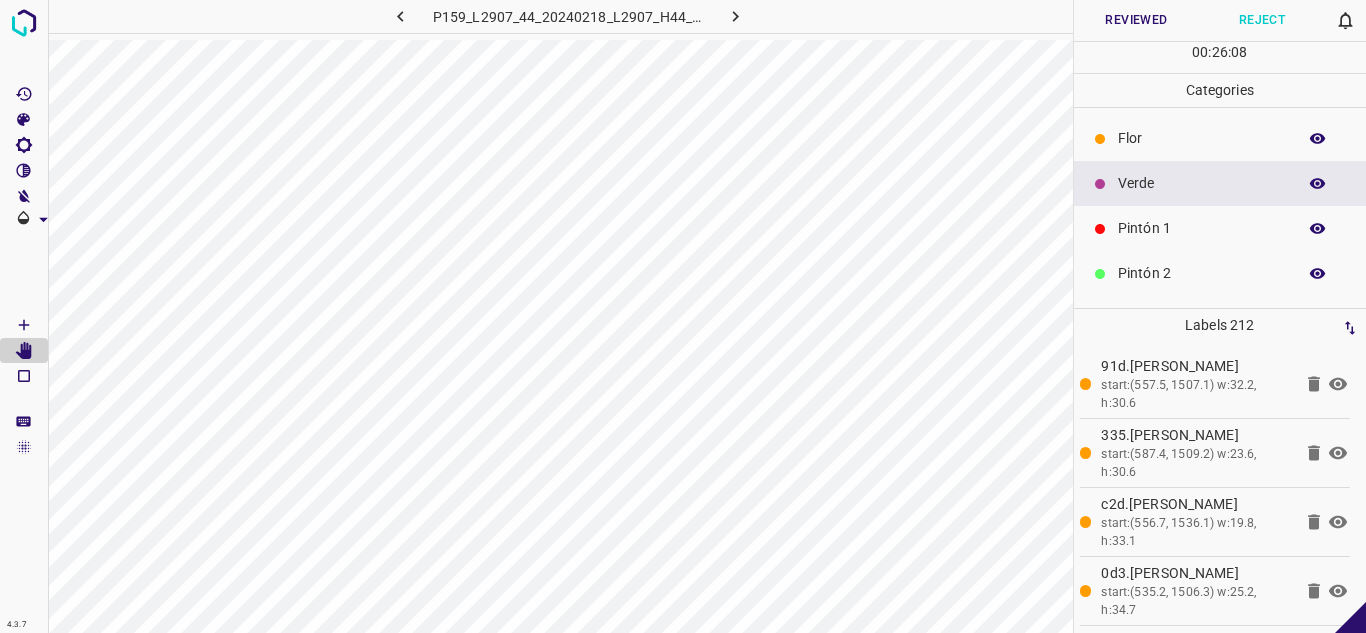 click 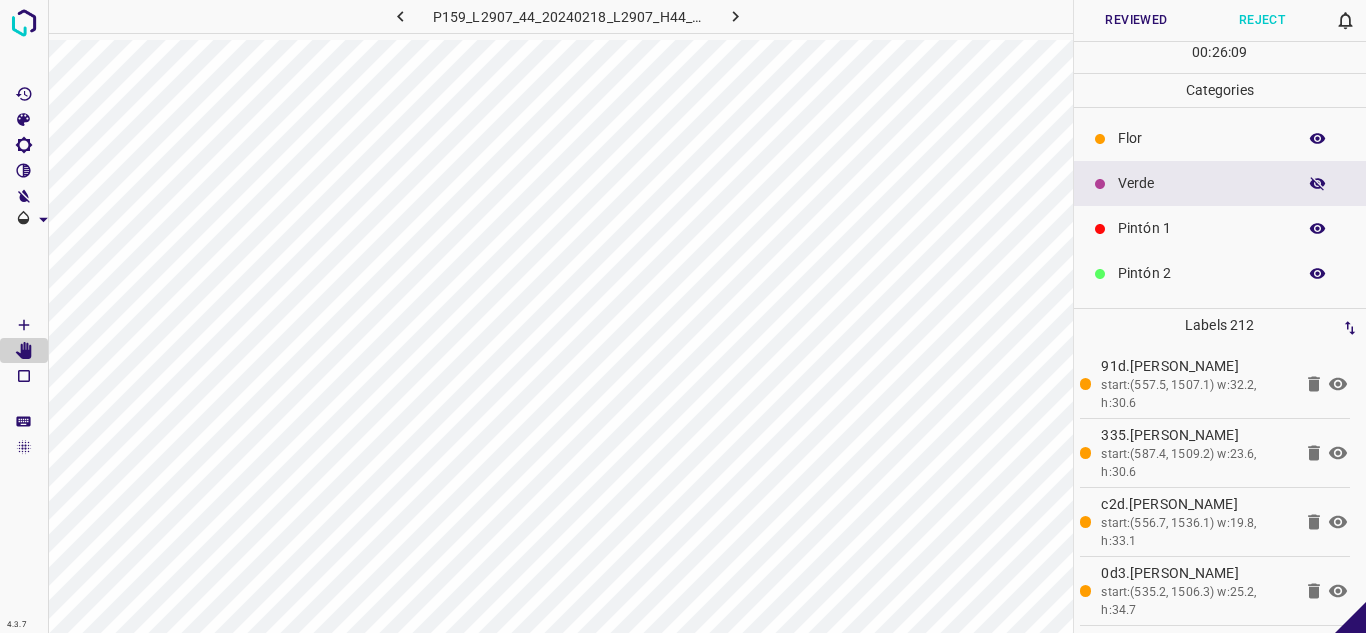 click 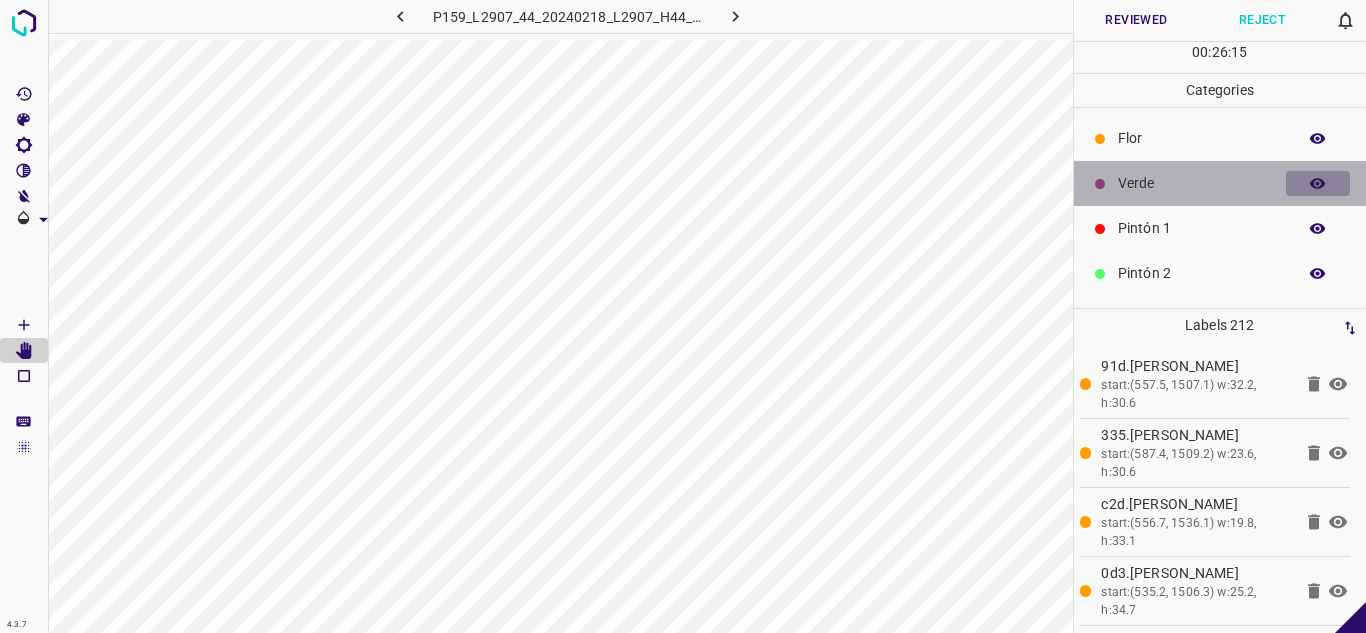 click 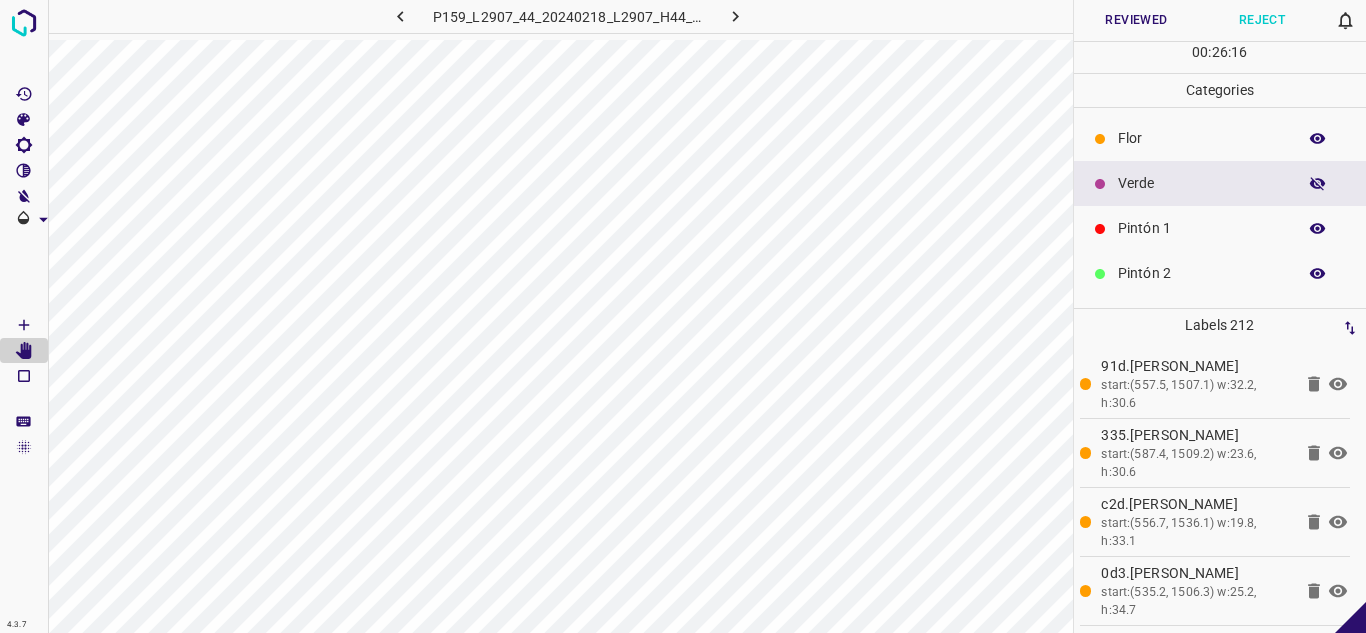 click 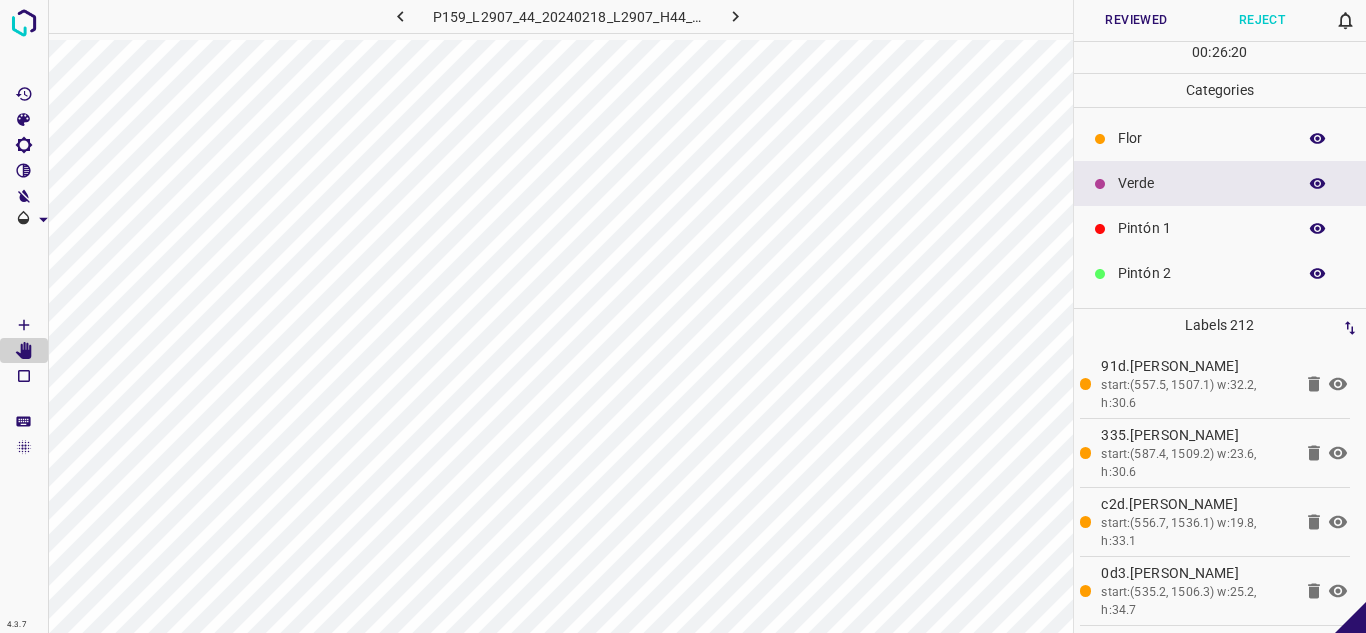 click 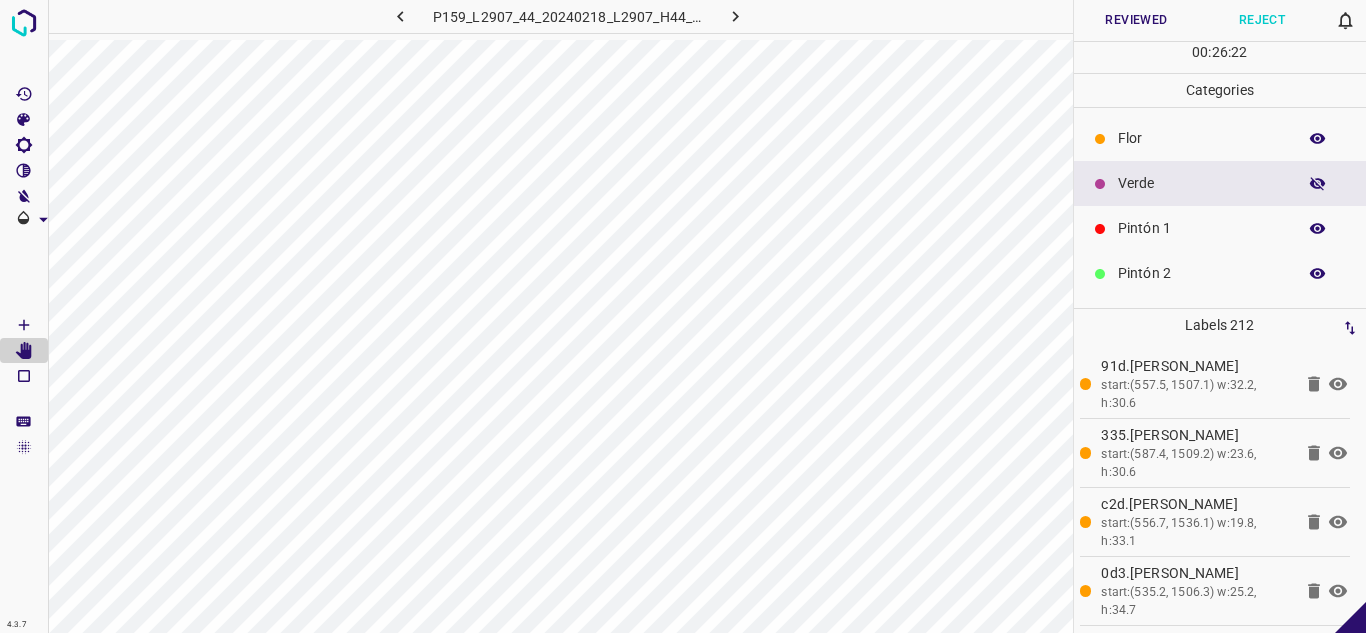 click 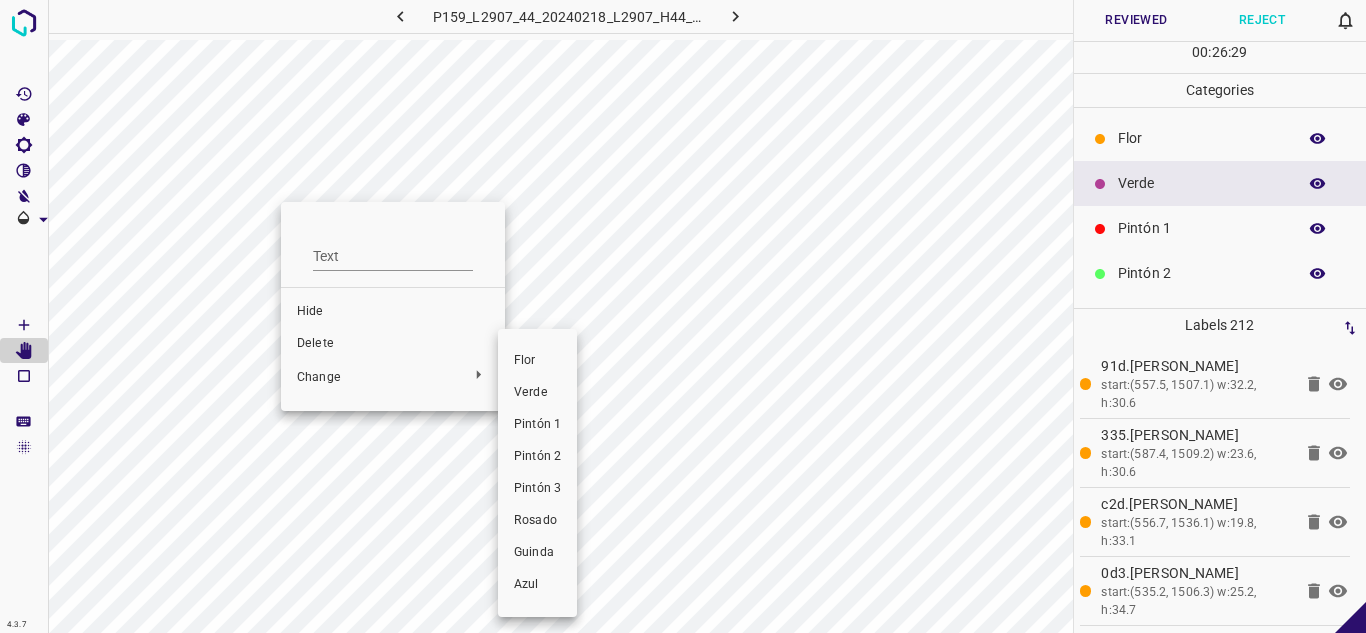 click on "Pintón 1" at bounding box center (537, 425) 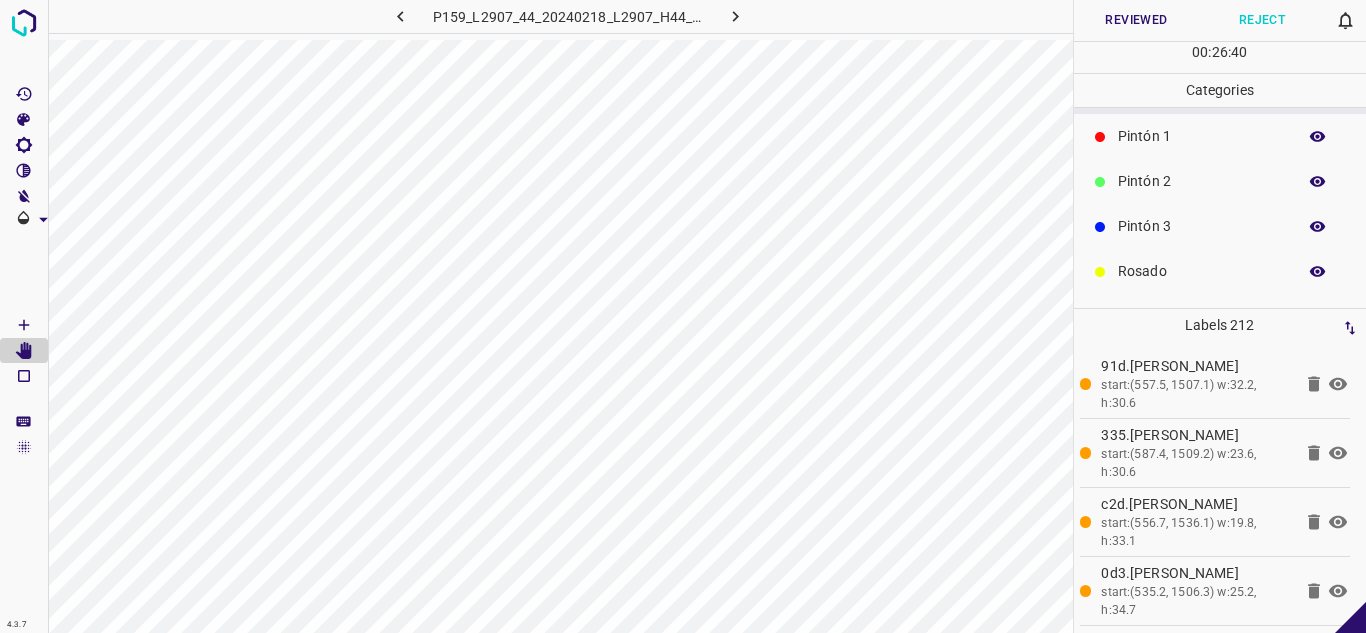scroll, scrollTop: 176, scrollLeft: 0, axis: vertical 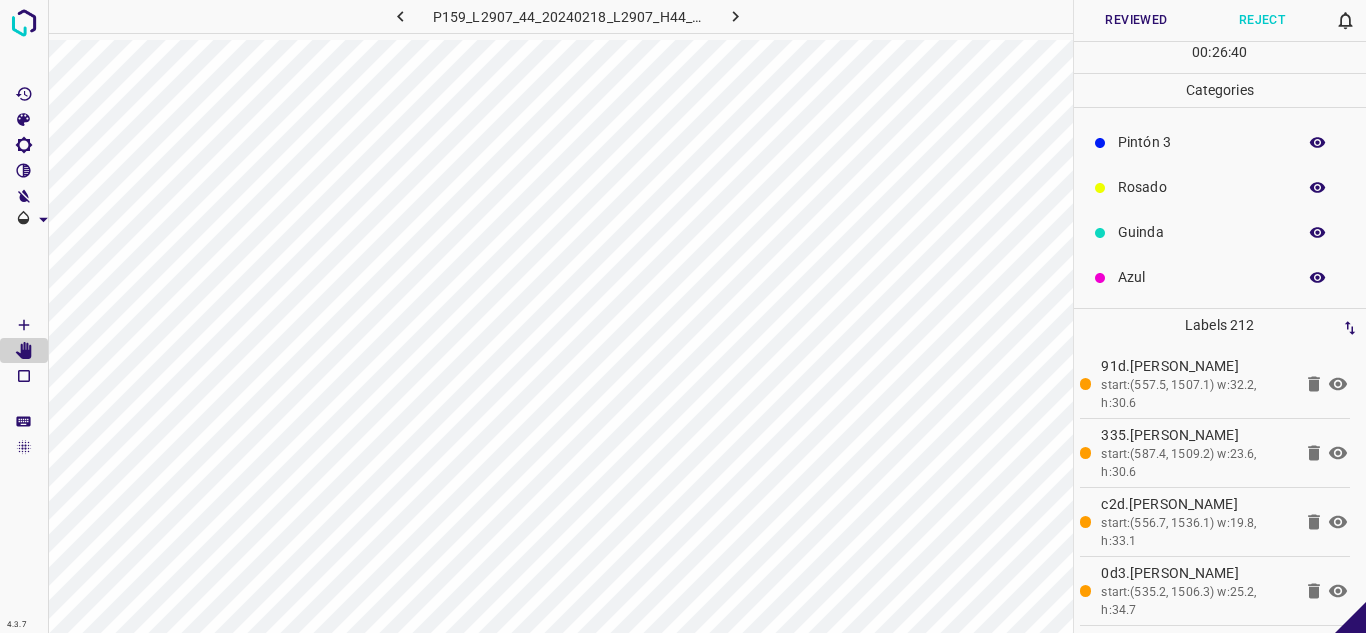 click 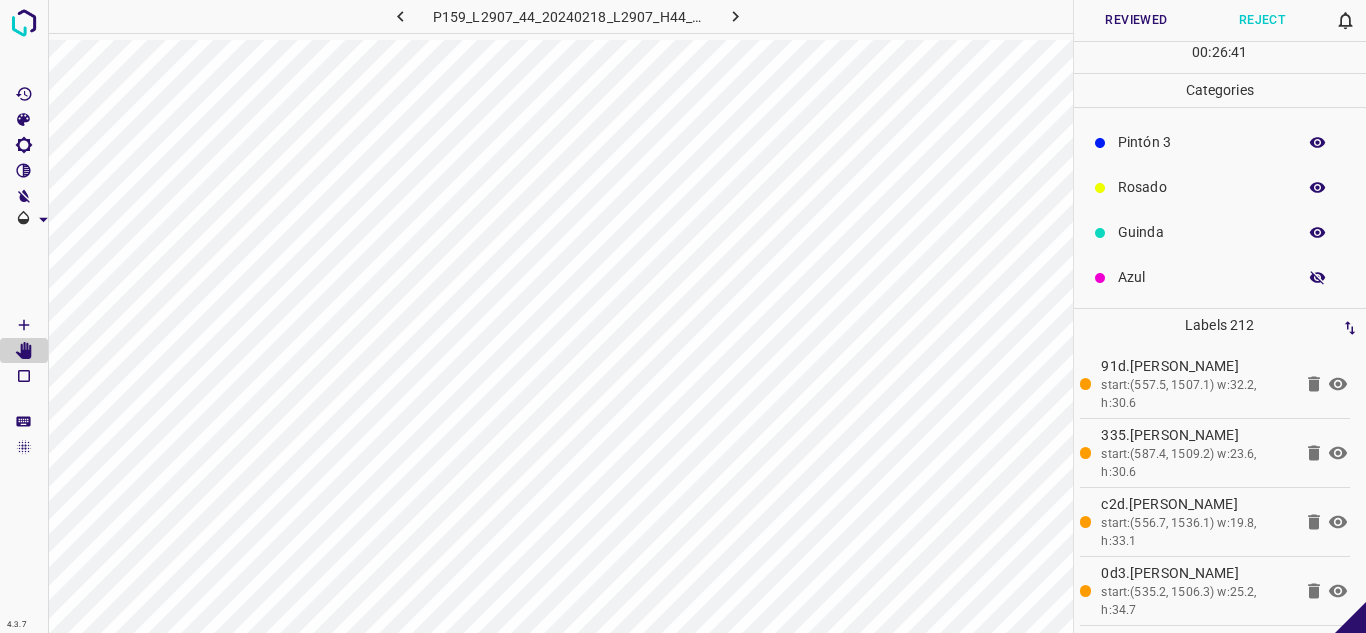 click 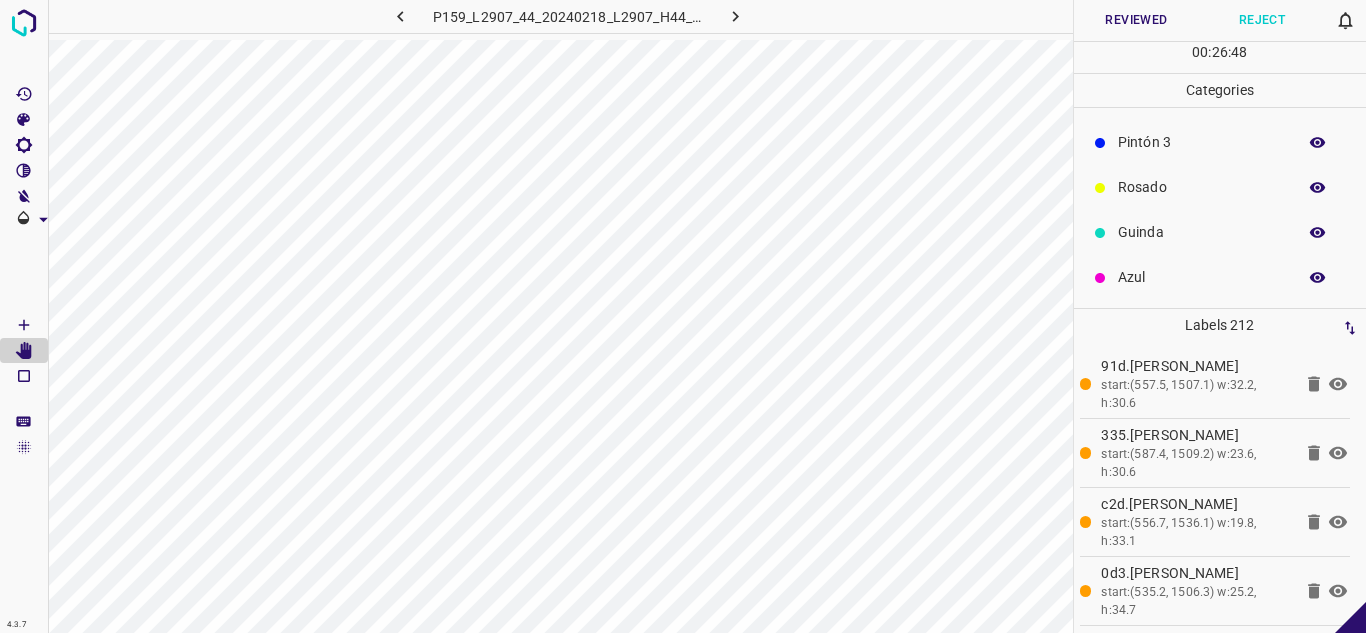 click on "Reviewed" at bounding box center [1137, 20] 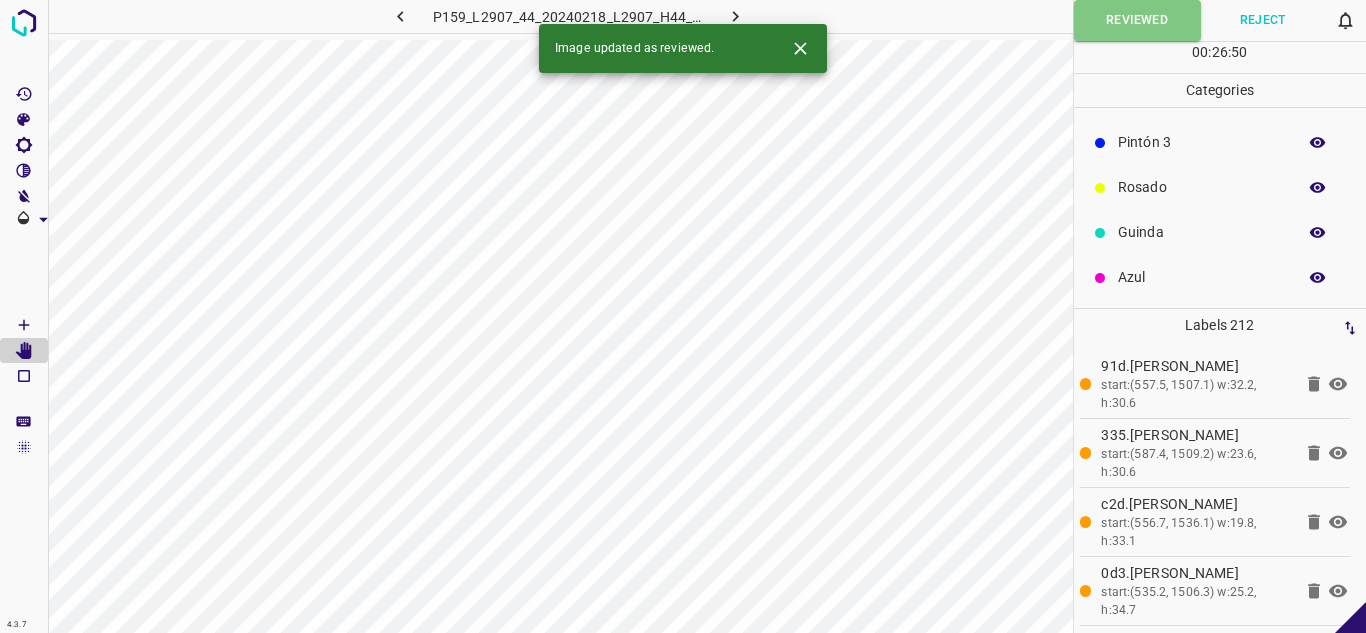 click 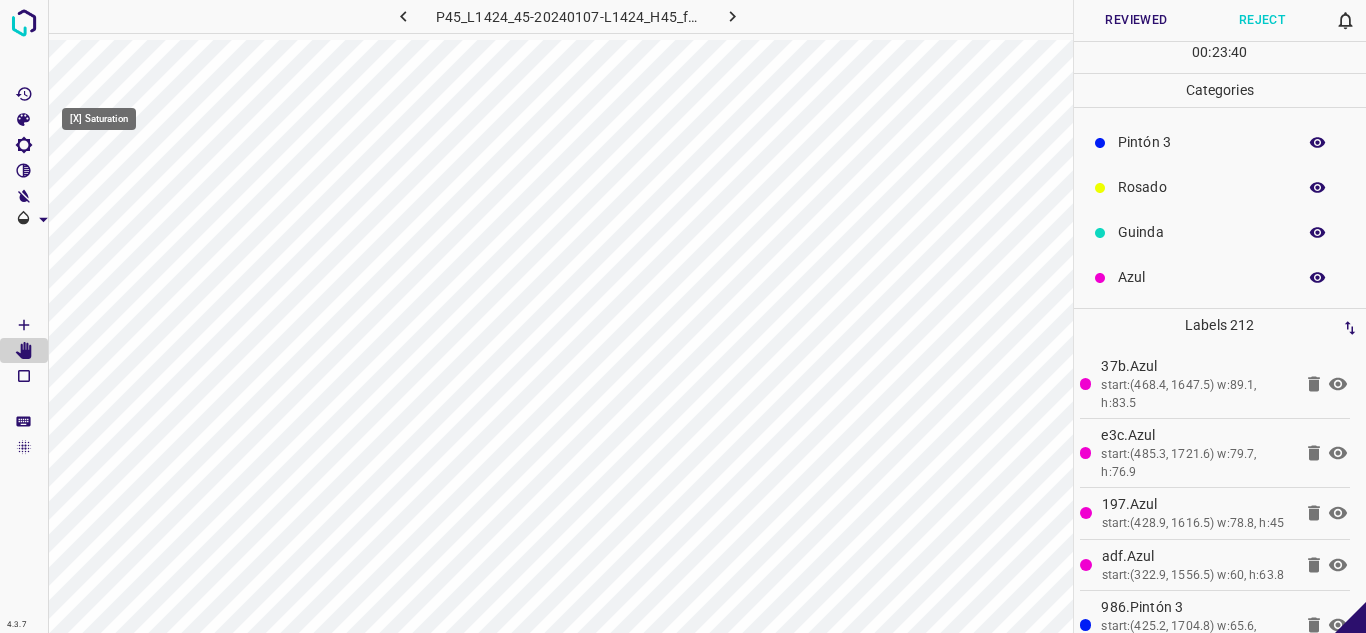 click 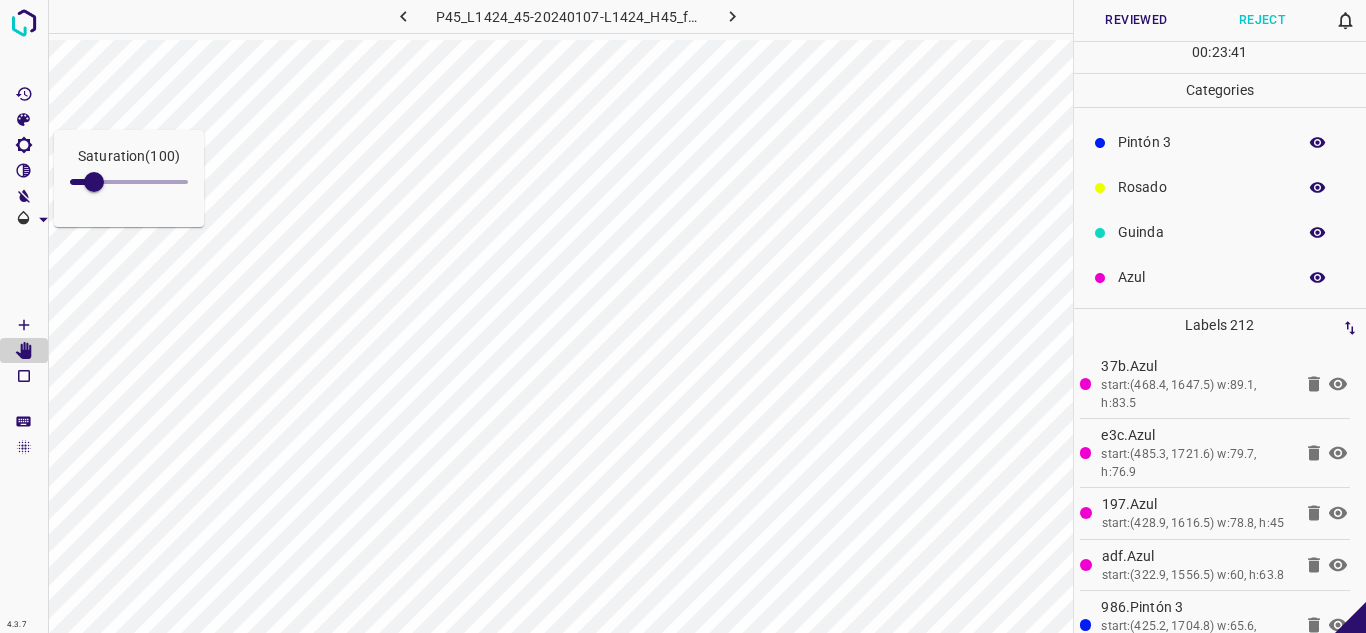 click at bounding box center (129, 182) 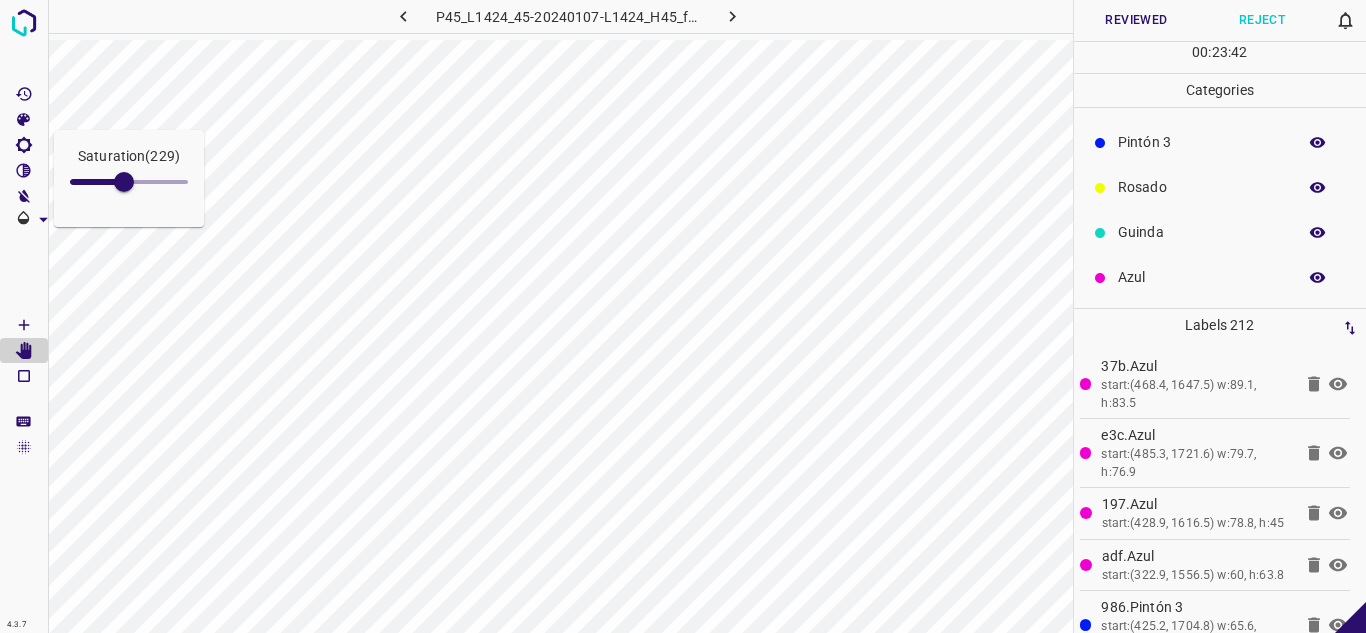 click at bounding box center (124, 182) 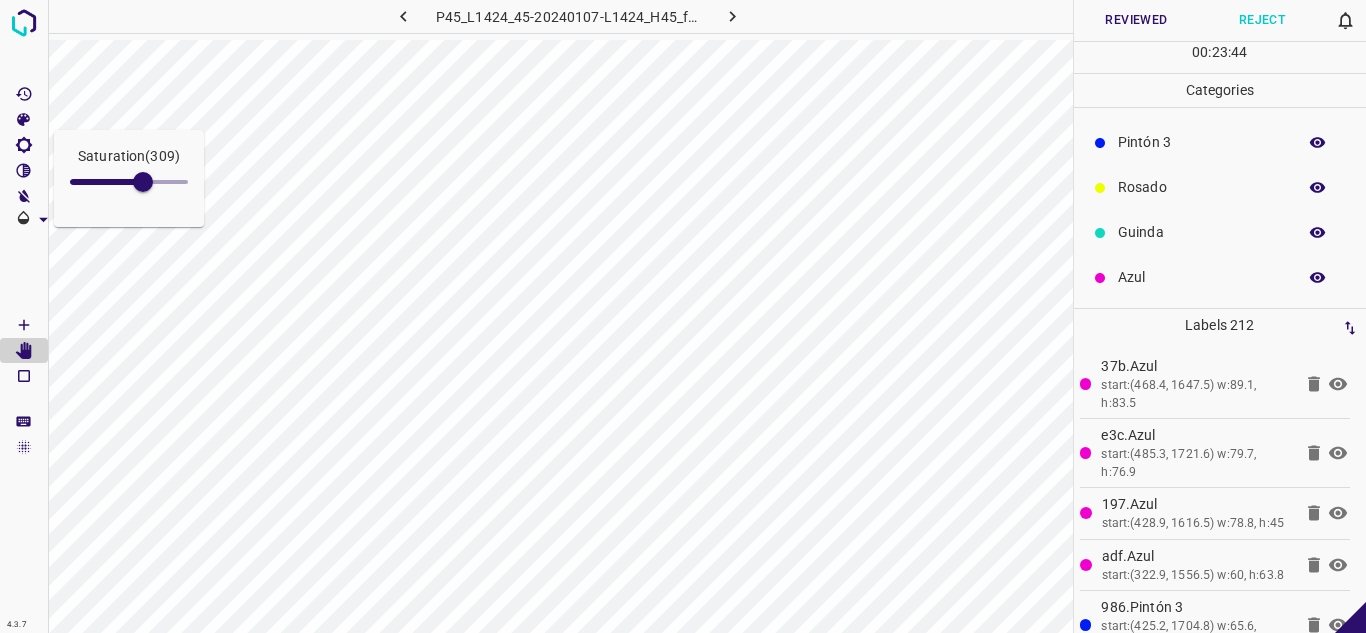 click 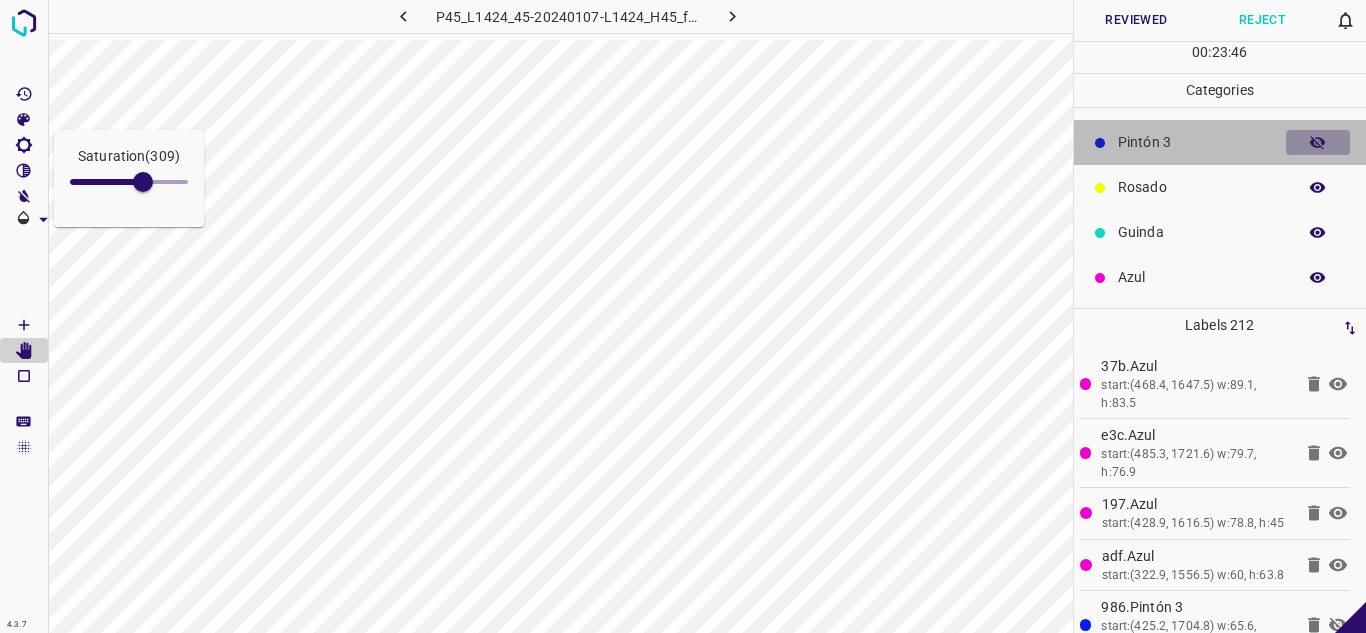 click 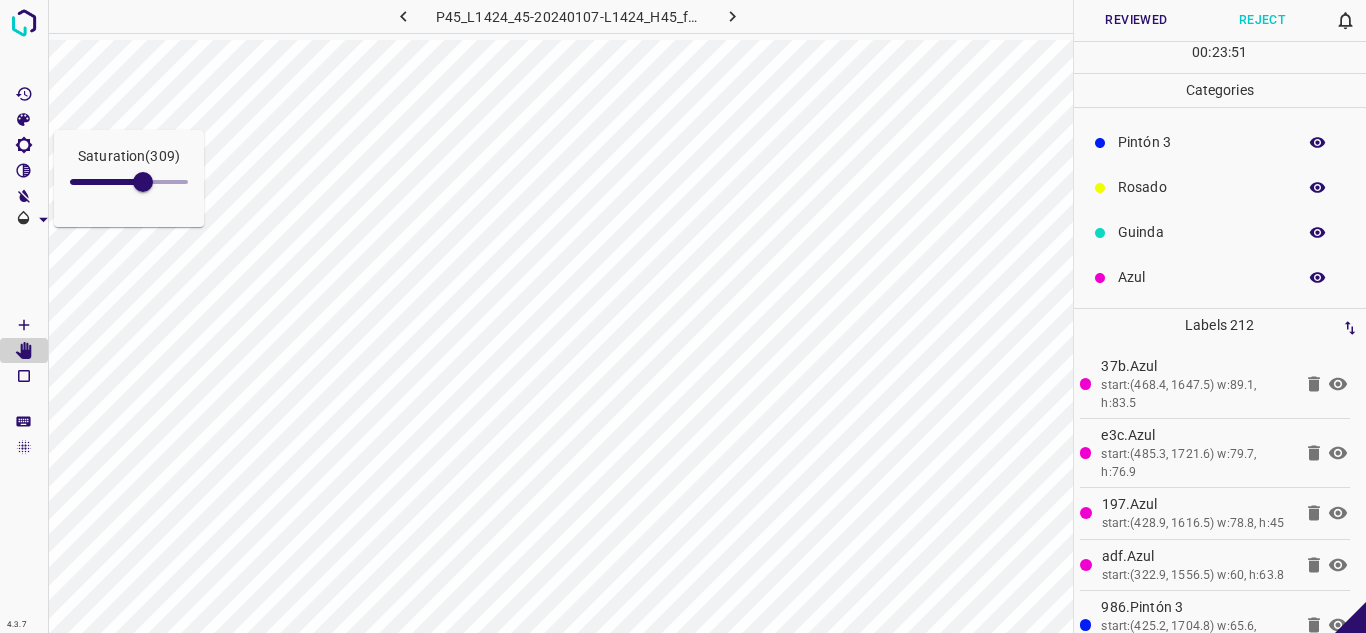 click 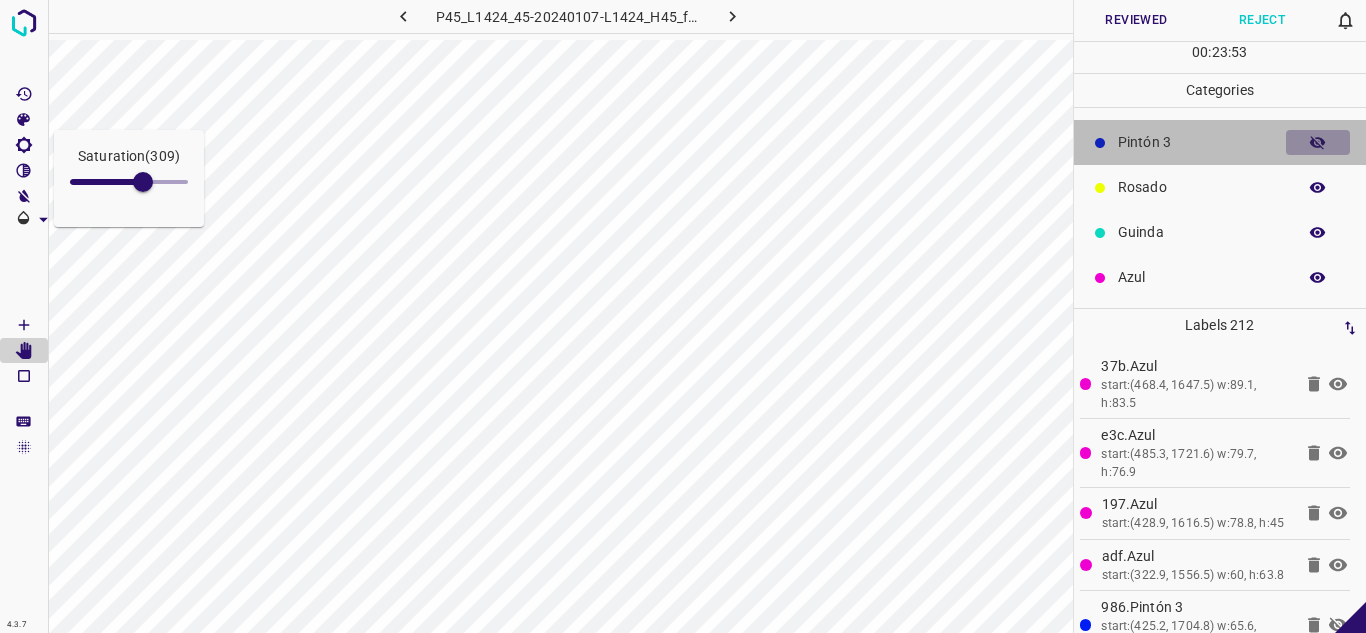 click 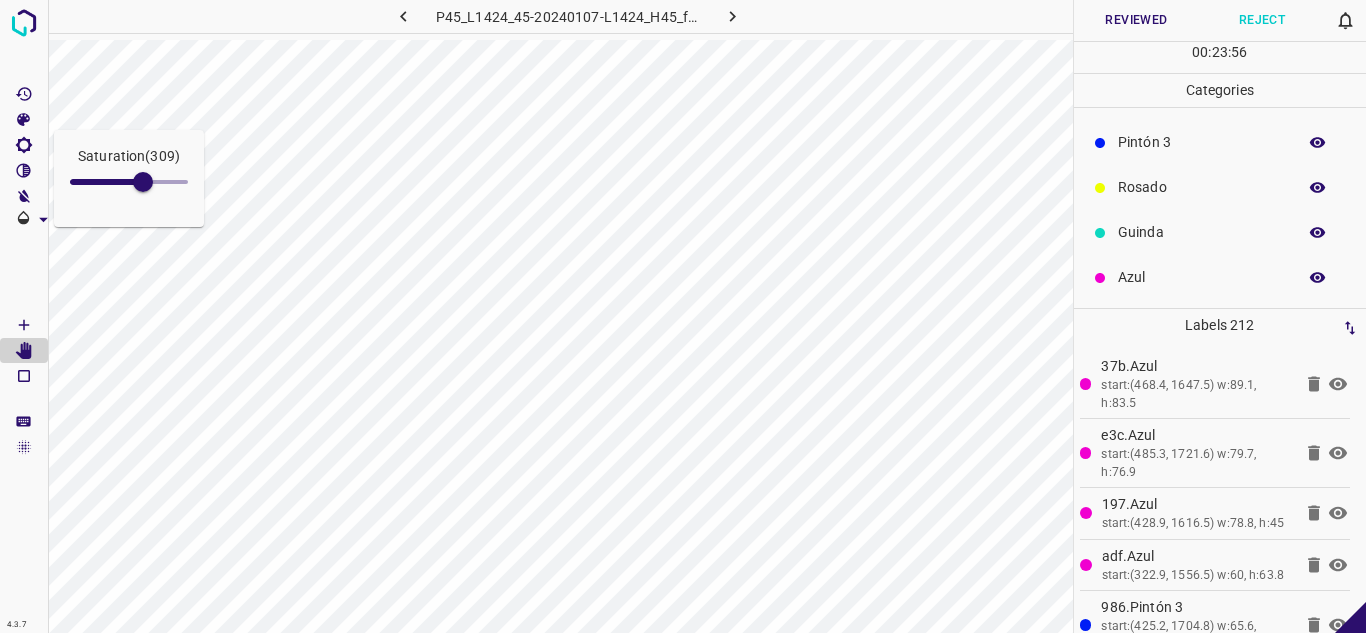 click 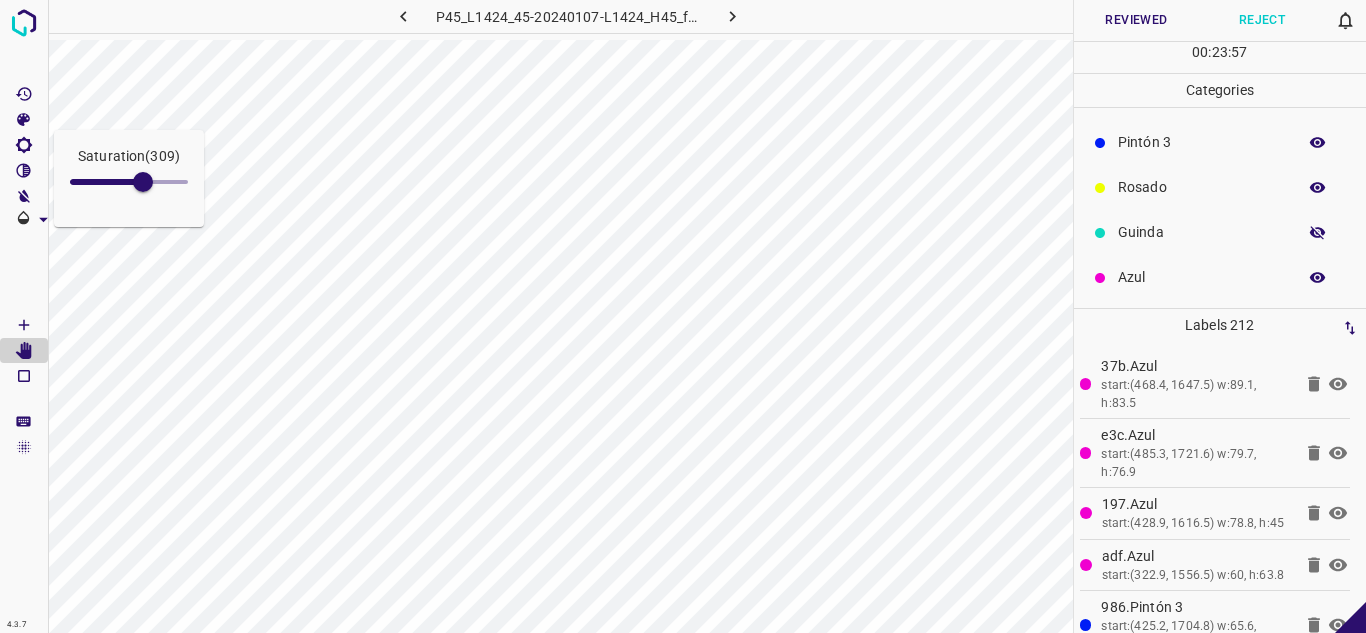 click 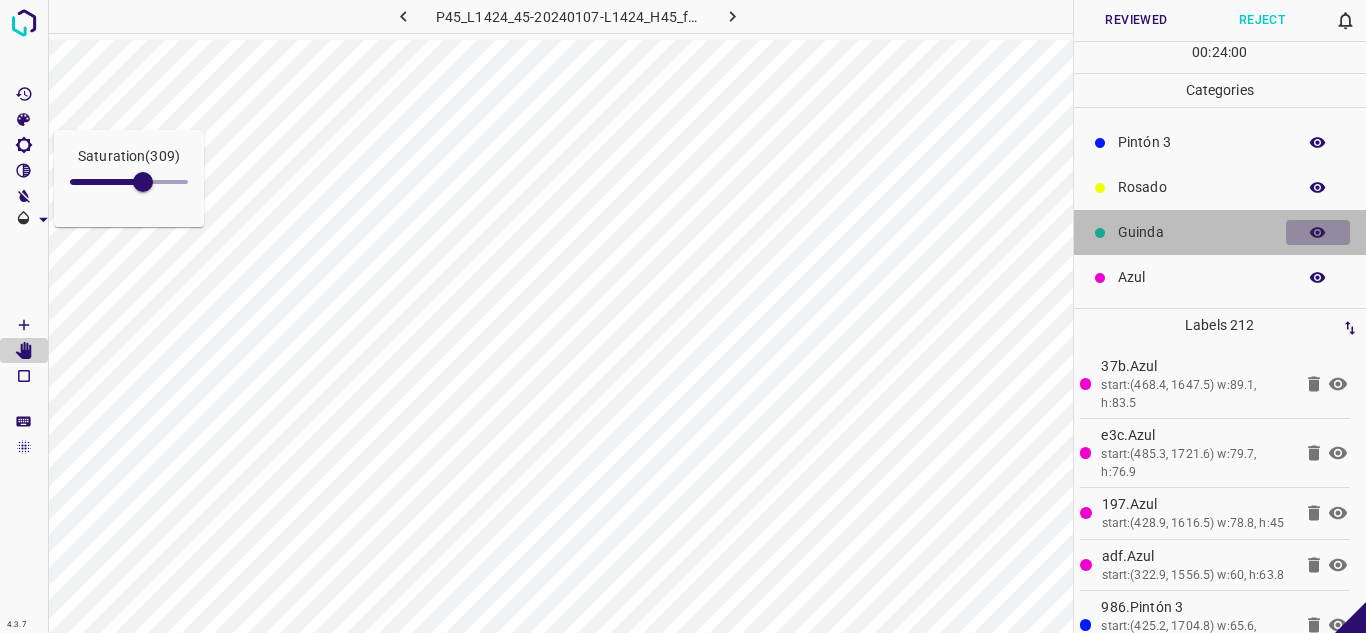 click 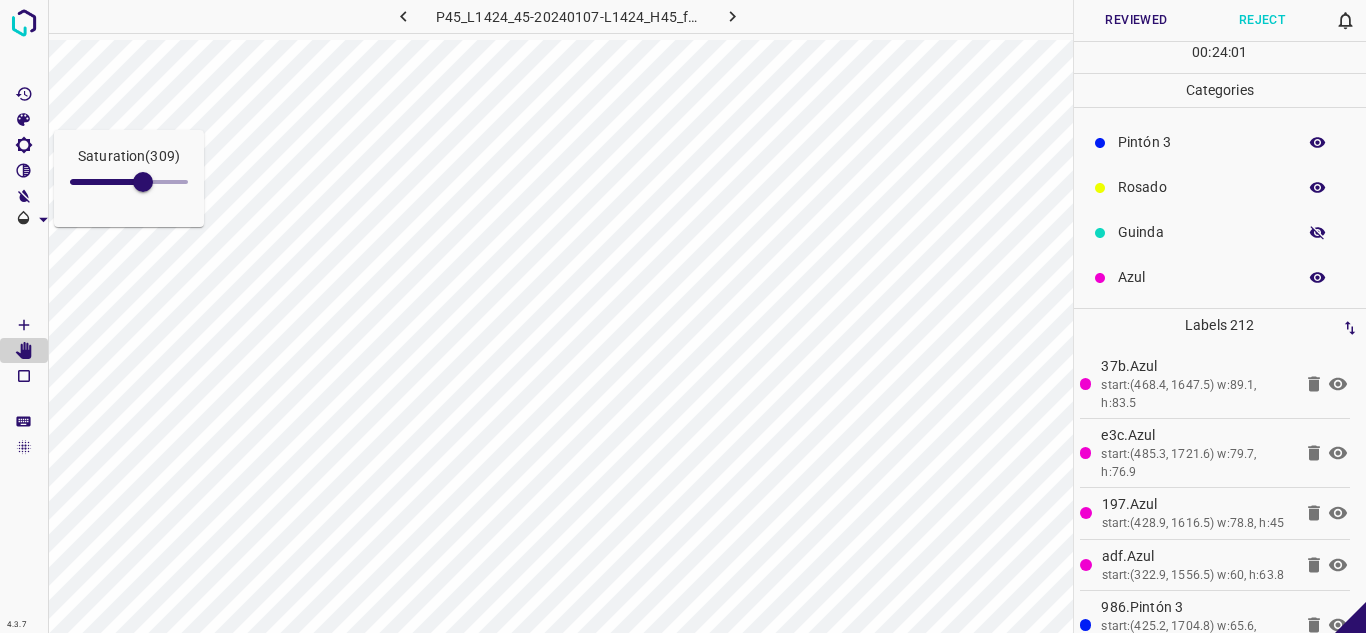 click 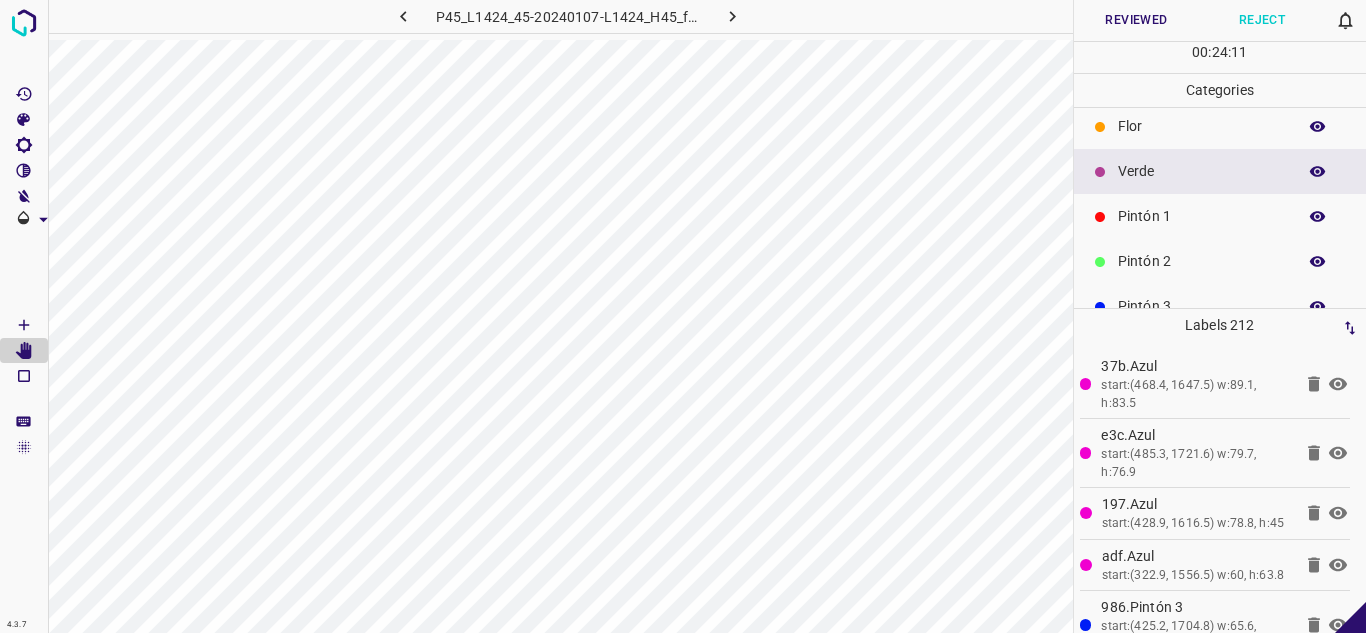 scroll, scrollTop: 0, scrollLeft: 0, axis: both 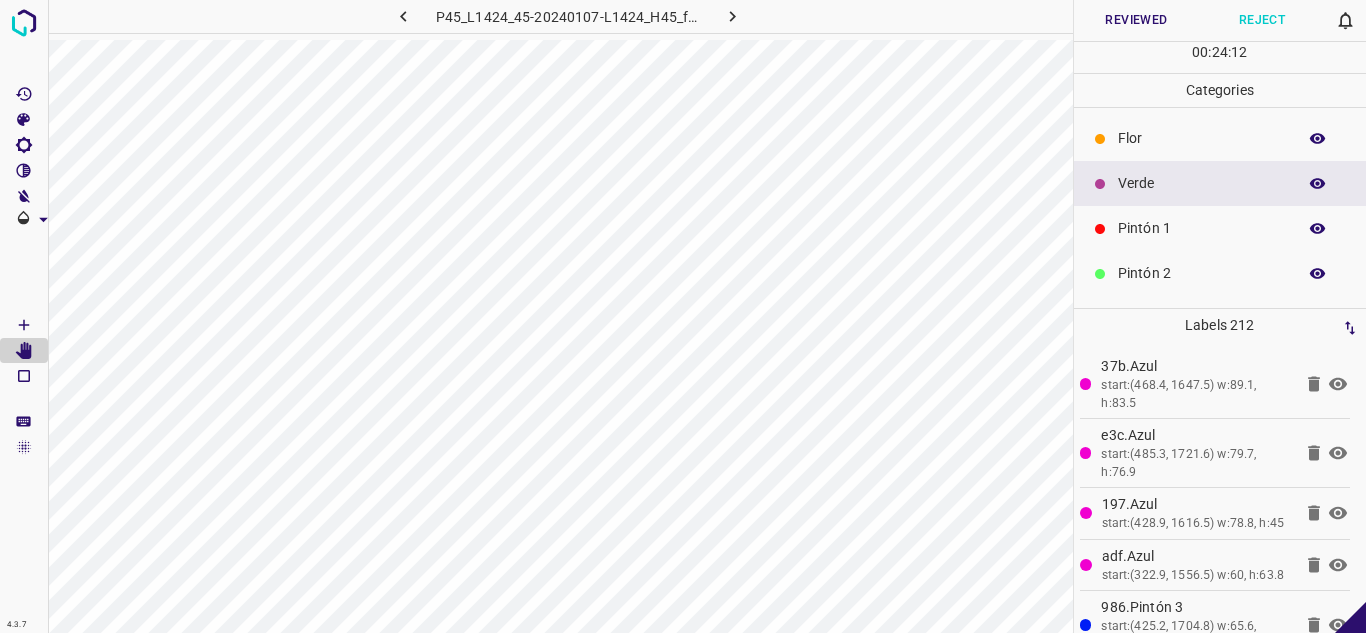 click 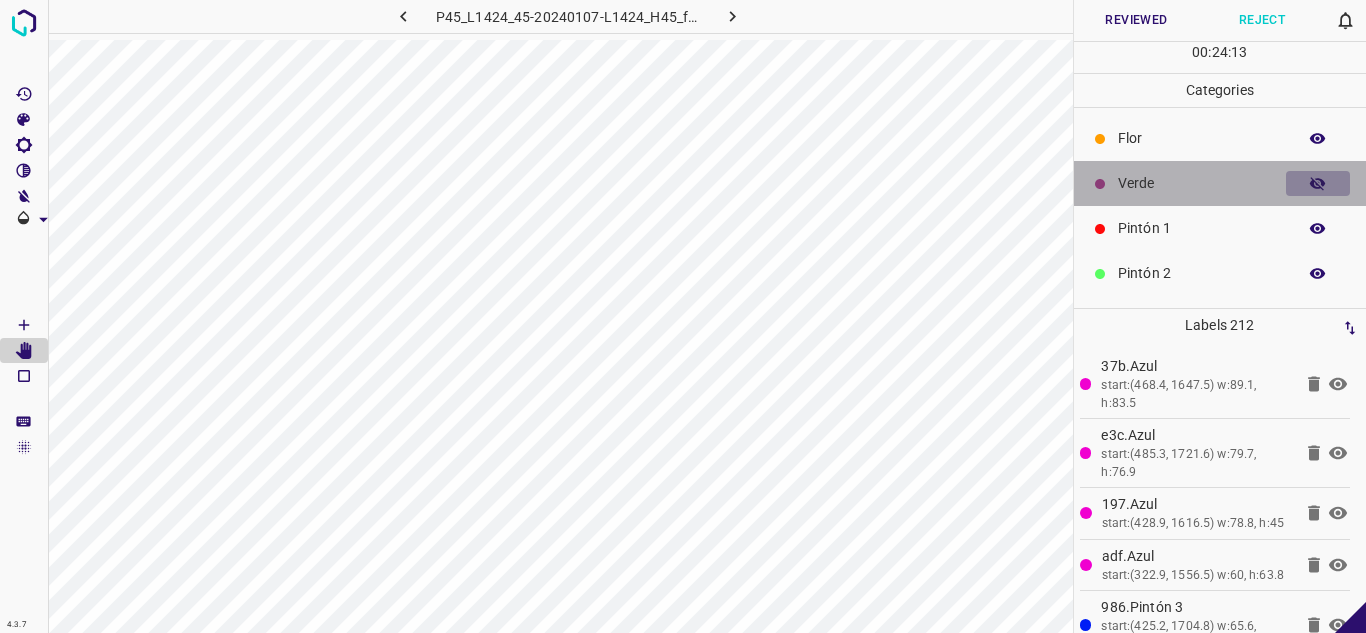 click 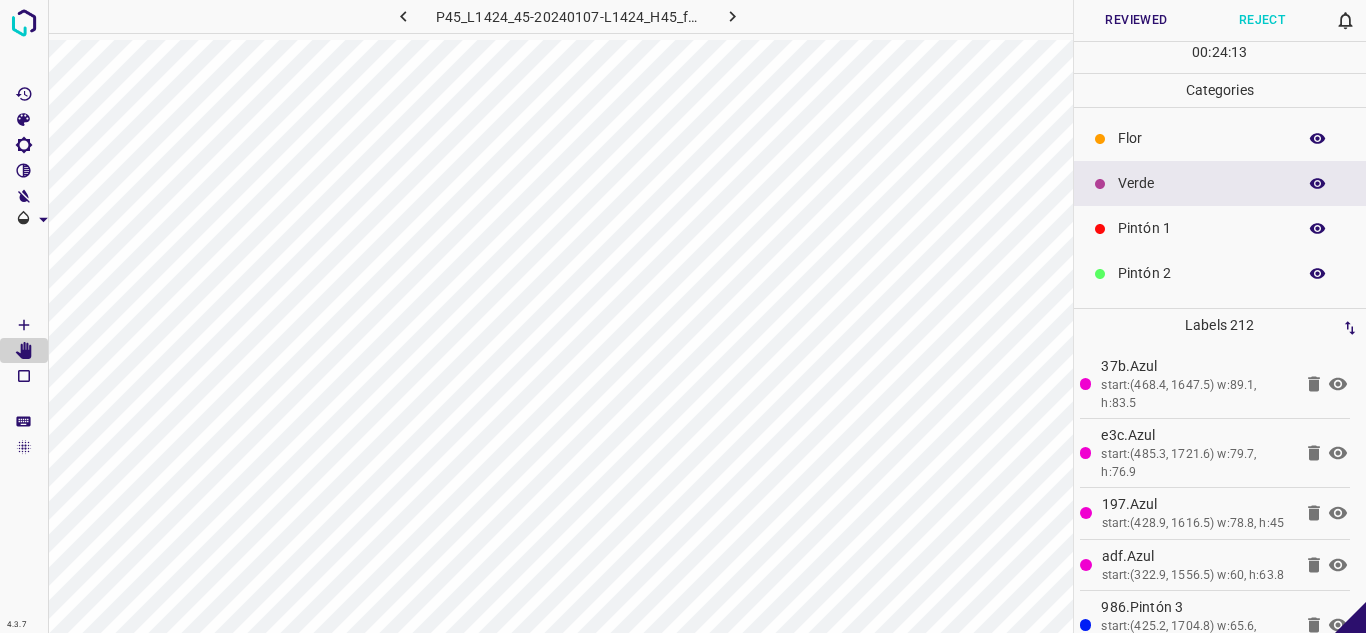 click 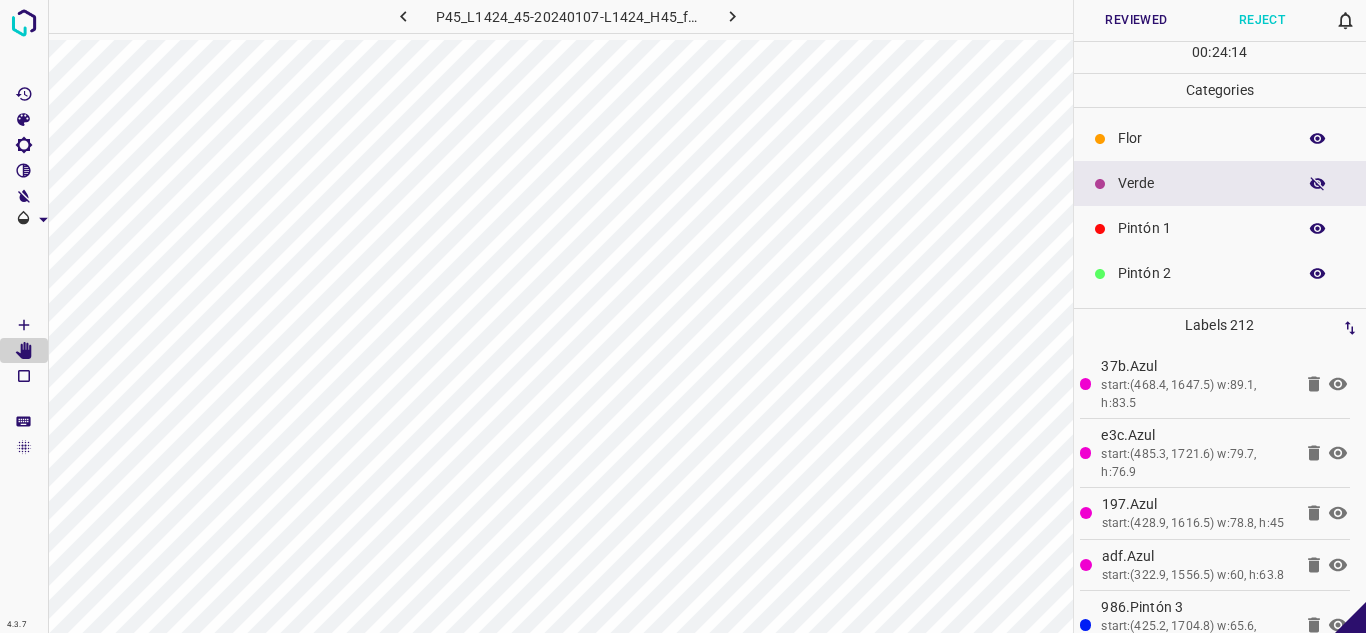 click 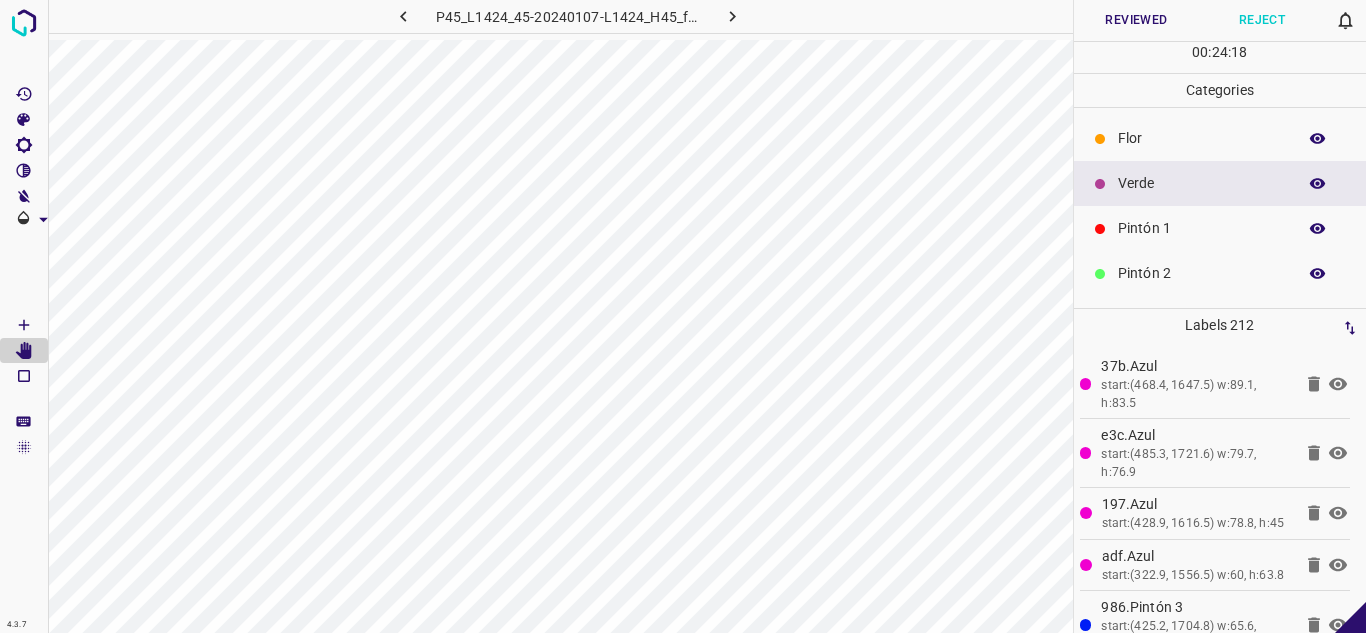 click 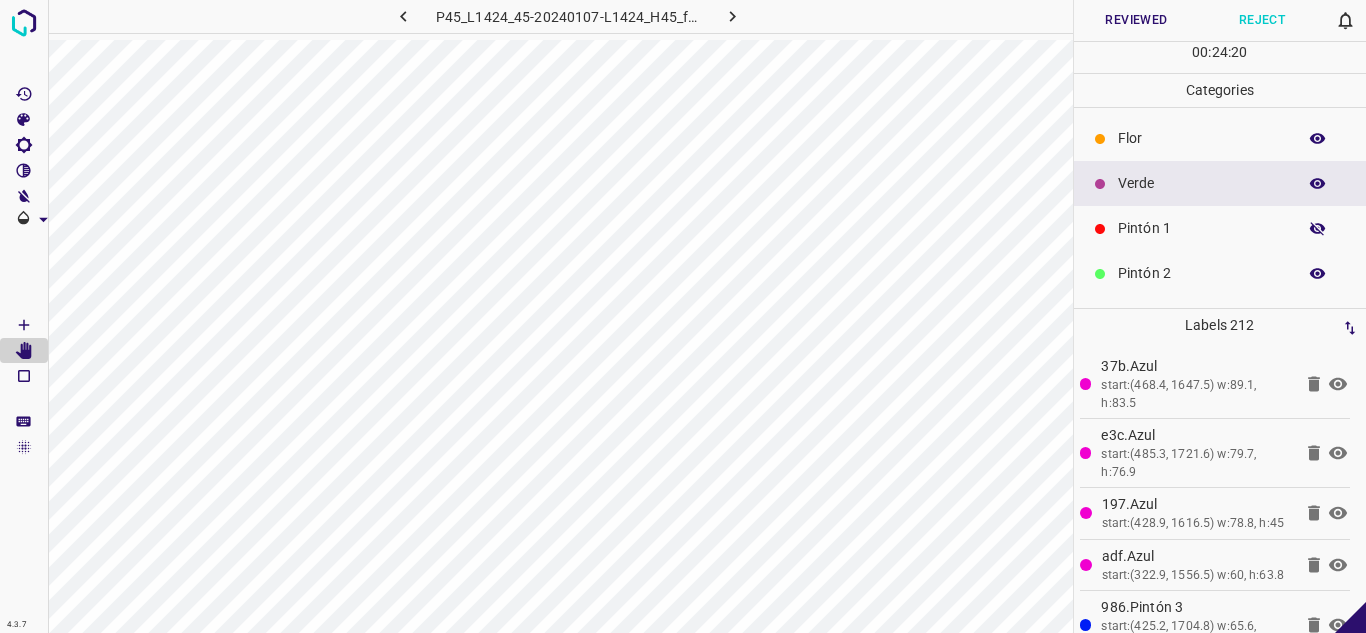 click 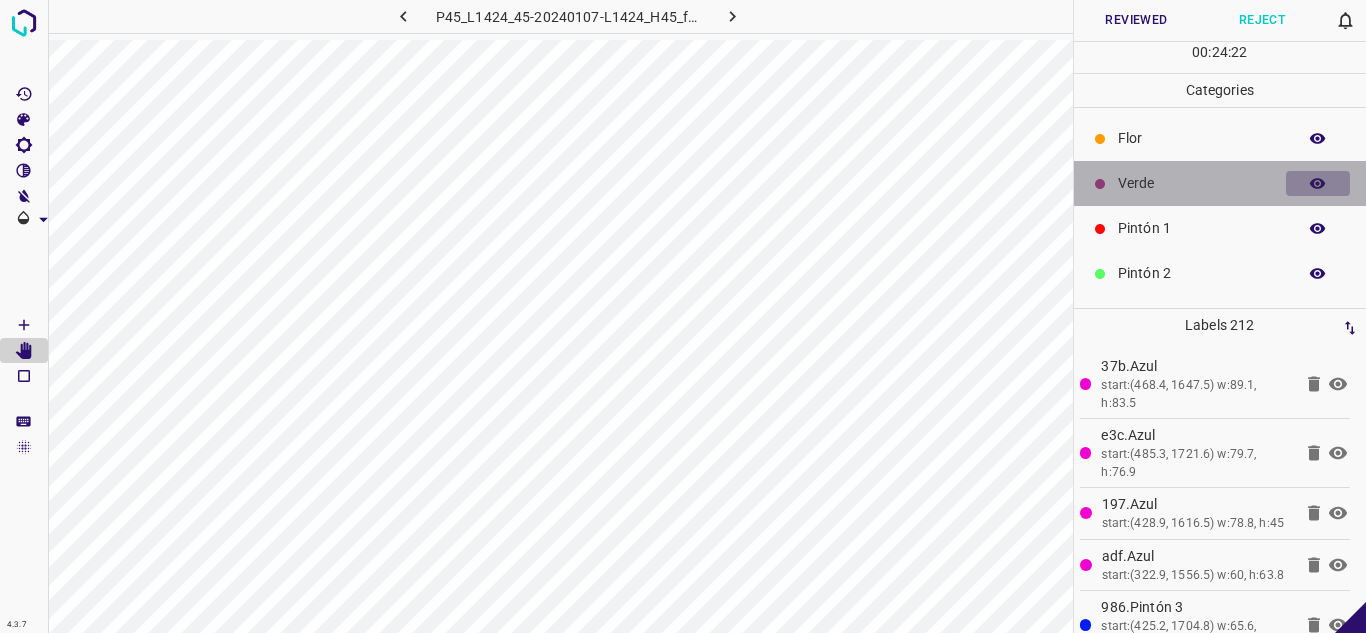 click 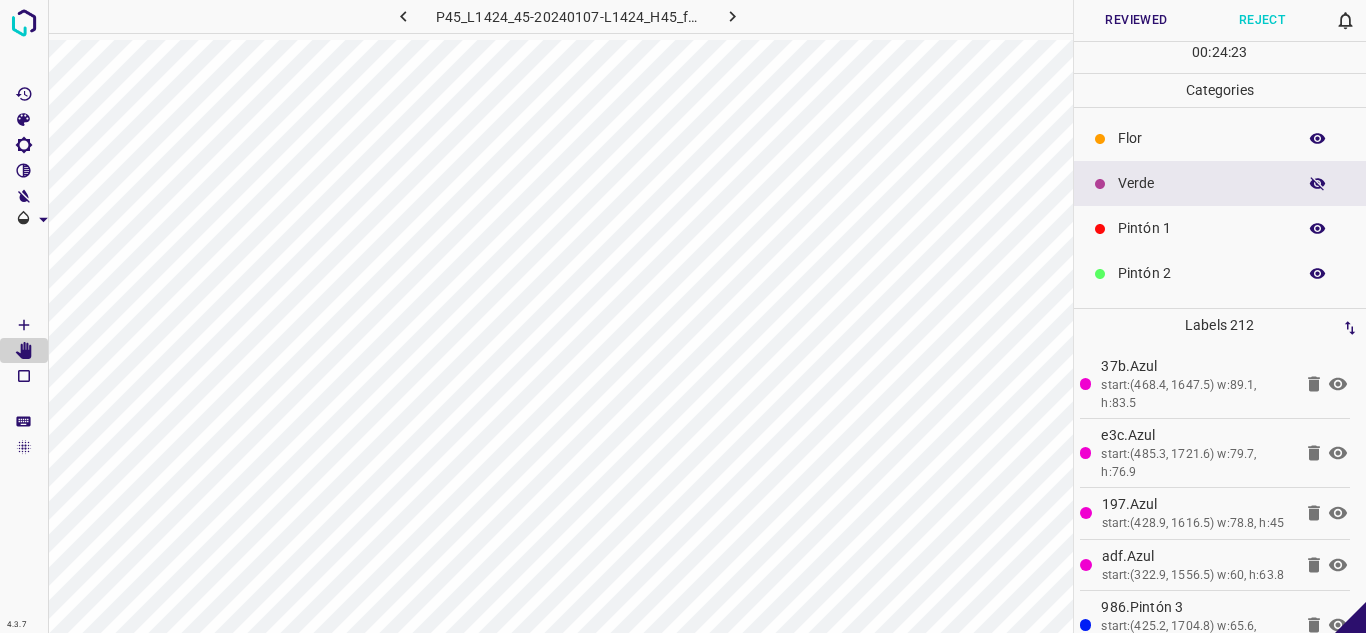 click 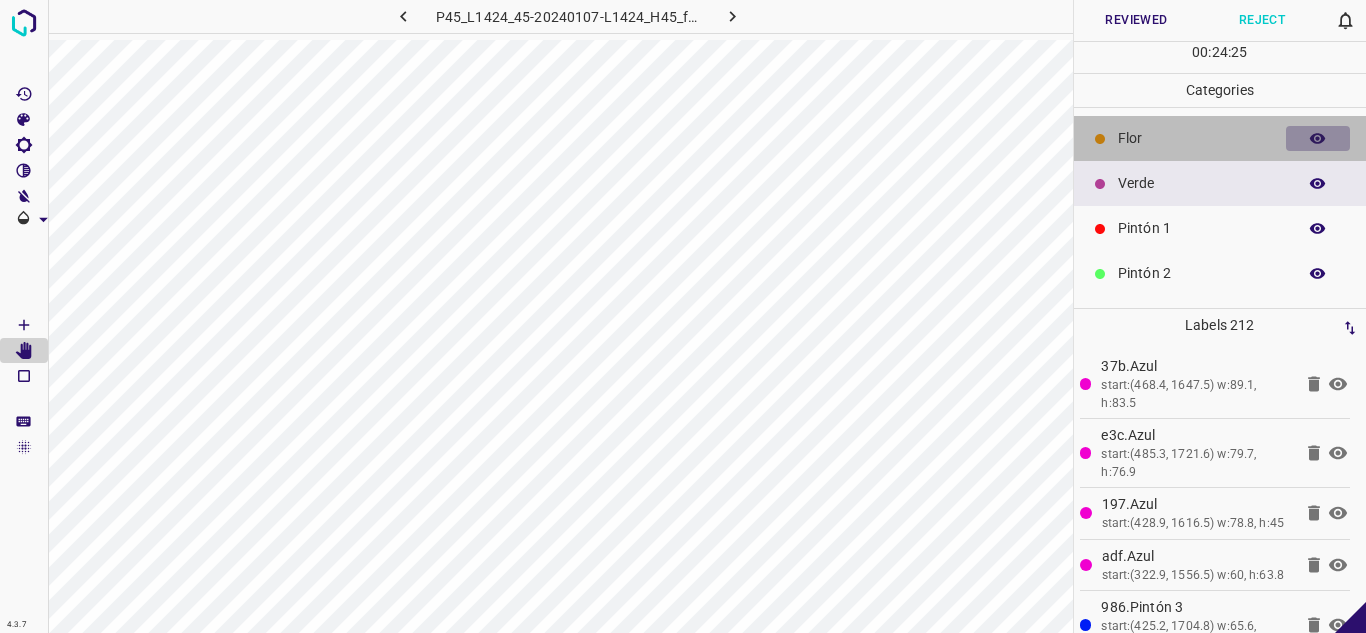 click 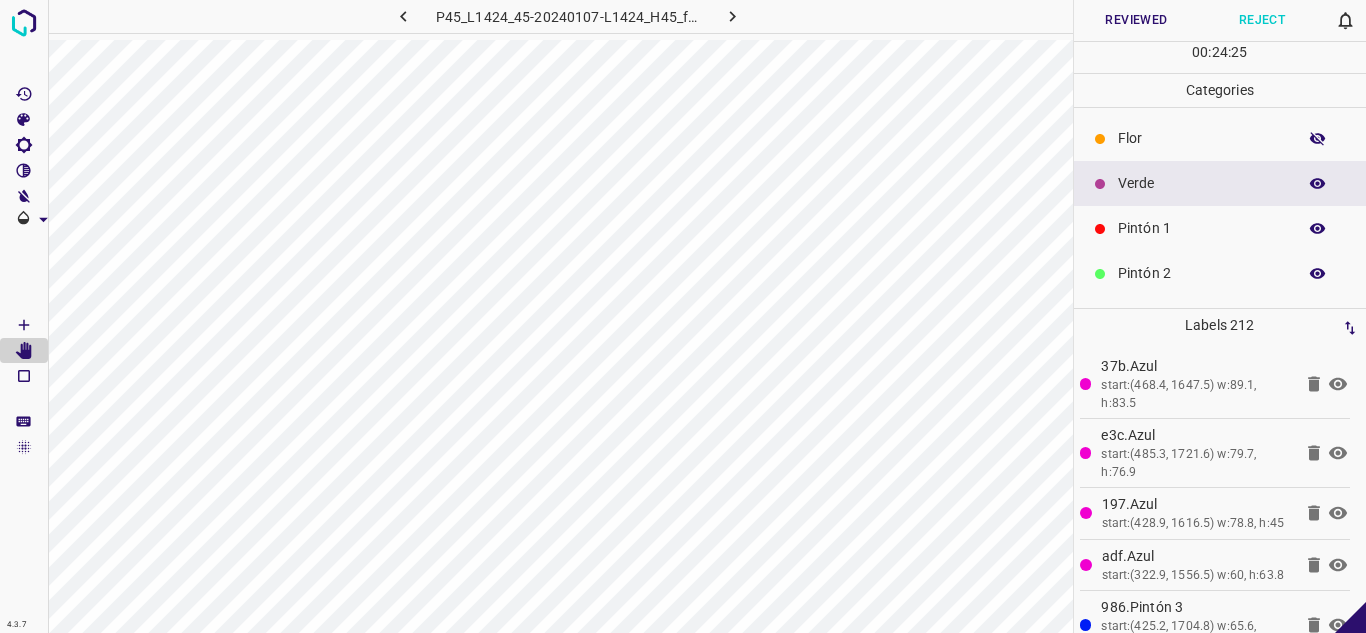 click 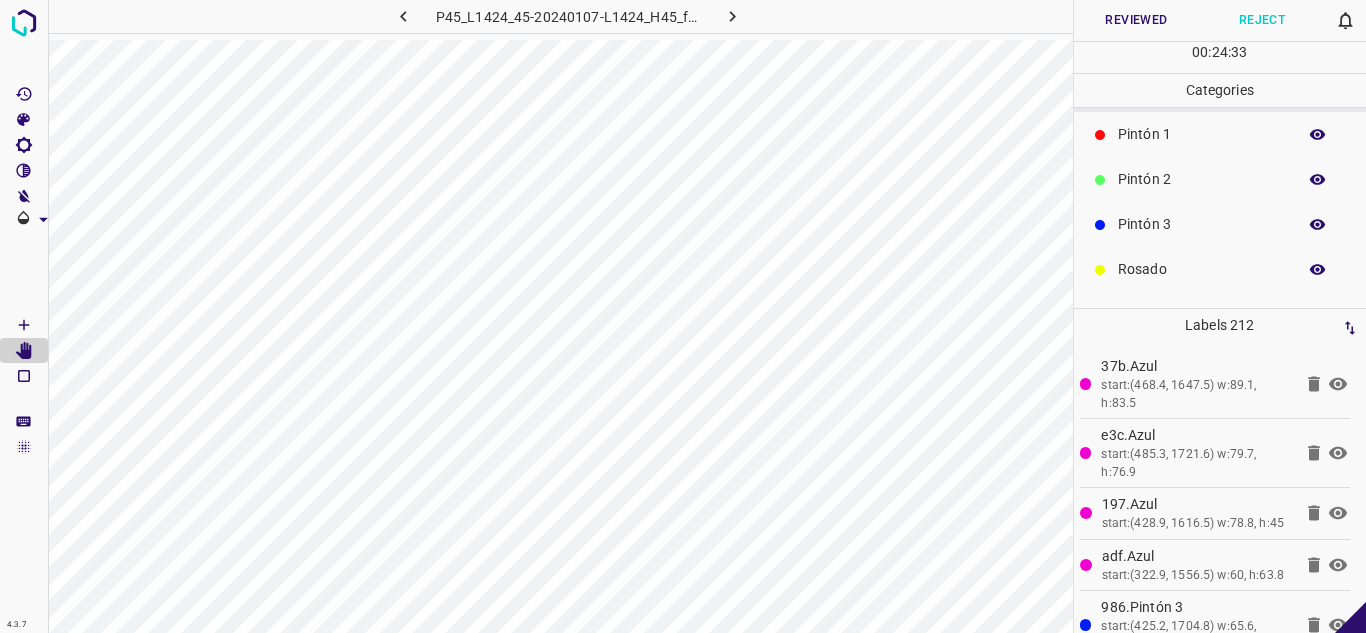 scroll, scrollTop: 176, scrollLeft: 0, axis: vertical 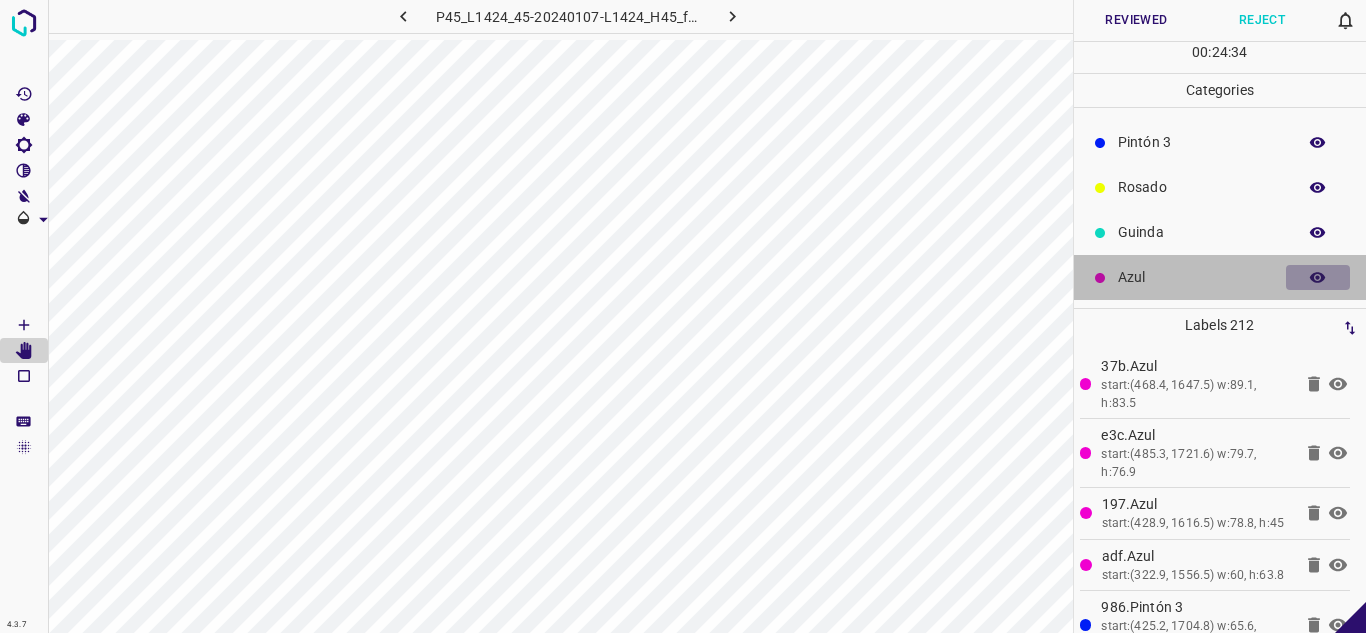 click 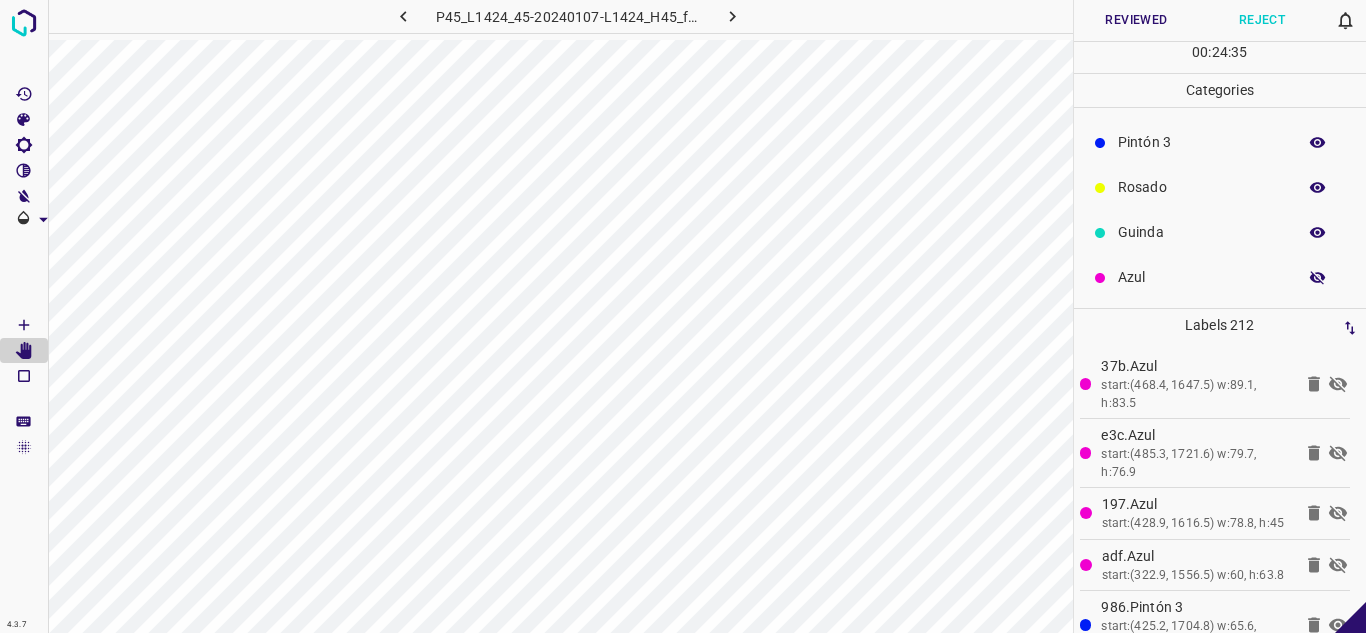 click 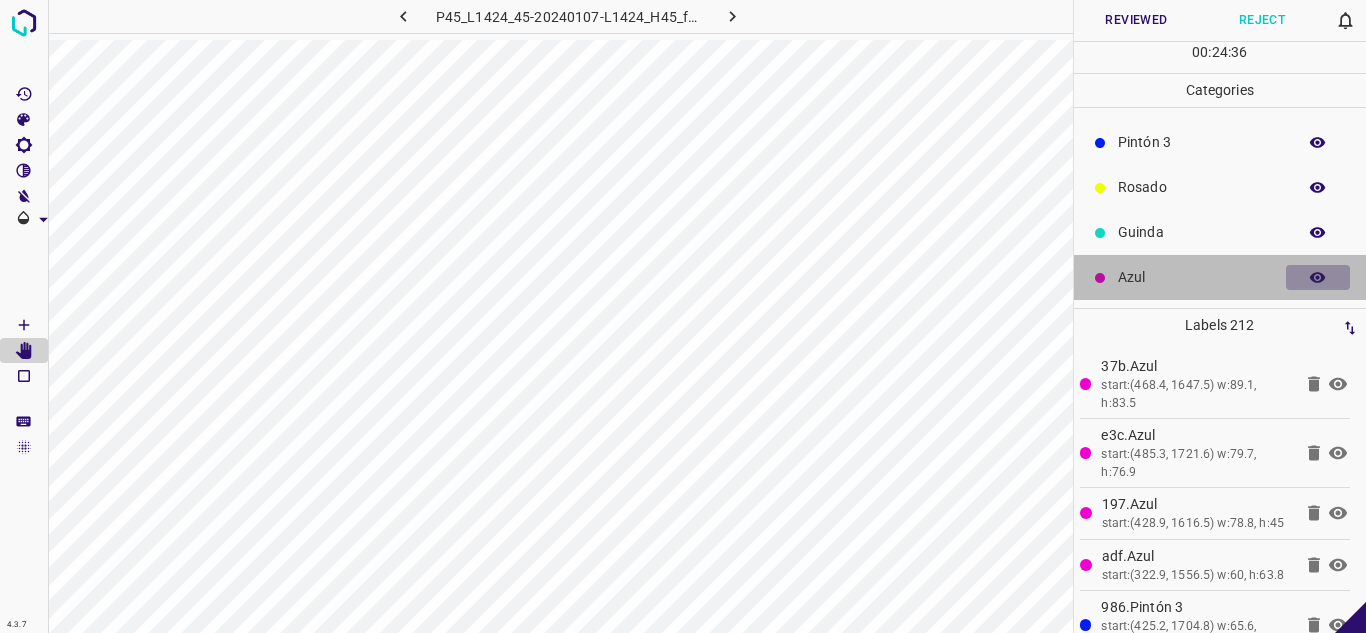 click 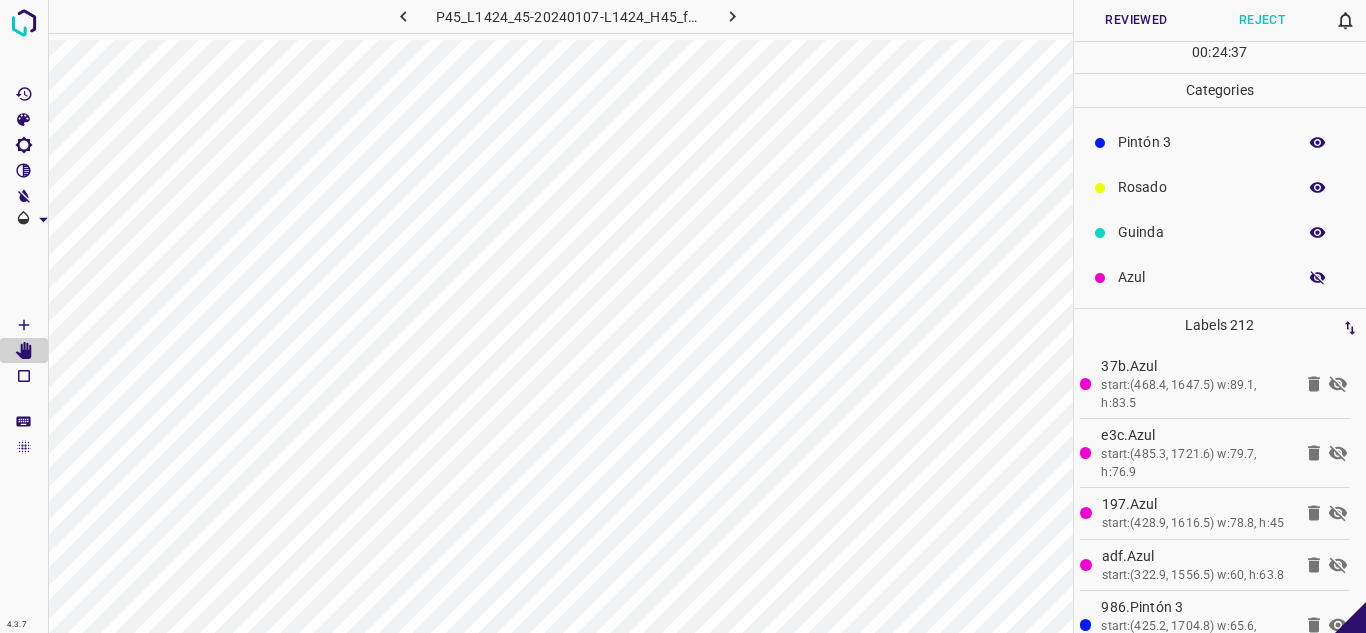 click 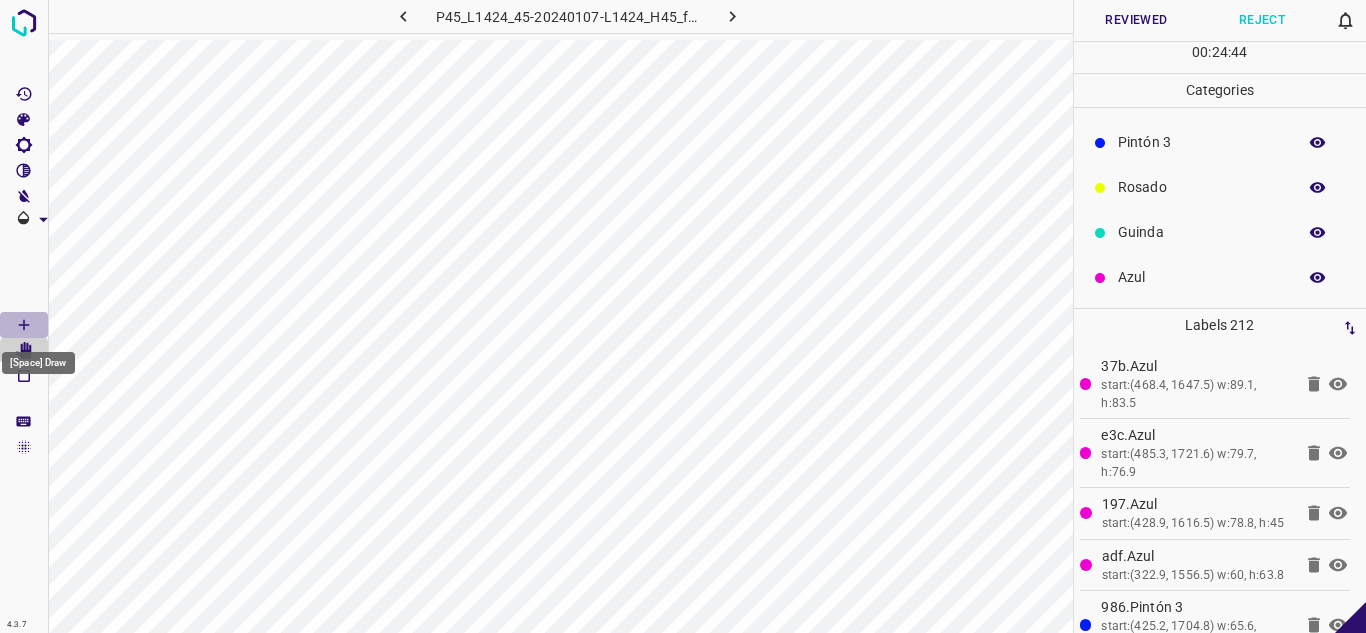 click 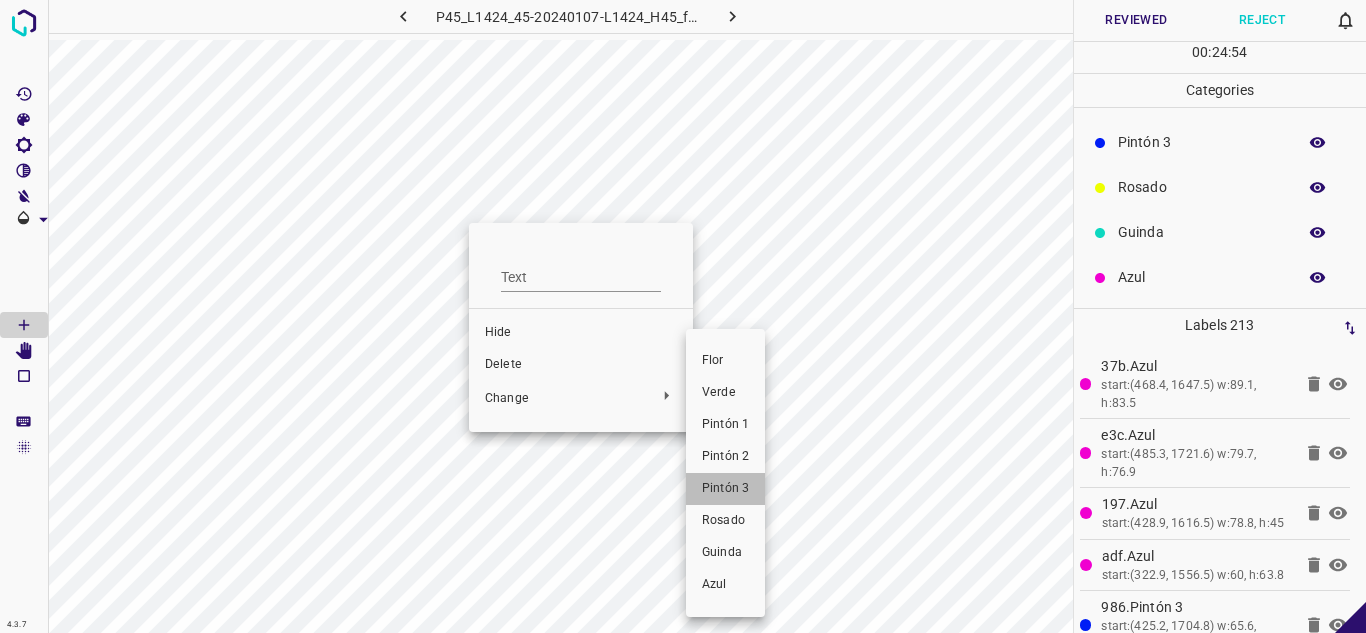 click on "Pintón 3" at bounding box center (725, 489) 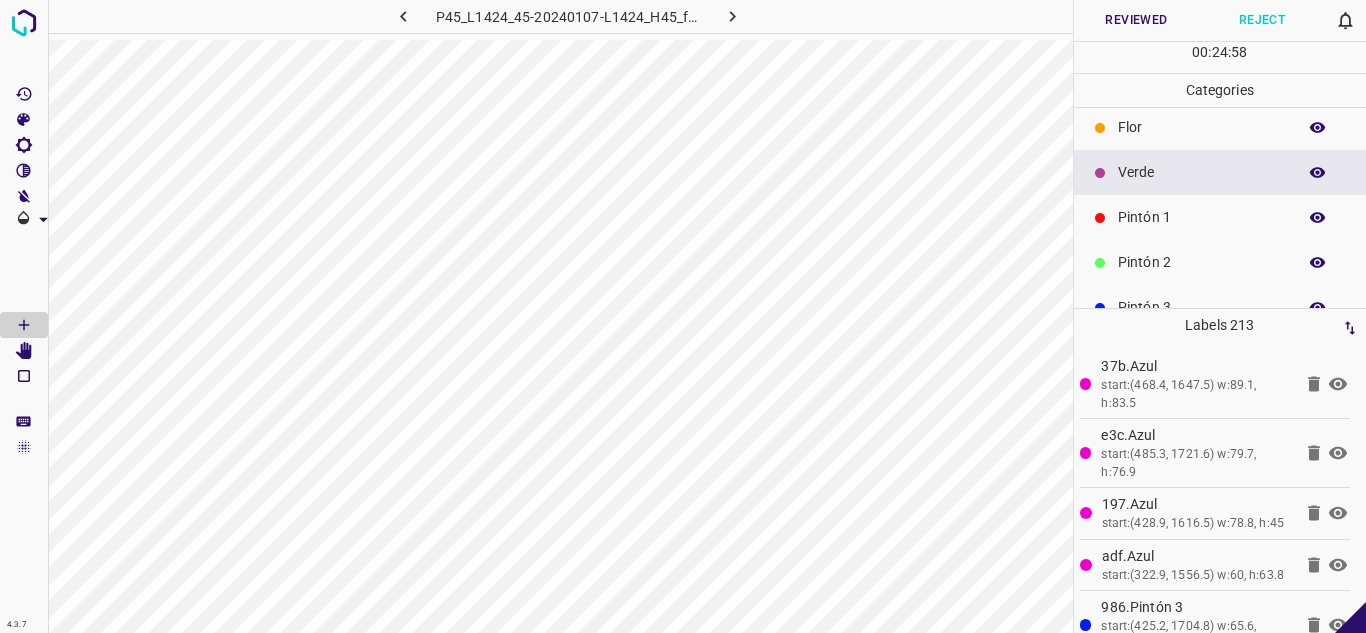 scroll, scrollTop: 0, scrollLeft: 0, axis: both 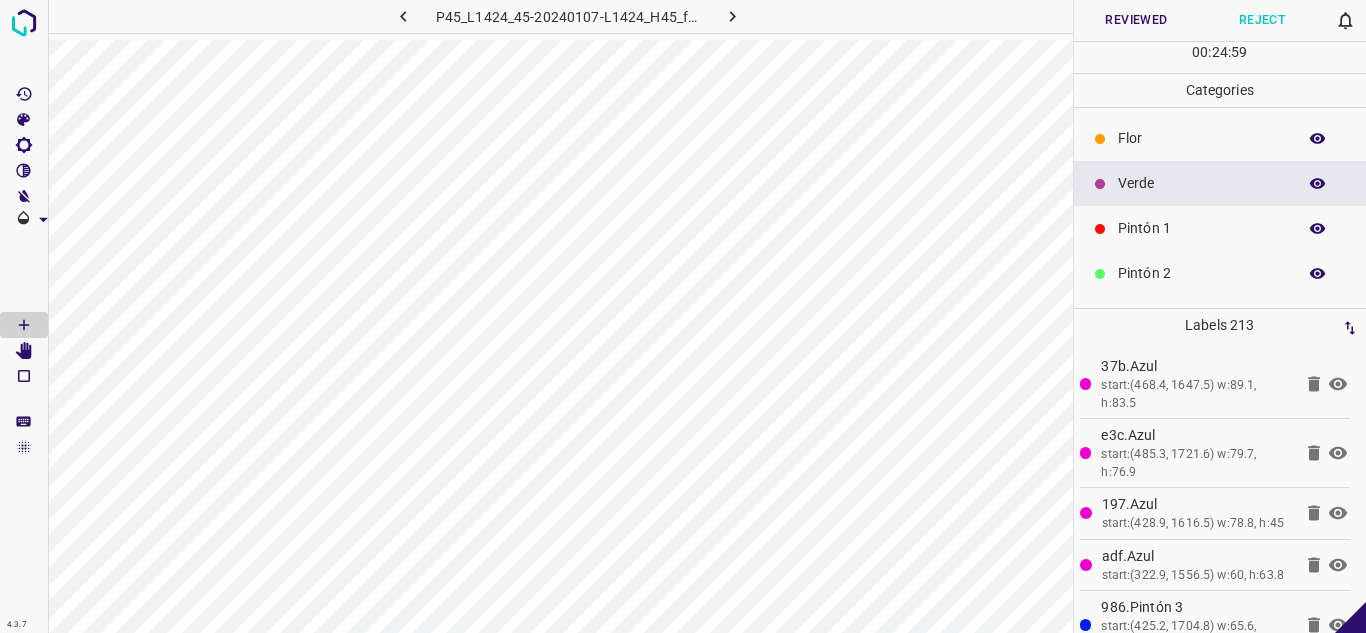 click on "Verde" at bounding box center [1202, 183] 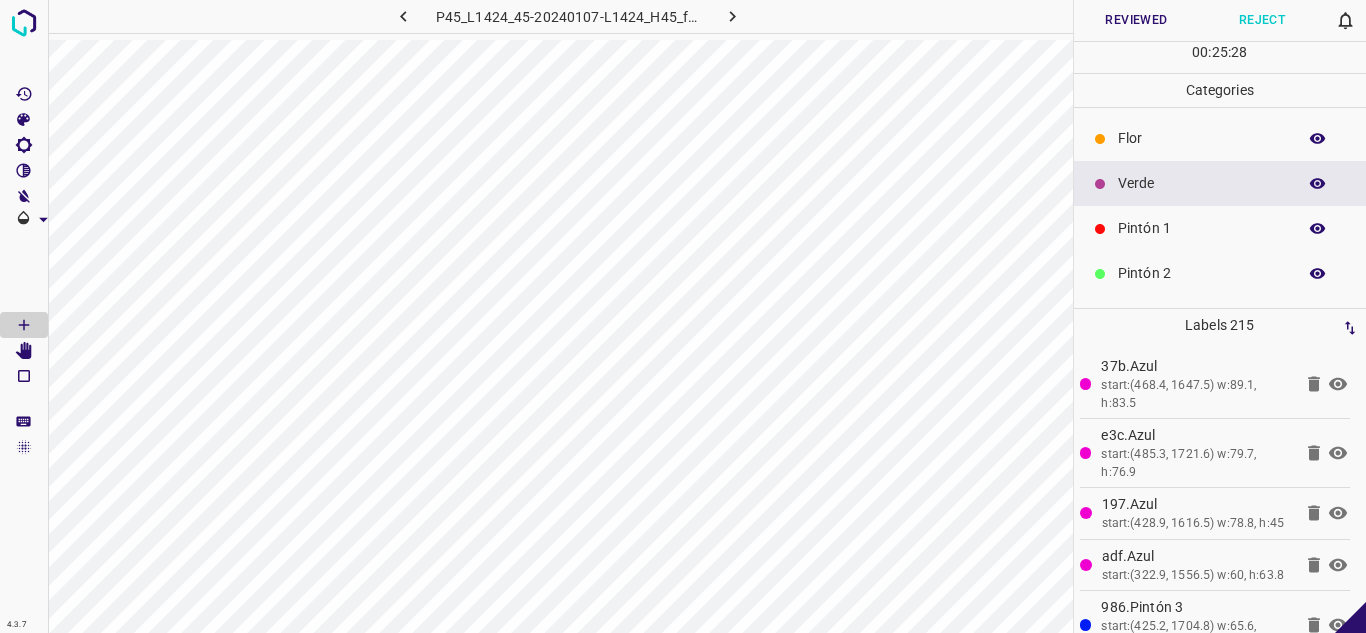 scroll, scrollTop: 176, scrollLeft: 0, axis: vertical 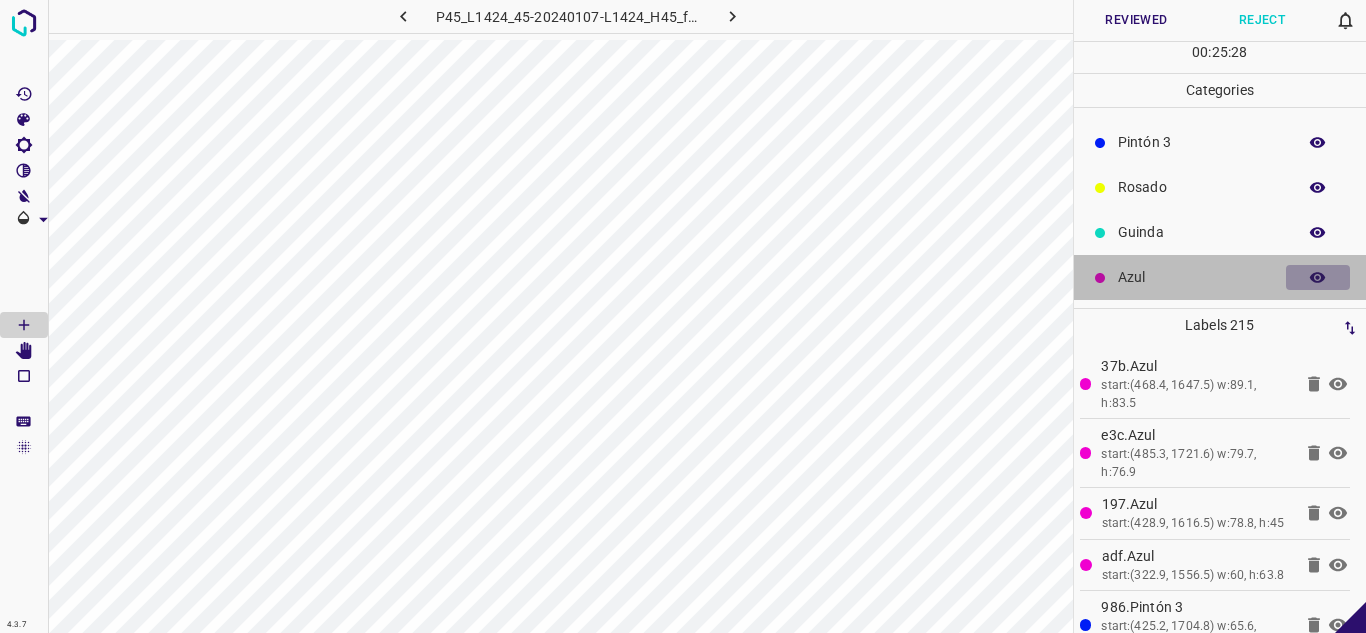 click 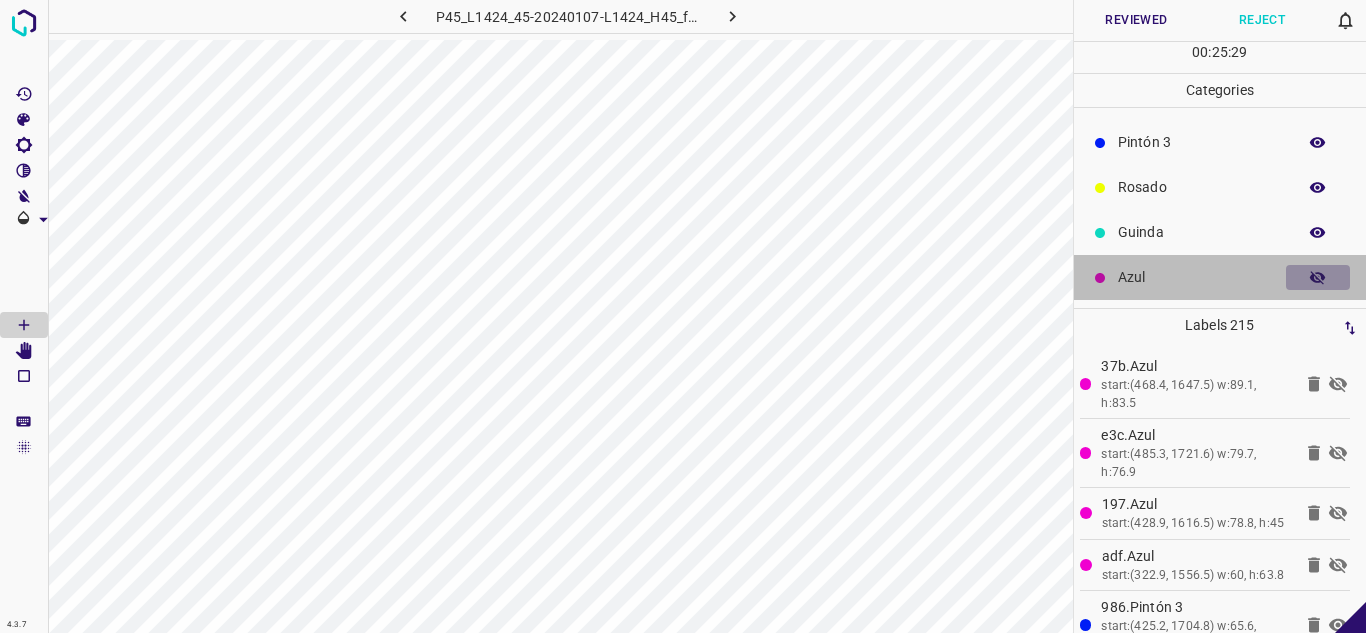 click 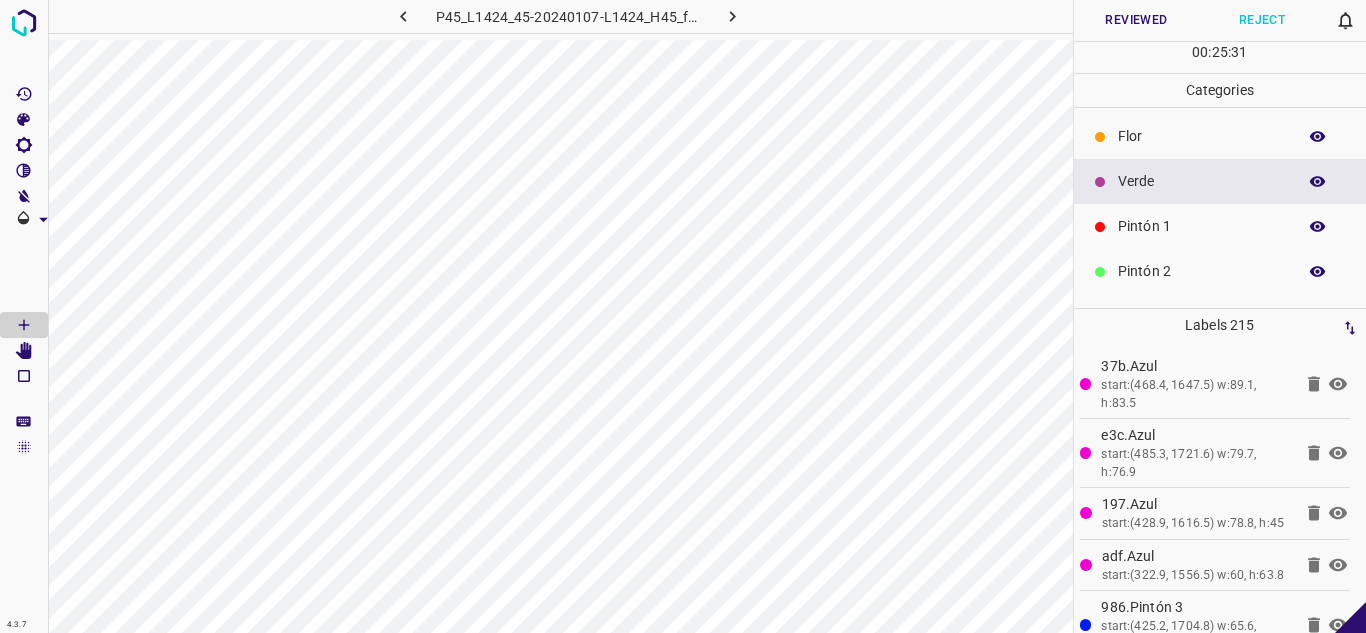 scroll, scrollTop: 0, scrollLeft: 0, axis: both 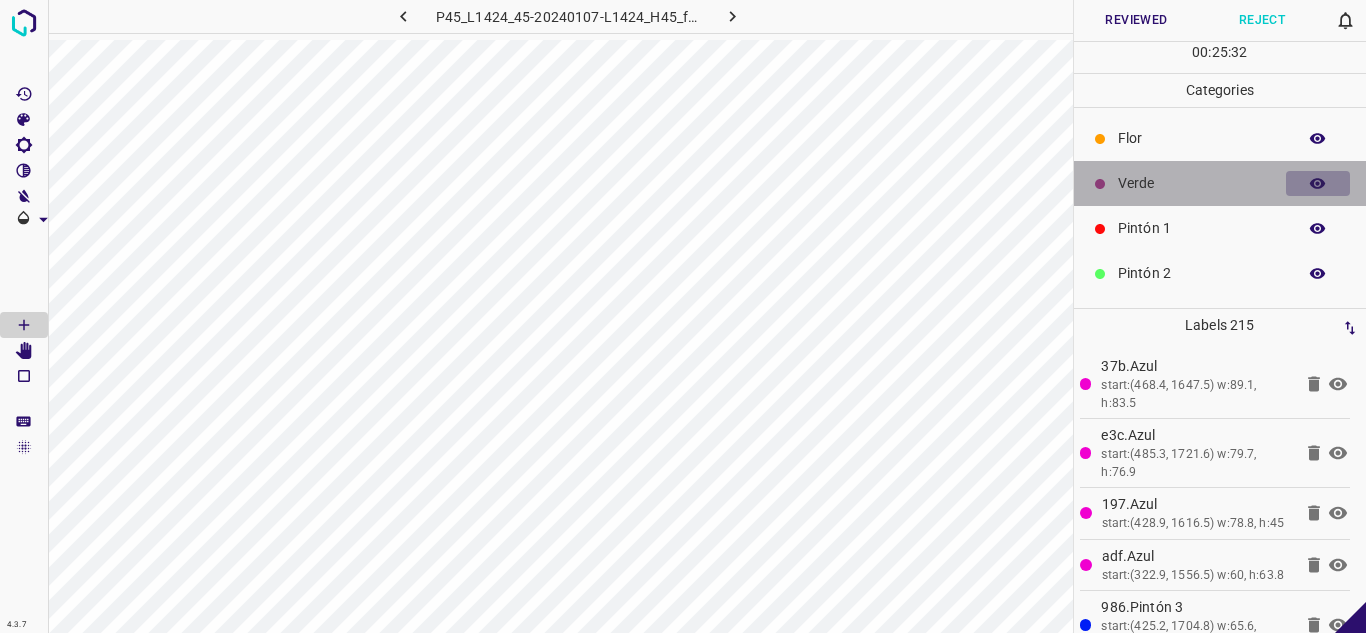 click 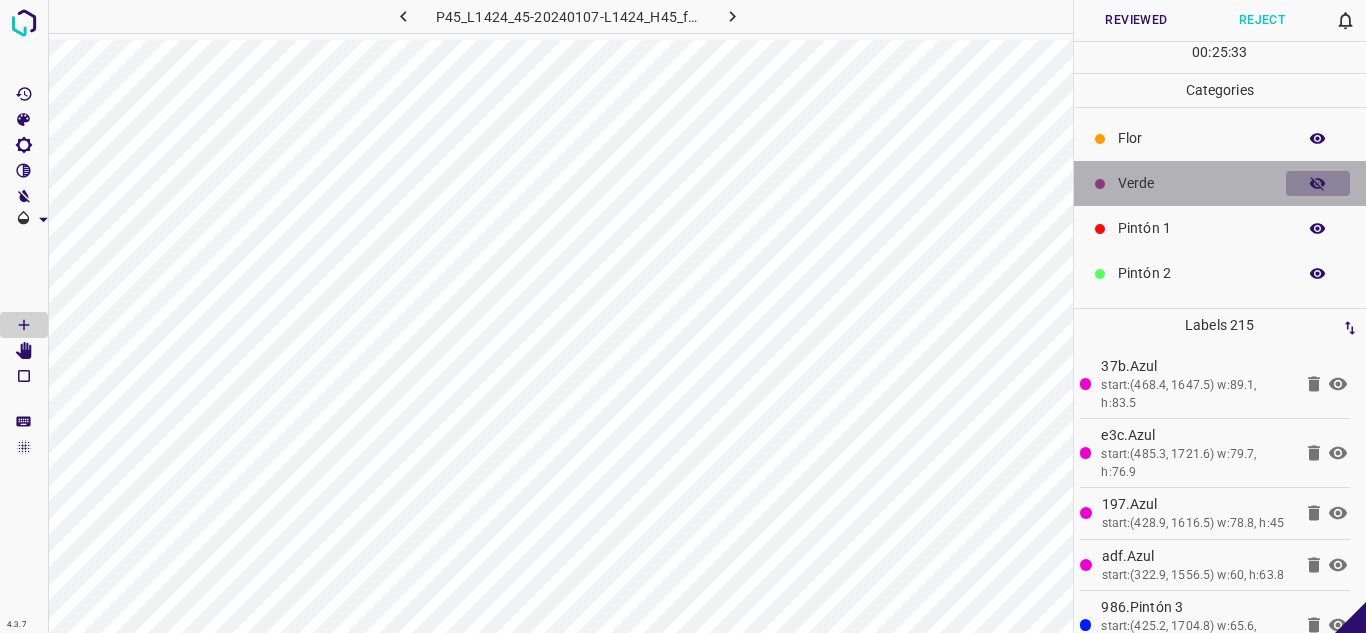 click 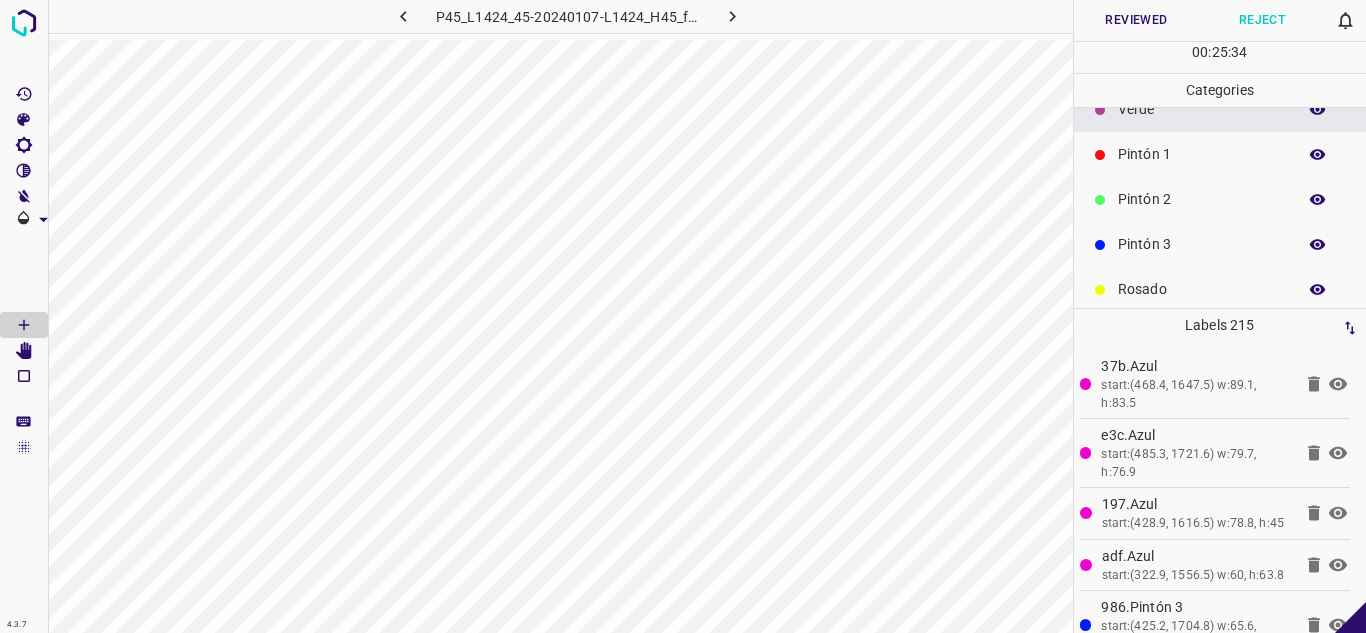 scroll, scrollTop: 100, scrollLeft: 0, axis: vertical 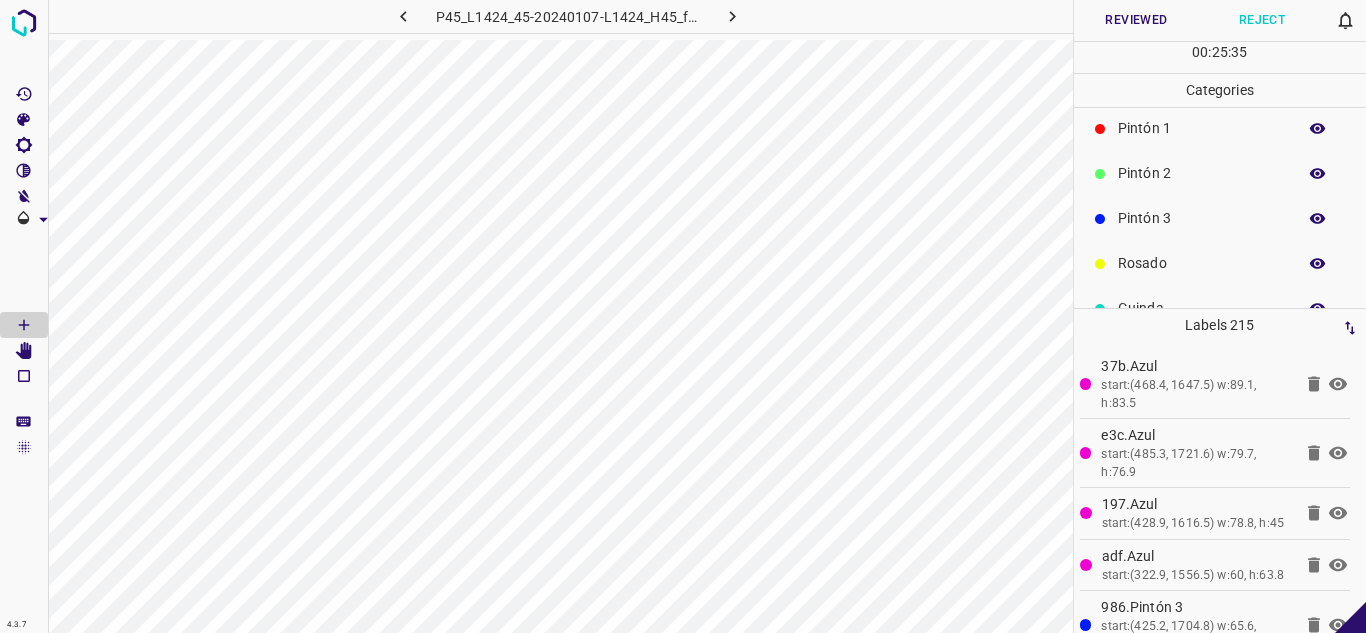 click 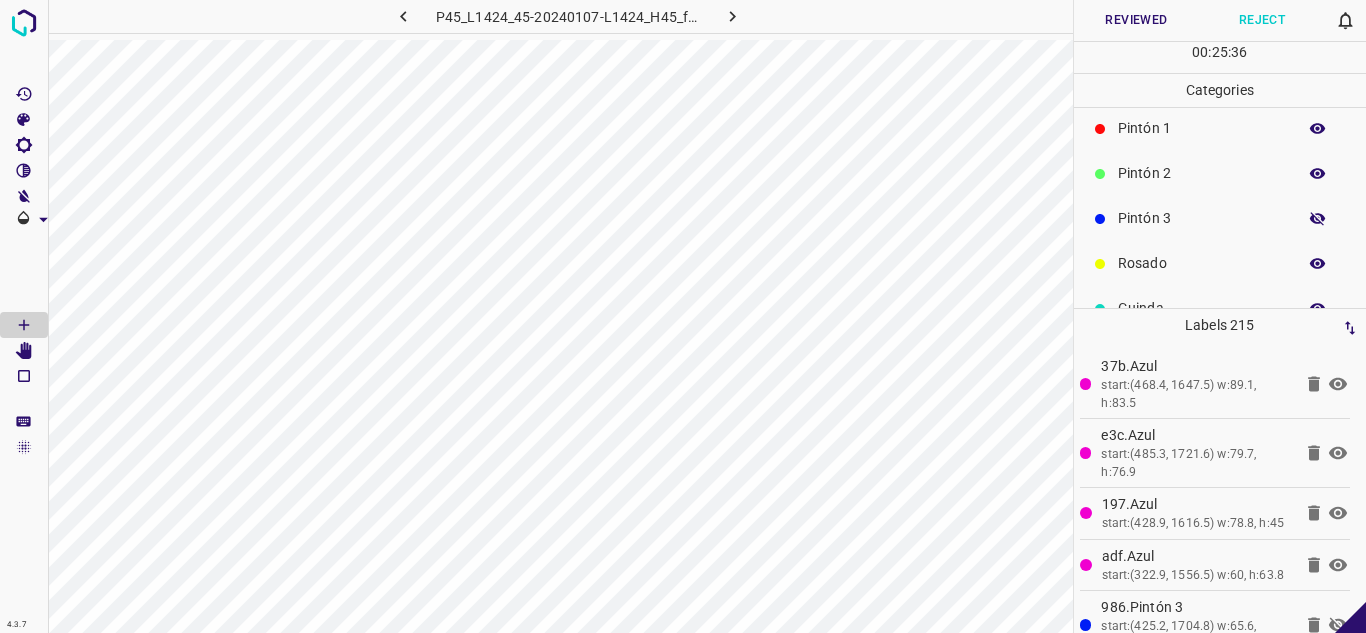 click 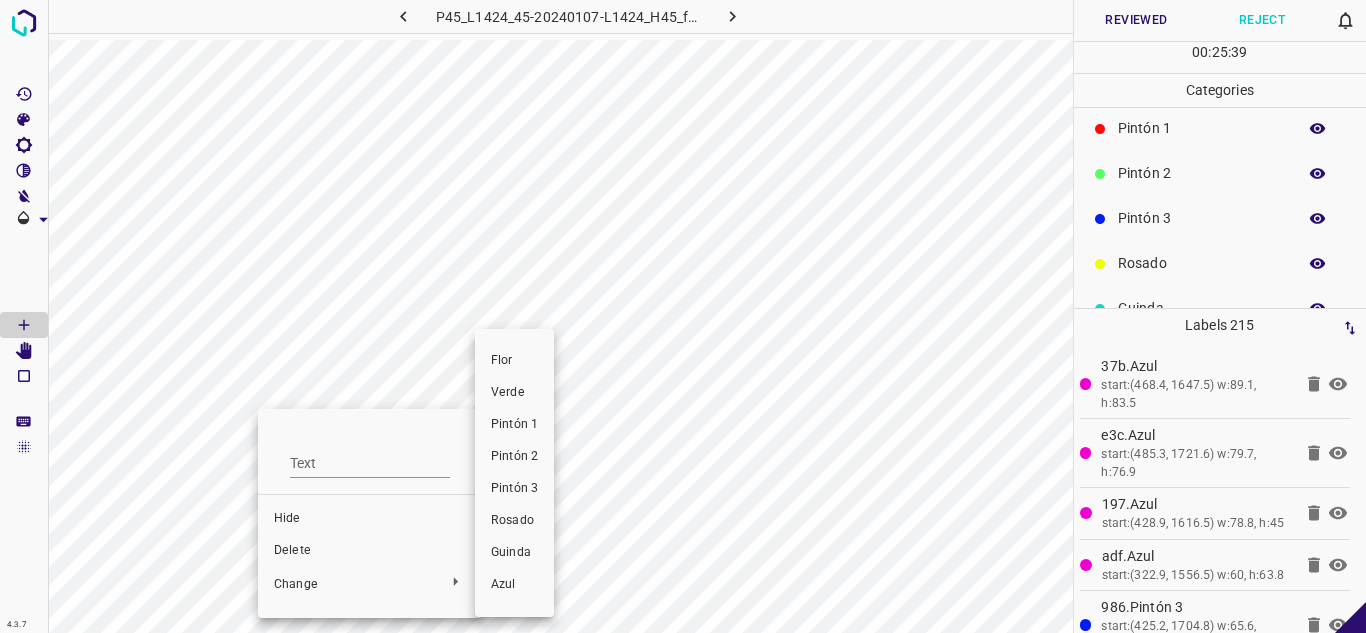 click on "Pintón 1" at bounding box center [514, 425] 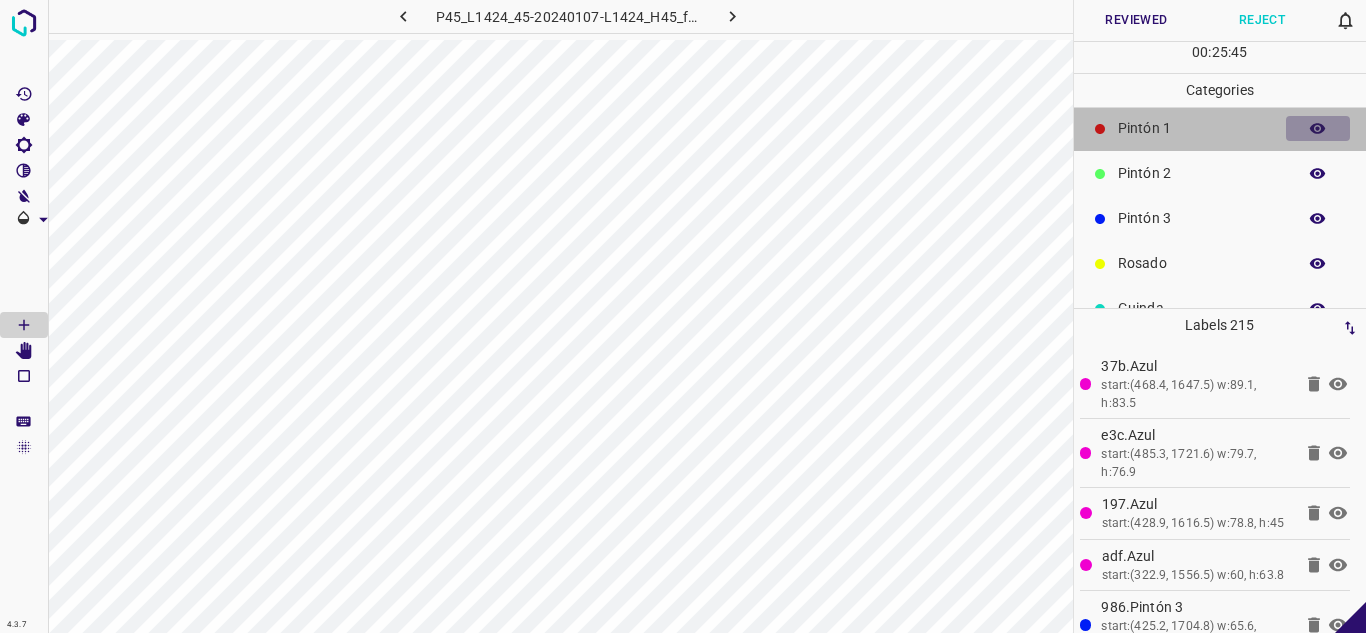 click 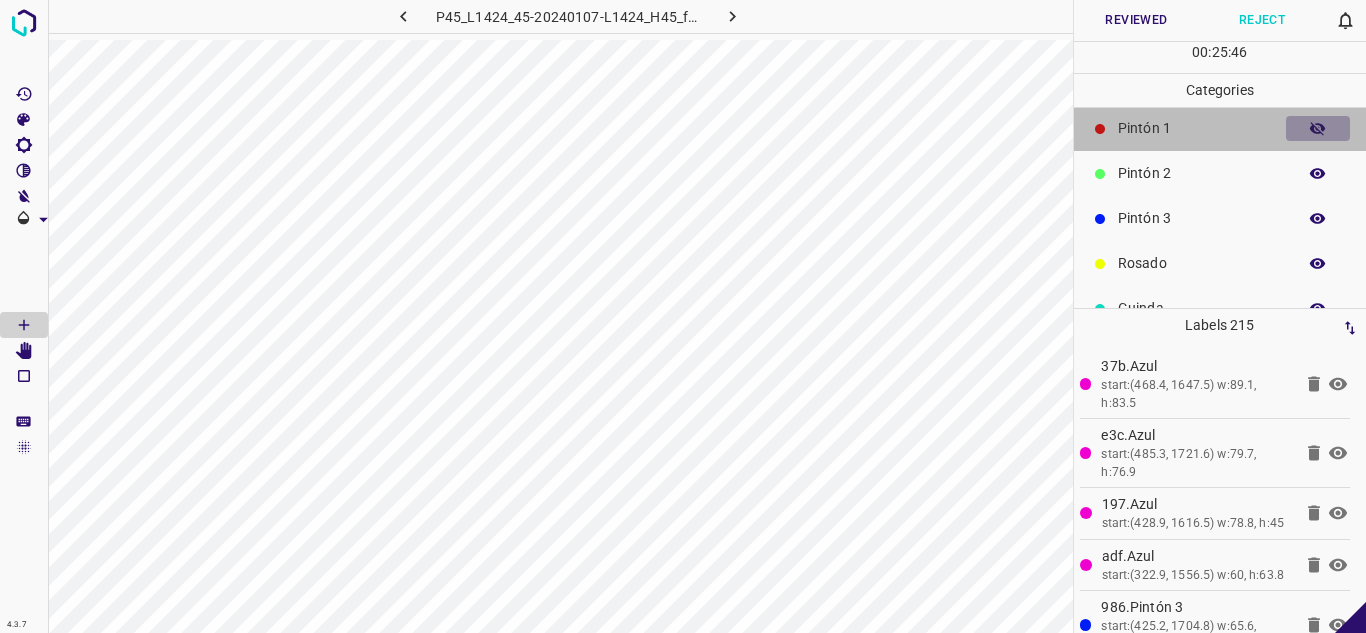 click 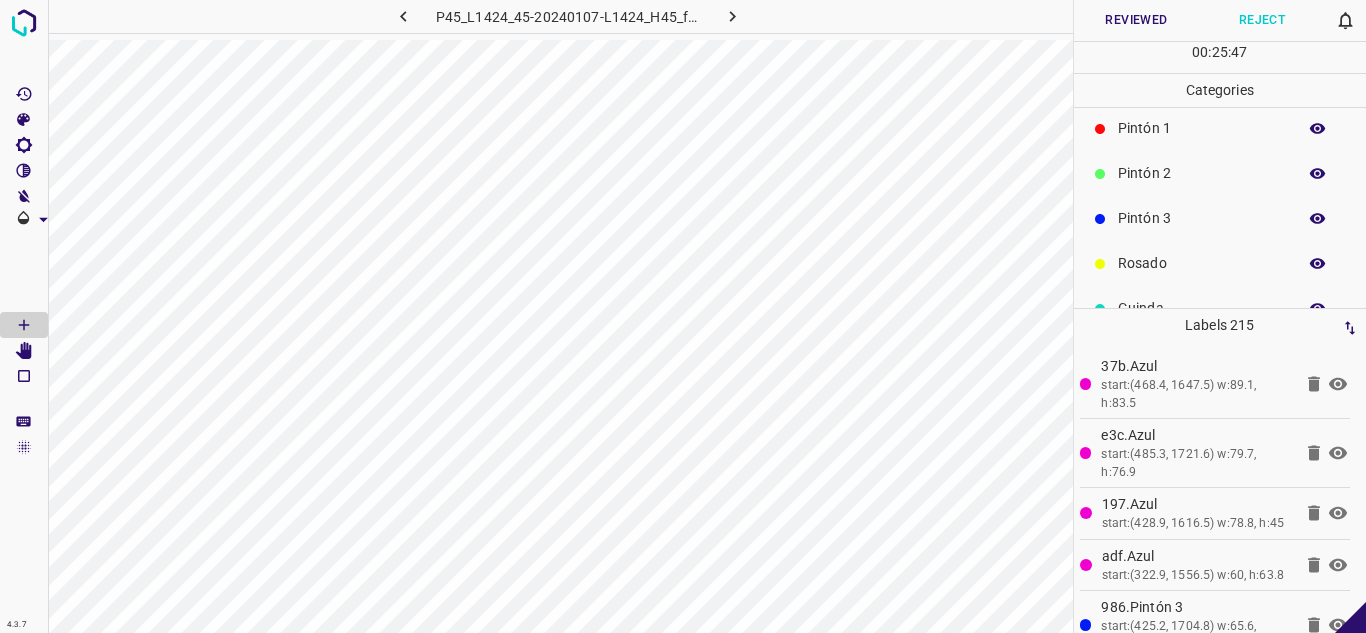 click on "Reviewed" at bounding box center (1137, 20) 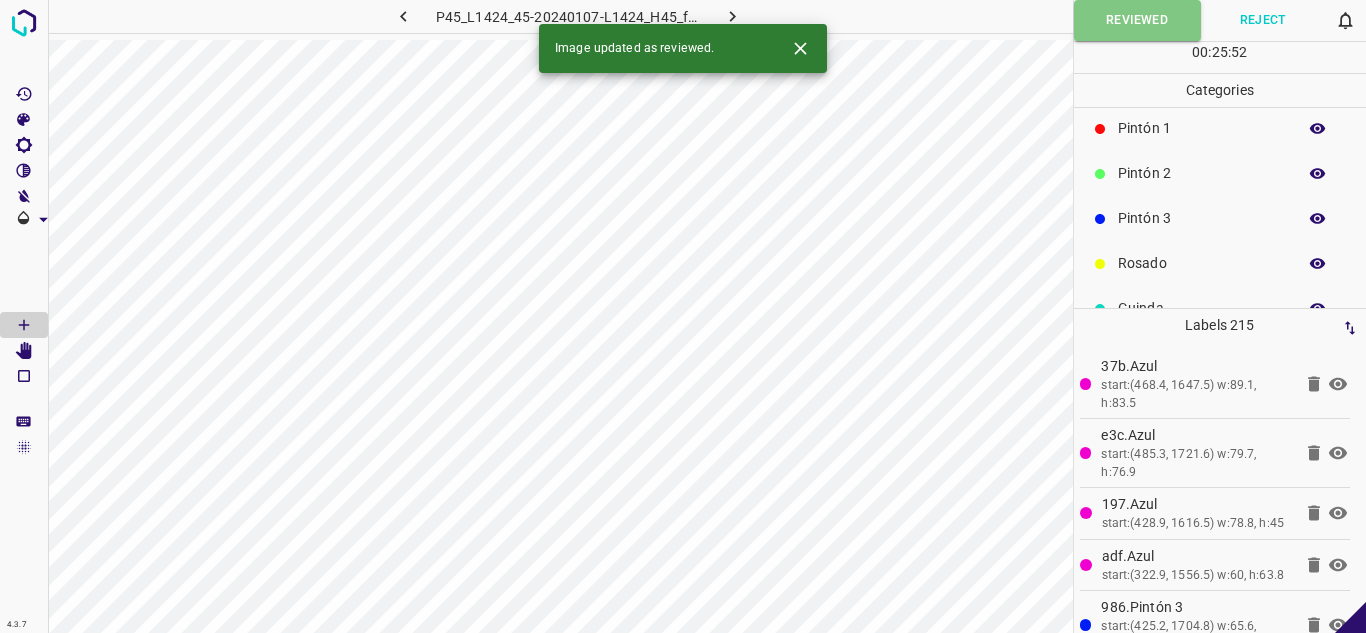 click 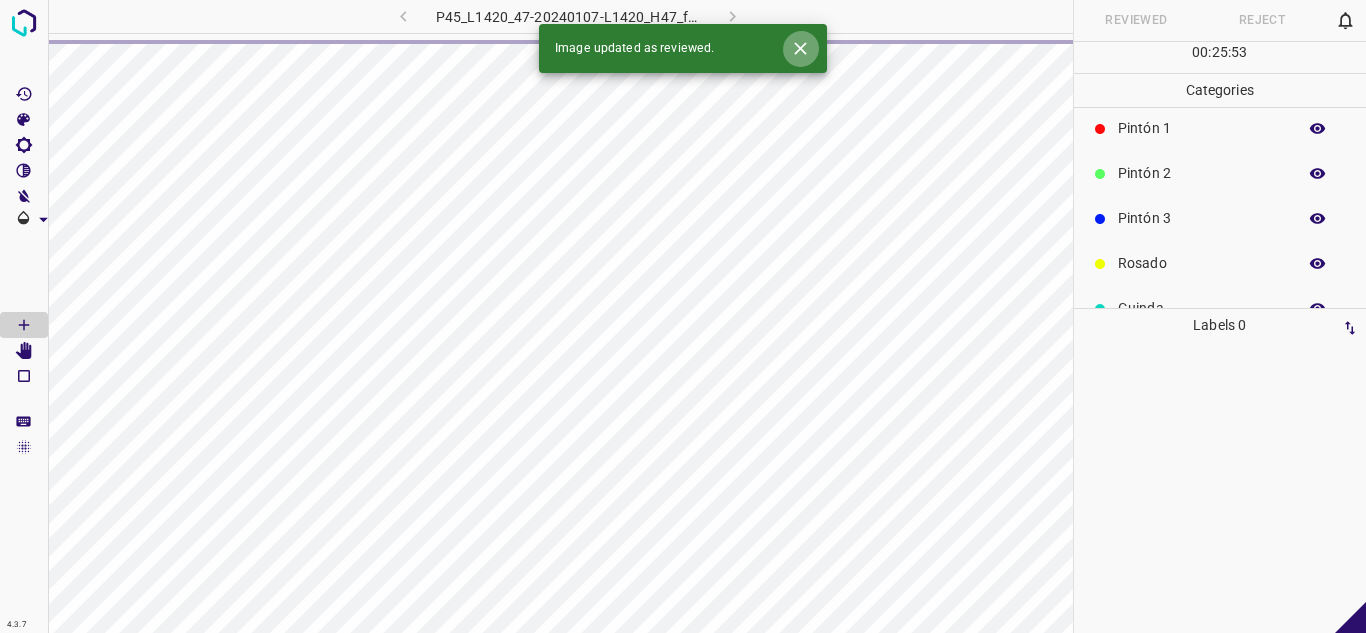 click 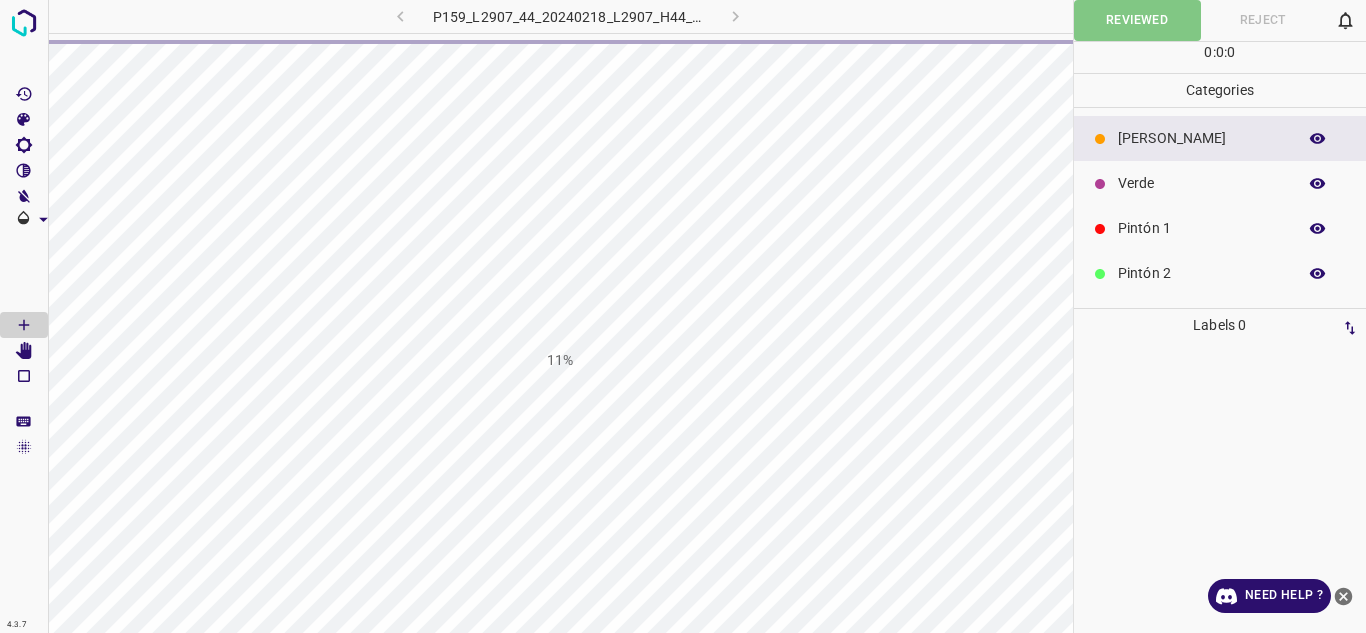 scroll, scrollTop: 0, scrollLeft: 0, axis: both 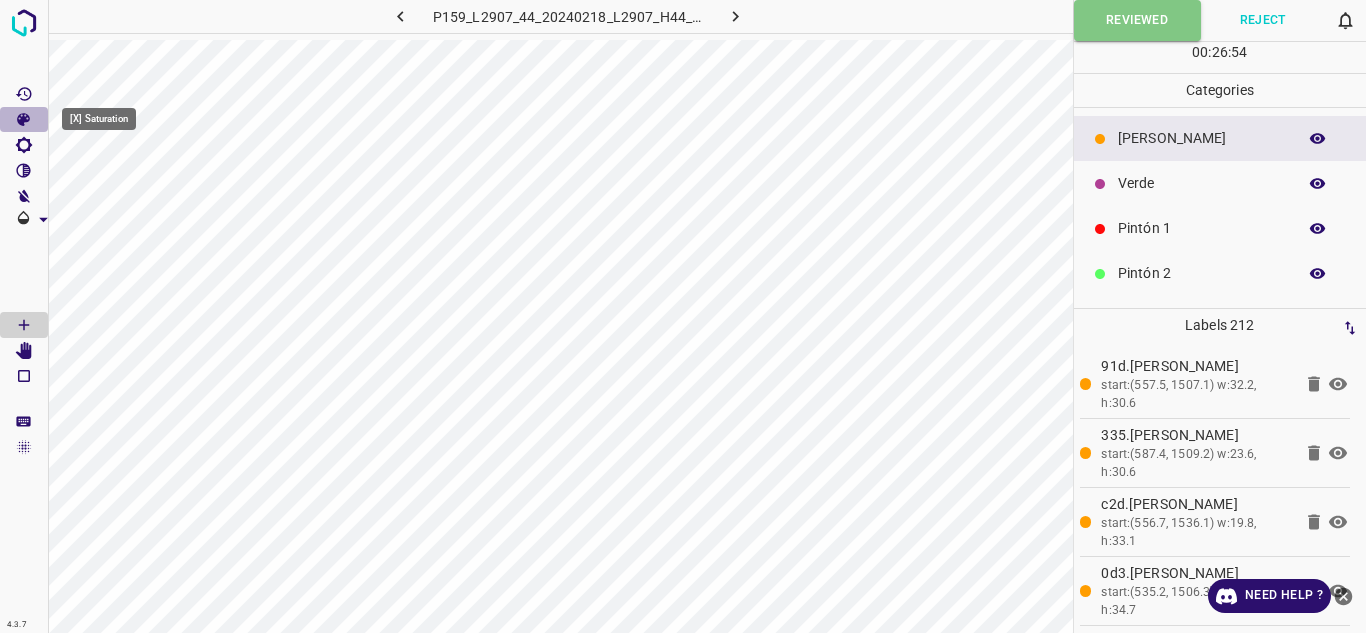 click 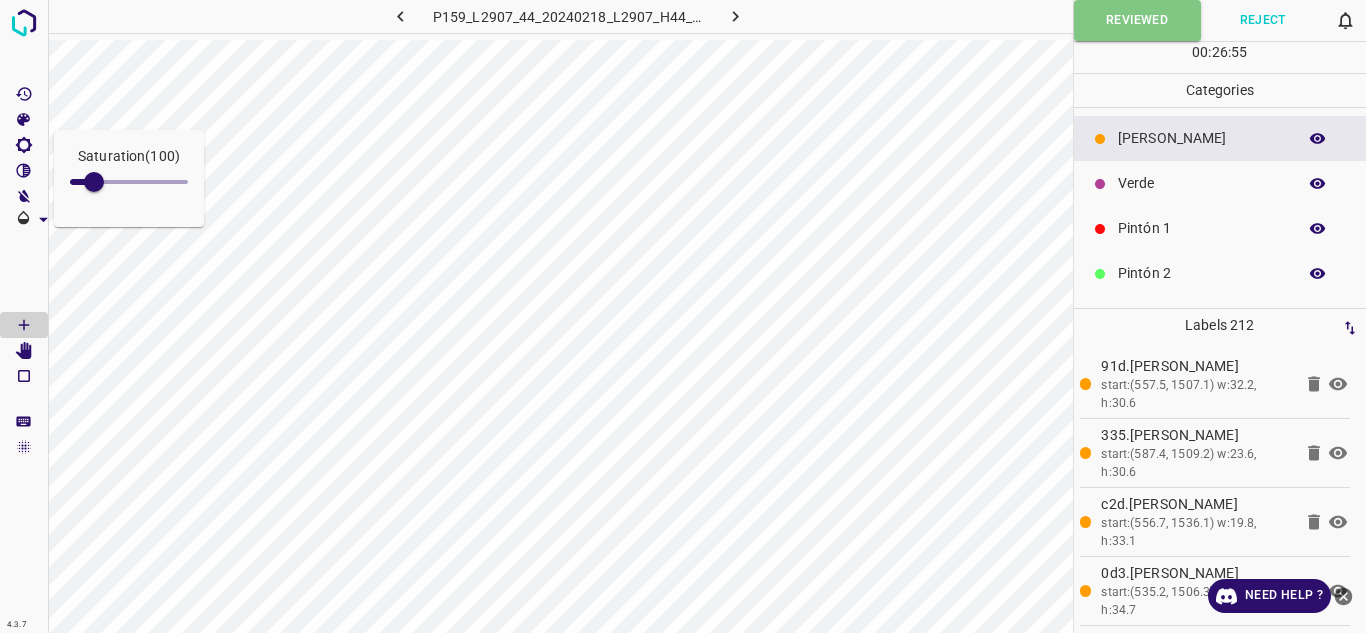 click at bounding box center (129, 182) 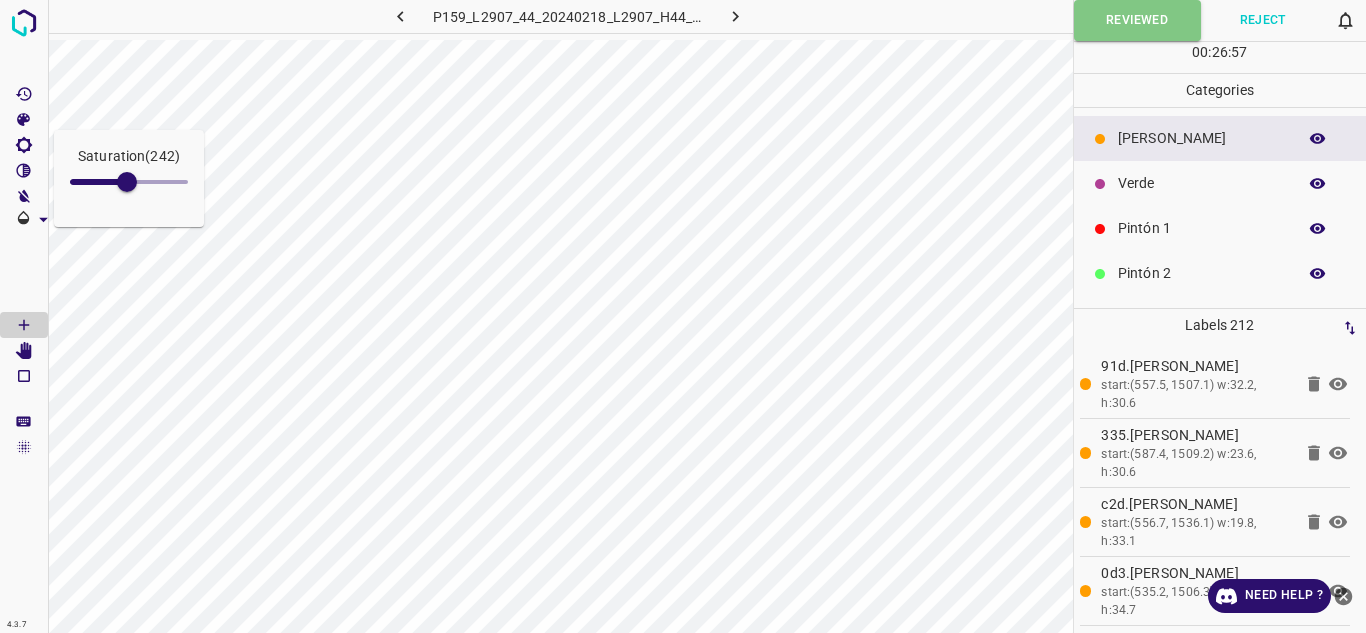 click at bounding box center (129, 182) 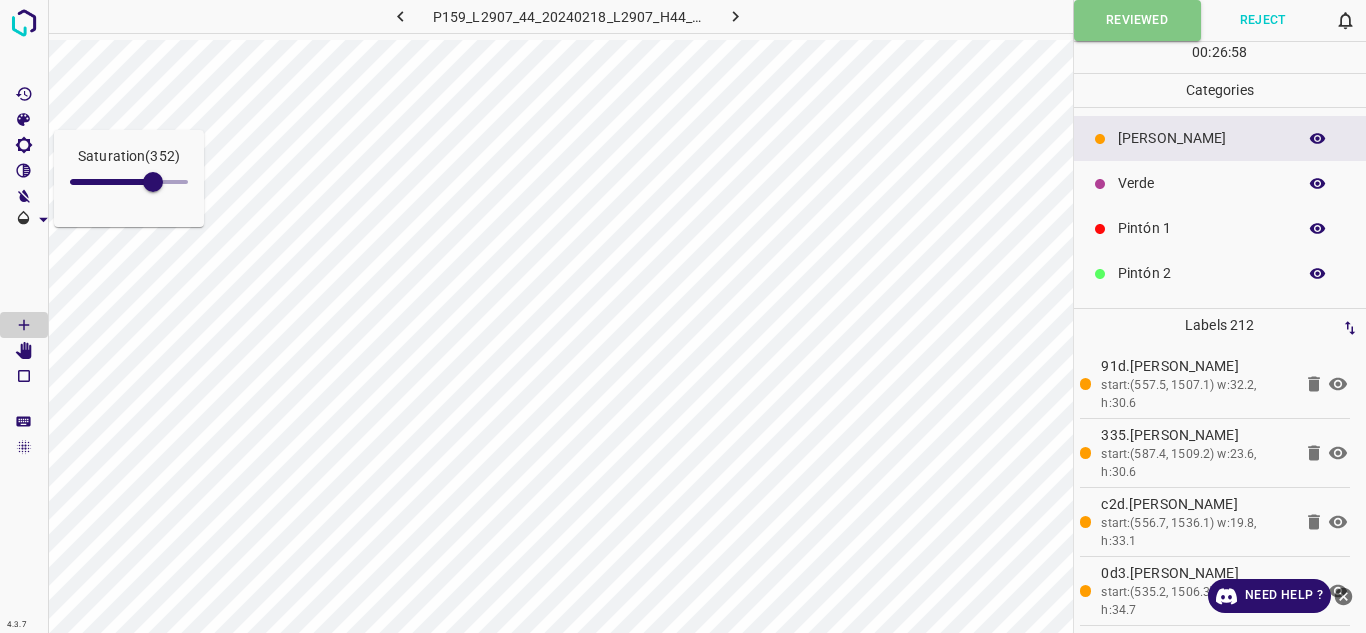 click at bounding box center (153, 182) 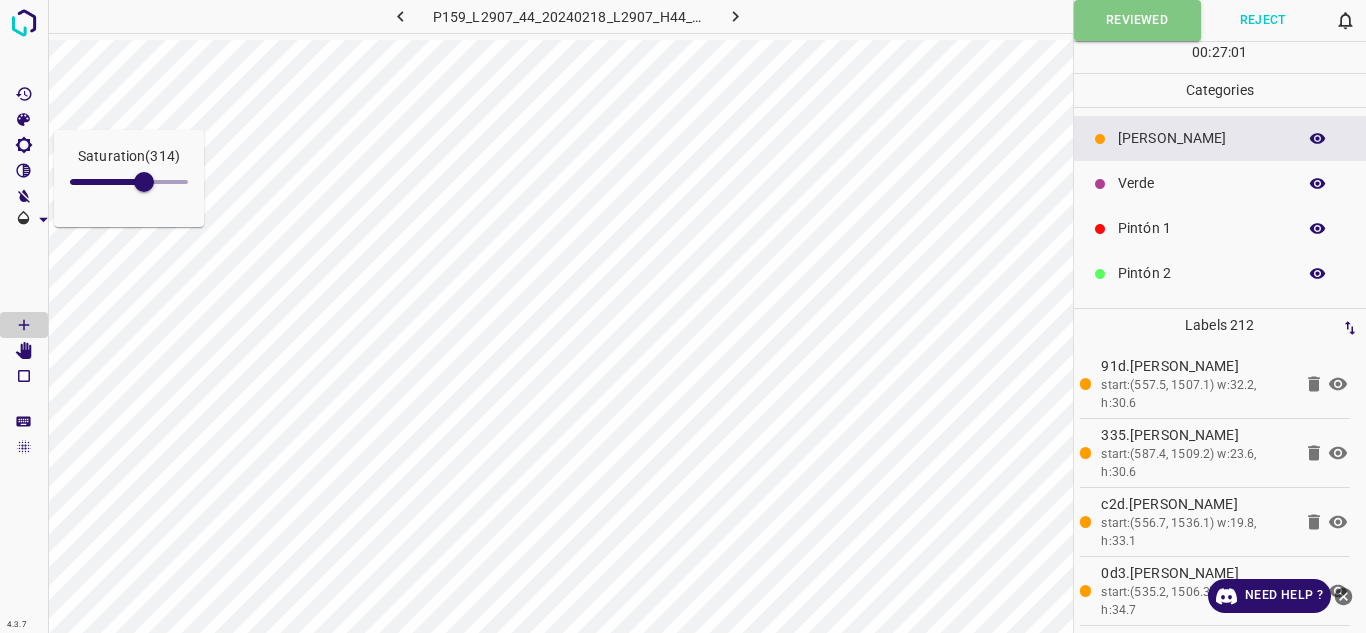 click 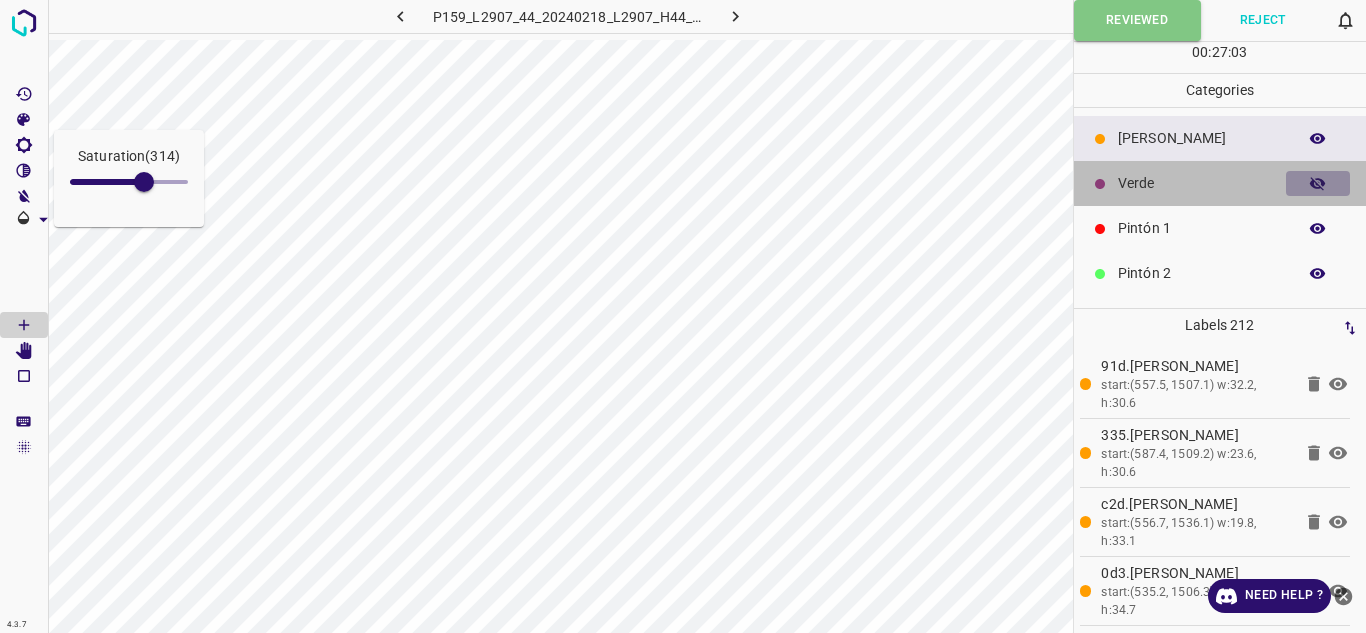 click 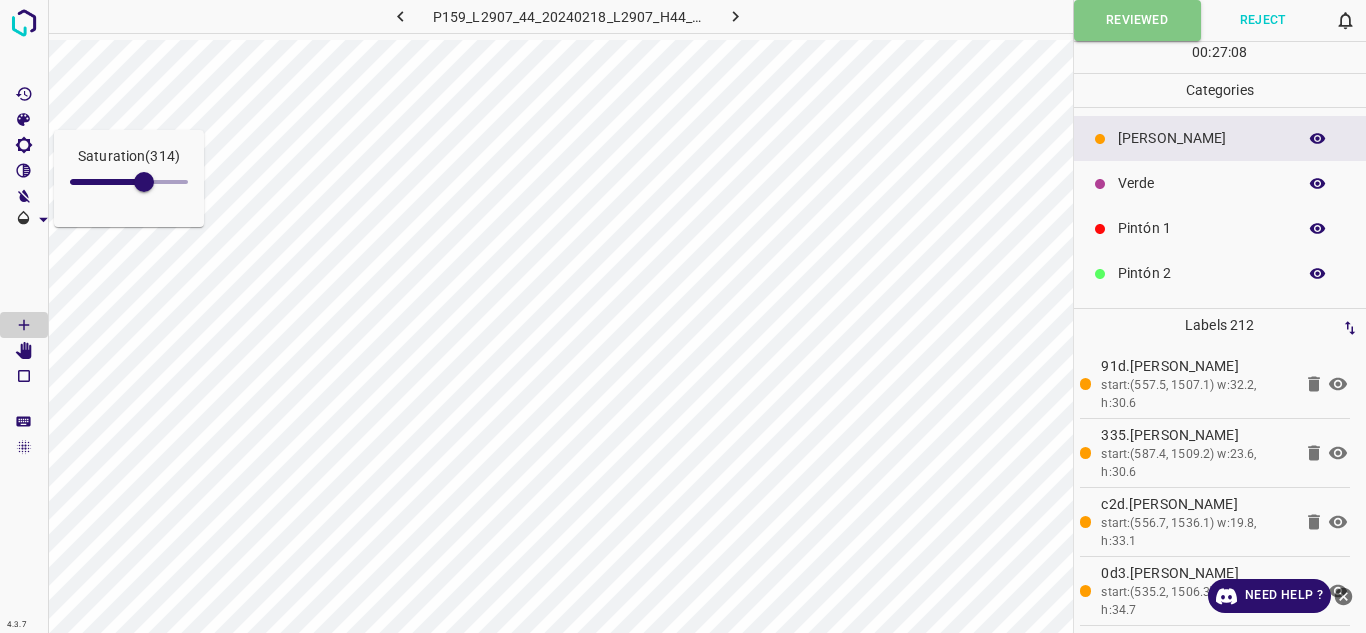 click at bounding box center (736, 16) 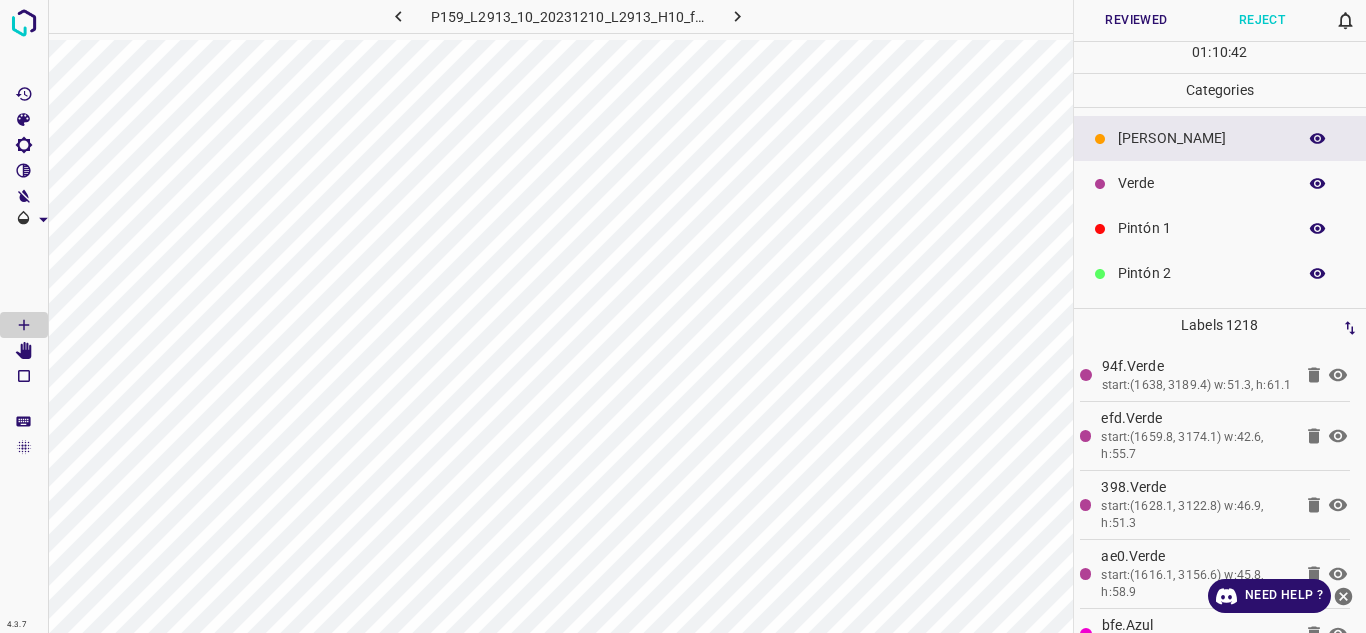 click 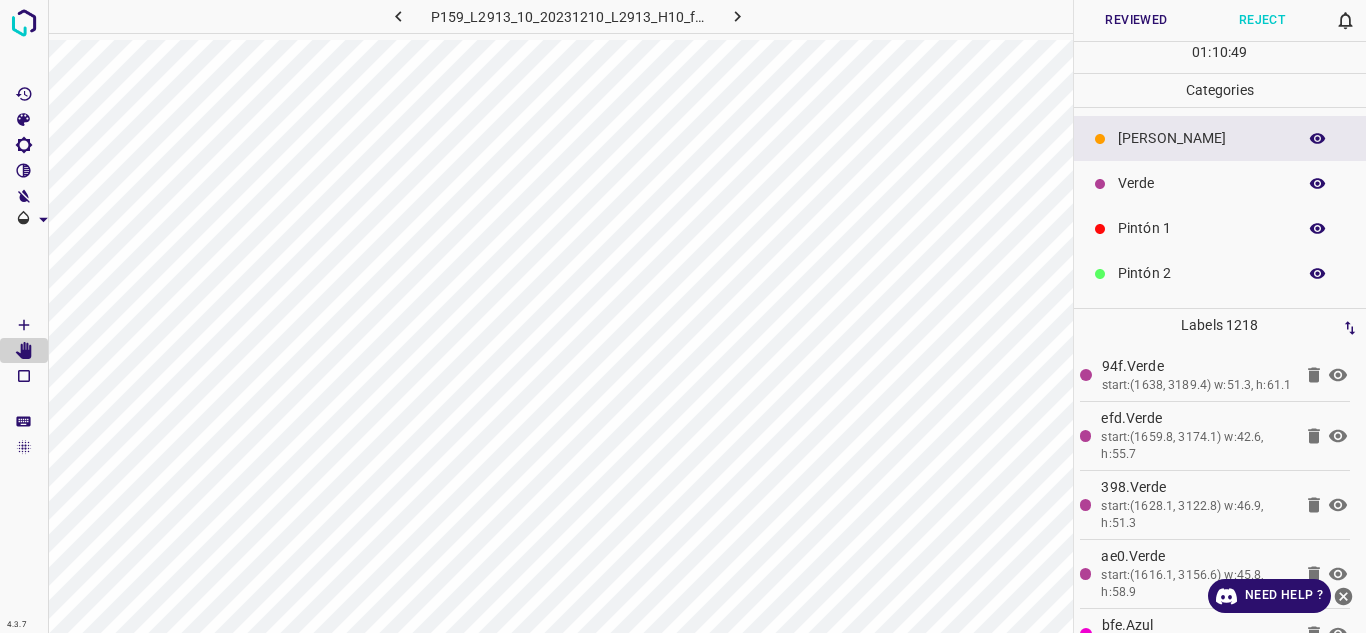 click 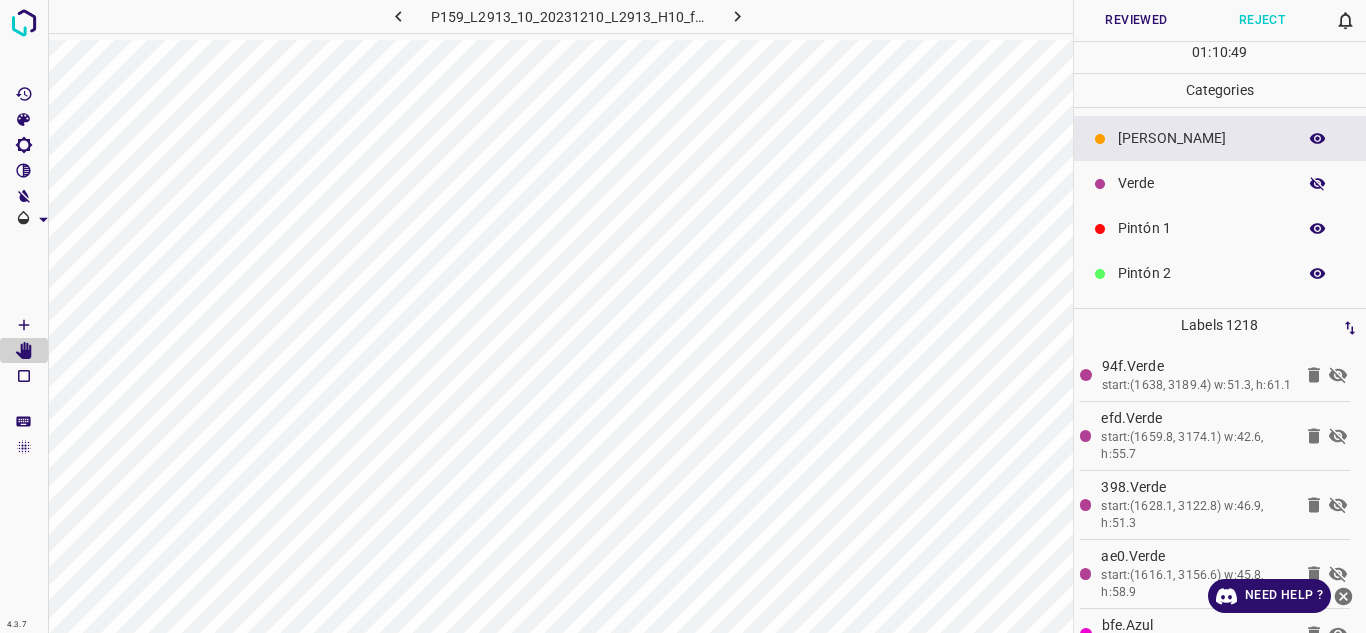 click 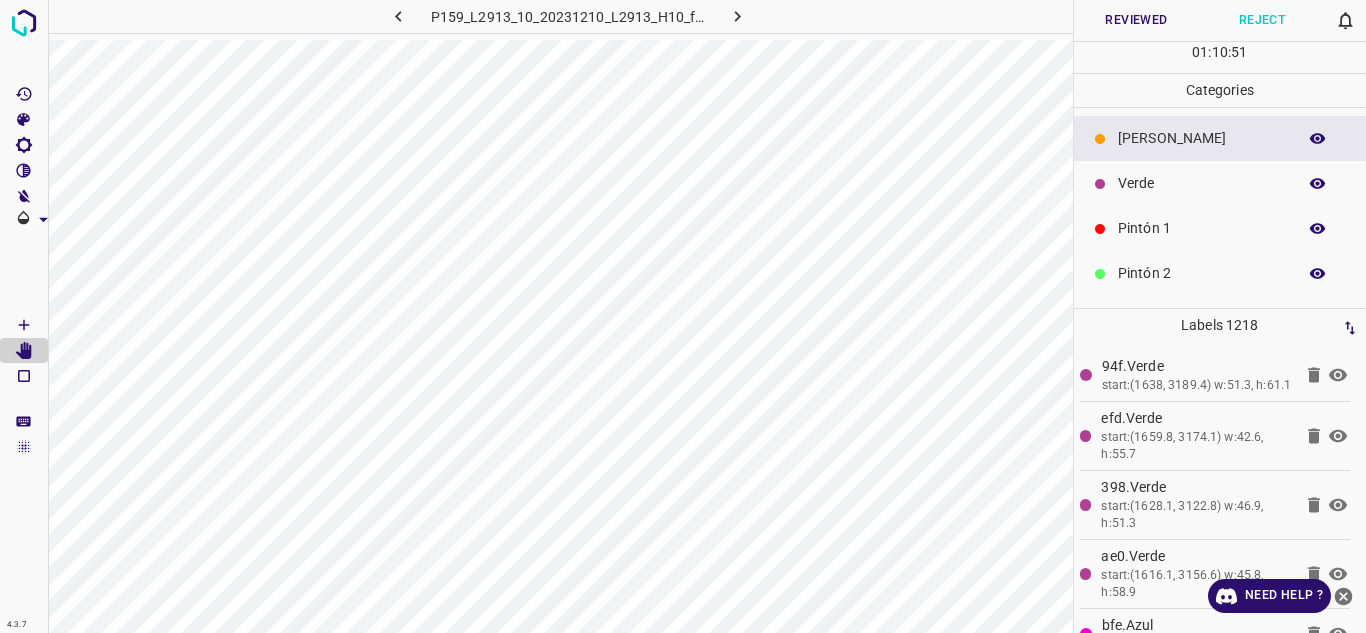 click 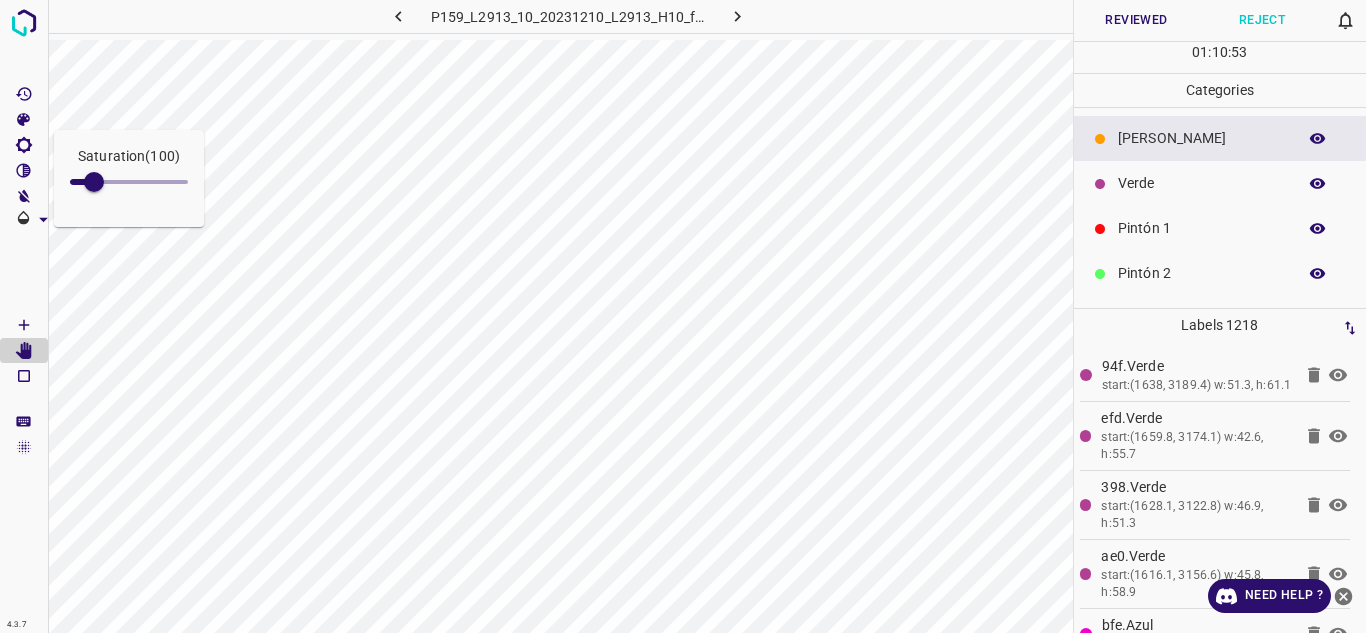click at bounding box center (129, 182) 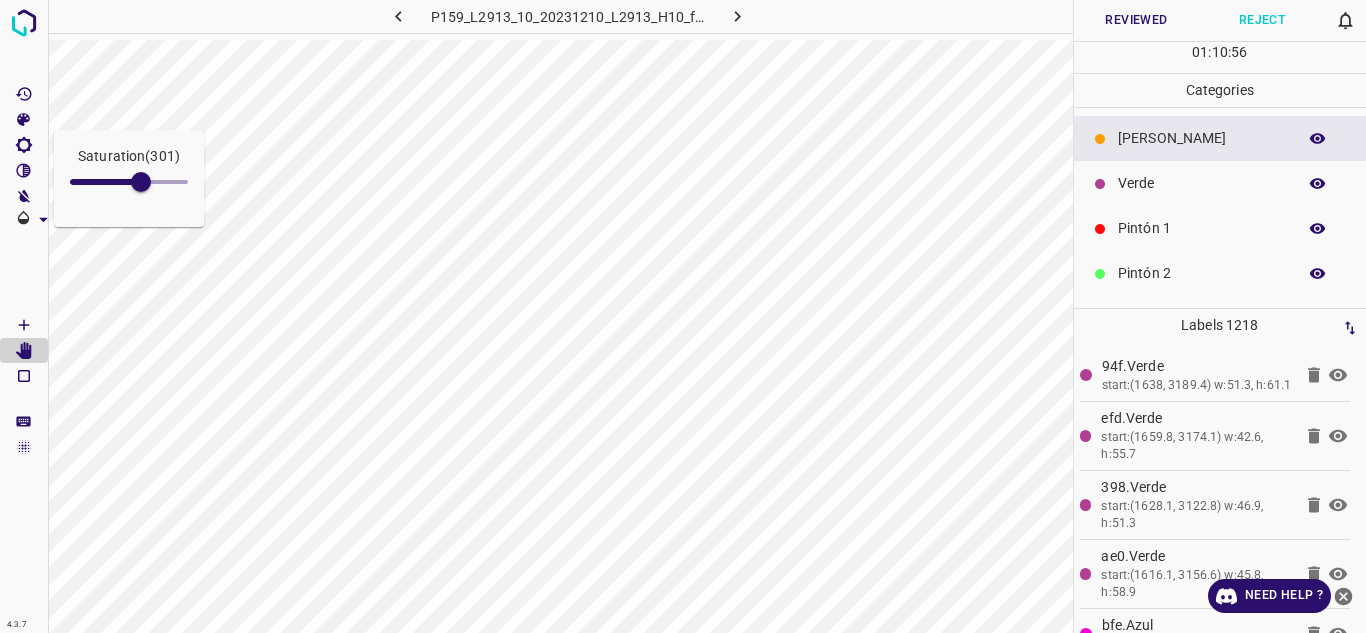 click 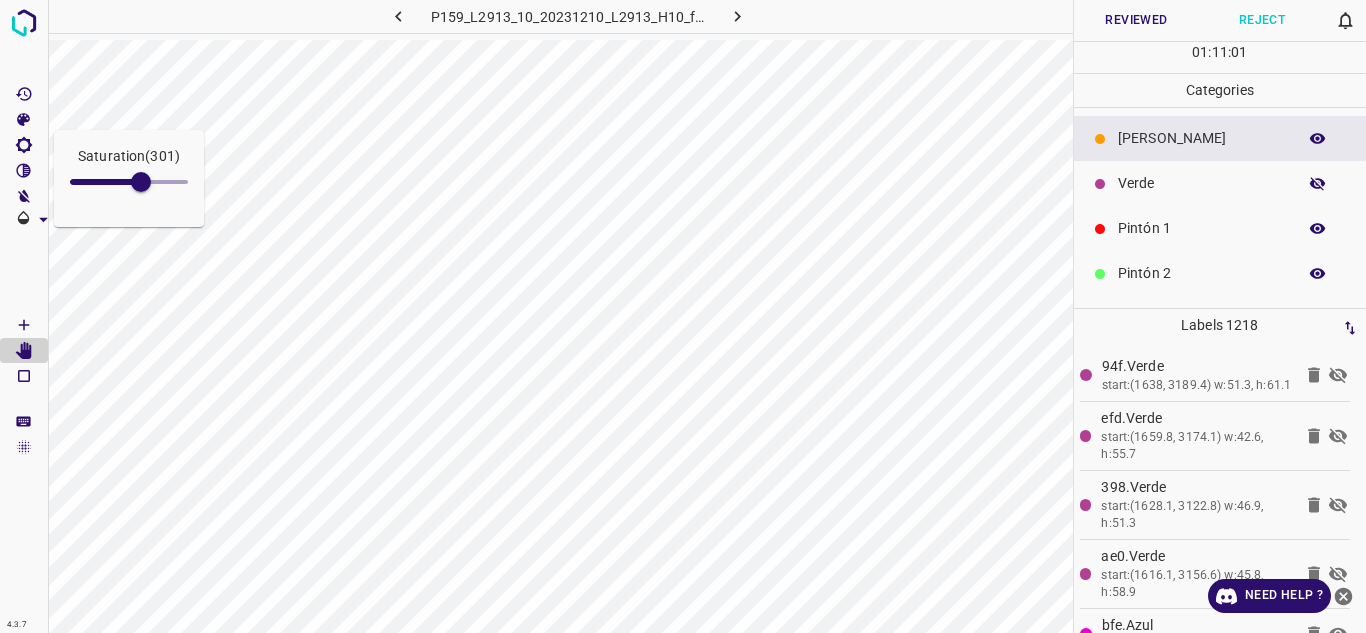 click 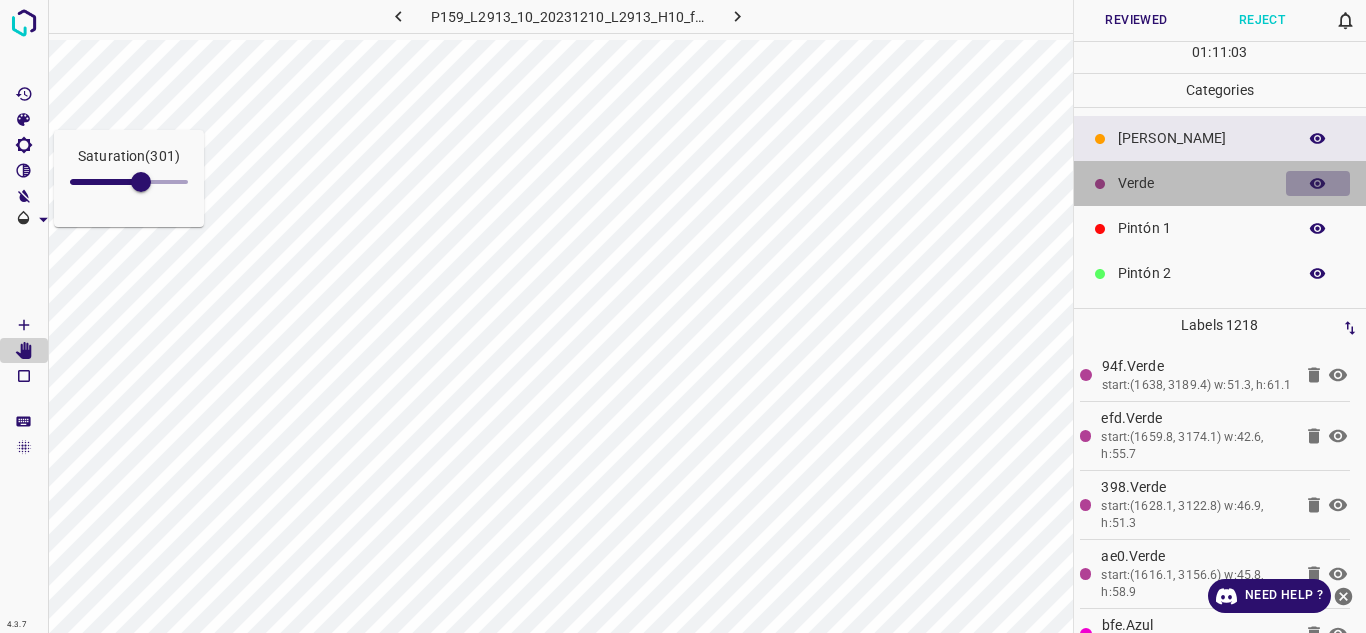 click 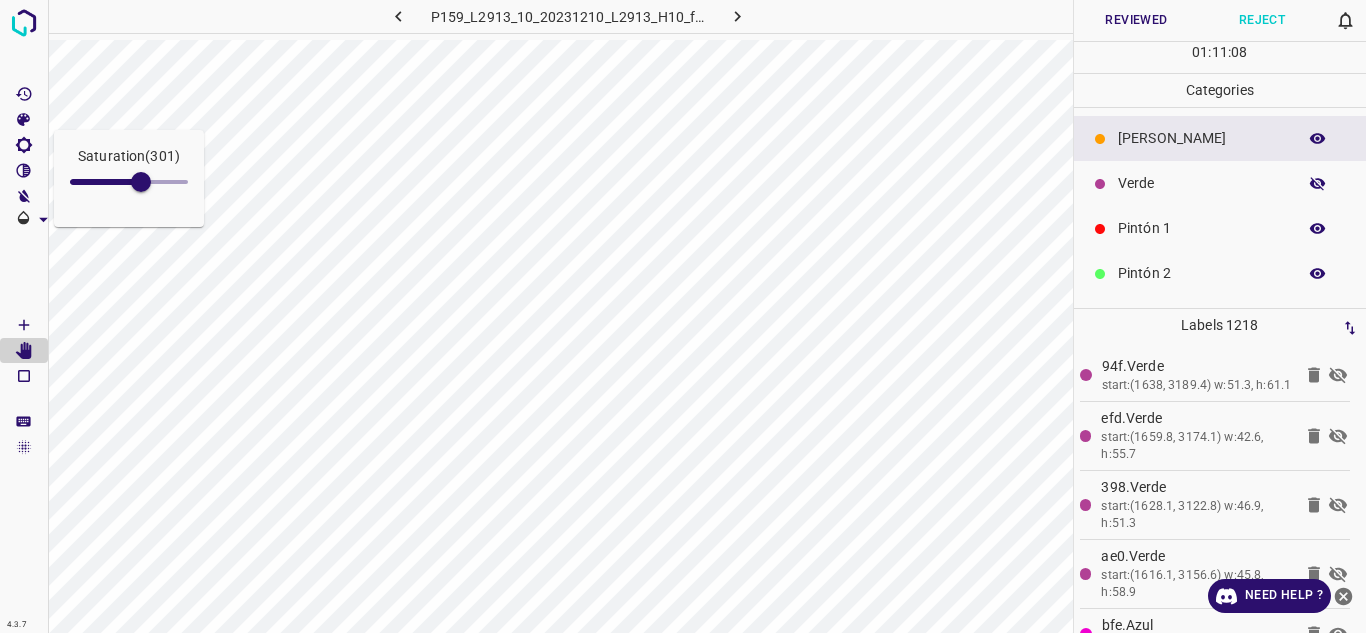 click 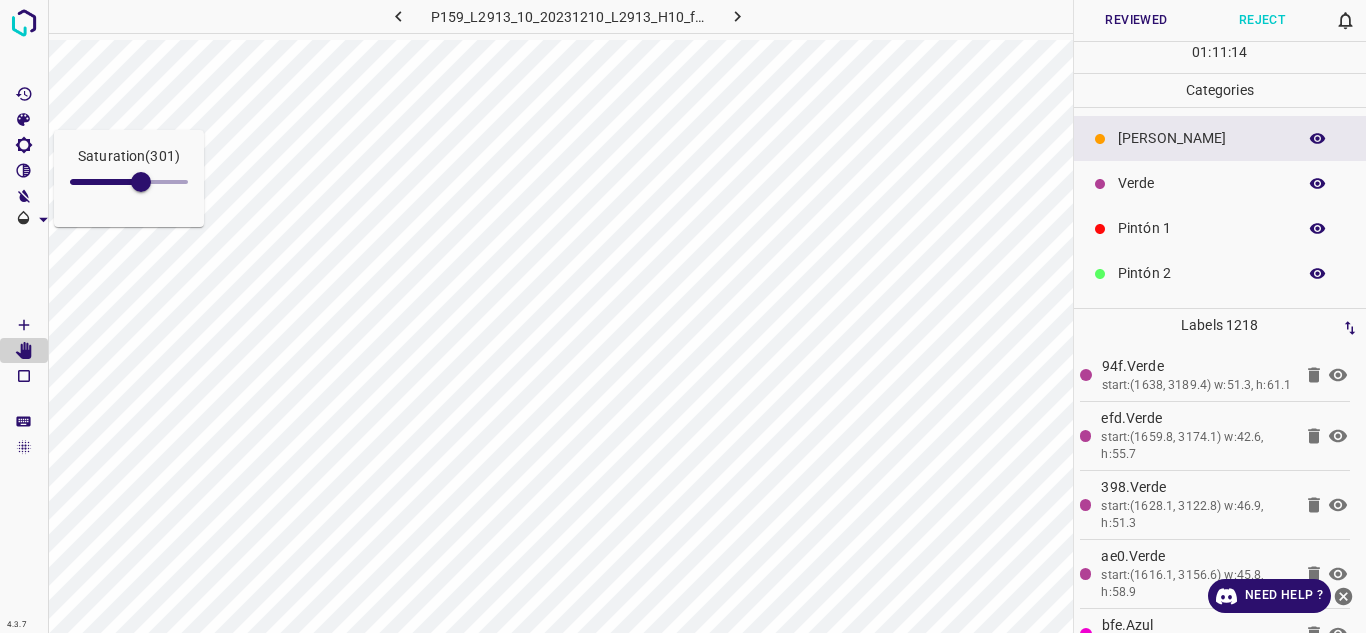 click on "P159_L2913_10_20231210_L2913_H10_frame_00159_153820.jpg" at bounding box center (568, 19) 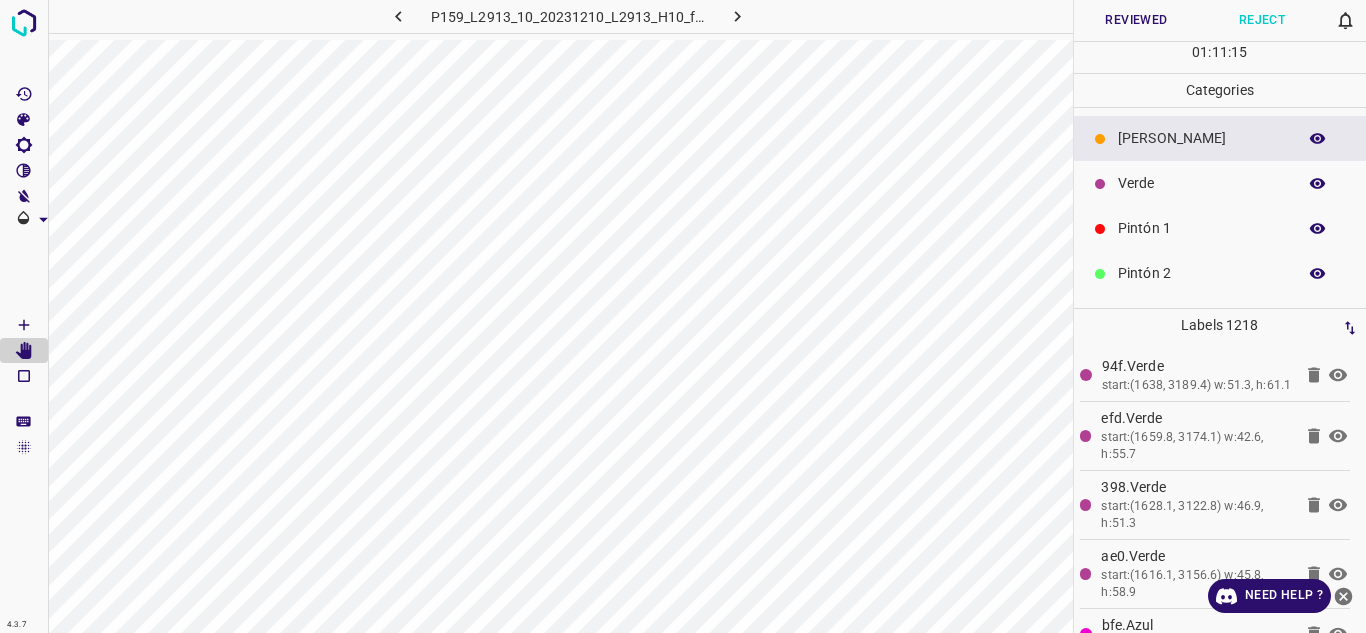 click on "P159_L2913_10_20231210_L2913_H10_frame_00159_153820.jpg" at bounding box center (568, 19) 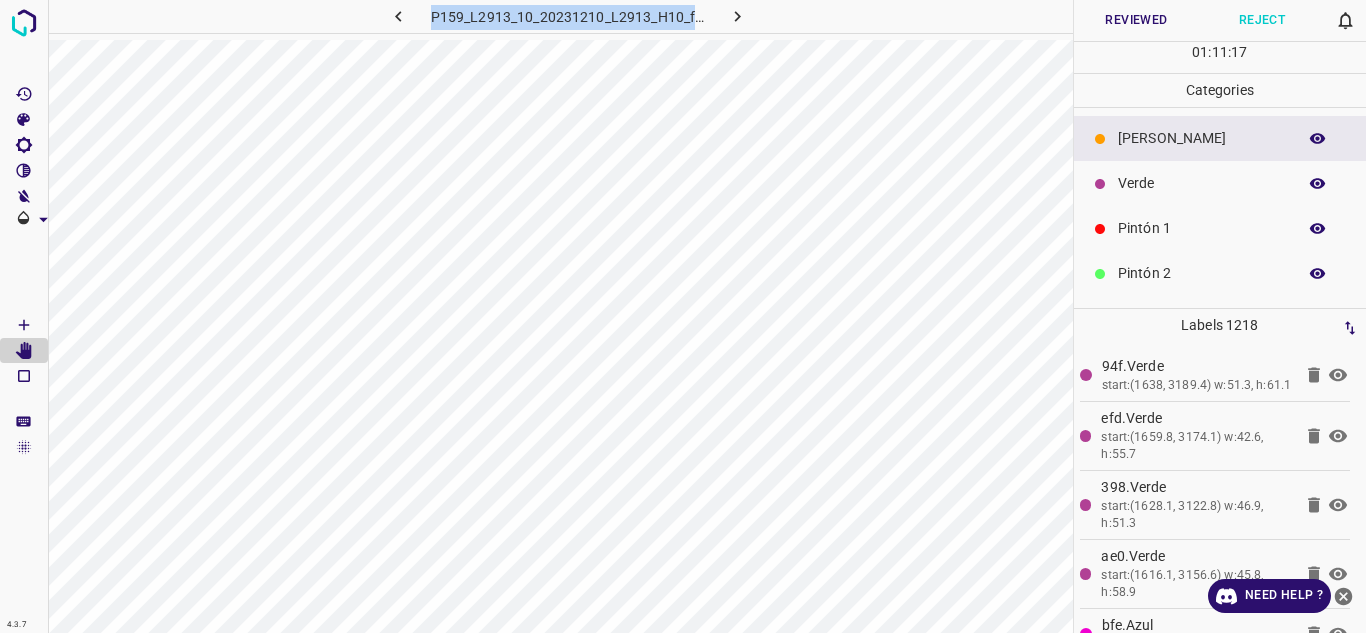 copy on "P159_L2913_10_20231210_L2913_H10_frame_00159_153820" 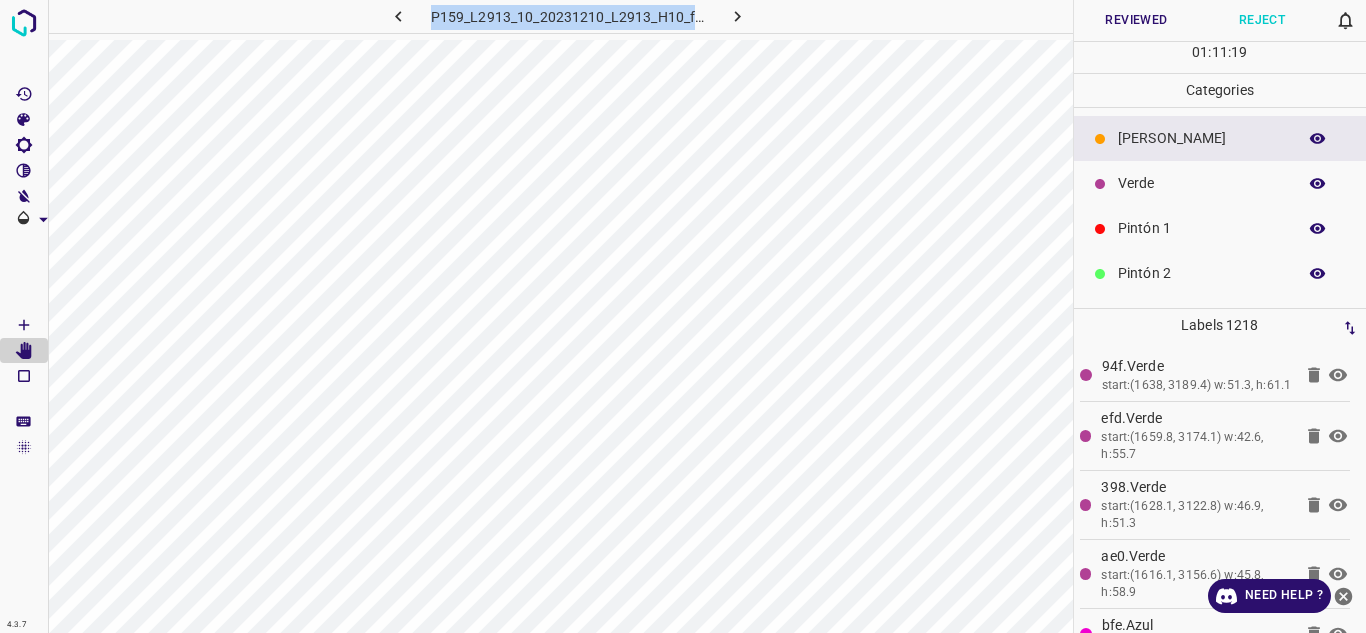 click 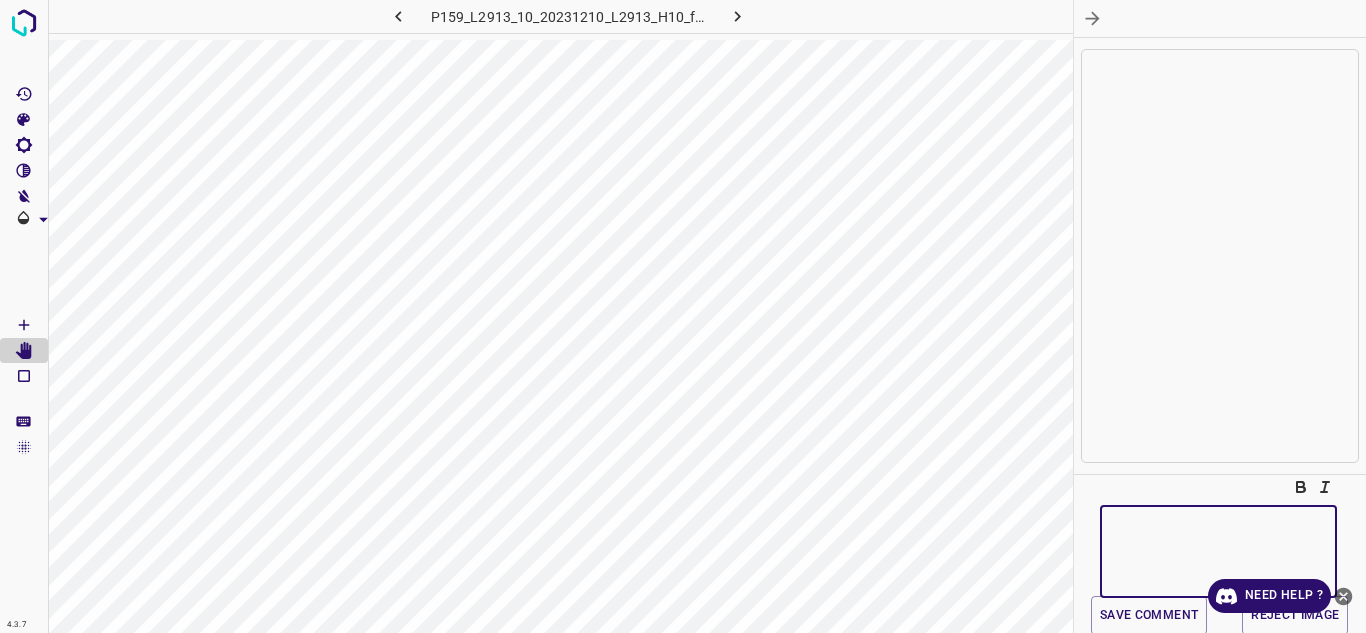 click at bounding box center [1218, 551] 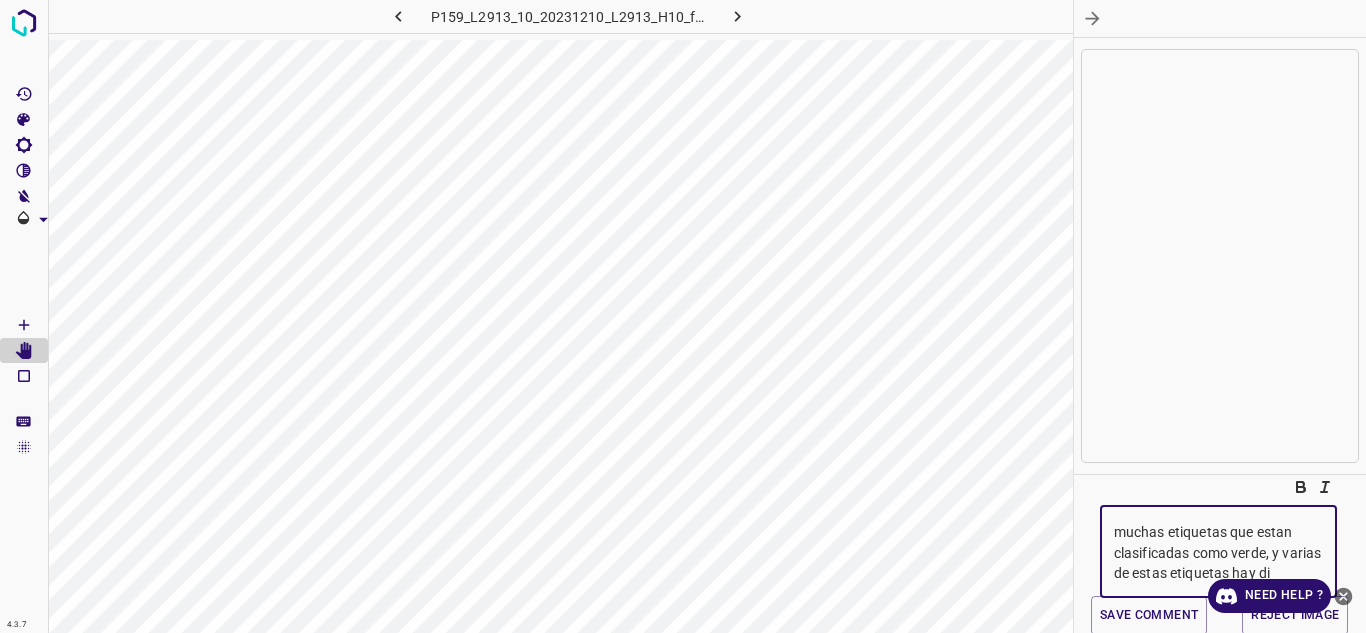 scroll, scrollTop: 39, scrollLeft: 0, axis: vertical 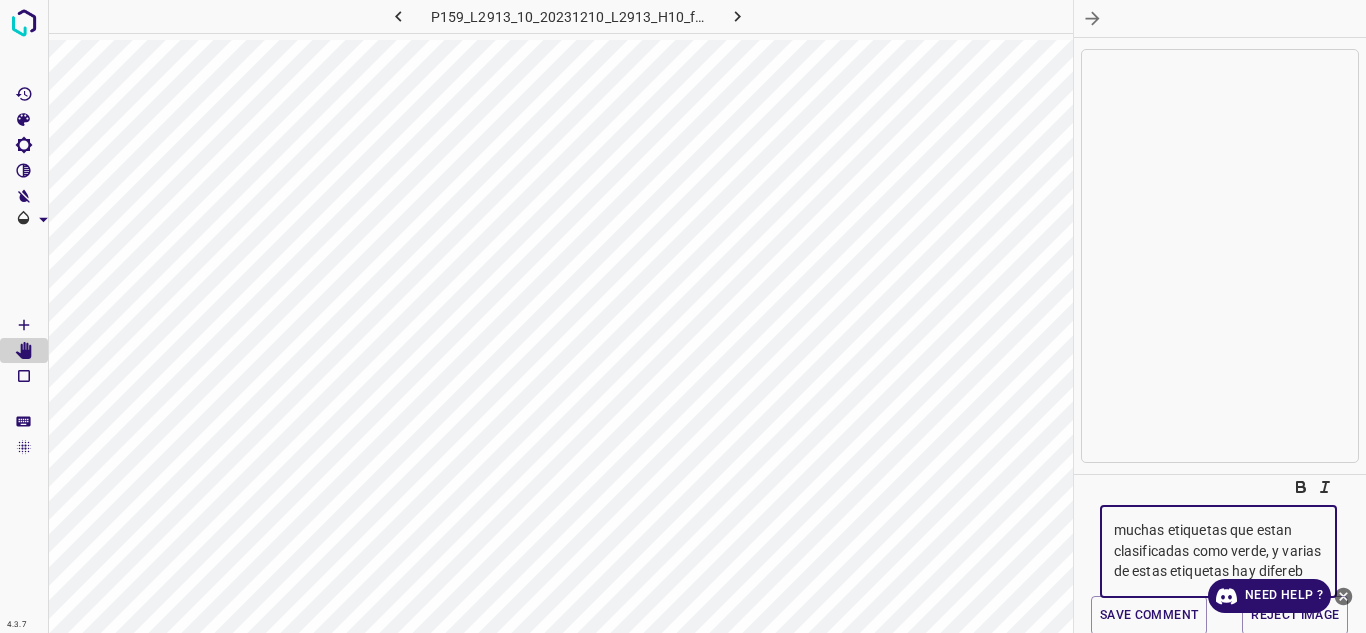 click on "buenos dias, esta imagen hay muchas etiquetas que estan clasificadas como verde, y varias de estas etiquetas hay difereb" at bounding box center [1218, 551] 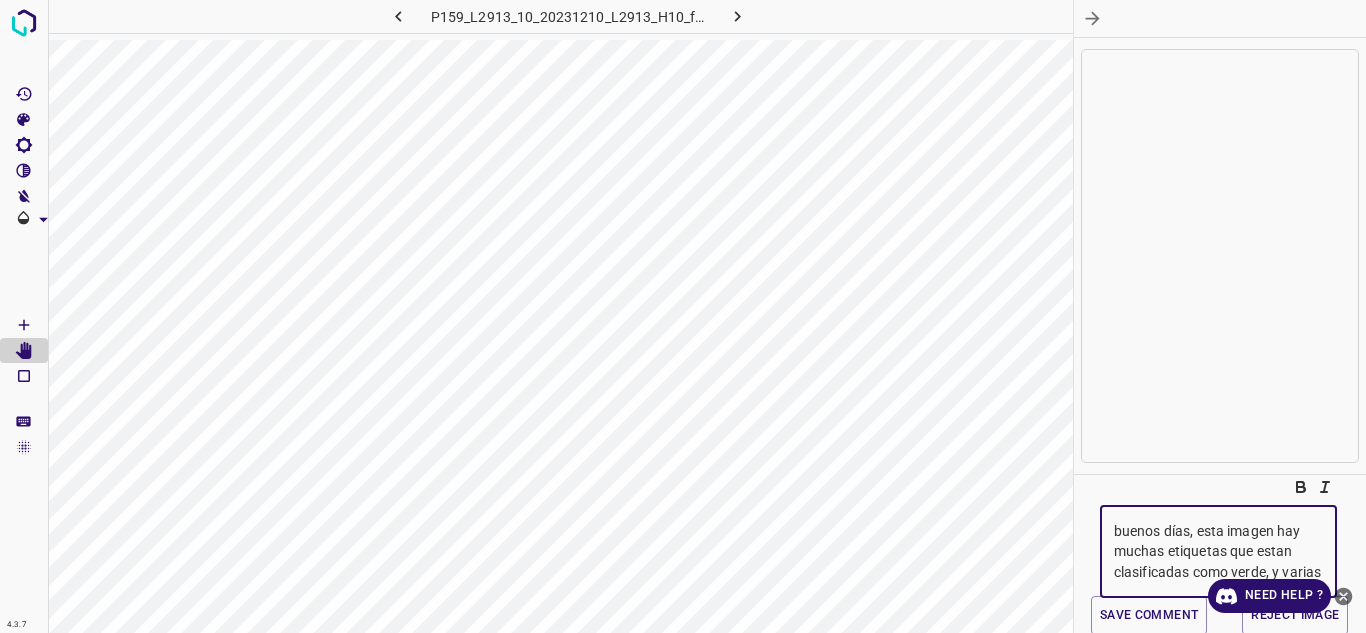 drag, startPoint x: 1276, startPoint y: 526, endPoint x: 1198, endPoint y: 526, distance: 78 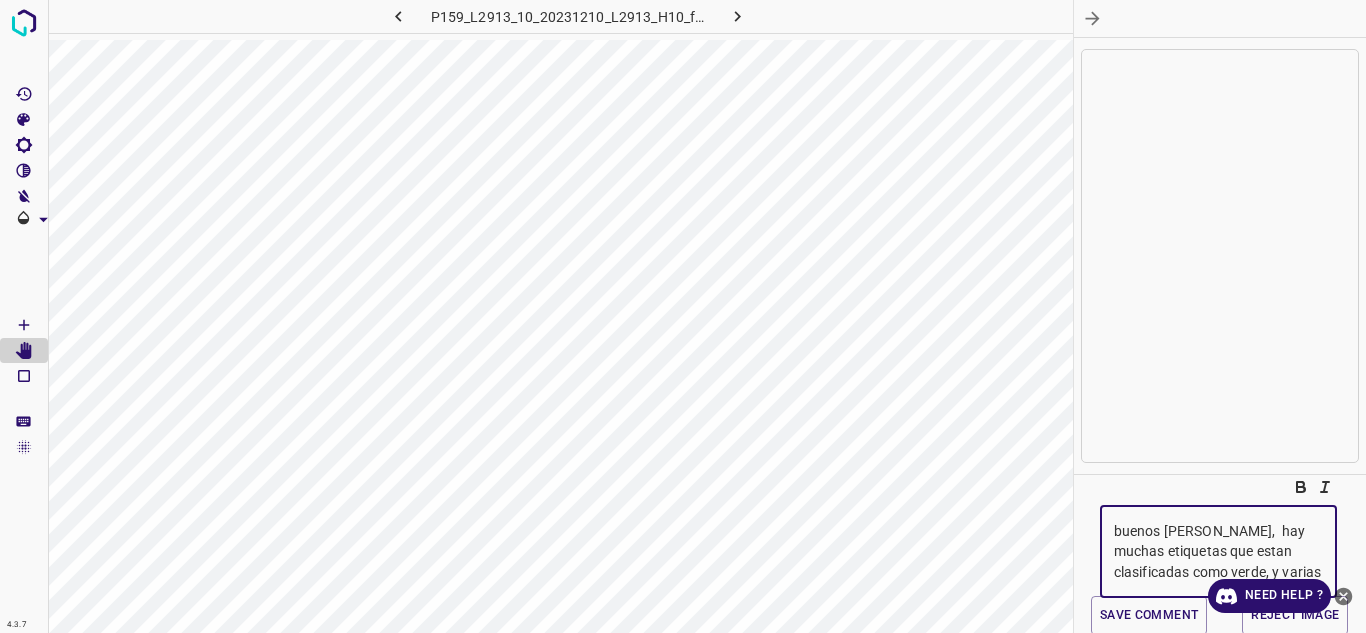 scroll, scrollTop: 41, scrollLeft: 0, axis: vertical 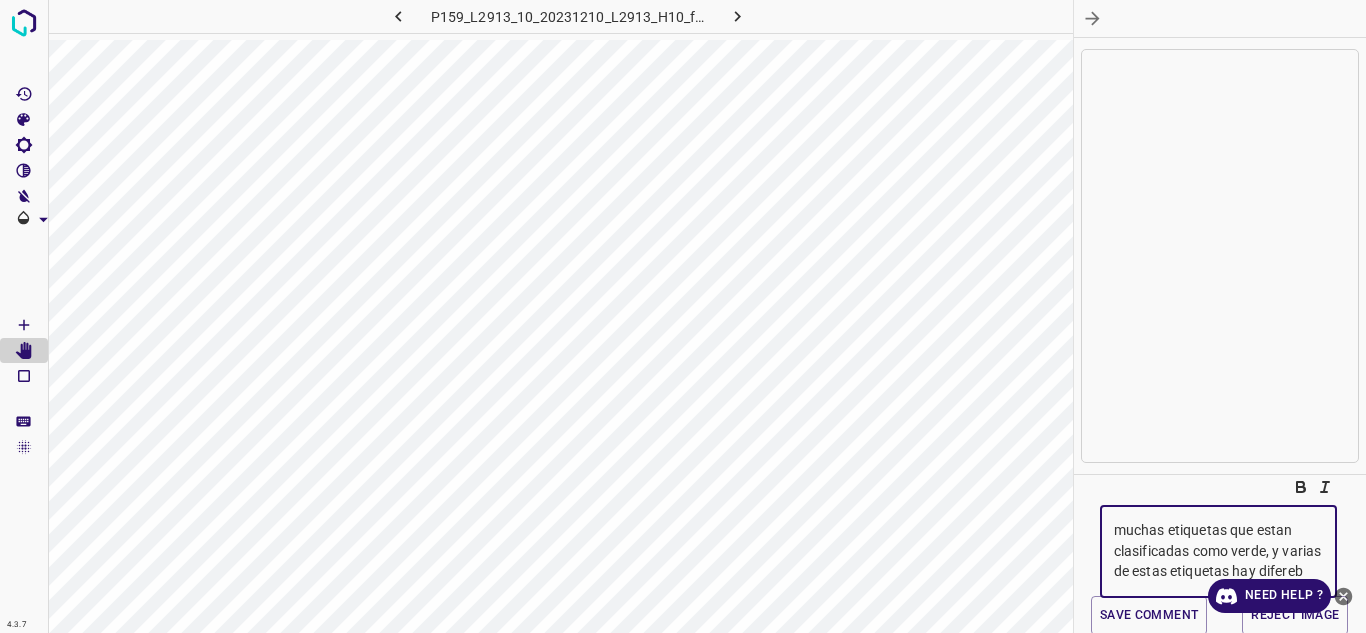 click on "buenos días,  hay muchas etiquetas que estan clasificadas como verde, y varias de estas etiquetas hay difereb" at bounding box center (1218, 551) 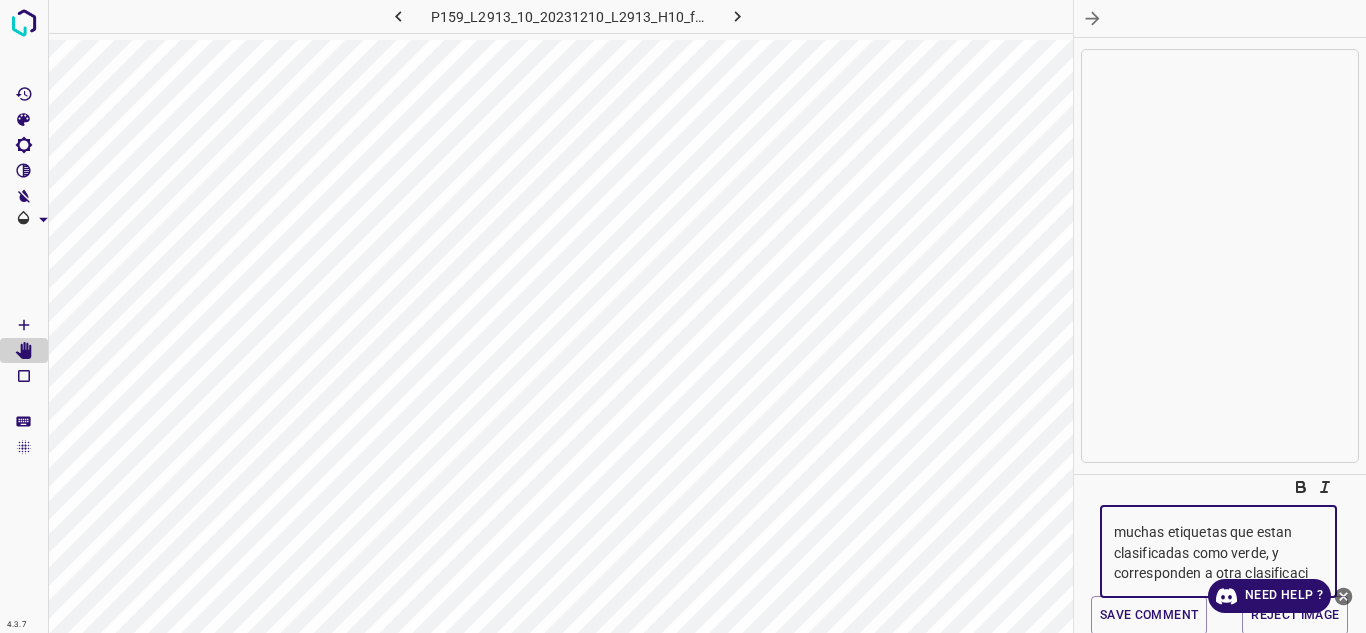 scroll, scrollTop: 39, scrollLeft: 0, axis: vertical 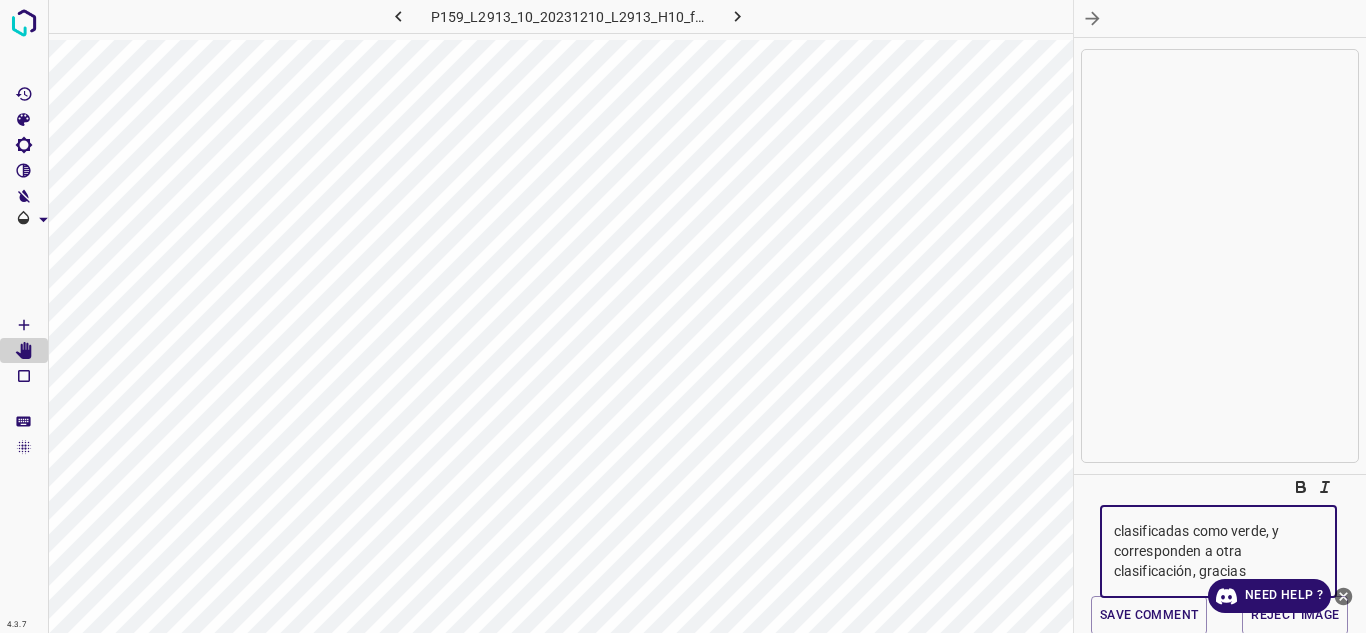type on "buenos días,  hay muchas etiquetas que están clasificadas como verde, y corresponden a otra clasificación, gracias" 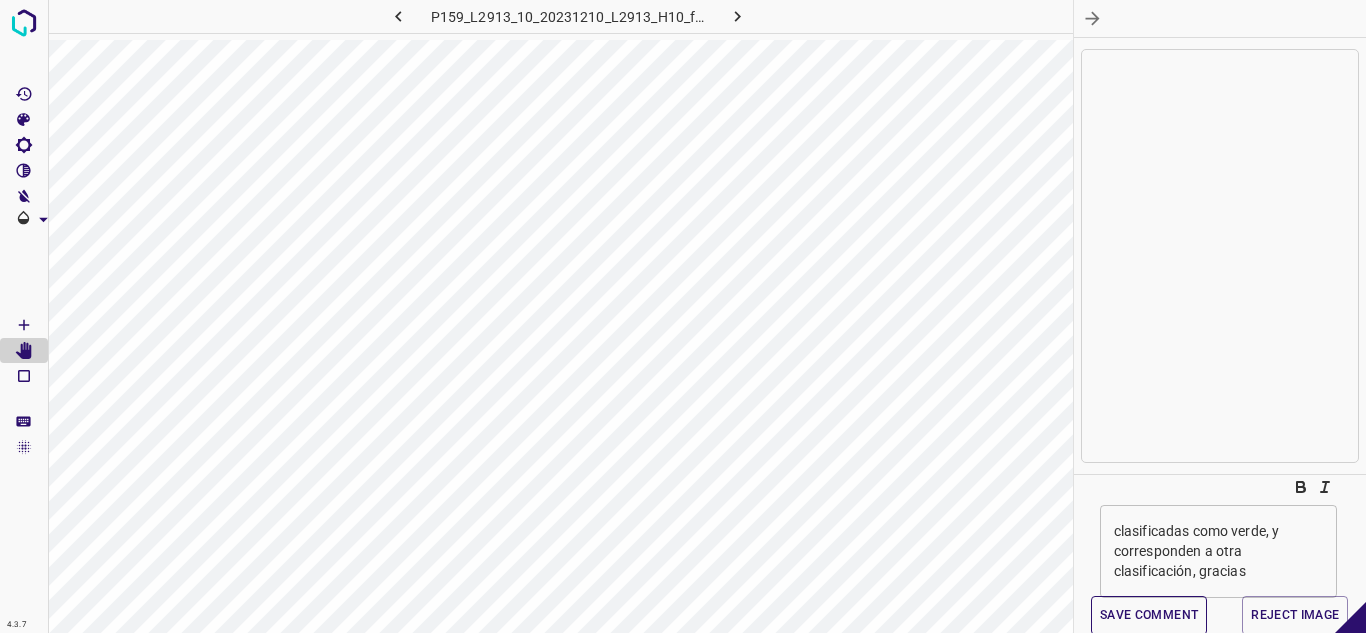 click on "Save comment" at bounding box center (1149, 615) 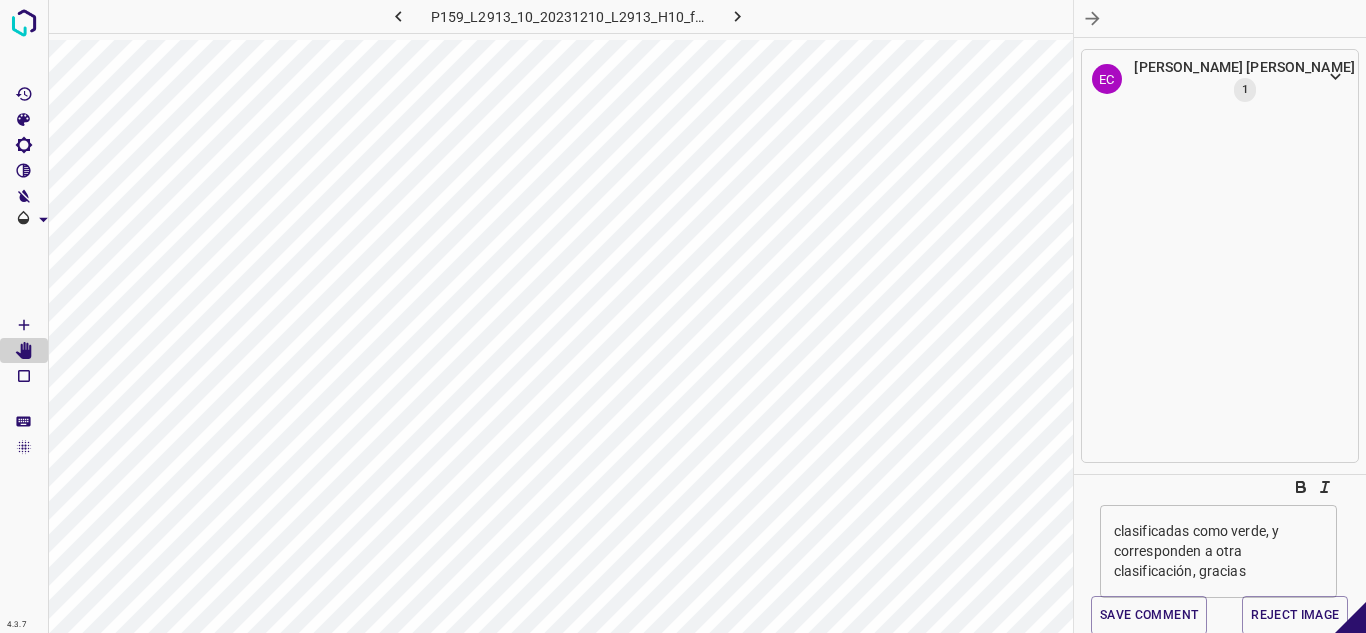 scroll, scrollTop: 0, scrollLeft: 0, axis: both 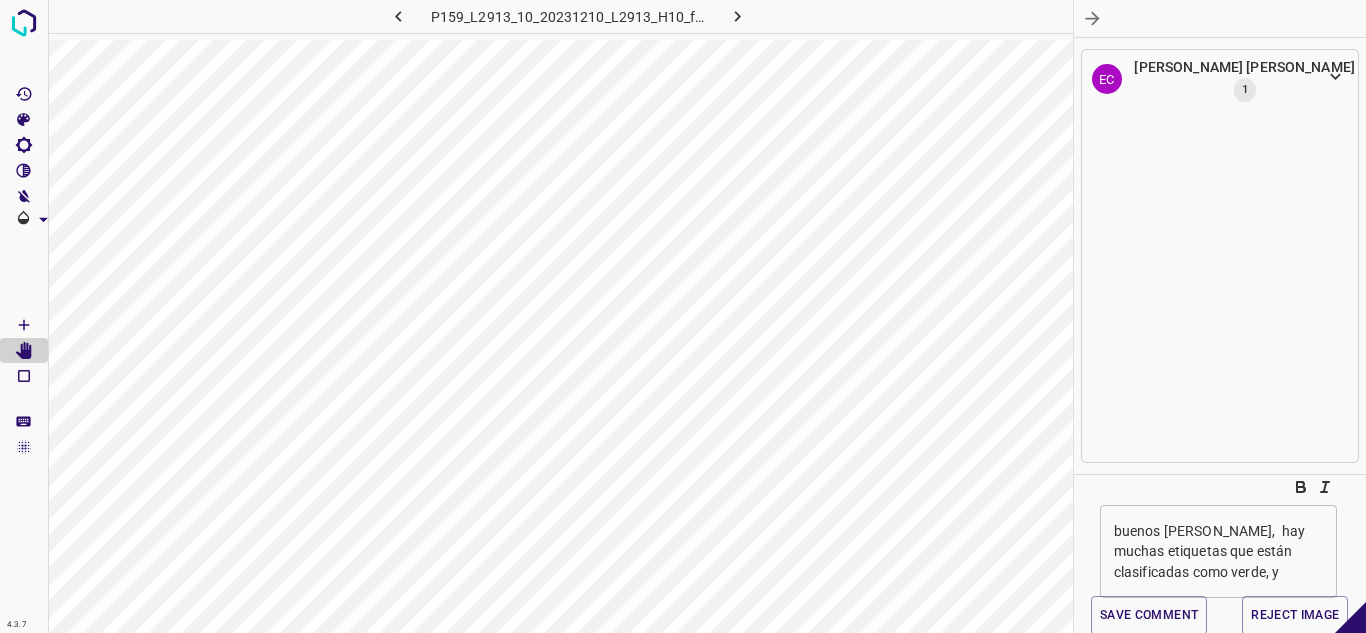 click on "Reject Image" at bounding box center [1295, 615] 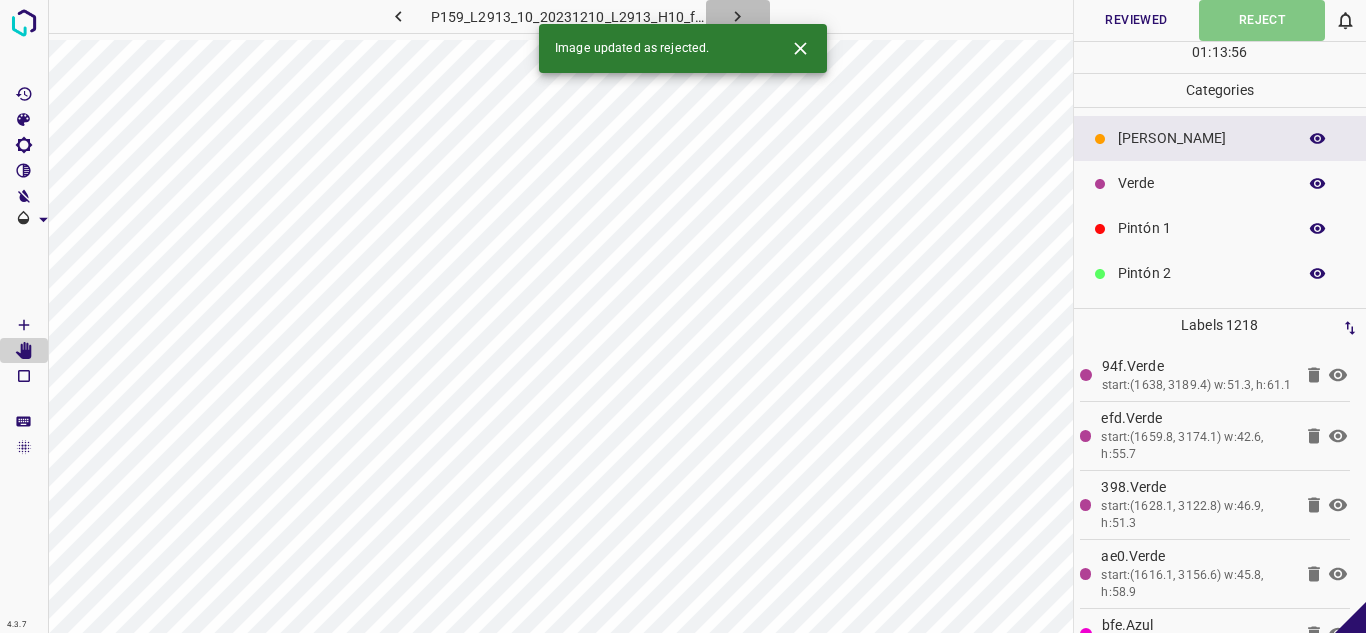 click 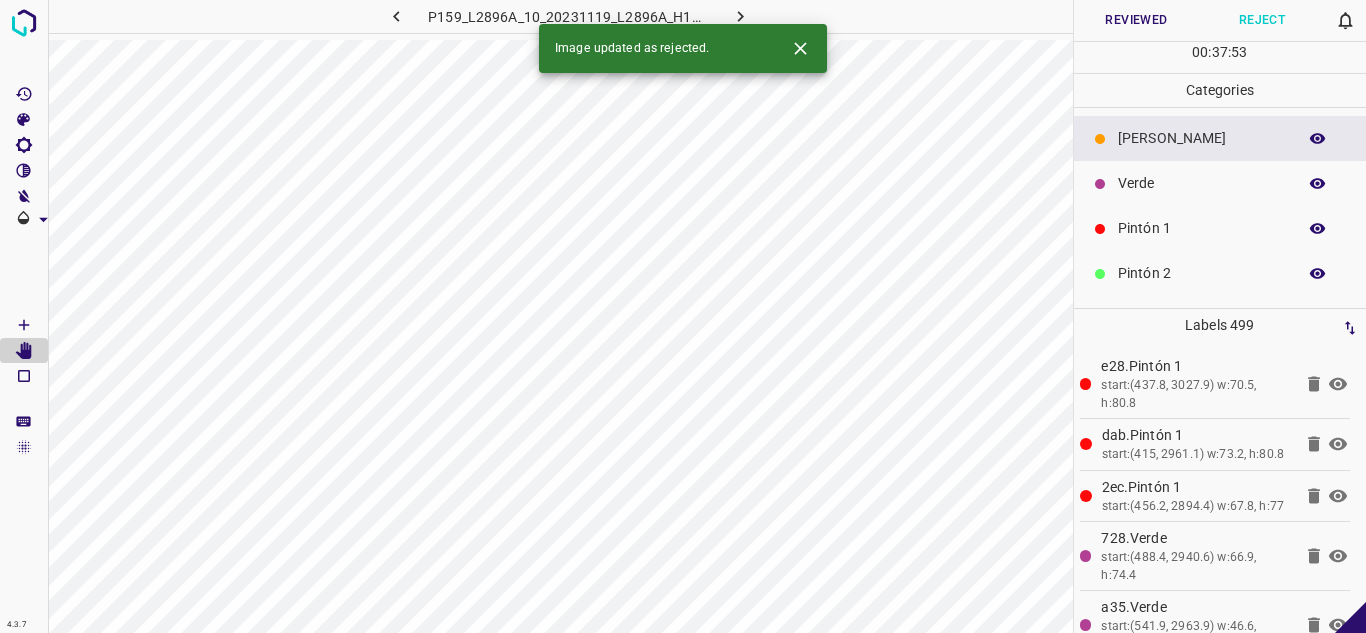 click 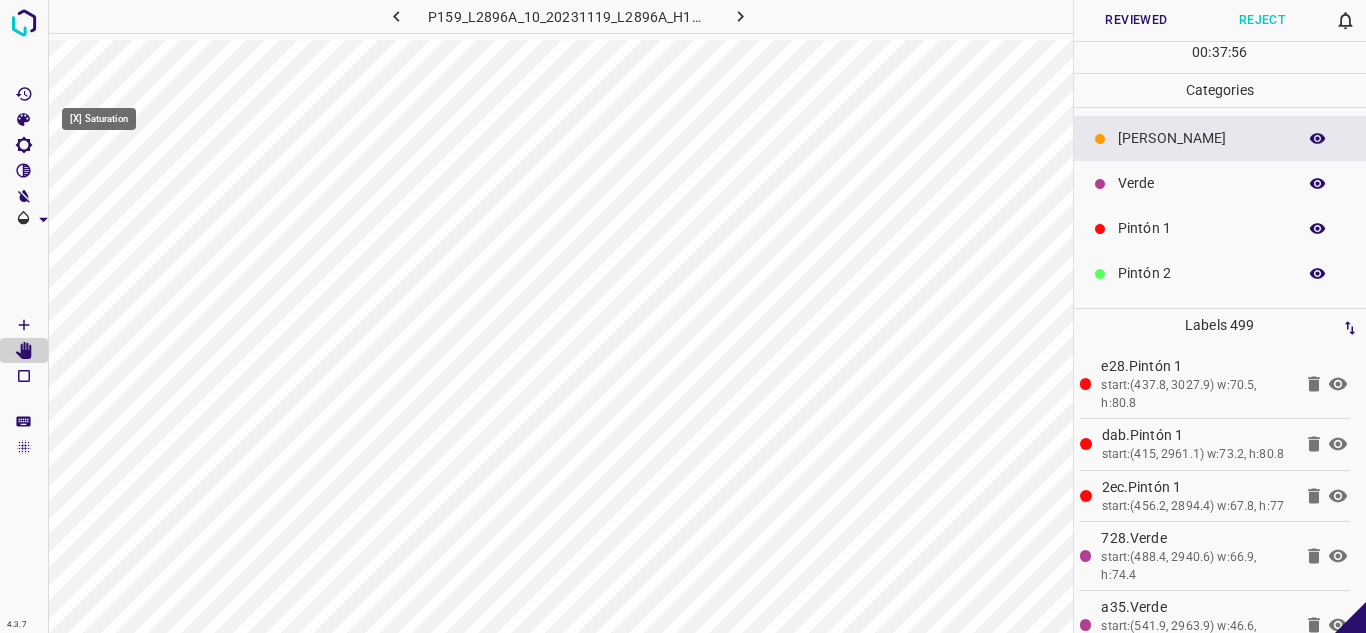click 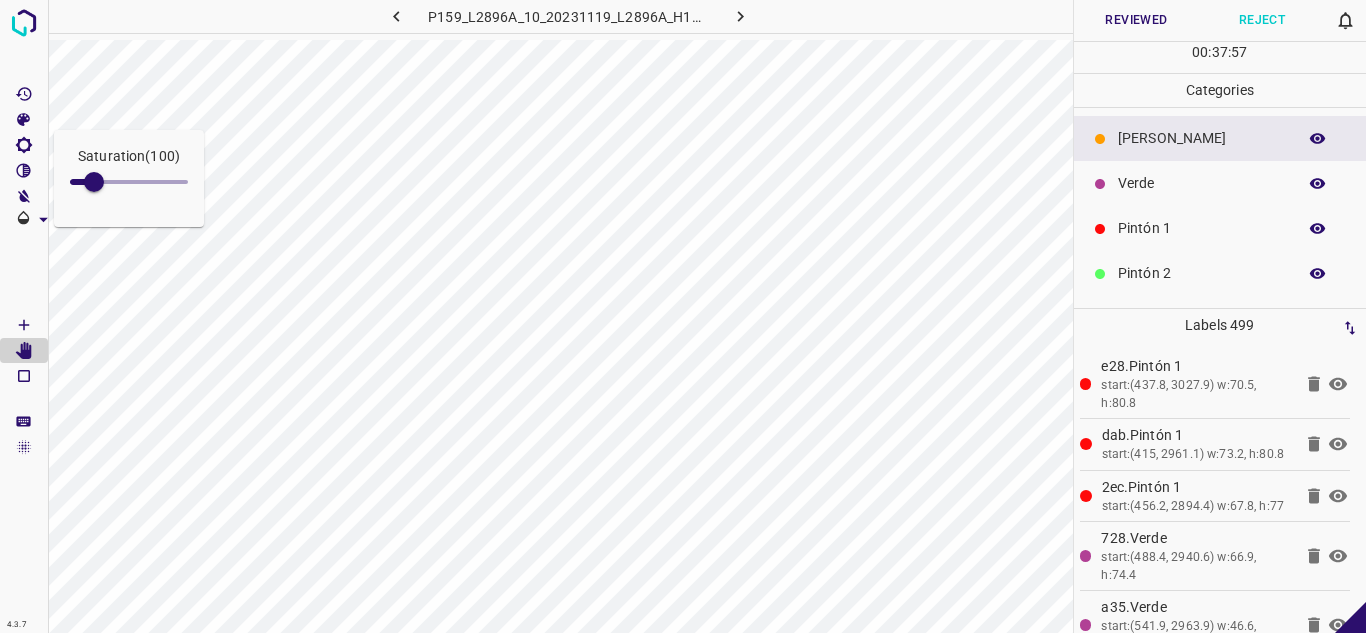 click at bounding box center (129, 182) 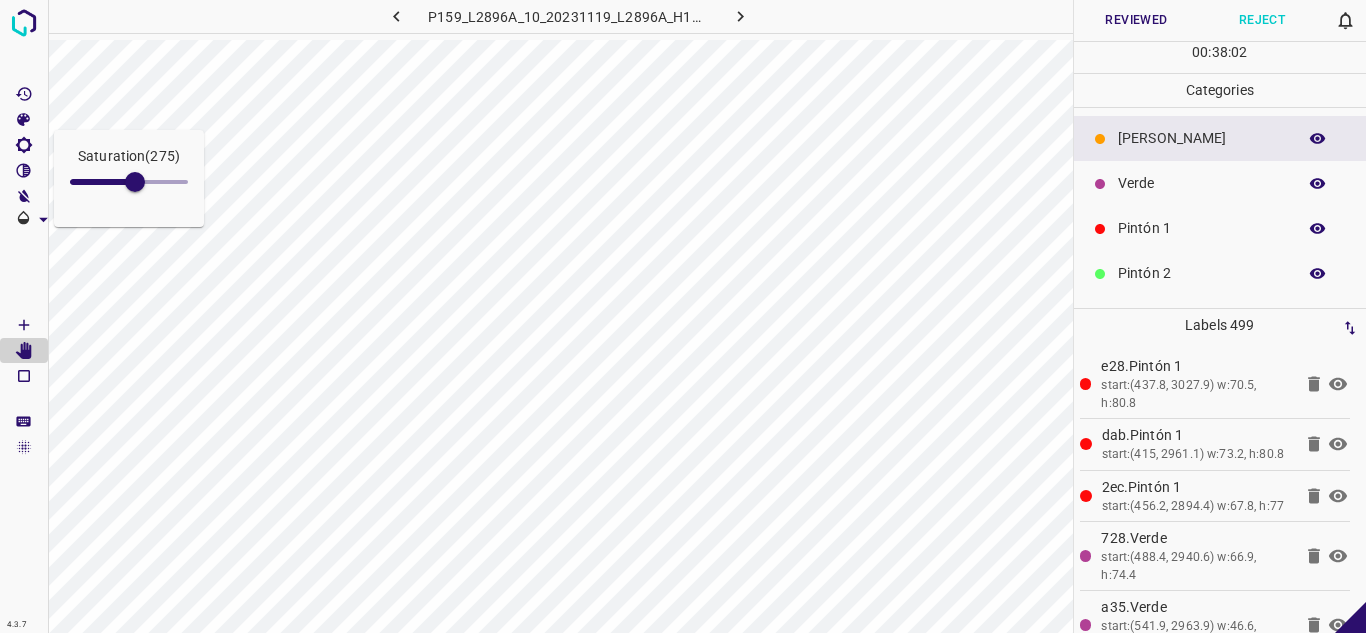 click 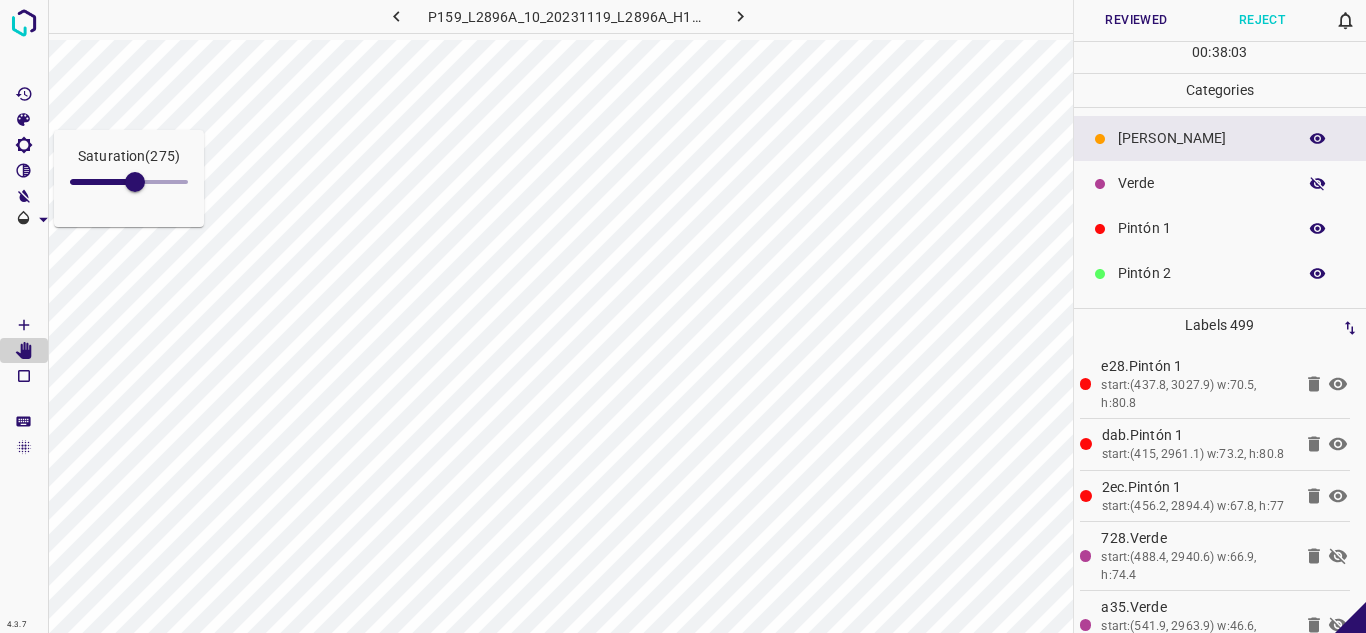 click 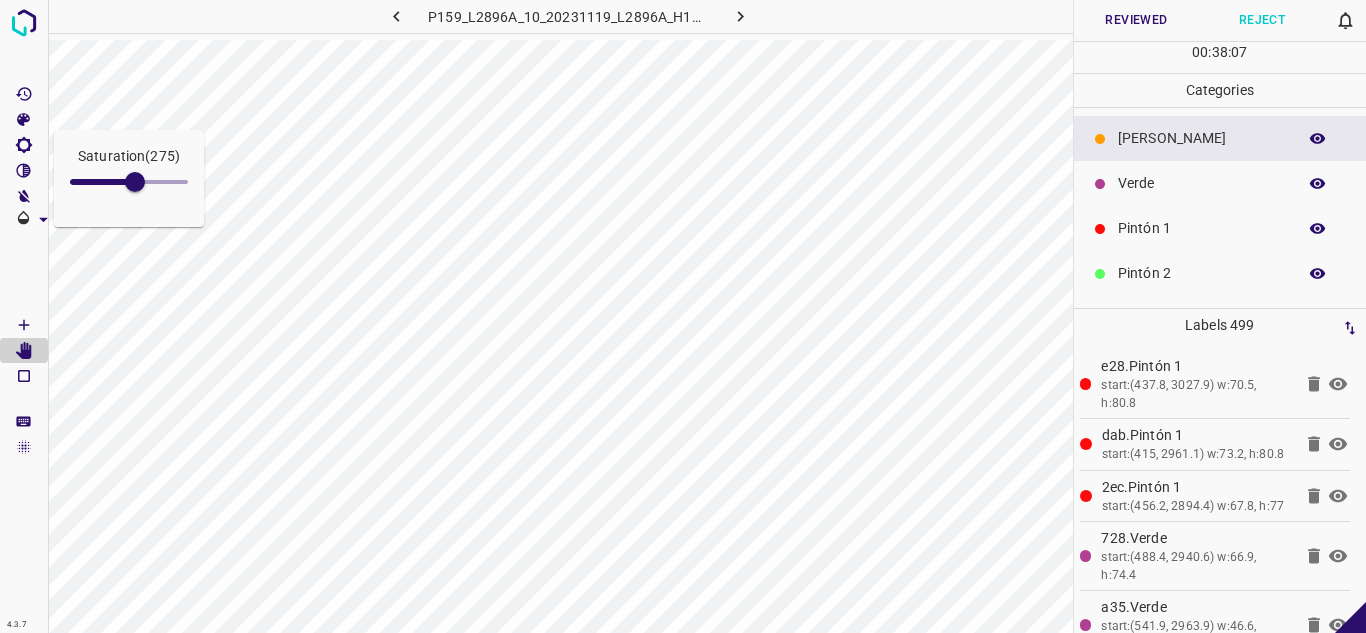 click 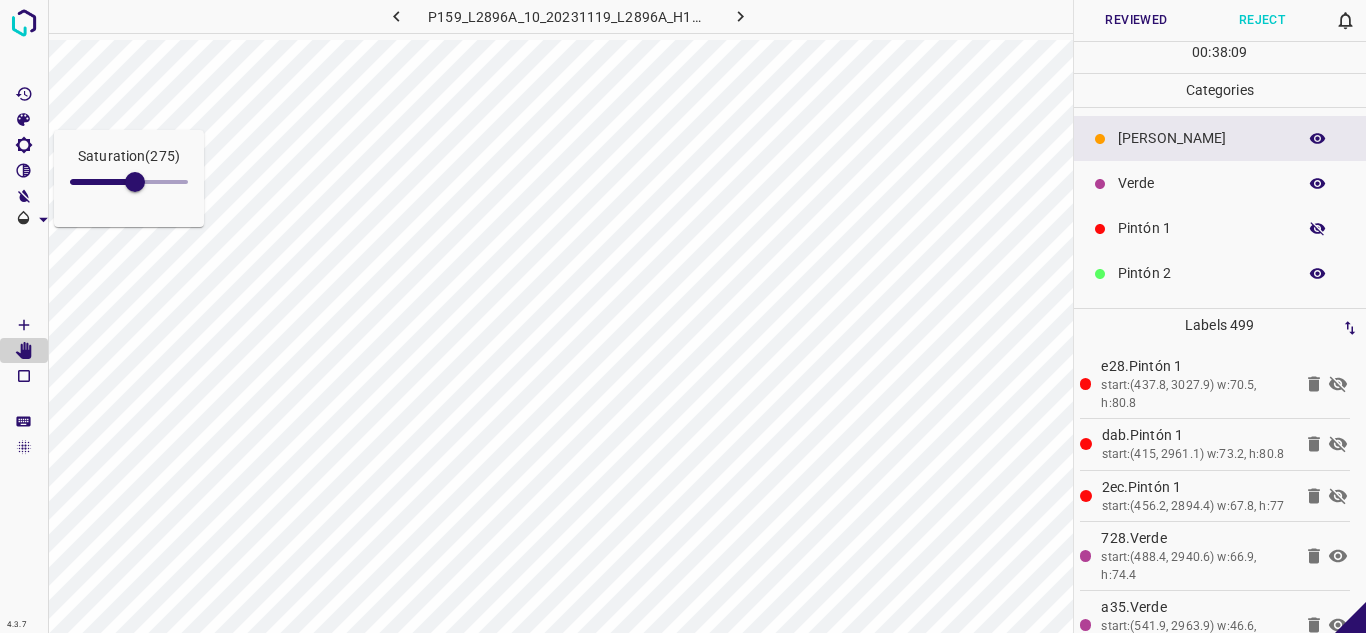 click 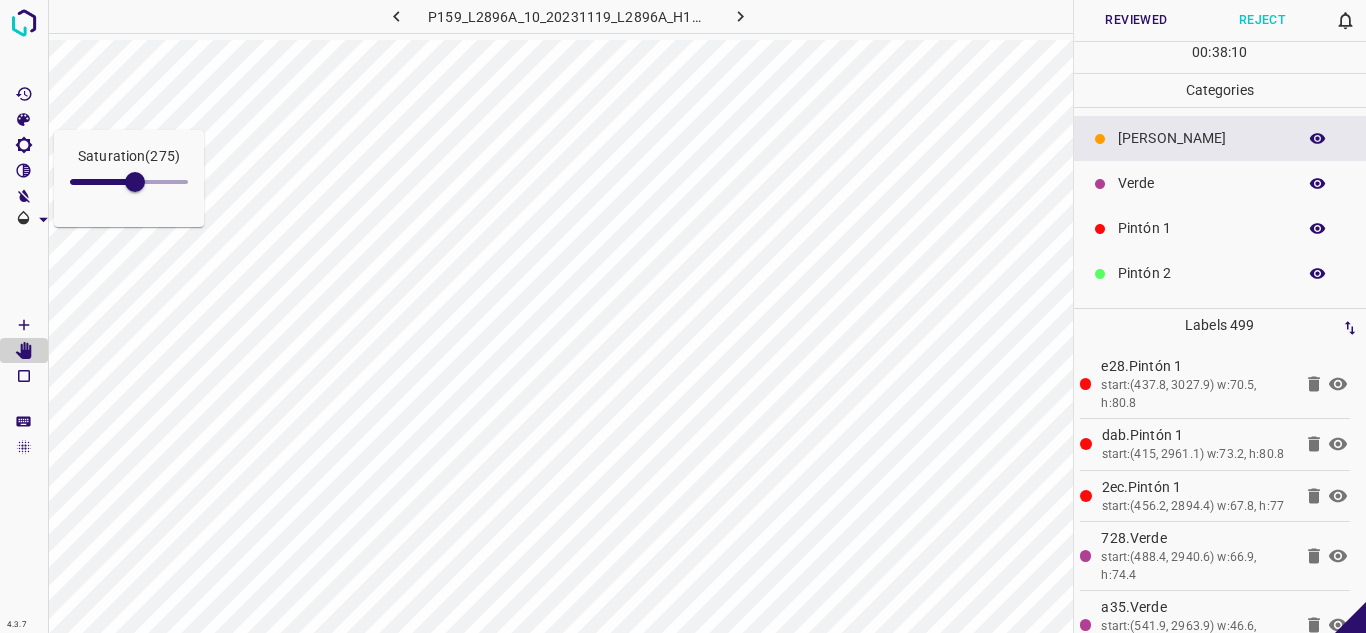 click 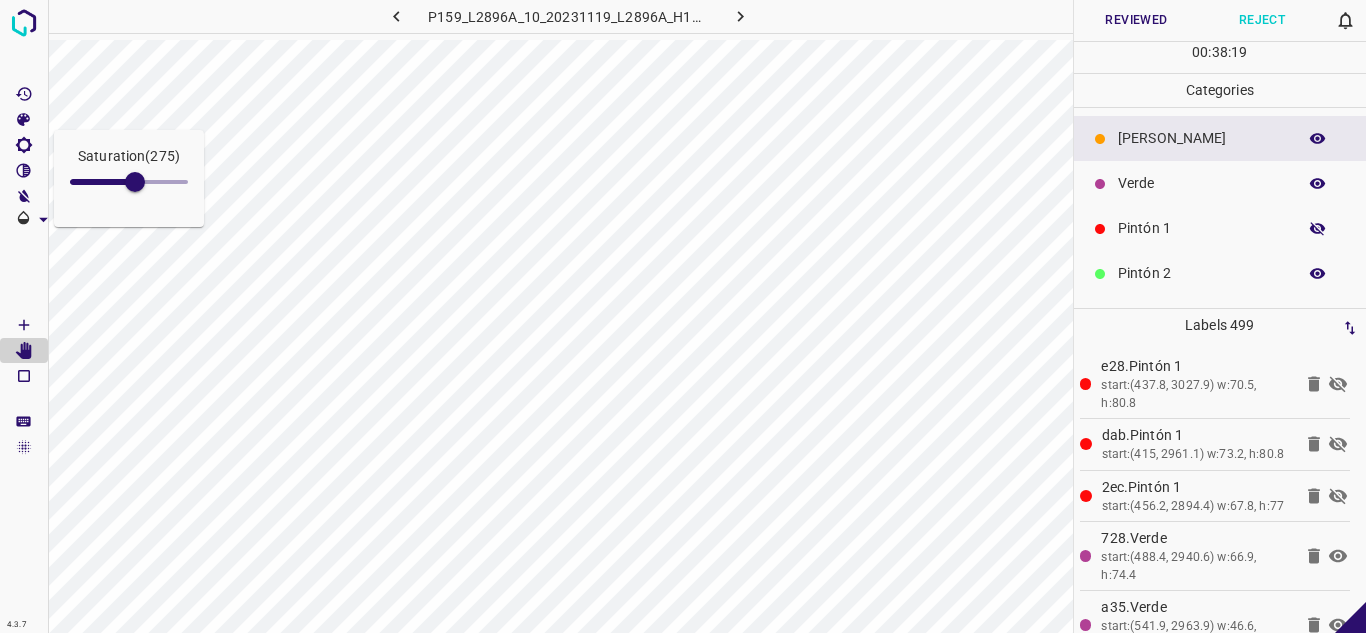 click at bounding box center [129, 182] 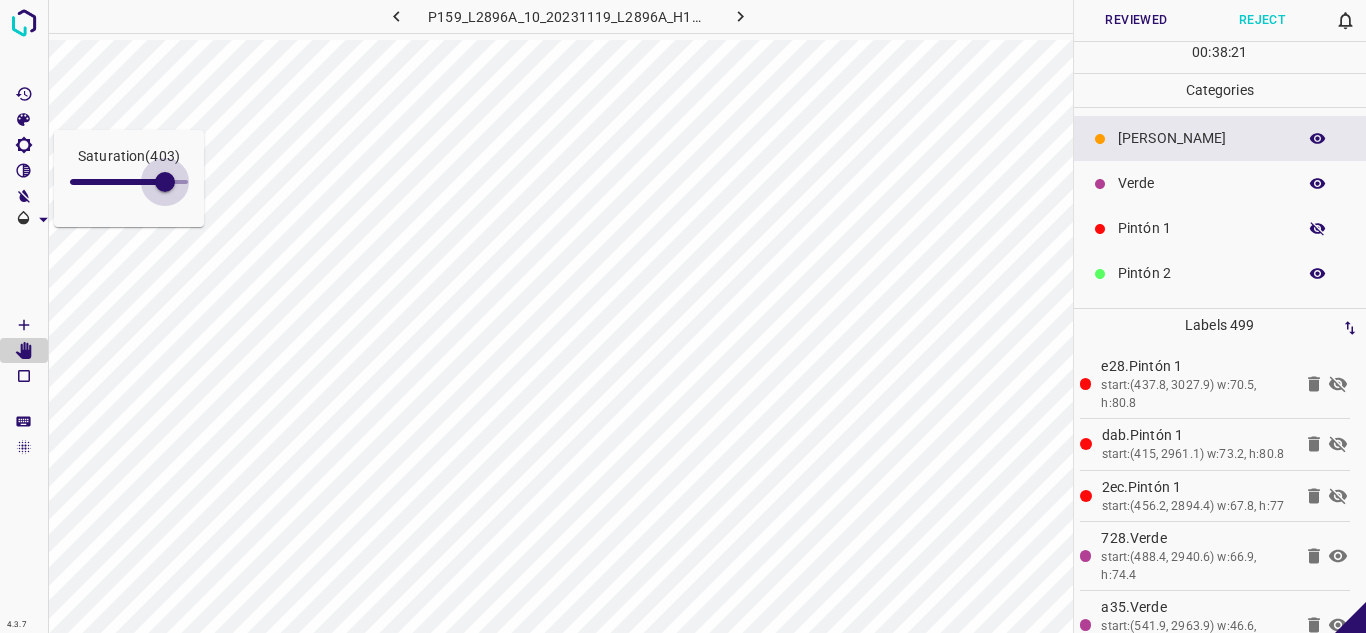 drag, startPoint x: 175, startPoint y: 181, endPoint x: 161, endPoint y: 181, distance: 14 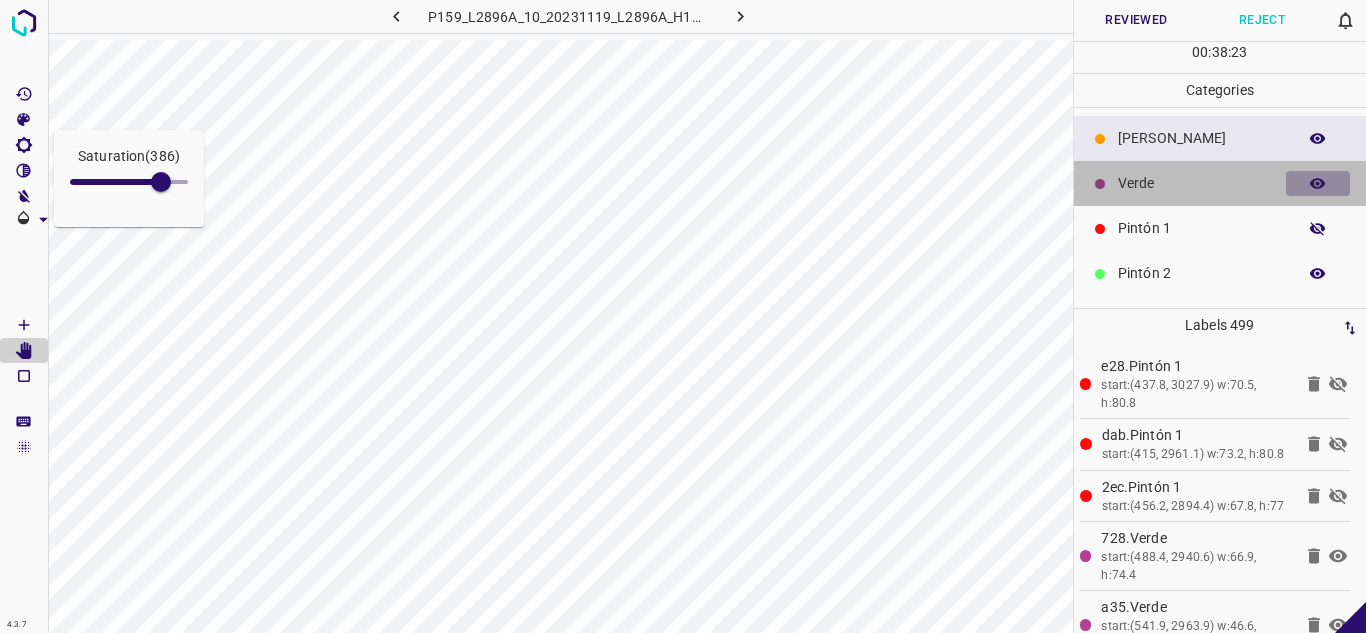 click 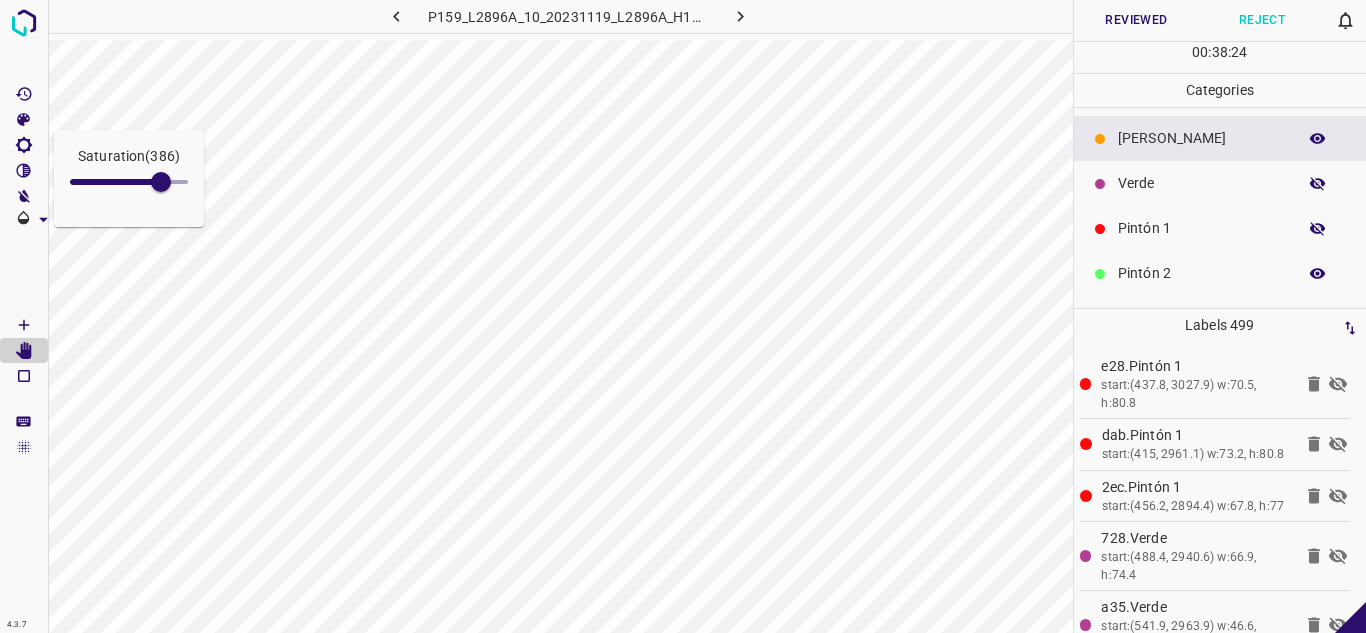 click 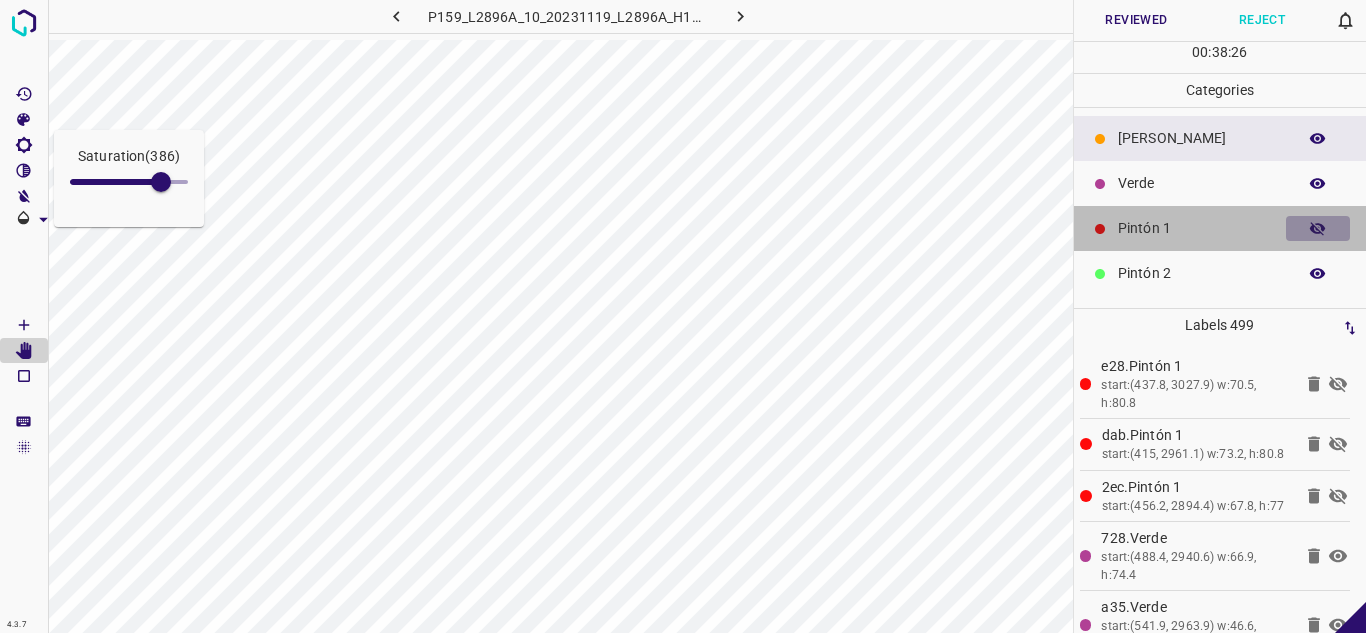 click 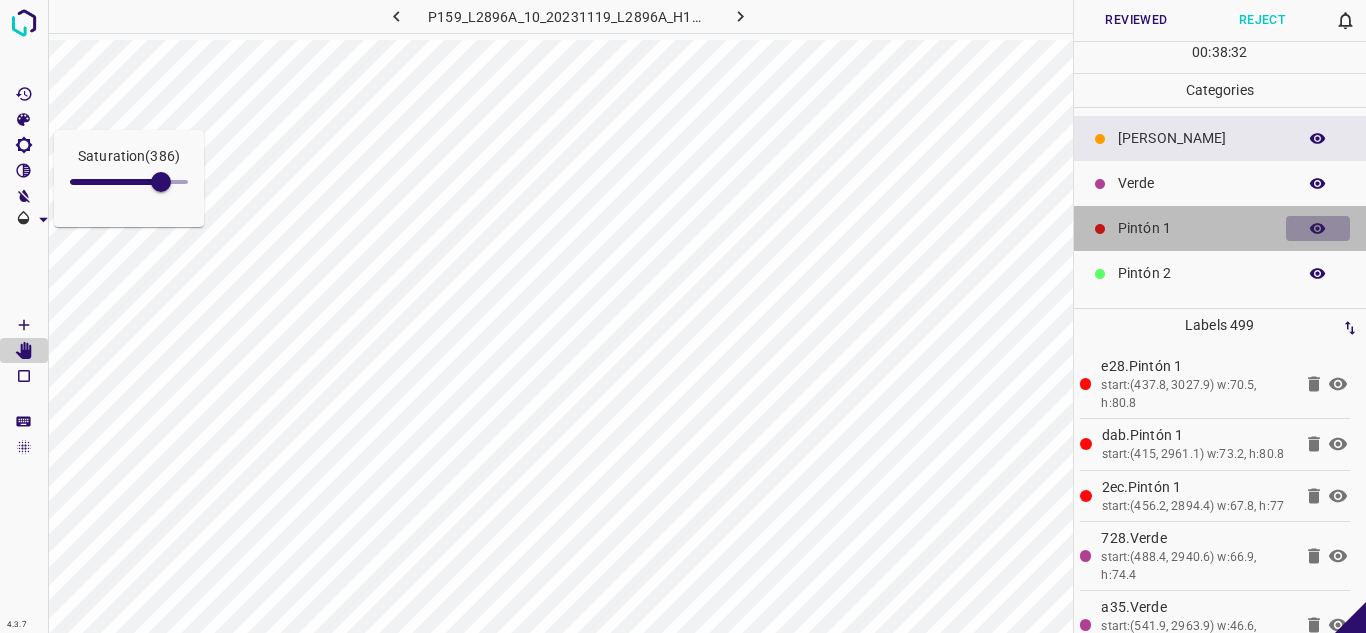 click 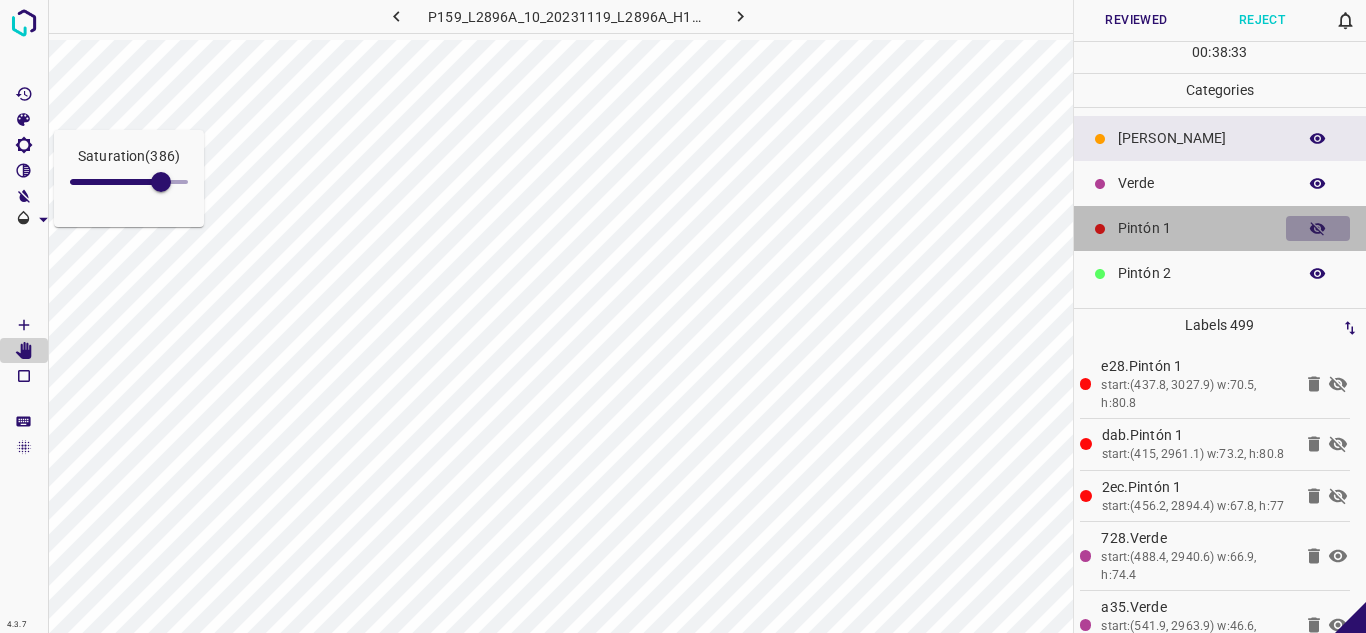 click 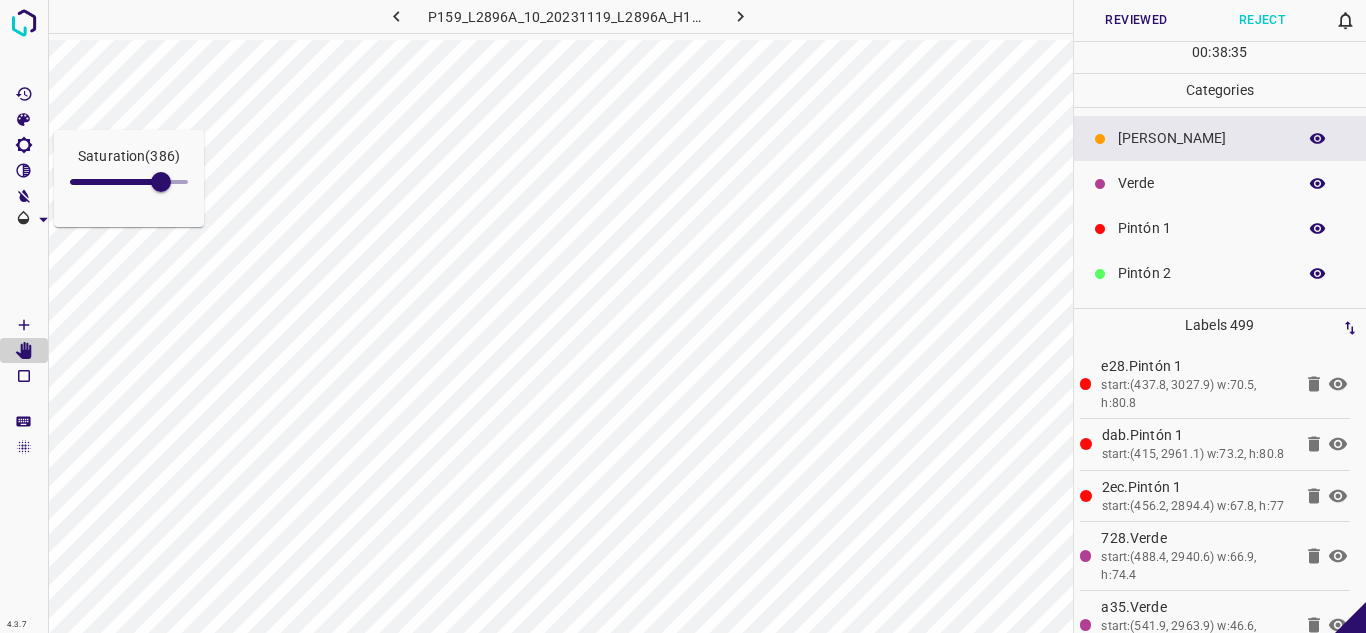 click on "Reviewed" at bounding box center [1137, 20] 